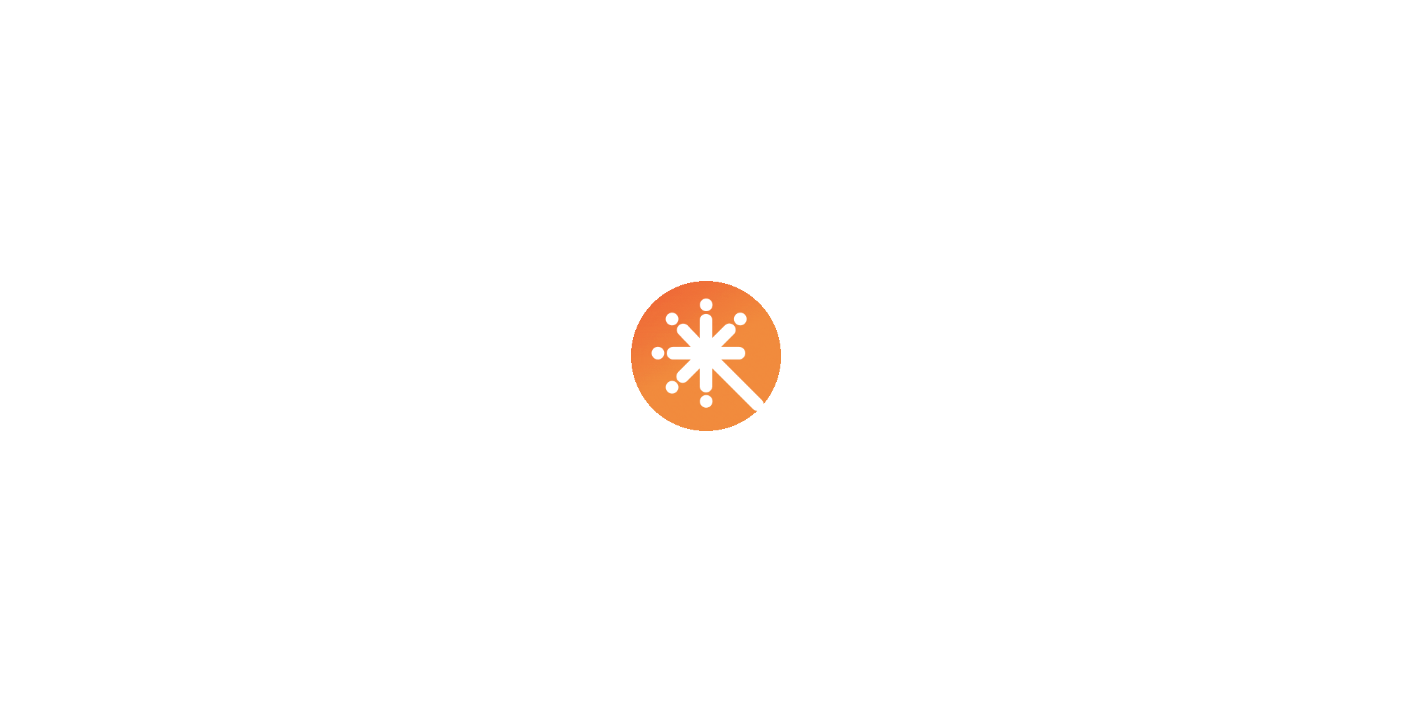 scroll, scrollTop: 0, scrollLeft: 0, axis: both 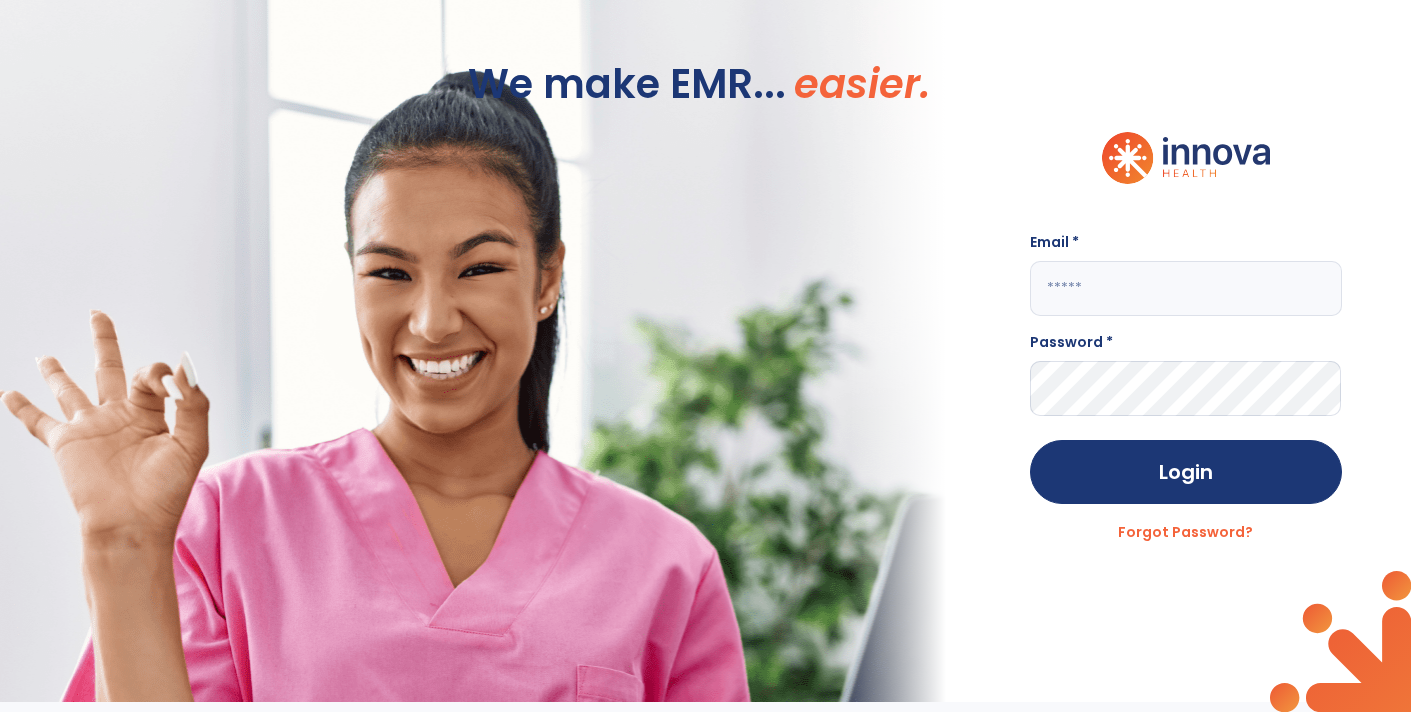 click 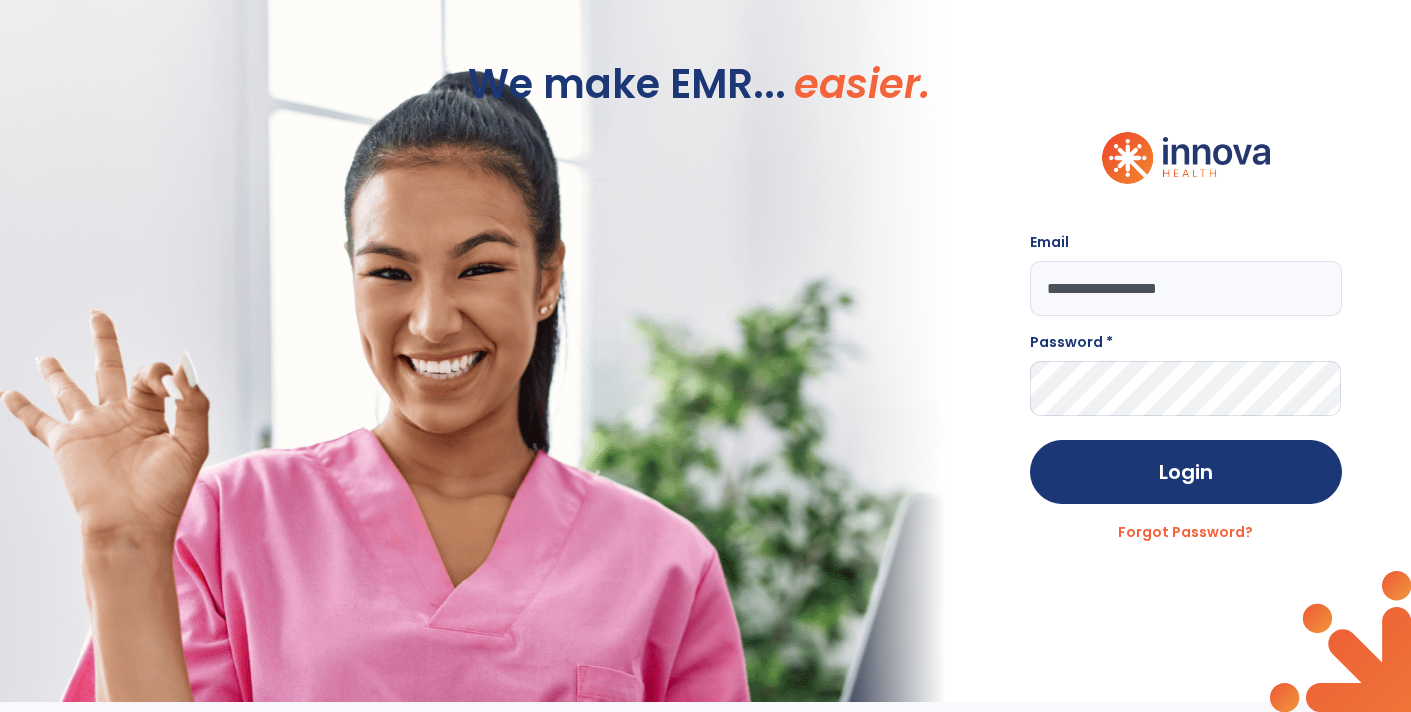 type on "**********" 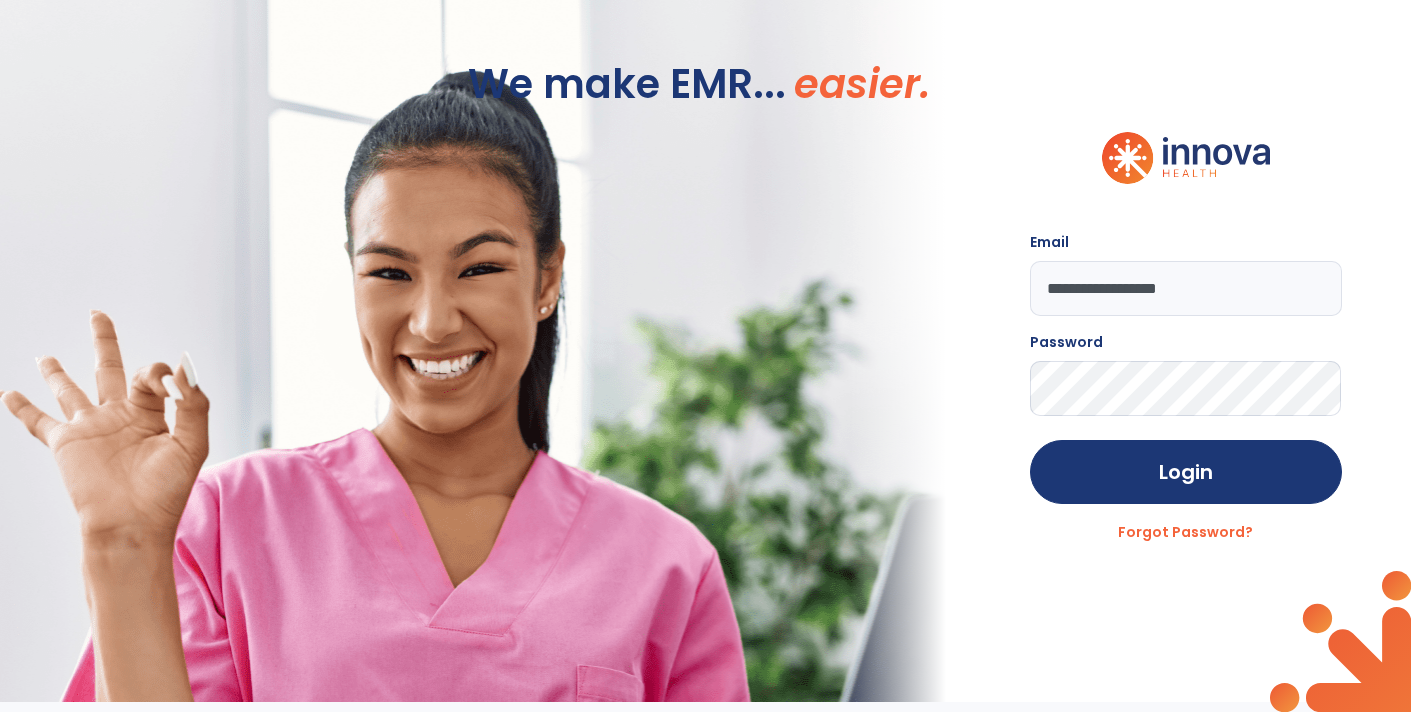 click on "Login" 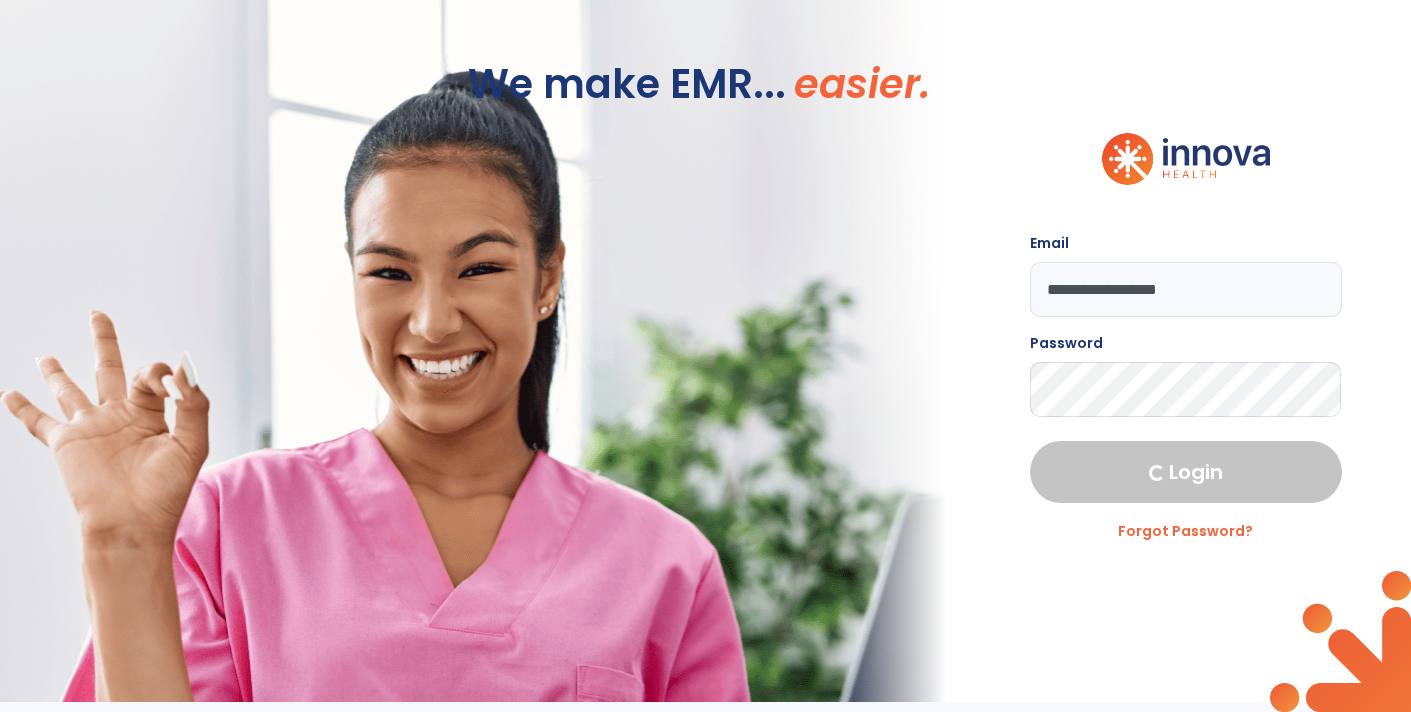 select on "****" 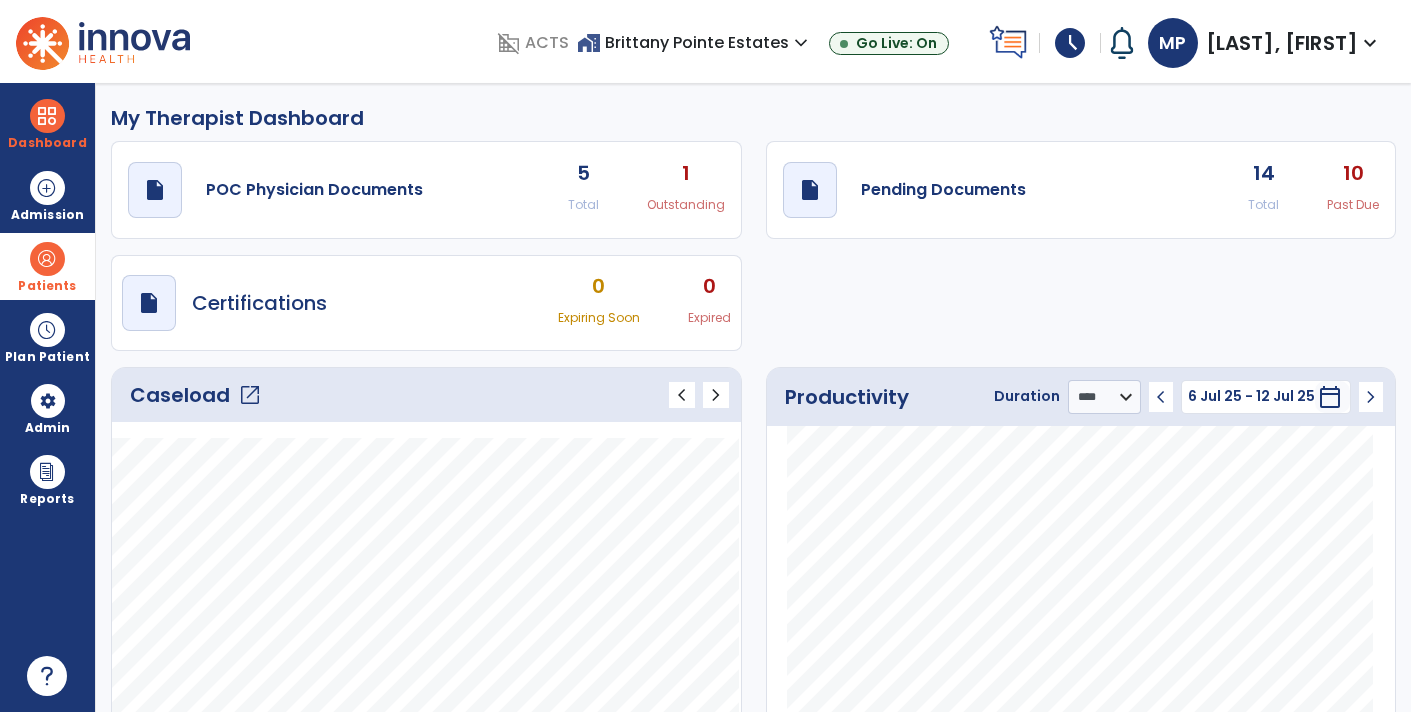 click at bounding box center [47, 259] 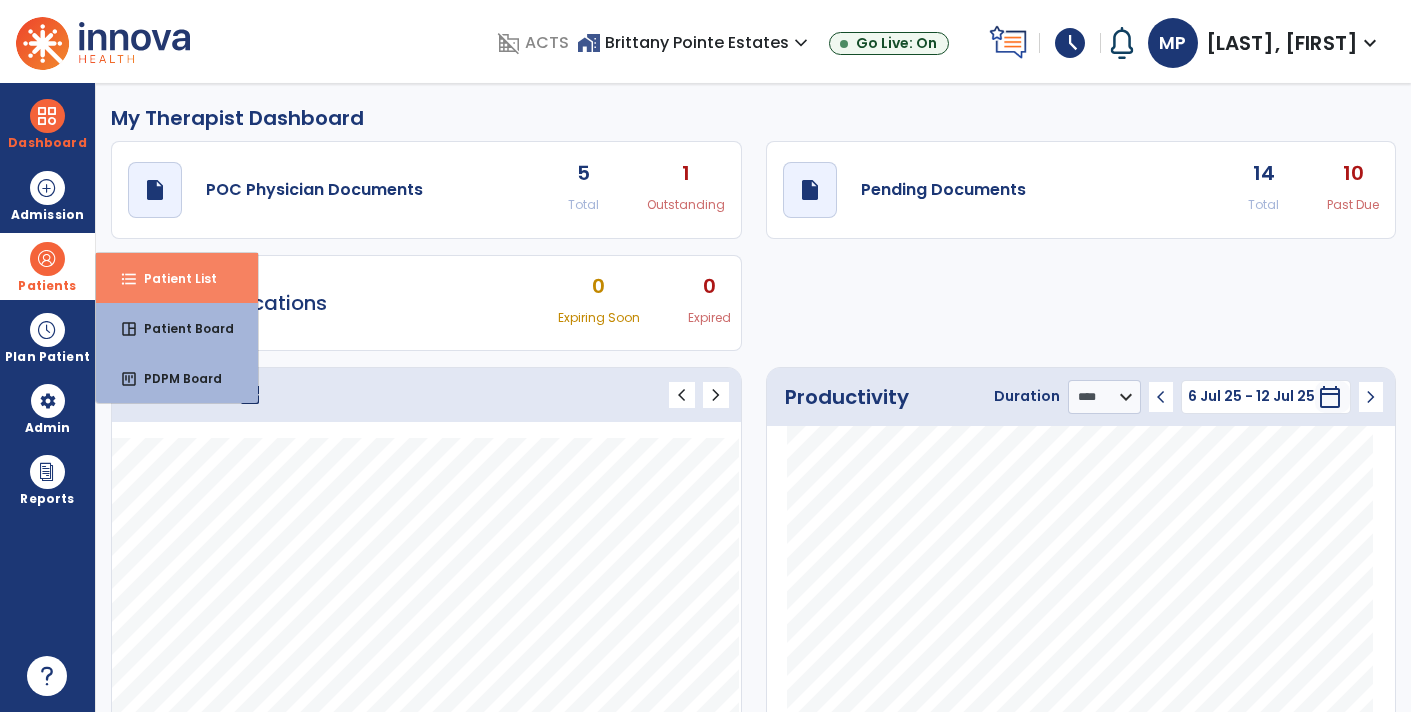 click on "format_list_bulleted  Patient List" at bounding box center (177, 278) 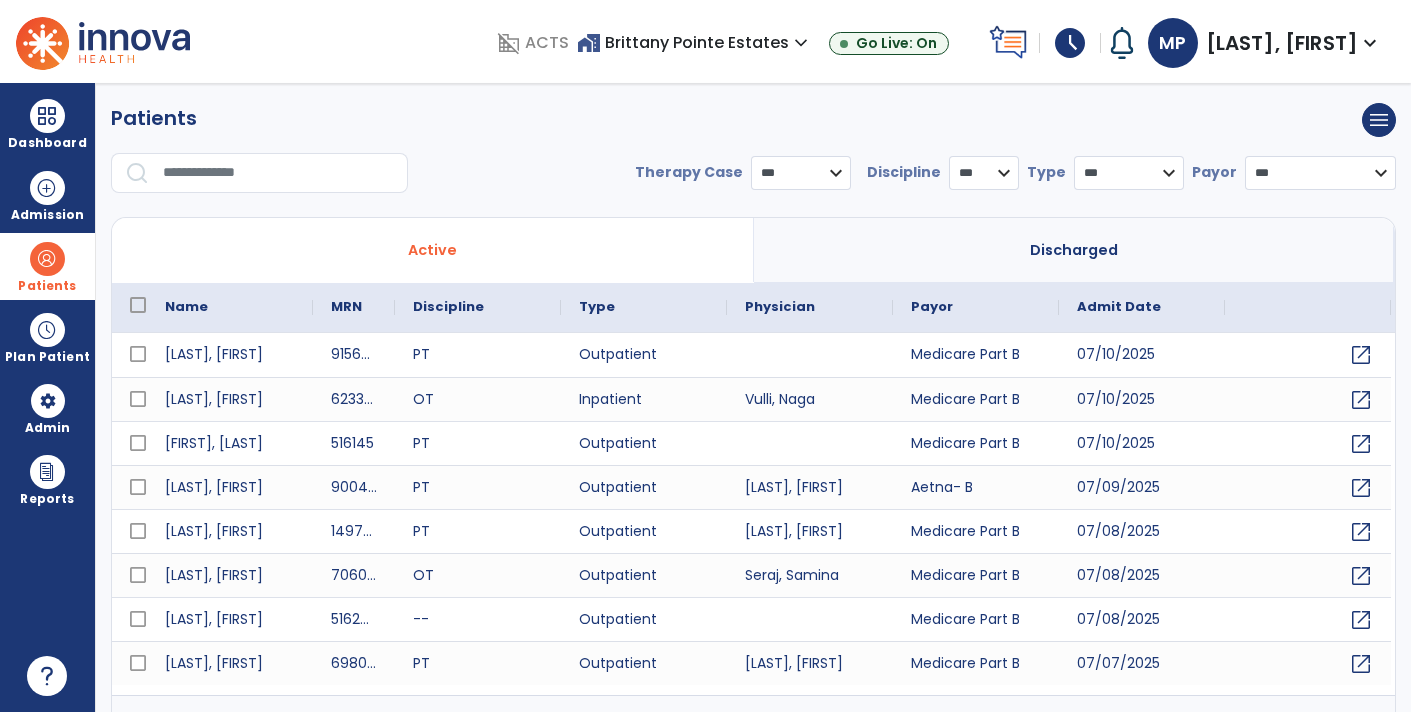 click at bounding box center (278, 173) 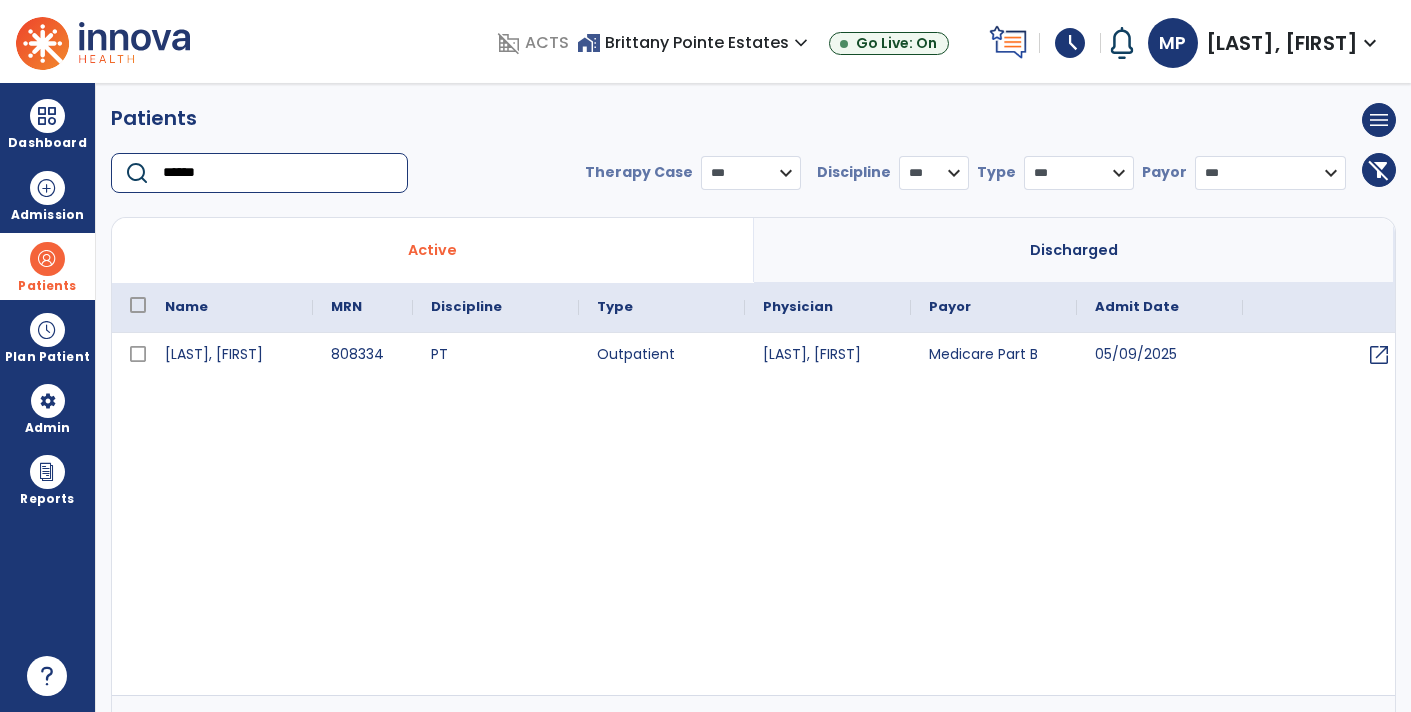 type on "******" 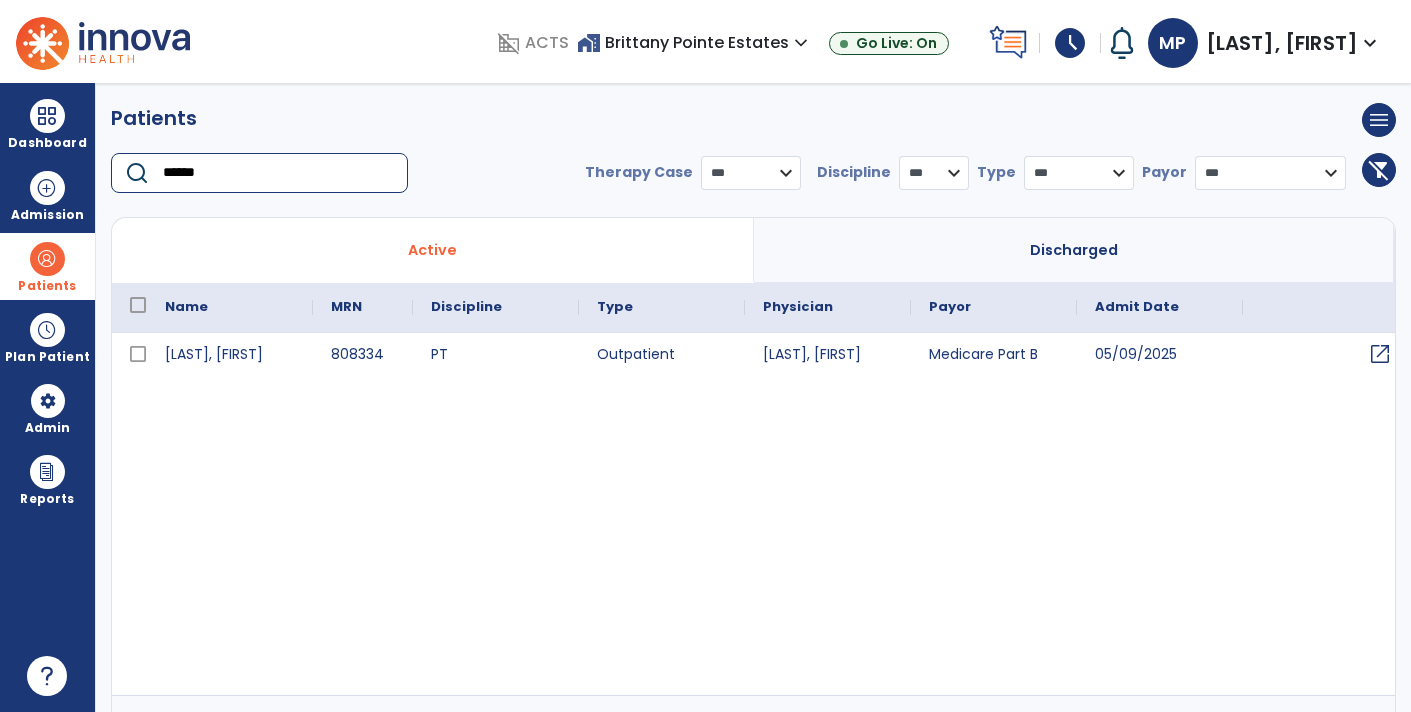 click on "open_in_new" at bounding box center (1380, 354) 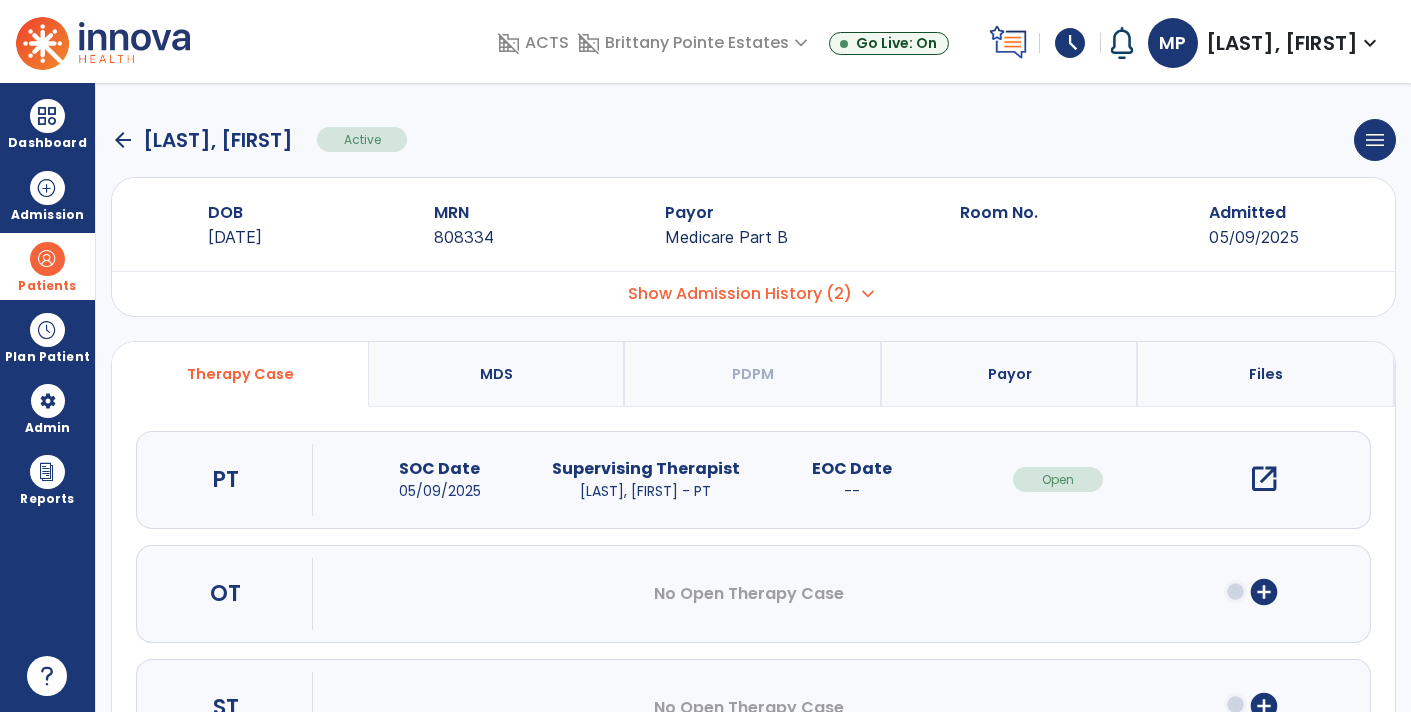 click on "open_in_new" at bounding box center (1264, 479) 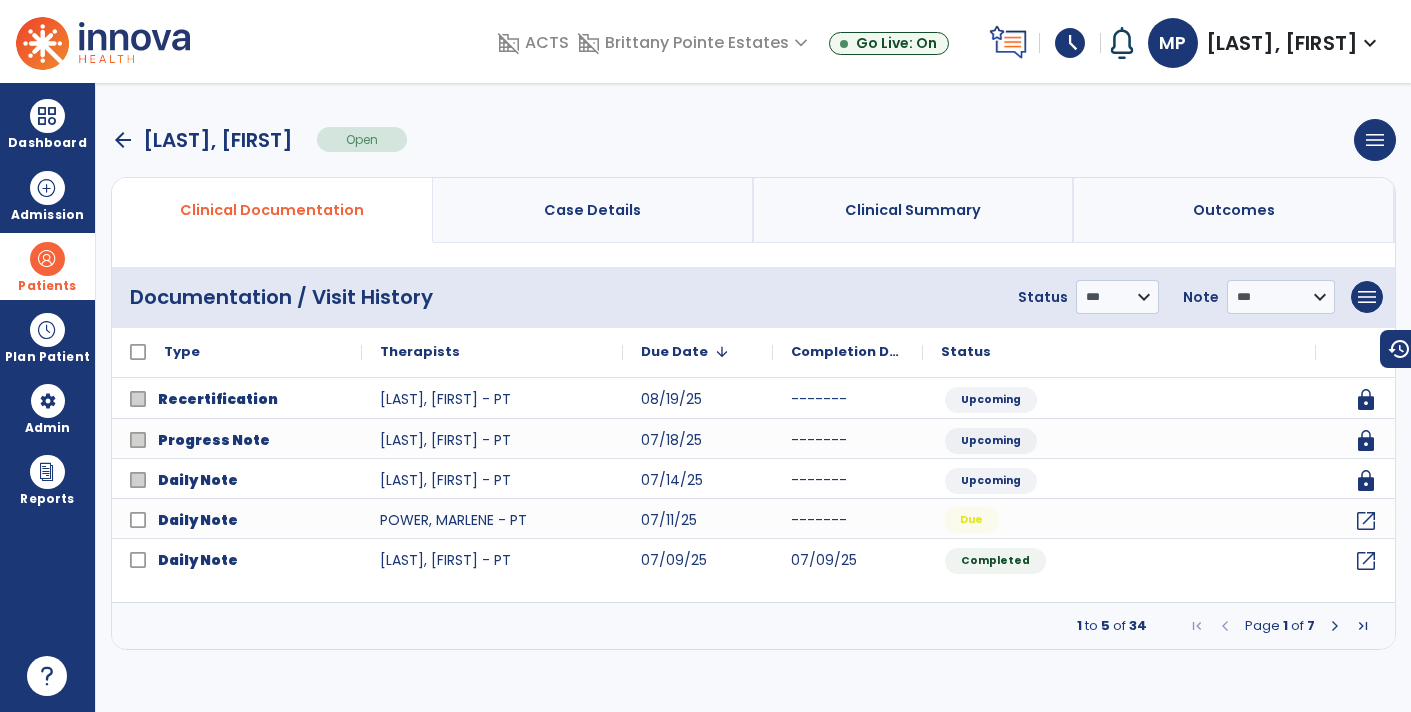 click on "Due" 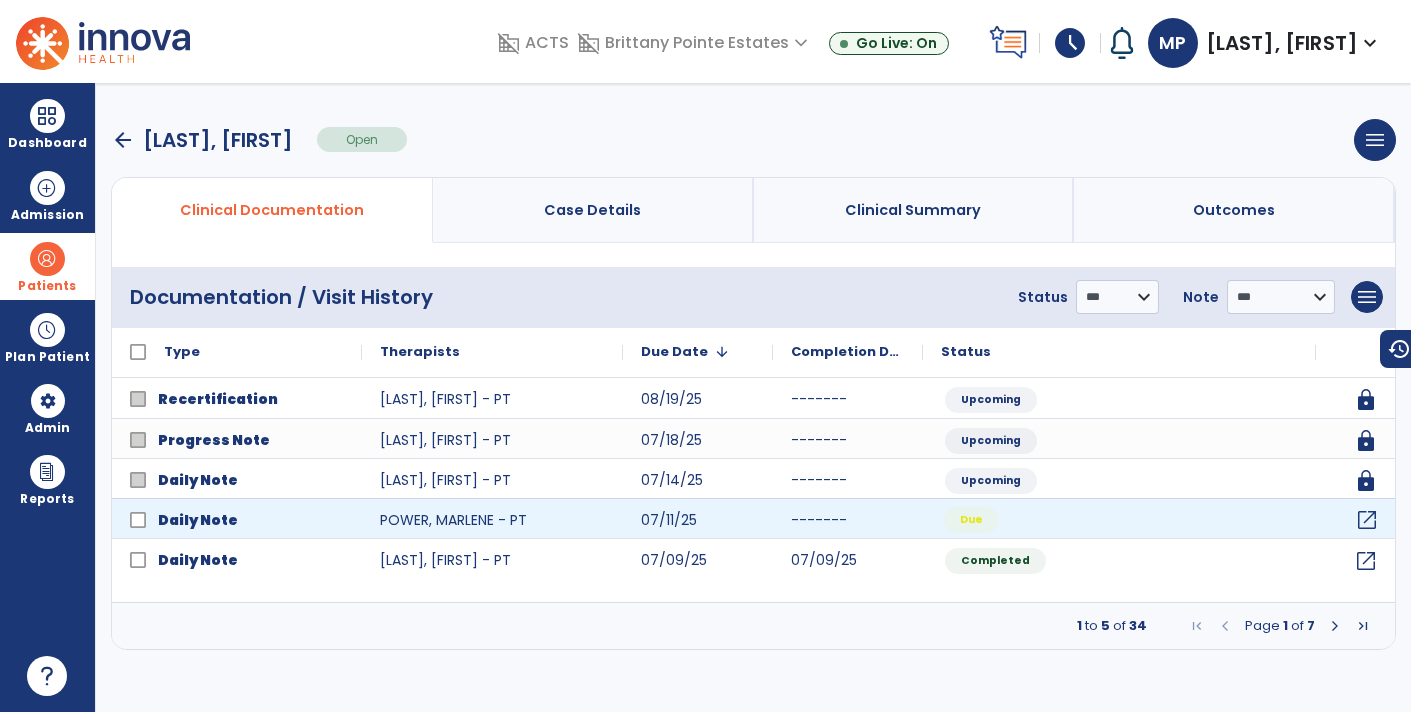 click on "open_in_new" 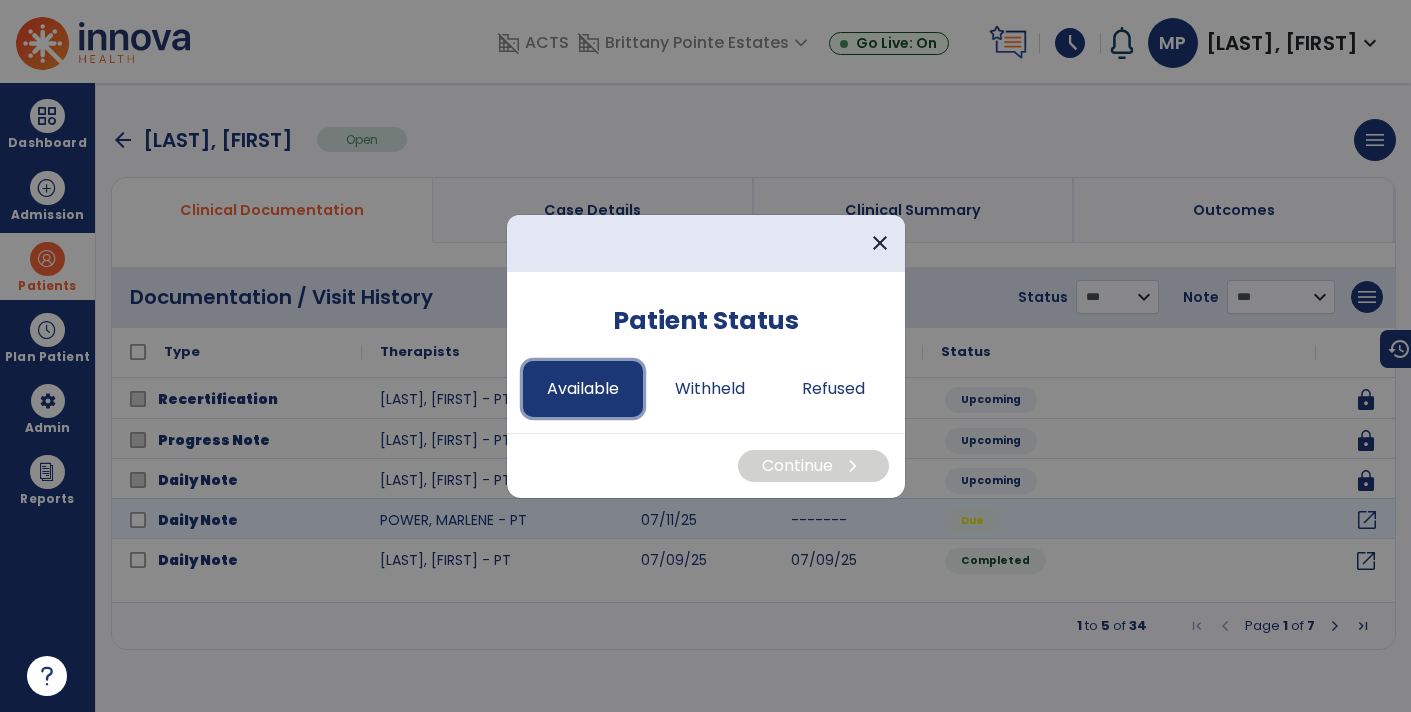 click on "Available" at bounding box center (583, 389) 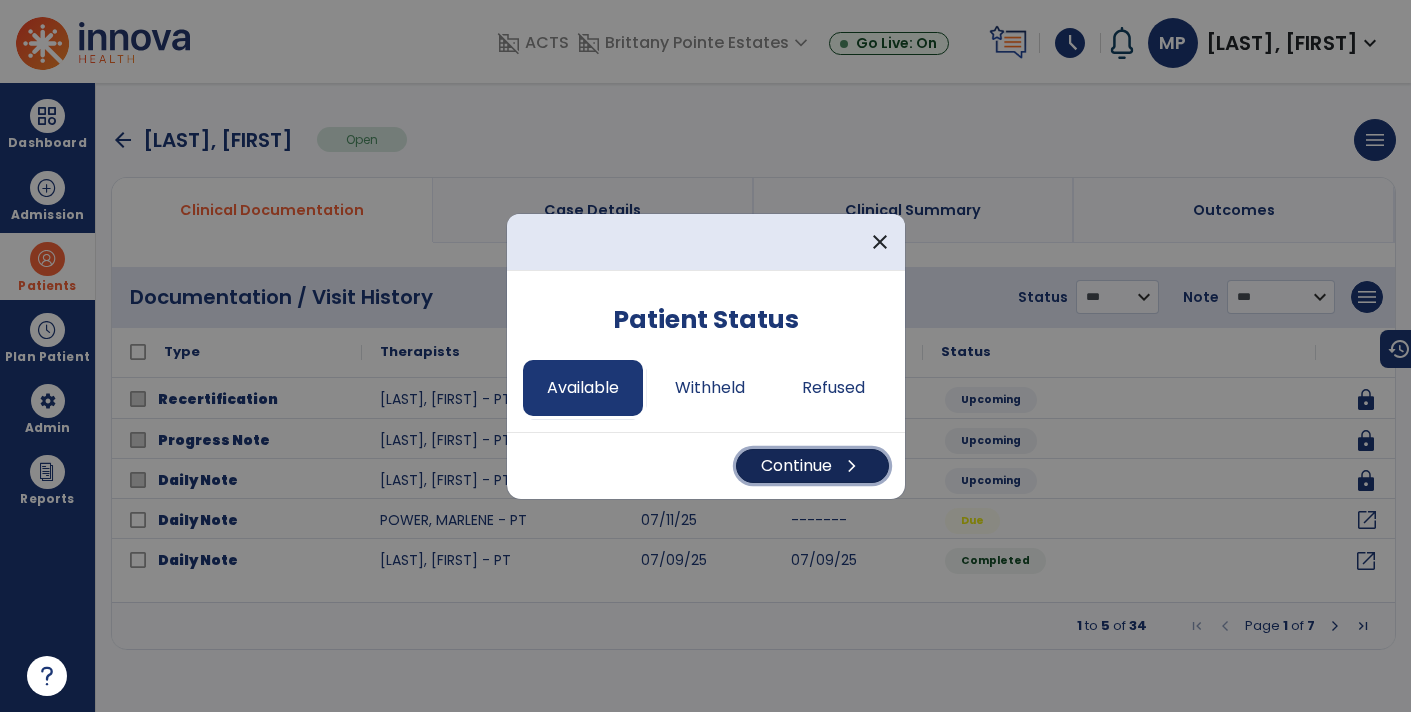 click on "Continue   chevron_right" at bounding box center [812, 466] 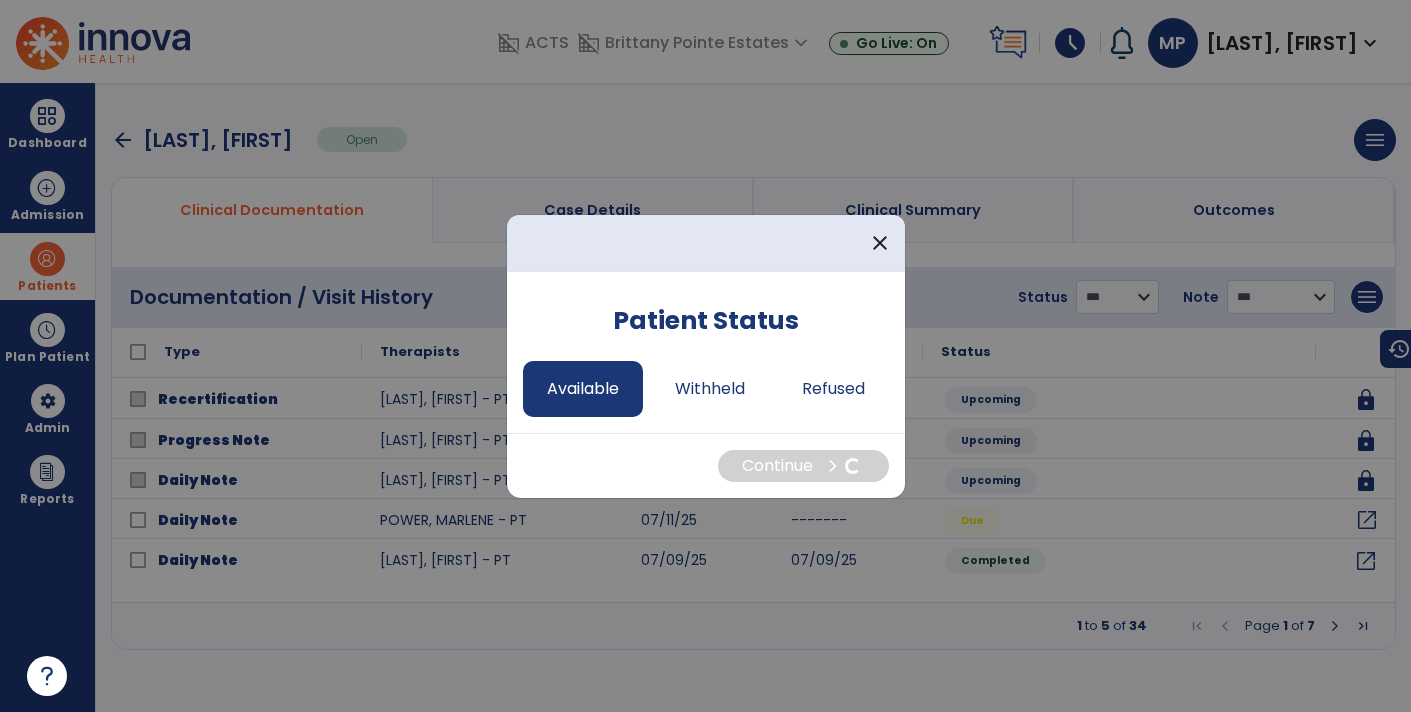 select on "*" 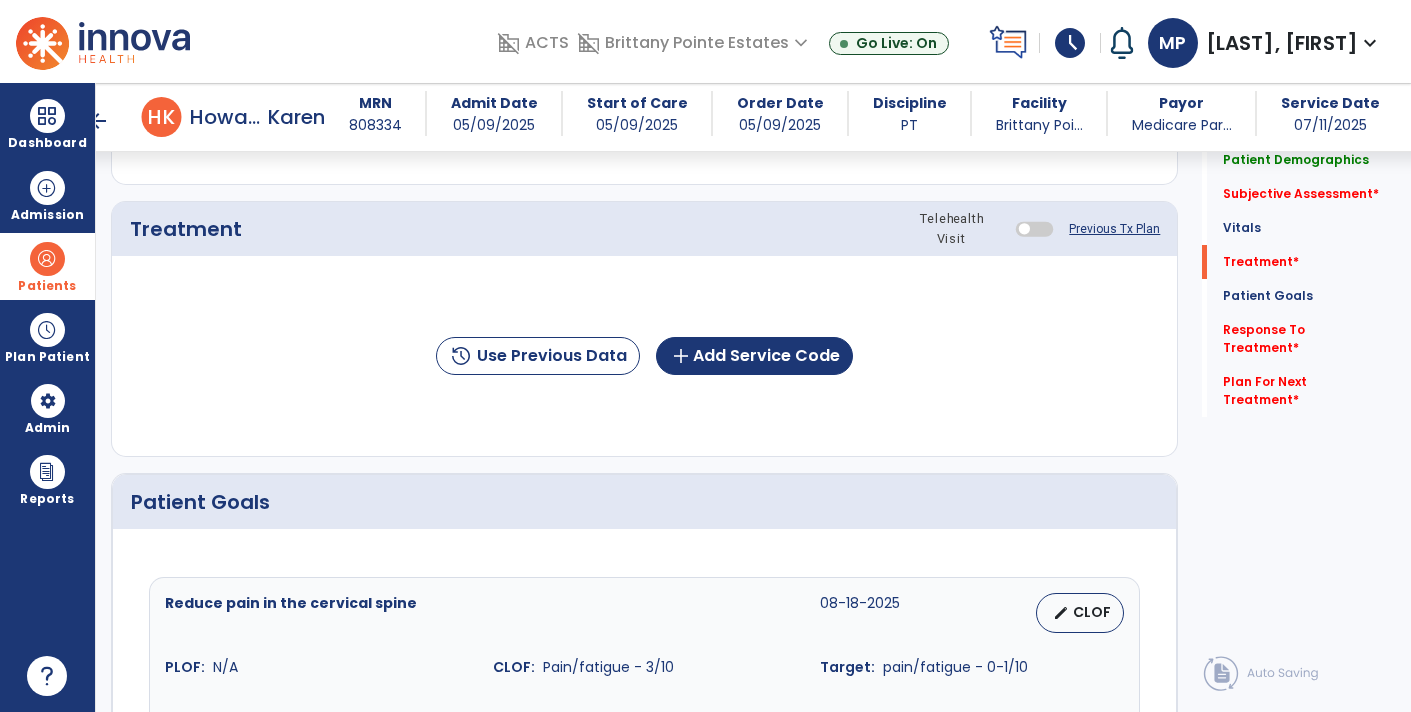 scroll, scrollTop: 1172, scrollLeft: 0, axis: vertical 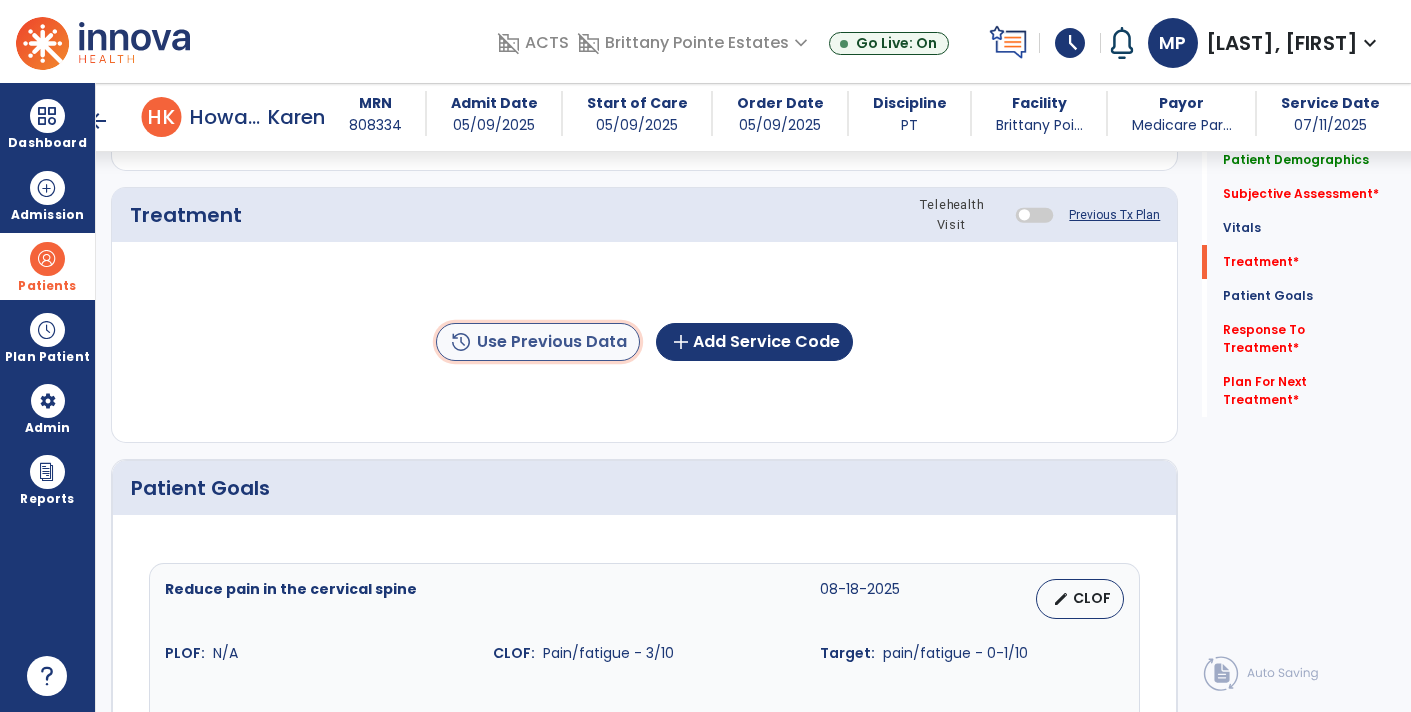 click on "history  Use Previous Data" 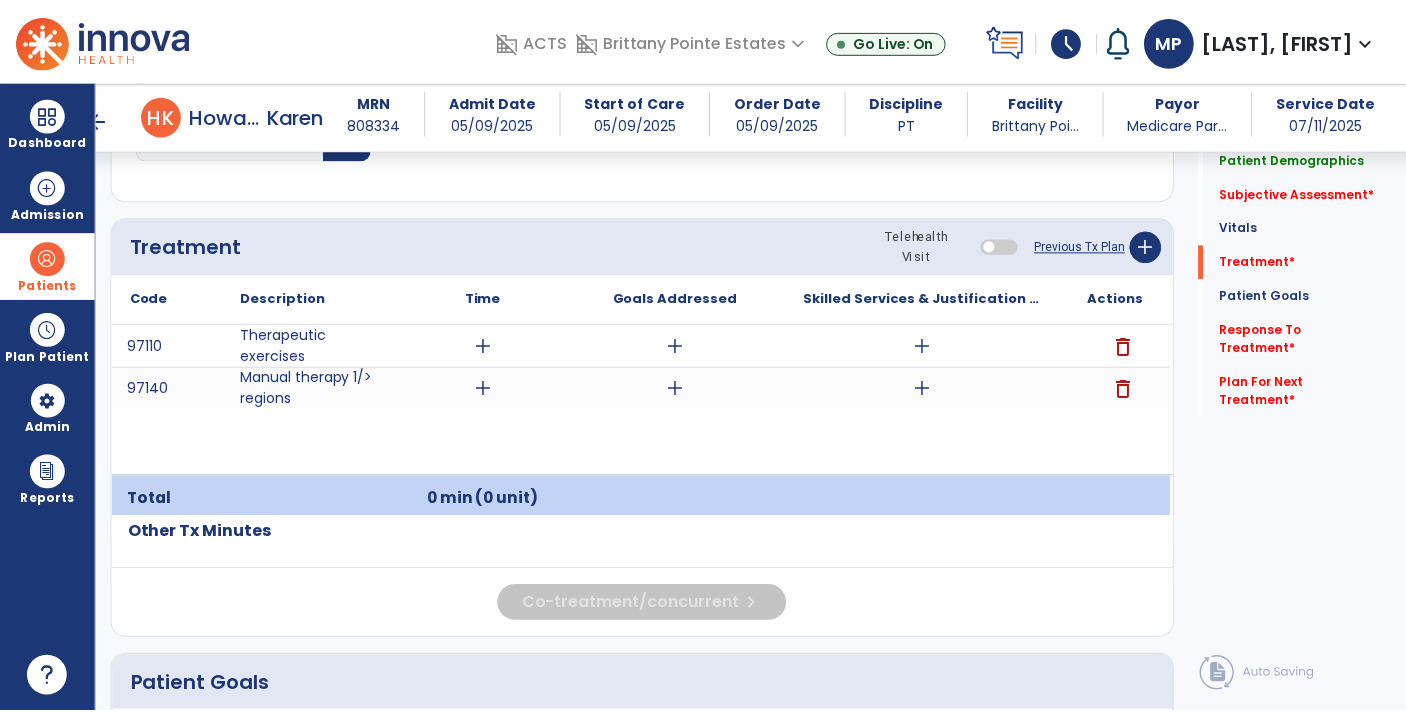 scroll, scrollTop: 1143, scrollLeft: 0, axis: vertical 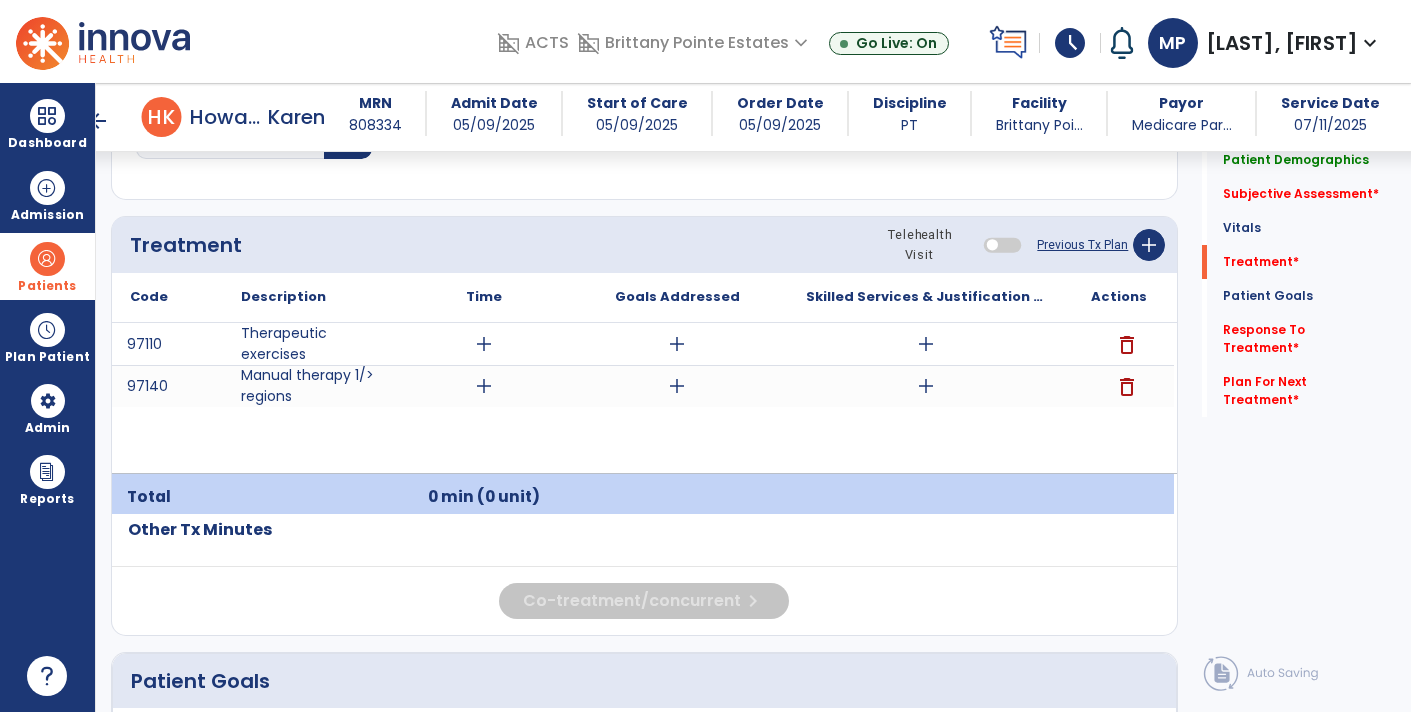 click on "add" at bounding box center (926, 344) 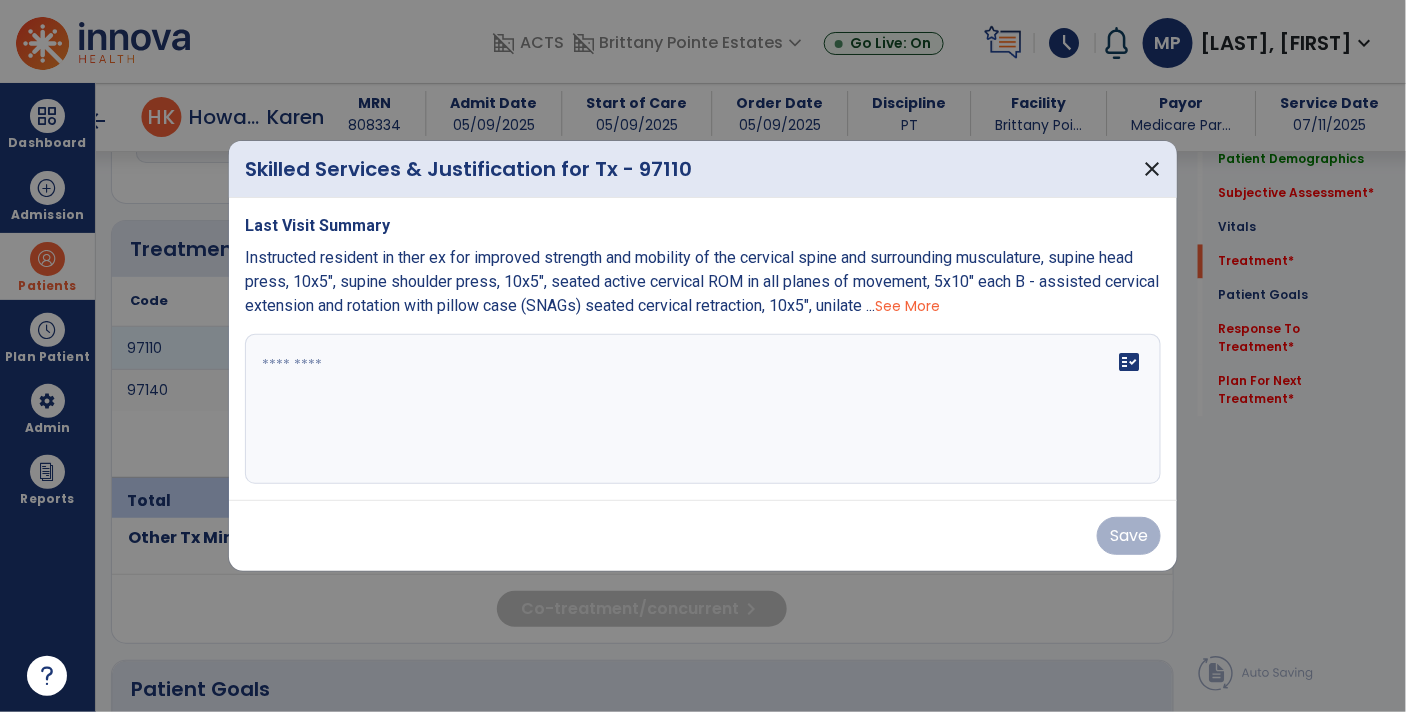 scroll, scrollTop: 1143, scrollLeft: 0, axis: vertical 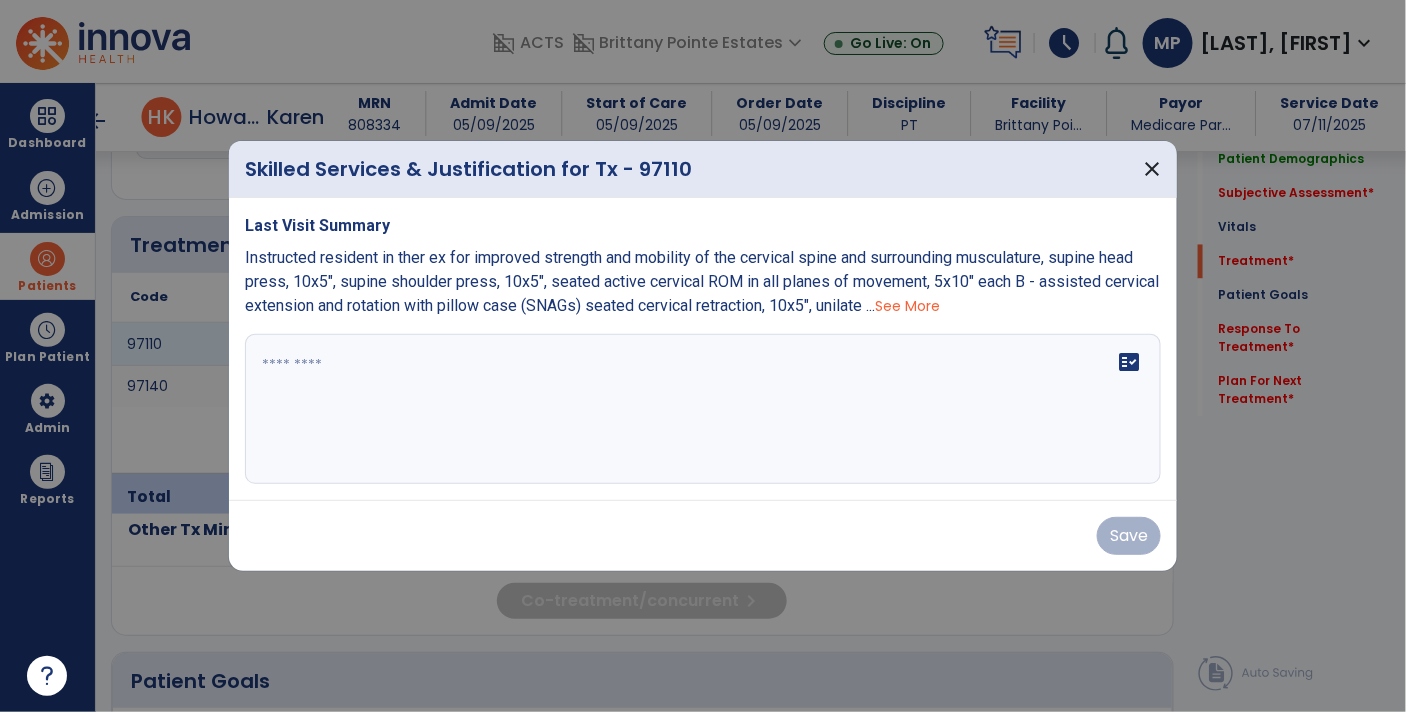 click on "See More" at bounding box center [907, 306] 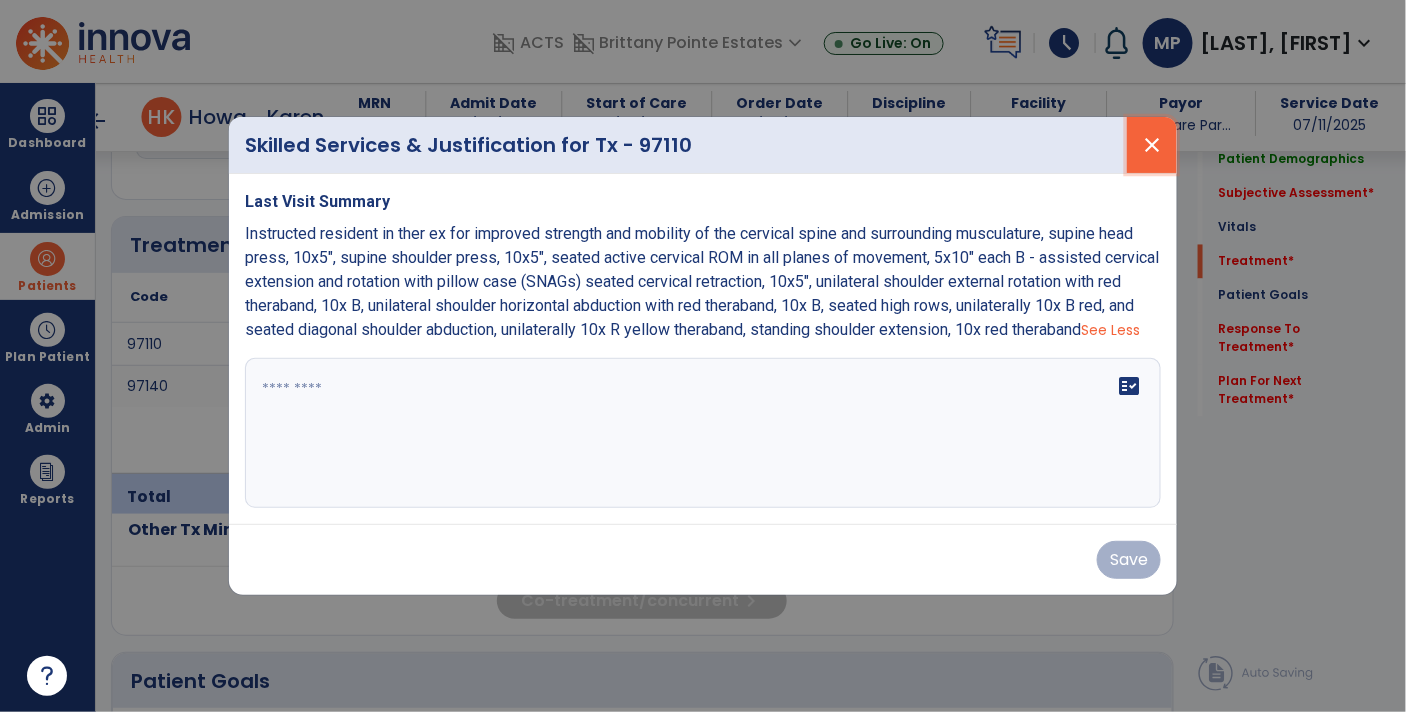 click on "close" at bounding box center [1152, 145] 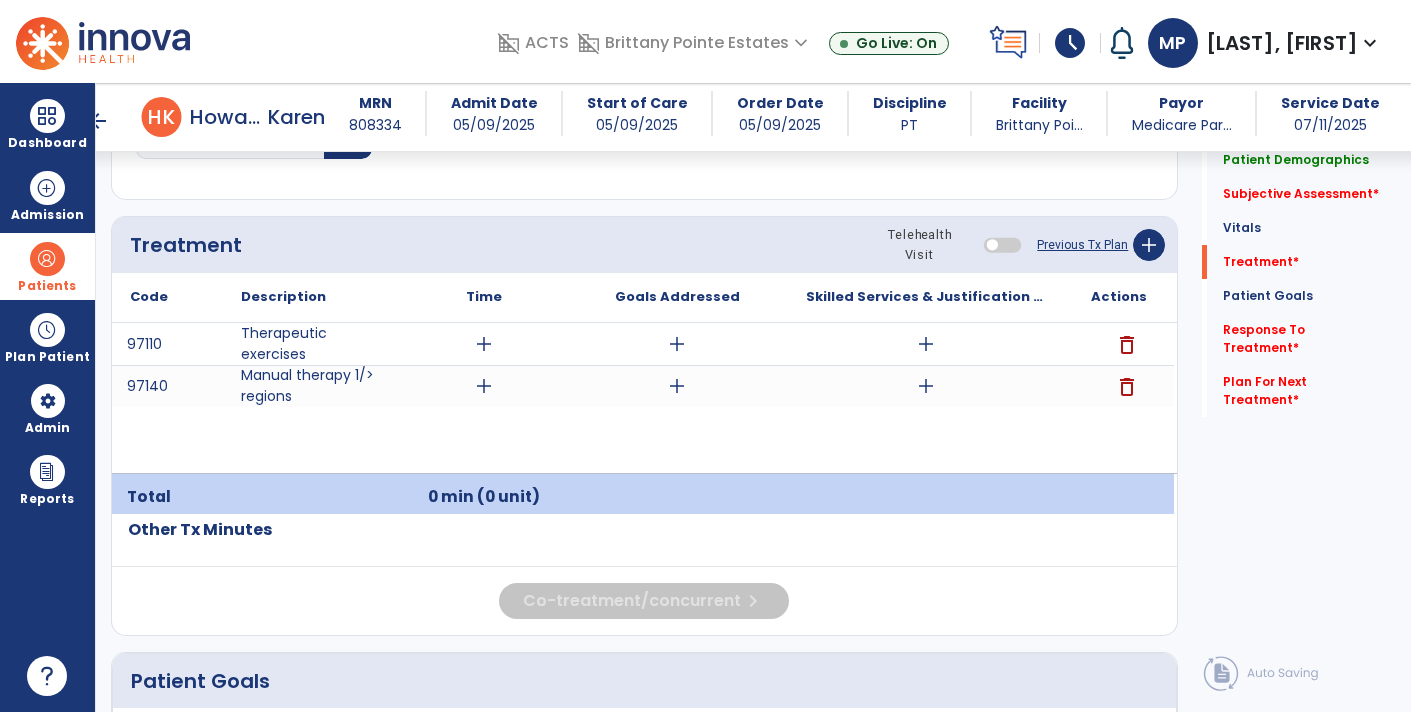 click on "add" at bounding box center (926, 386) 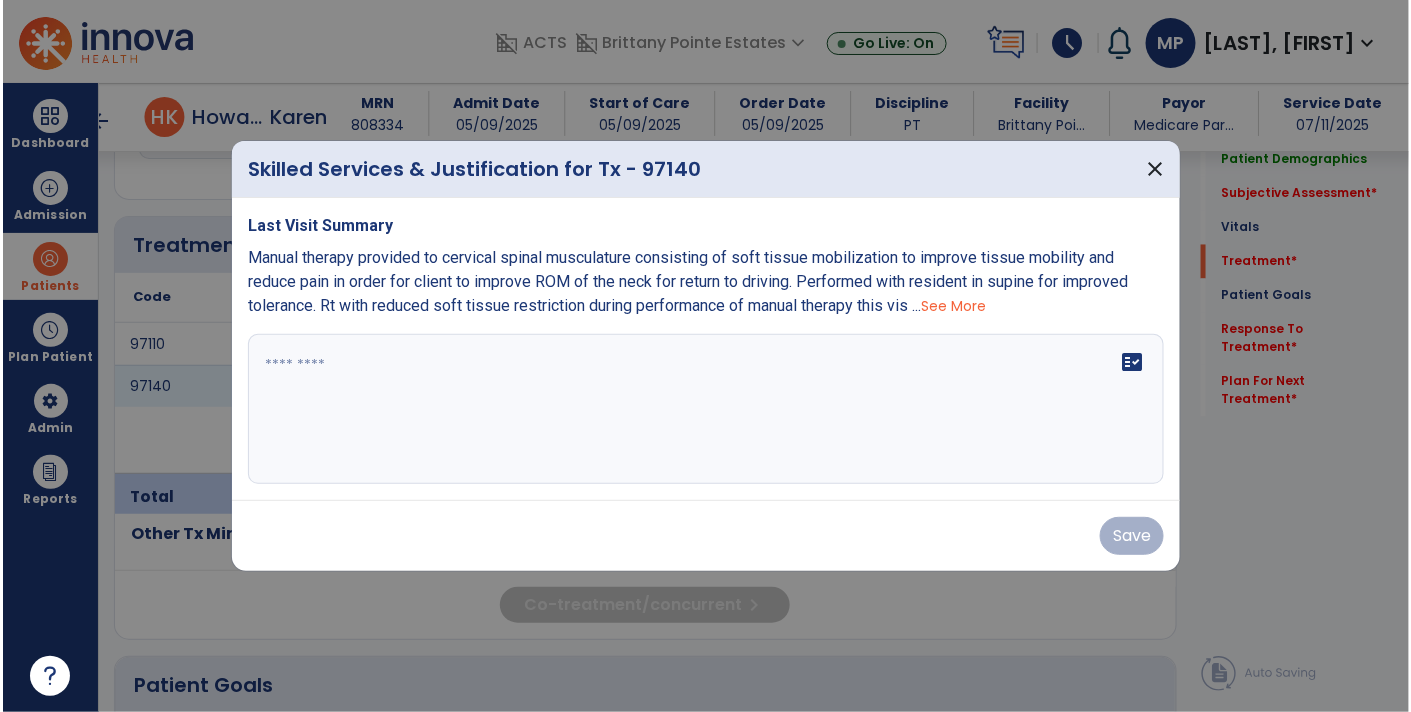 scroll, scrollTop: 1143, scrollLeft: 0, axis: vertical 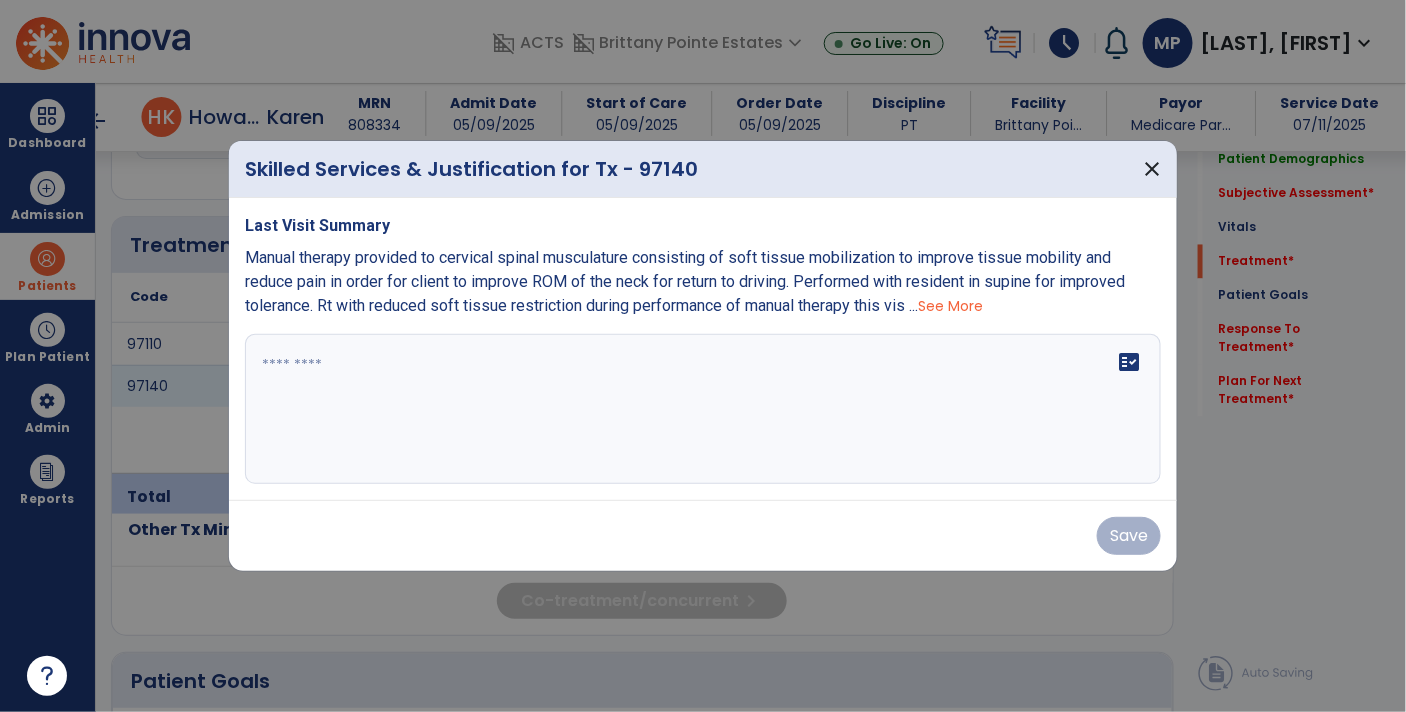 click on "See More" at bounding box center [950, 306] 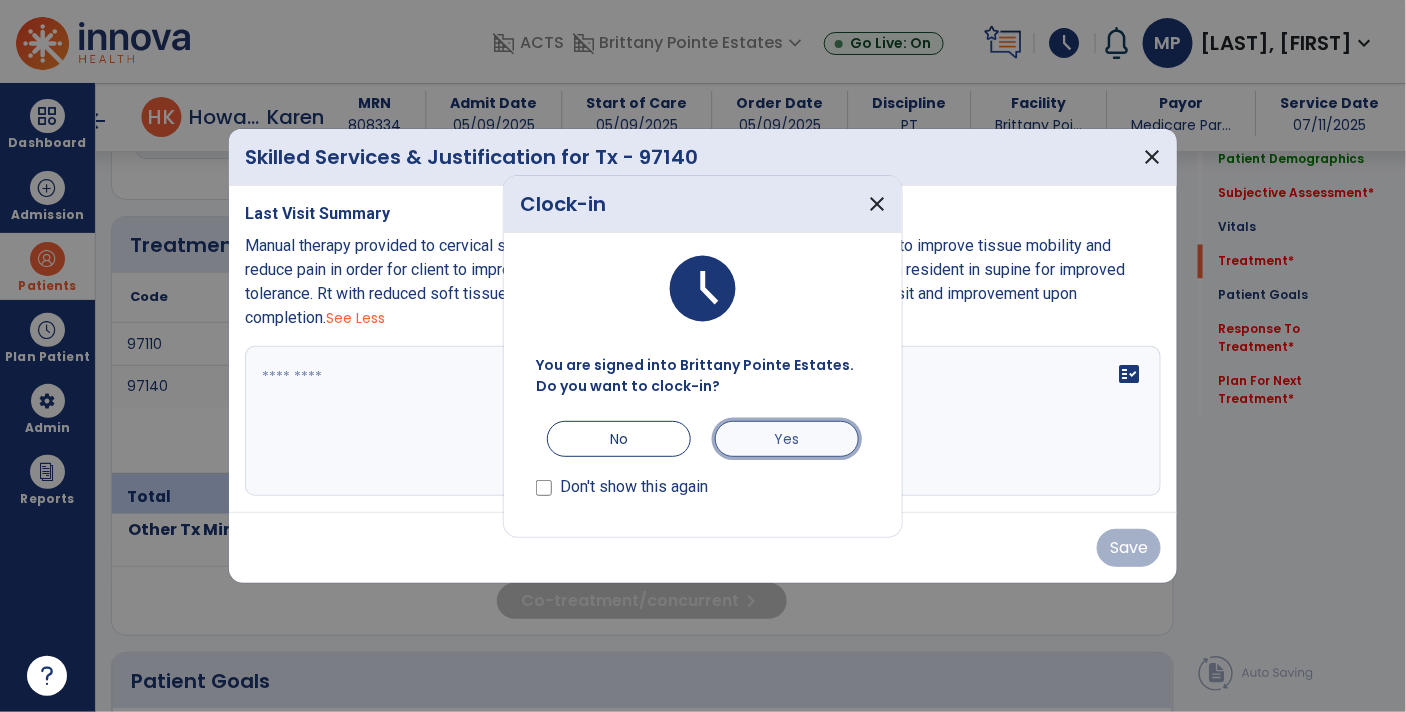 click on "Yes" at bounding box center [787, 439] 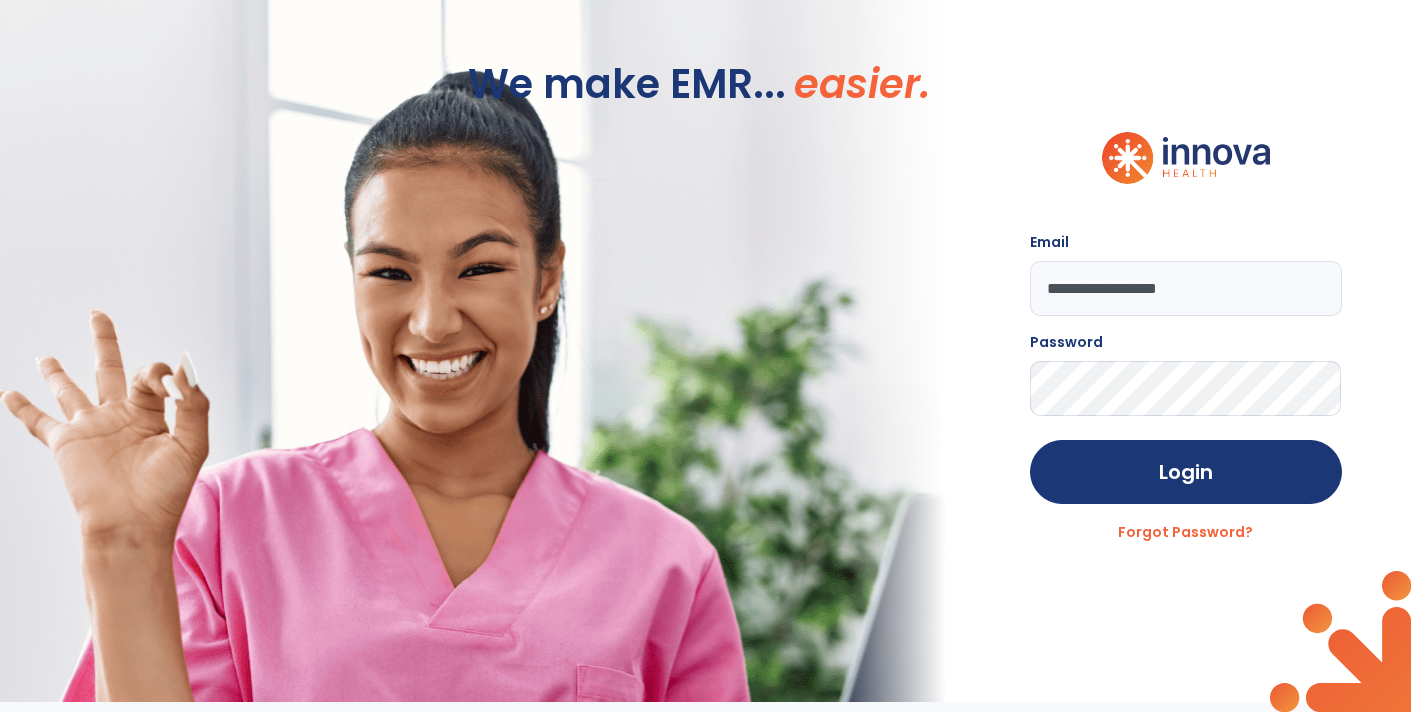 scroll, scrollTop: 0, scrollLeft: 0, axis: both 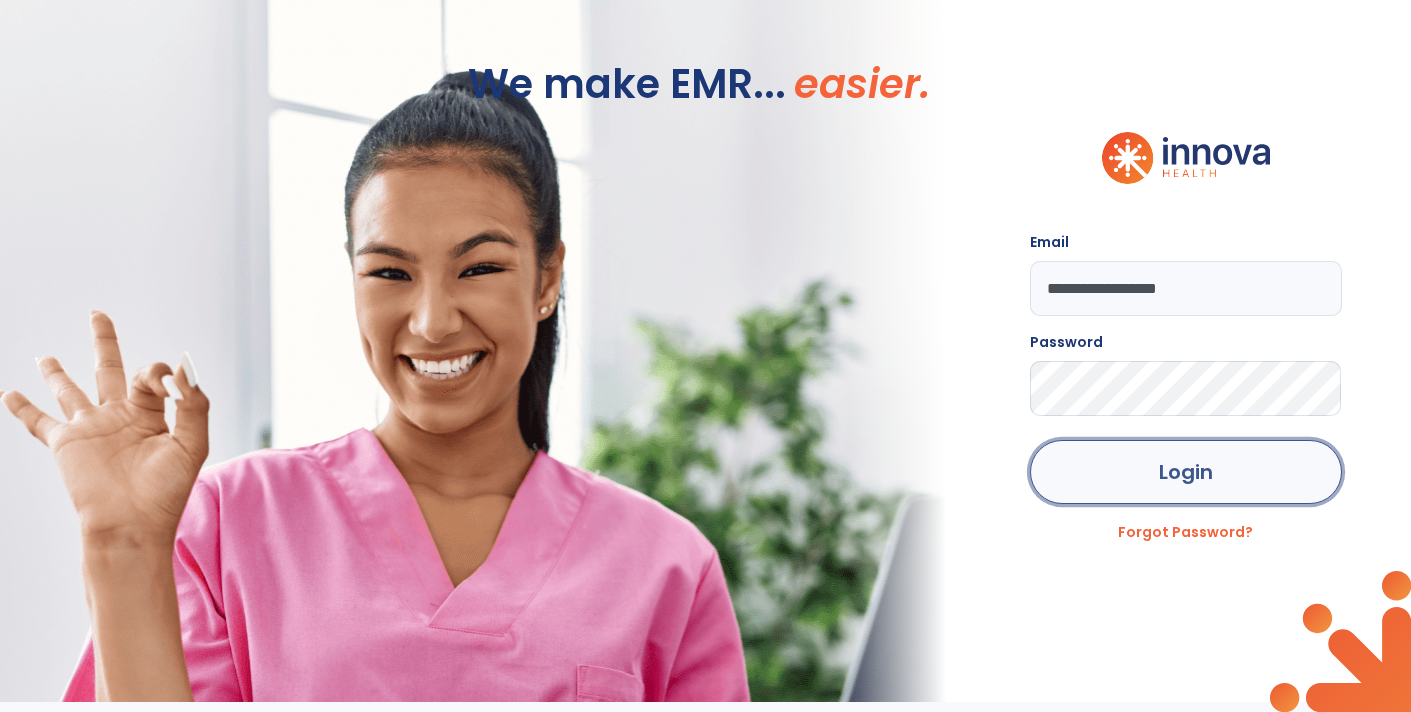 click on "Login" 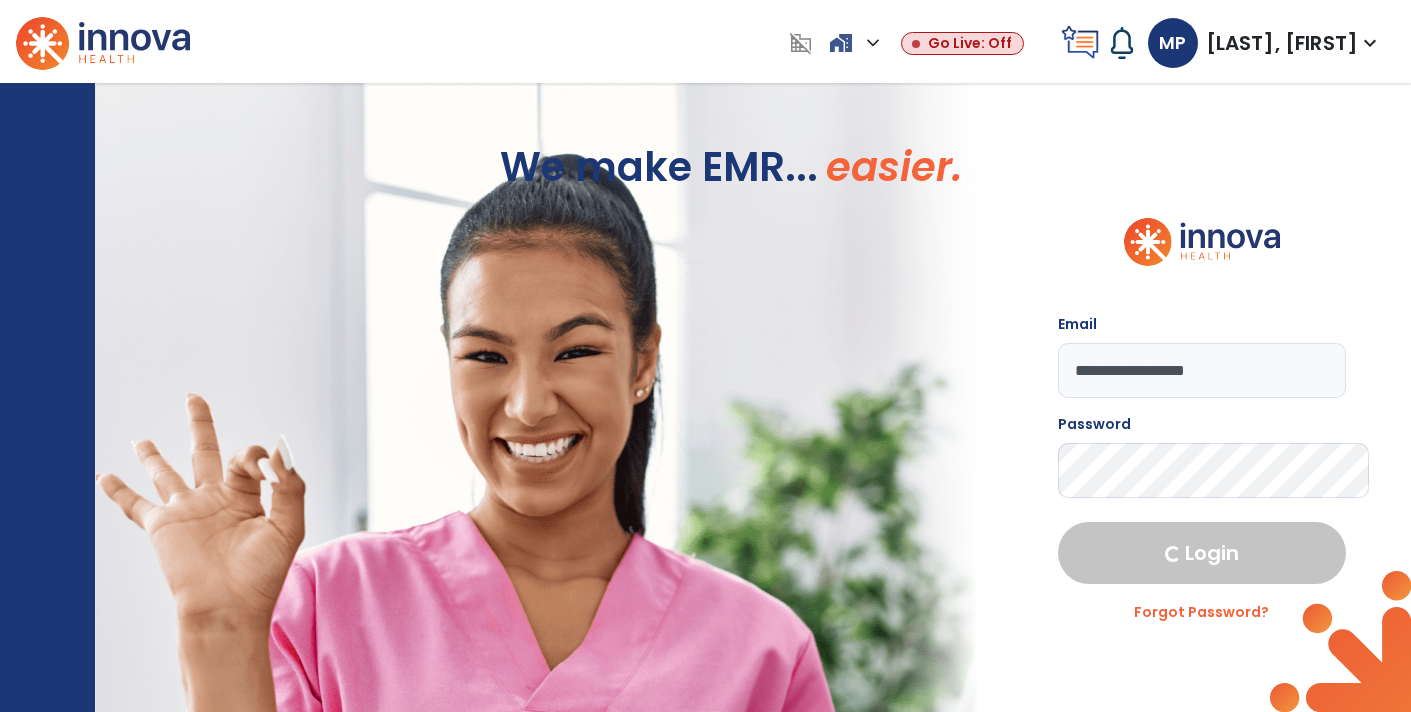 select on "****" 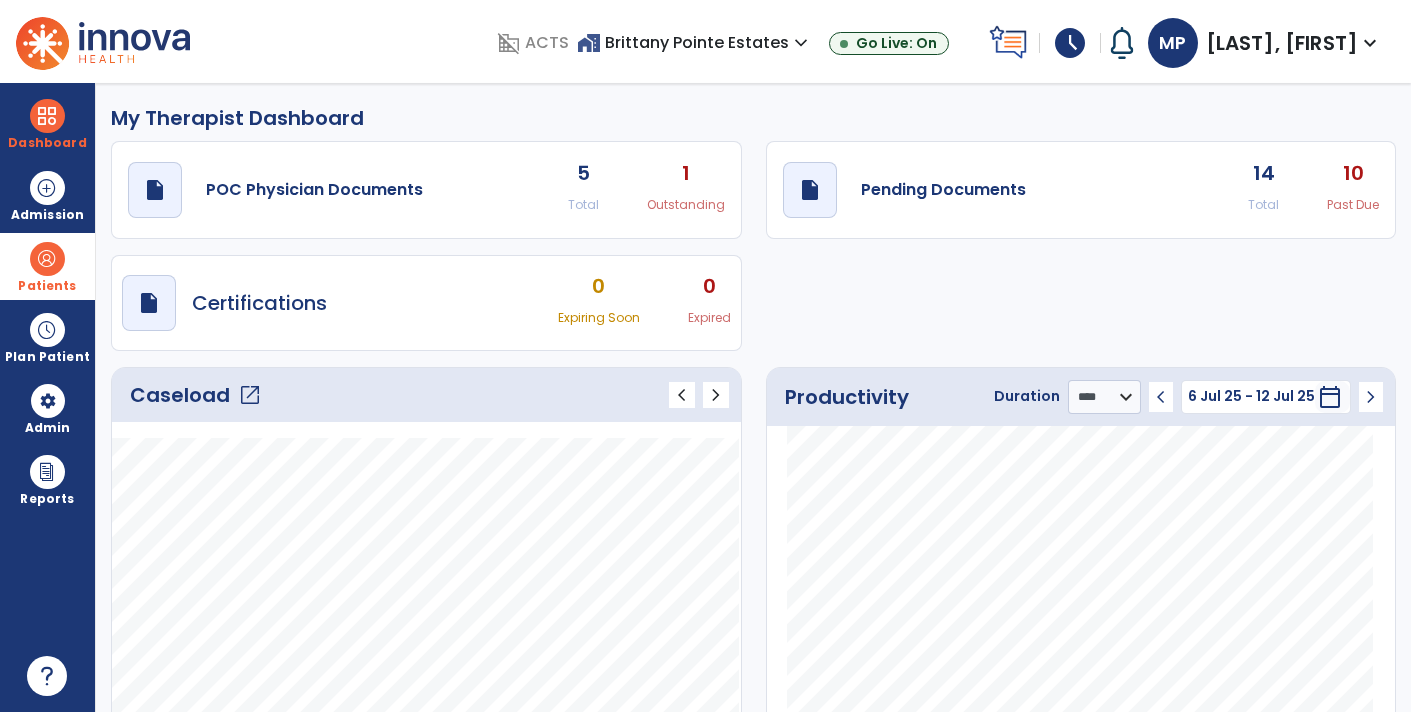click at bounding box center [47, 259] 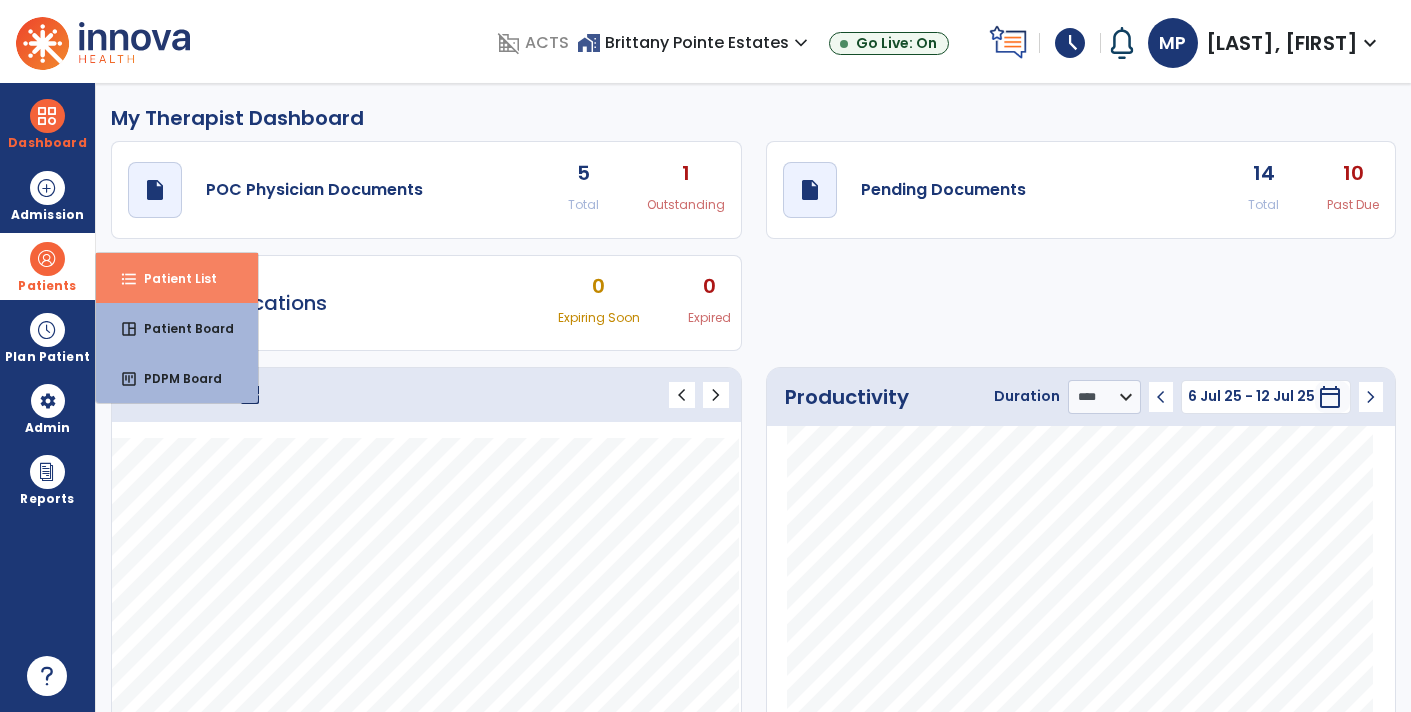 click on "format_list_bulleted" at bounding box center [129, 279] 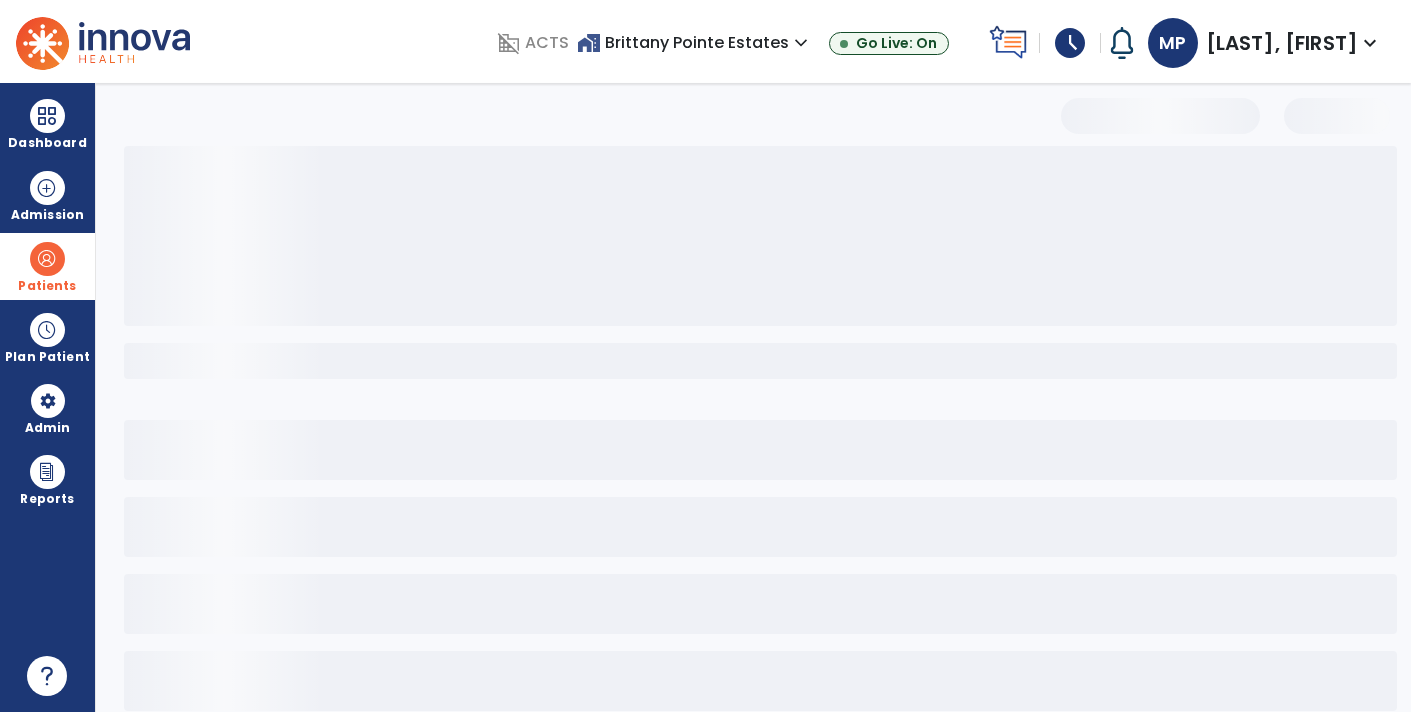 select on "***" 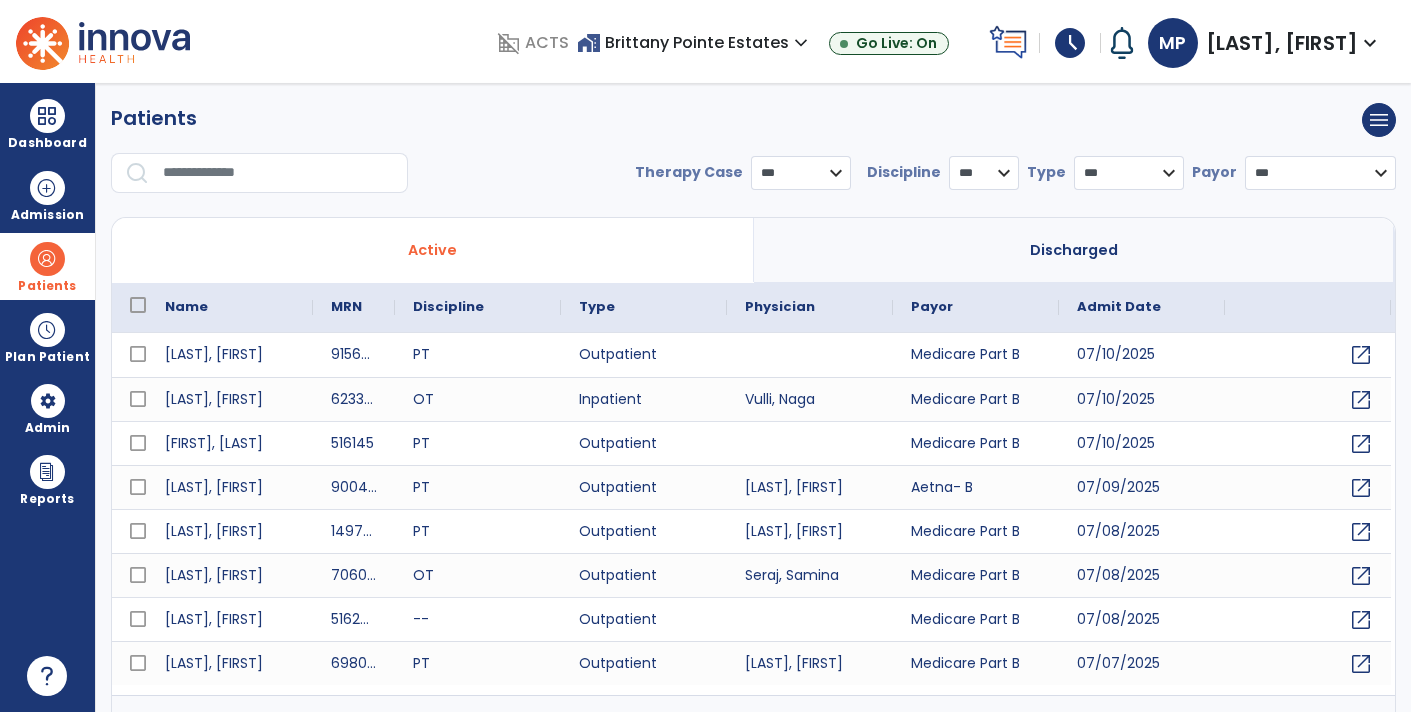 click at bounding box center (278, 173) 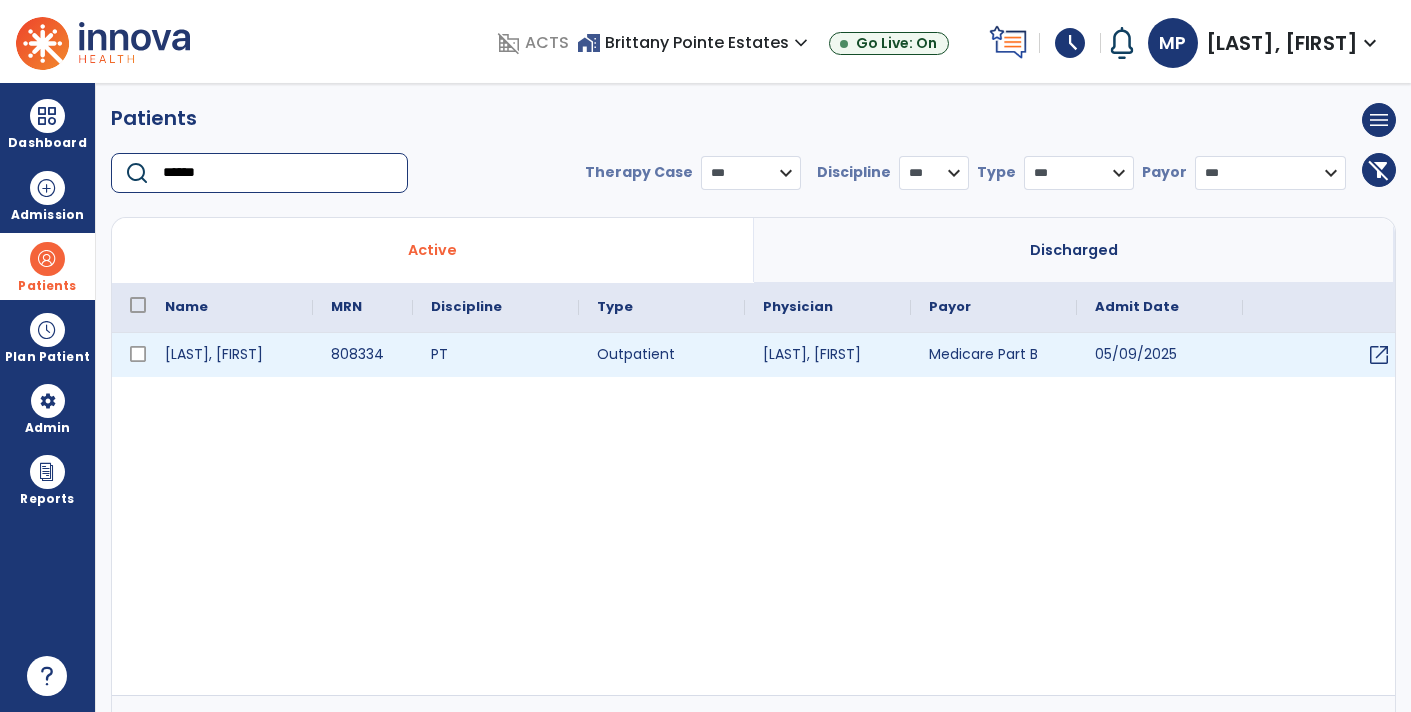 type on "******" 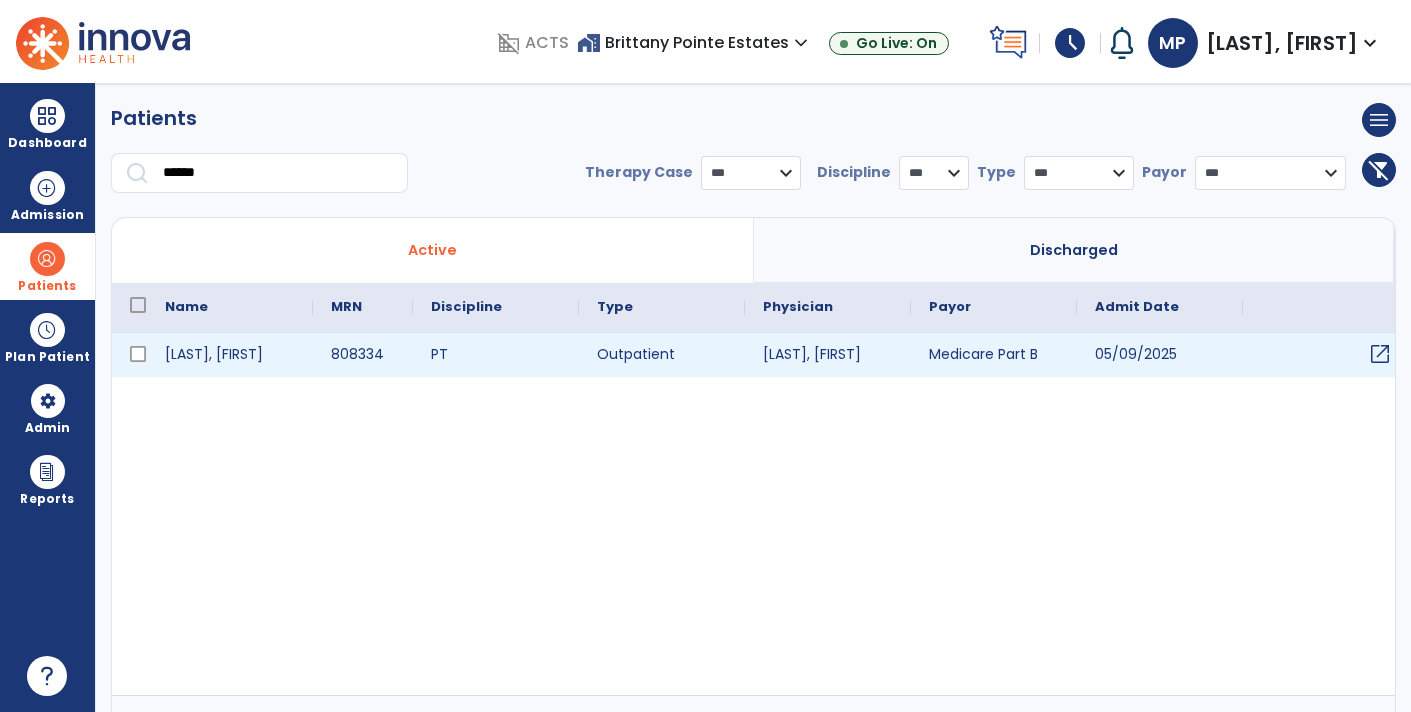 click on "open_in_new" at bounding box center (1380, 354) 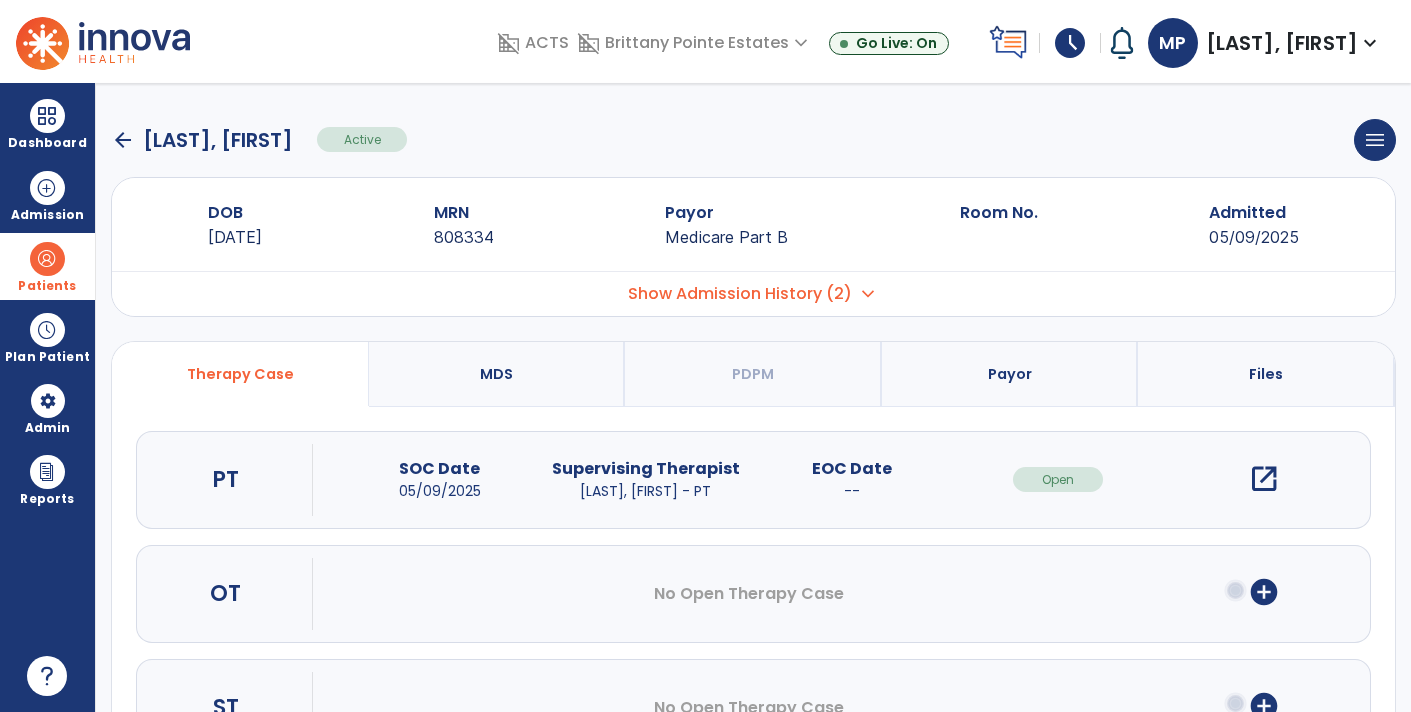 click on "open_in_new" at bounding box center [1264, 479] 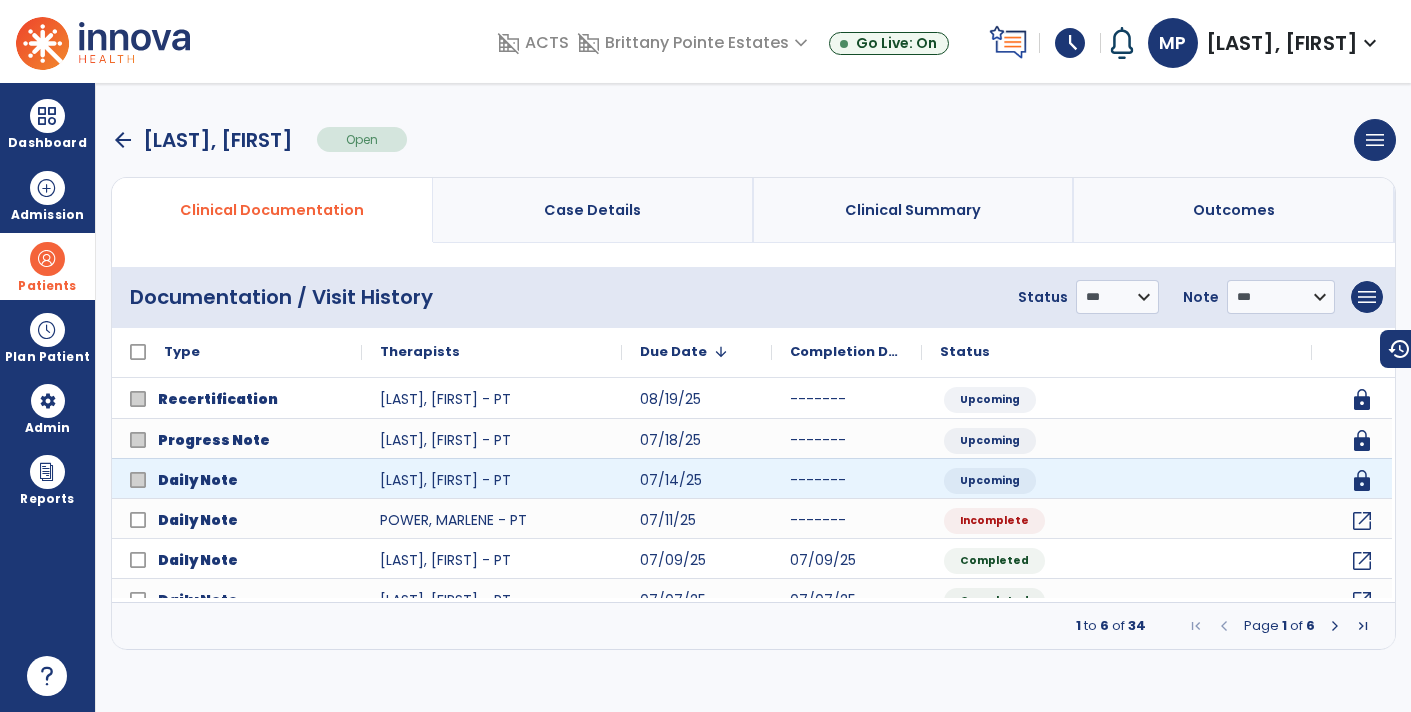 scroll, scrollTop: 0, scrollLeft: 0, axis: both 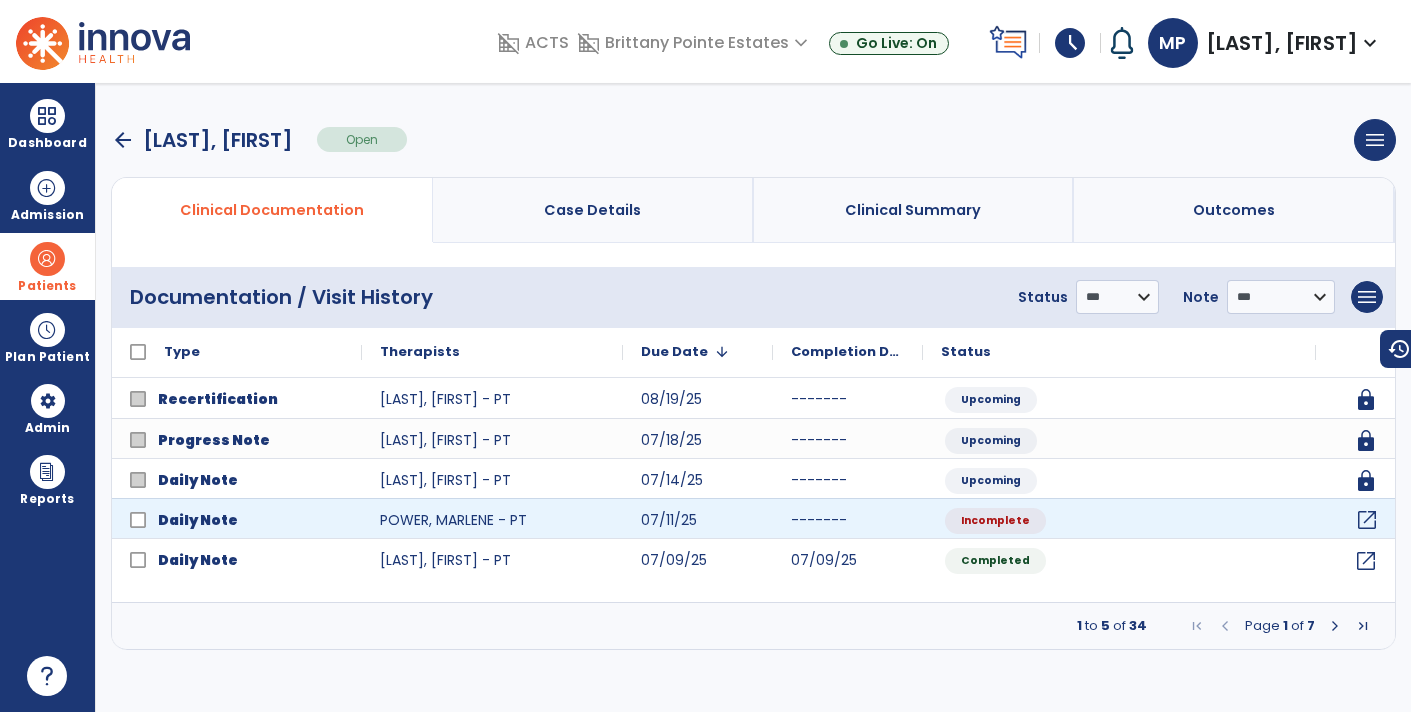 click on "open_in_new" 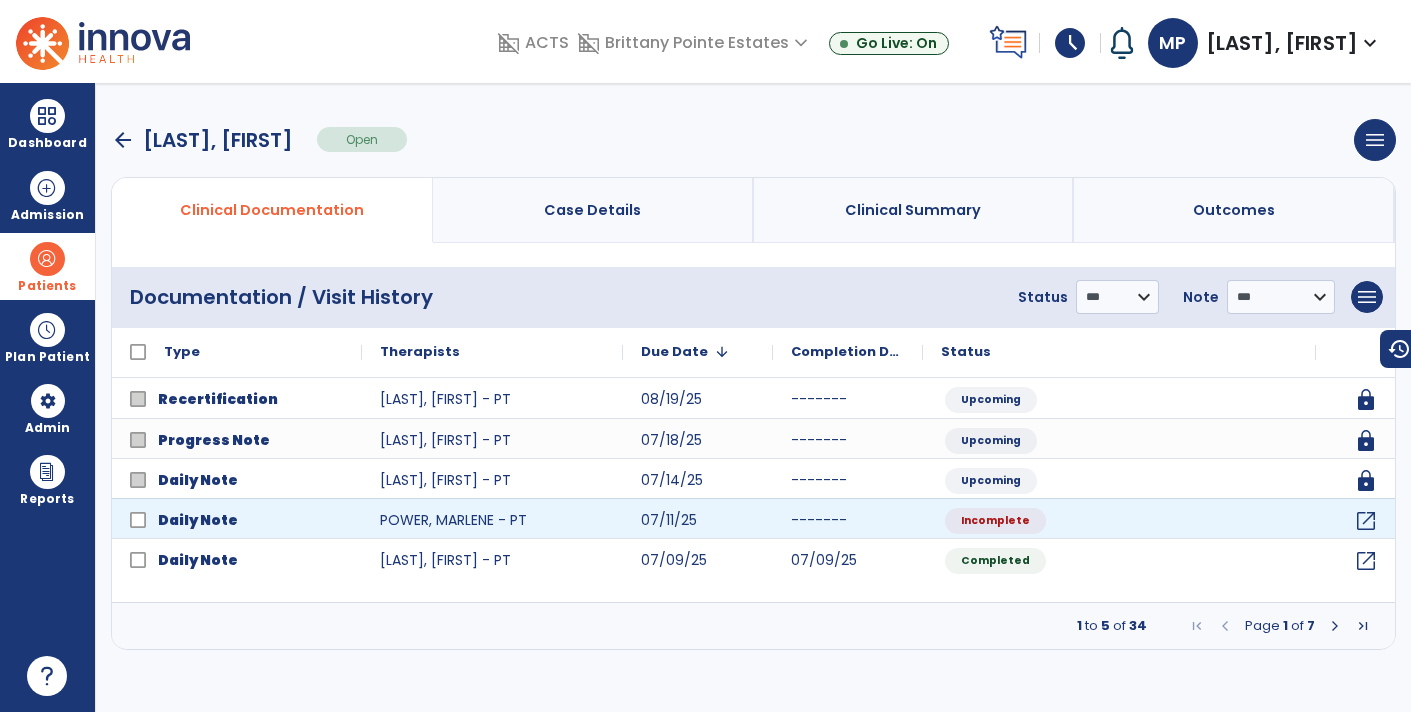 select on "*" 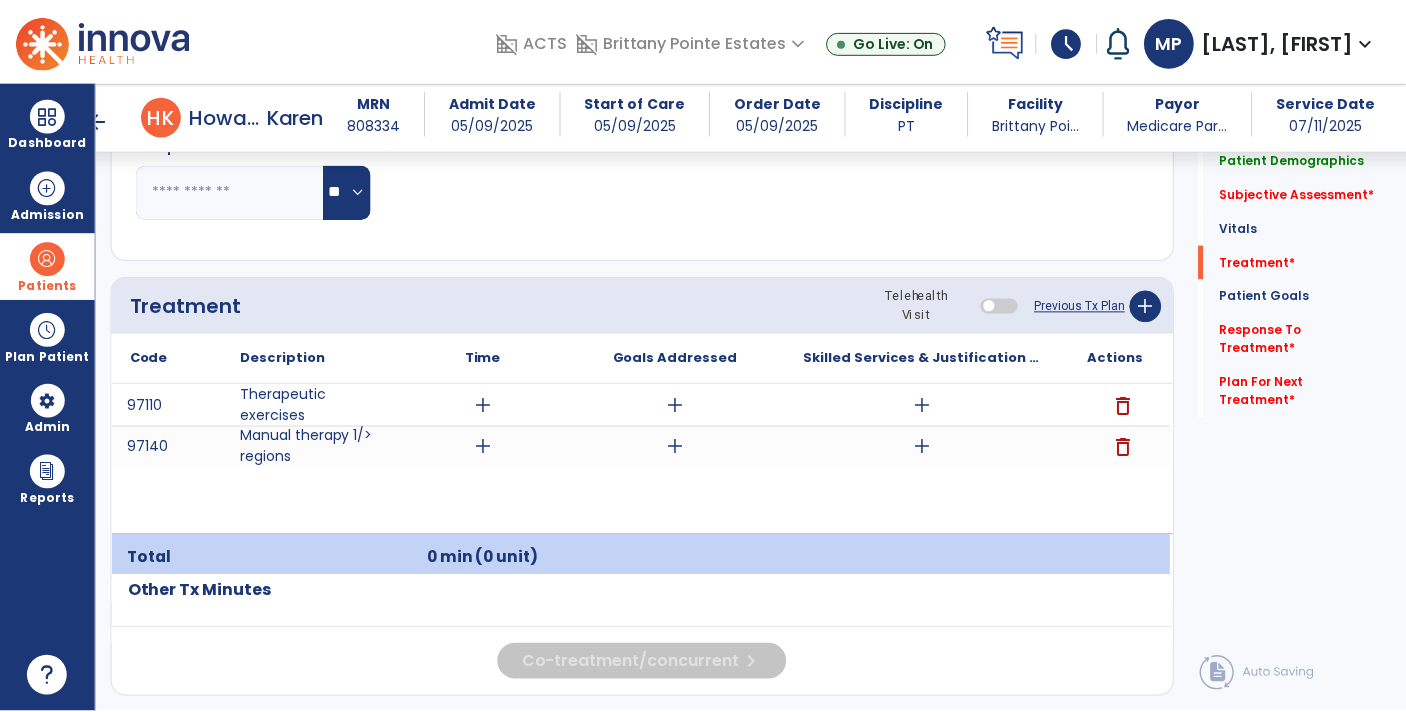 scroll, scrollTop: 1132, scrollLeft: 0, axis: vertical 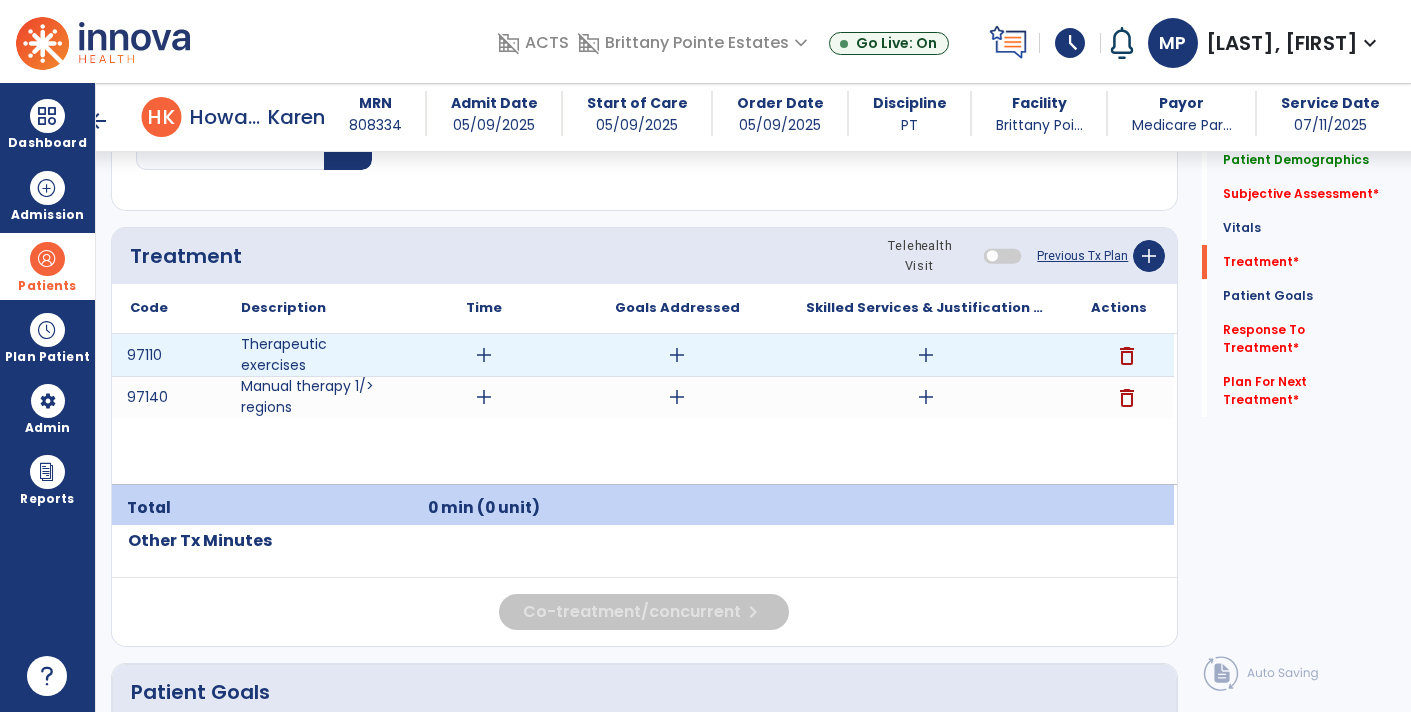 click on "add" at bounding box center [926, 355] 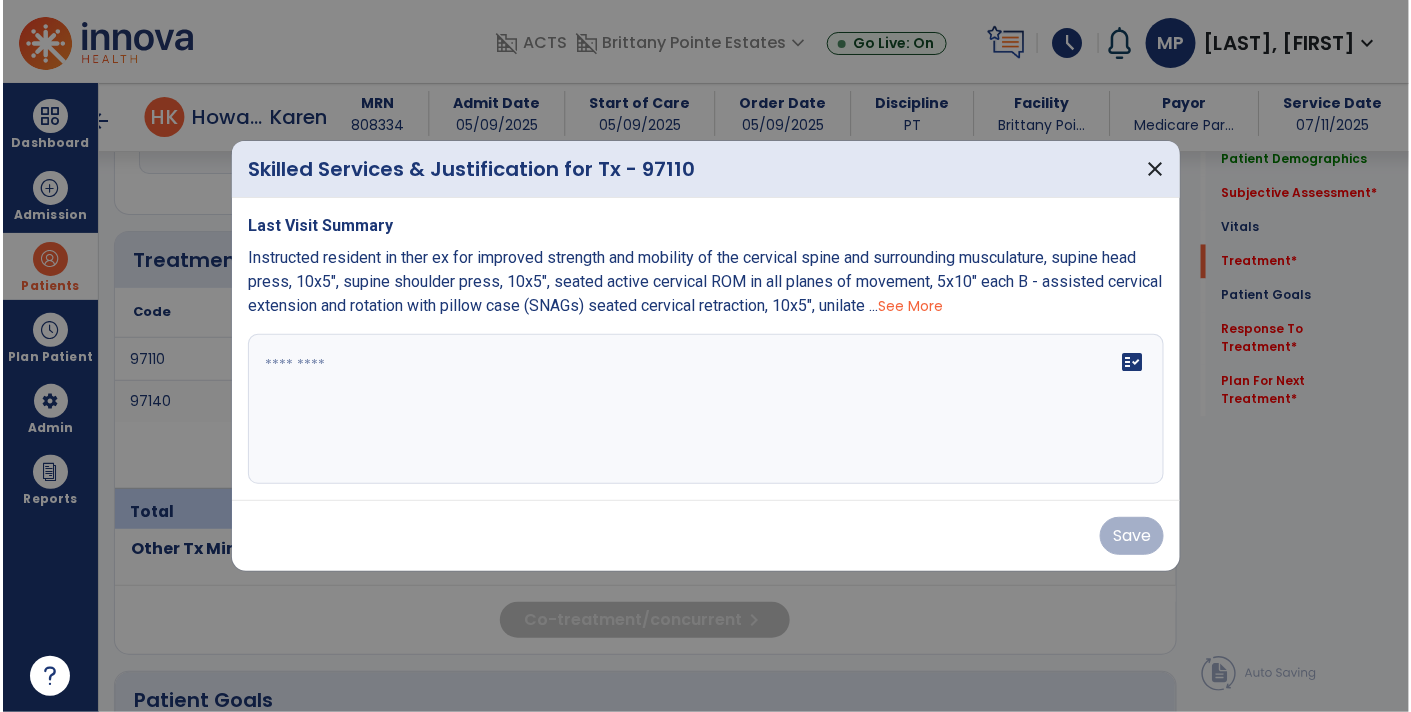 scroll, scrollTop: 1132, scrollLeft: 0, axis: vertical 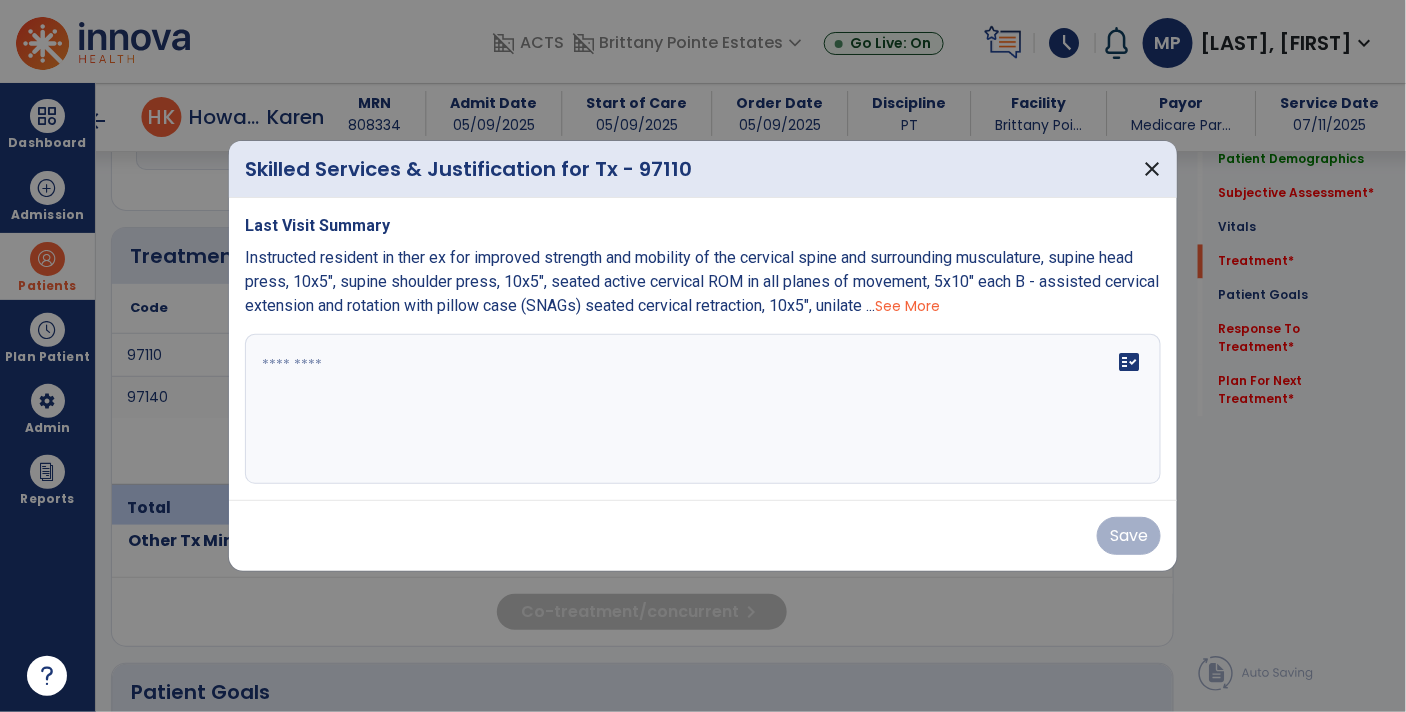 click on "See More" at bounding box center [907, 306] 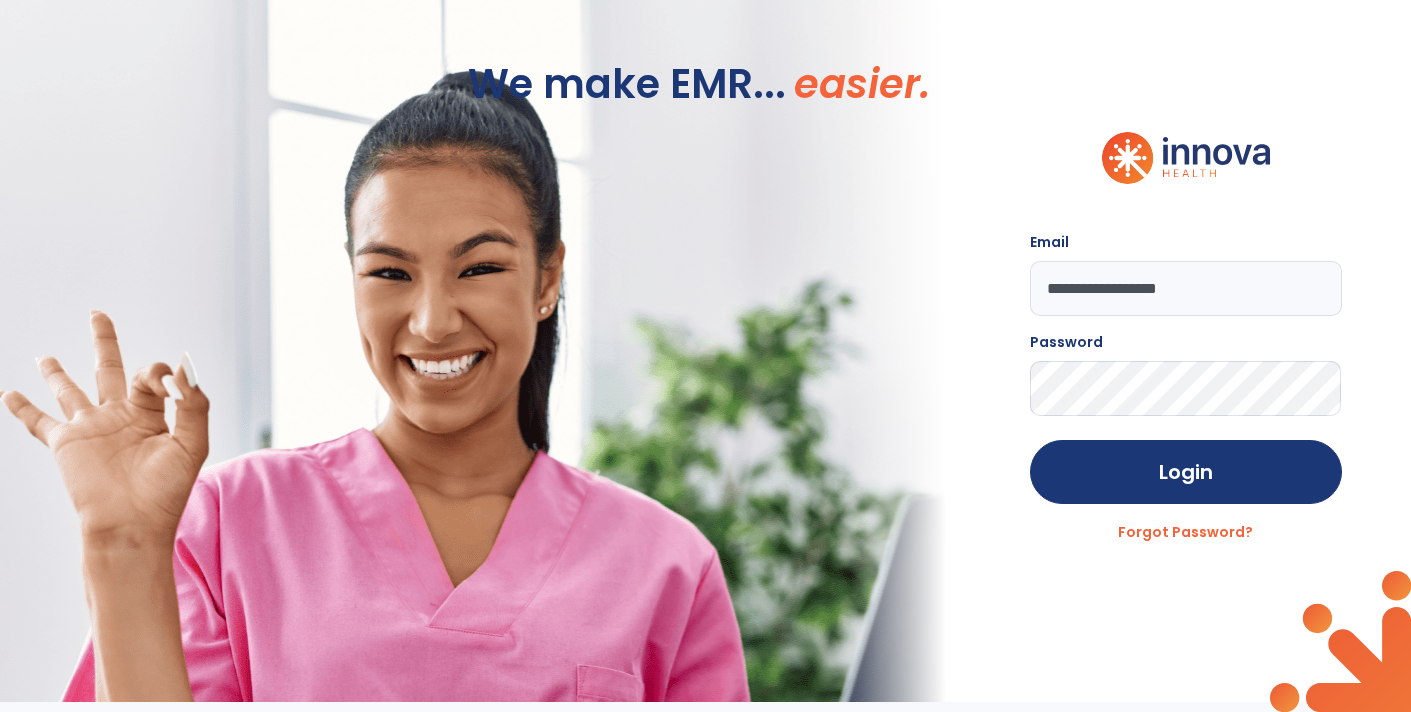 scroll, scrollTop: 0, scrollLeft: 0, axis: both 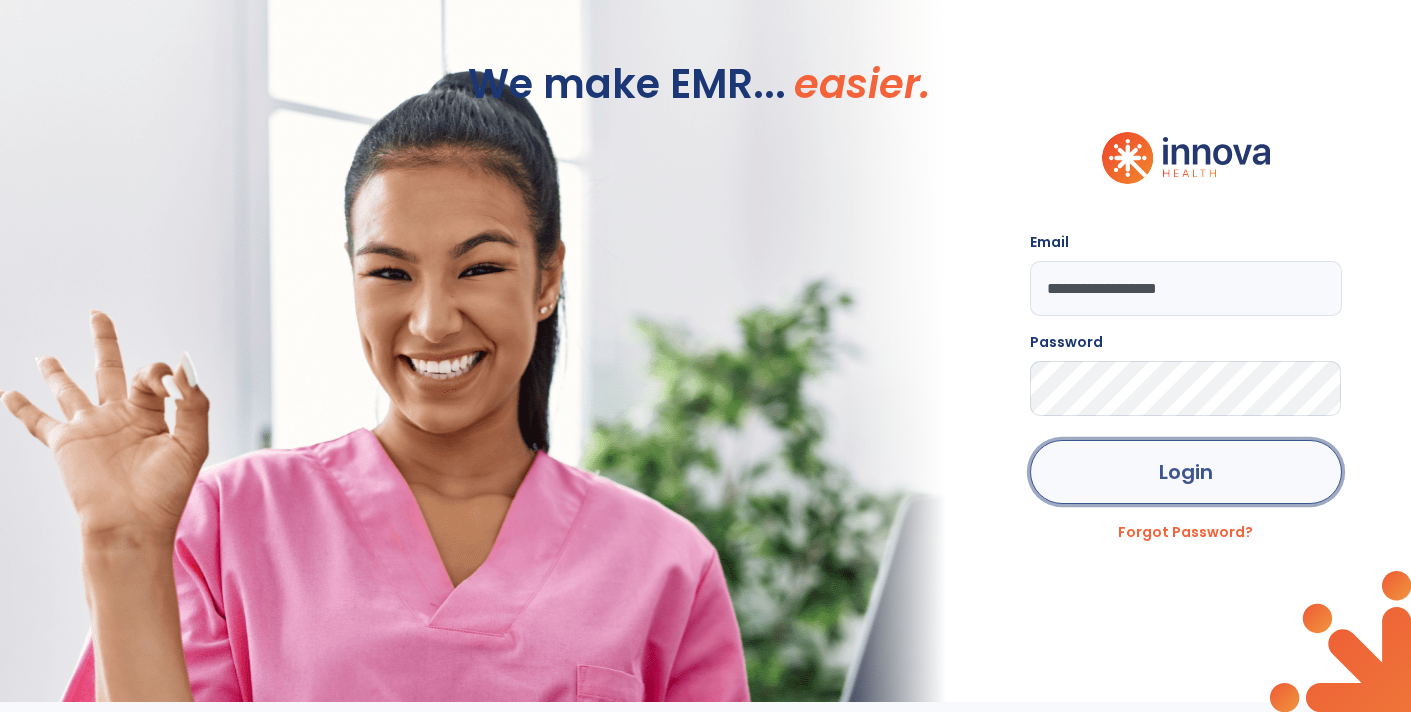 click on "Login" 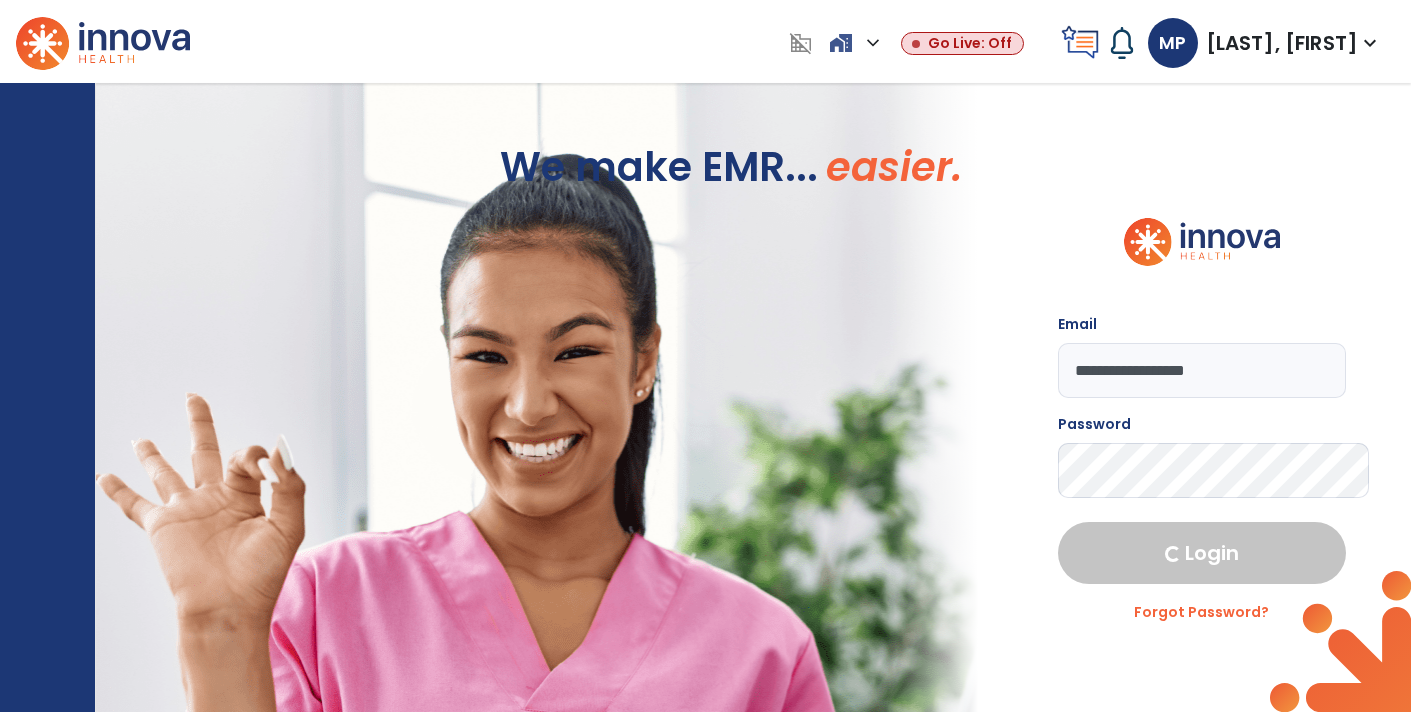 select on "****" 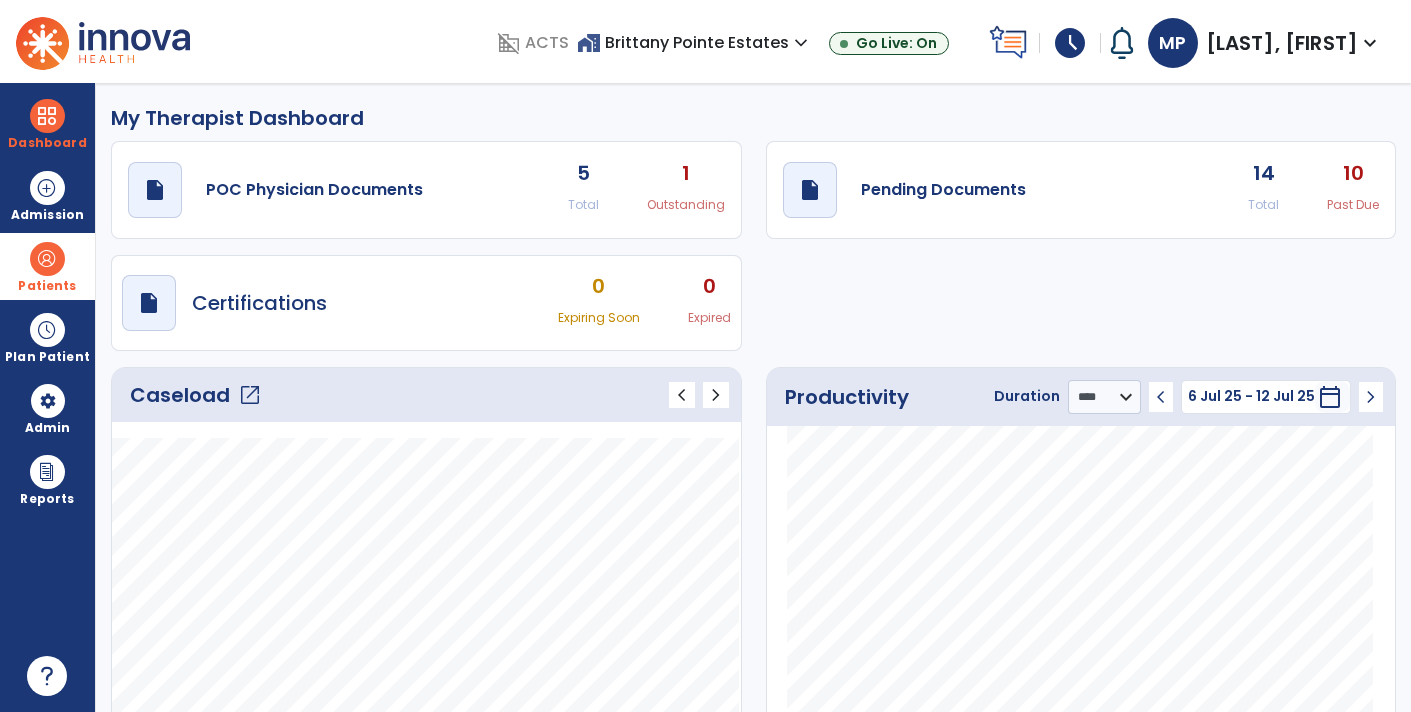 click on "Patients" at bounding box center (47, 266) 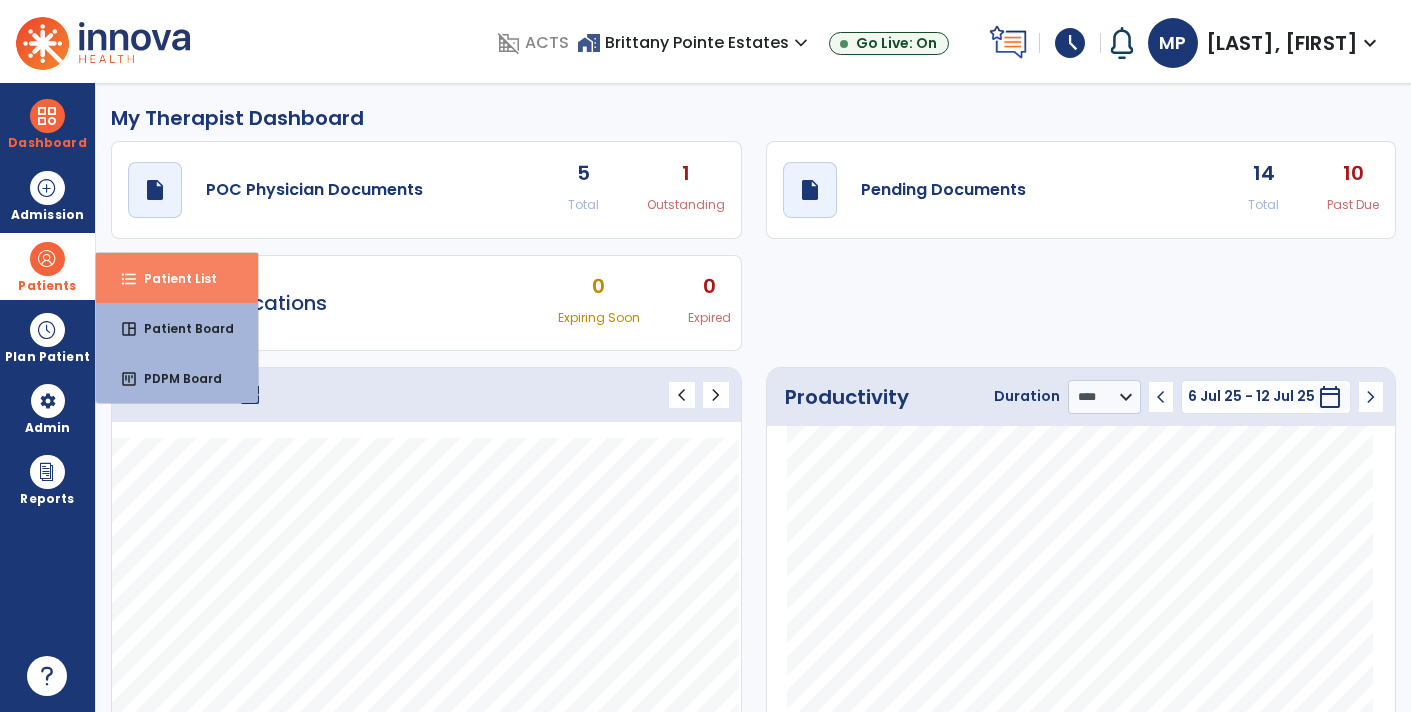click on "Patient List" at bounding box center (172, 278) 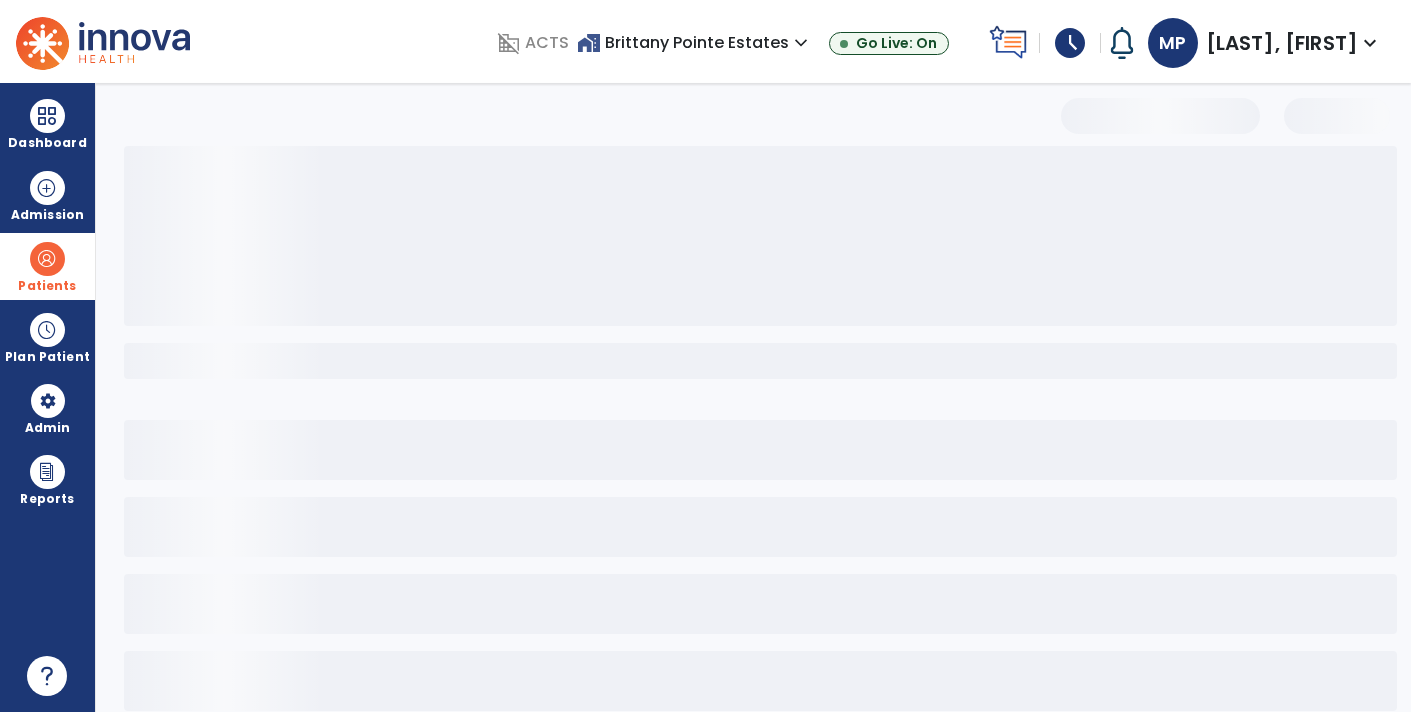 select on "***" 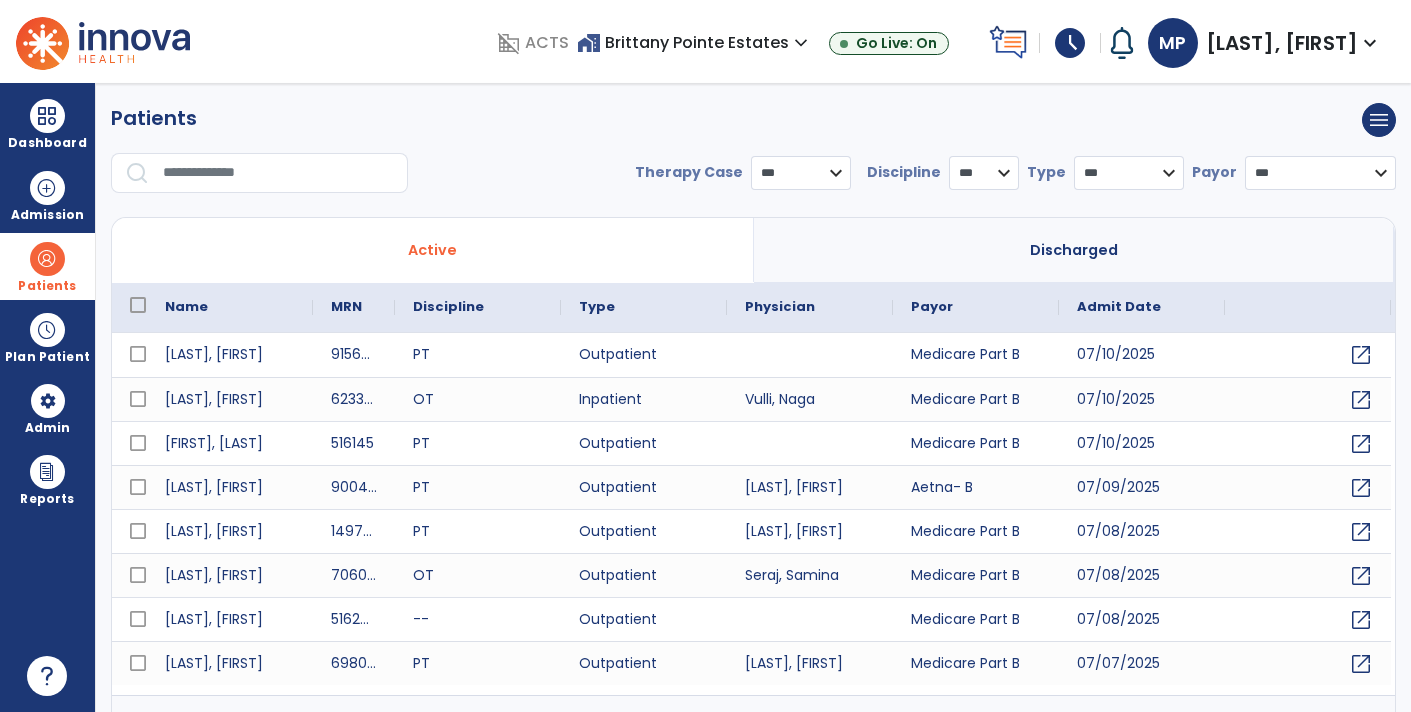 click at bounding box center (278, 173) 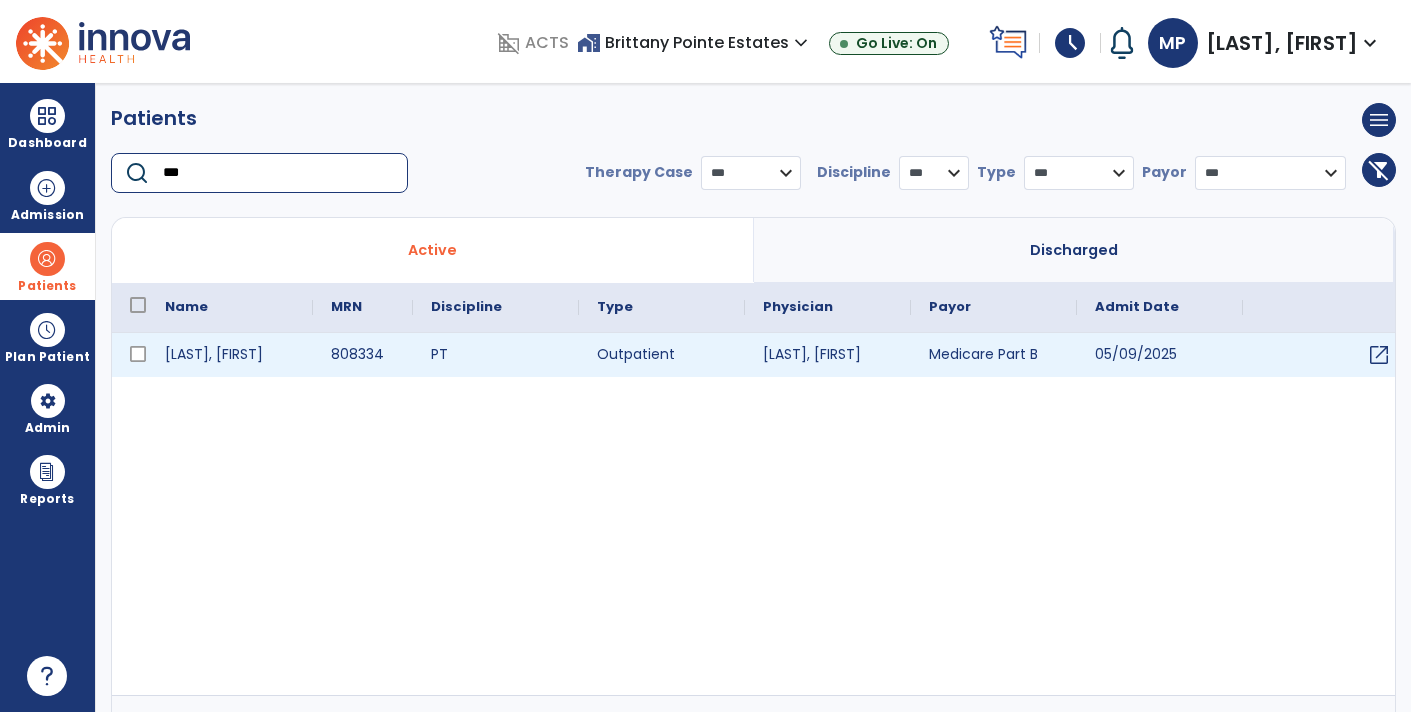 type on "***" 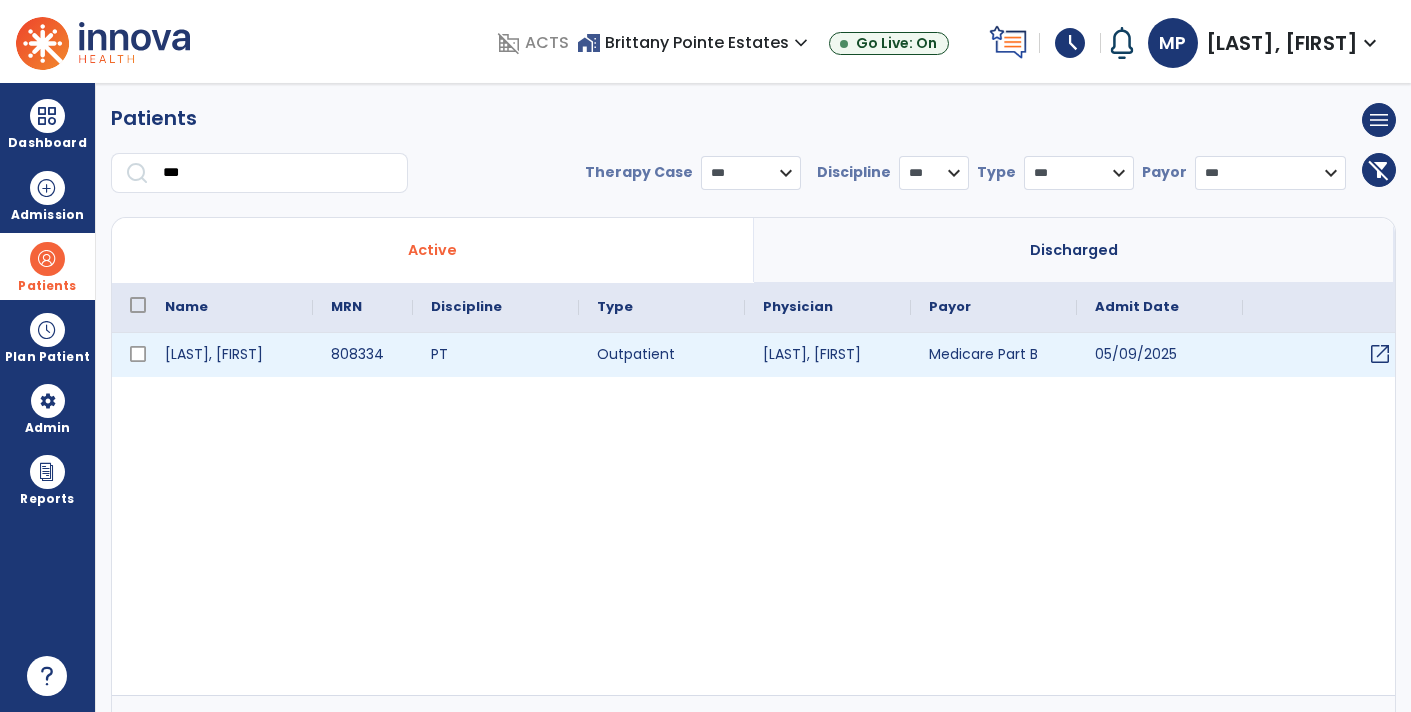 click on "open_in_new" at bounding box center [1380, 354] 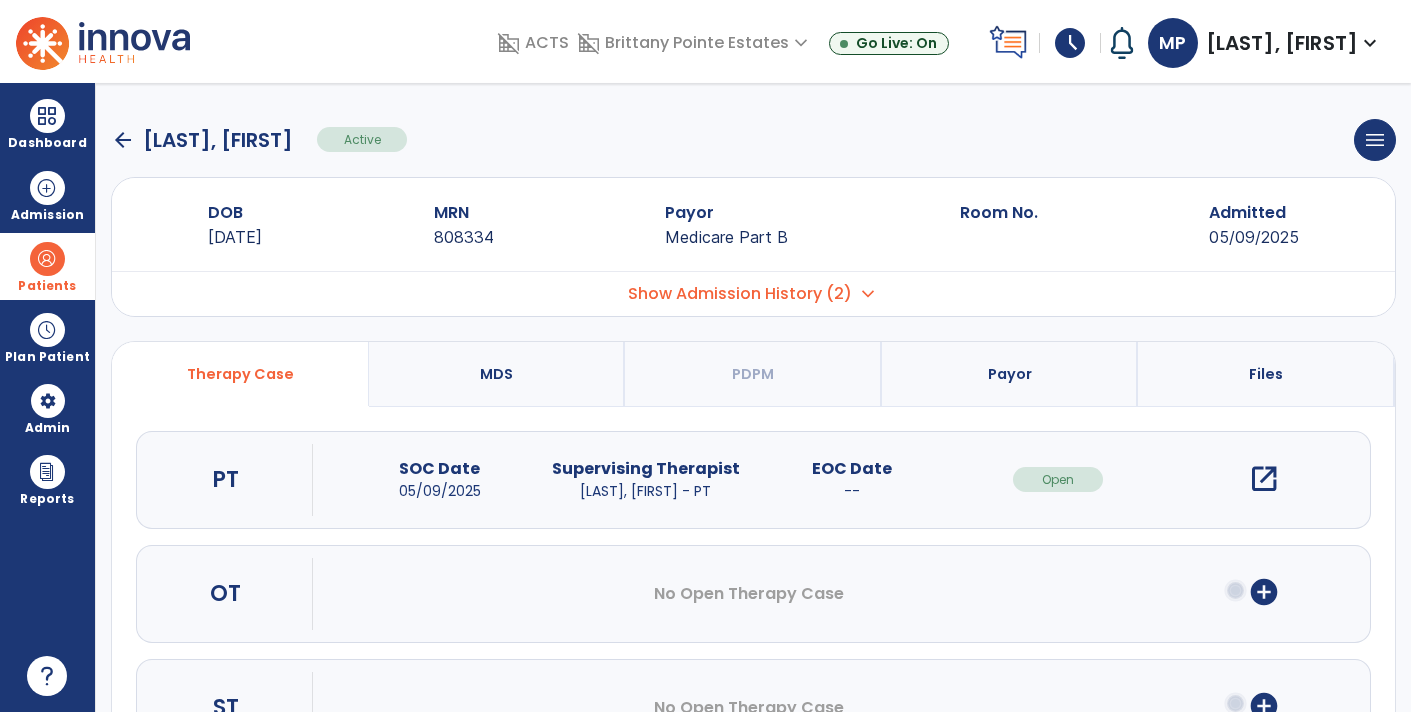 click on "open_in_new" at bounding box center [1264, 479] 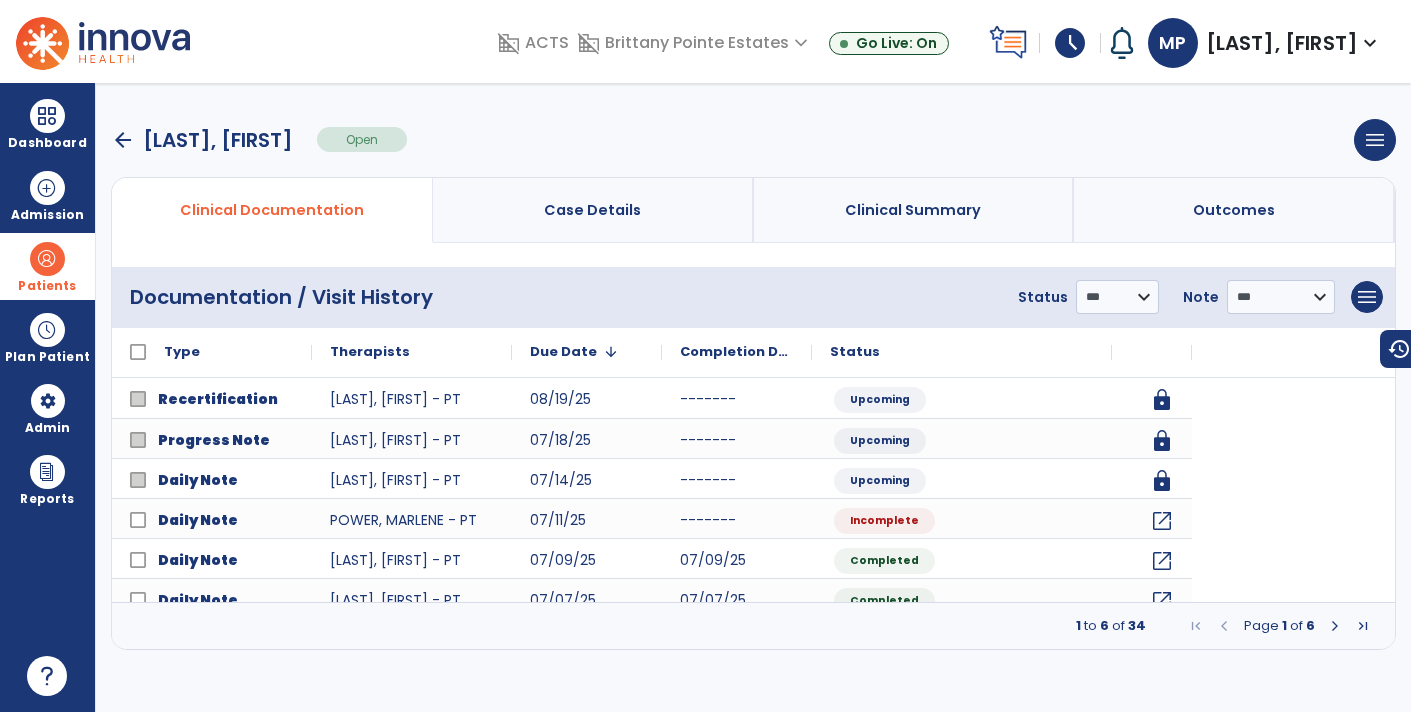 scroll, scrollTop: 0, scrollLeft: 0, axis: both 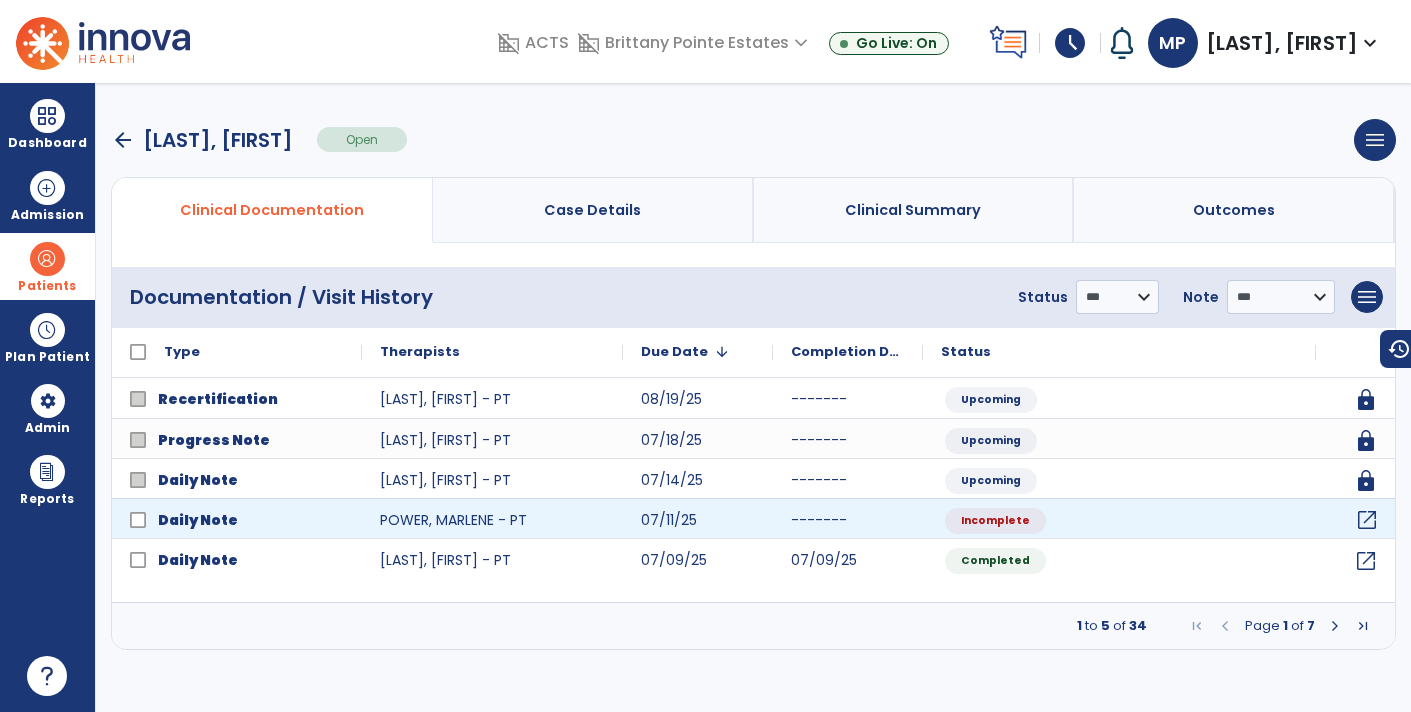 click on "open_in_new" 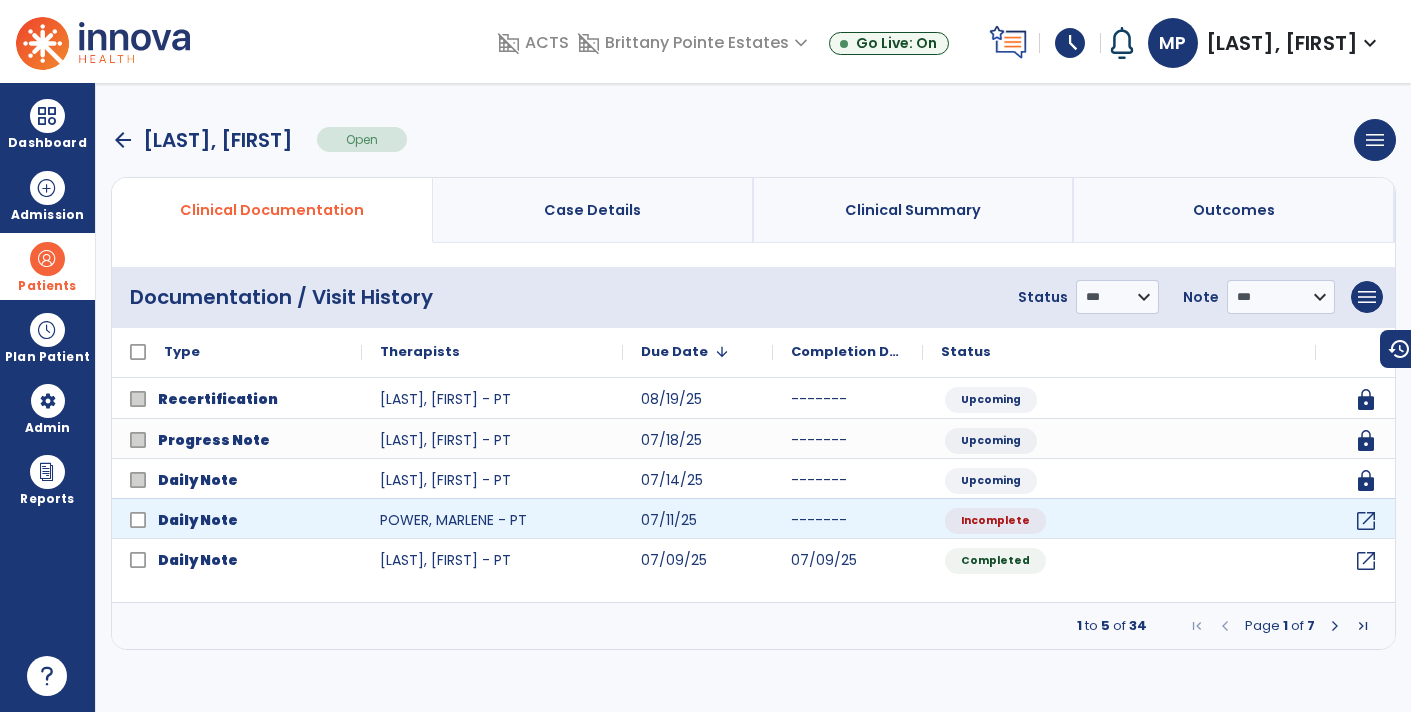 select on "*" 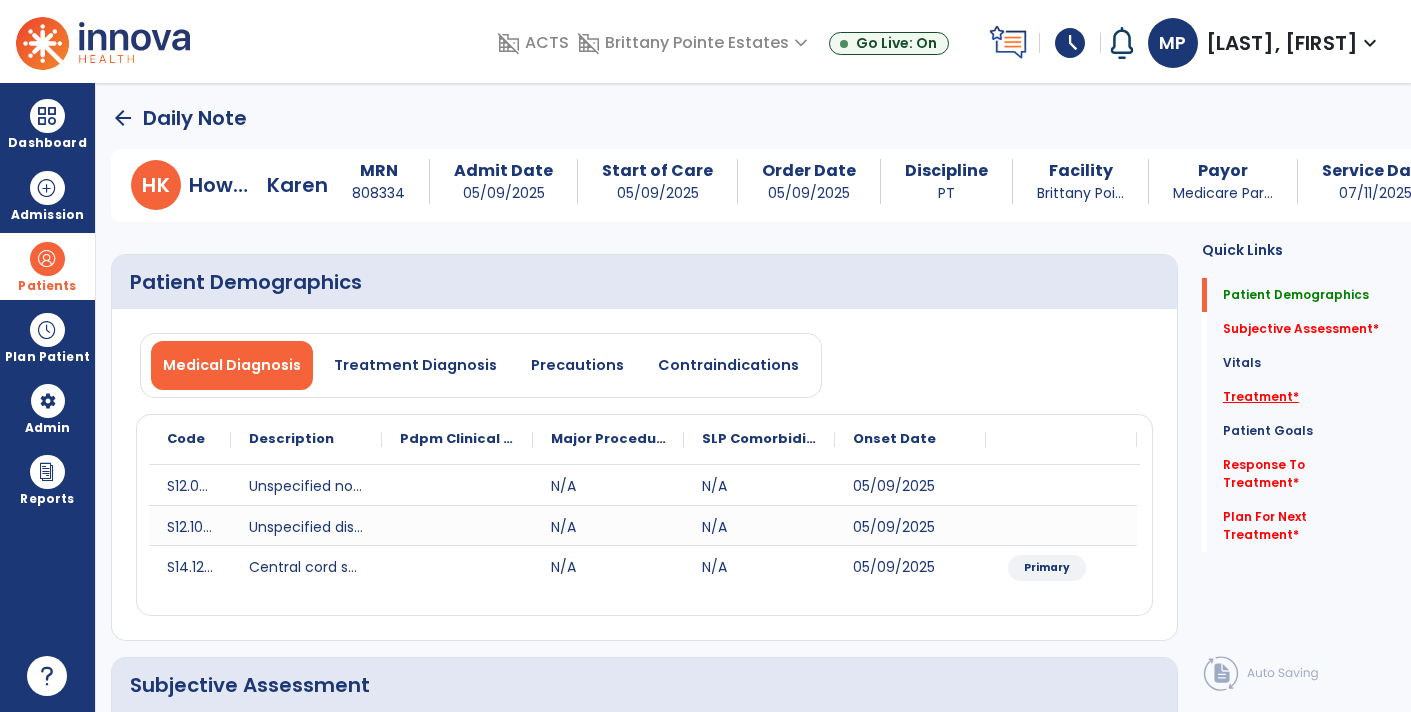 click on "Treatment   *" 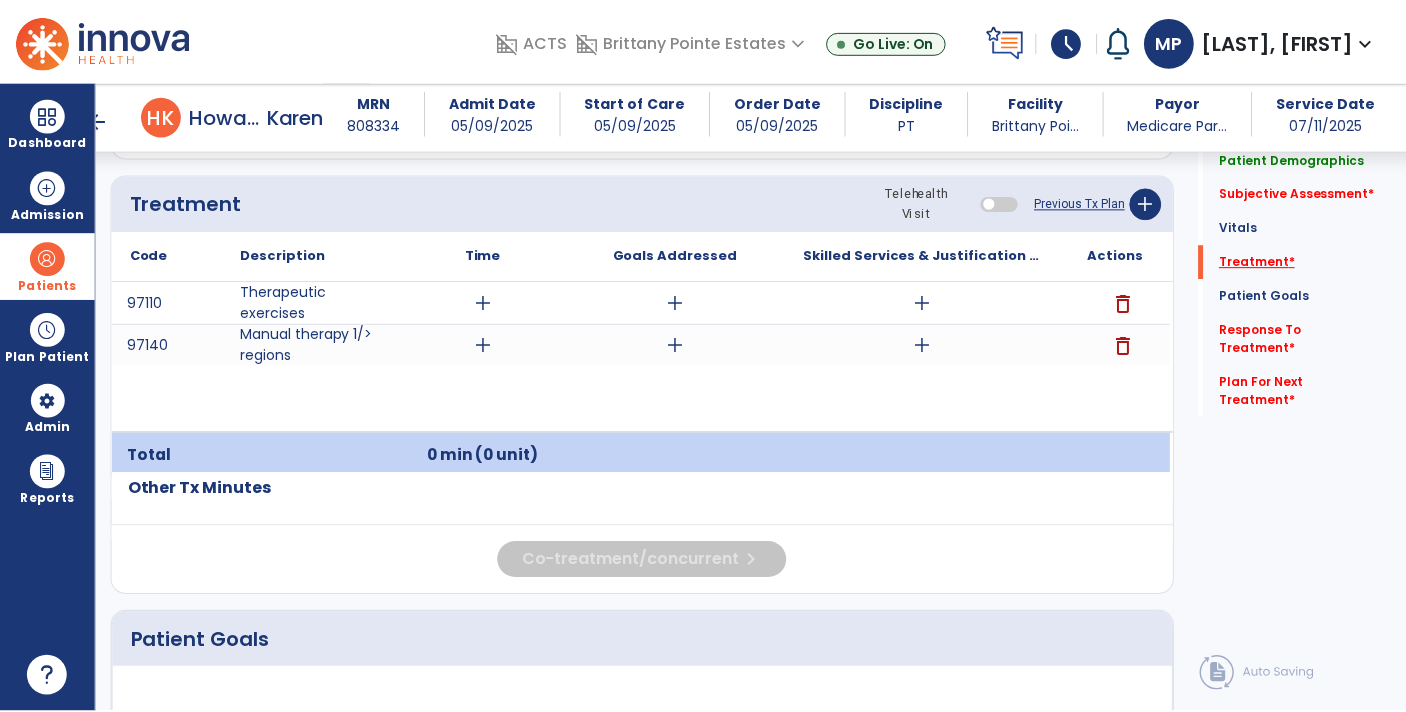 scroll, scrollTop: 1186, scrollLeft: 0, axis: vertical 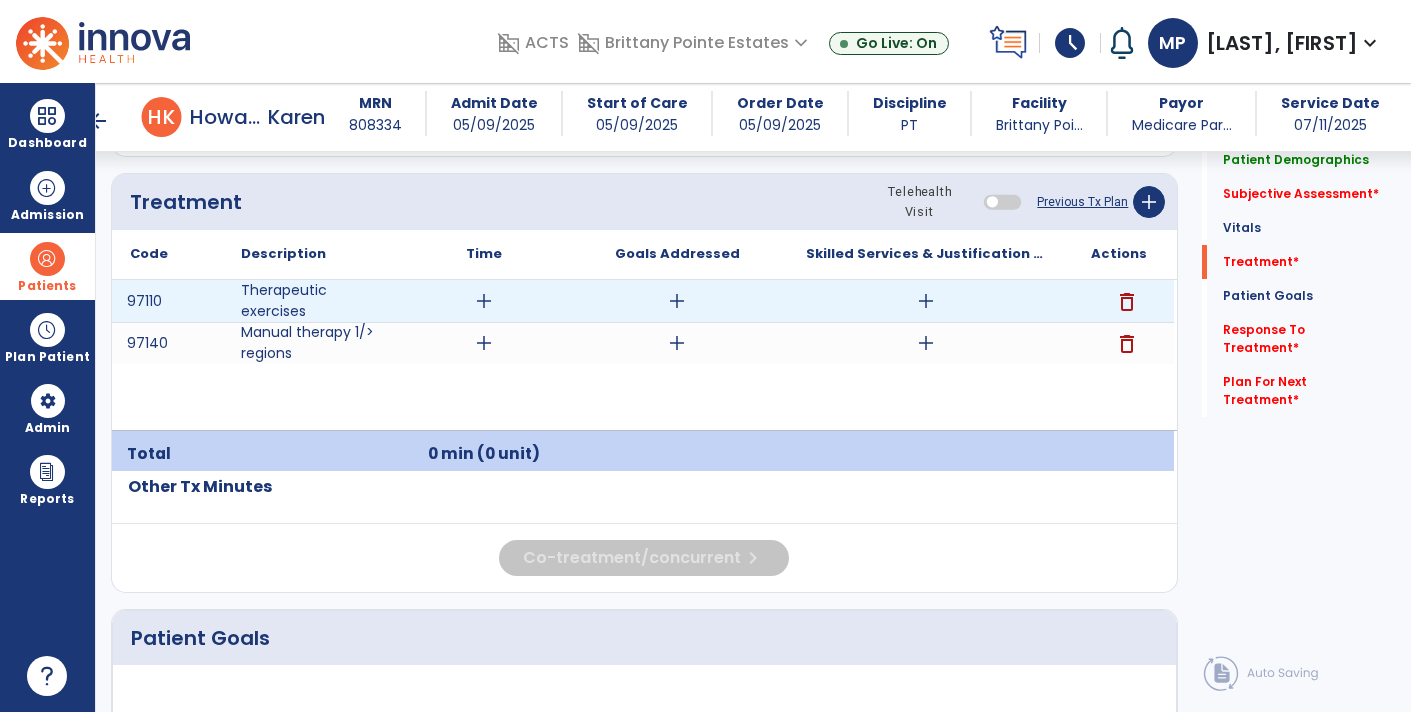 click on "add" at bounding box center [926, 301] 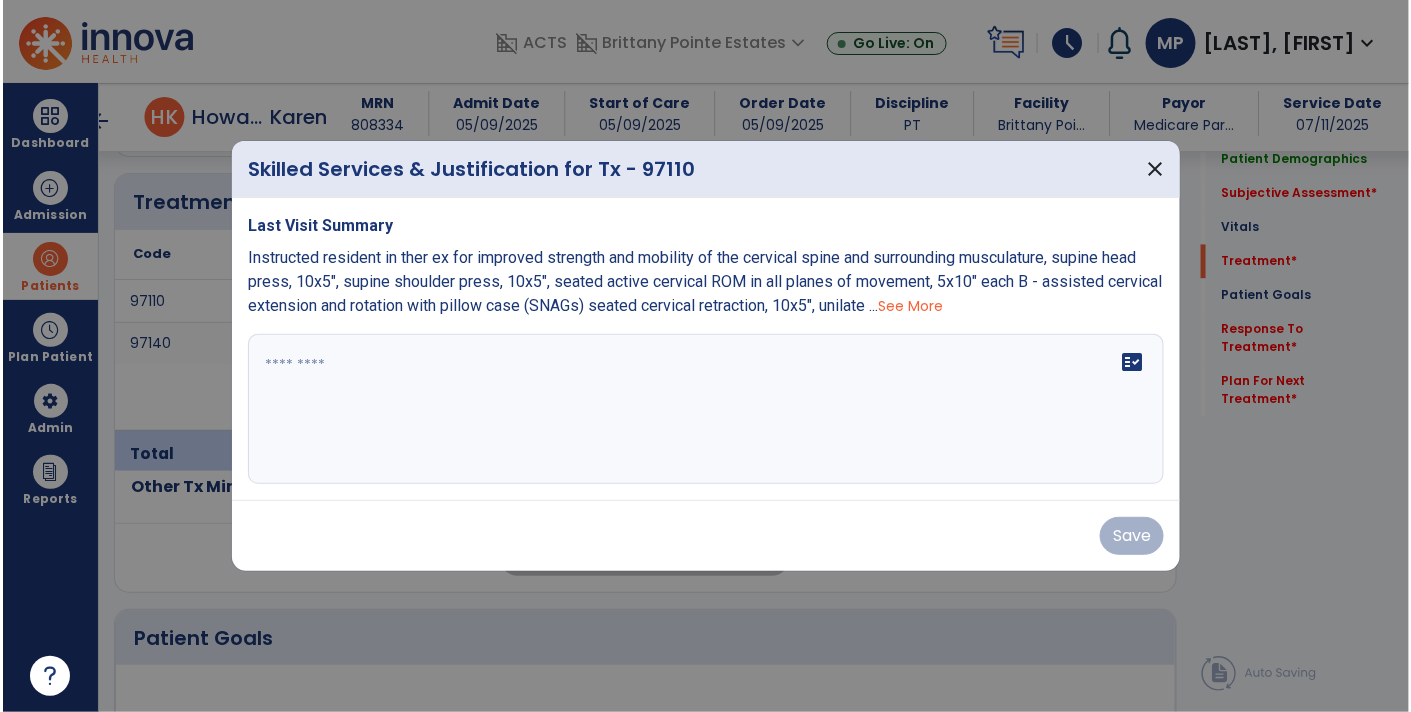 scroll, scrollTop: 1186, scrollLeft: 0, axis: vertical 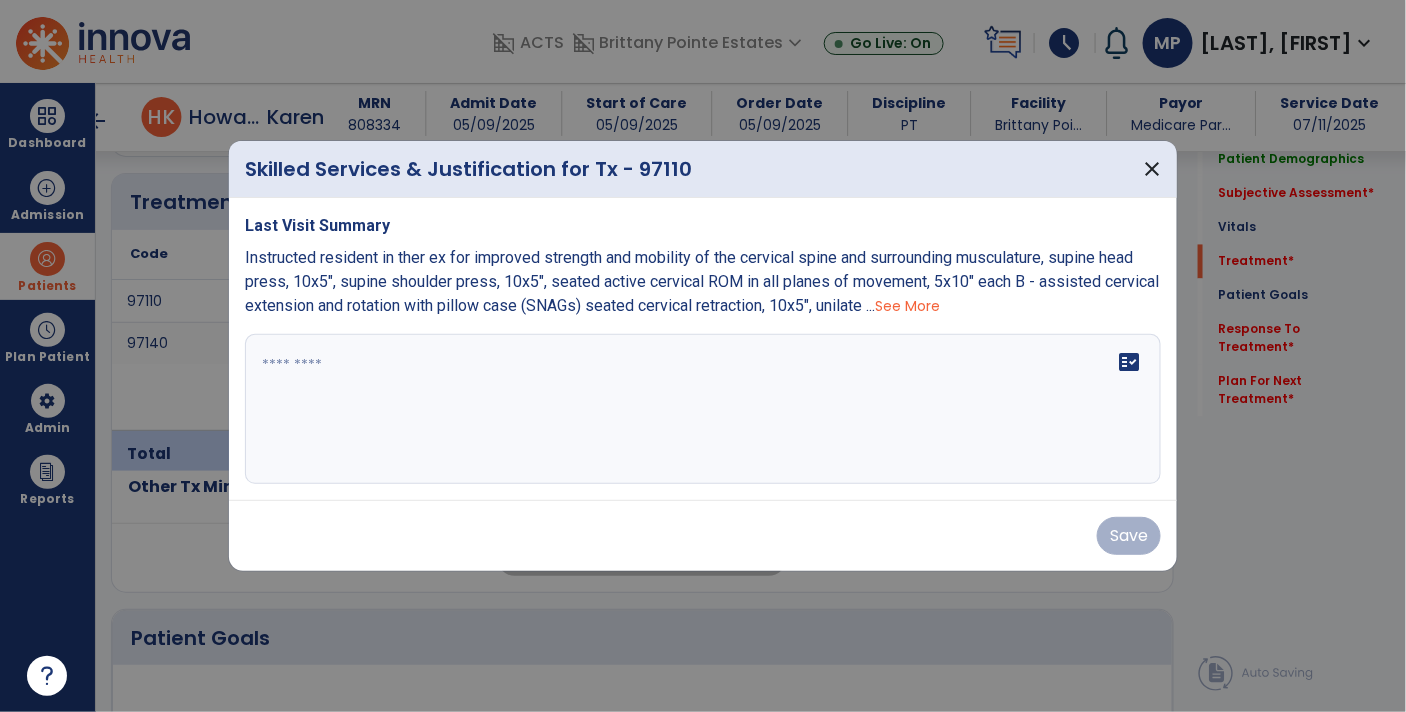 click on "See More" at bounding box center [907, 306] 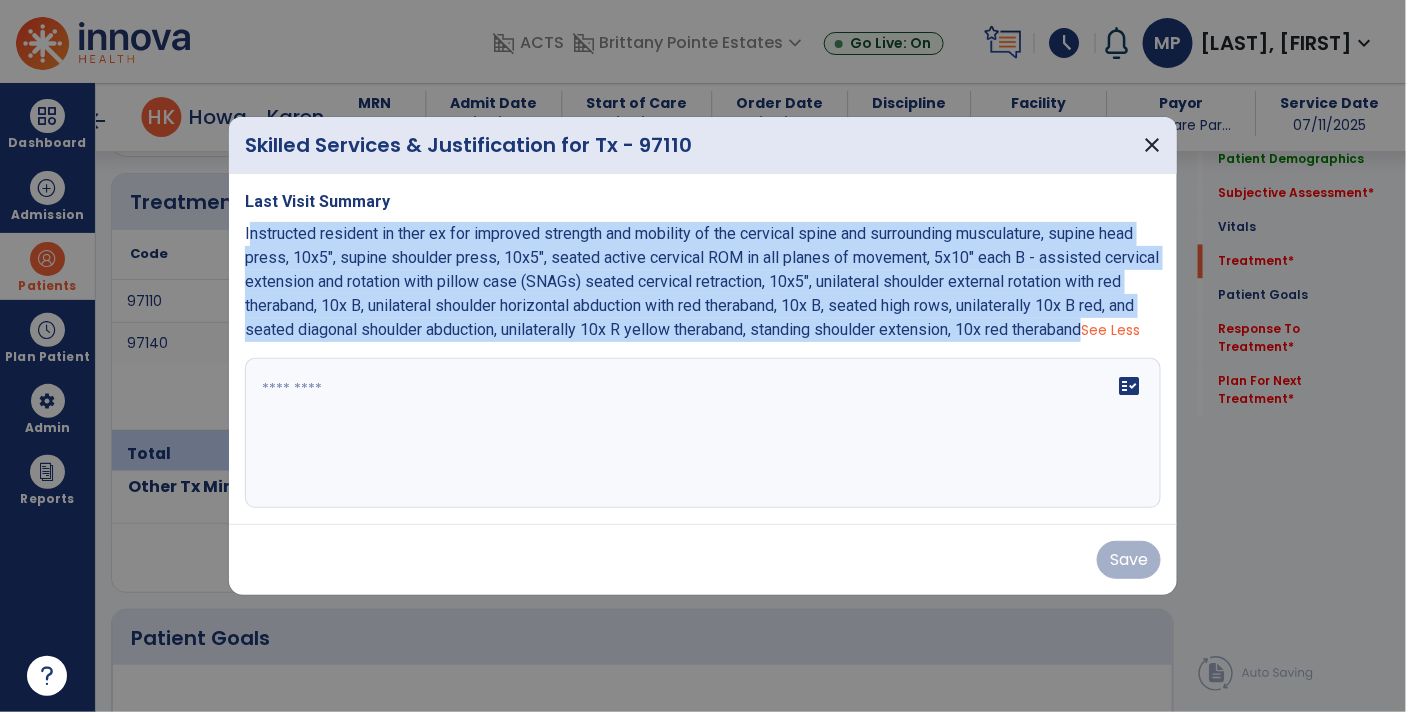 drag, startPoint x: 248, startPoint y: 237, endPoint x: 1094, endPoint y: 338, distance: 852.0076 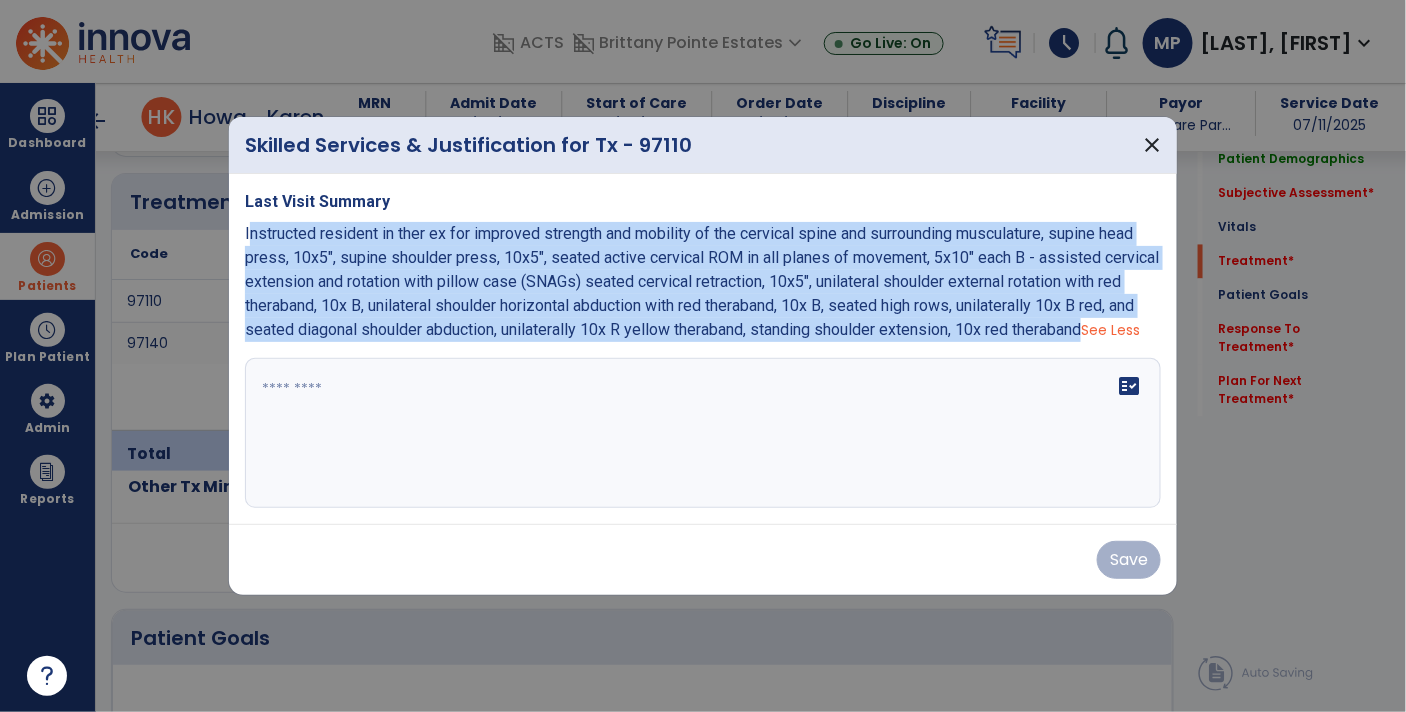 click on "Instructed resident in ther ex for improved strength and mobility of the cervical spine and surrounding musculature, supine head press, 10x5", supine shoulder press, 10x5", seated active cervical ROM in all planes of movement, 5x10" each B - assisted cervical extension and rotation with pillow case (SNAGs) seated cervical retraction, 10x5", unilateral shoulder external rotation with red theraband, 10x B, unilateral shoulder horizontal abduction with red theraband, 10x B, seated high rows, unilaterally 10x B red, and seated diagonal shoulder abduction, unilaterally 10x R yellow theraband, standing shoulder extension, 10x red theraband  See Less" at bounding box center [703, 282] 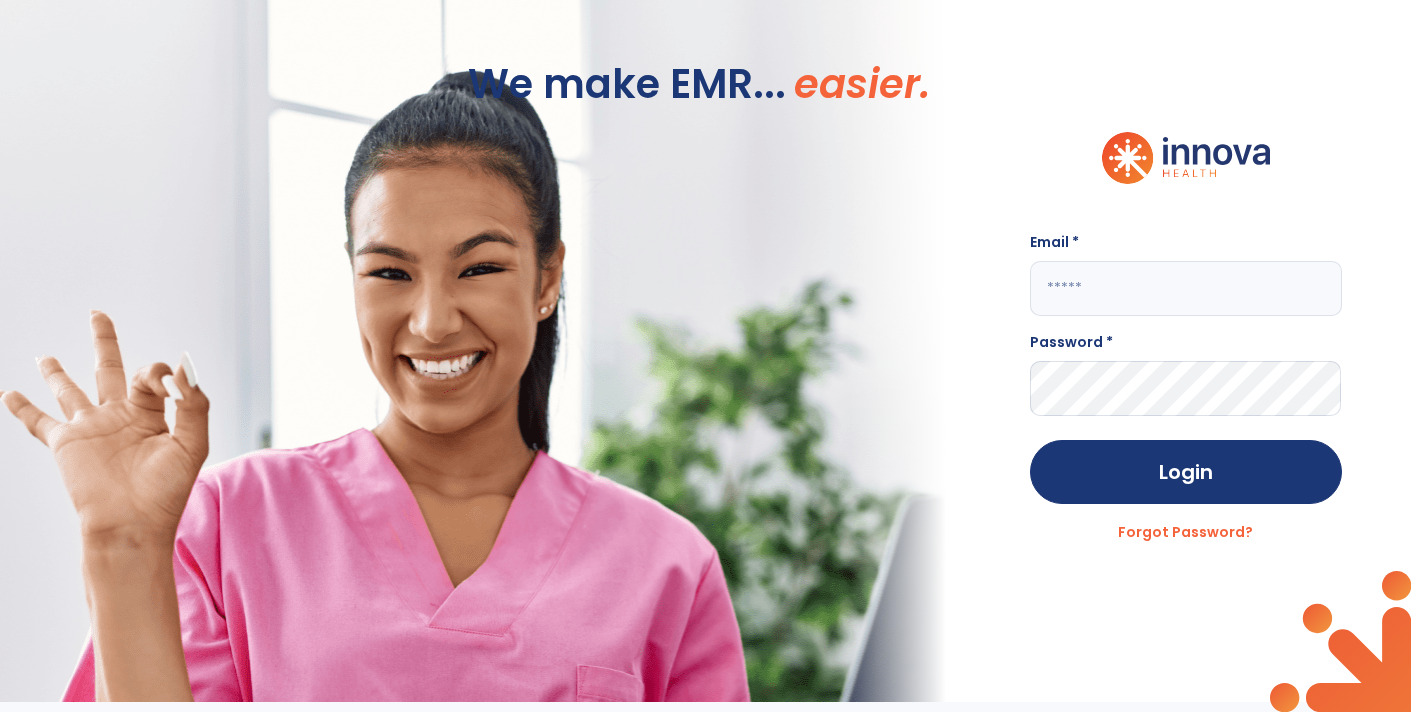 type on "**********" 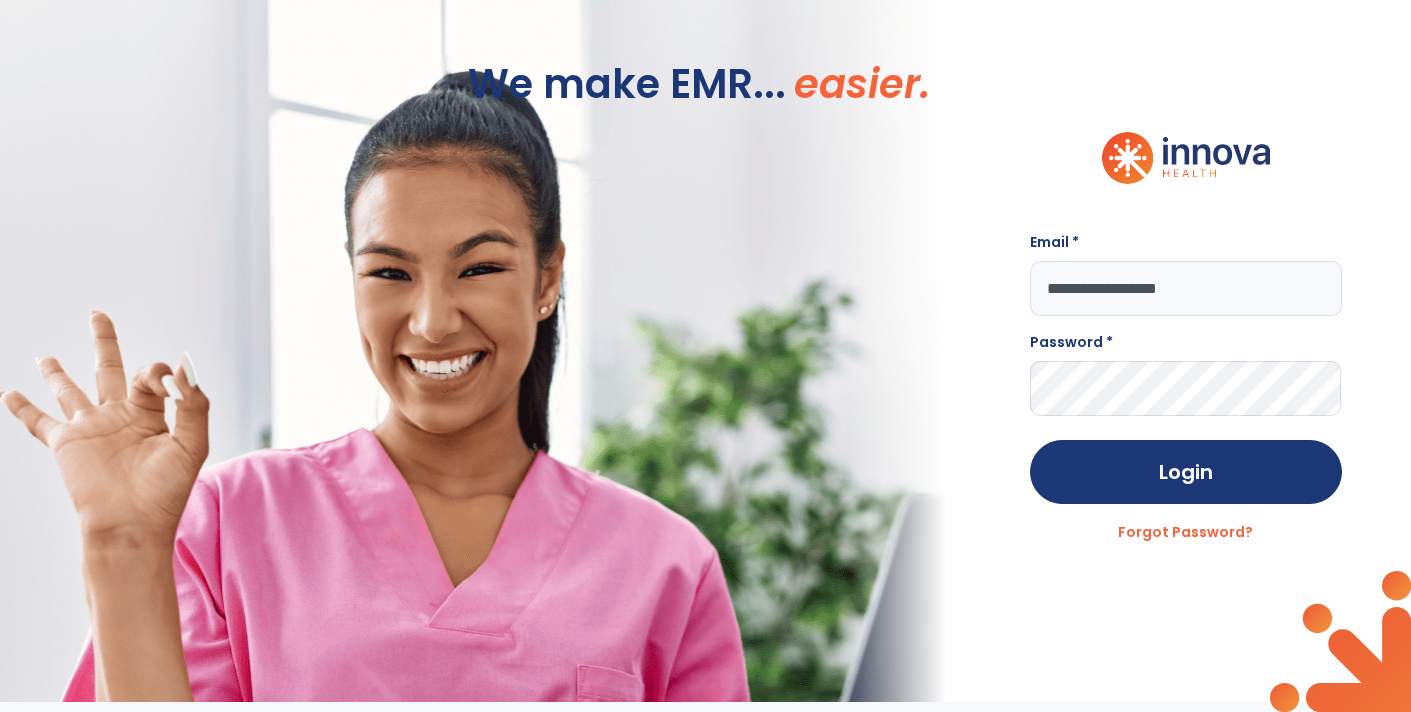 scroll, scrollTop: 0, scrollLeft: 0, axis: both 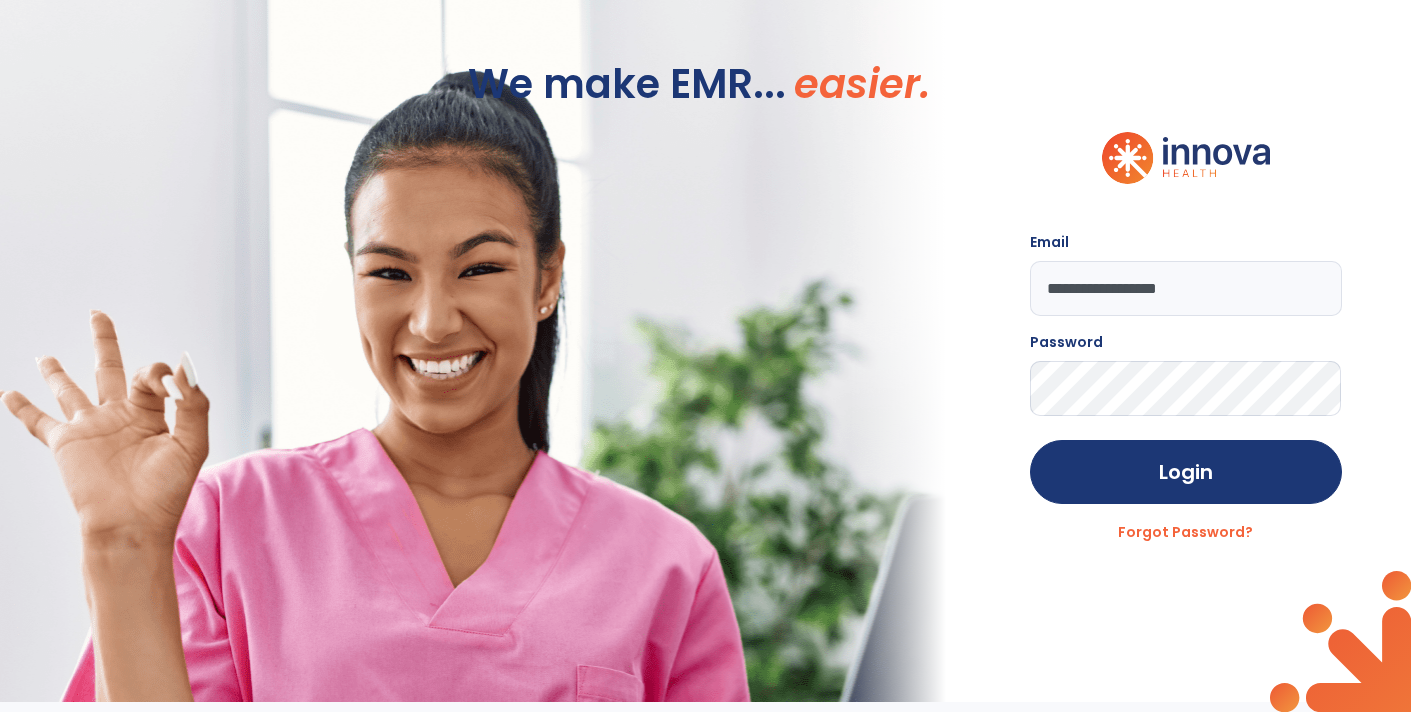 click on "Password" 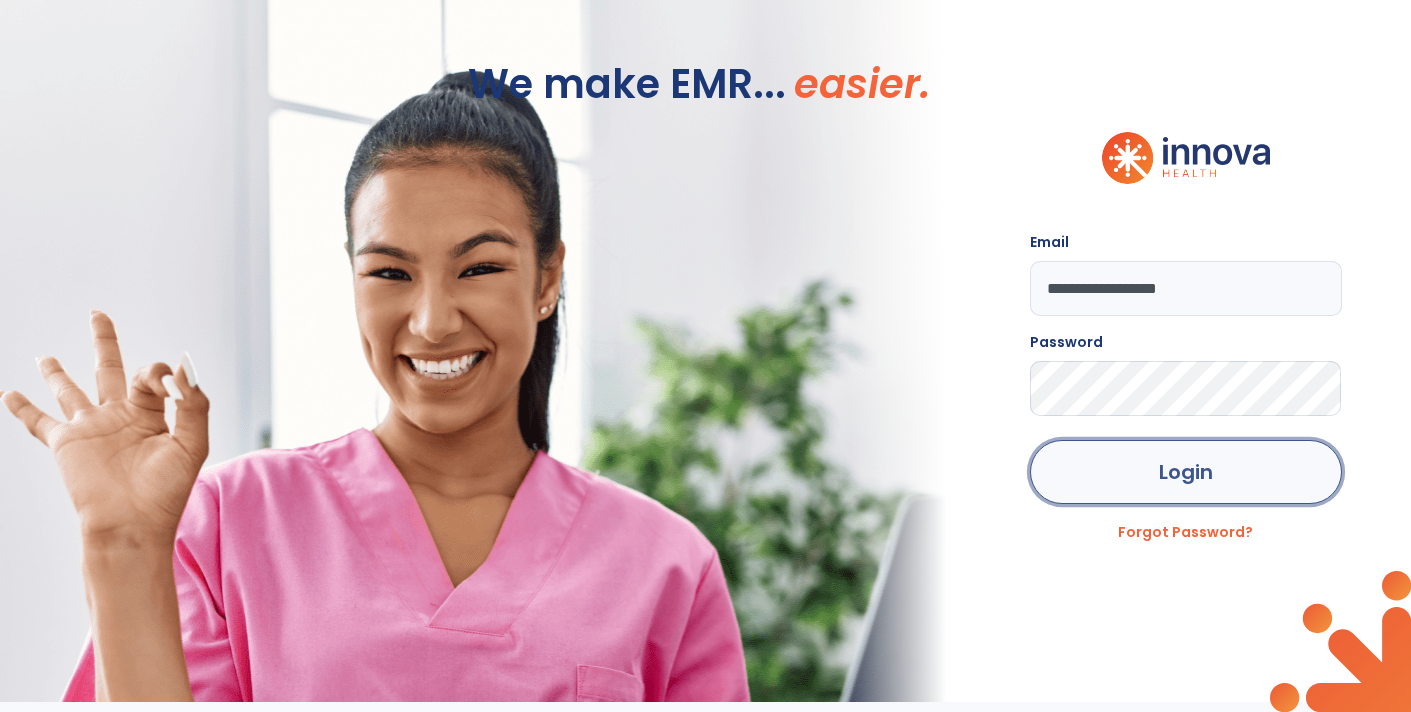 click on "Login" 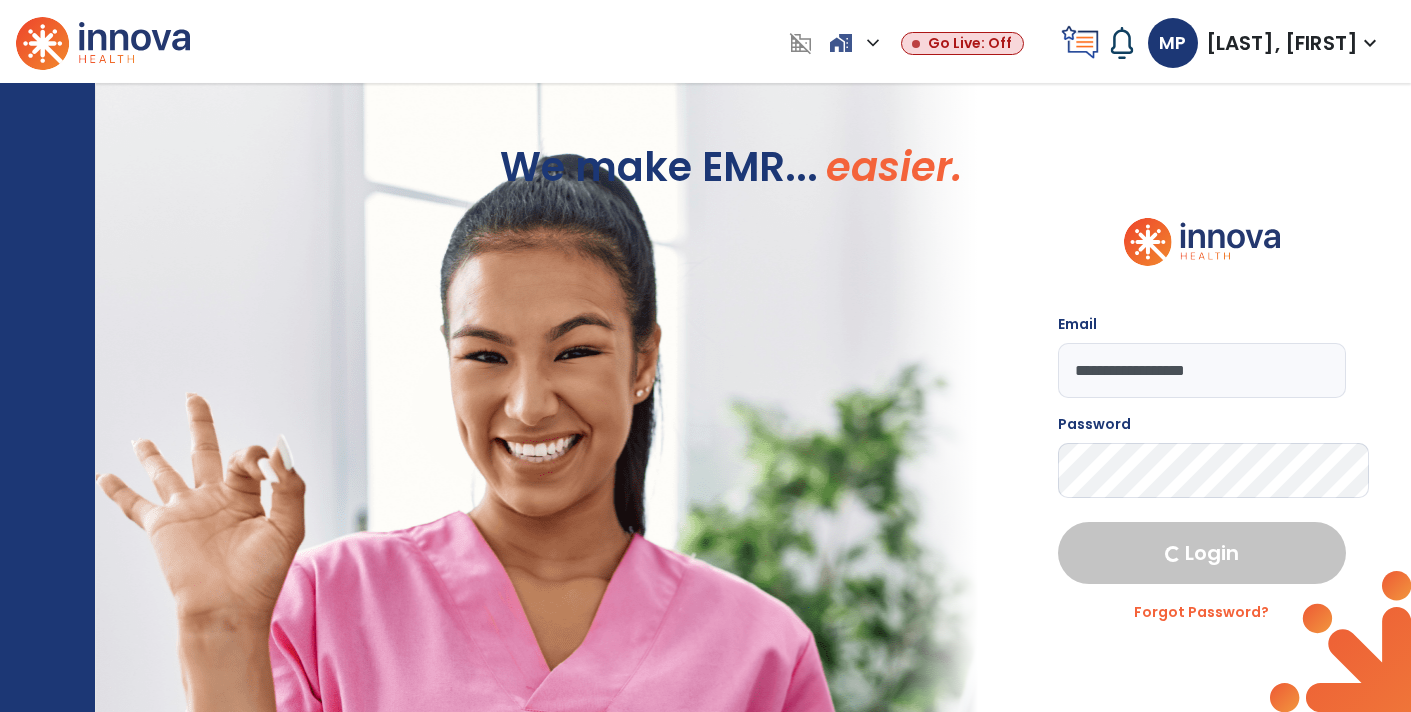 select on "****" 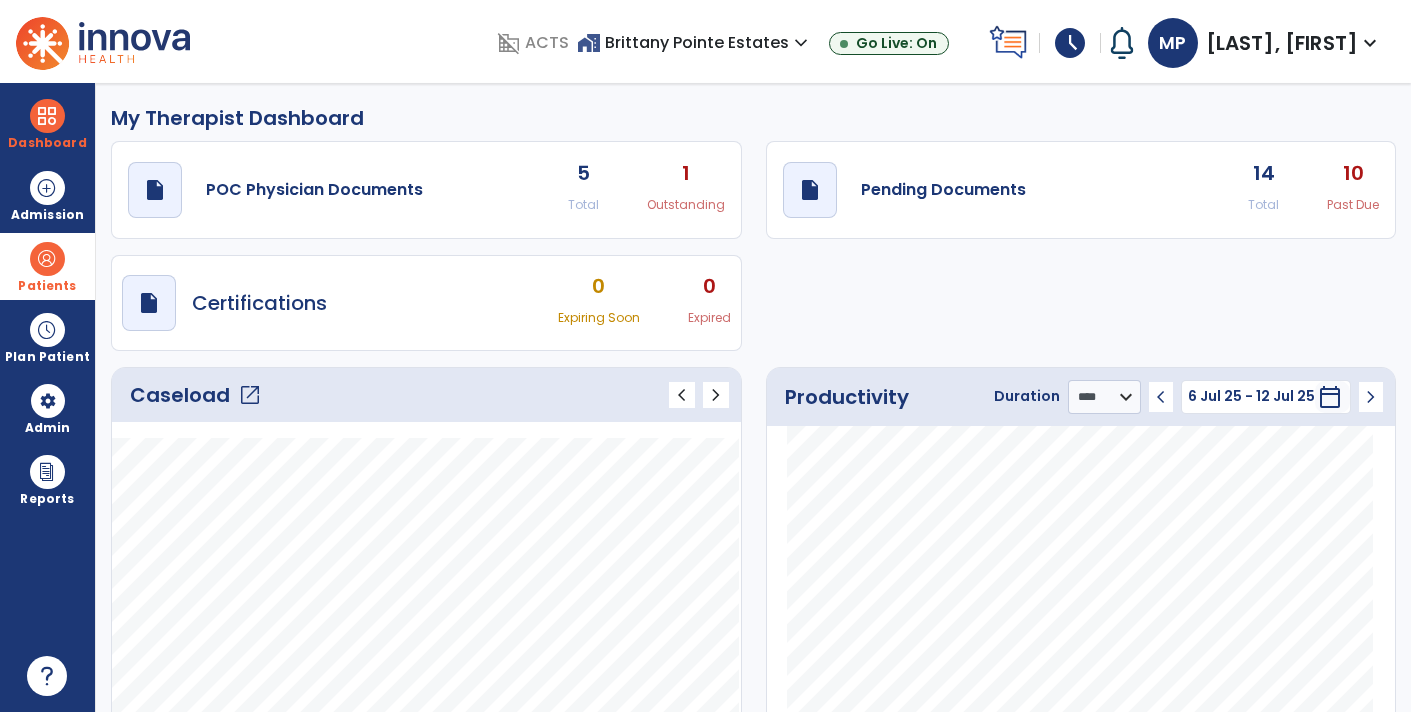 click on "Patients" at bounding box center [47, 286] 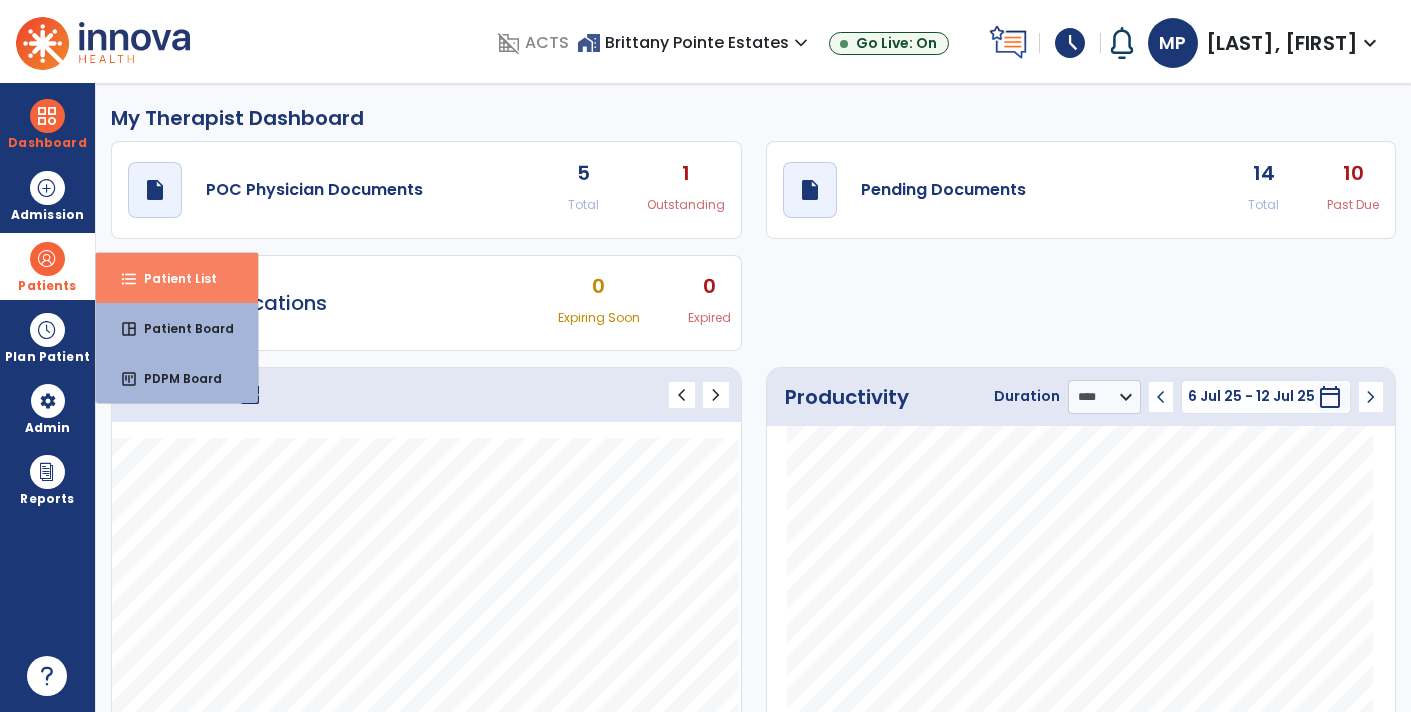 click on "format_list_bulleted  Patient List" at bounding box center (177, 278) 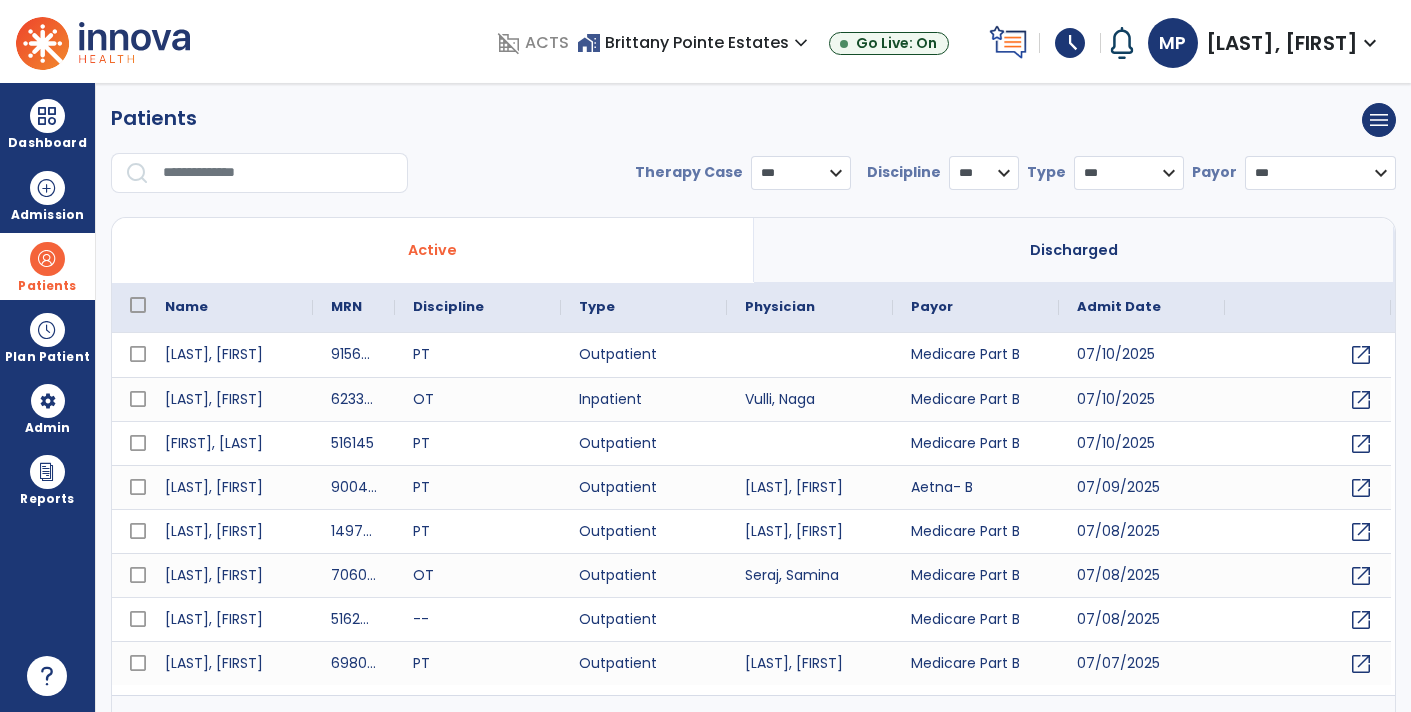 click at bounding box center [278, 173] 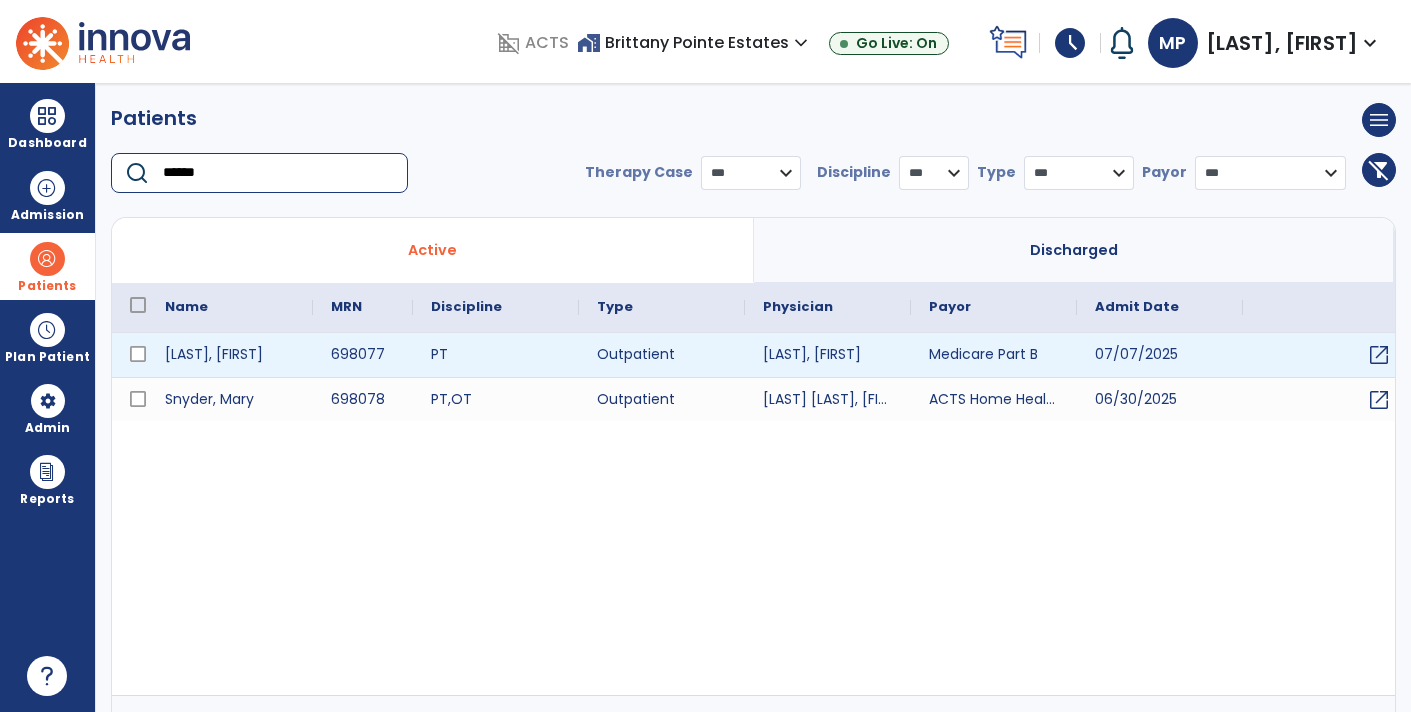 type on "******" 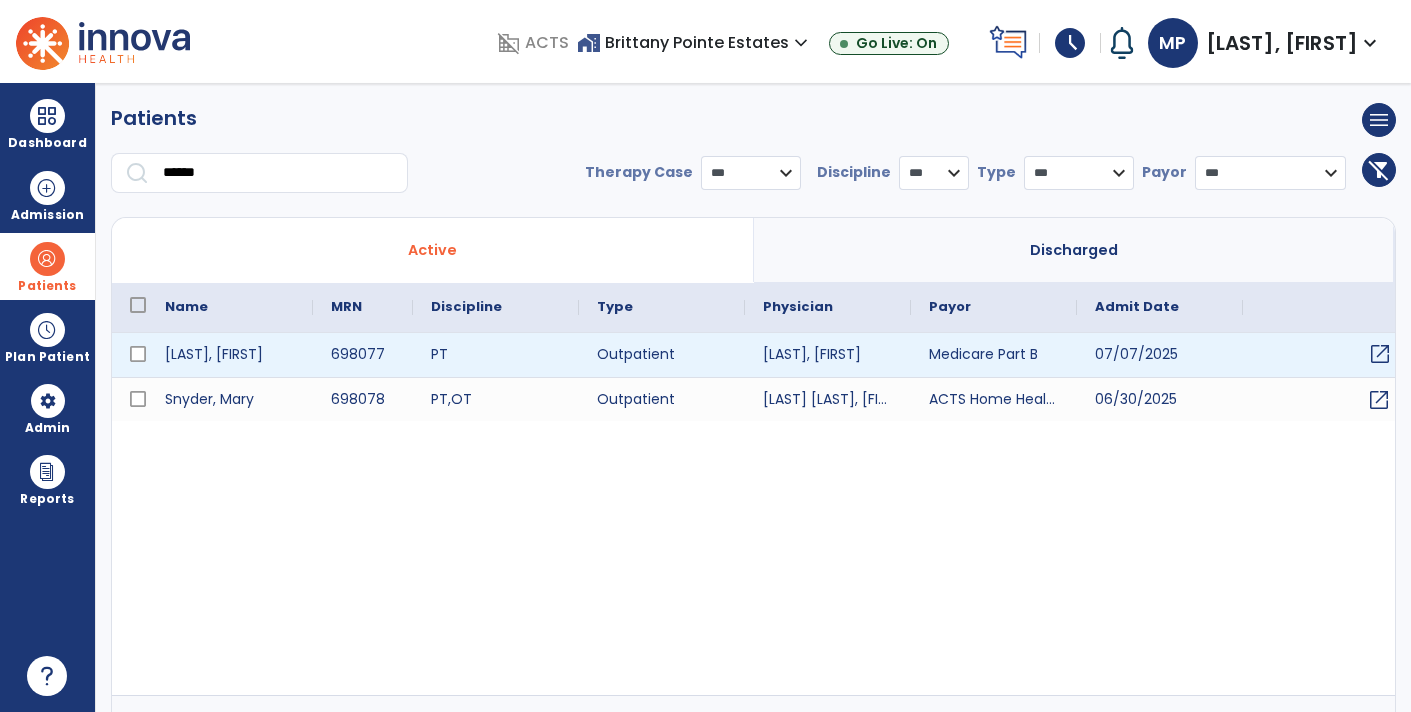 click on "open_in_new" at bounding box center (1380, 354) 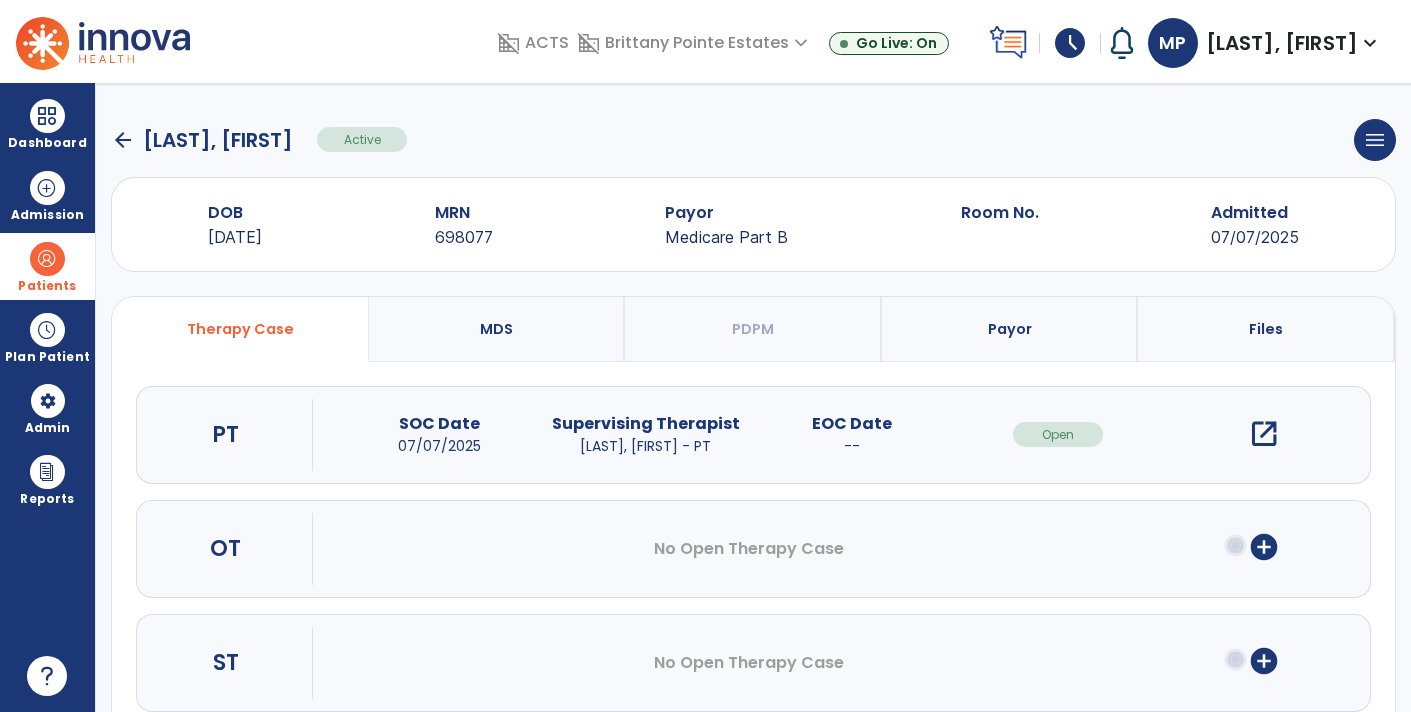 click on "open_in_new" at bounding box center (1264, 434) 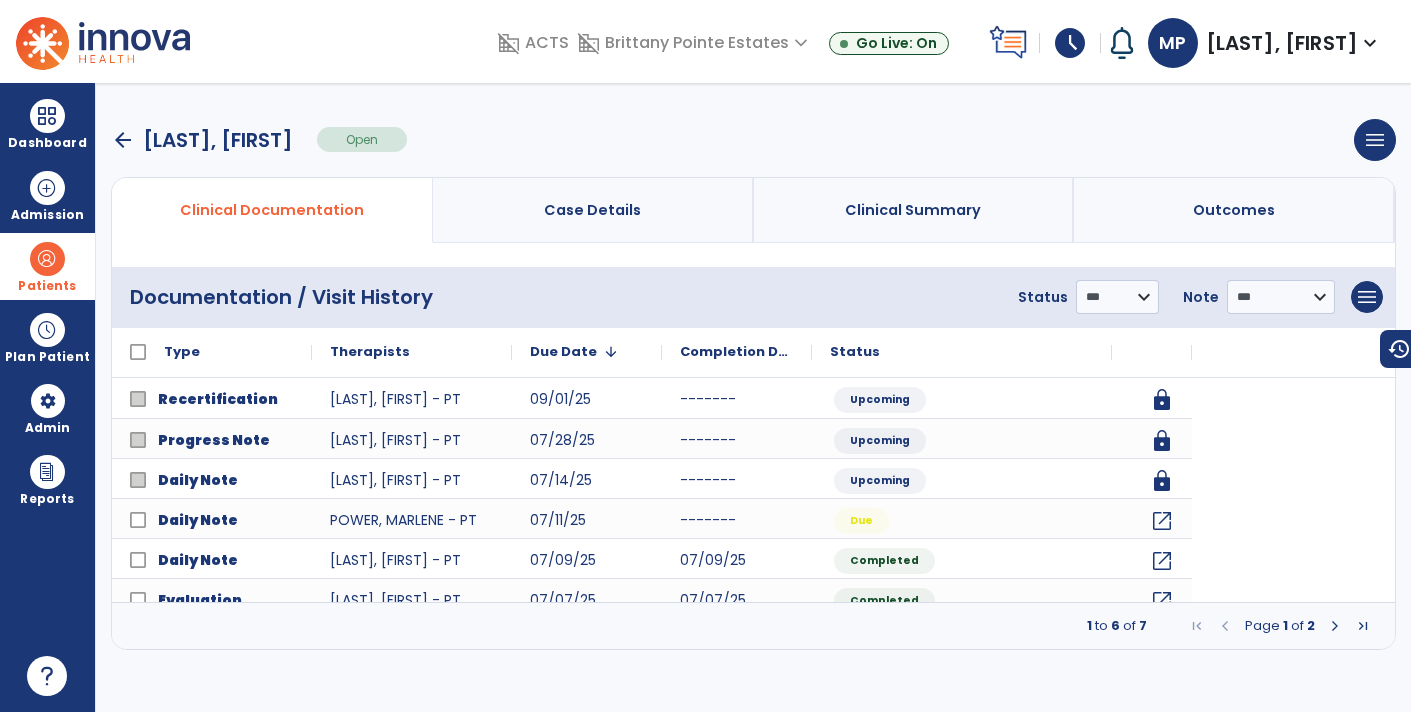 scroll, scrollTop: 0, scrollLeft: 0, axis: both 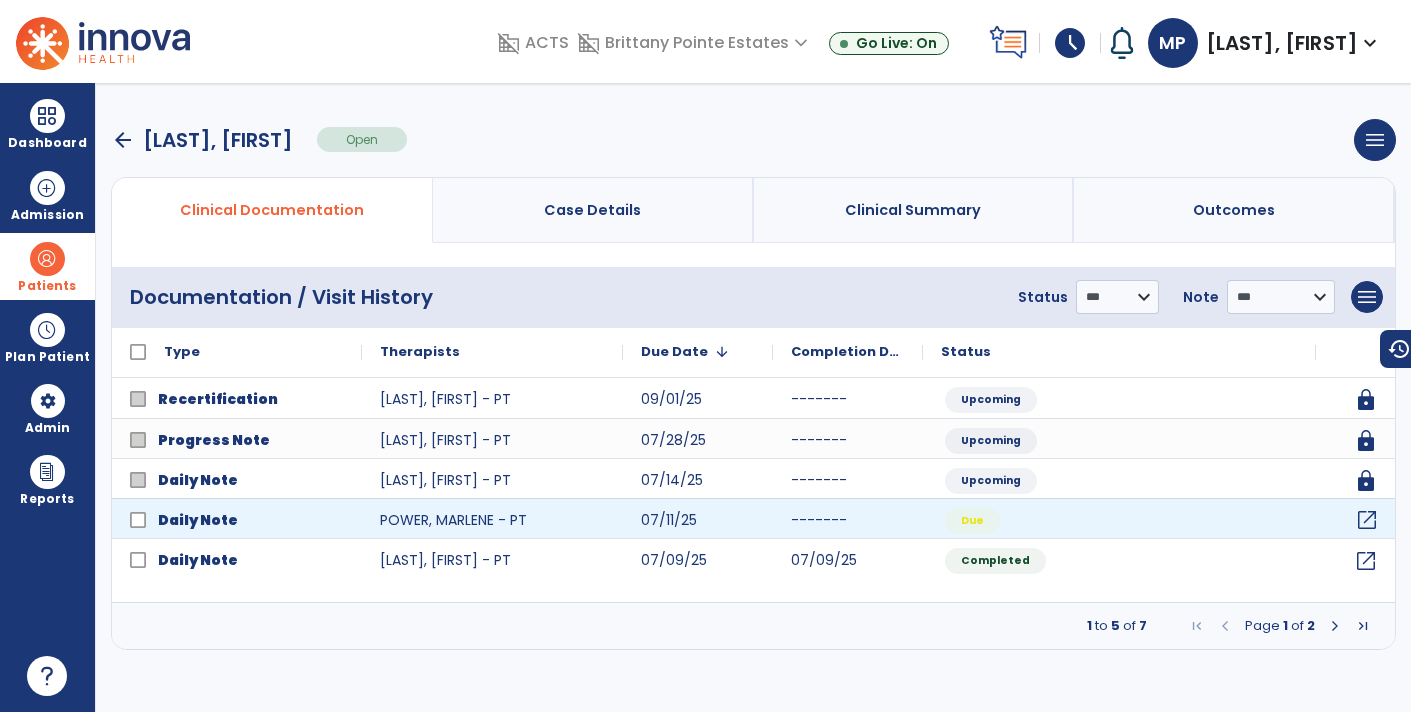 click on "open_in_new" 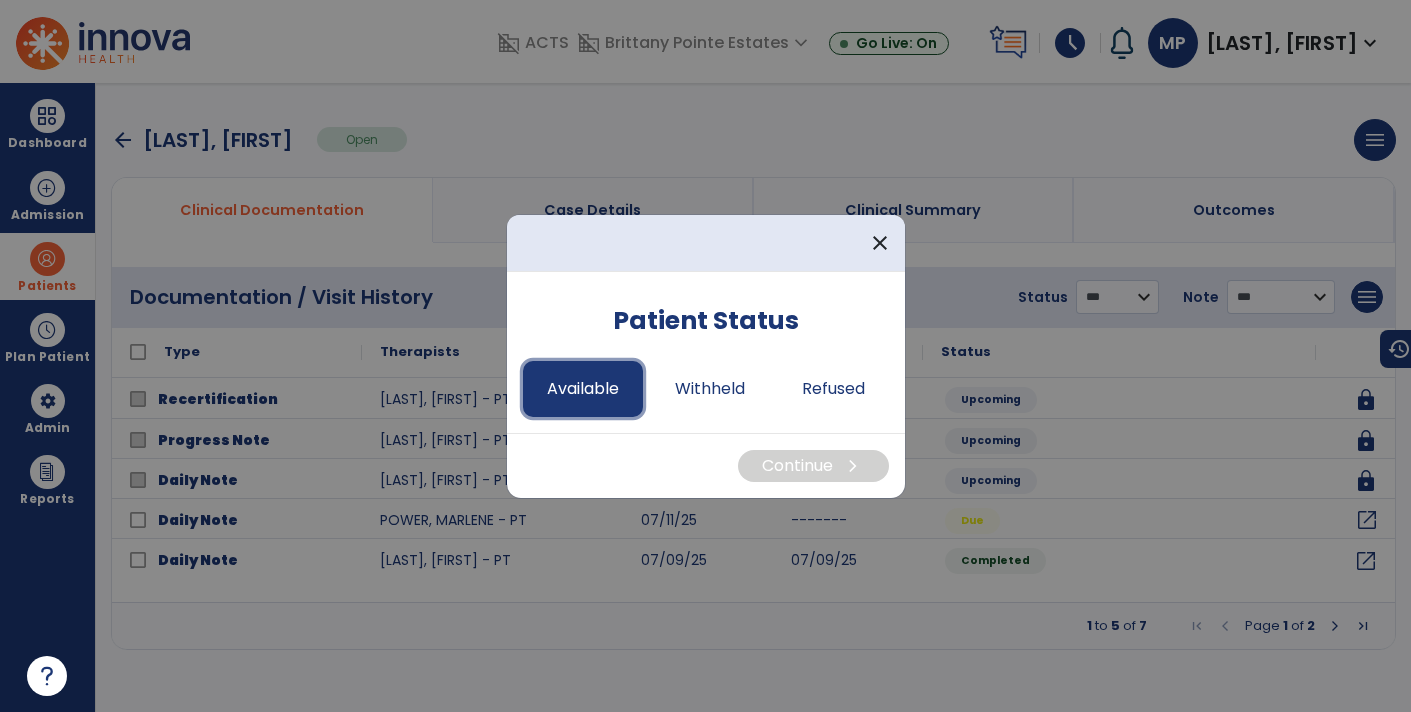 click on "Available" at bounding box center [583, 389] 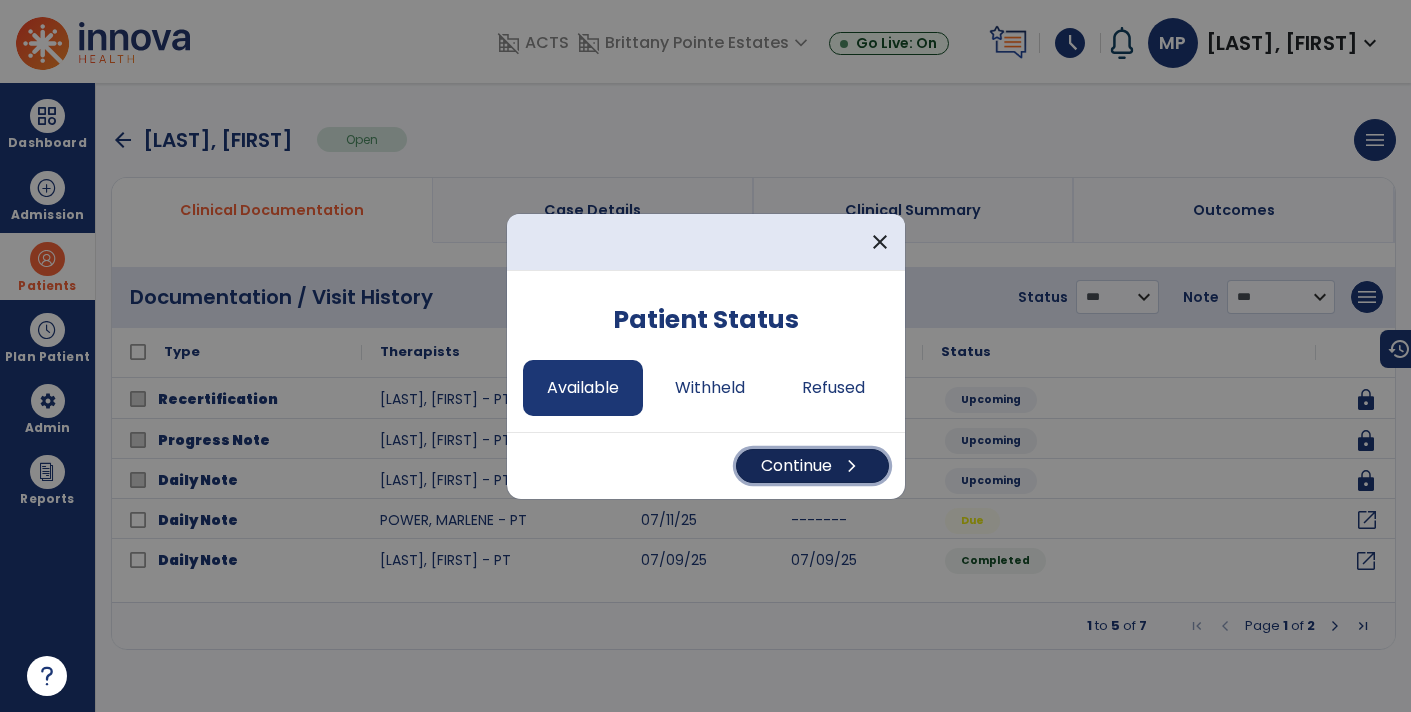 click on "Continue   chevron_right" at bounding box center [812, 466] 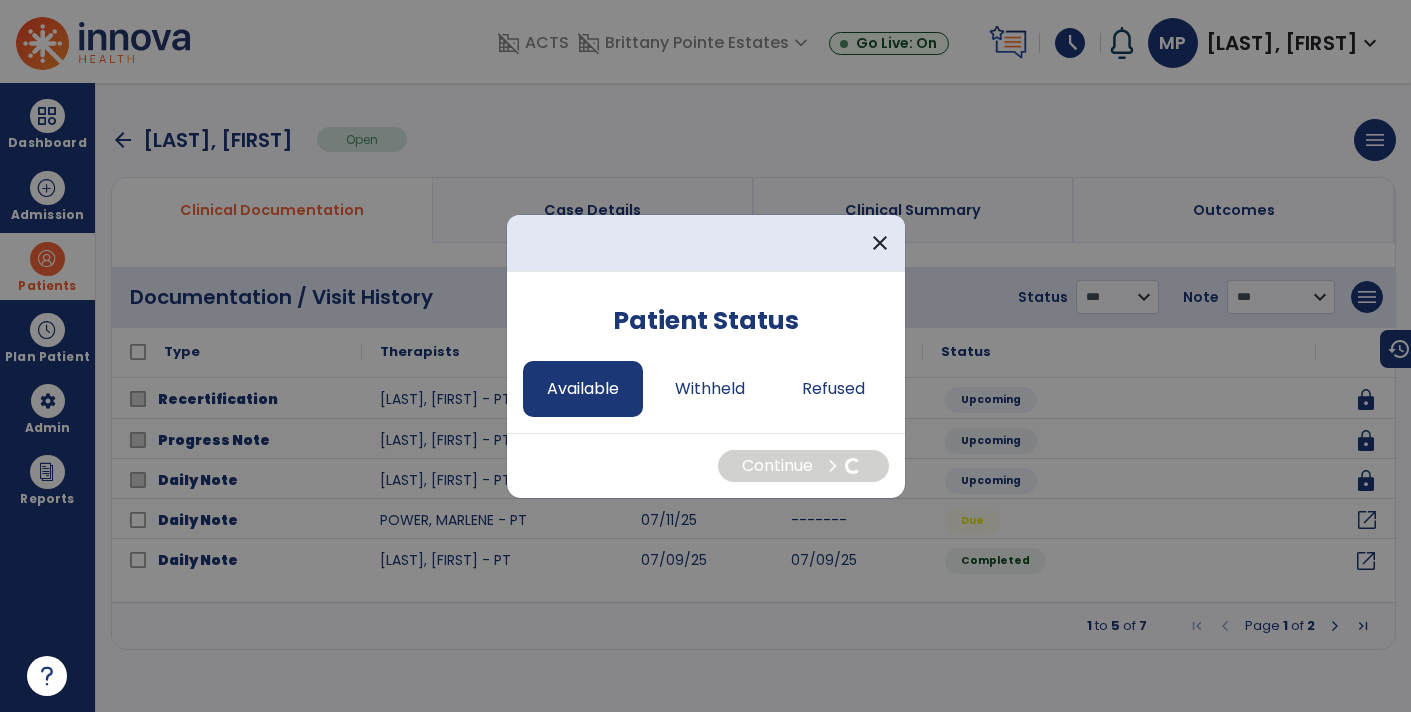 select on "*" 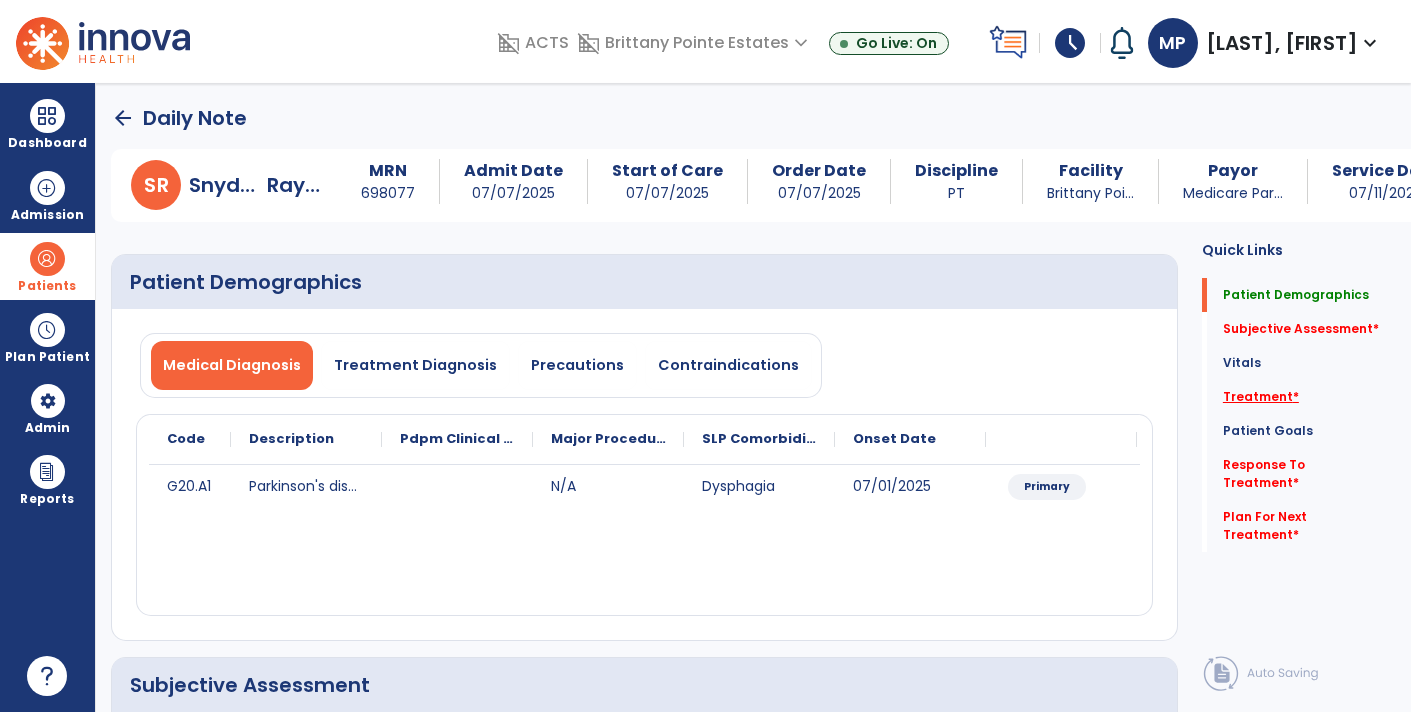 click on "Treatment   *" 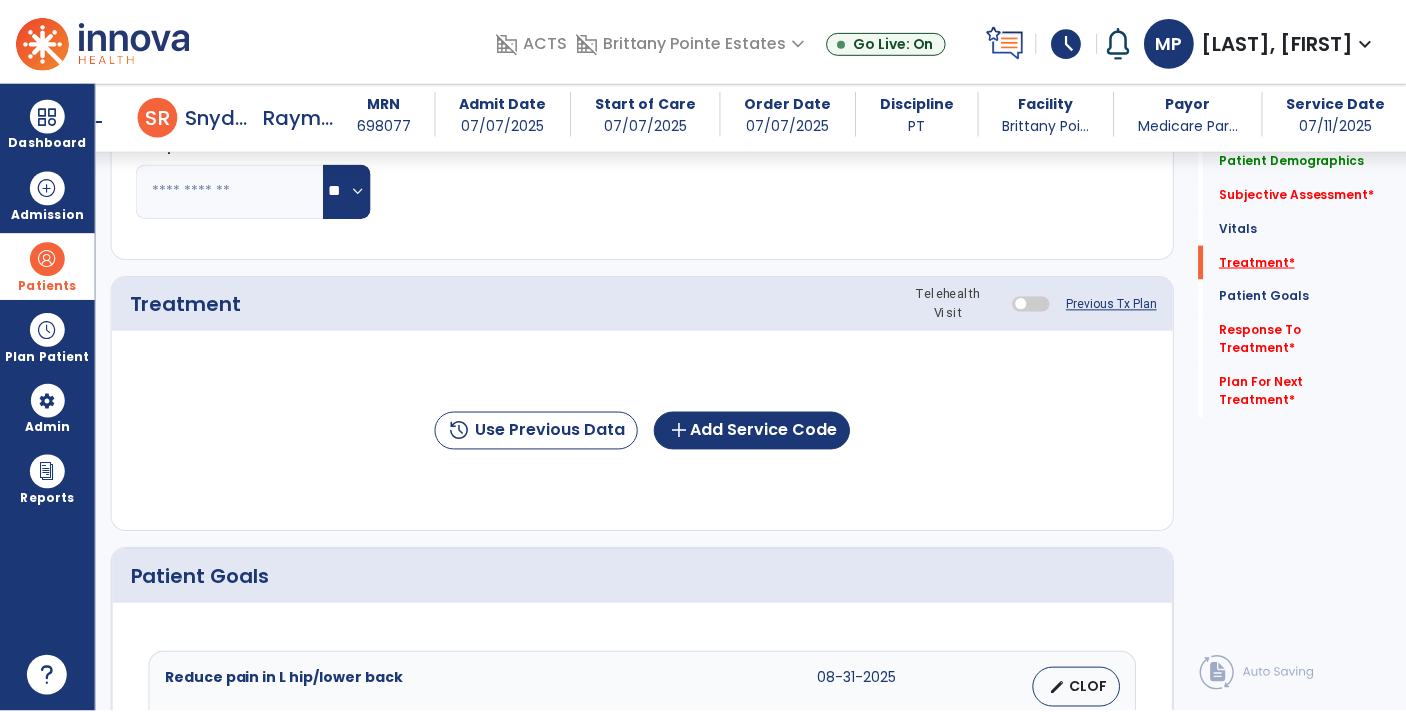 scroll, scrollTop: 1104, scrollLeft: 0, axis: vertical 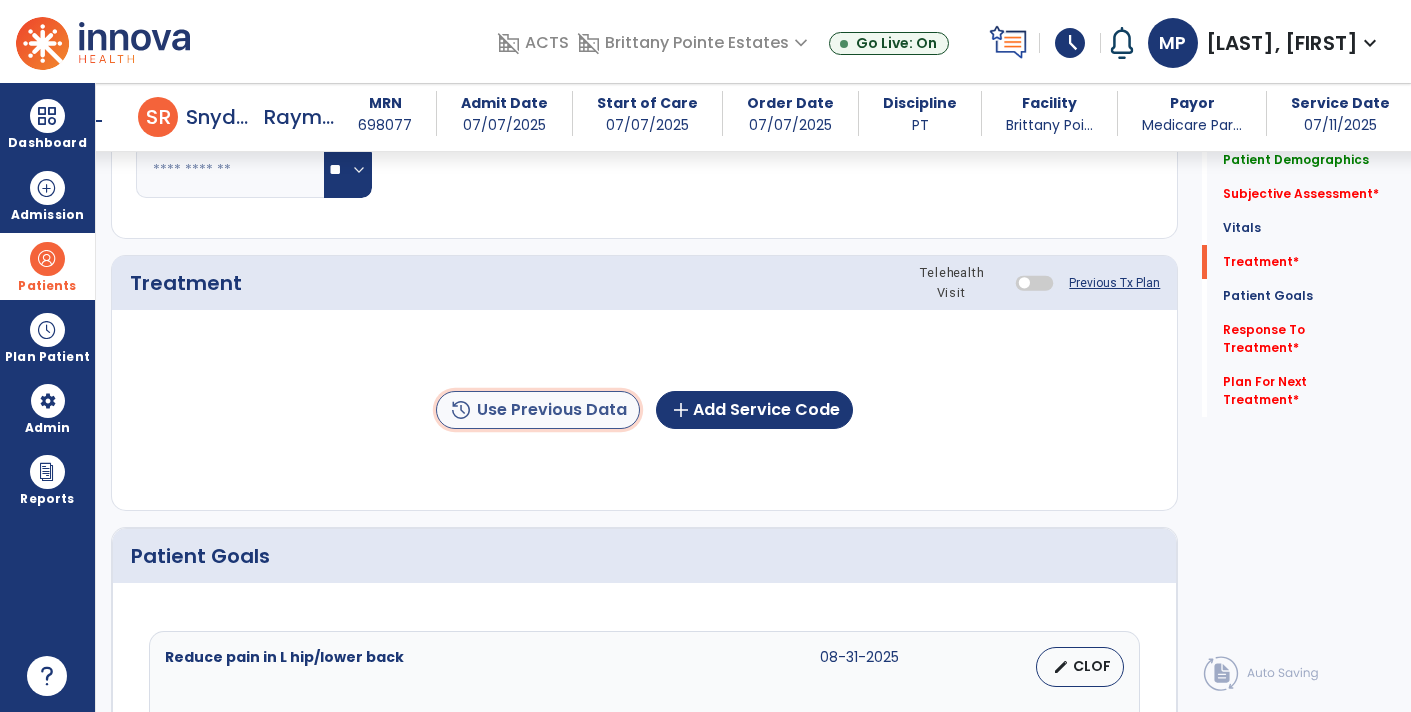 click on "history  Use Previous Data" 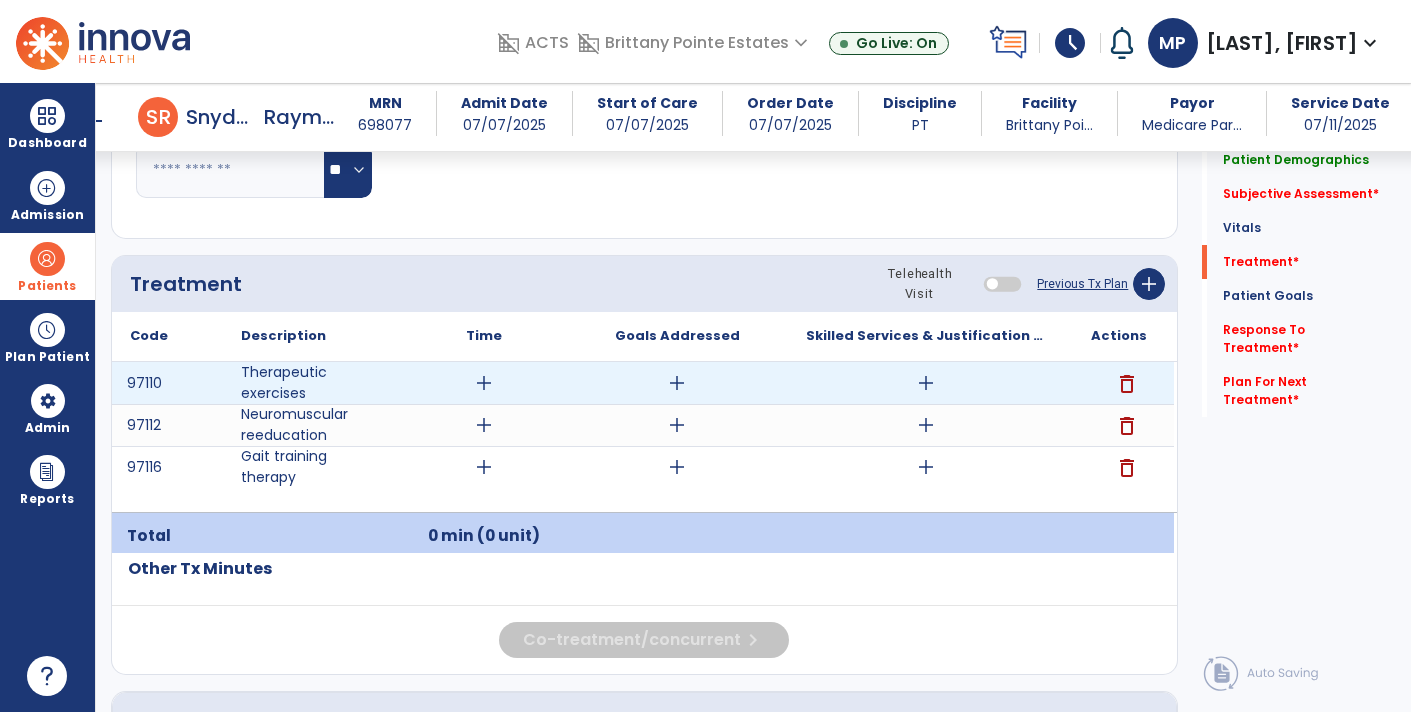 click on "add" at bounding box center [926, 383] 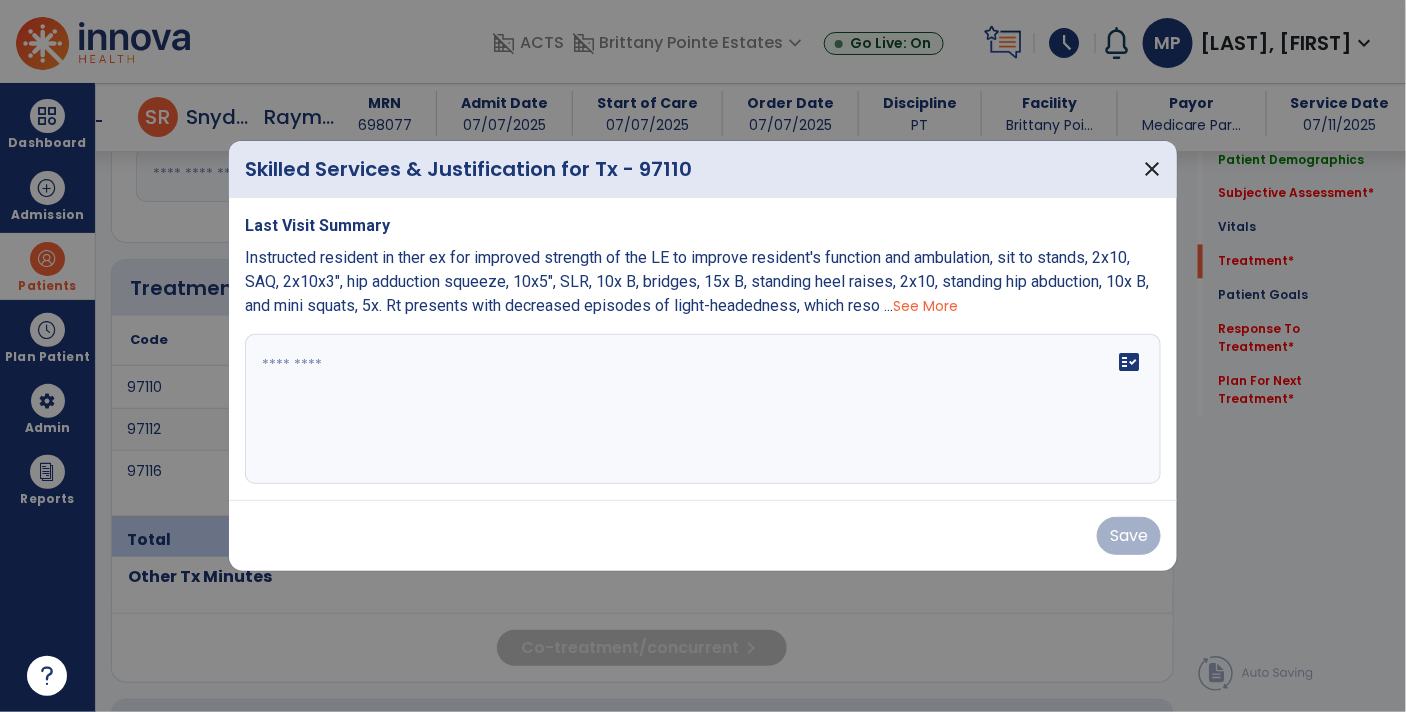 scroll, scrollTop: 1104, scrollLeft: 0, axis: vertical 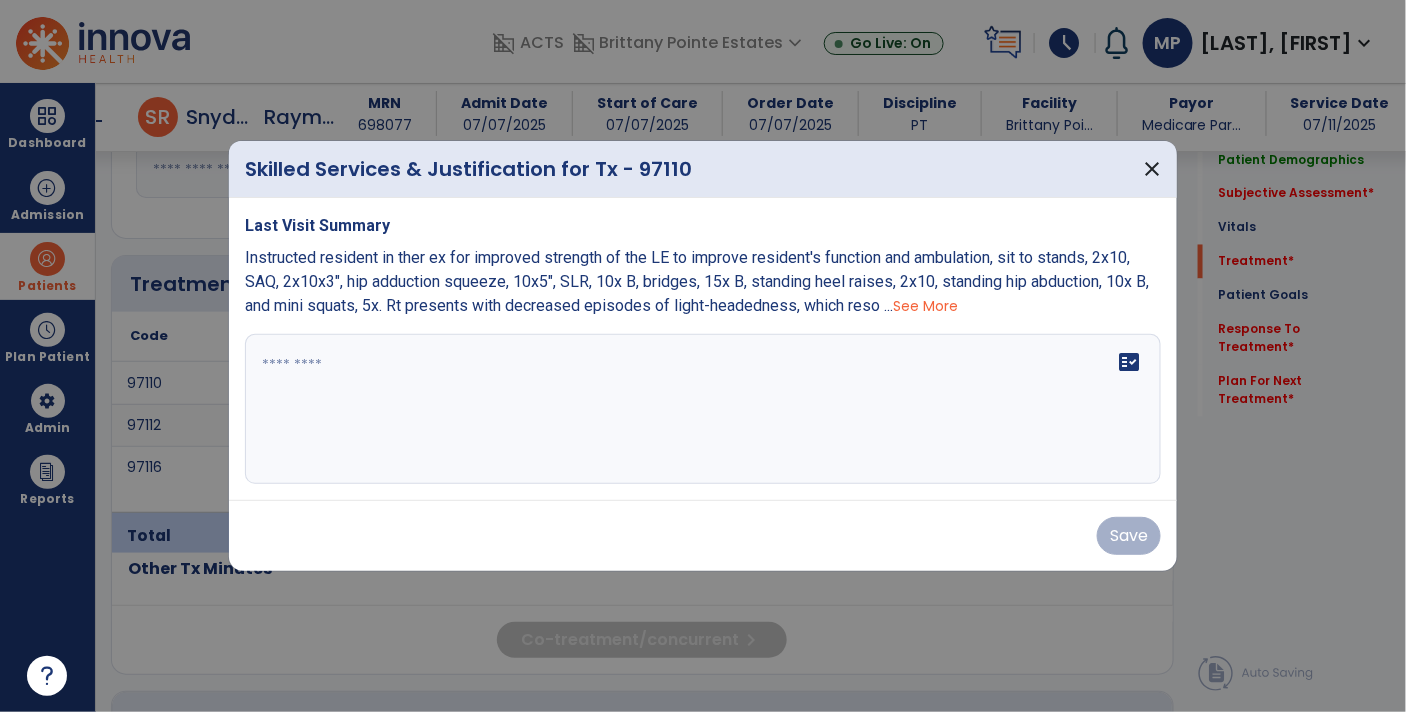 click on "See More" at bounding box center [925, 306] 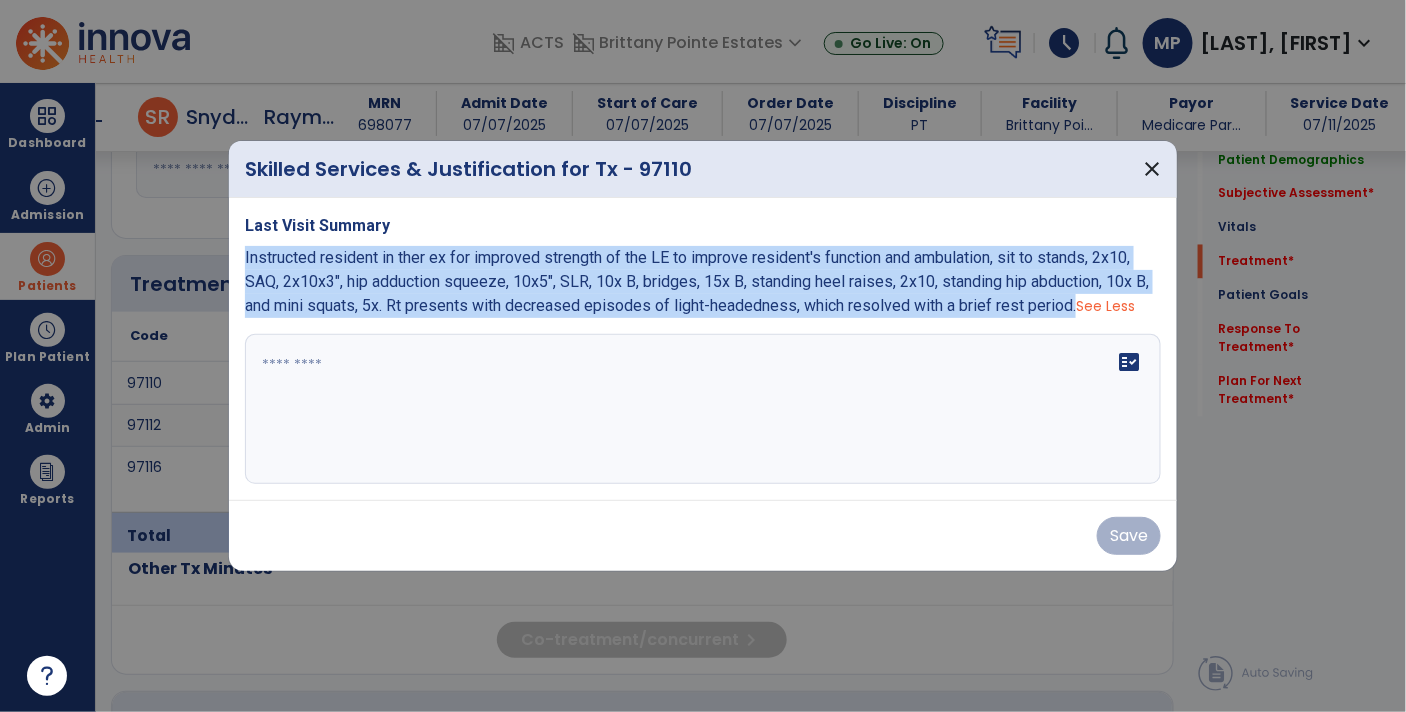drag, startPoint x: 245, startPoint y: 256, endPoint x: 1075, endPoint y: 306, distance: 831.50464 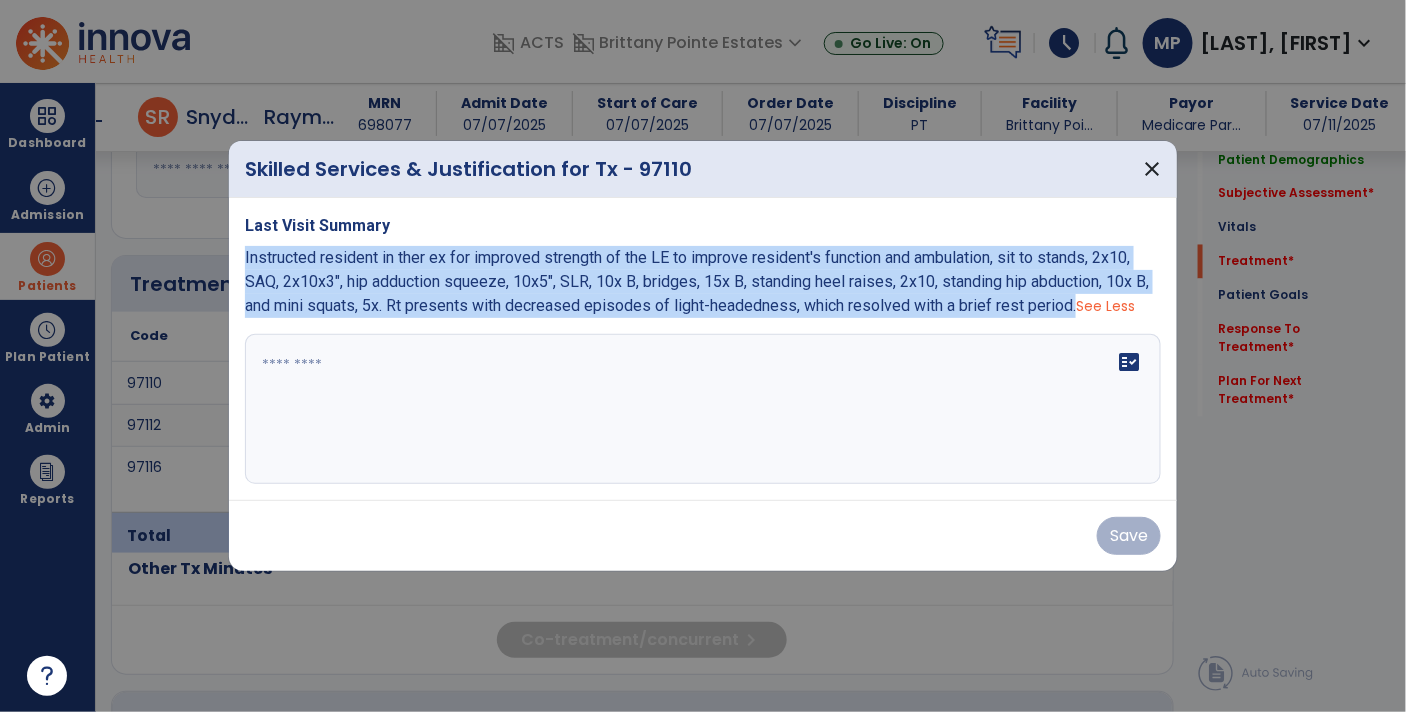 click on "Instructed resident in ther ex for improved strength of the LE to improve resident's function and ambulation, sit to stands, 2x10, SAQ, 2x10x3", hip adduction squeeze, 10x5", SLR, 10x B, bridges, 15x B, standing heel raises, 2x10, standing hip abduction, 10x B, and mini squats, 5x. Rt presents with decreased episodes of light-headedness, which resolved with a brief rest period." at bounding box center [697, 281] 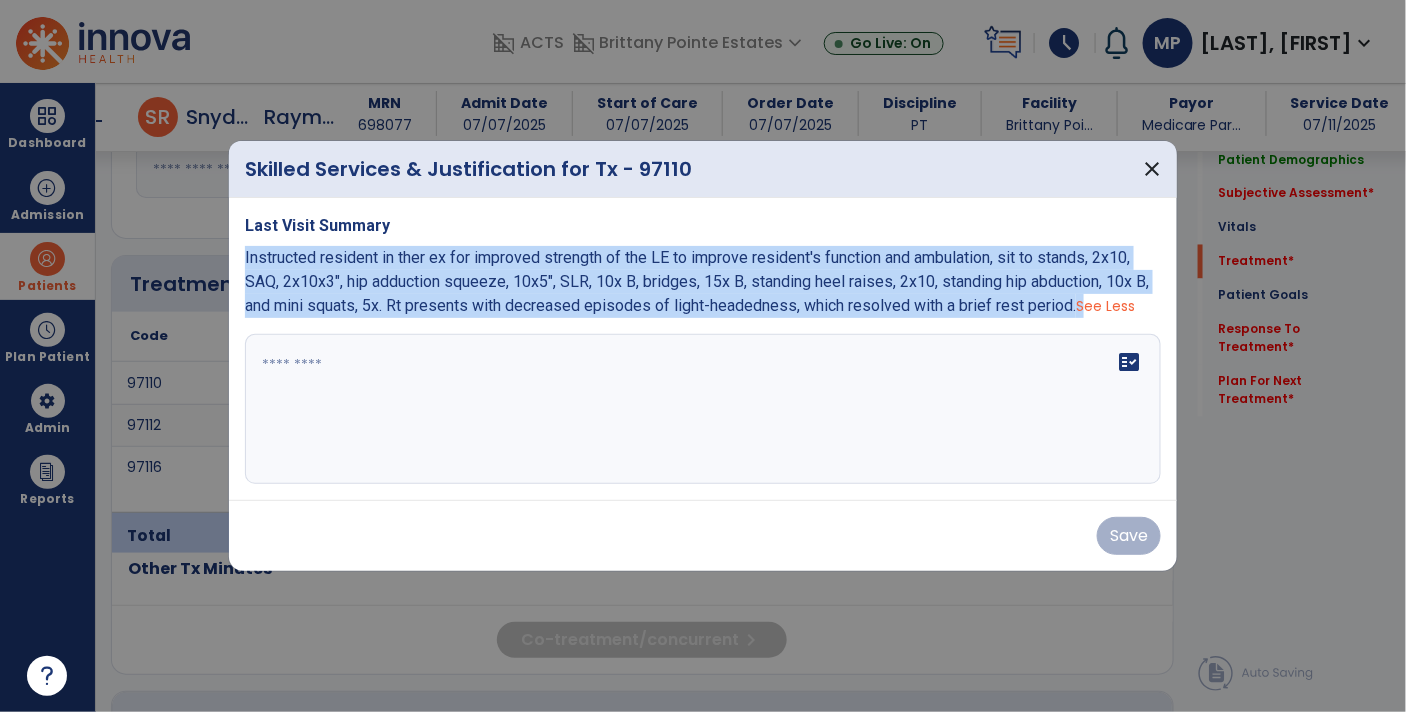 drag, startPoint x: 246, startPoint y: 255, endPoint x: 1081, endPoint y: 313, distance: 837.01196 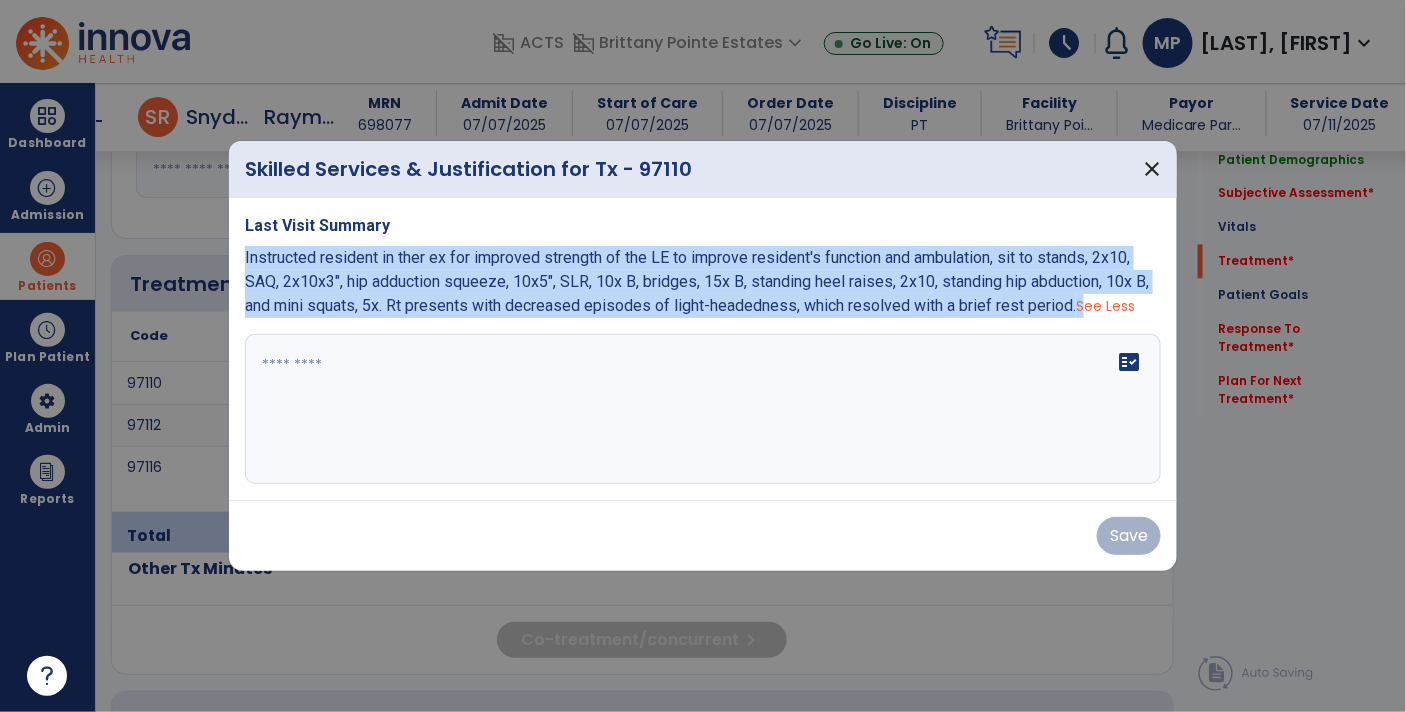click on "Instructed resident in ther ex for improved strength of the LE to improve resident's function and ambulation, sit to stands, 2x10, SAQ, 2x10x3", hip adduction squeeze, 10x5", SLR, 10x B, bridges, 15x B, standing heel raises, 2x10, standing hip abduction, 10x B, and mini squats, 5x. Rt presents with decreased episodes of light-headedness, which resolved with a brief rest period.  See Less" at bounding box center (703, 282) 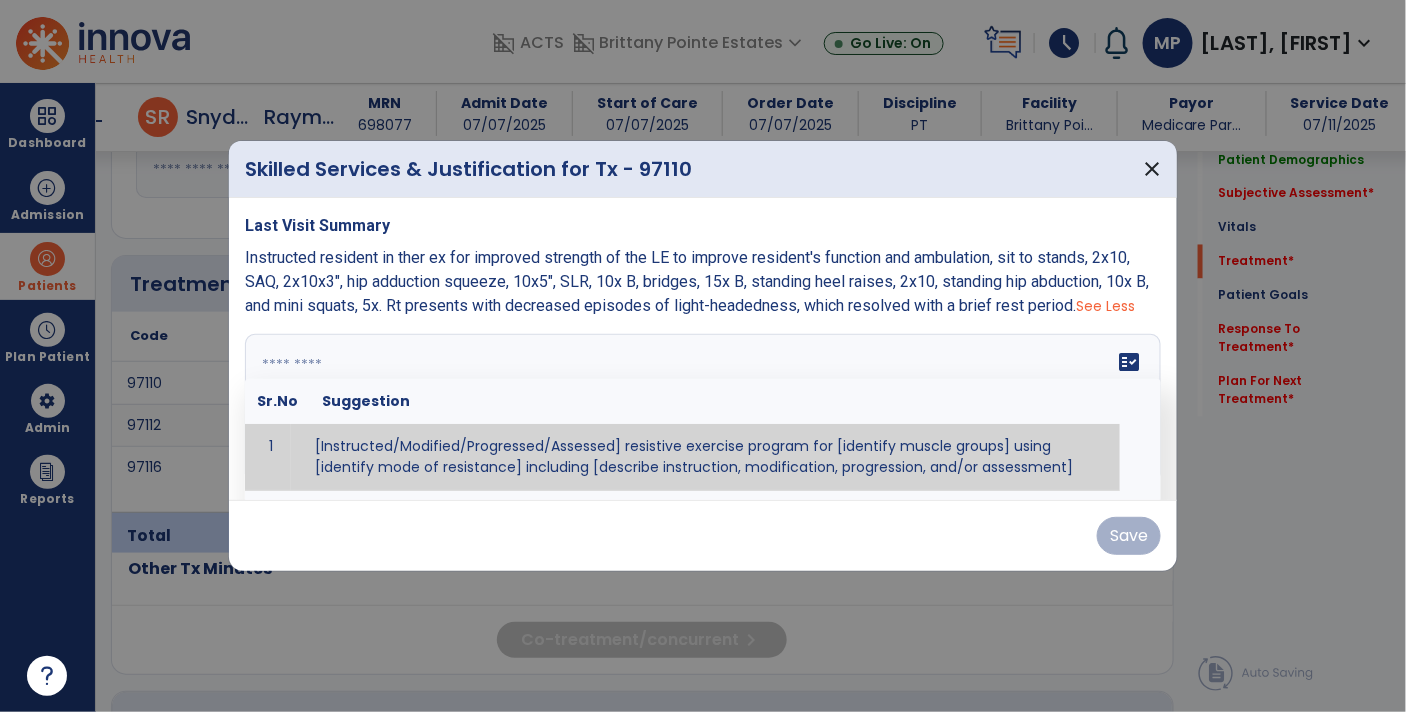 paste on "**********" 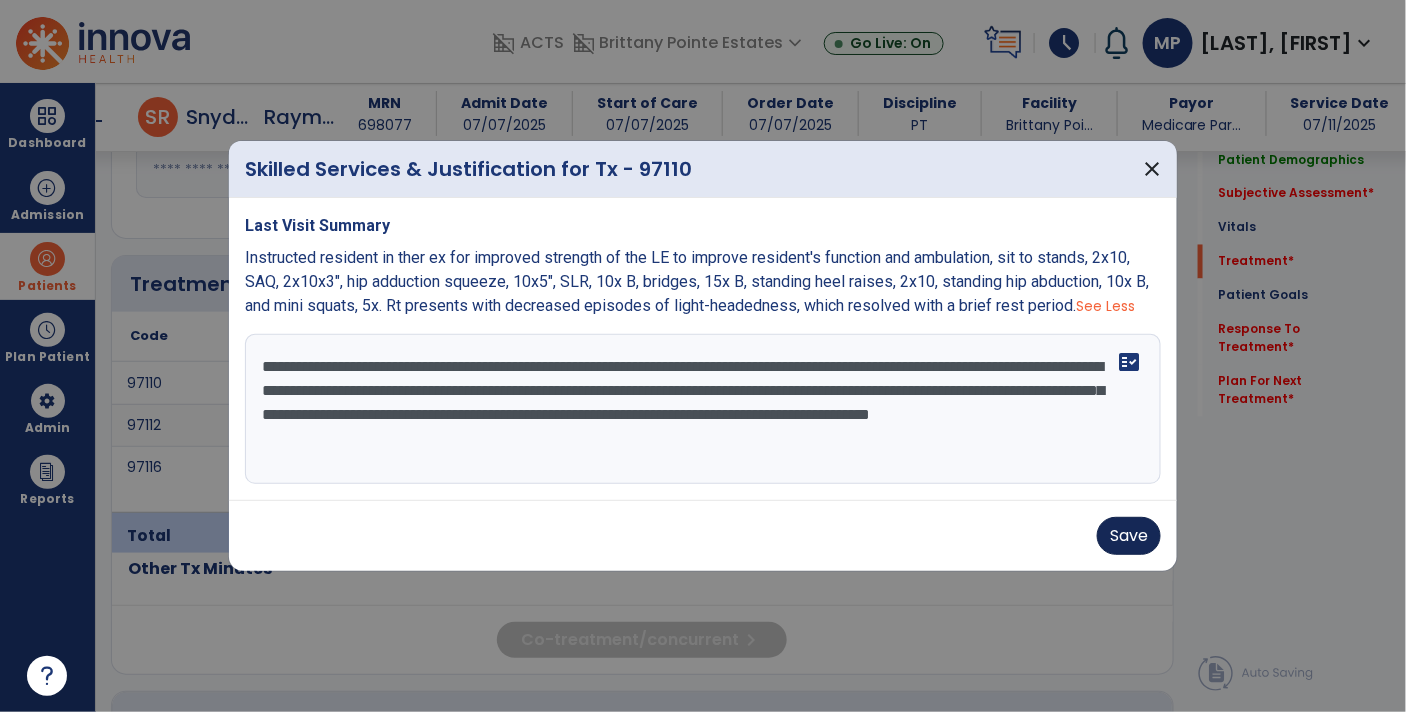 type on "**********" 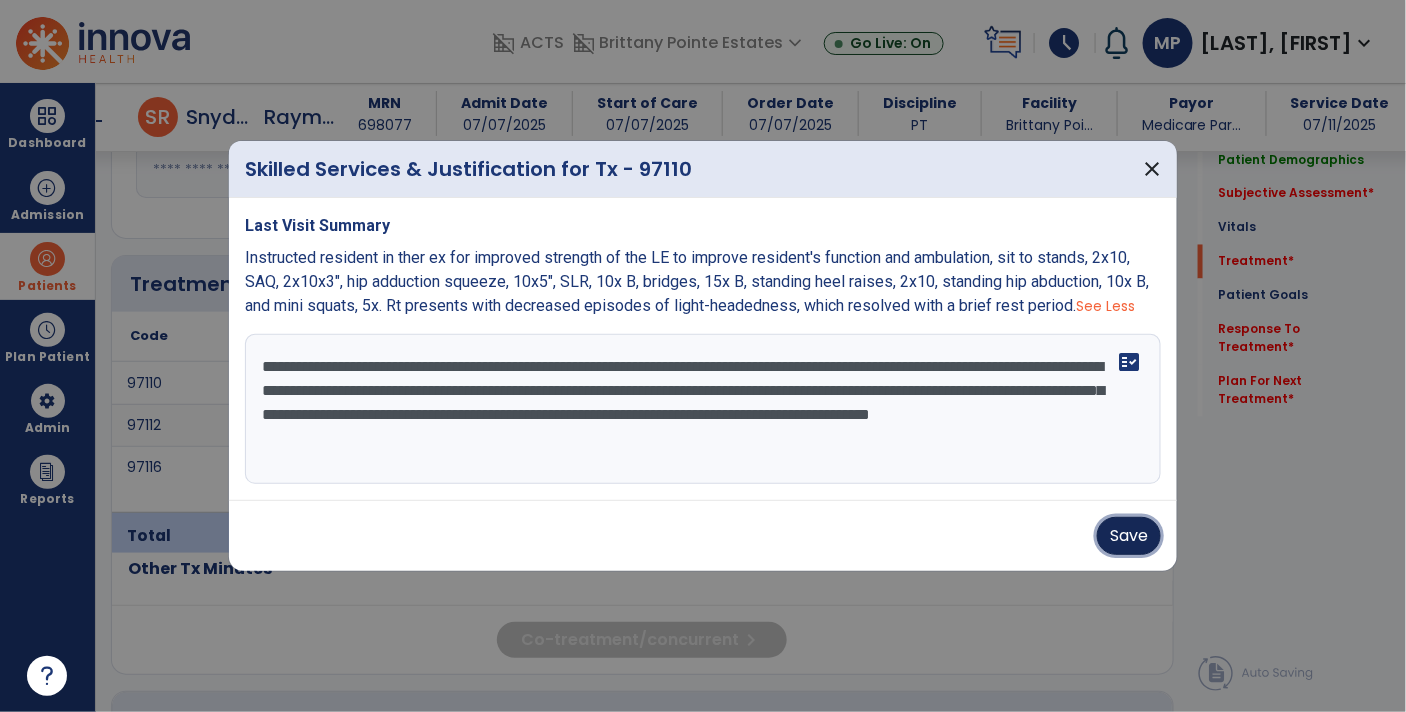 click on "Save" at bounding box center [1129, 536] 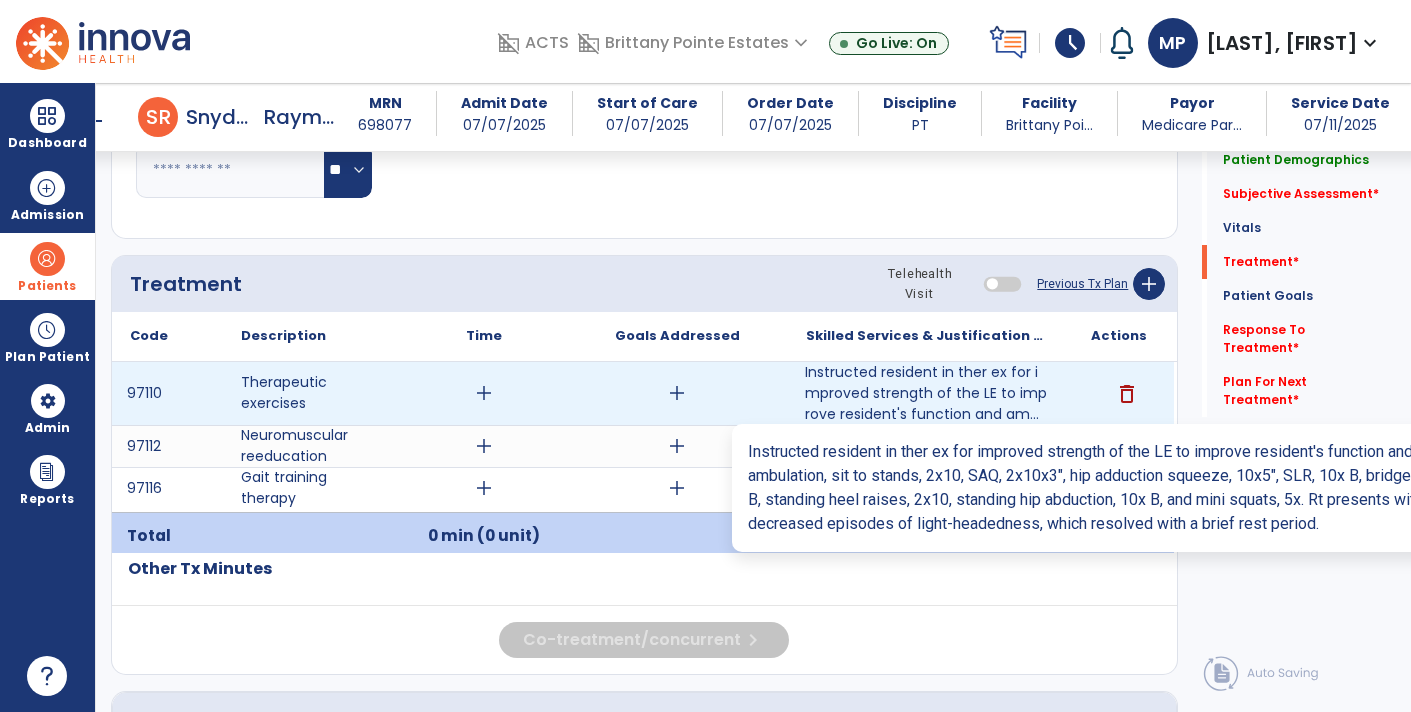 click on "Instructed resident in ther ex for improved strength of the LE to improve resident's function and am..." at bounding box center (926, 393) 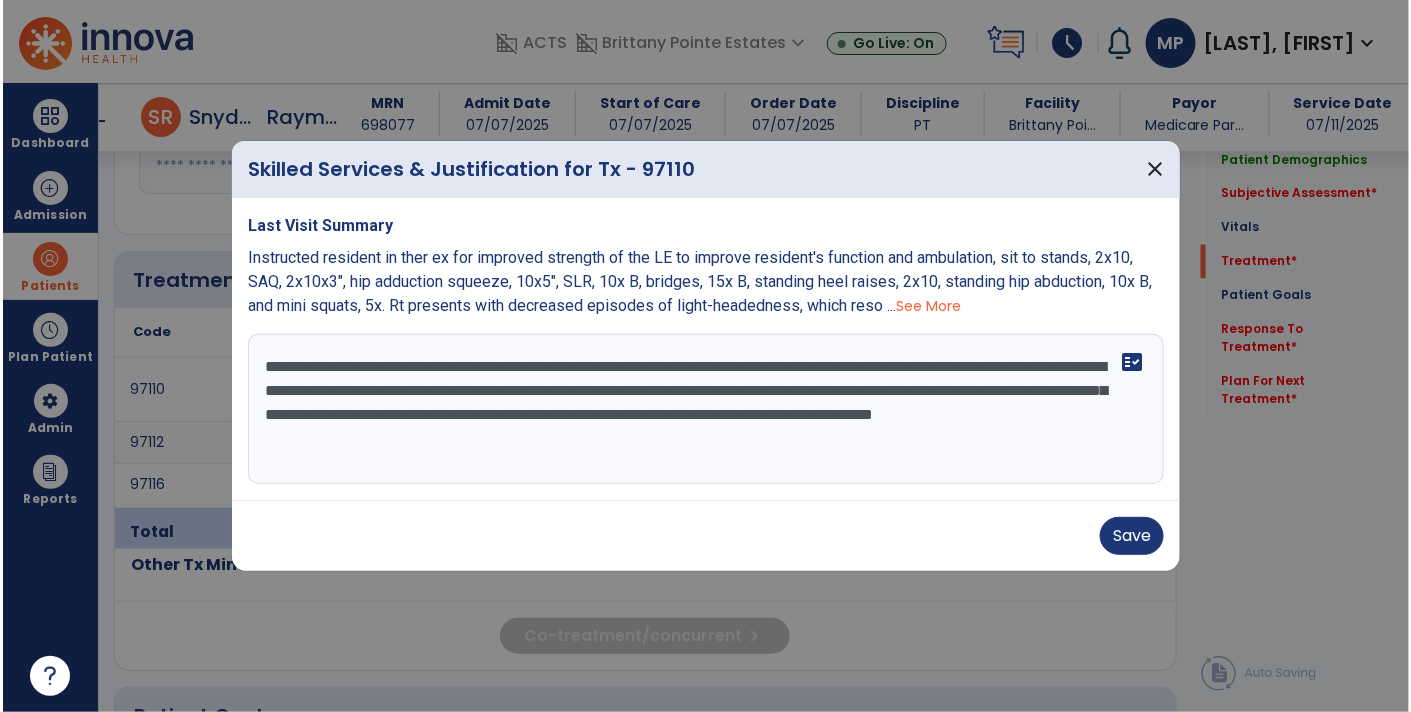 scroll, scrollTop: 1104, scrollLeft: 0, axis: vertical 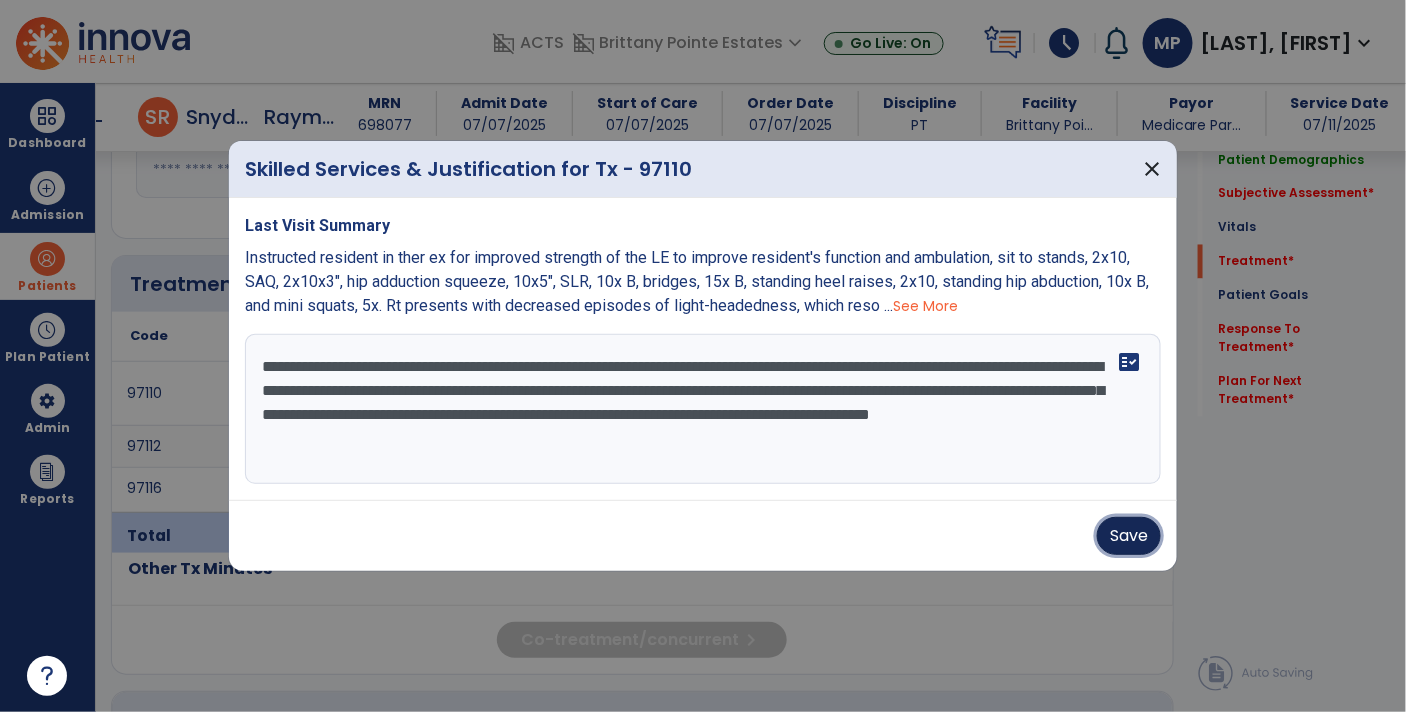 click on "Save" at bounding box center (1129, 536) 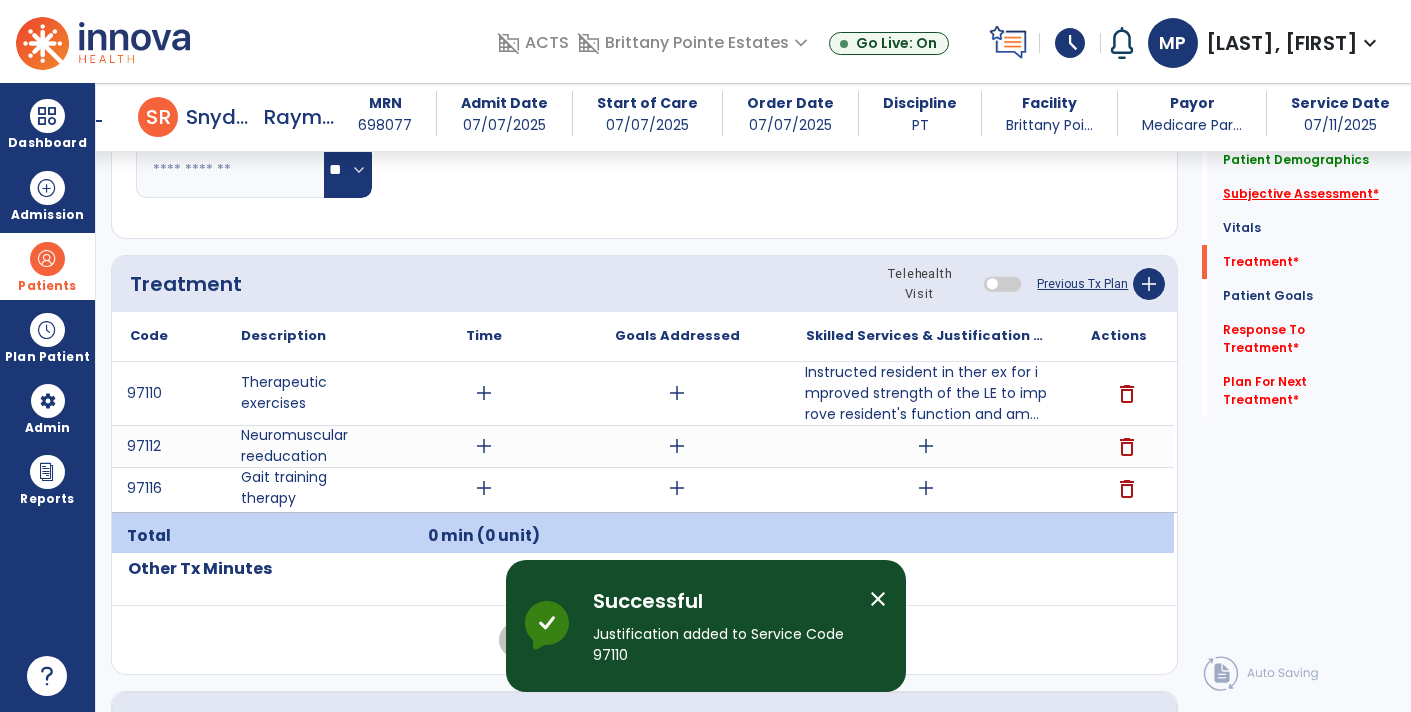click on "Subjective Assessment   *" 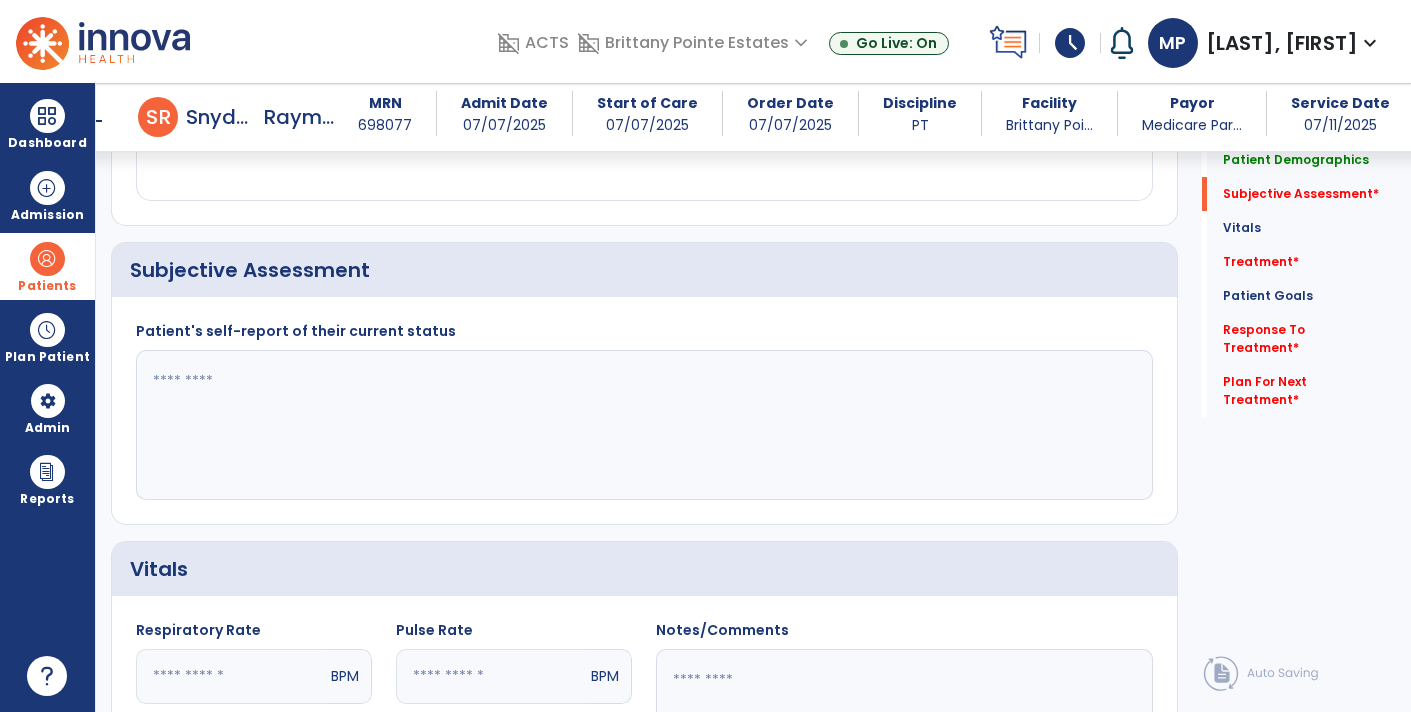 scroll, scrollTop: 379, scrollLeft: 0, axis: vertical 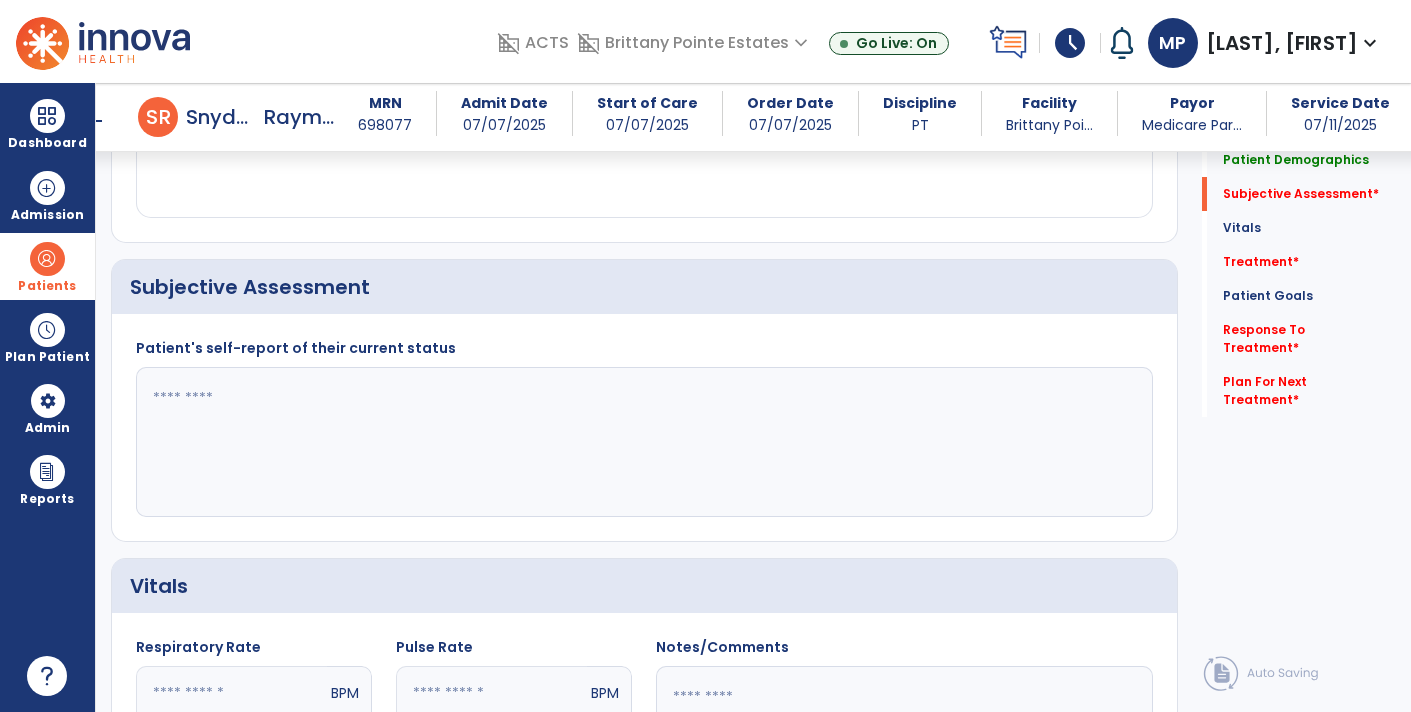 click 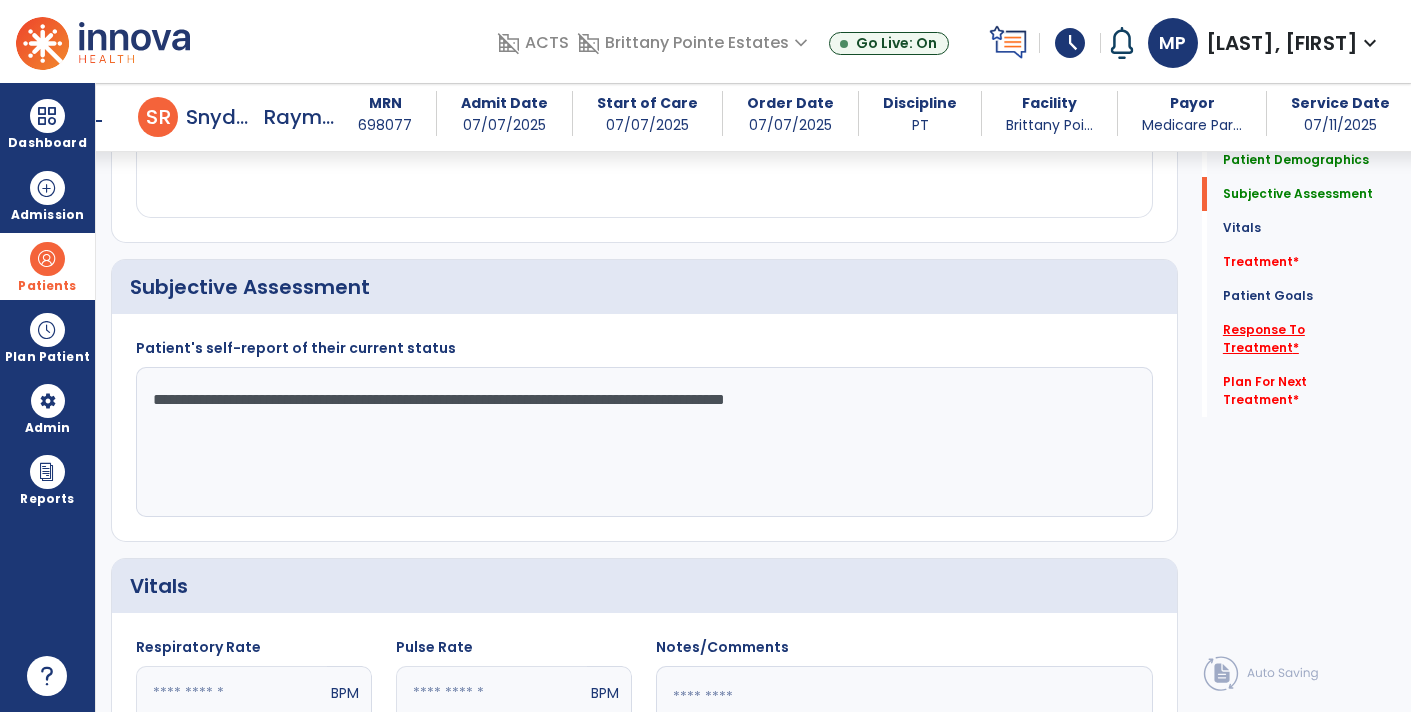 type on "**********" 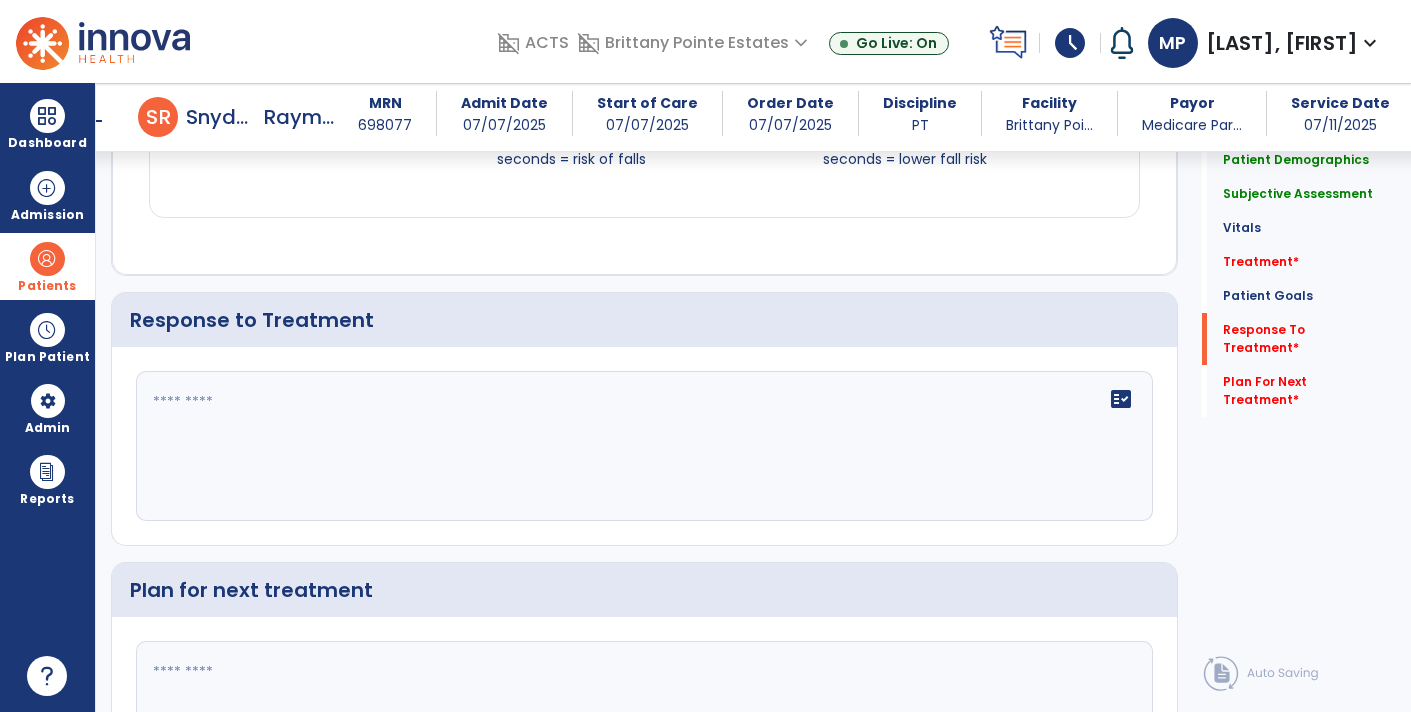 scroll, scrollTop: 3180, scrollLeft: 0, axis: vertical 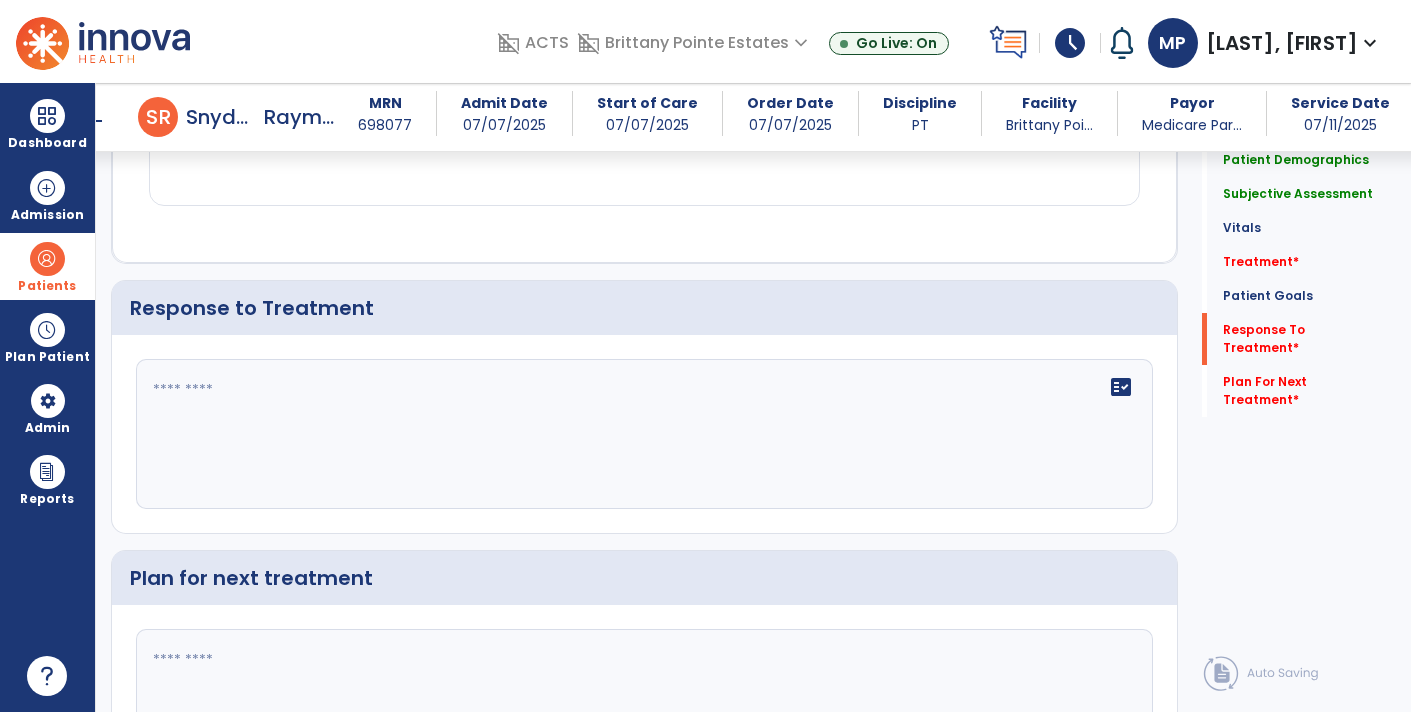 click 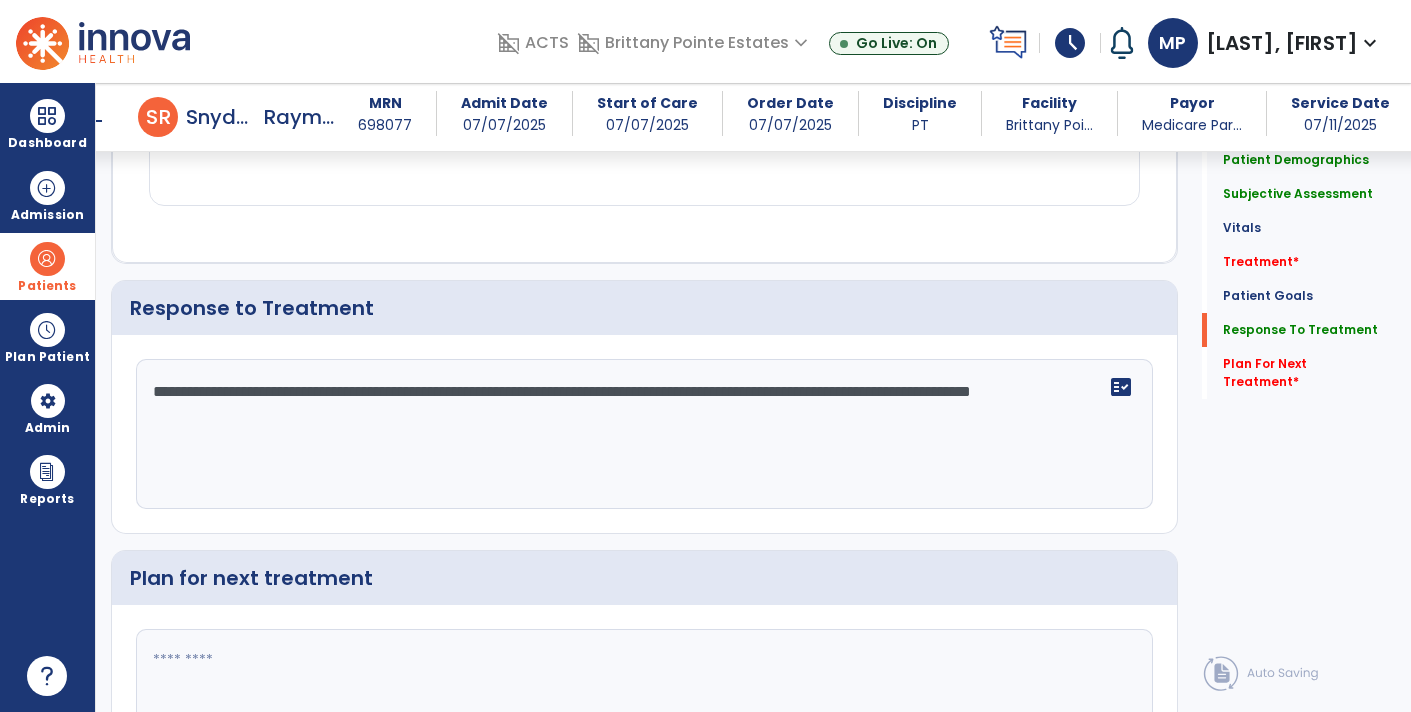 click on "**********" 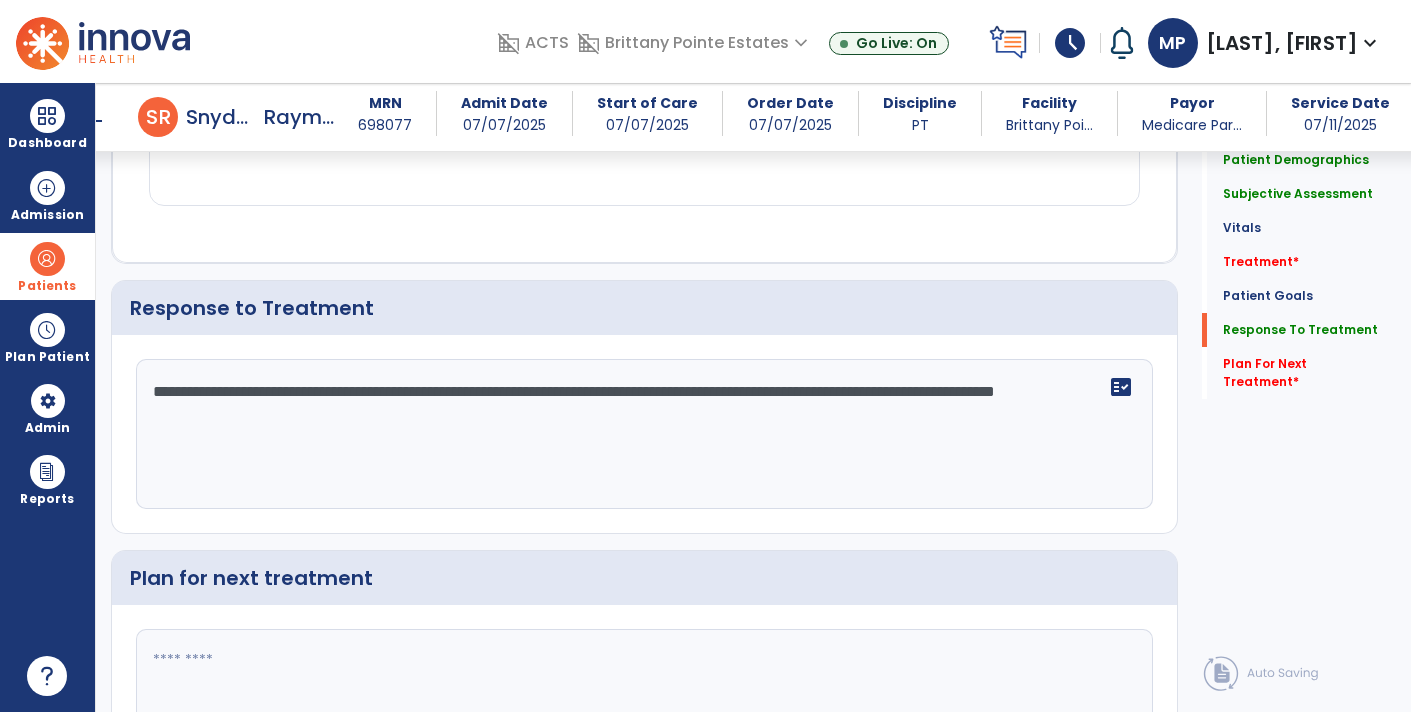 click on "**********" 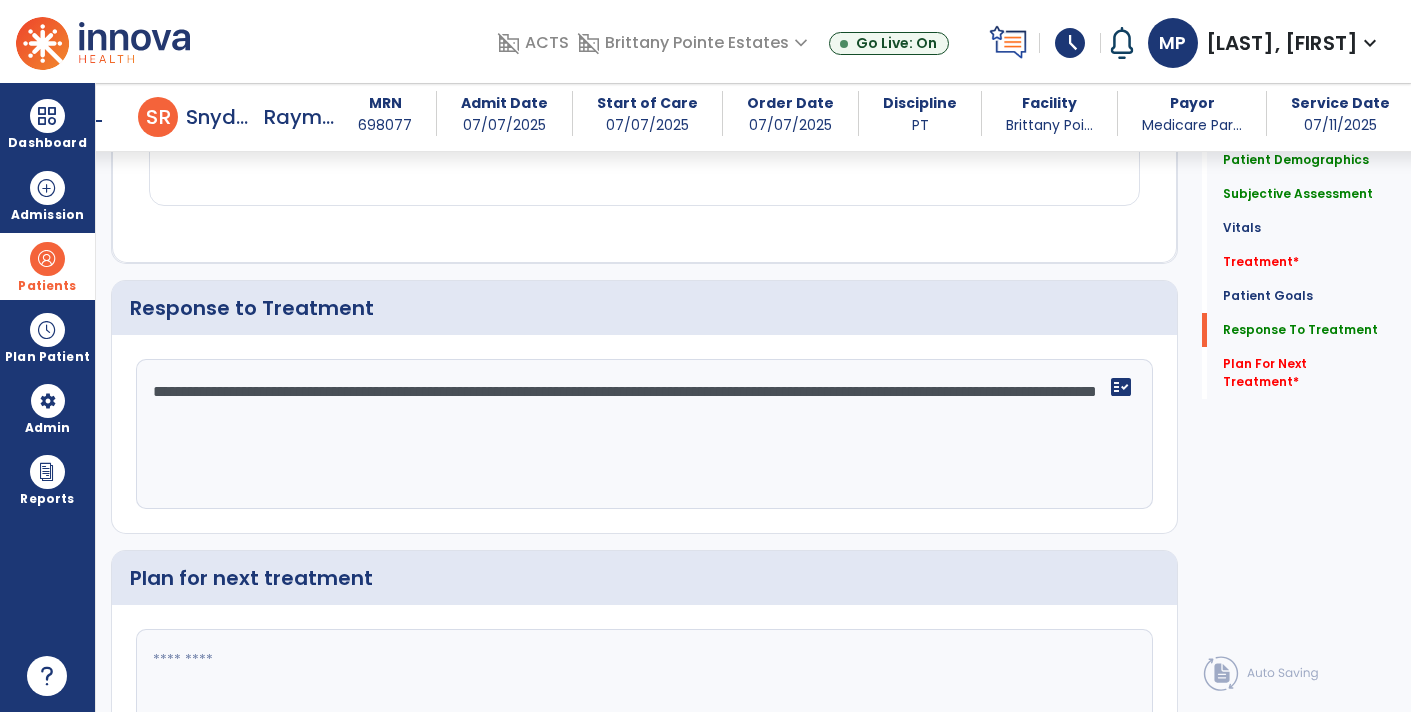 type on "**********" 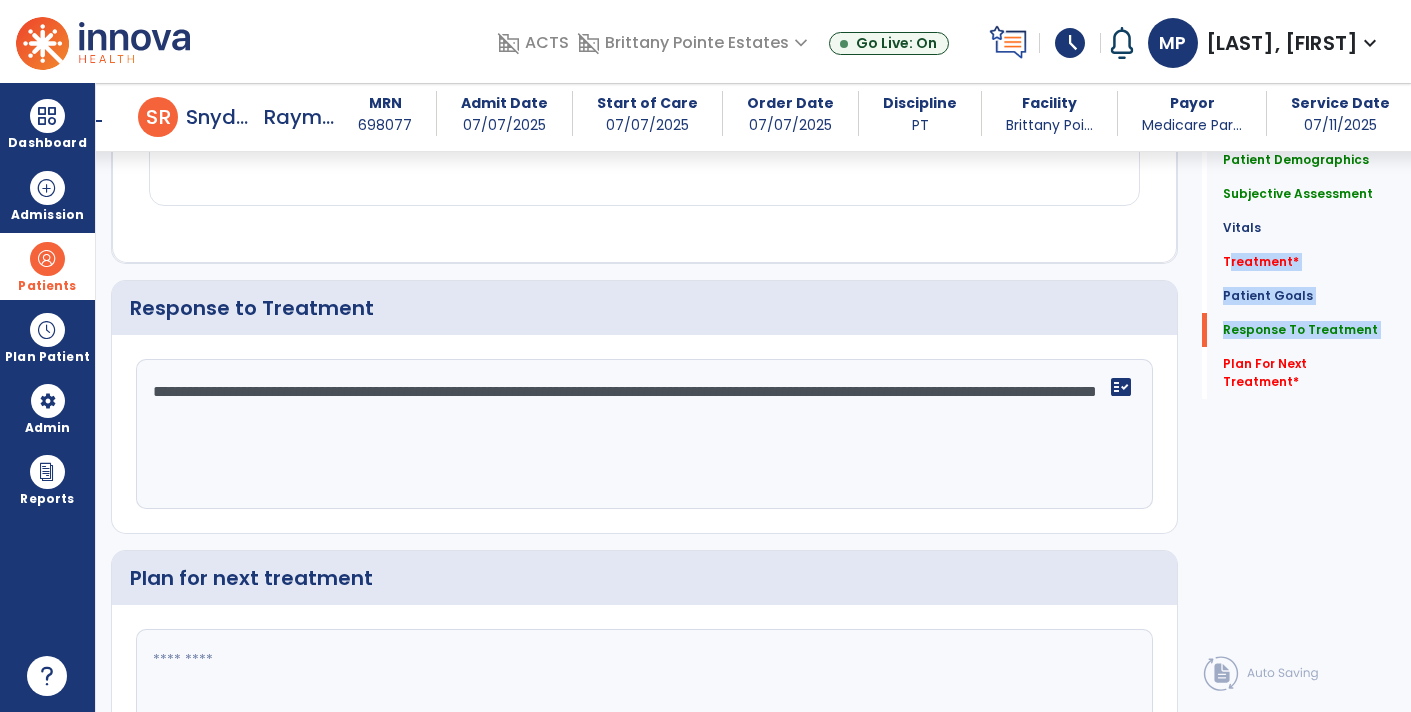 drag, startPoint x: 1197, startPoint y: 321, endPoint x: 1204, endPoint y: 275, distance: 46.52956 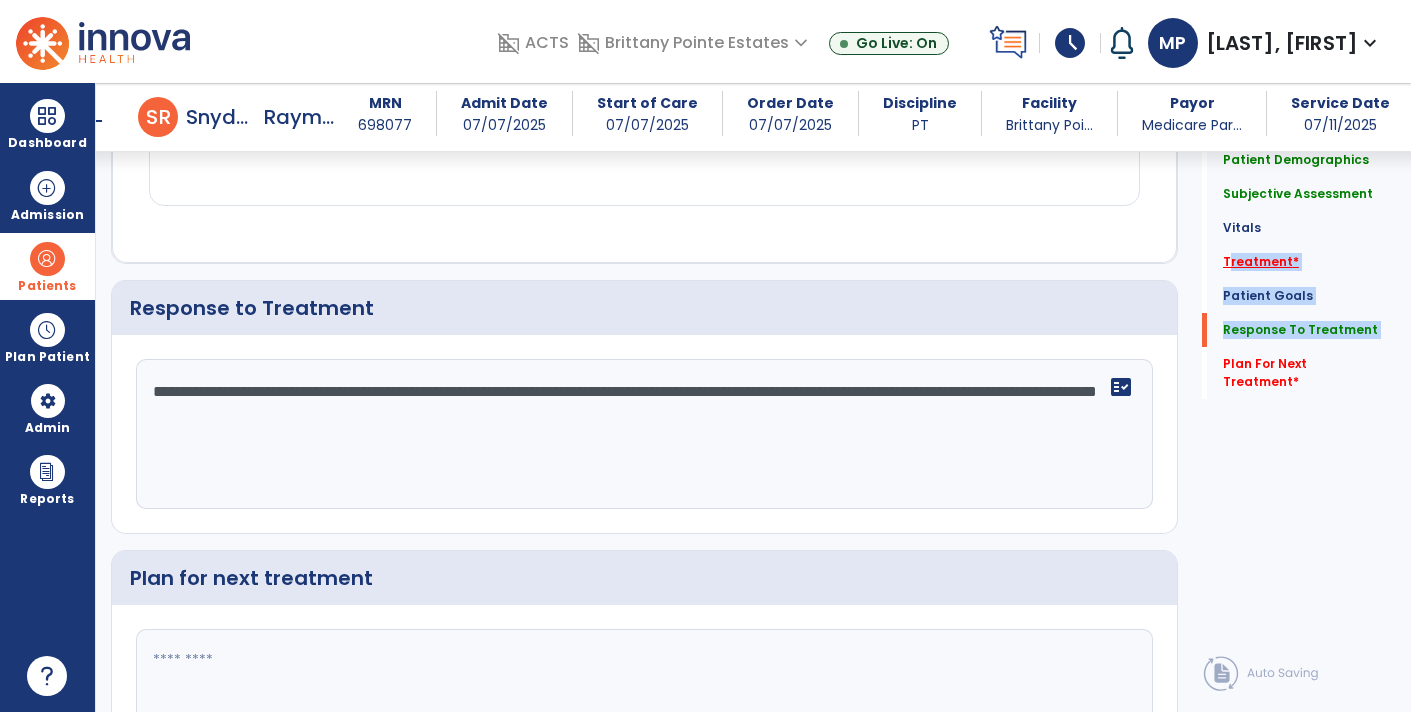 click on "Treatment   *" 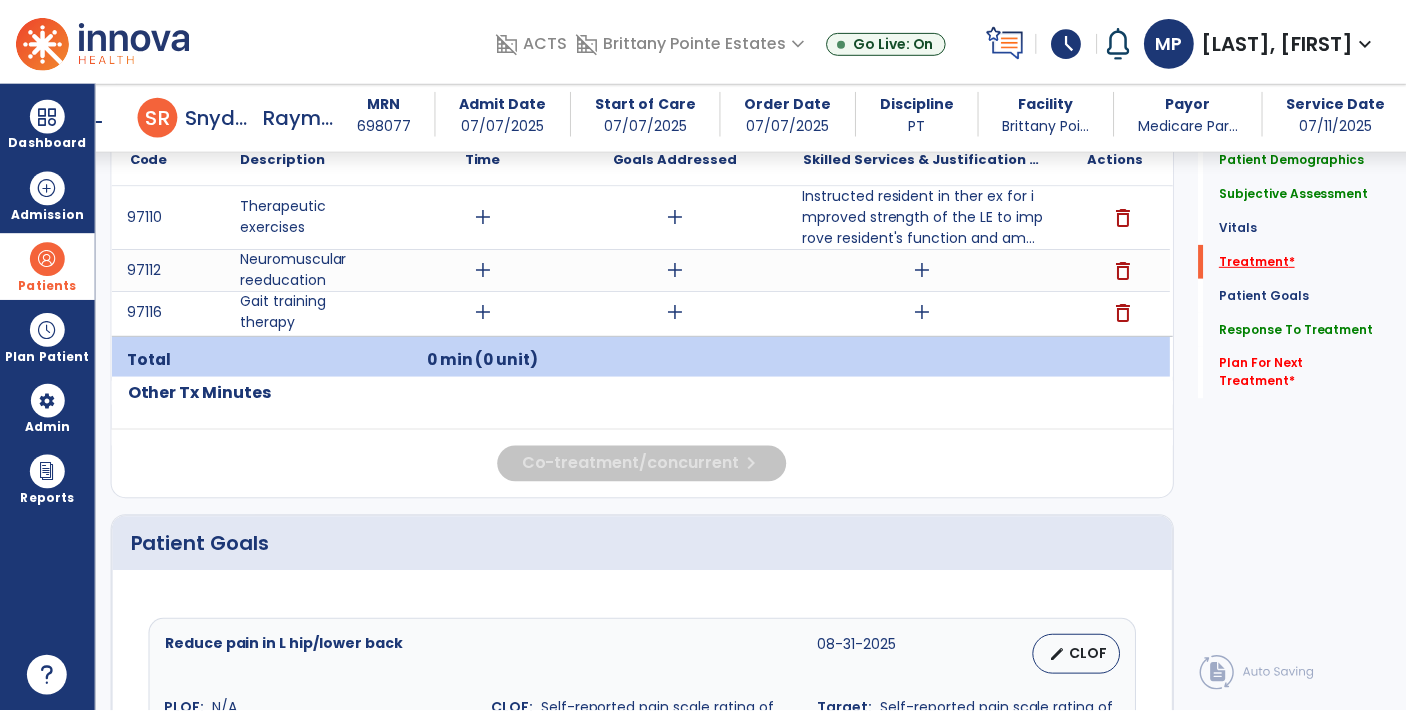 scroll, scrollTop: 1167, scrollLeft: 0, axis: vertical 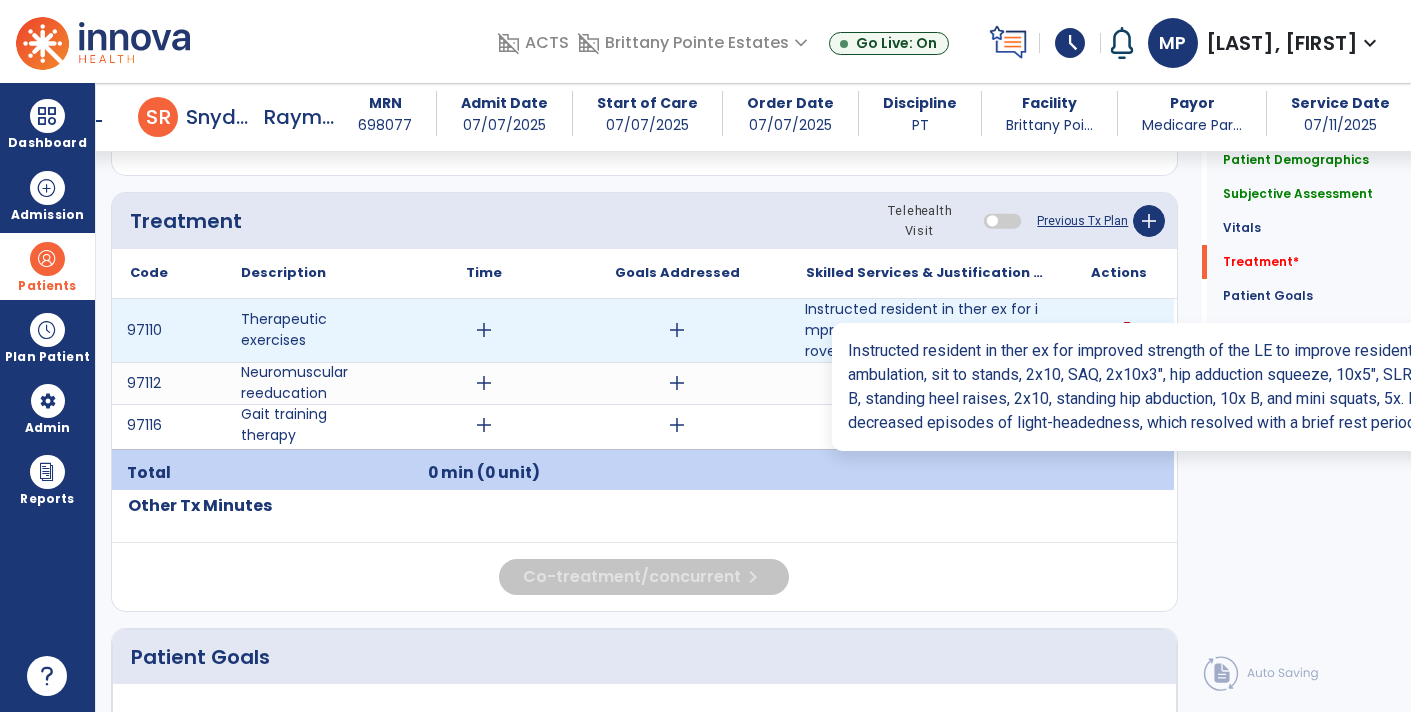 click on "Instructed resident in ther ex for improved strength of the LE to improve resident's function and am..." at bounding box center [926, 330] 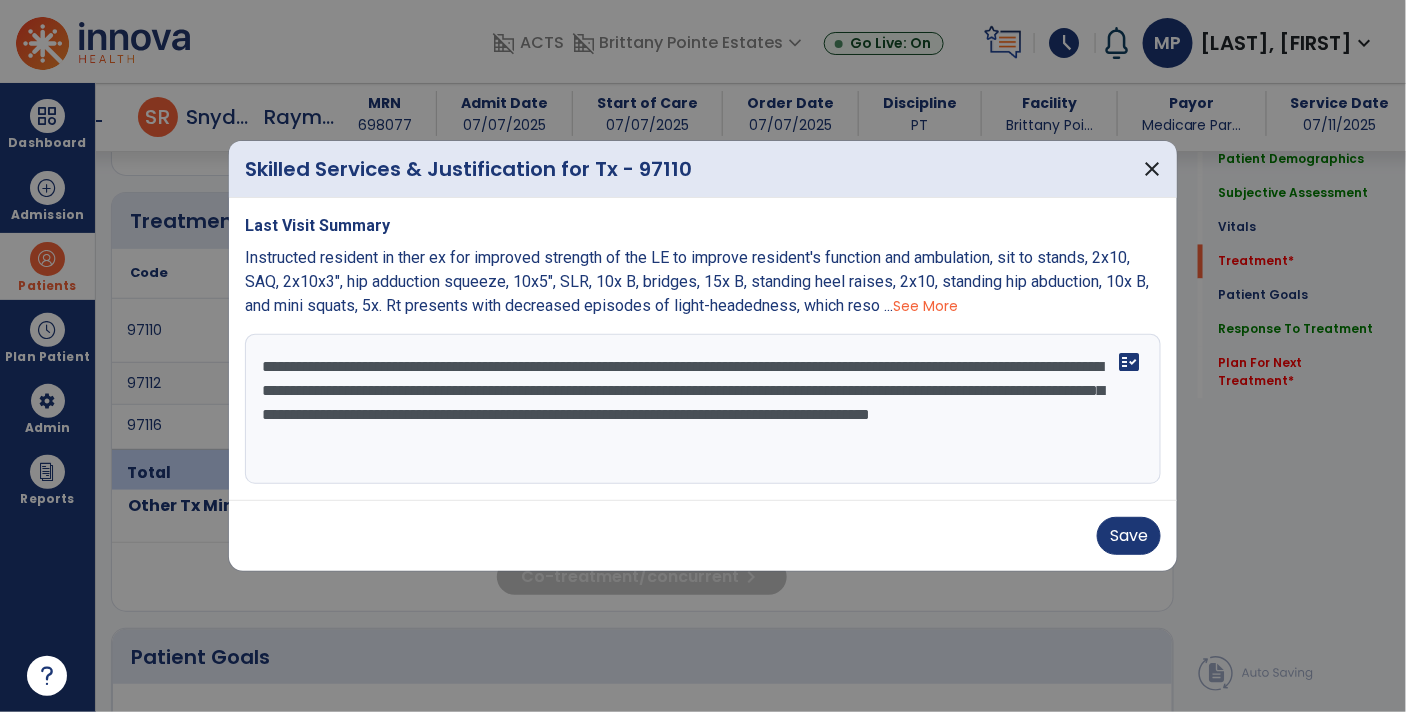 scroll, scrollTop: 1167, scrollLeft: 0, axis: vertical 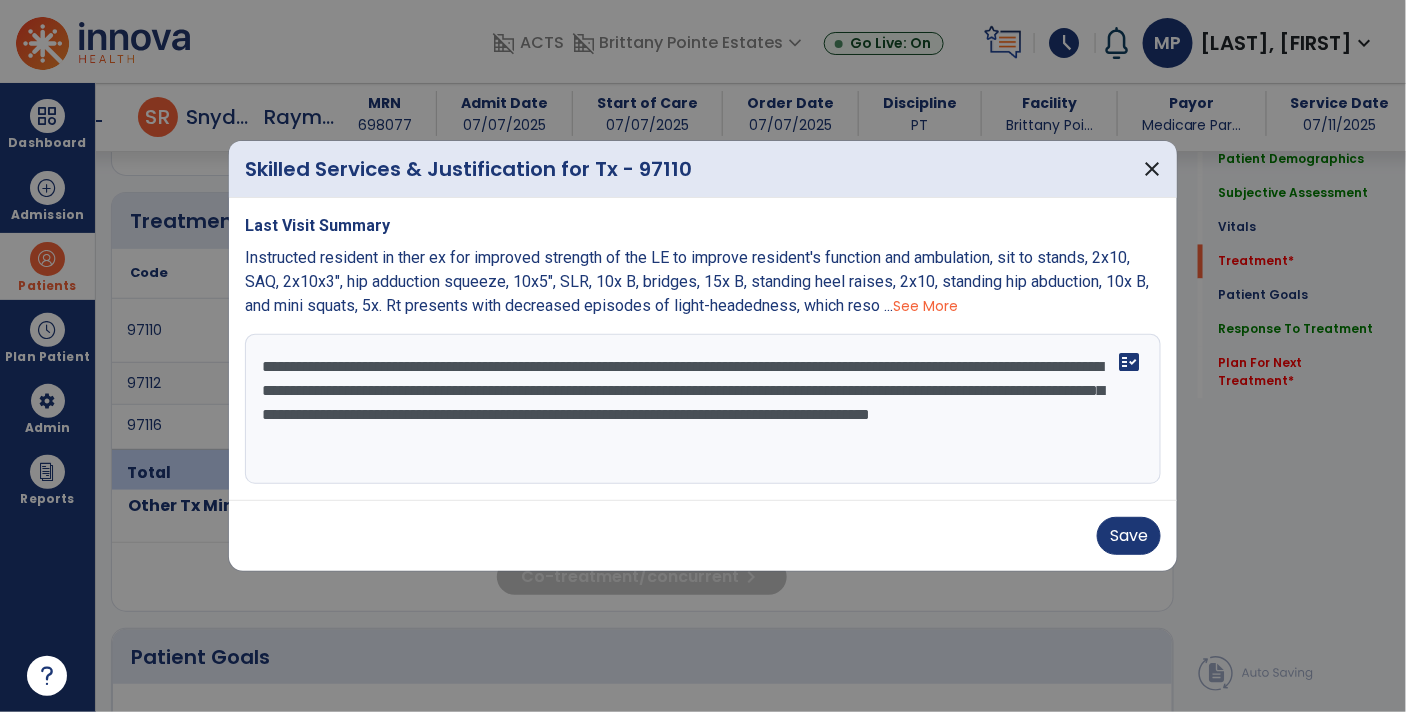 drag, startPoint x: 435, startPoint y: 371, endPoint x: 257, endPoint y: 364, distance: 178.13759 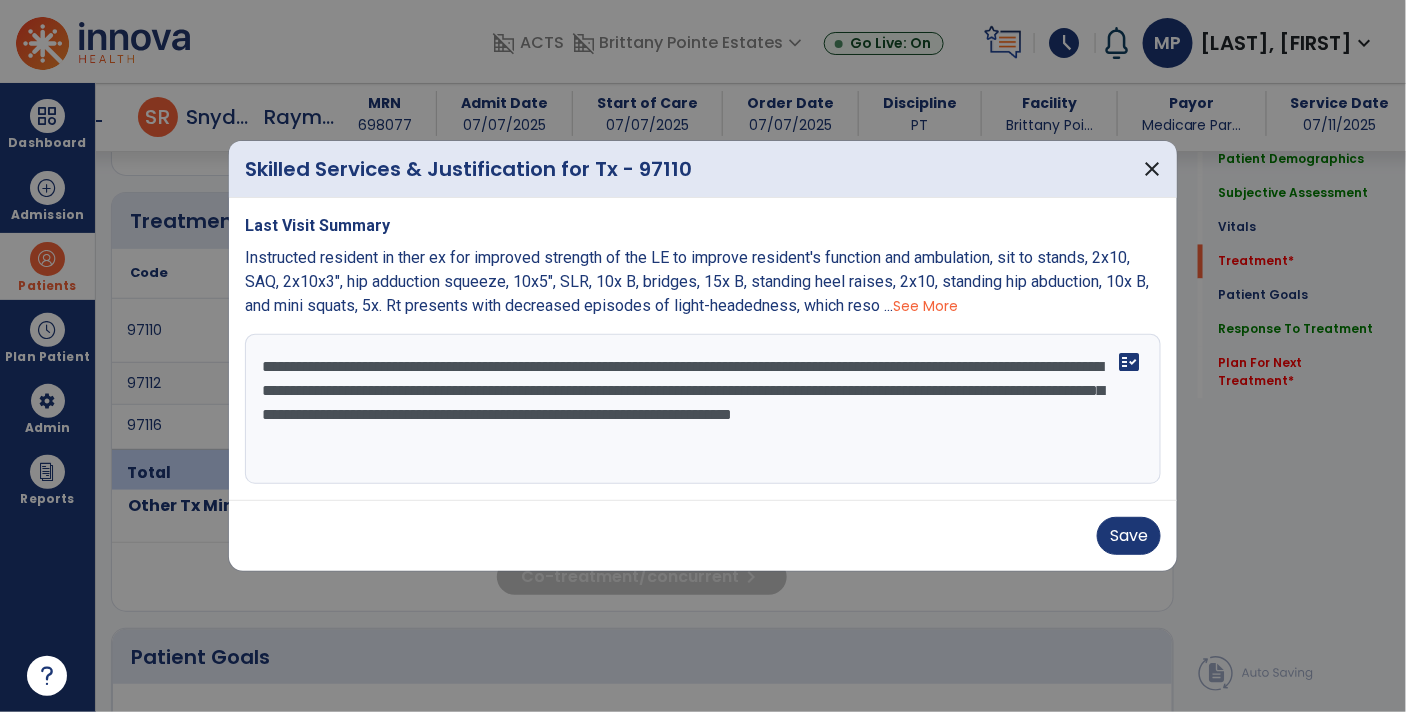drag, startPoint x: 422, startPoint y: 363, endPoint x: 317, endPoint y: 356, distance: 105.23308 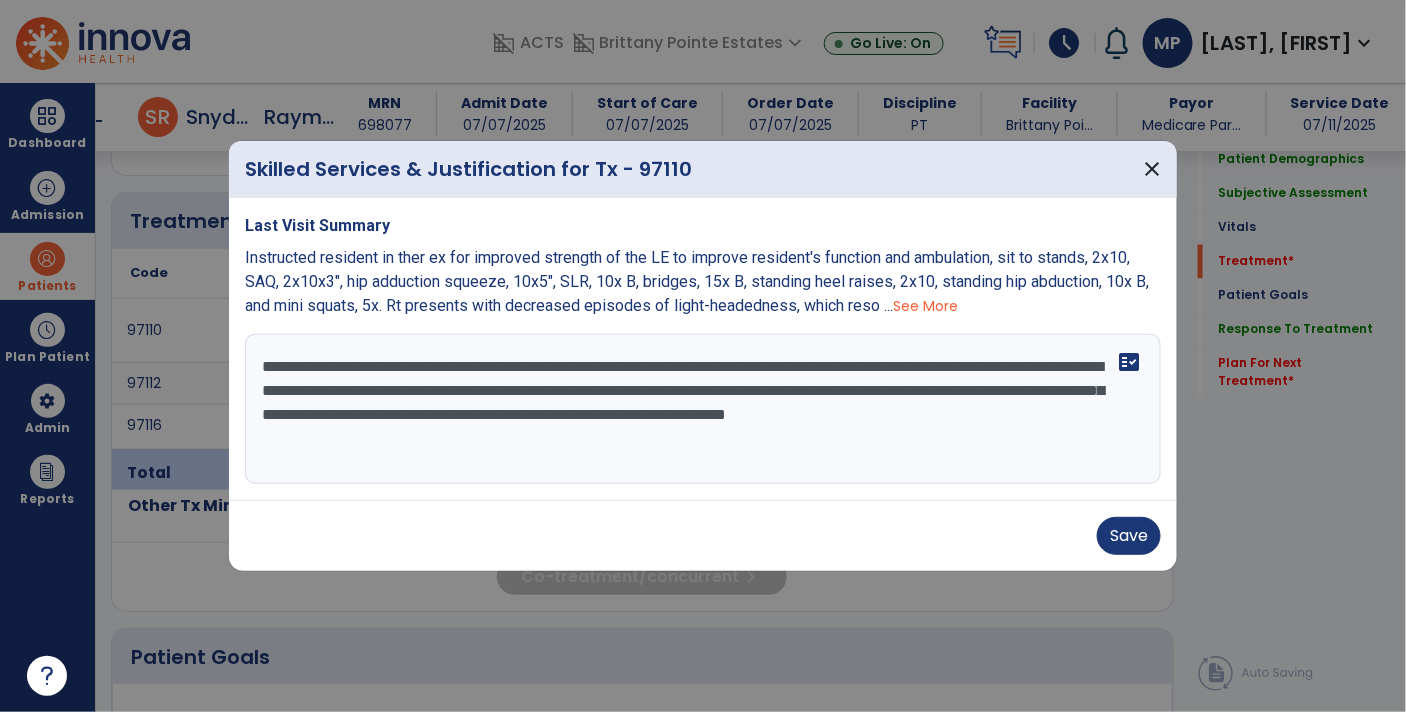 drag, startPoint x: 726, startPoint y: 367, endPoint x: 928, endPoint y: 368, distance: 202.00247 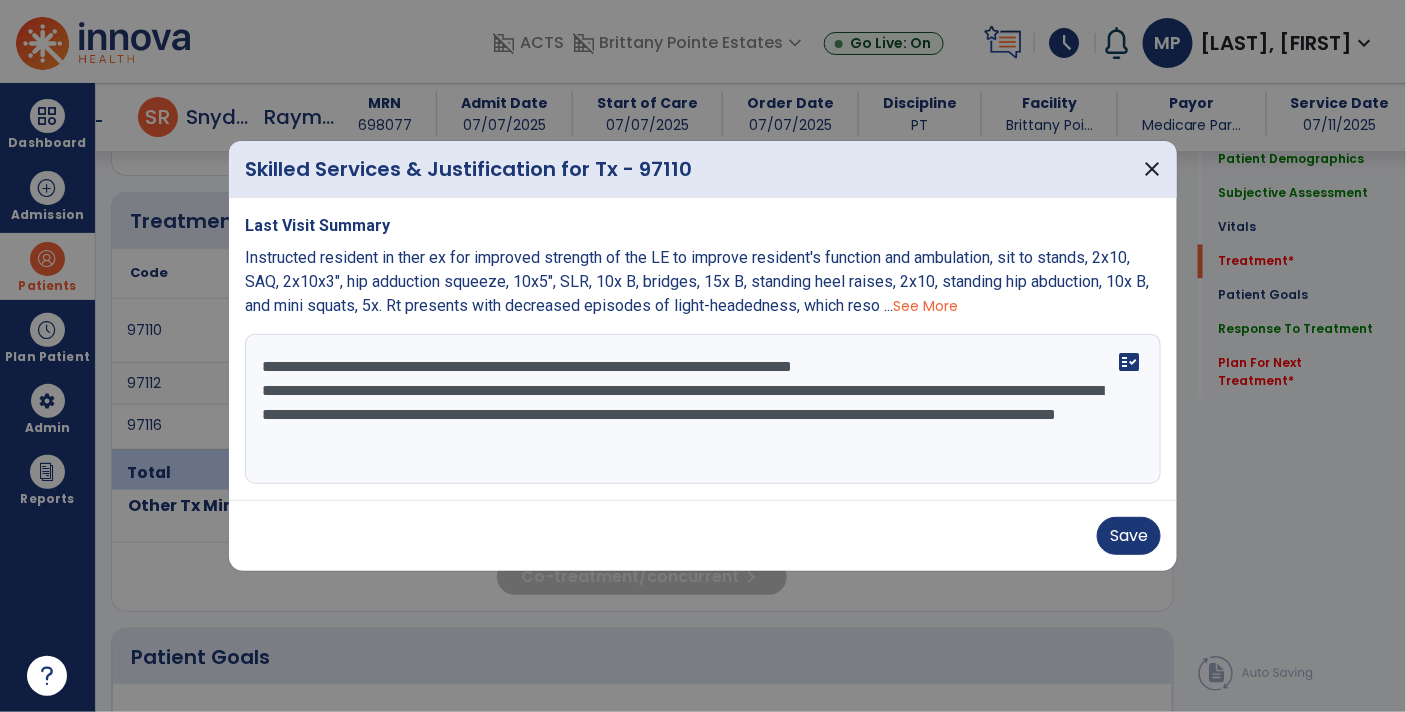 click on "**********" at bounding box center (703, 409) 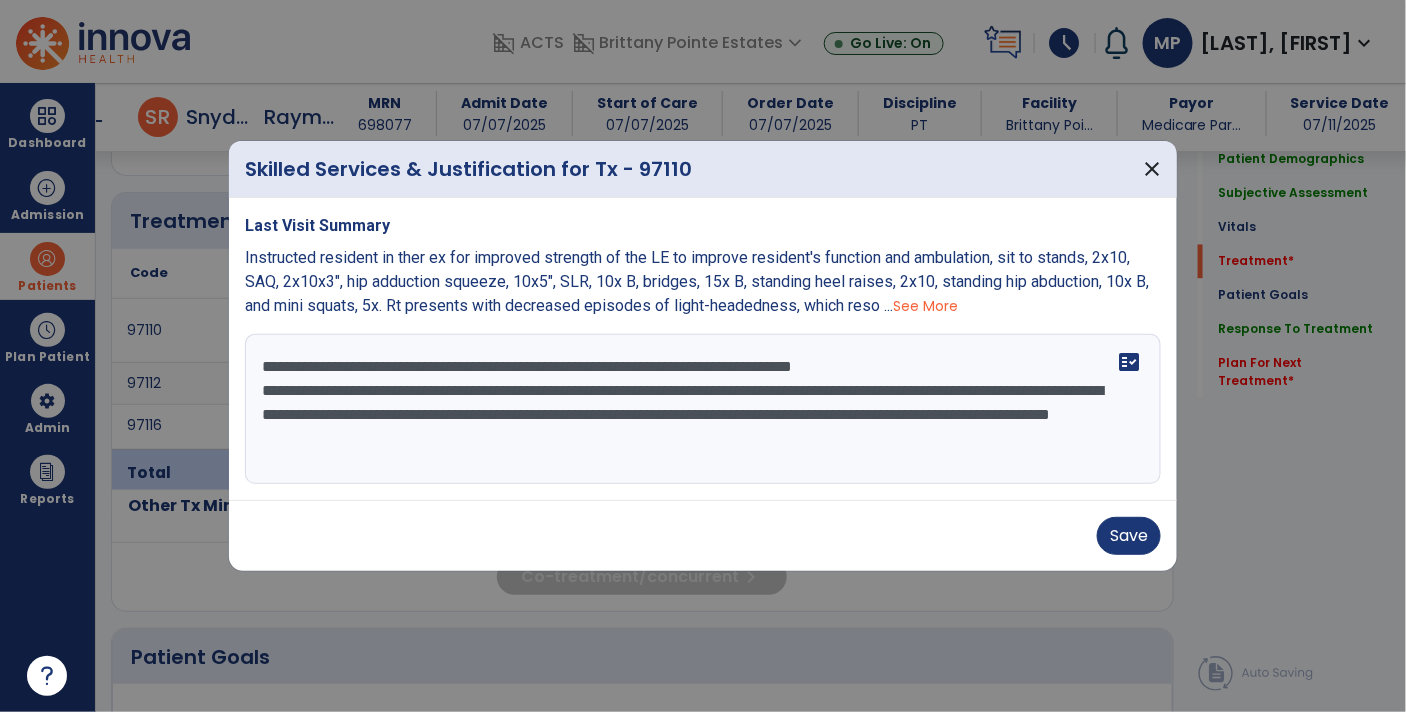 click on "**********" at bounding box center (703, 409) 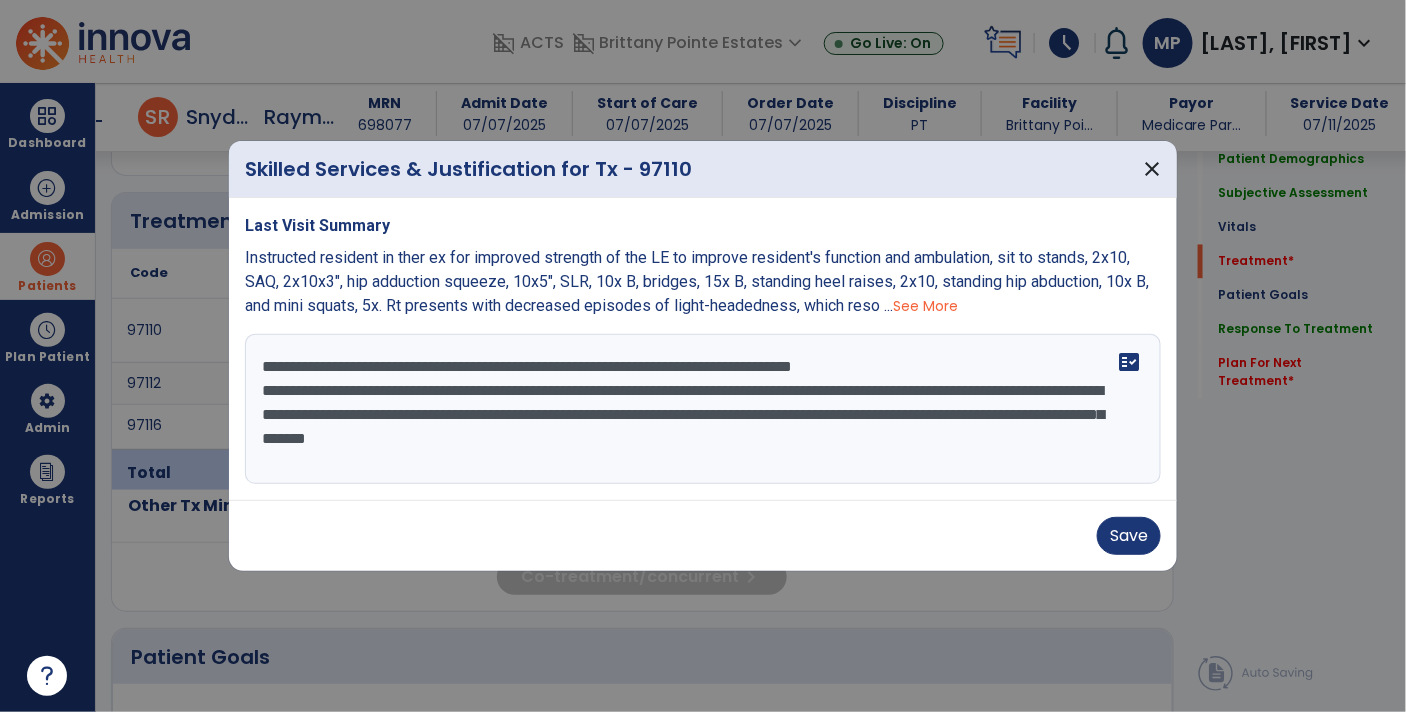click on "**********" at bounding box center (703, 409) 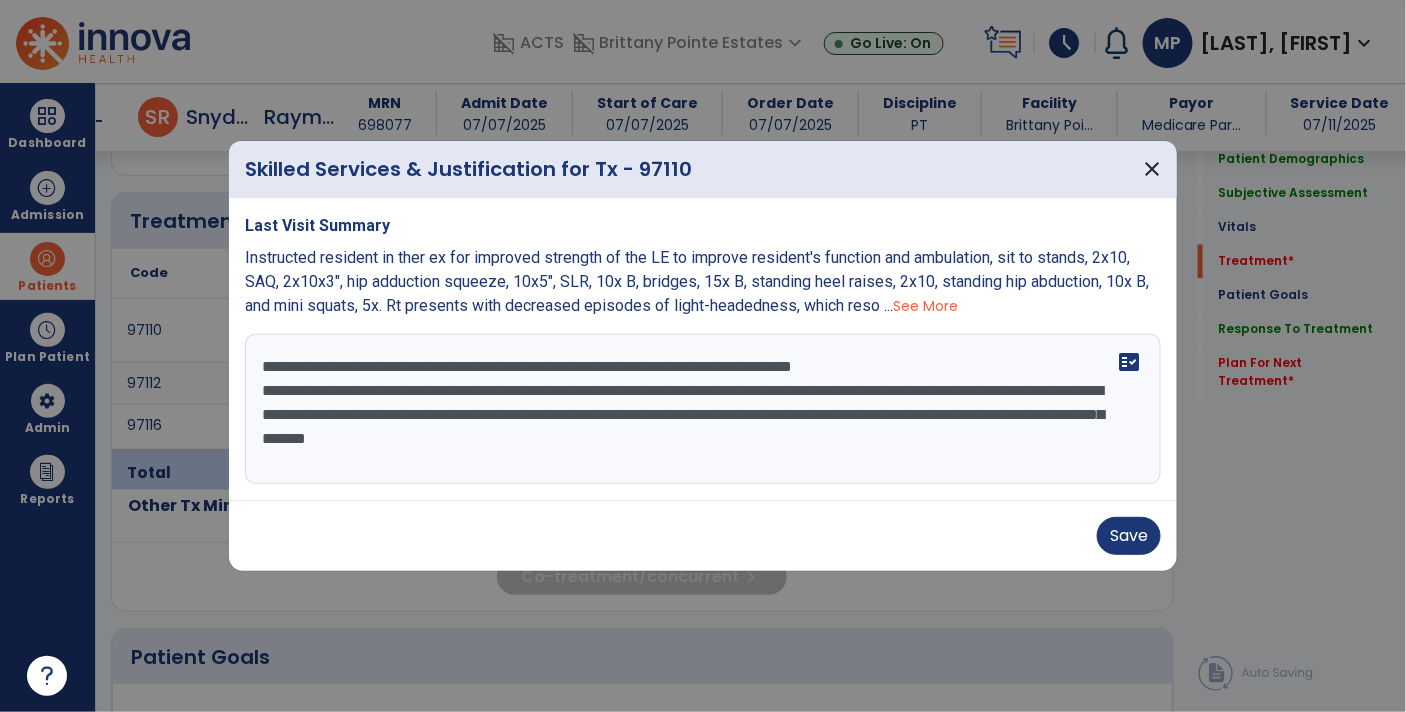 click on "**********" at bounding box center [703, 409] 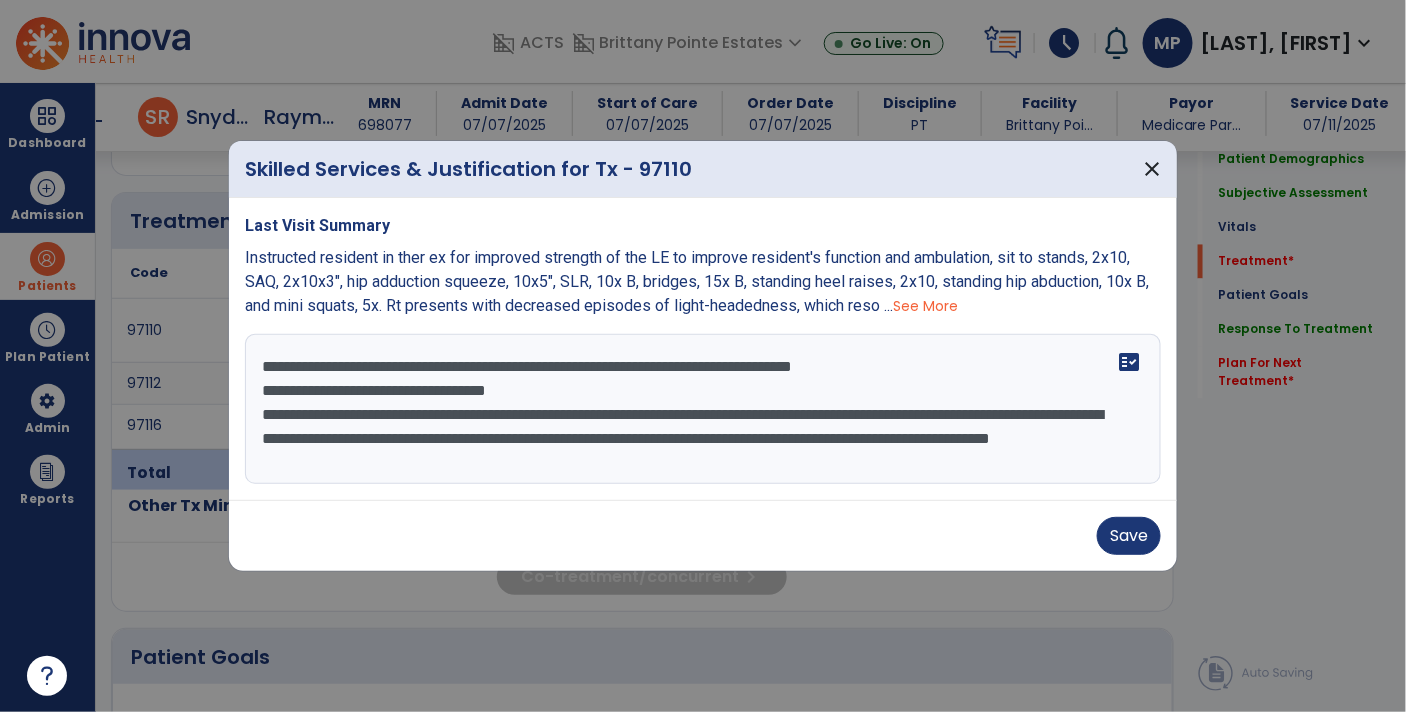 click on "**********" at bounding box center (703, 409) 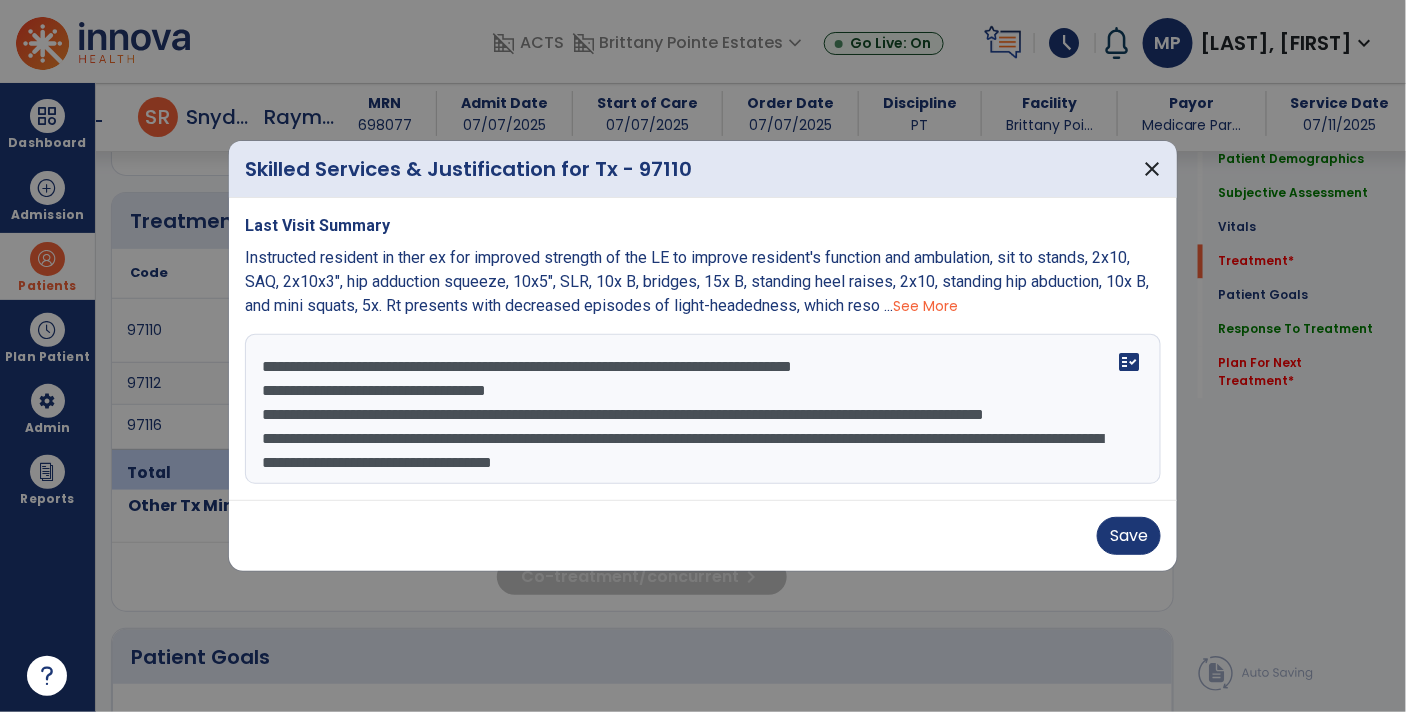 click on "**********" at bounding box center [703, 409] 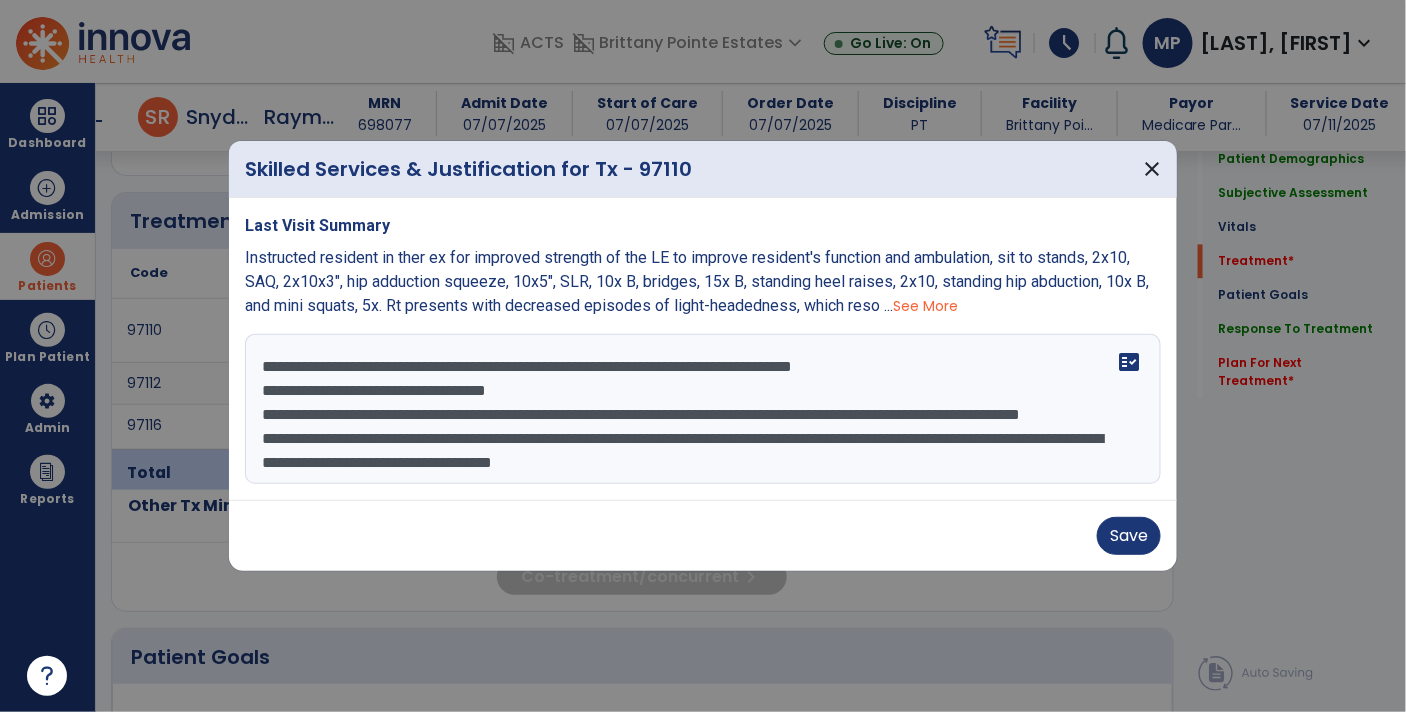 scroll, scrollTop: 23, scrollLeft: 0, axis: vertical 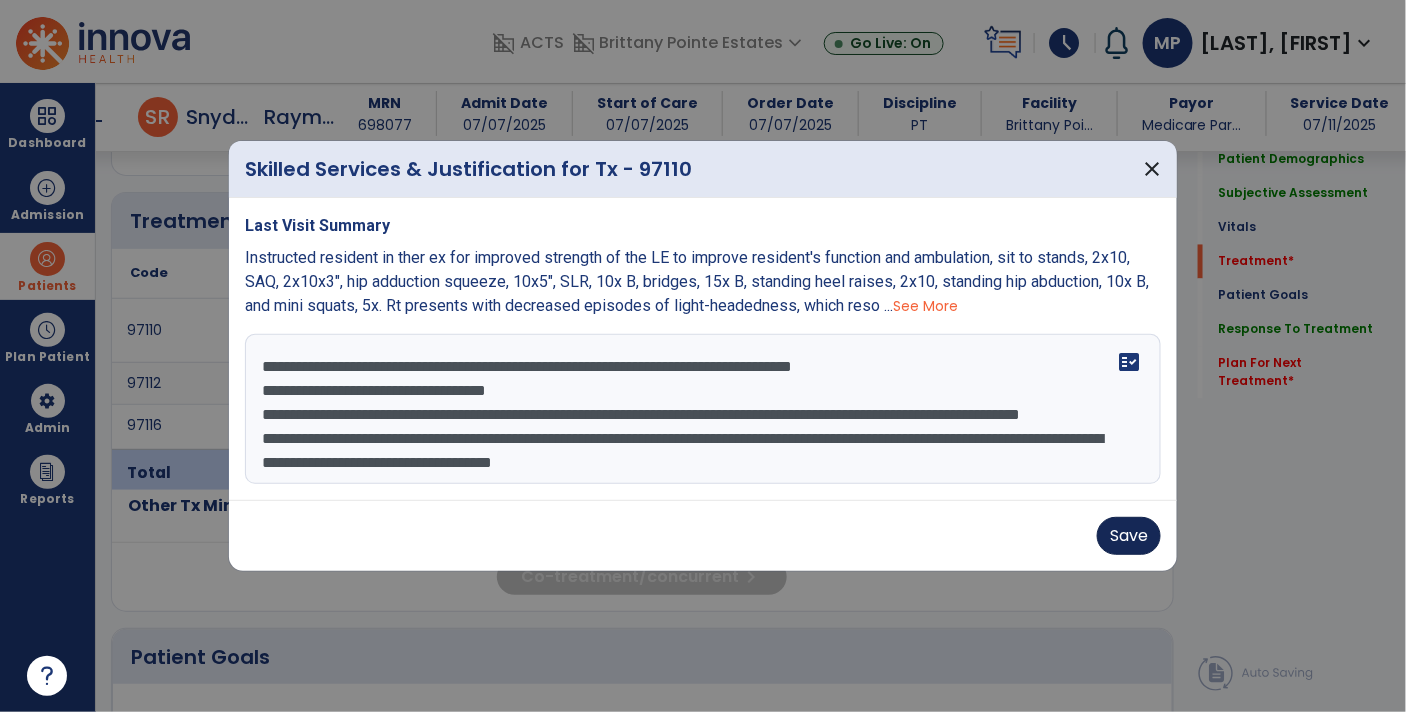type on "**********" 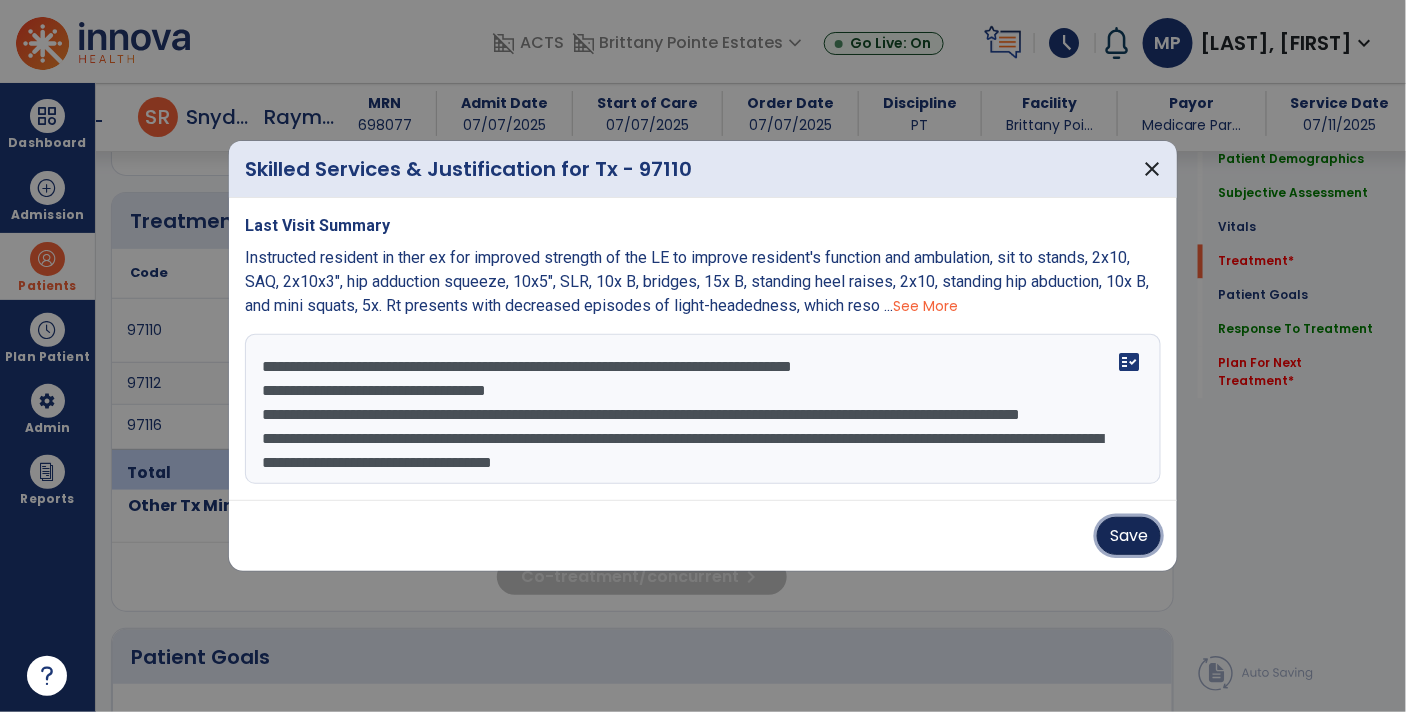 click on "Save" at bounding box center (1129, 536) 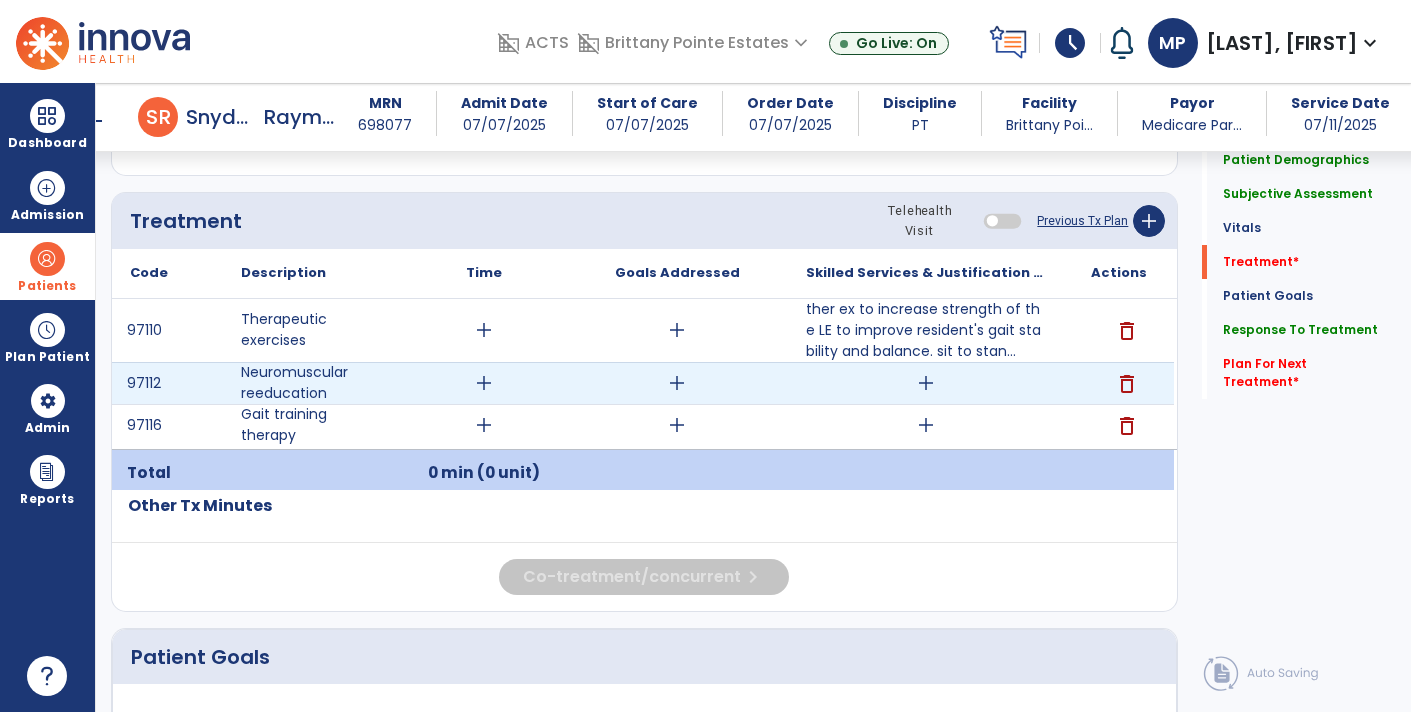 click on "add" at bounding box center [926, 383] 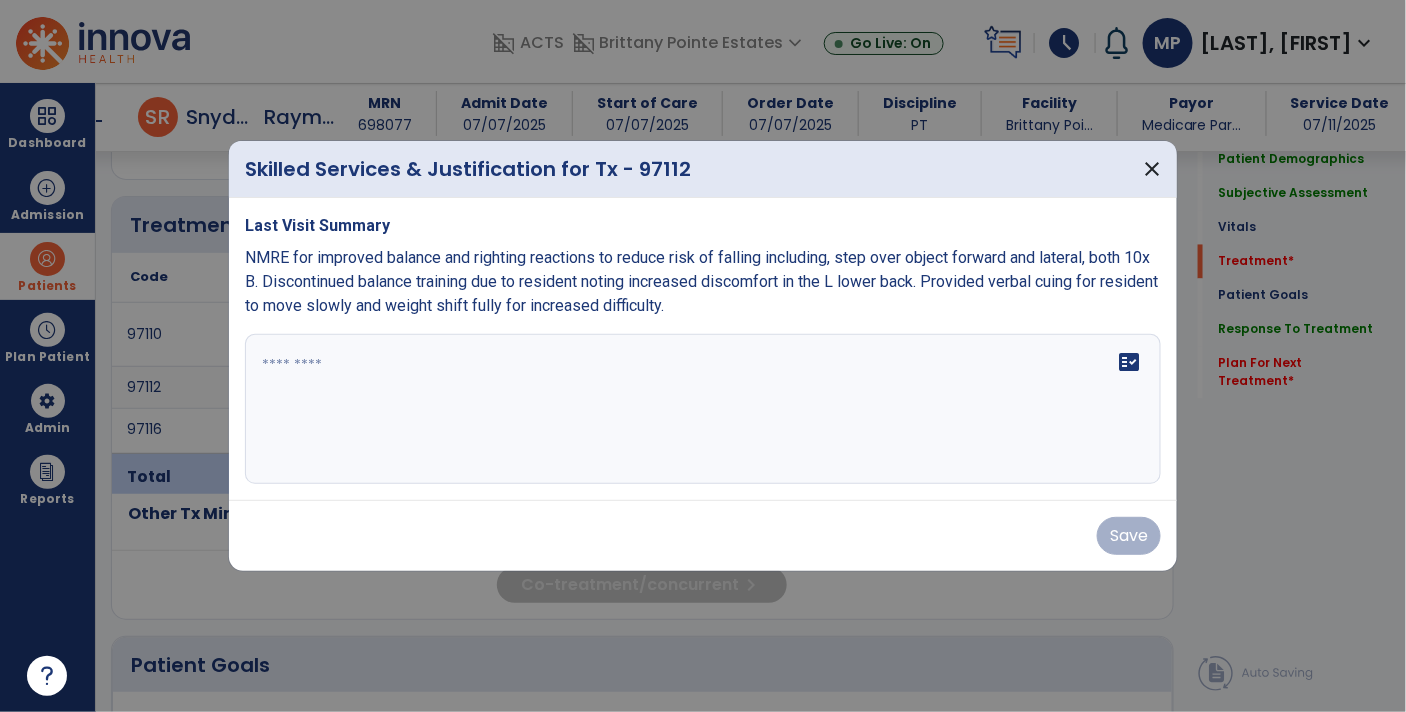 scroll, scrollTop: 1167, scrollLeft: 0, axis: vertical 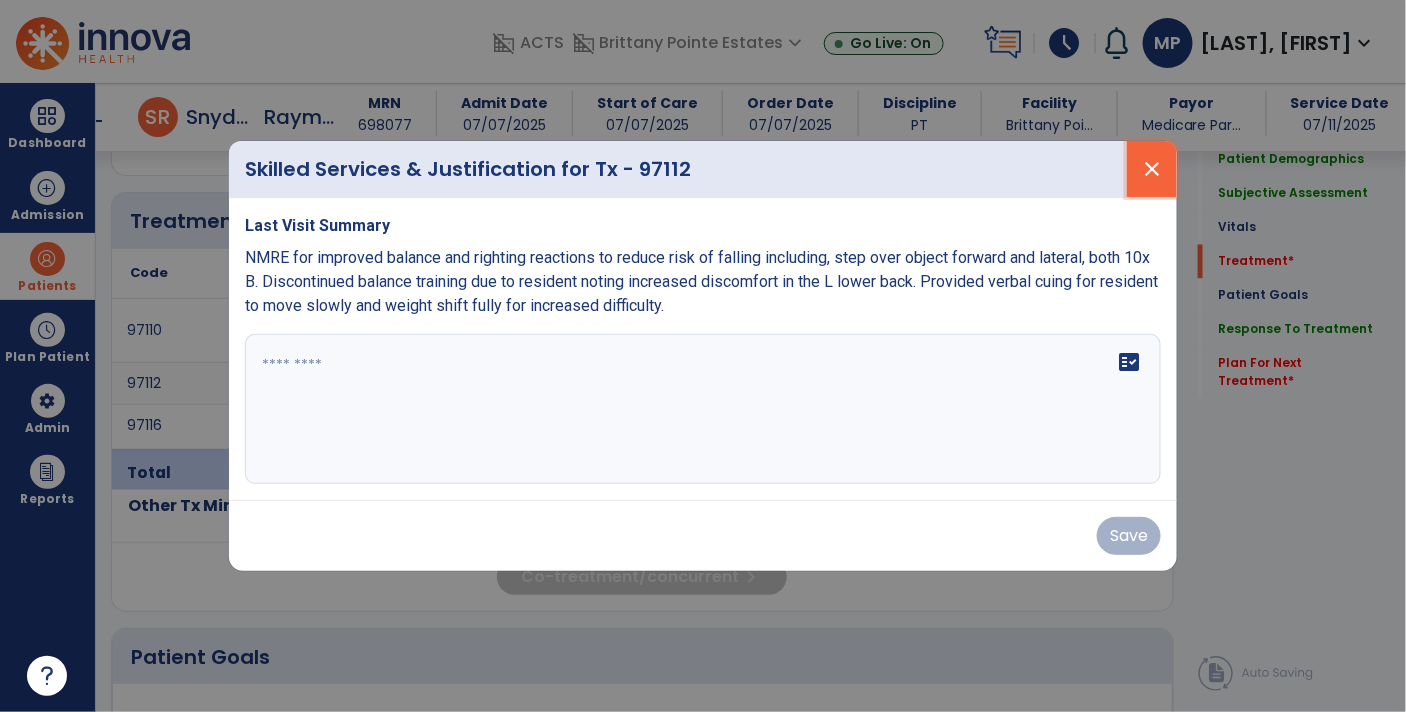 click on "close" at bounding box center [1152, 169] 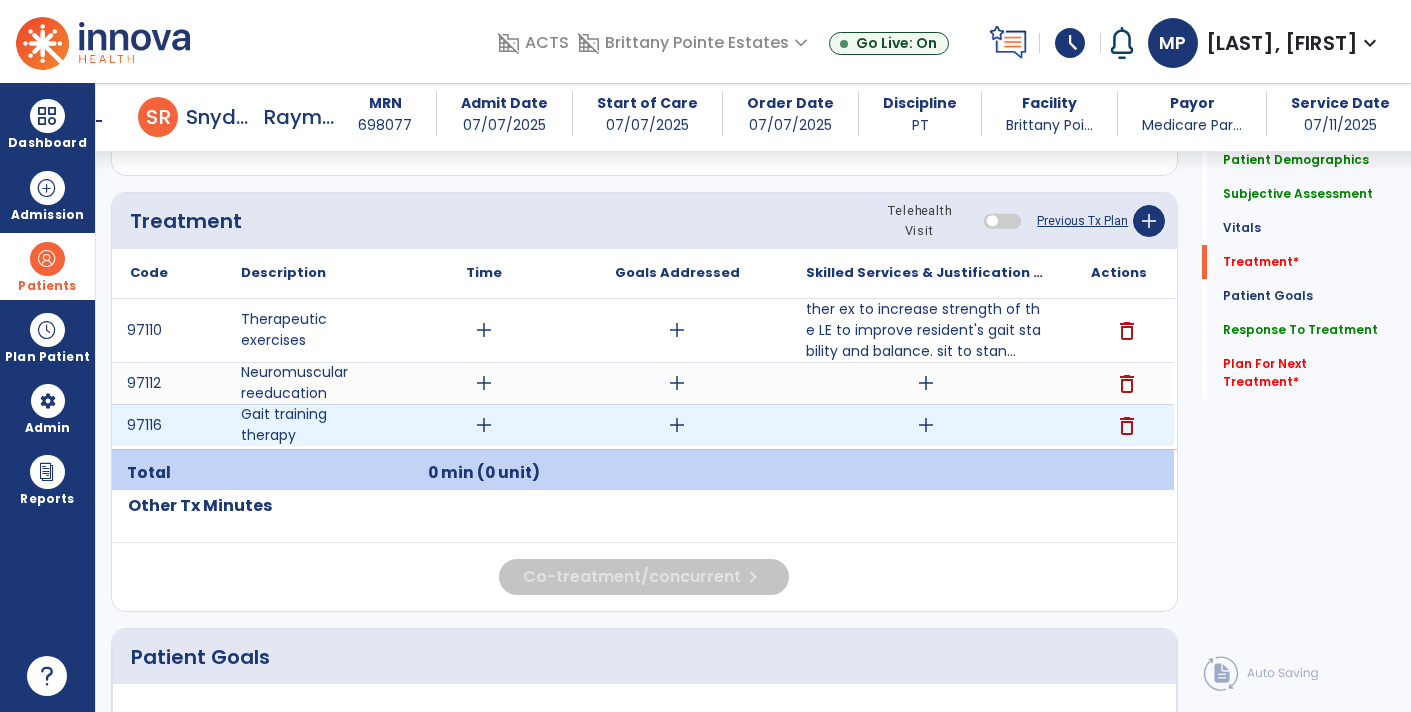 click on "add" at bounding box center [926, 425] 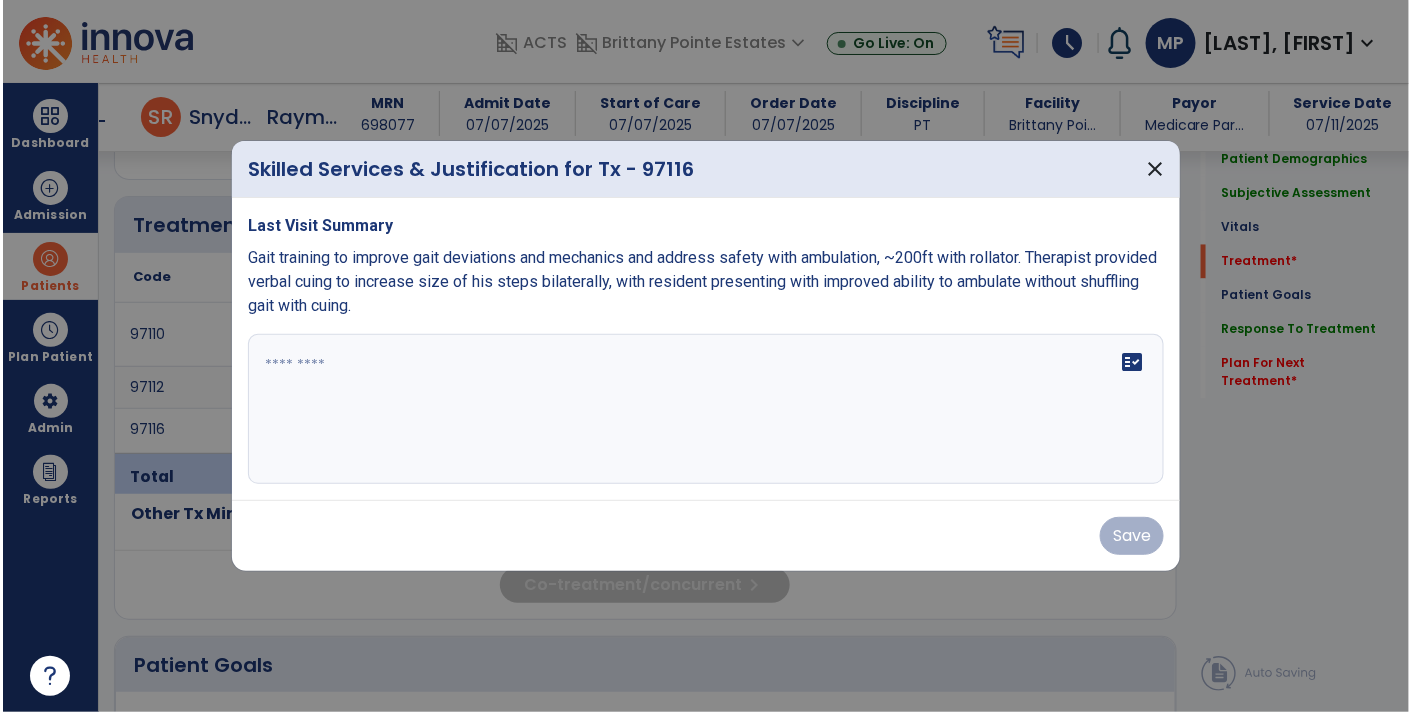 scroll, scrollTop: 1167, scrollLeft: 0, axis: vertical 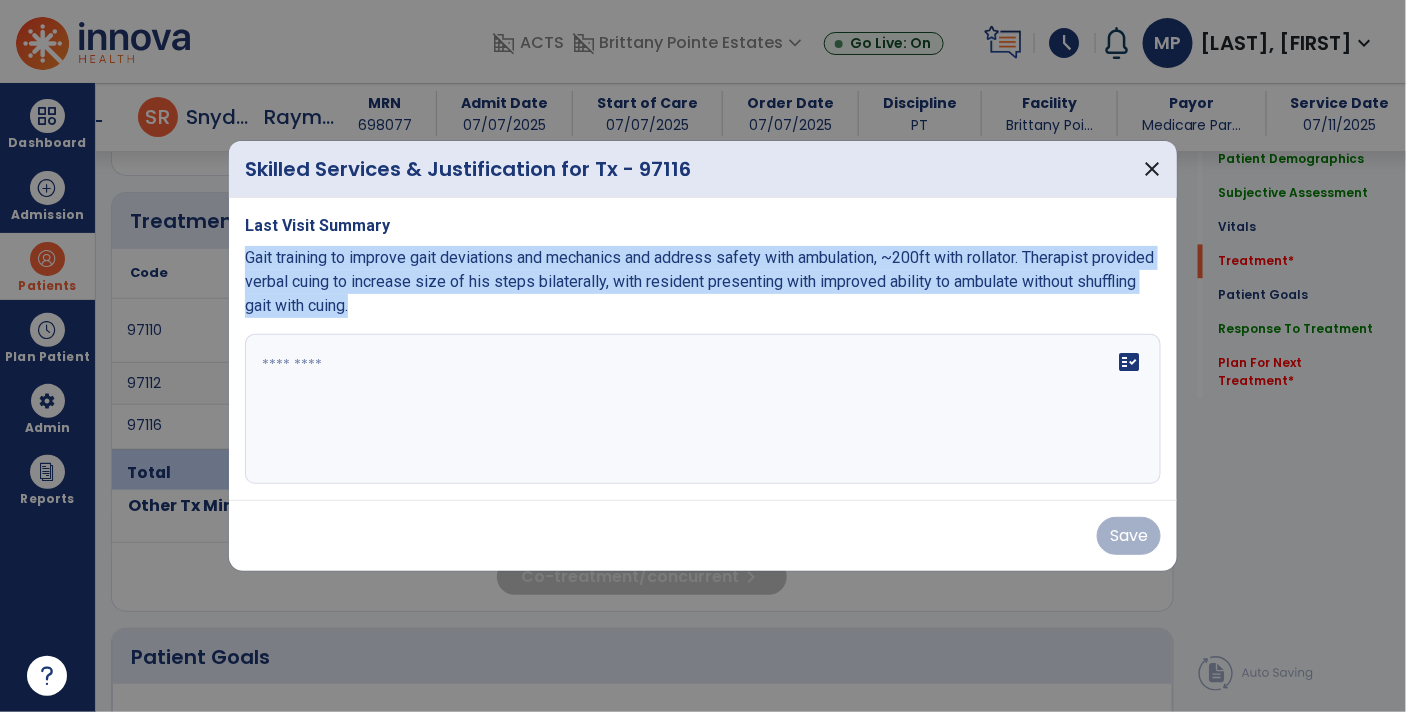 drag, startPoint x: 424, startPoint y: 305, endPoint x: 242, endPoint y: 250, distance: 190.1289 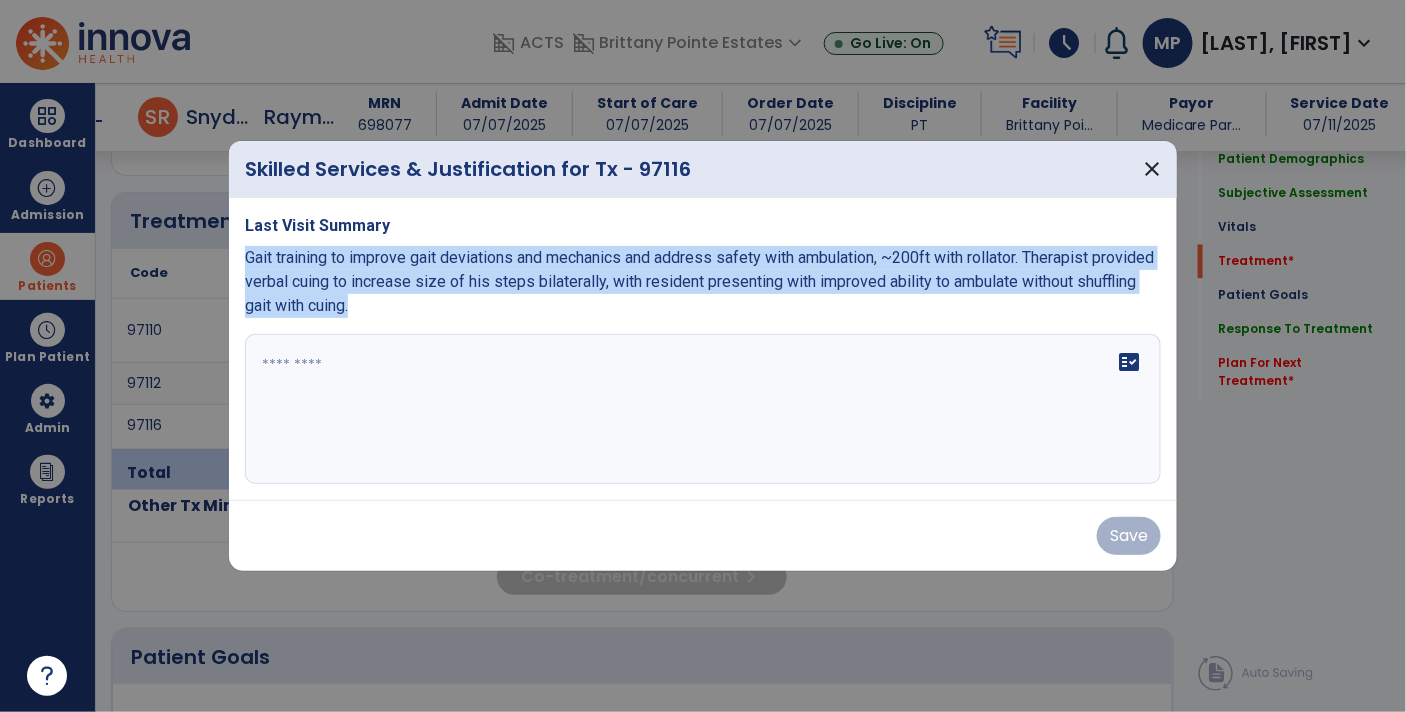 click on "Last Visit Summary Gait training to improve gait deviations and mechanics and address safety with ambulation, ~200ft with rollator. Therapist provided verbal cuing to increase size of his steps bilaterally, with resident presenting with improved ability to ambulate without shuffling gait with cuing.   fact_check" at bounding box center [703, 349] 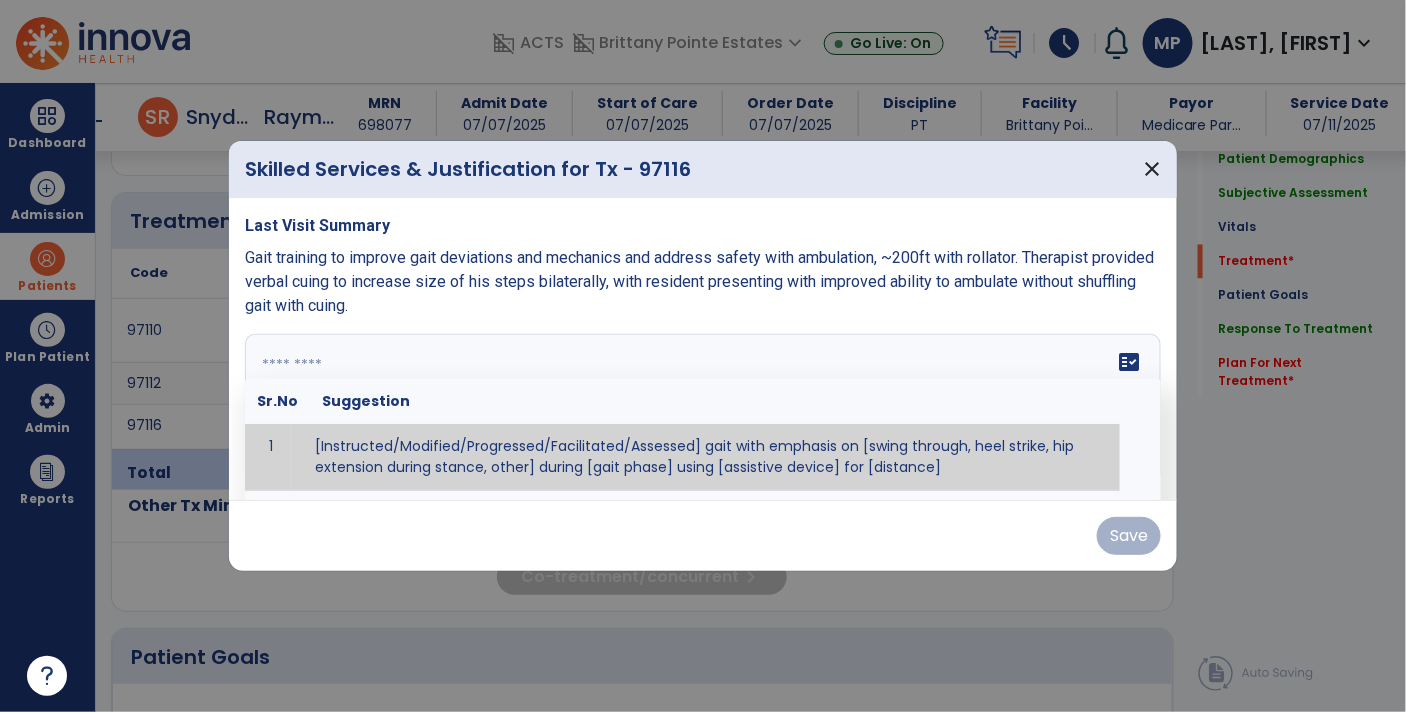 click at bounding box center (701, 409) 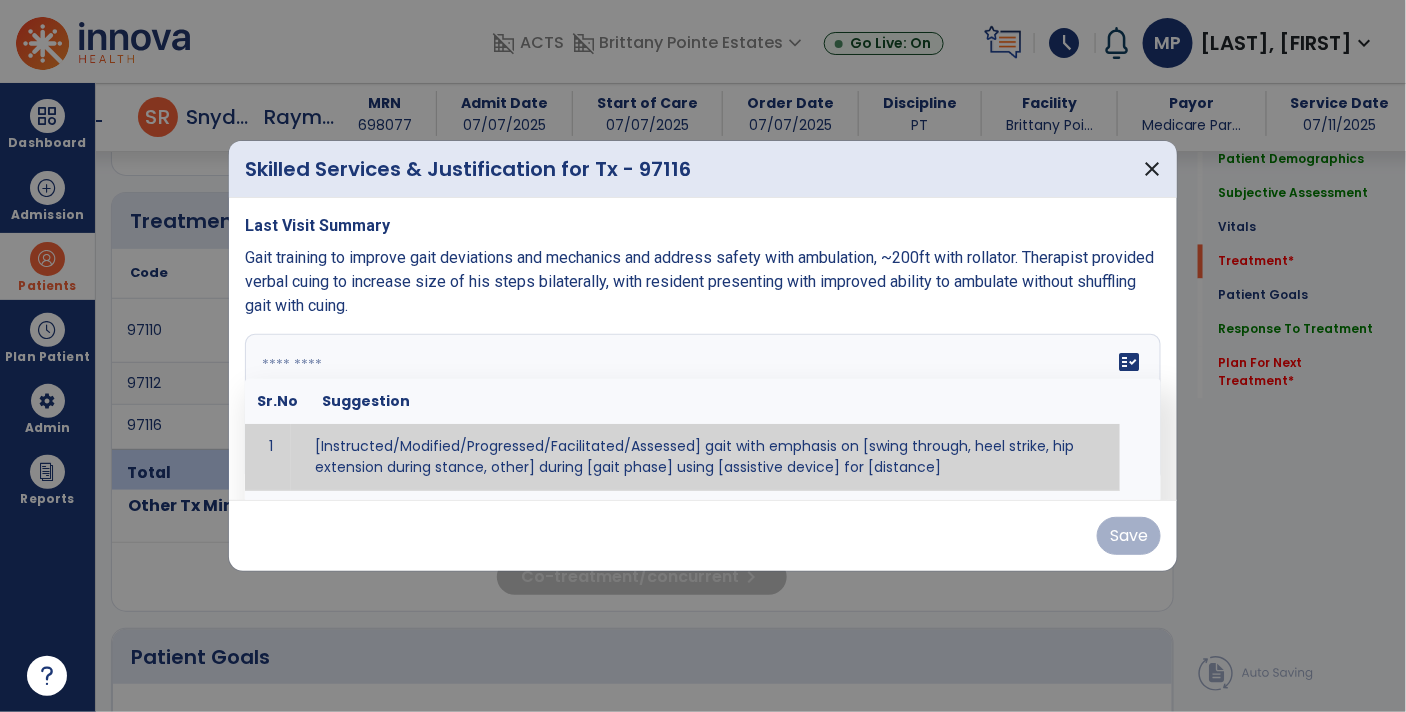 paste on "**********" 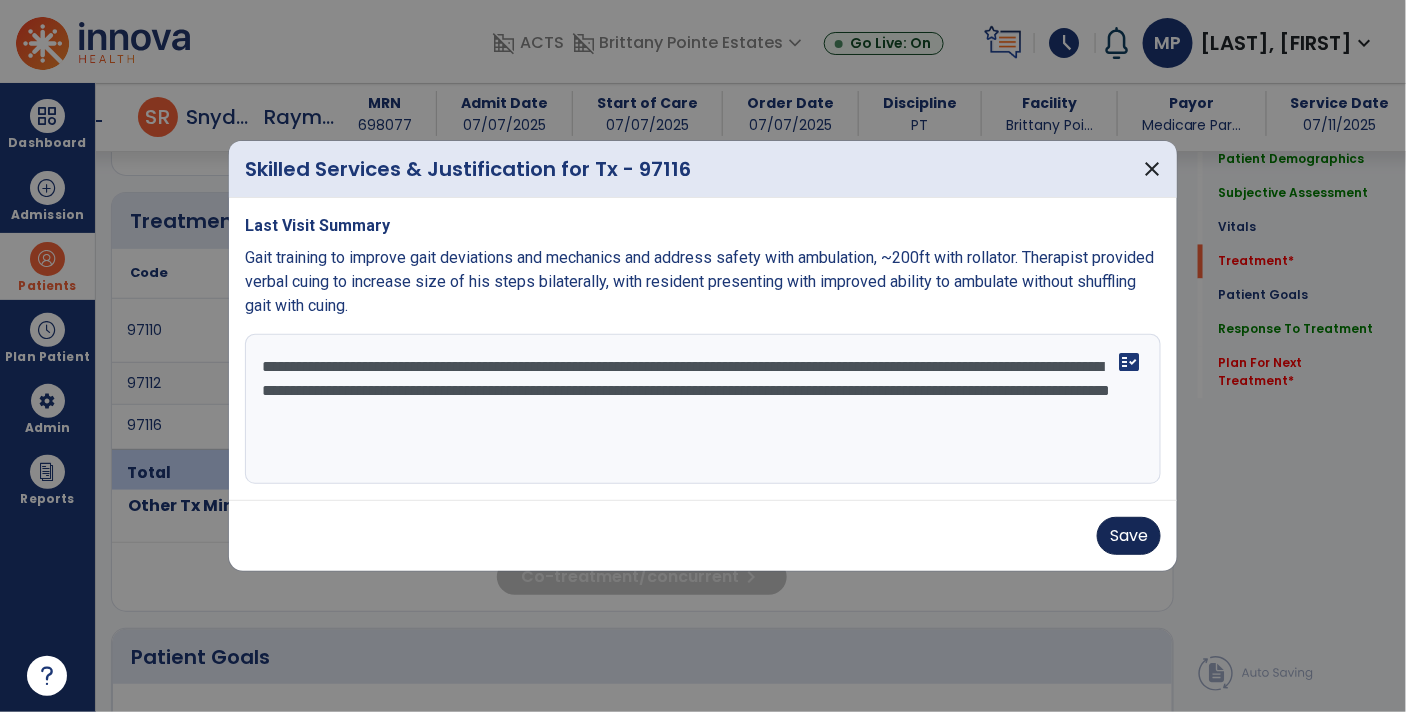 type on "**********" 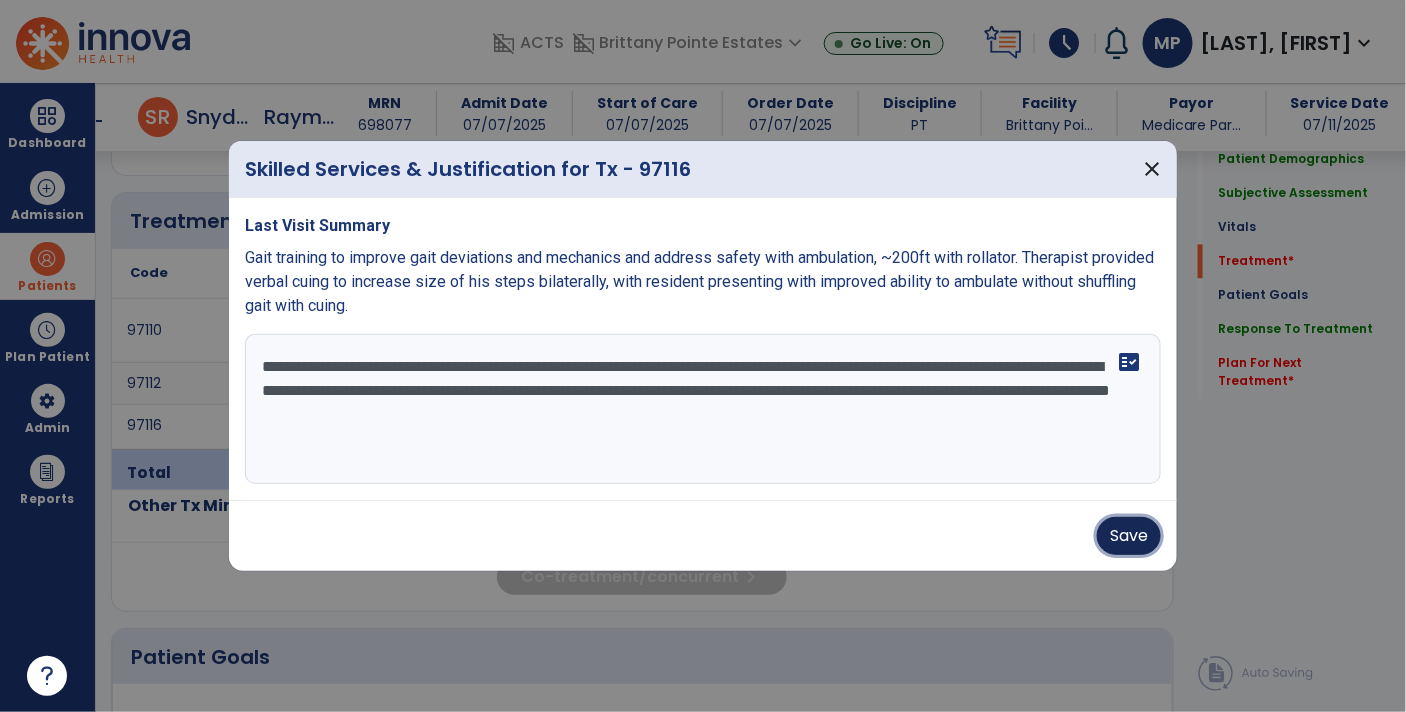 click on "Save" at bounding box center [1129, 536] 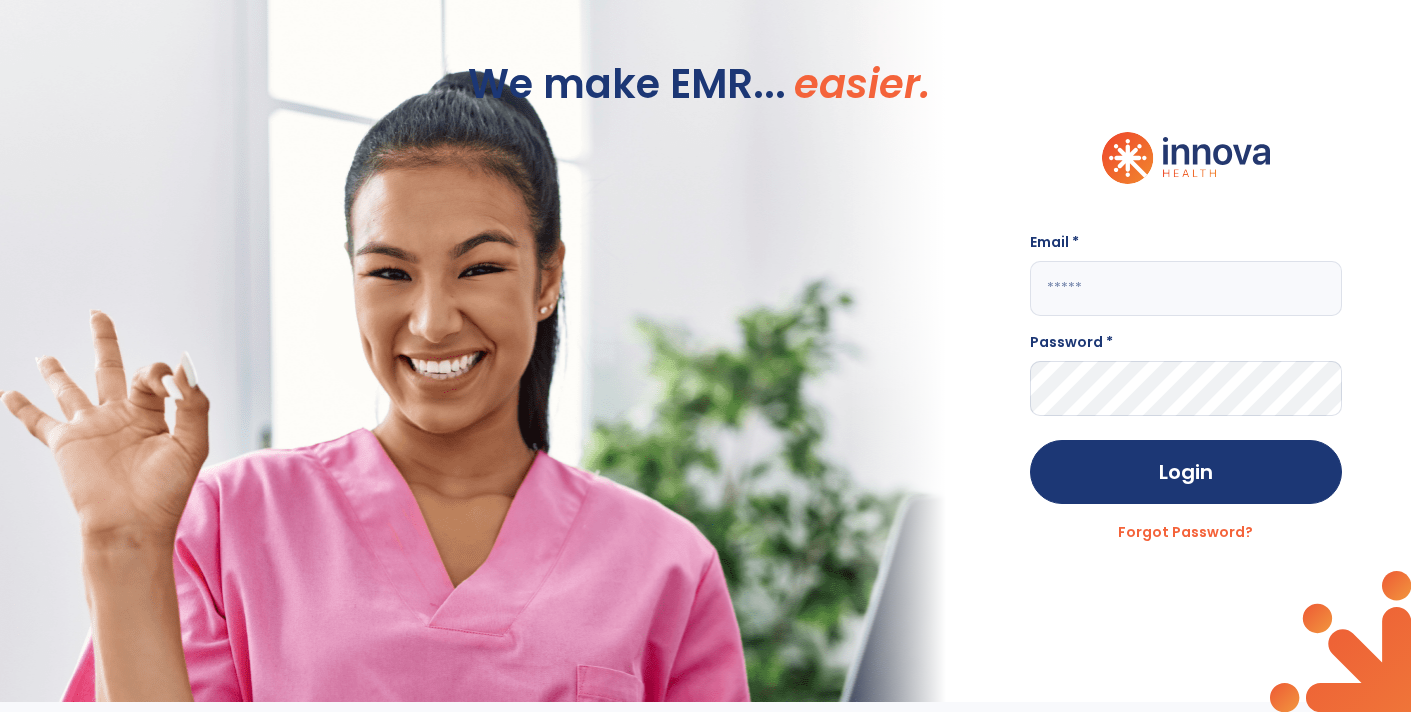 type on "**********" 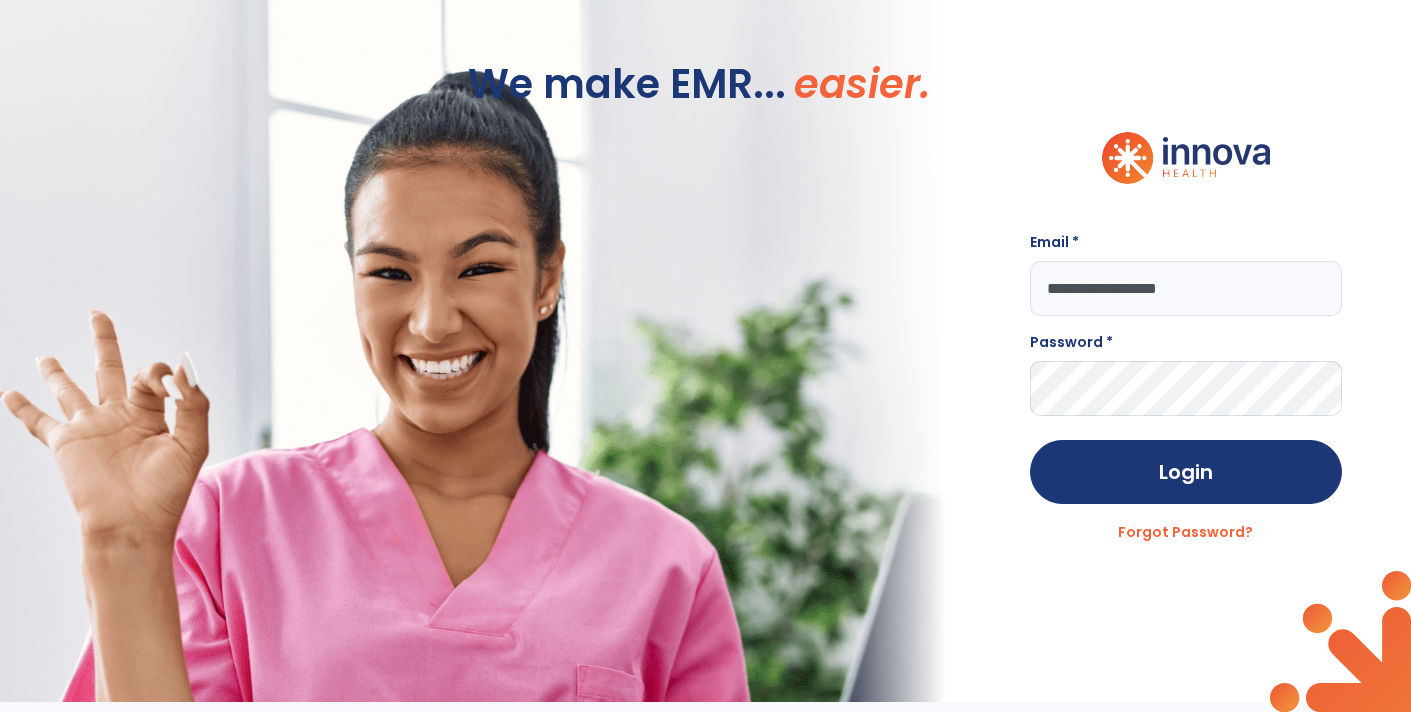 scroll, scrollTop: 0, scrollLeft: 0, axis: both 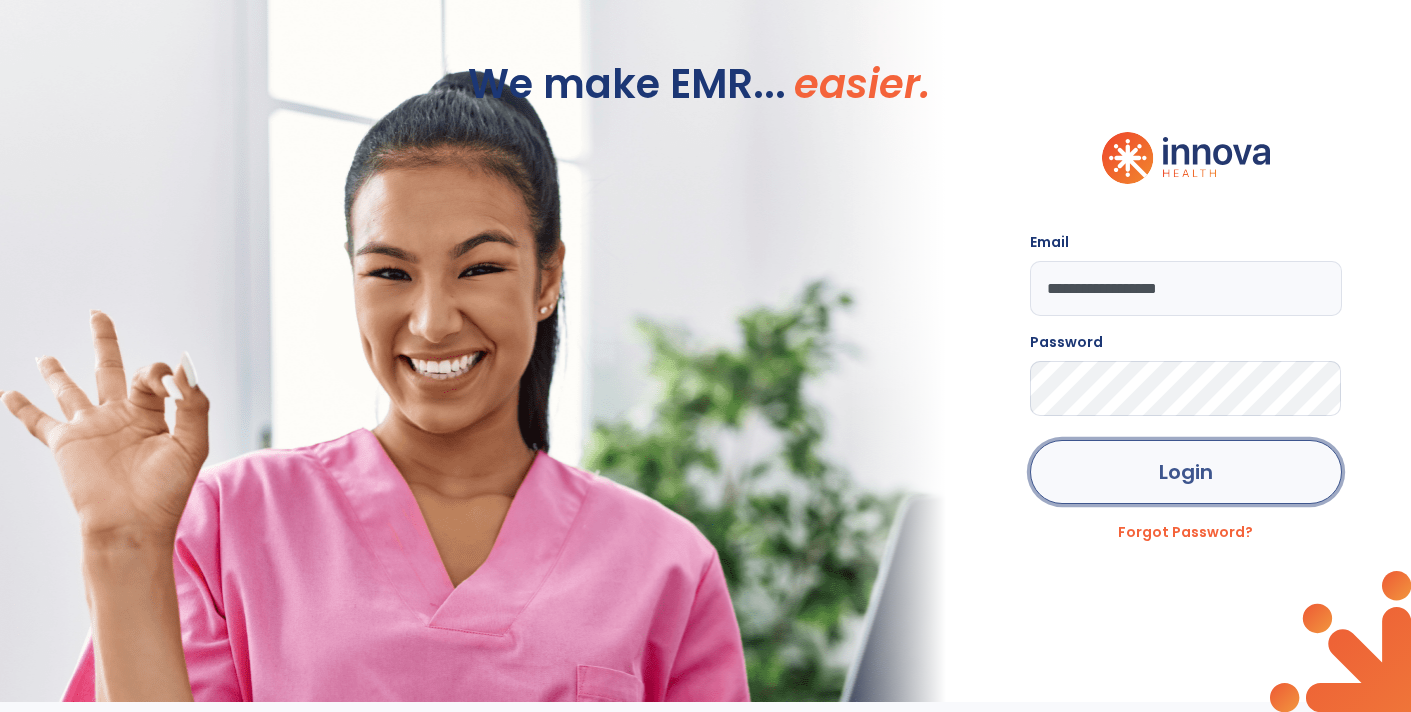 click on "Login" 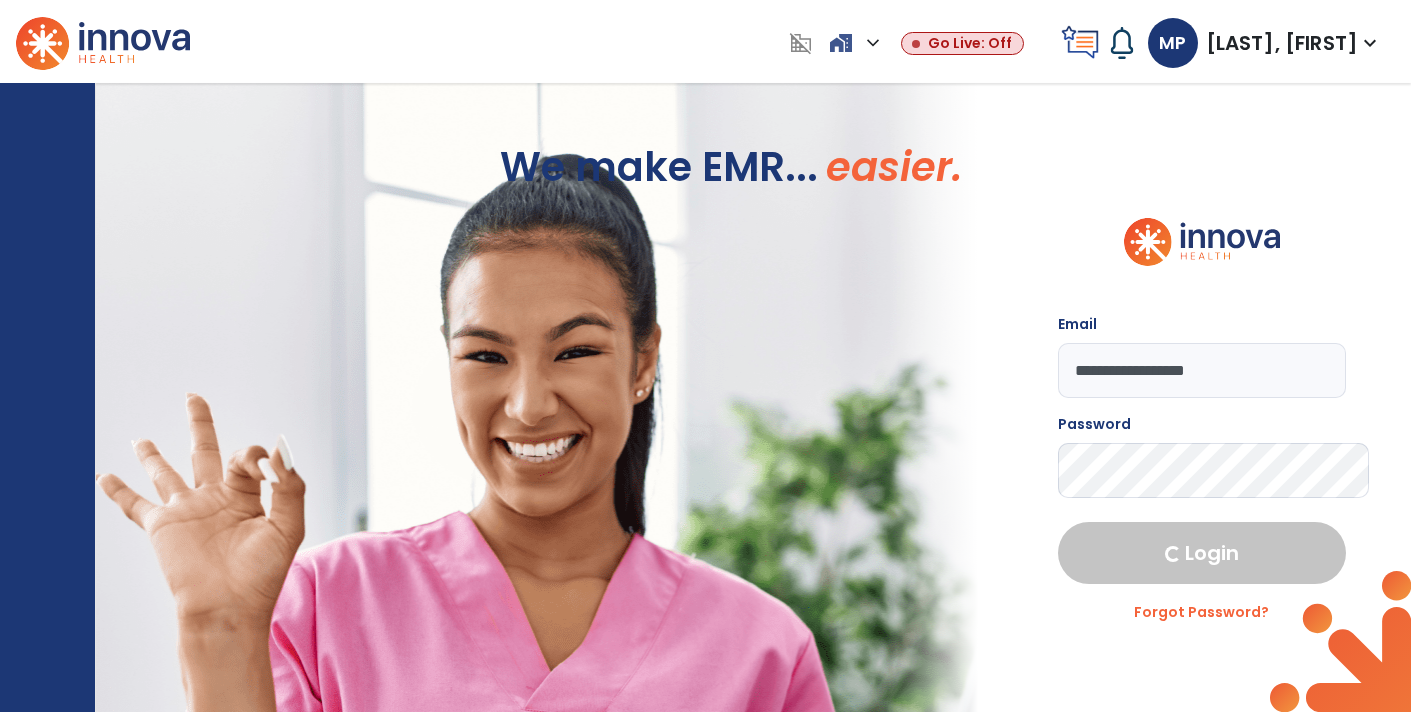 select on "****" 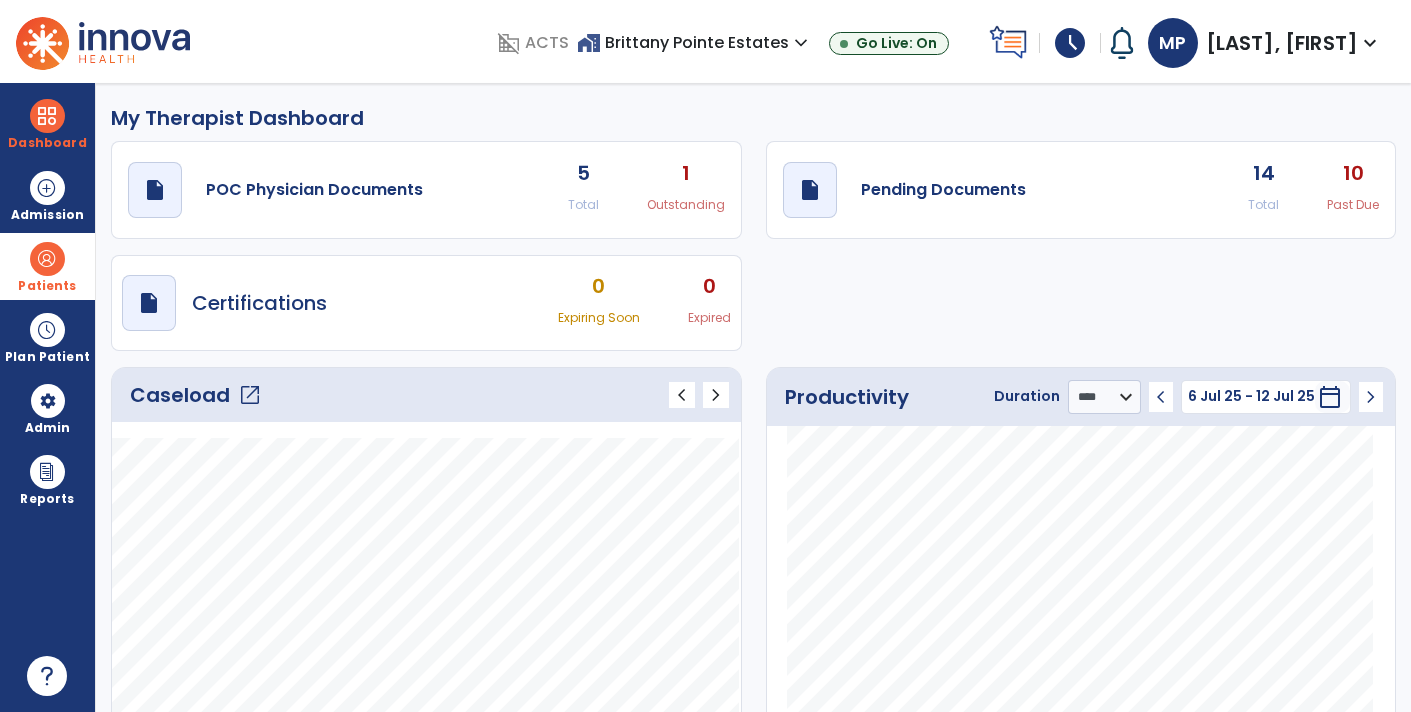 click on "Patients" at bounding box center (47, 266) 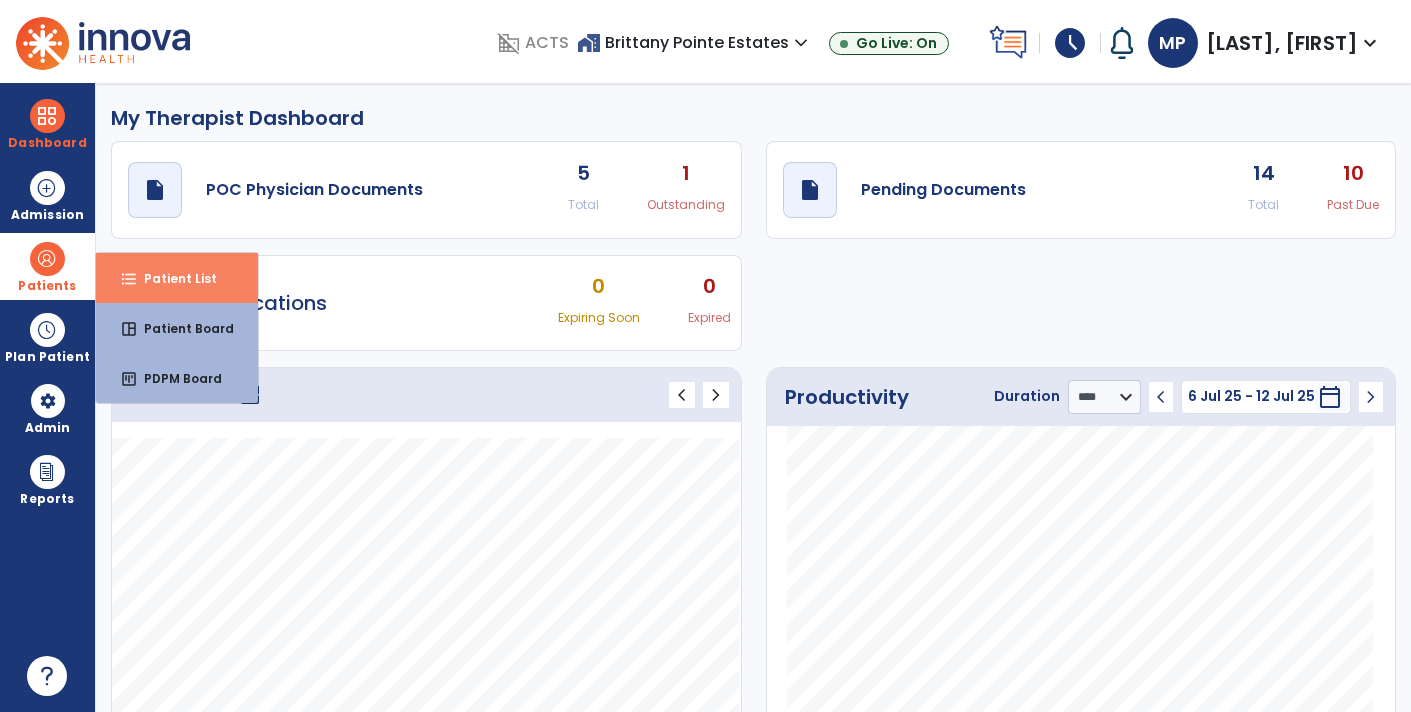 click on "Patient List" at bounding box center (172, 278) 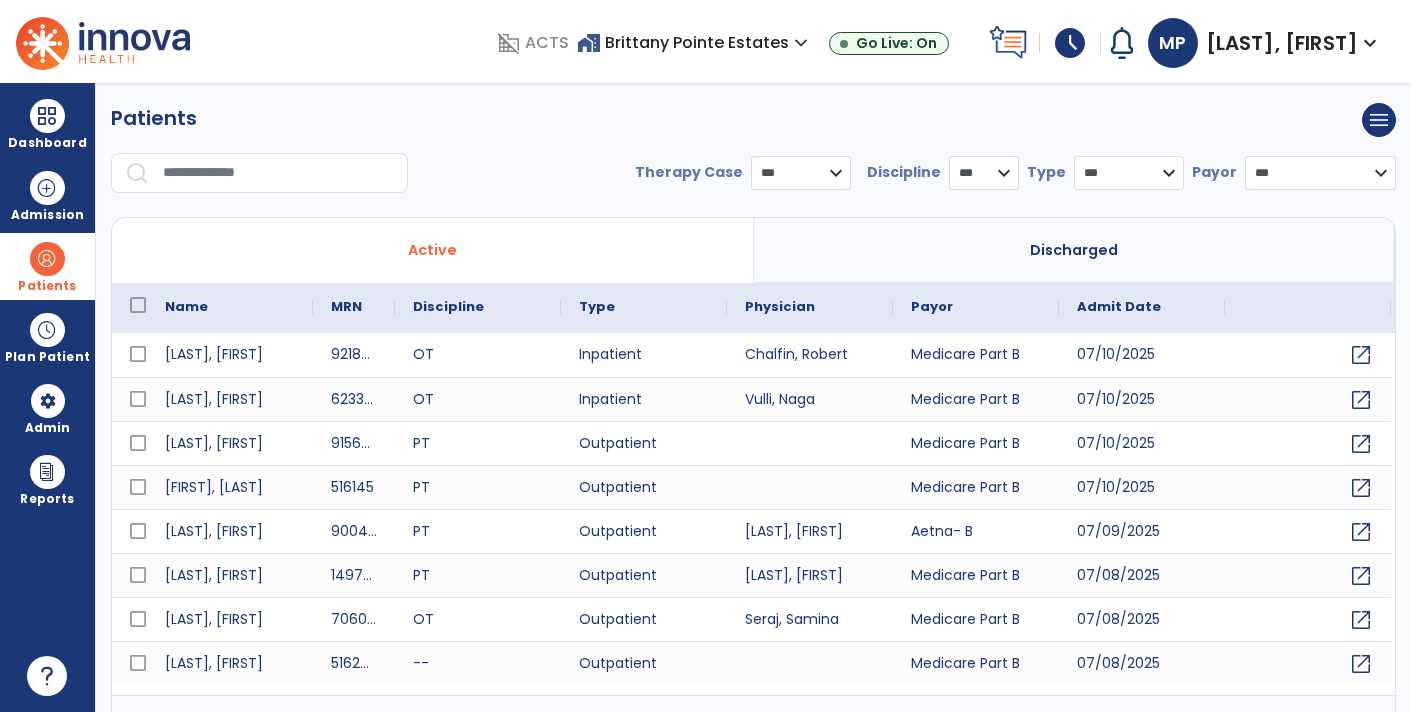 click at bounding box center [278, 173] 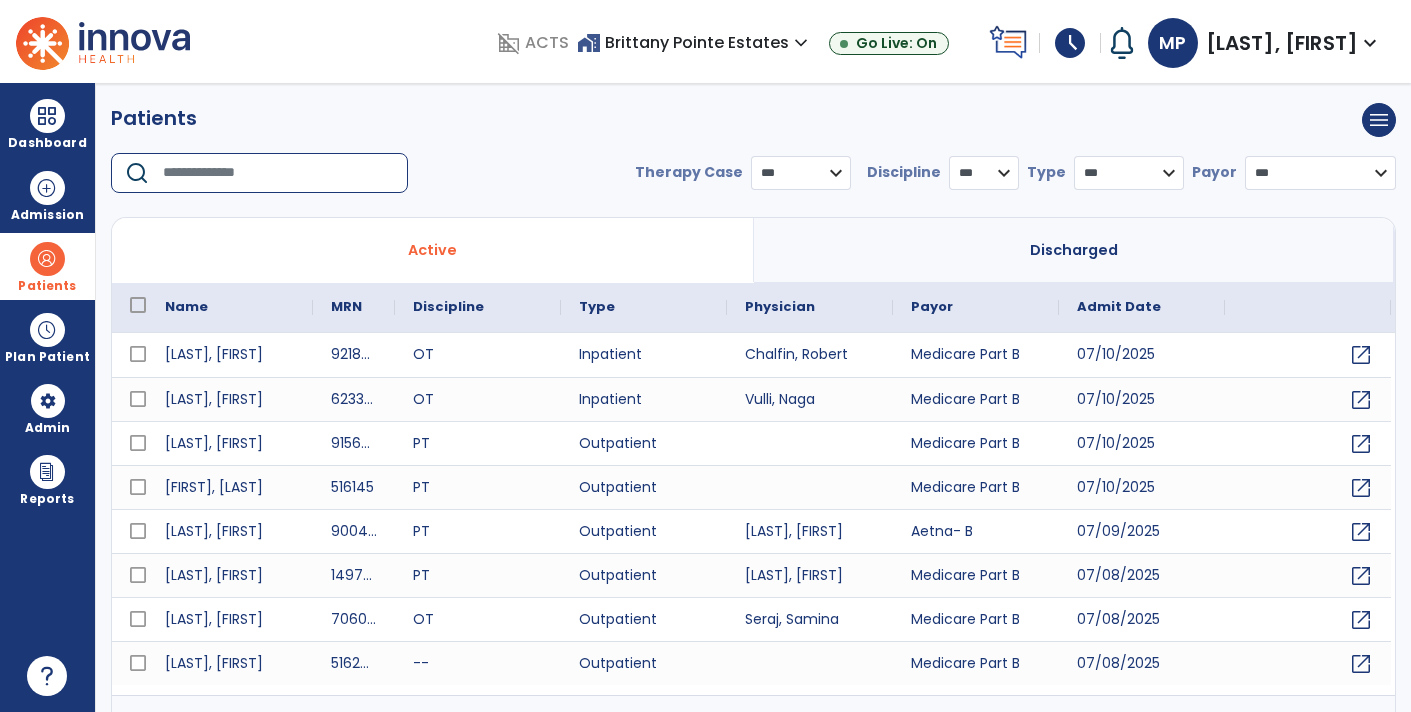 click at bounding box center (278, 173) 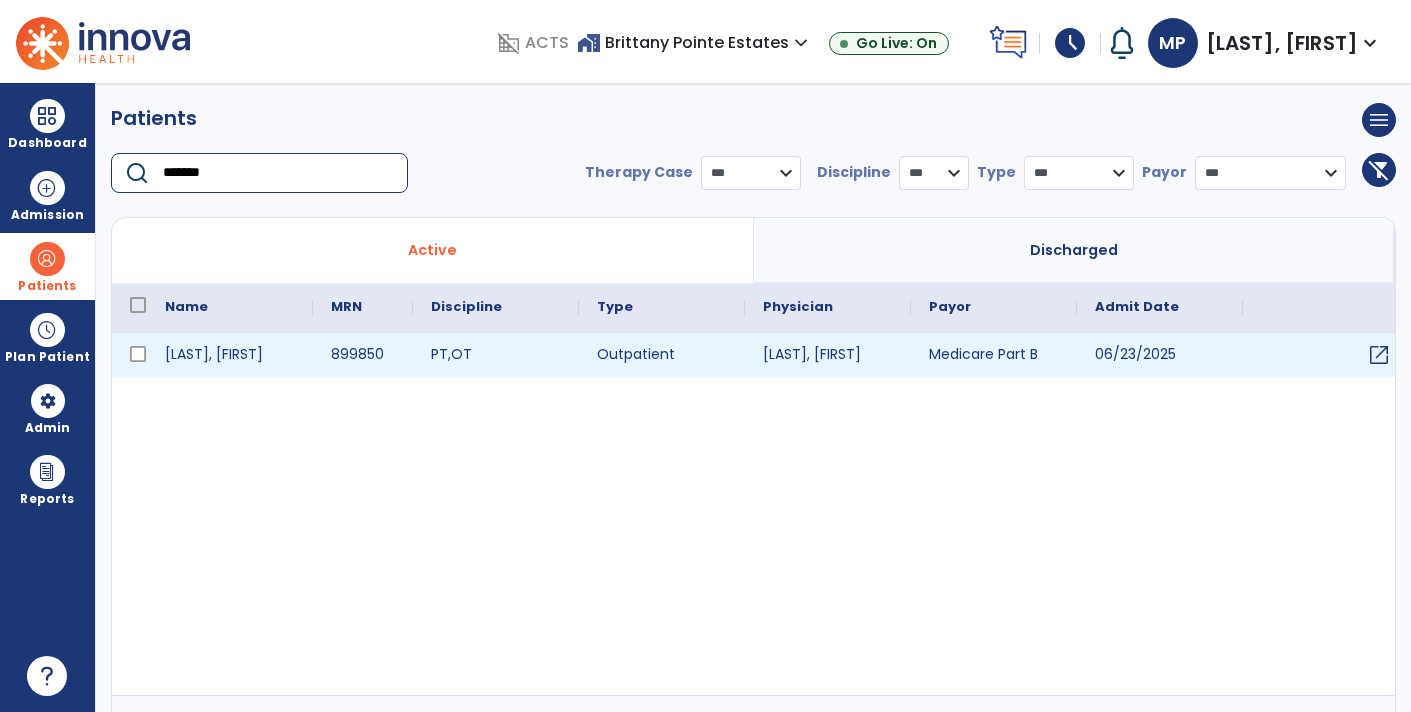 type on "*******" 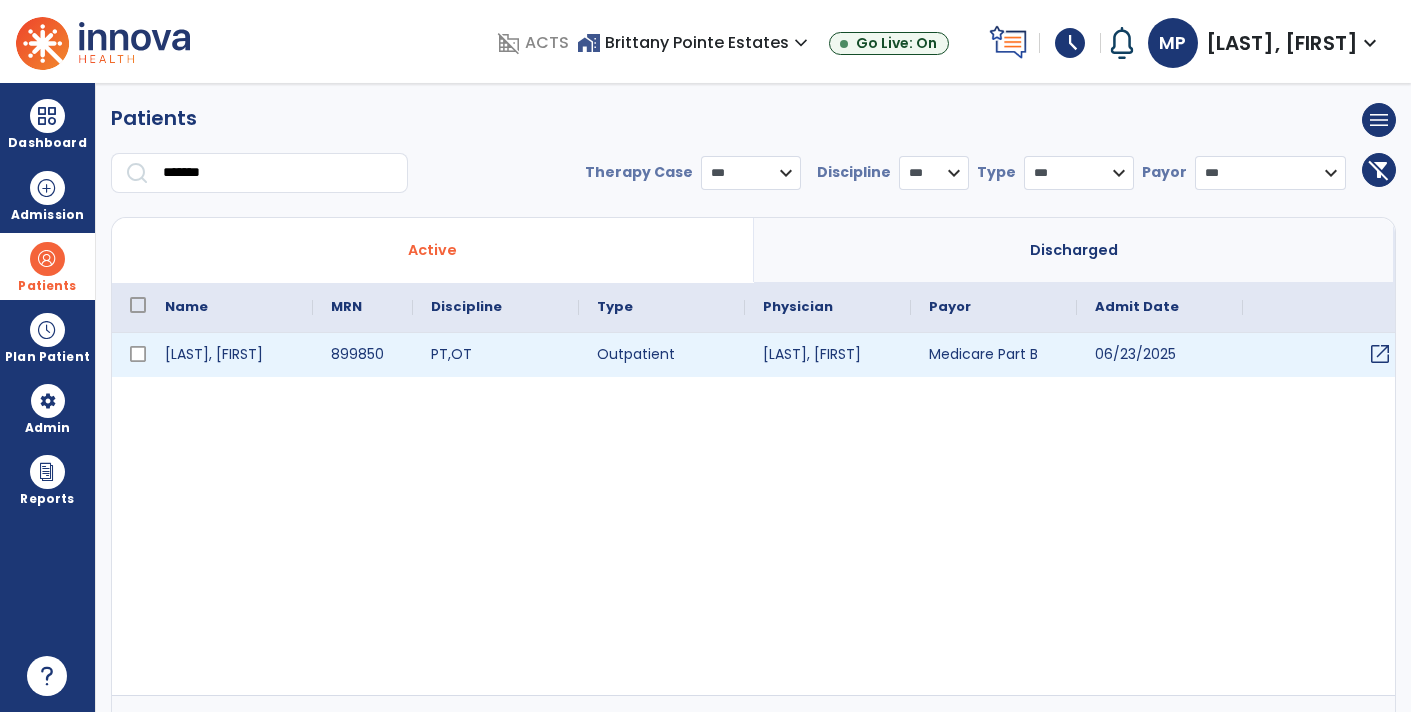 click on "open_in_new" at bounding box center (1380, 354) 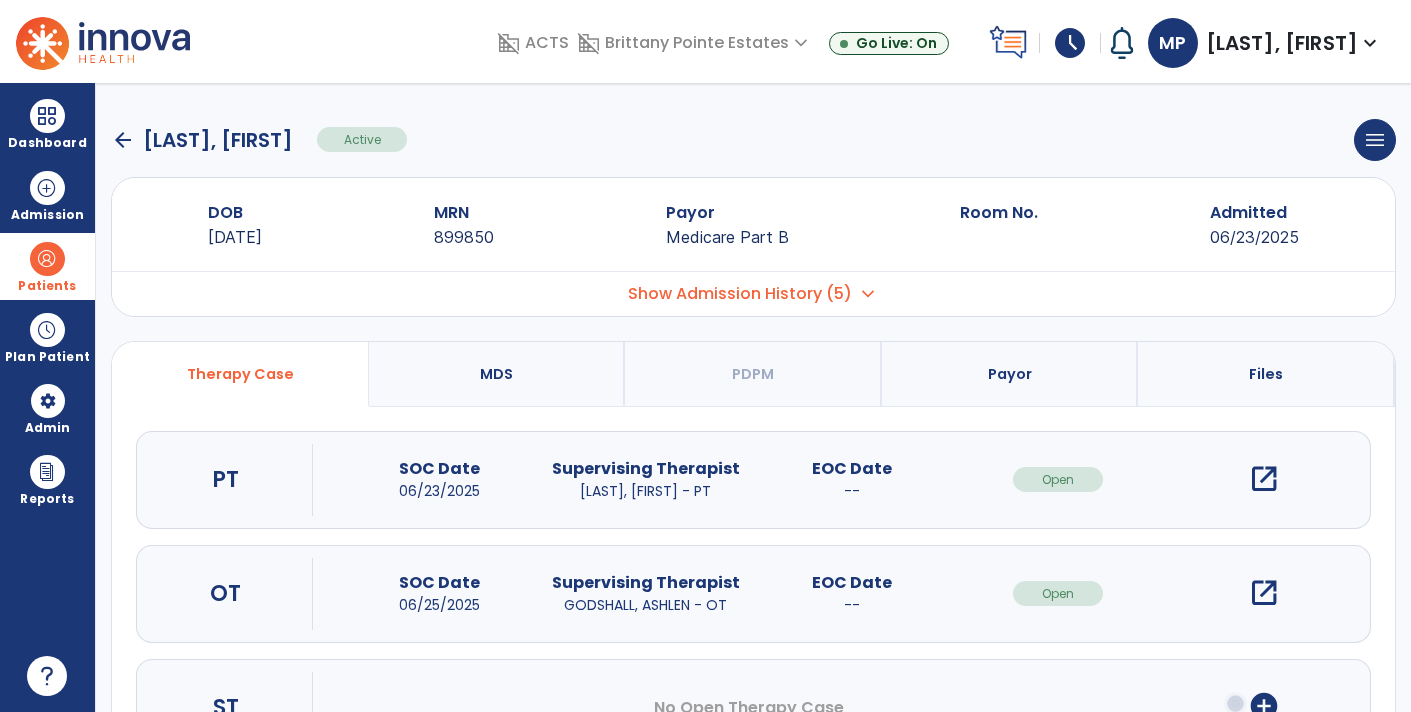 click on "open_in_new" at bounding box center [1264, 479] 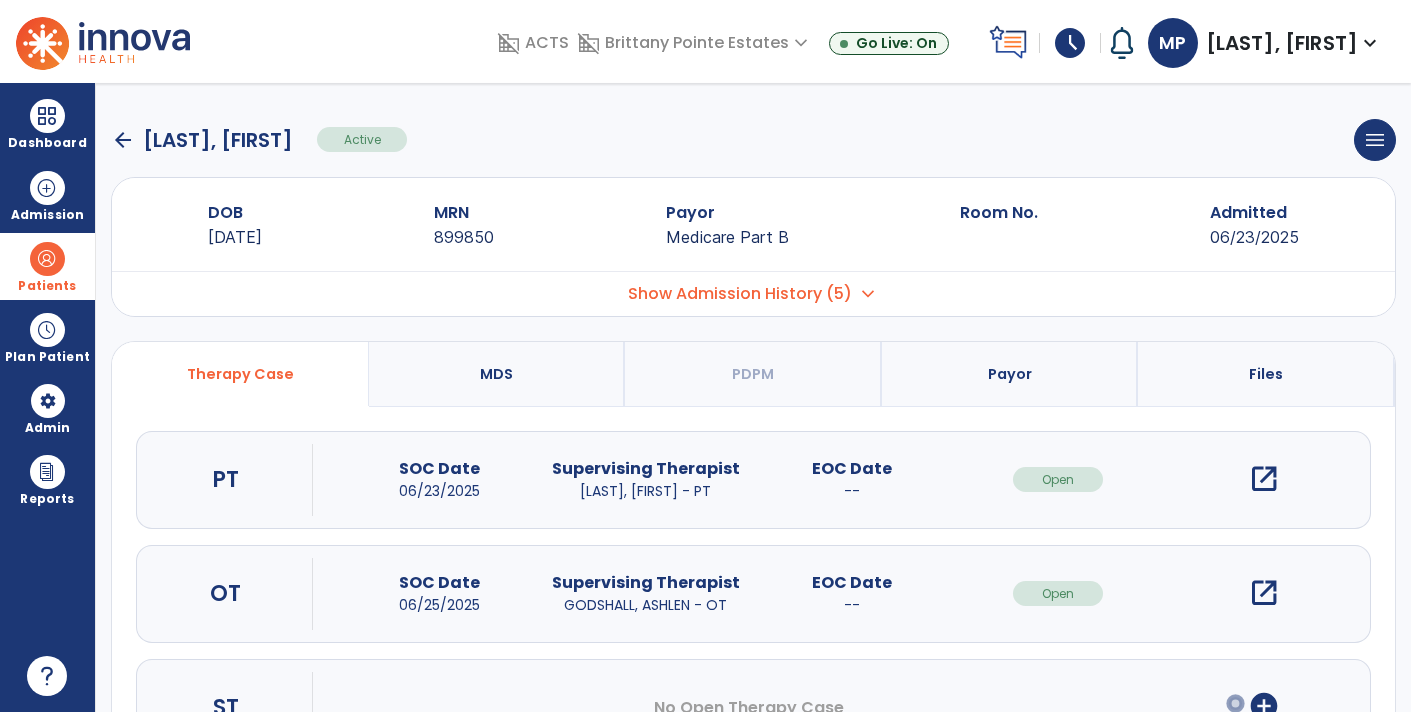 scroll, scrollTop: 0, scrollLeft: 0, axis: both 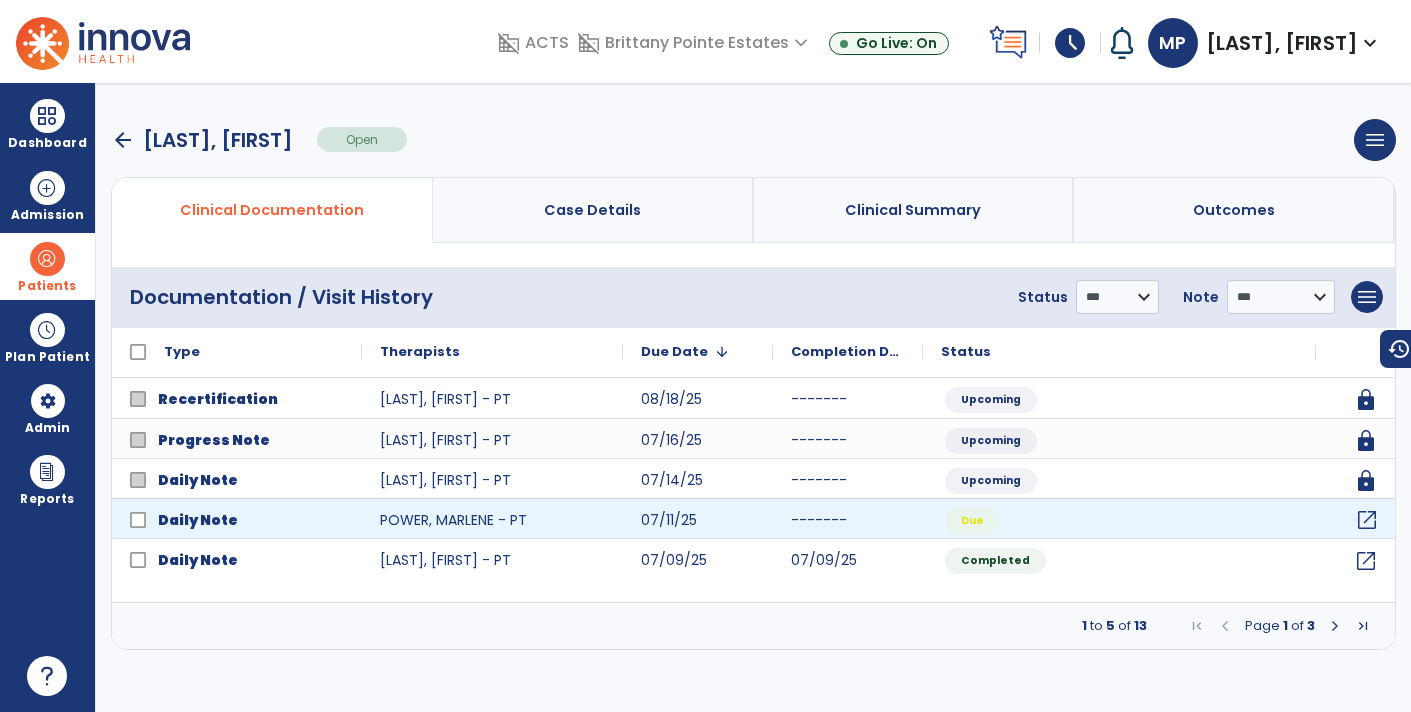 click on "open_in_new" 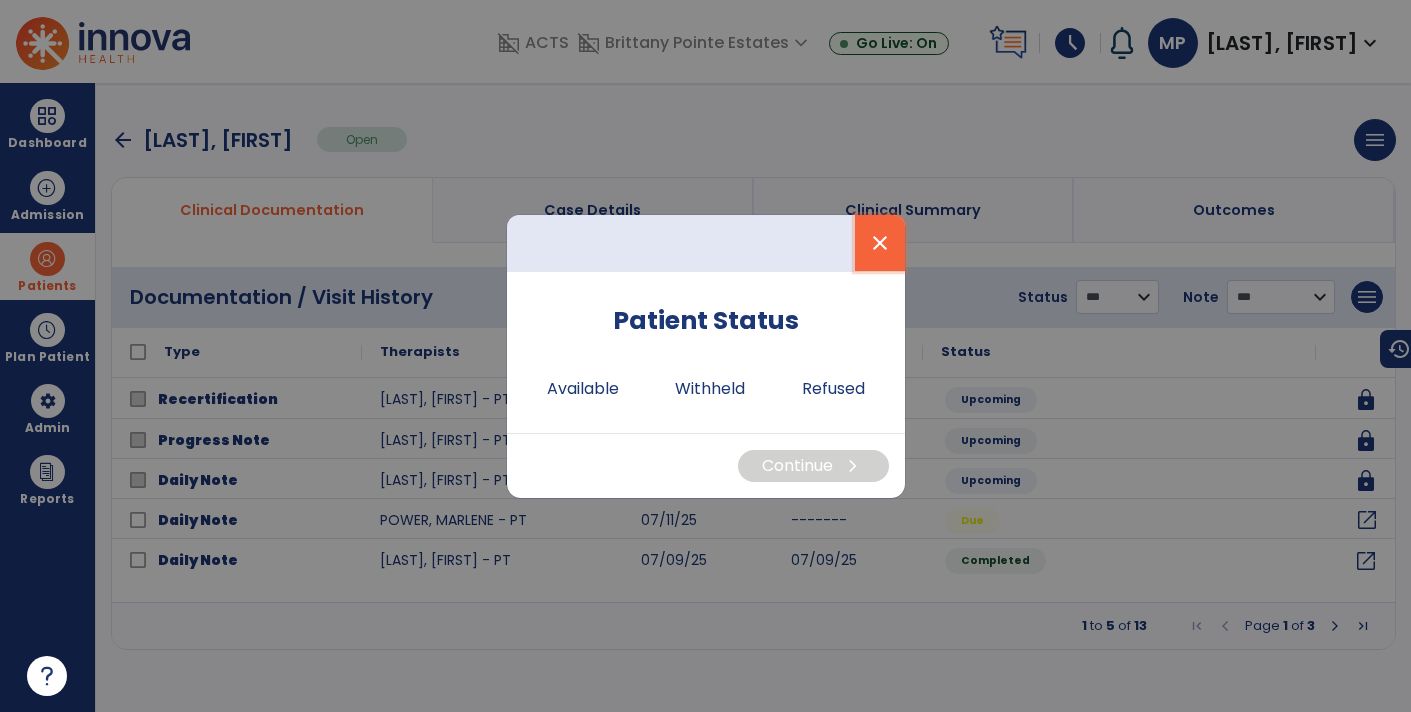 click on "close" at bounding box center [880, 243] 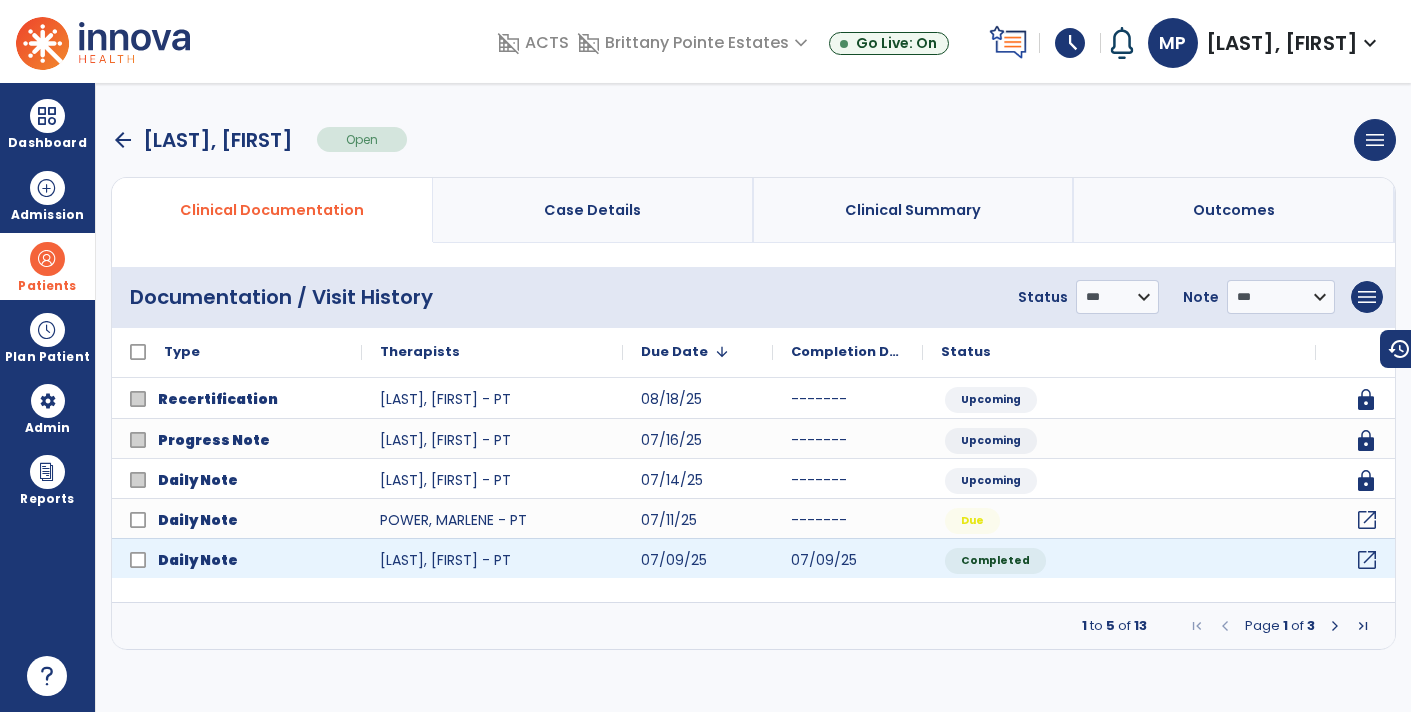 click on "open_in_new" 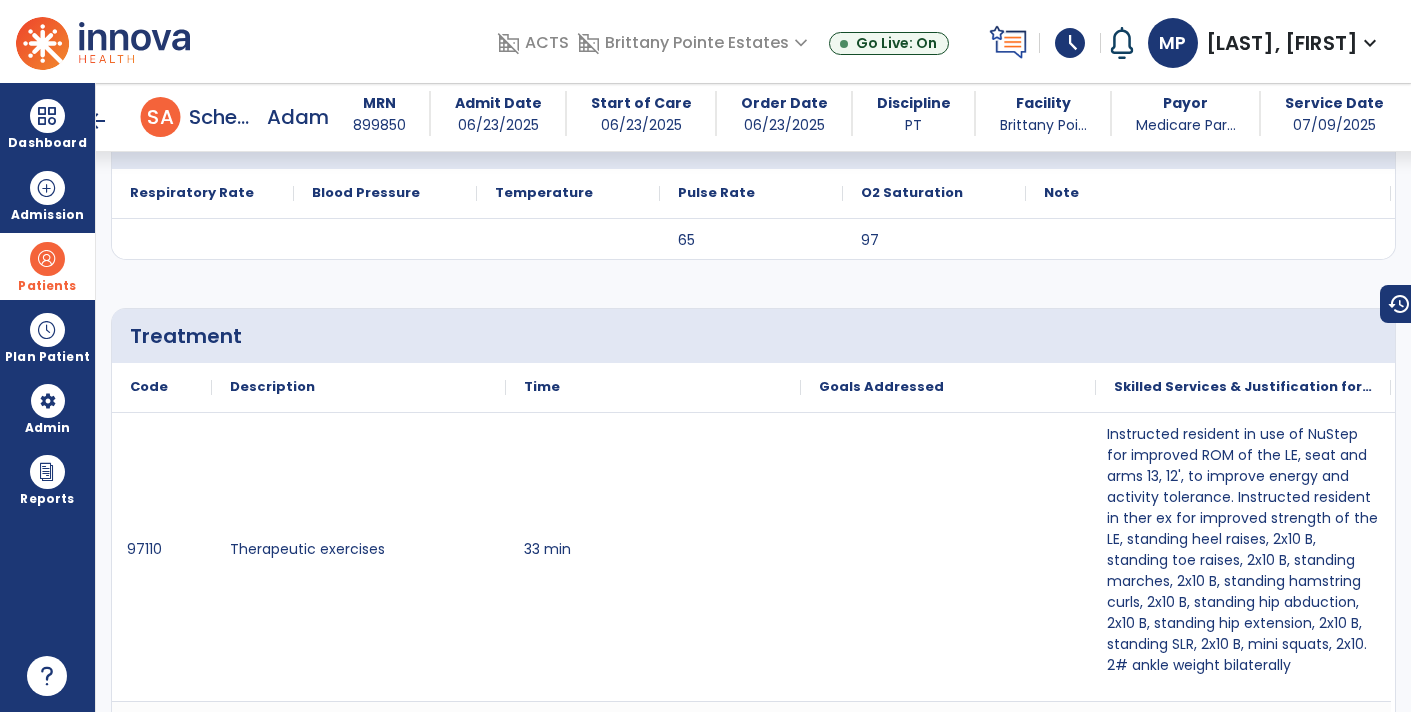 scroll, scrollTop: 1150, scrollLeft: 0, axis: vertical 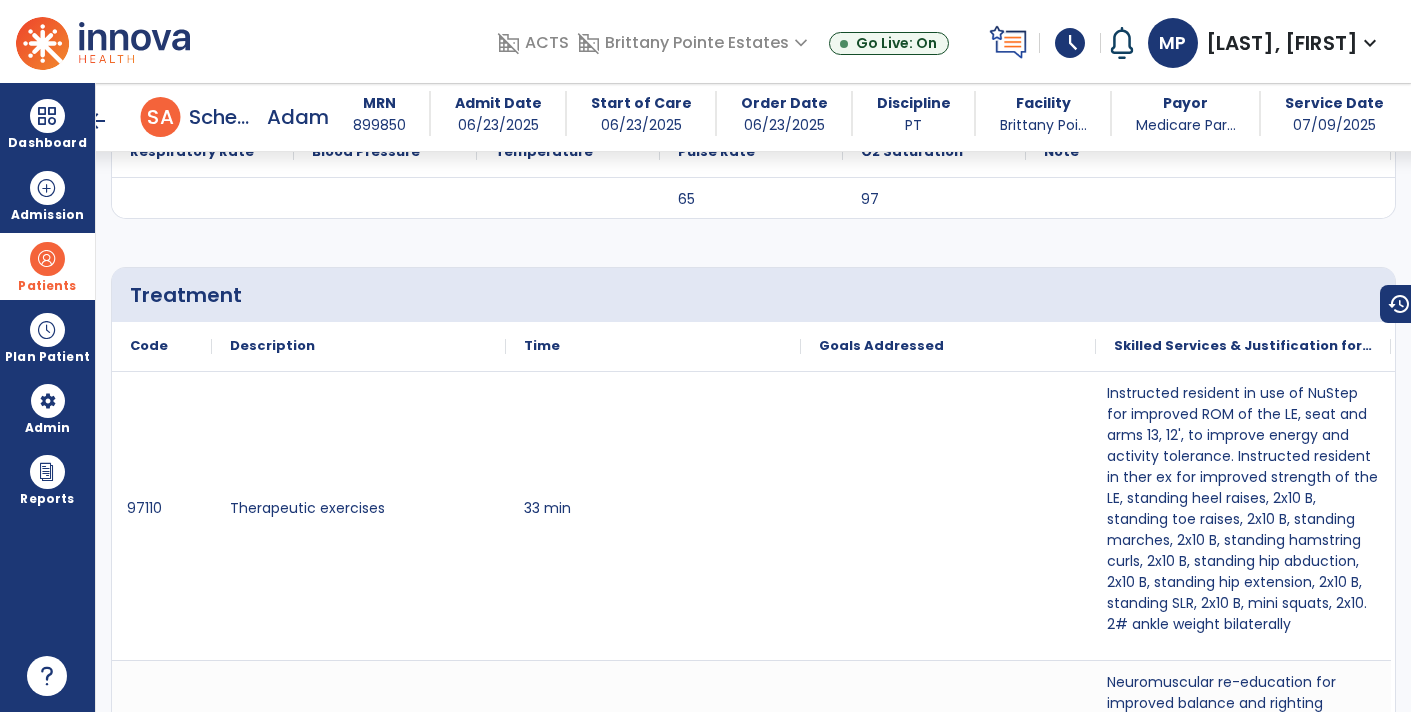 click on "arrow_back" at bounding box center (97, 121) 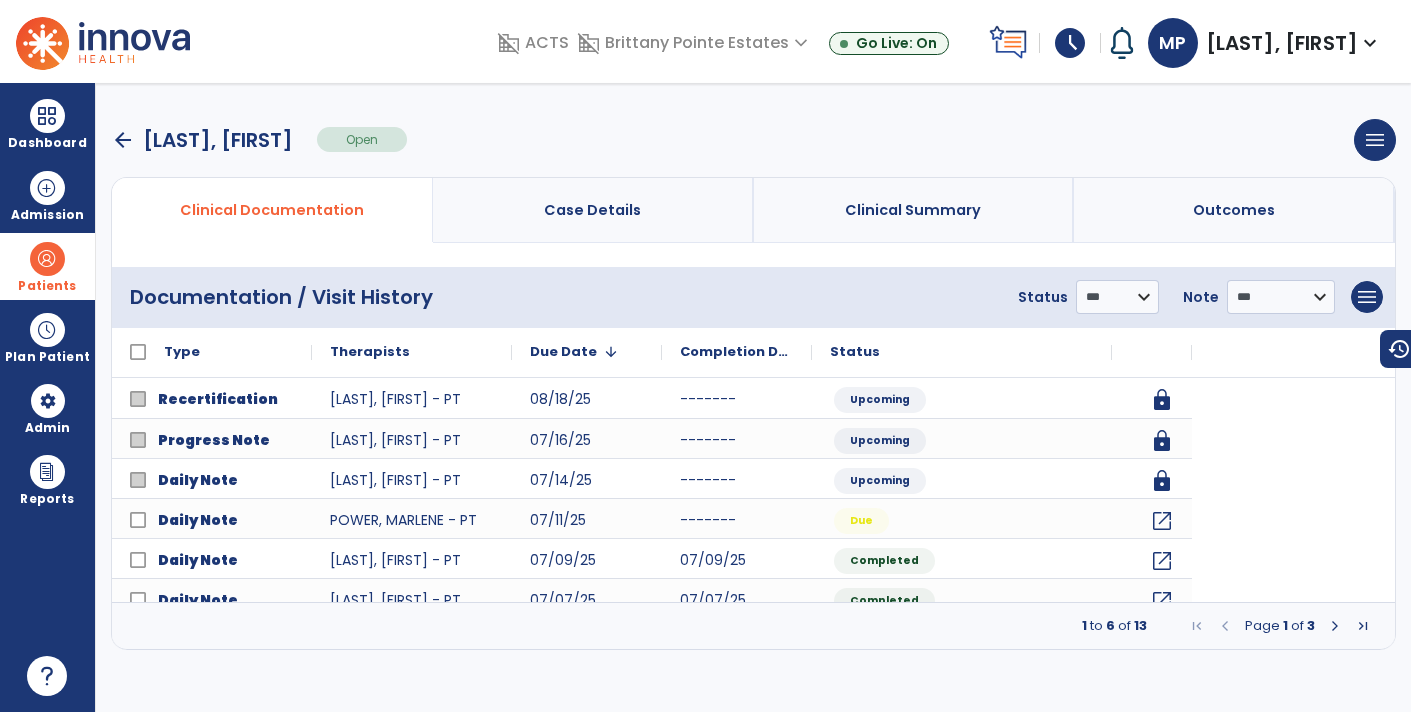 scroll, scrollTop: 0, scrollLeft: 0, axis: both 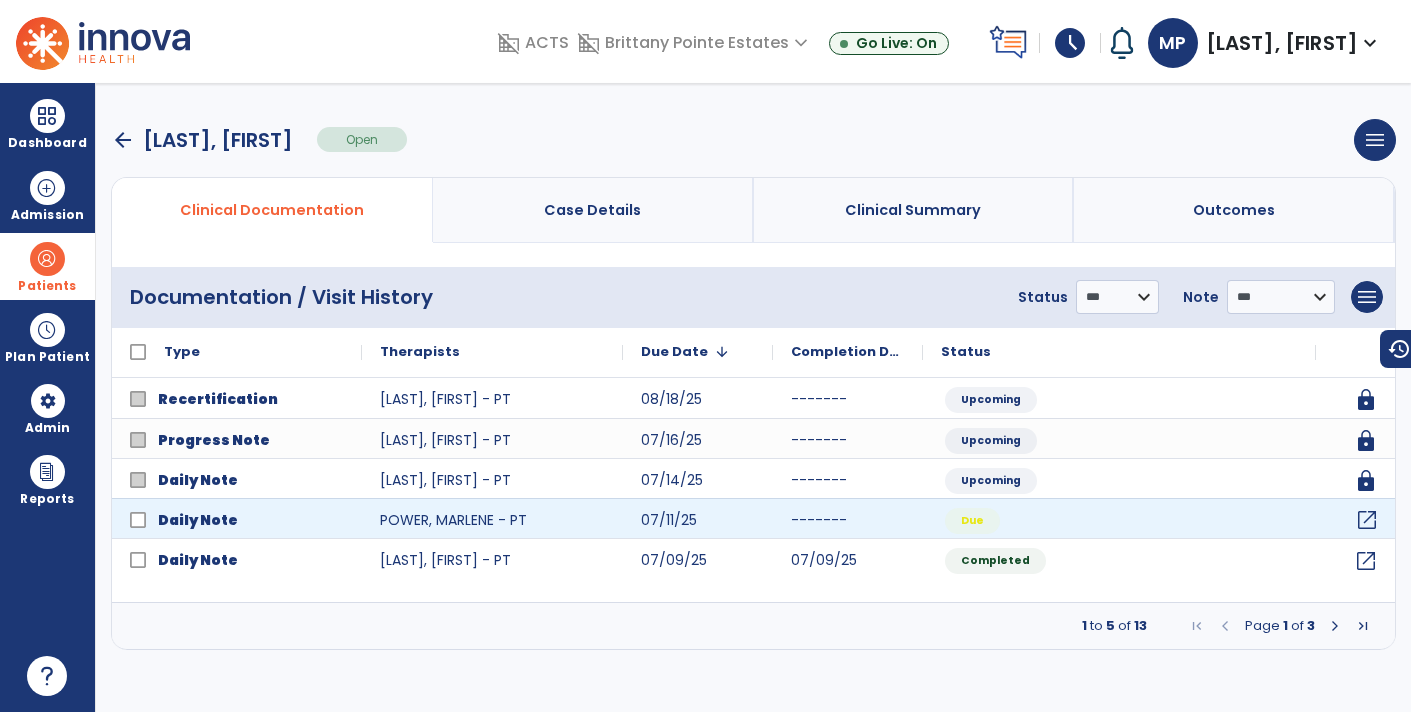 click on "open_in_new" 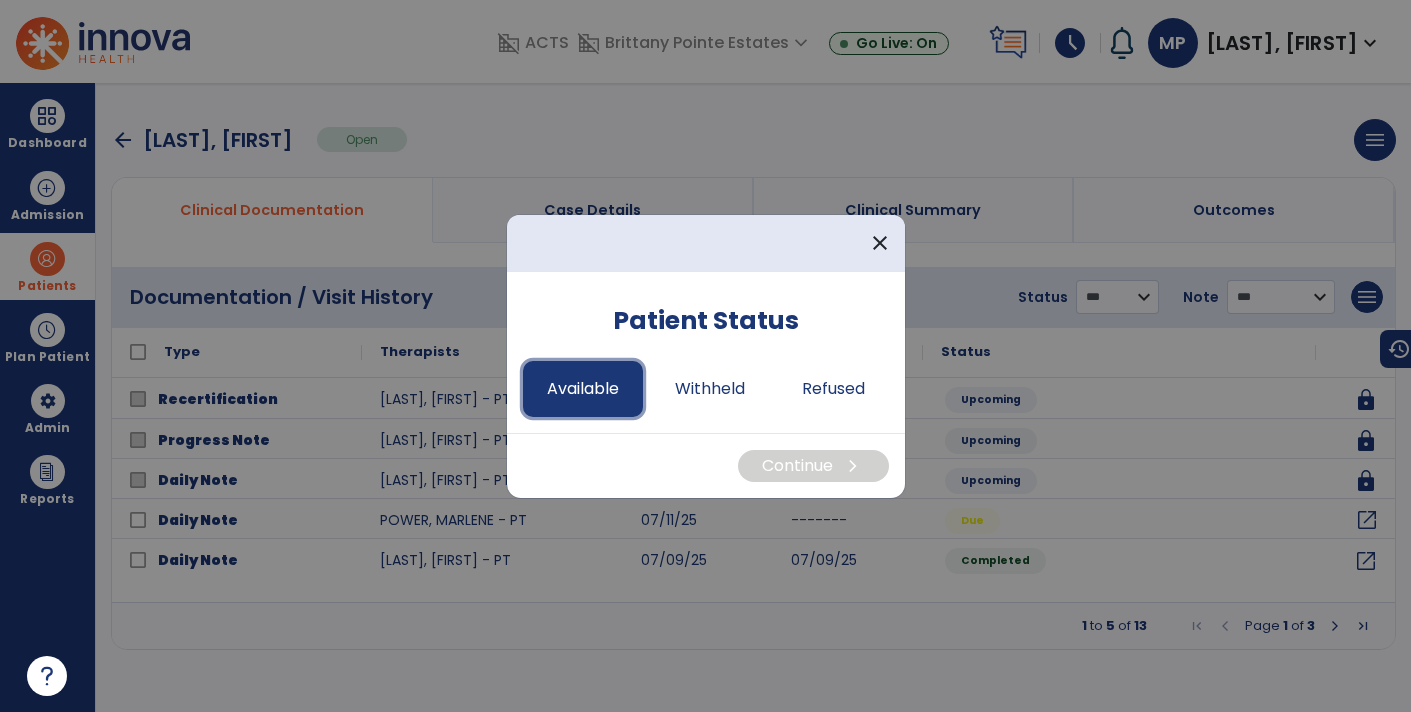 click on "Available" at bounding box center [583, 389] 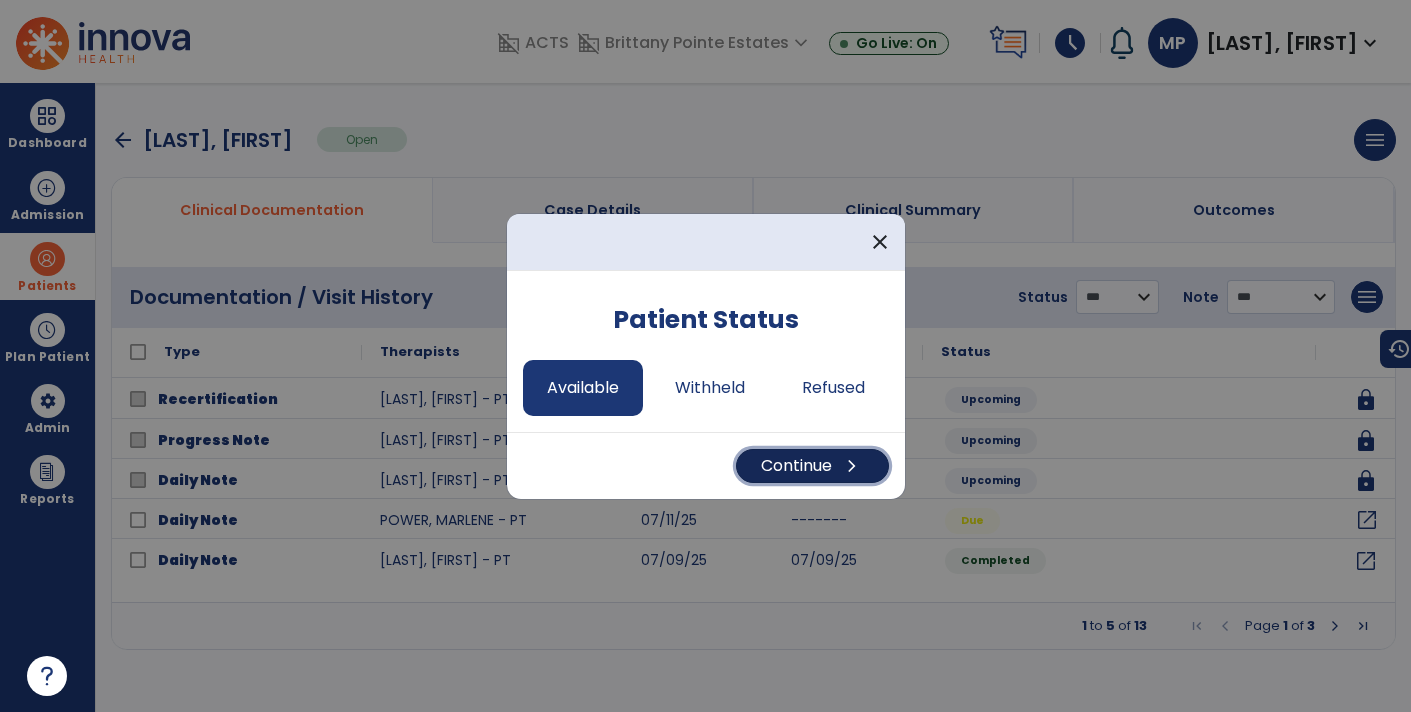 click on "Continue   chevron_right" at bounding box center (812, 466) 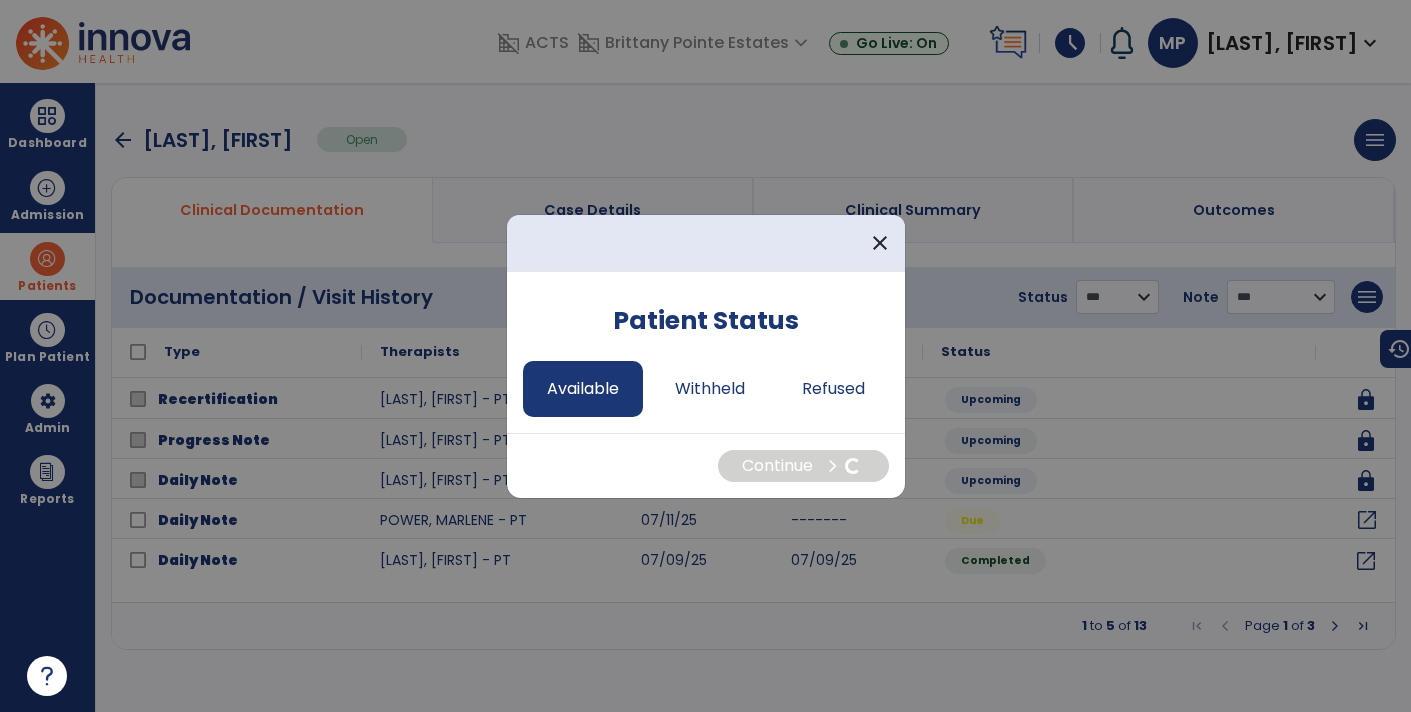 select on "*" 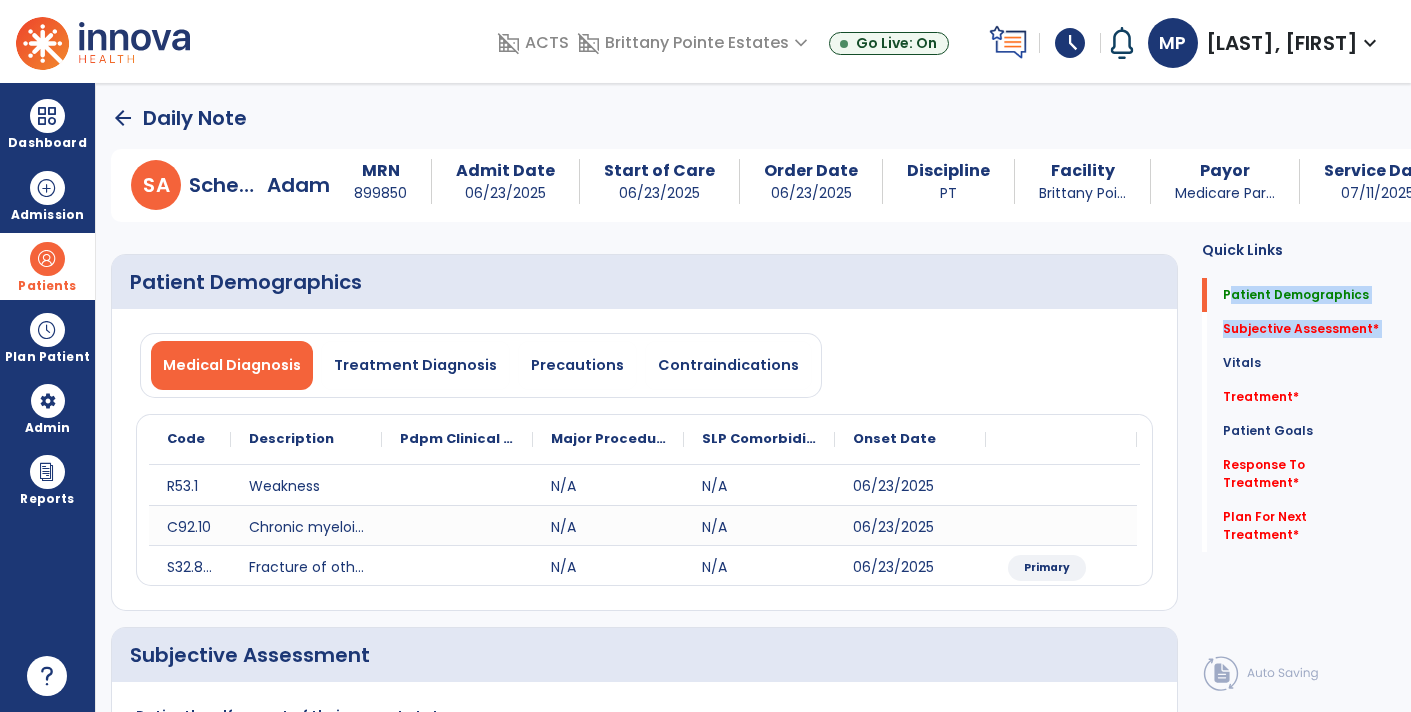 drag, startPoint x: 1197, startPoint y: 294, endPoint x: 1214, endPoint y: 358, distance: 66.21933 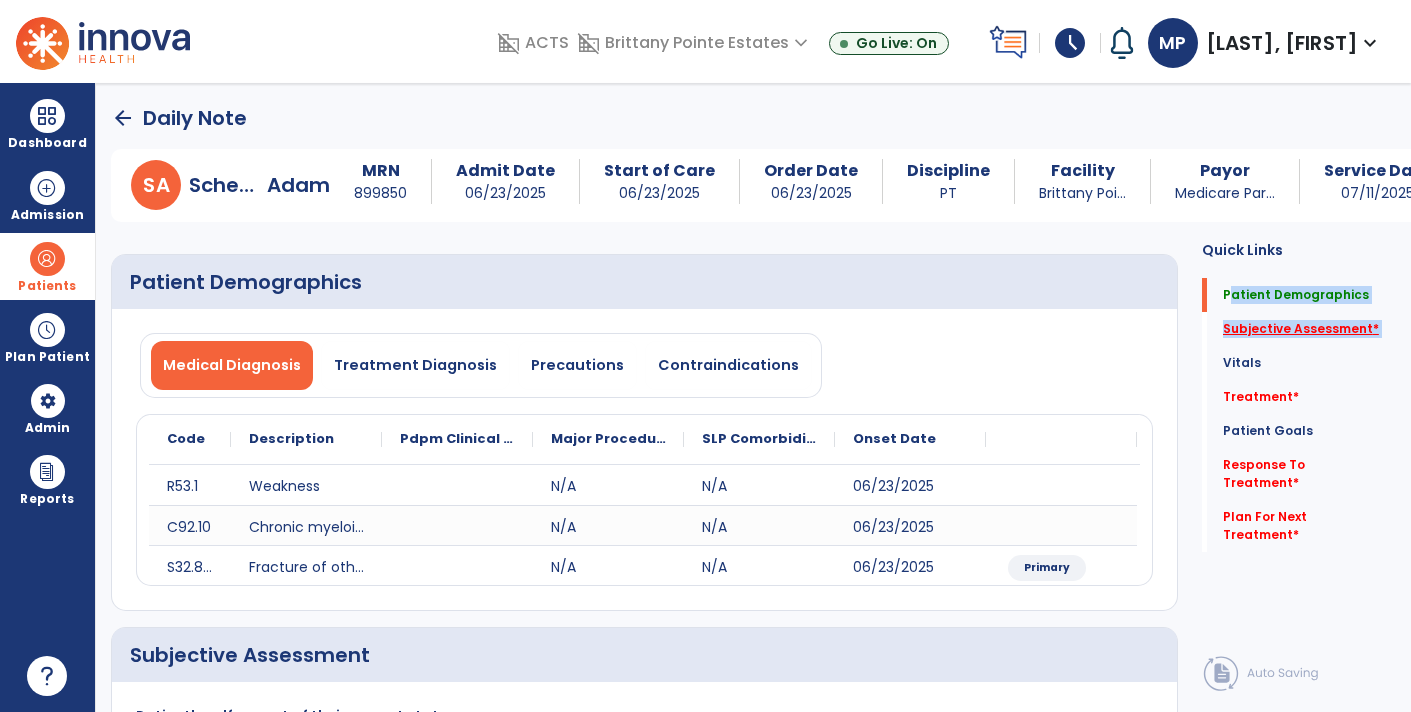 click on "Subjective Assessment   *" 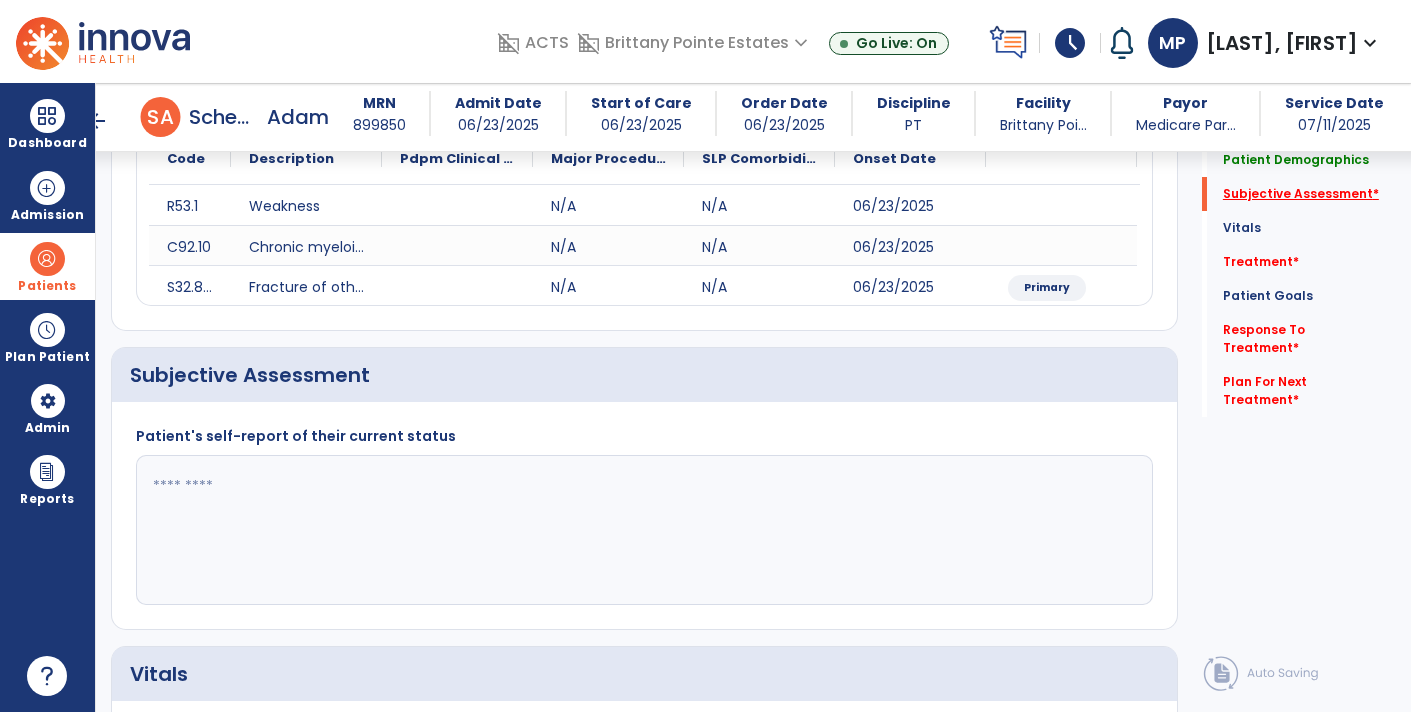 scroll, scrollTop: 368, scrollLeft: 0, axis: vertical 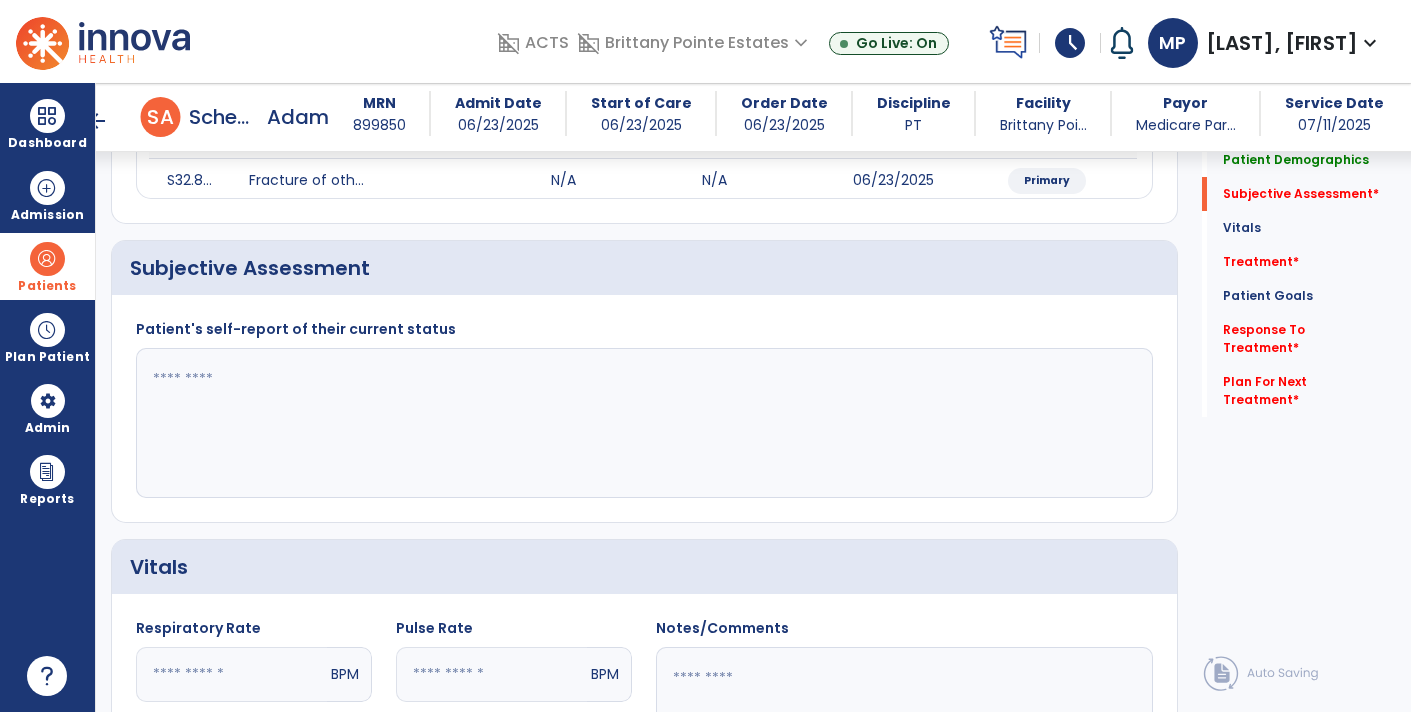 click 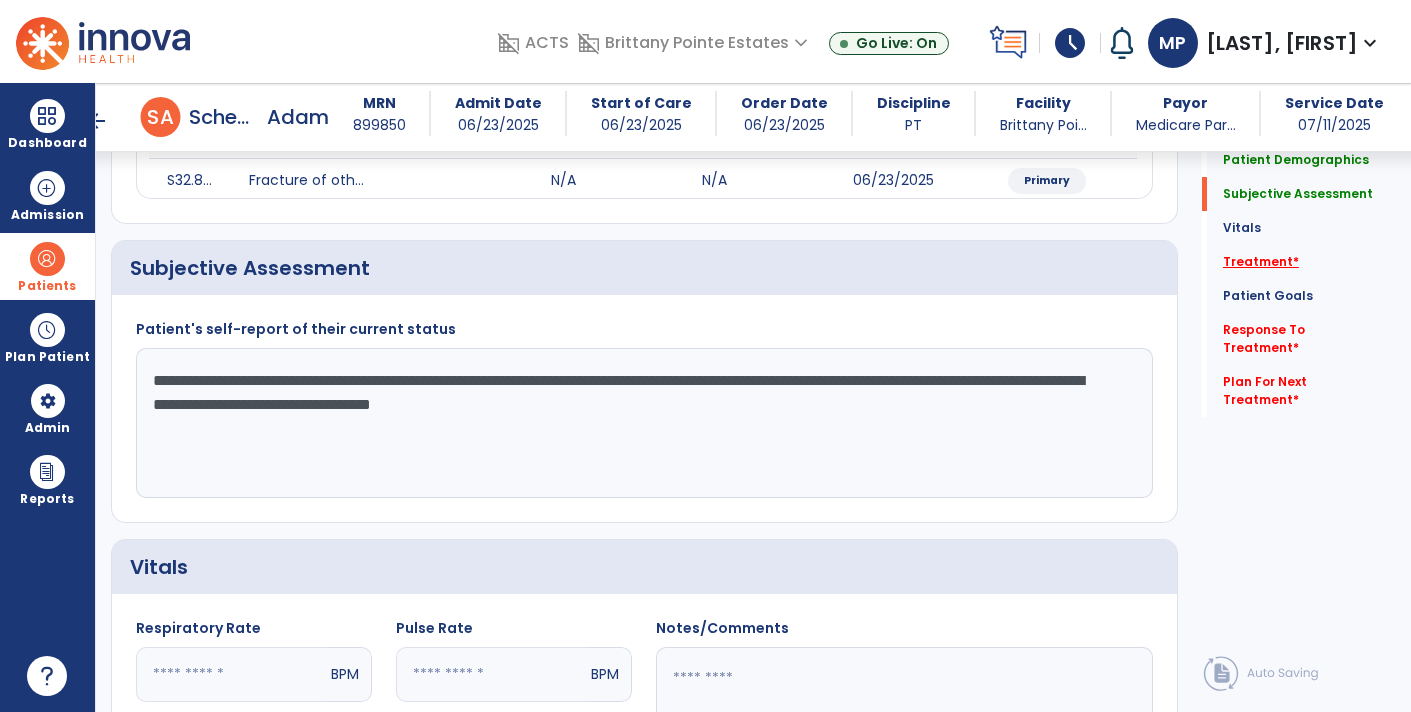 type on "**********" 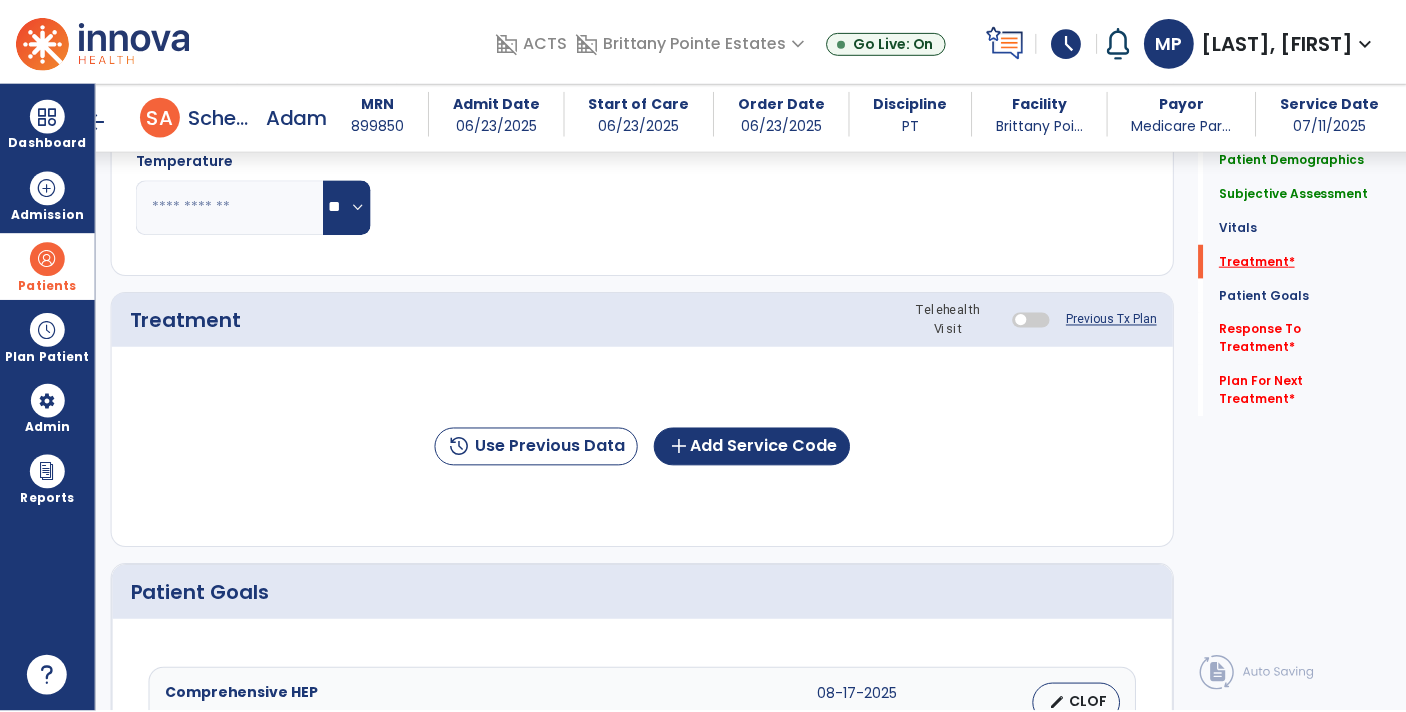 scroll, scrollTop: 1056, scrollLeft: 0, axis: vertical 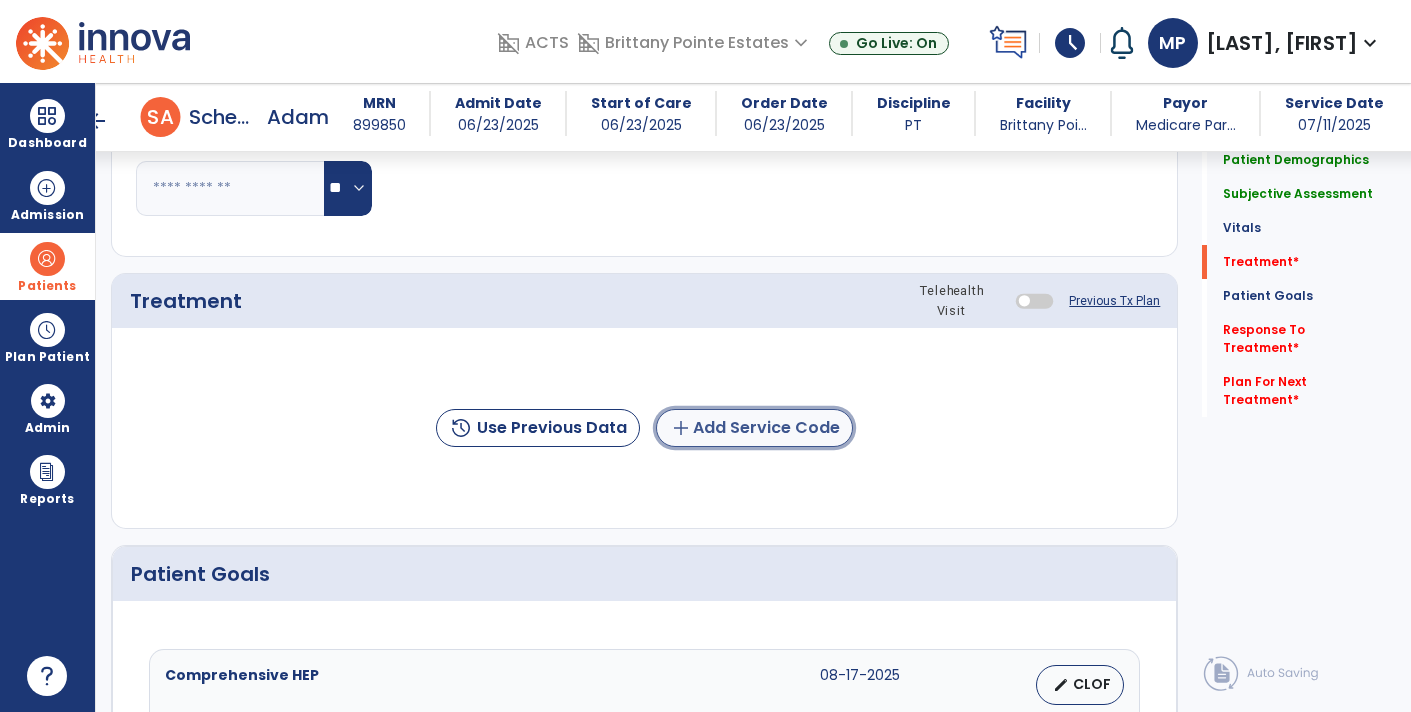 click on "add  Add Service Code" 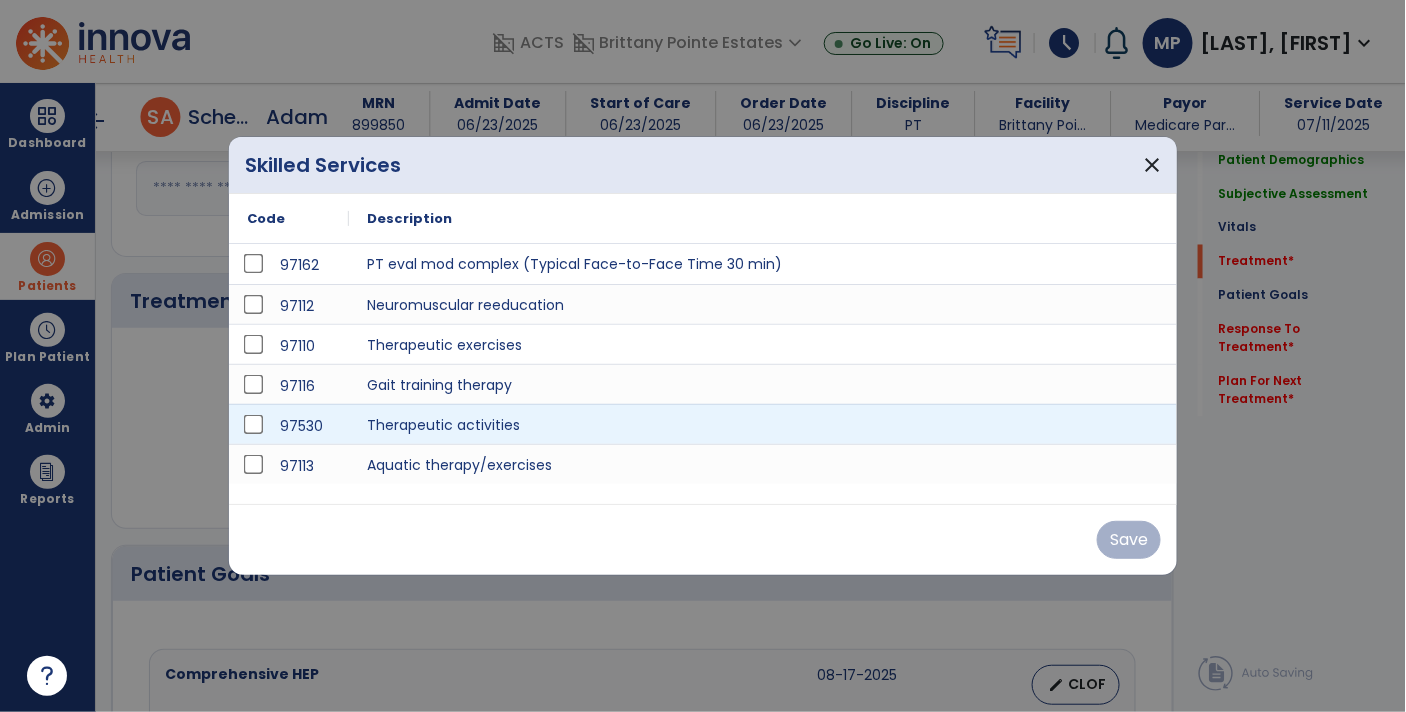 scroll, scrollTop: 1056, scrollLeft: 0, axis: vertical 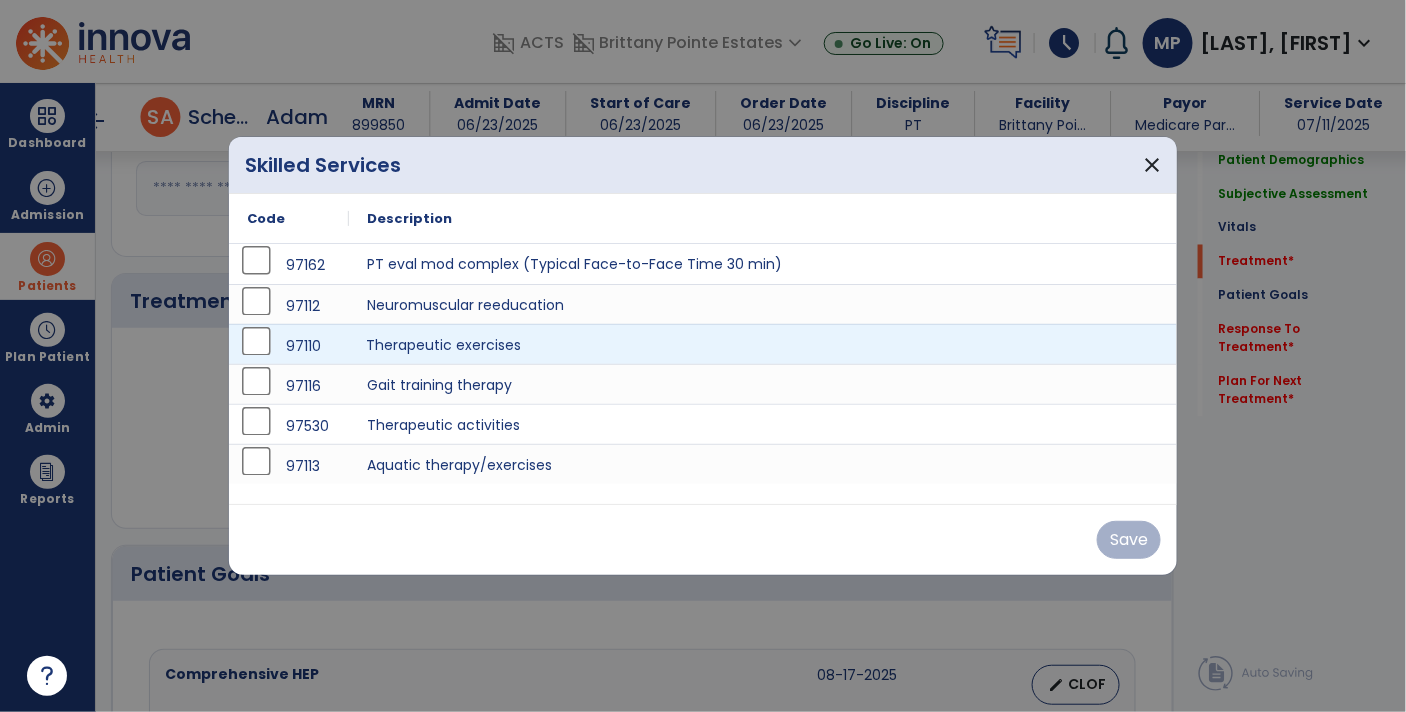 click on "Therapeutic exercises" at bounding box center (763, 344) 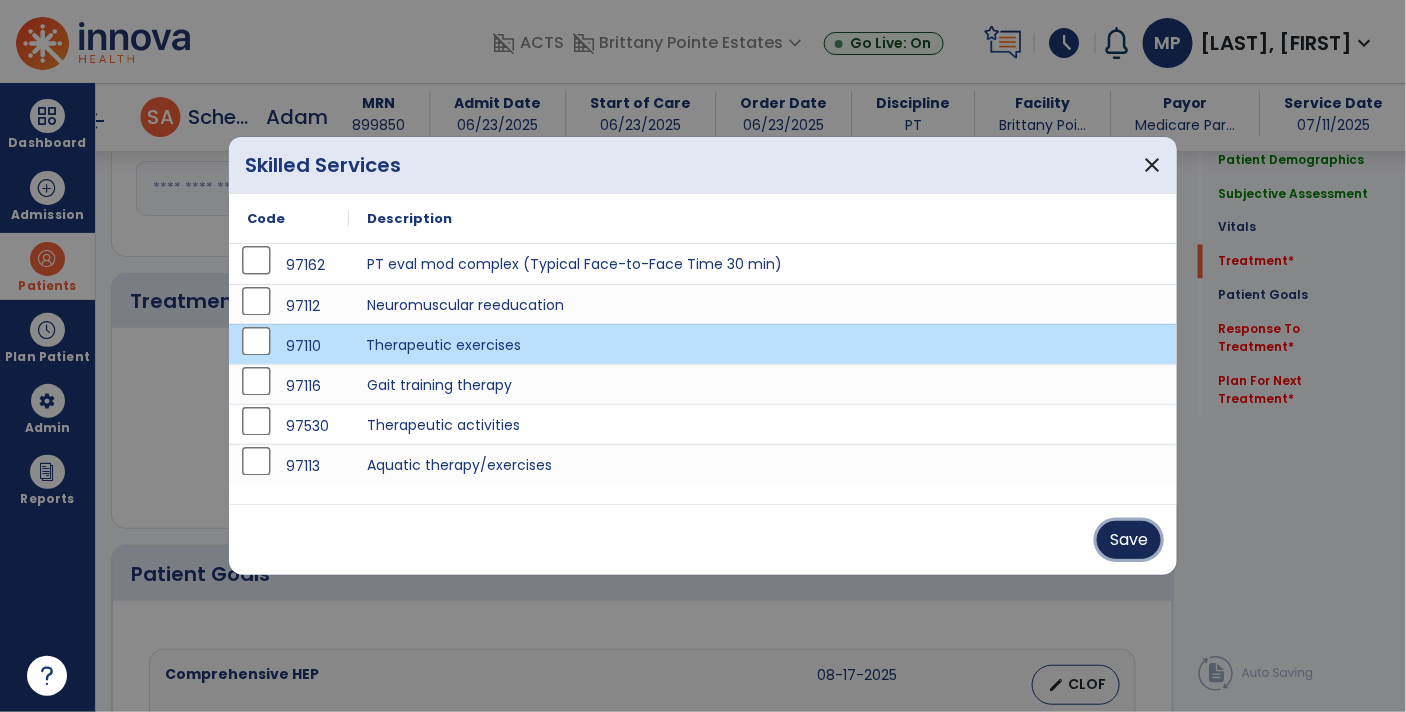 click on "Save" at bounding box center (1129, 540) 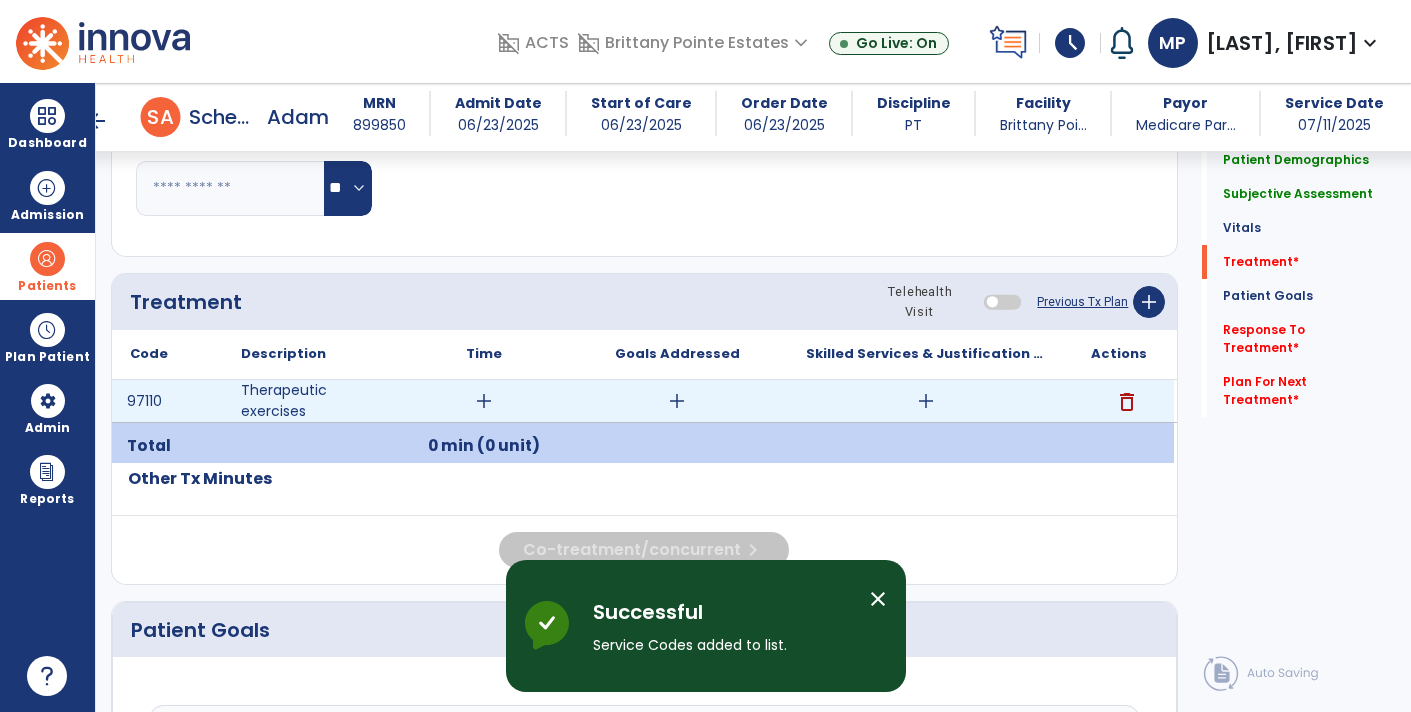 click on "add" at bounding box center [926, 401] 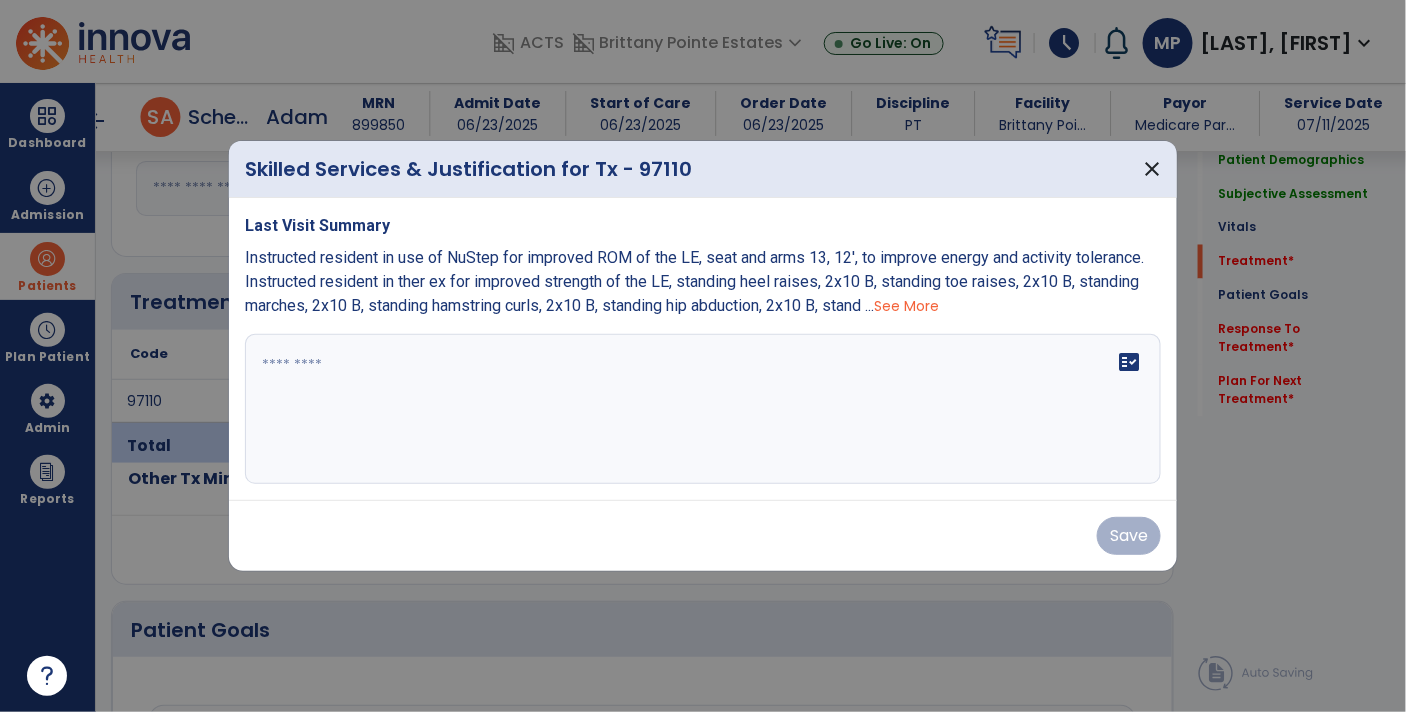scroll, scrollTop: 1056, scrollLeft: 0, axis: vertical 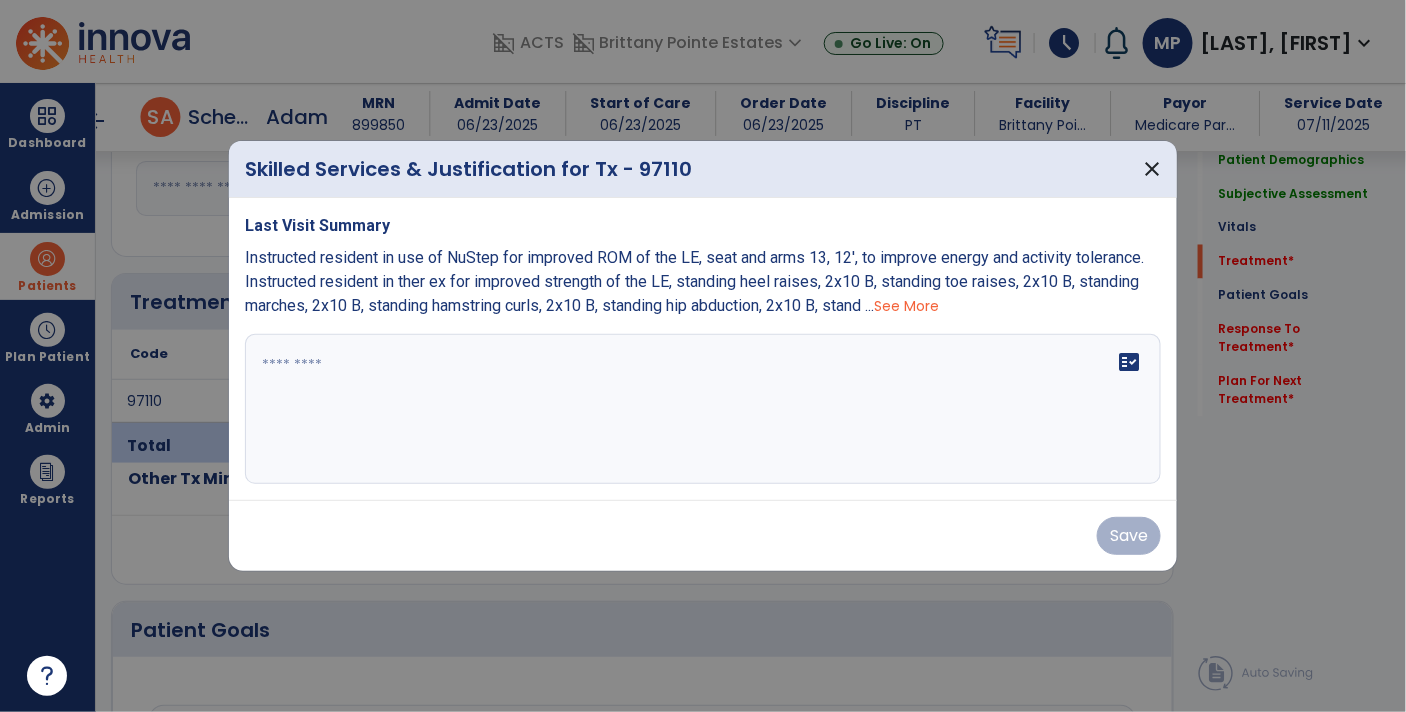 click on "See More" at bounding box center [906, 306] 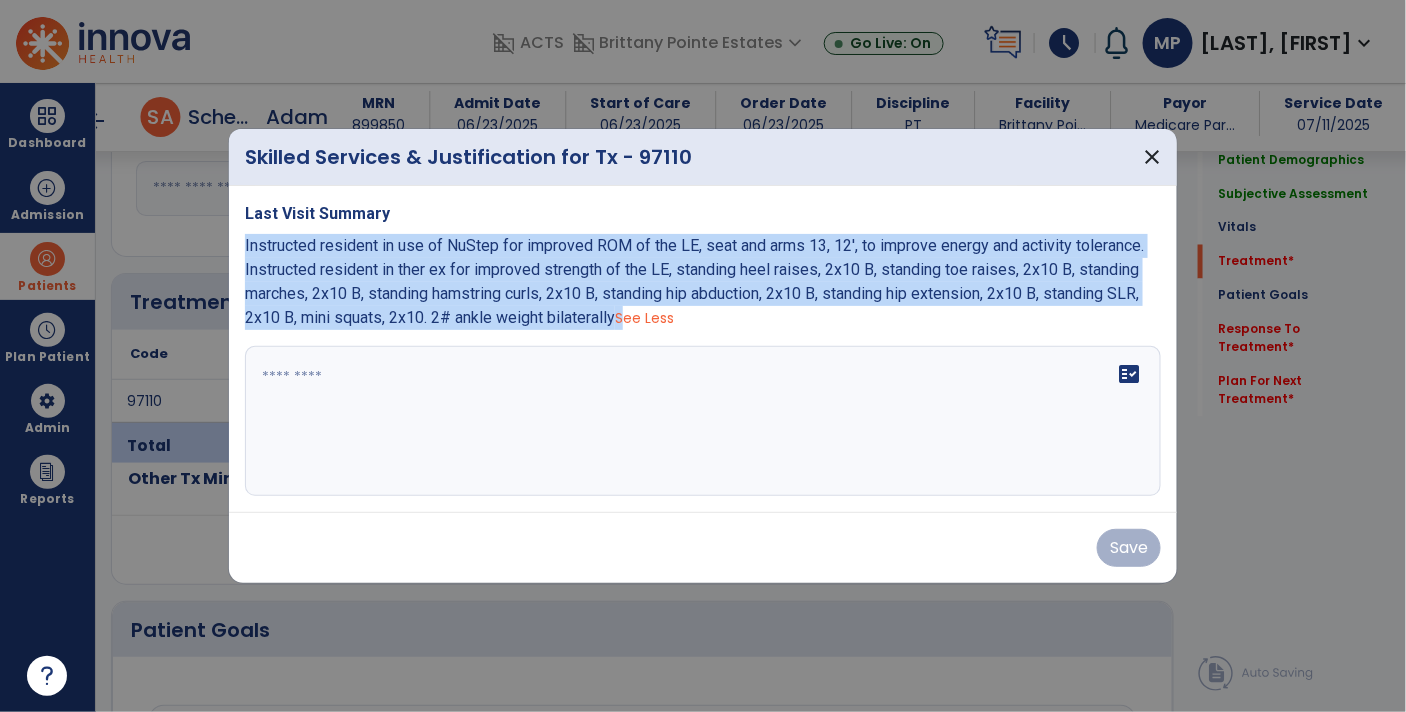 drag, startPoint x: 245, startPoint y: 241, endPoint x: 623, endPoint y: 327, distance: 387.65964 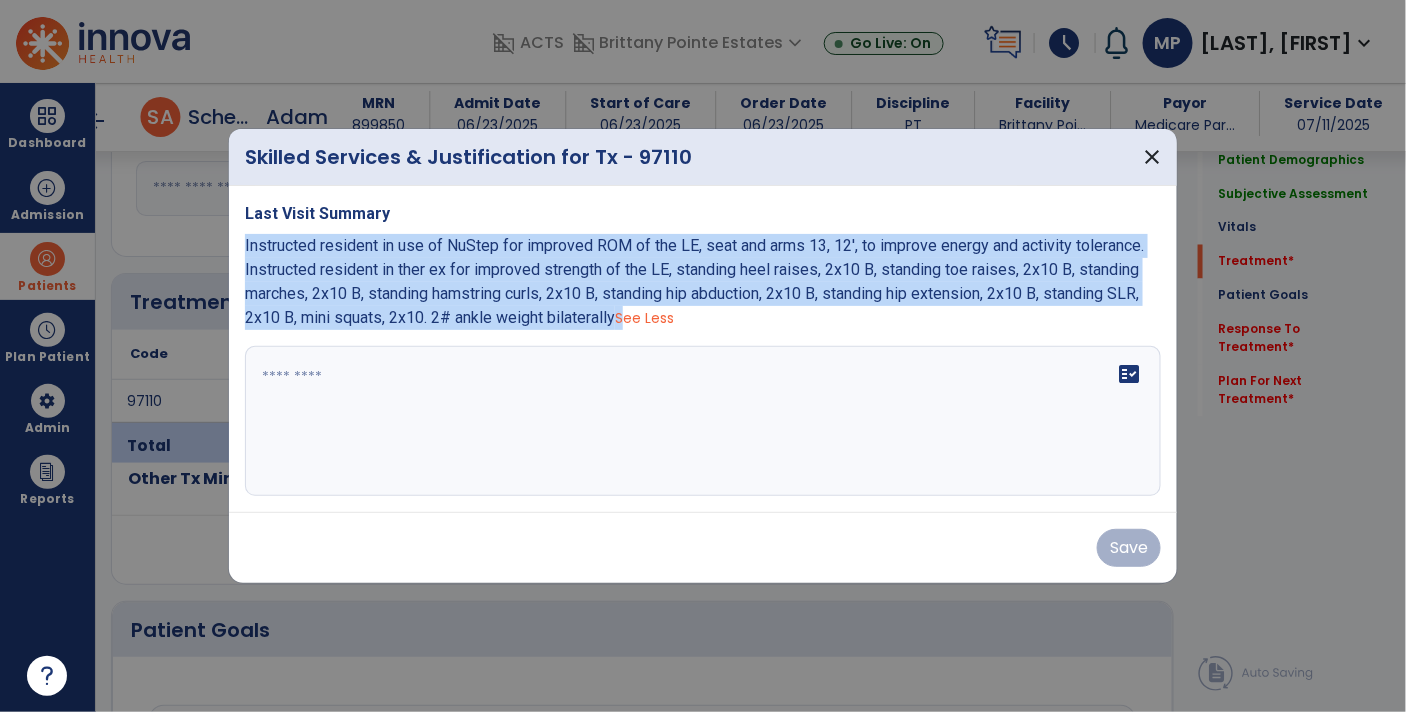 click on "Instructed resident in use of NuStep for improved ROM of the LE, seat and arms 13, 12', to improve energy and activity tolerance. Instructed resident in ther ex for improved strength of the LE, standing heel raises, 2x10 B, standing toe raises, 2x10 B, standing marches, 2x10 B, standing hamstring curls, 2x10 B, standing hip abduction, 2x10 B, standing hip extension, 2x10 B, standing SLR, 2x10 B, mini squats, 2x10. 2# ankle weight bilaterally  See Less" at bounding box center (703, 282) 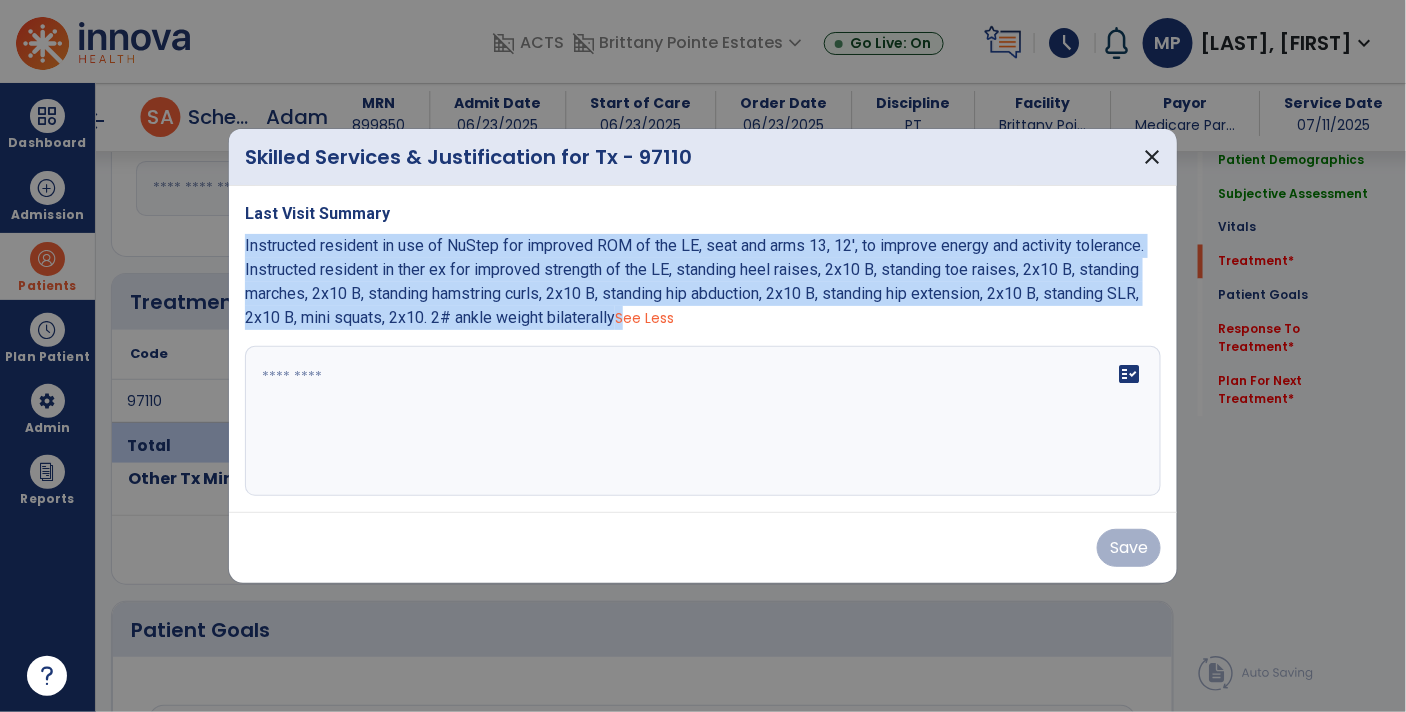 copy on "Instructed resident in use of NuStep for improved ROM of the LE, seat and arms 13, 12', to improve energy and activity tolerance. Instructed resident in ther ex for improved strength of the LE, standing heel raises, 2x10 B, standing toe raises, 2x10 B, standing marches, 2x10 B, standing hamstring curls, 2x10 B, standing hip abduction, 2x10 B, standing hip extension, 2x10 B, standing SLR, 2x10 B, mini squats, 2x10. 2# ankle weight bilaterally" 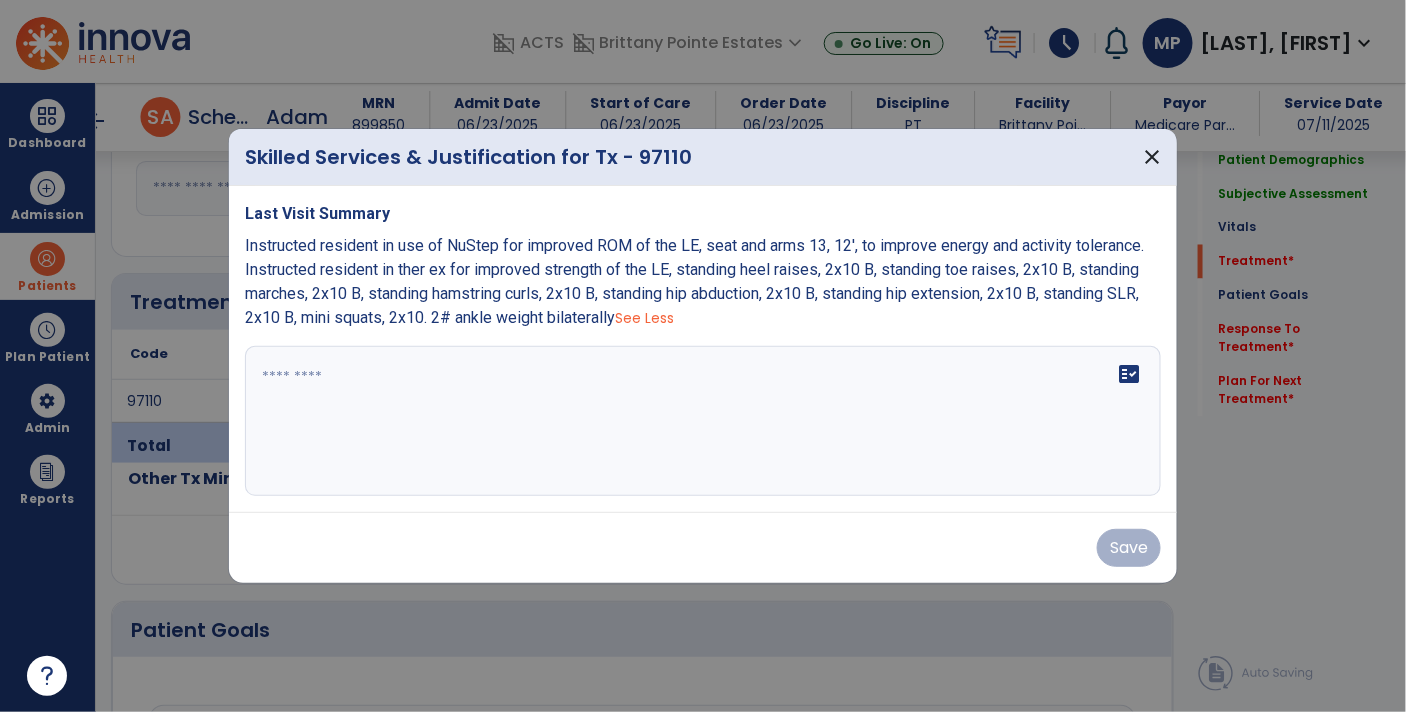 click on "fact_check" at bounding box center (703, 421) 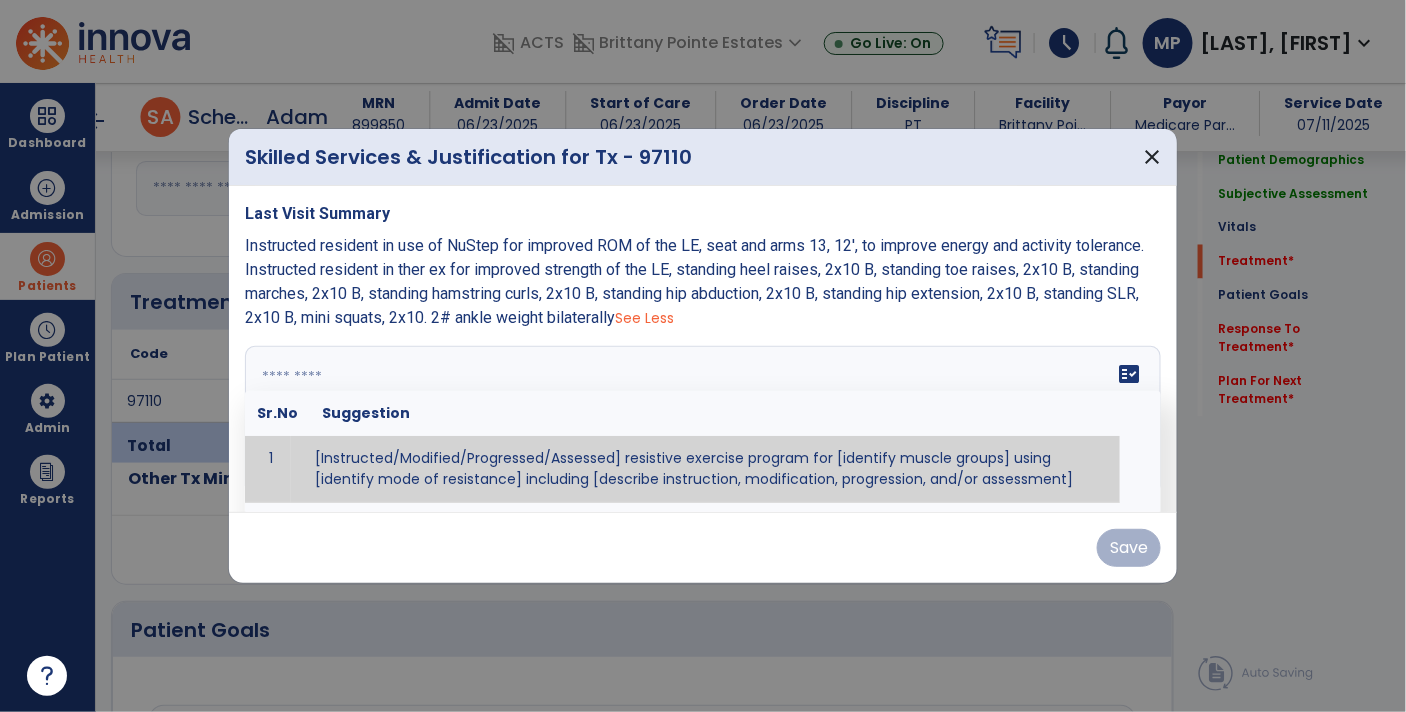 paste on "**********" 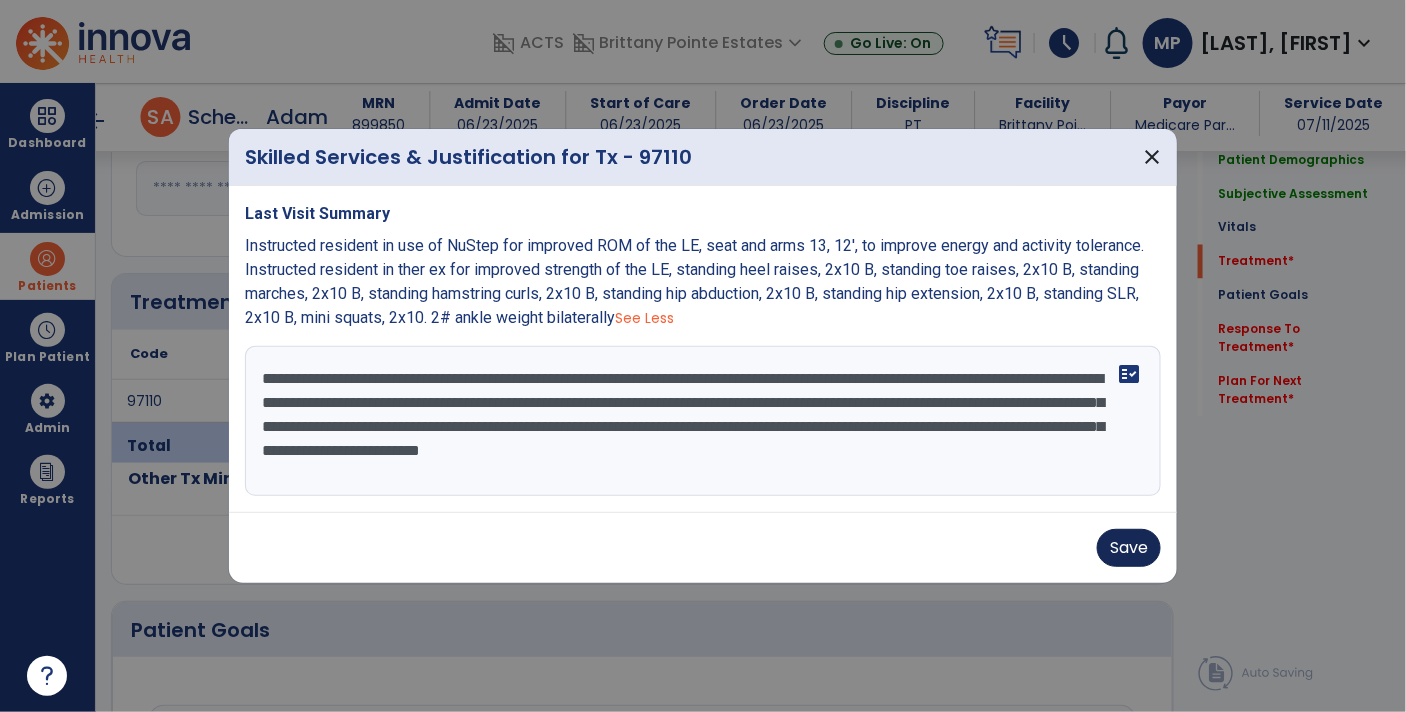 type on "**********" 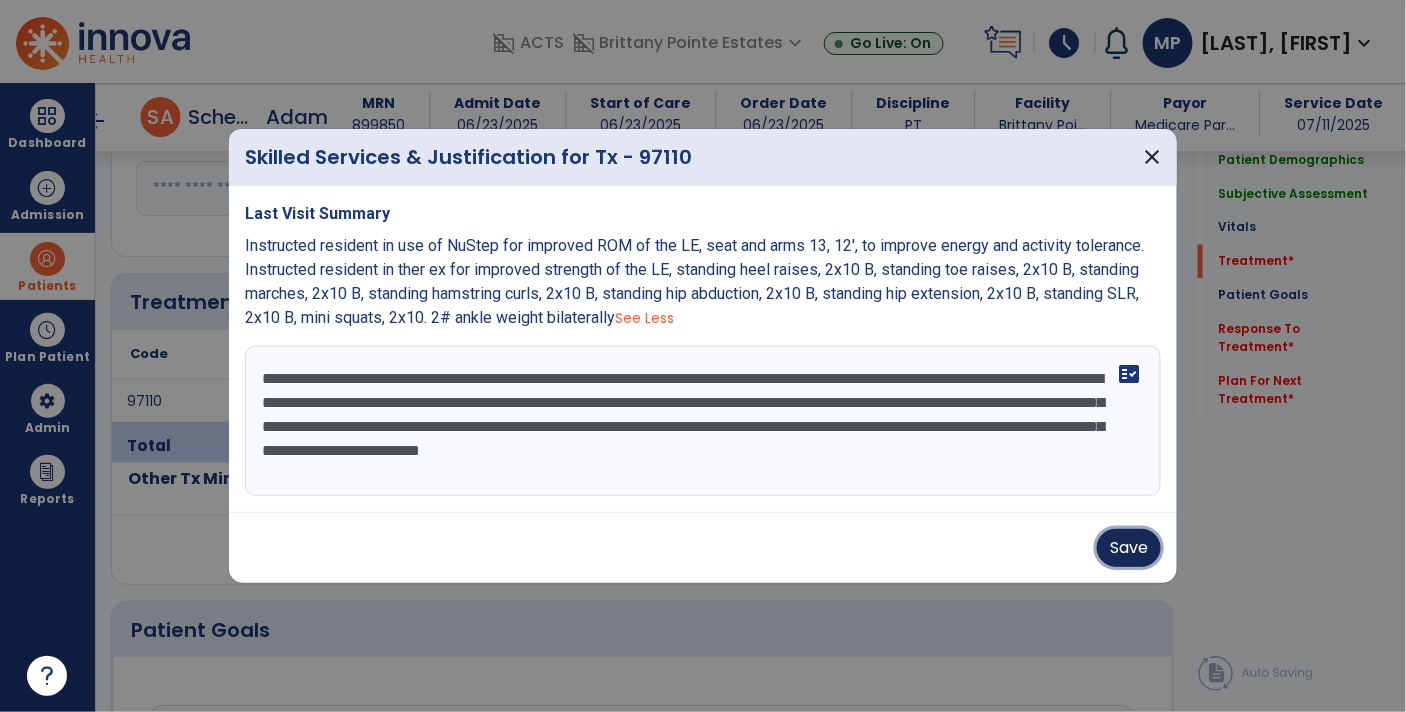 click on "Save" at bounding box center (1129, 548) 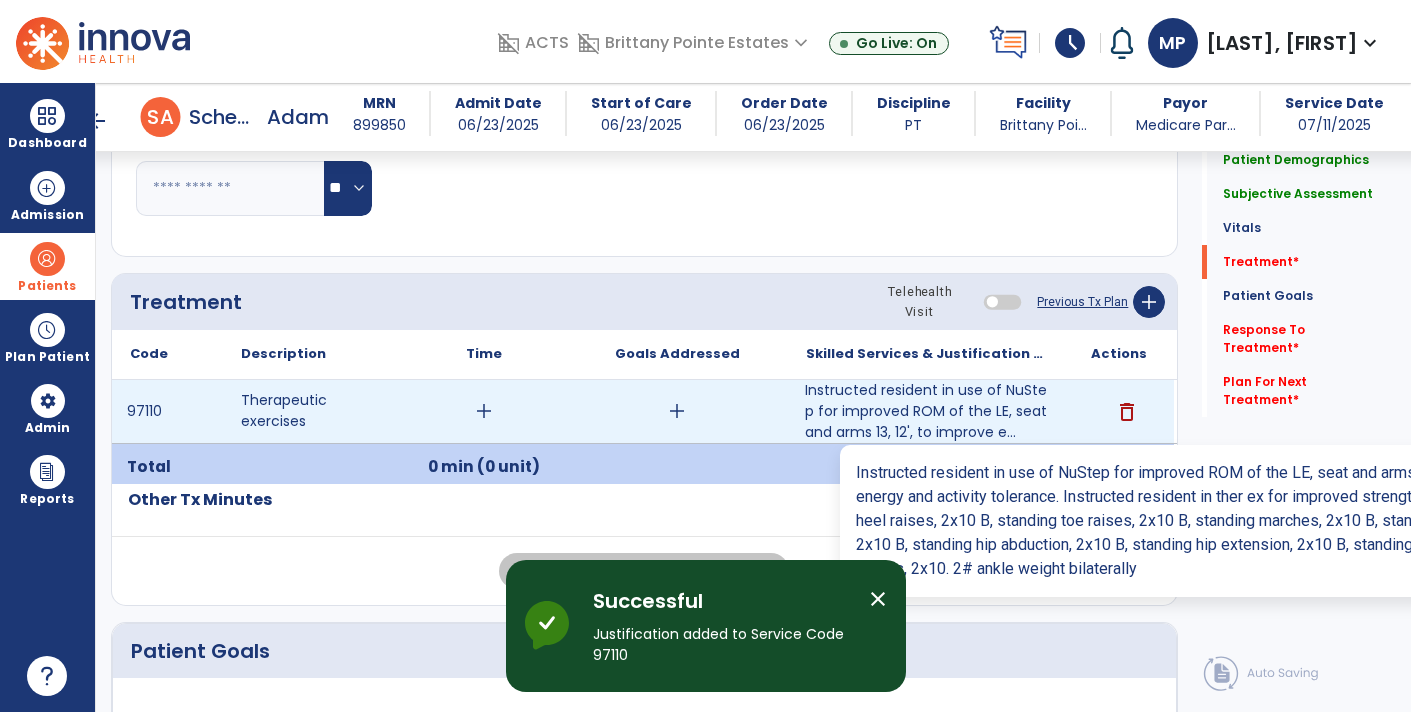 click on "Instructed resident in use of NuStep for improved ROM of the LE, seat and arms 13, 12', to improve e..." at bounding box center [926, 411] 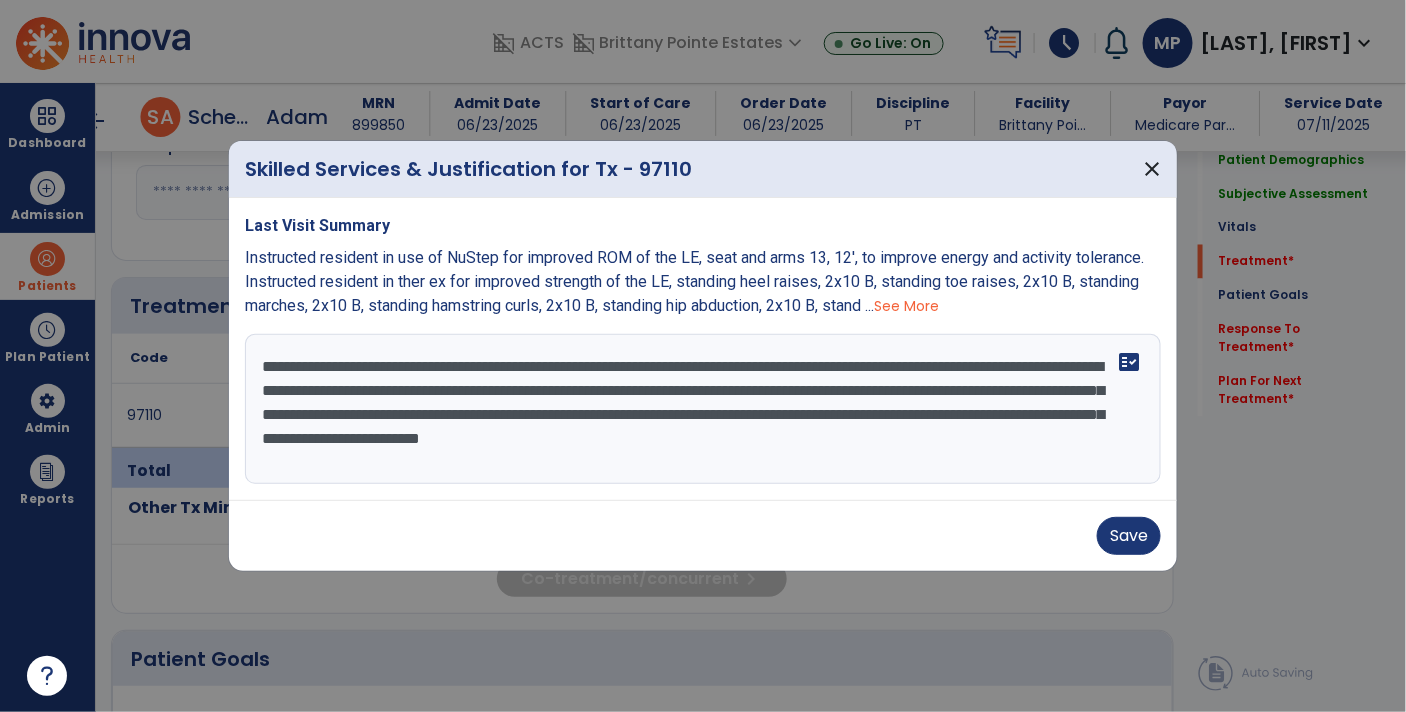 scroll, scrollTop: 1056, scrollLeft: 0, axis: vertical 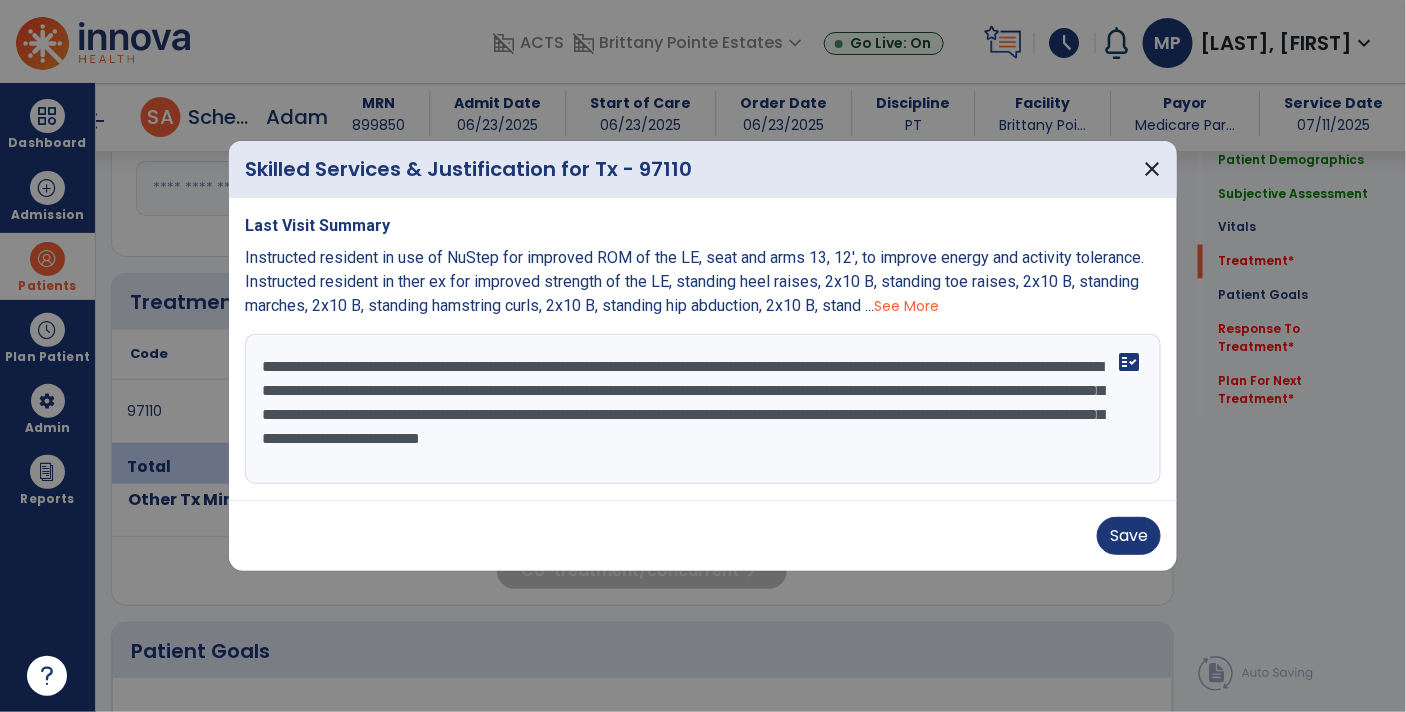 click on "**********" at bounding box center [703, 409] 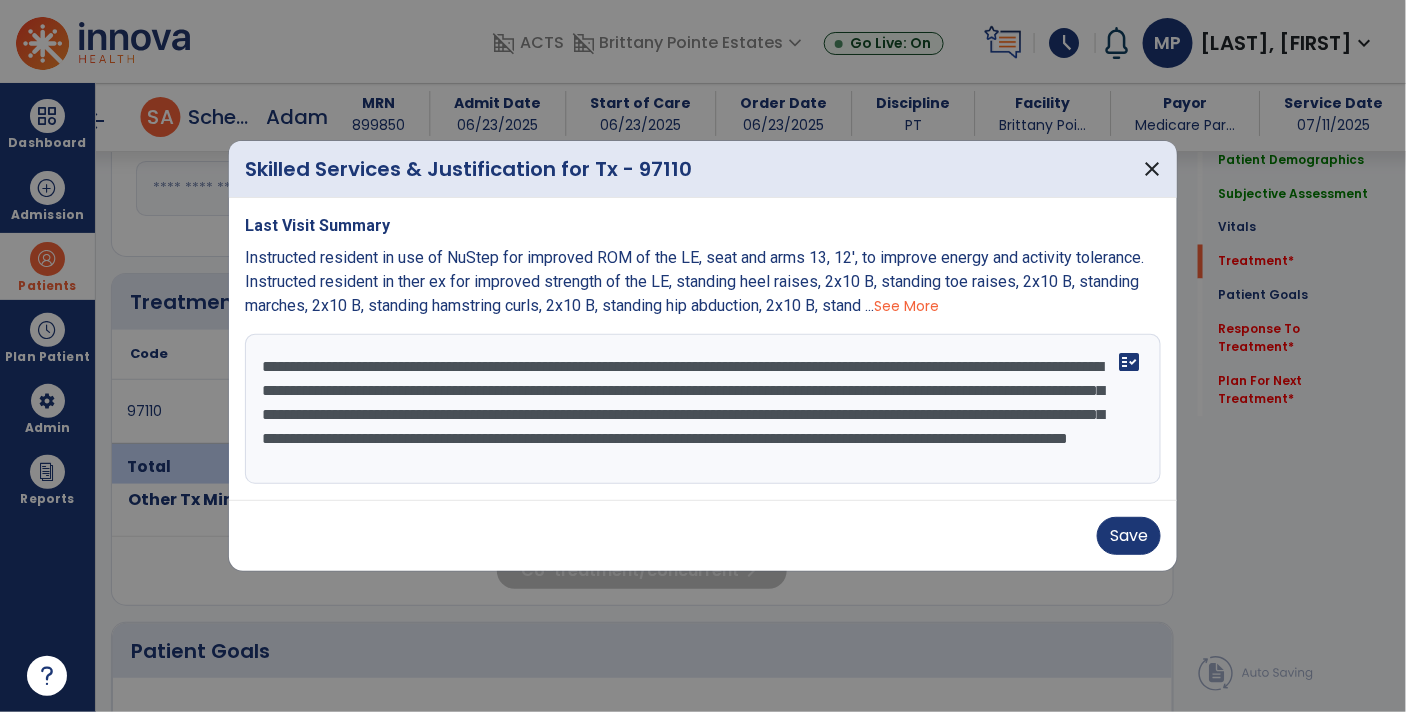 click on "**********" at bounding box center (703, 409) 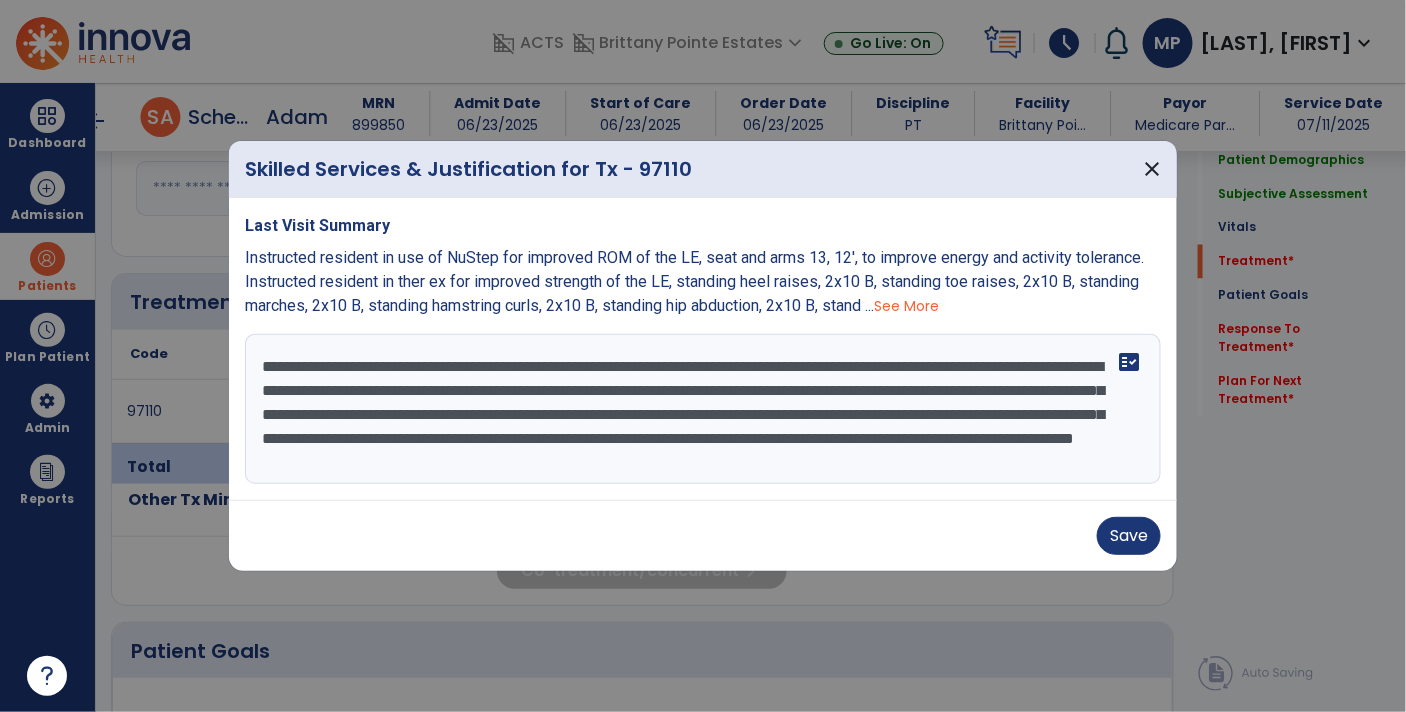 drag, startPoint x: 550, startPoint y: 392, endPoint x: 767, endPoint y: 394, distance: 217.00922 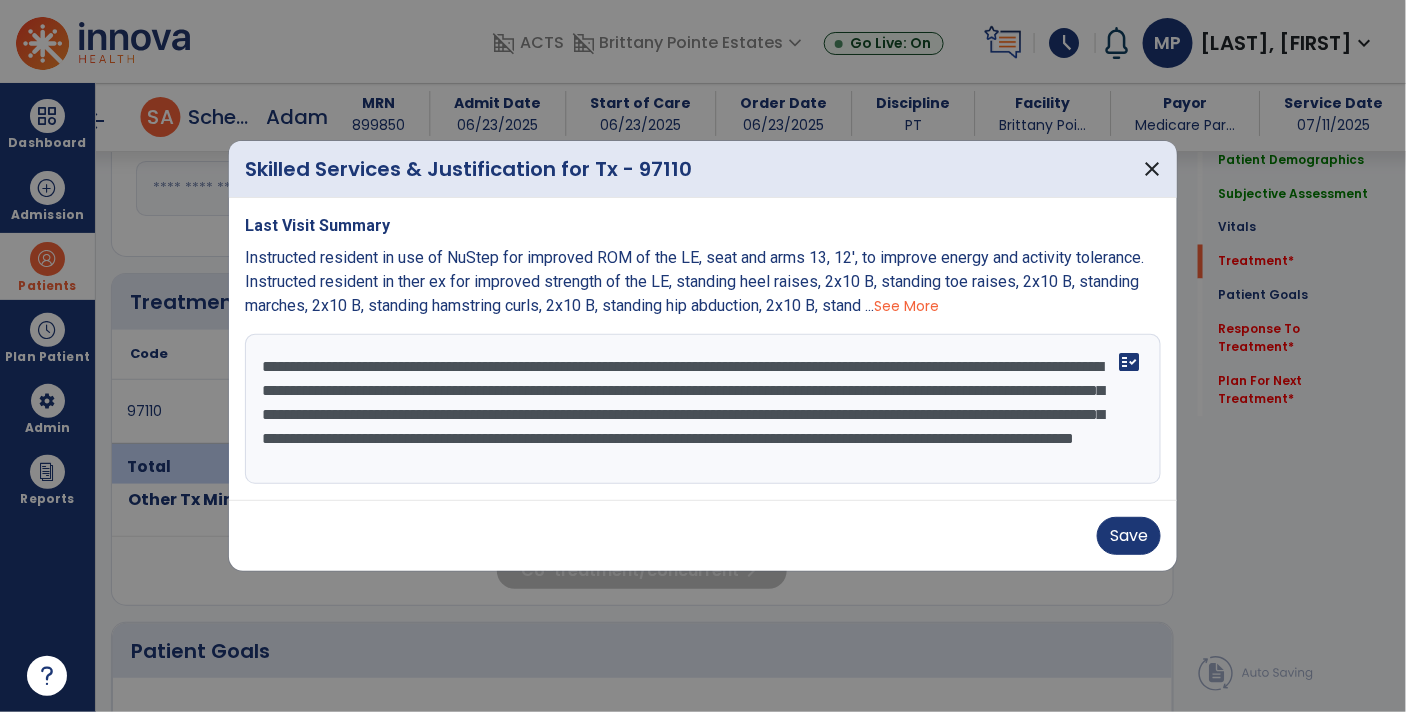 click on "**********" at bounding box center (703, 409) 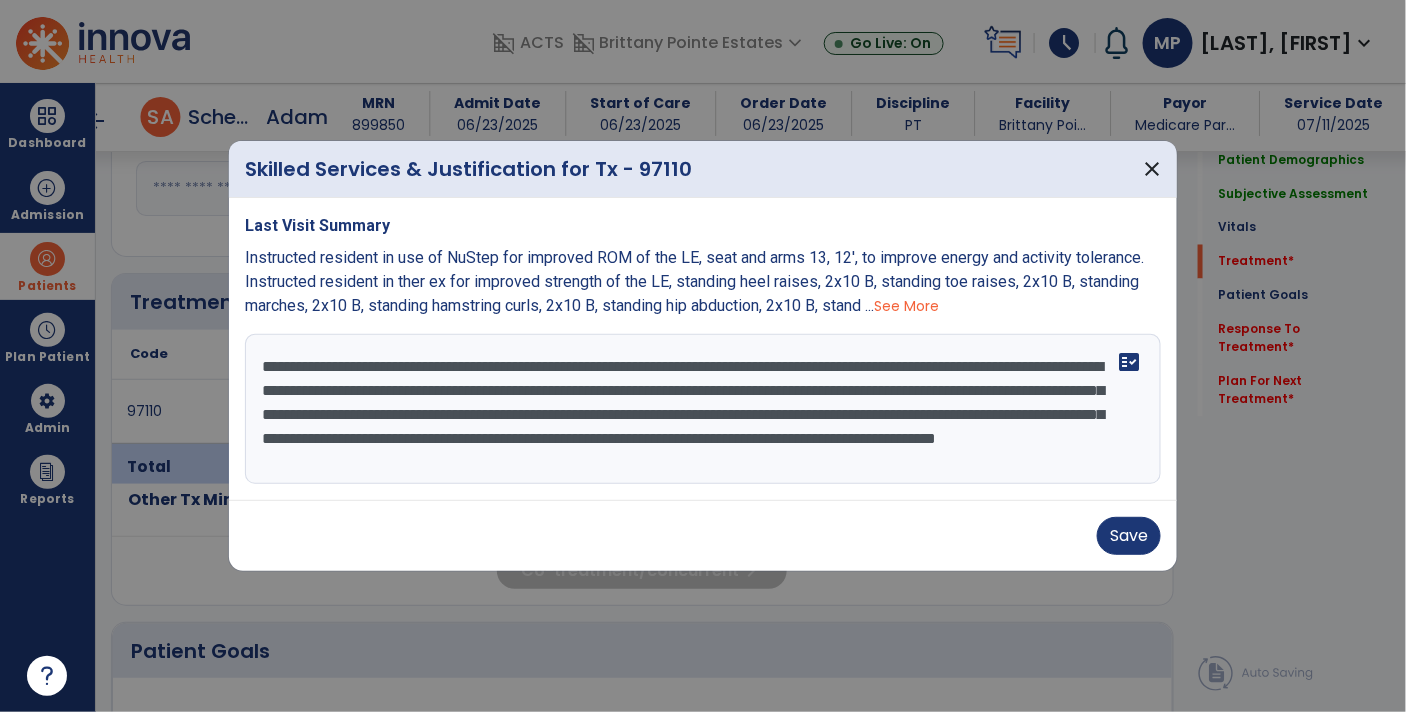 click on "**********" at bounding box center [703, 409] 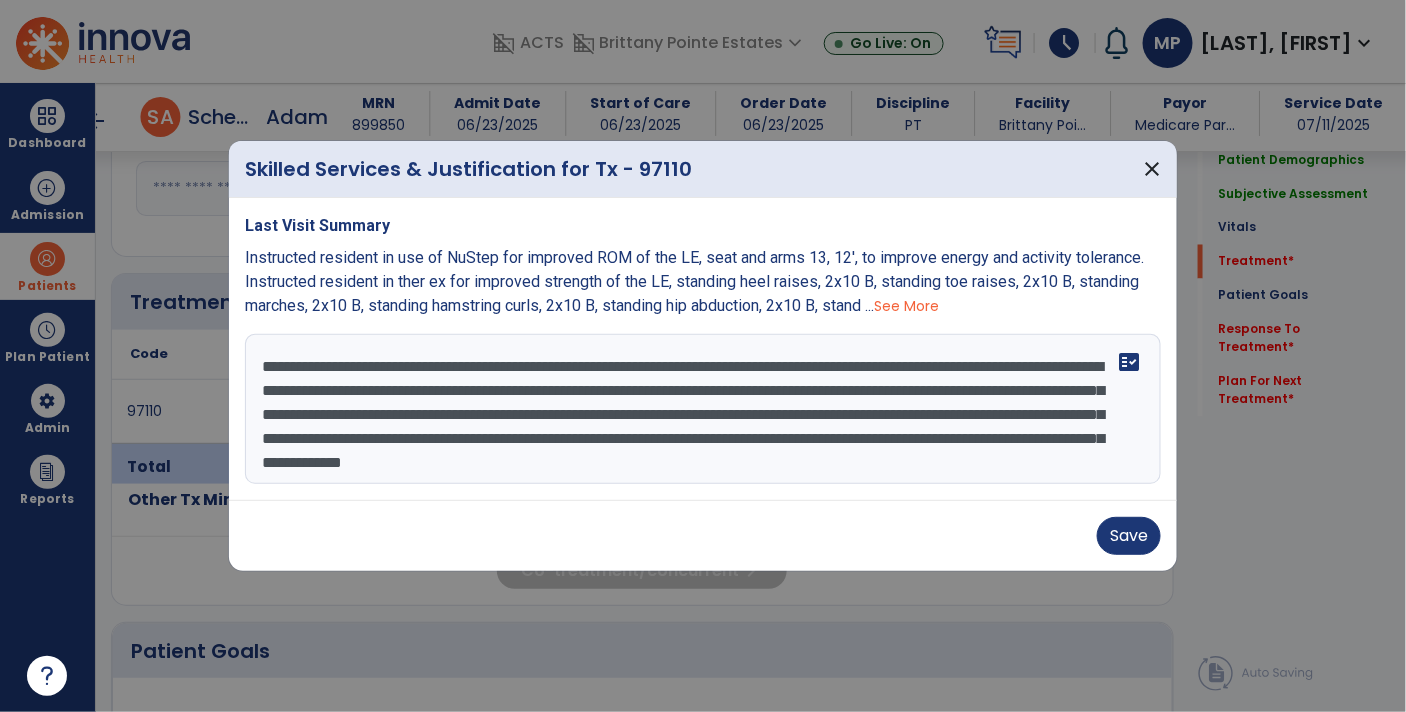 click on "**********" at bounding box center [703, 409] 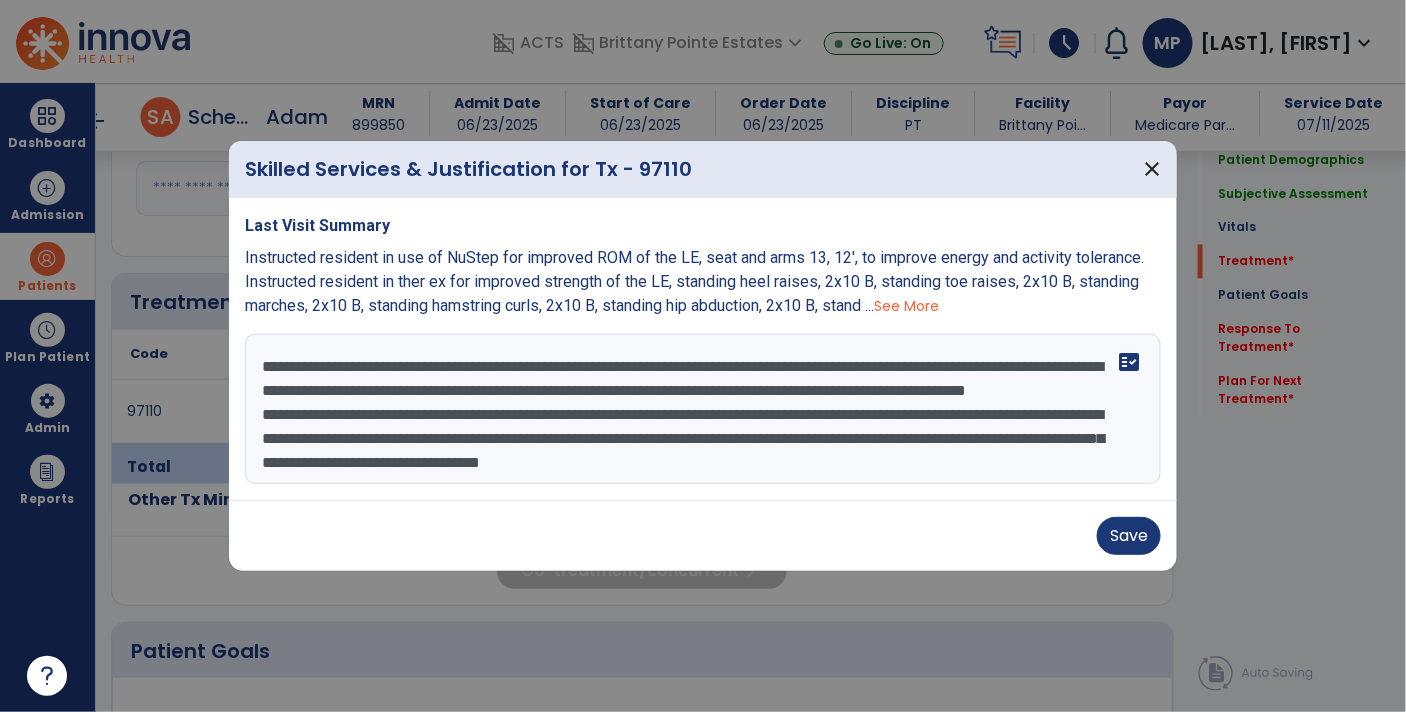 click on "**********" at bounding box center [703, 409] 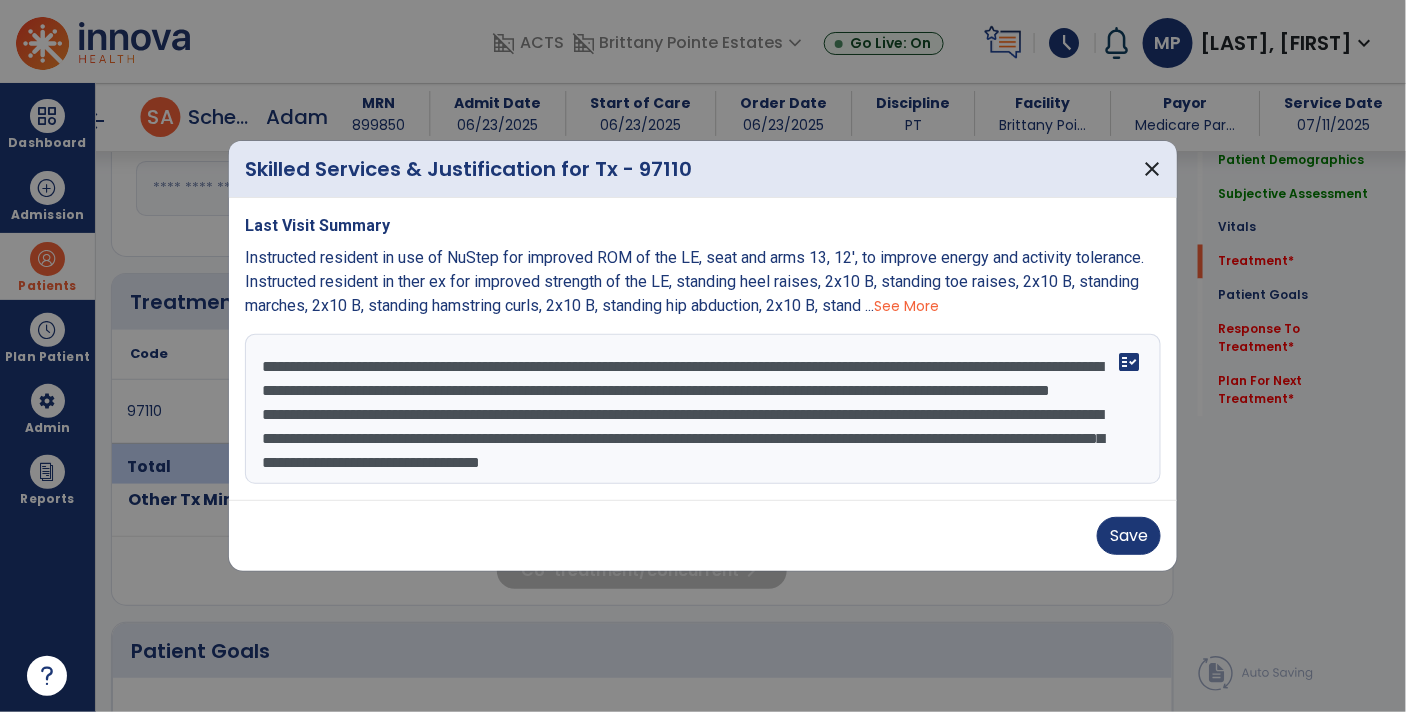 click on "**********" at bounding box center [703, 409] 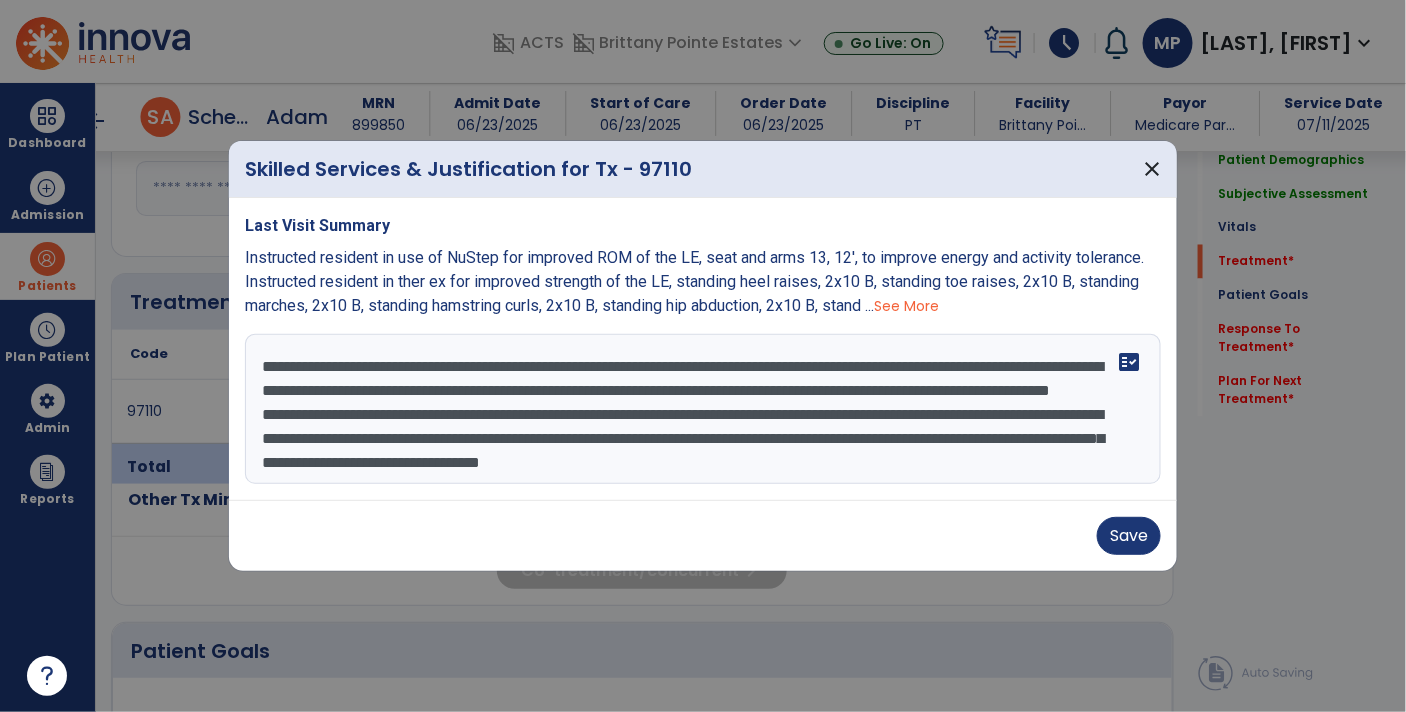 drag, startPoint x: 809, startPoint y: 466, endPoint x: 1021, endPoint y: 464, distance: 212.00943 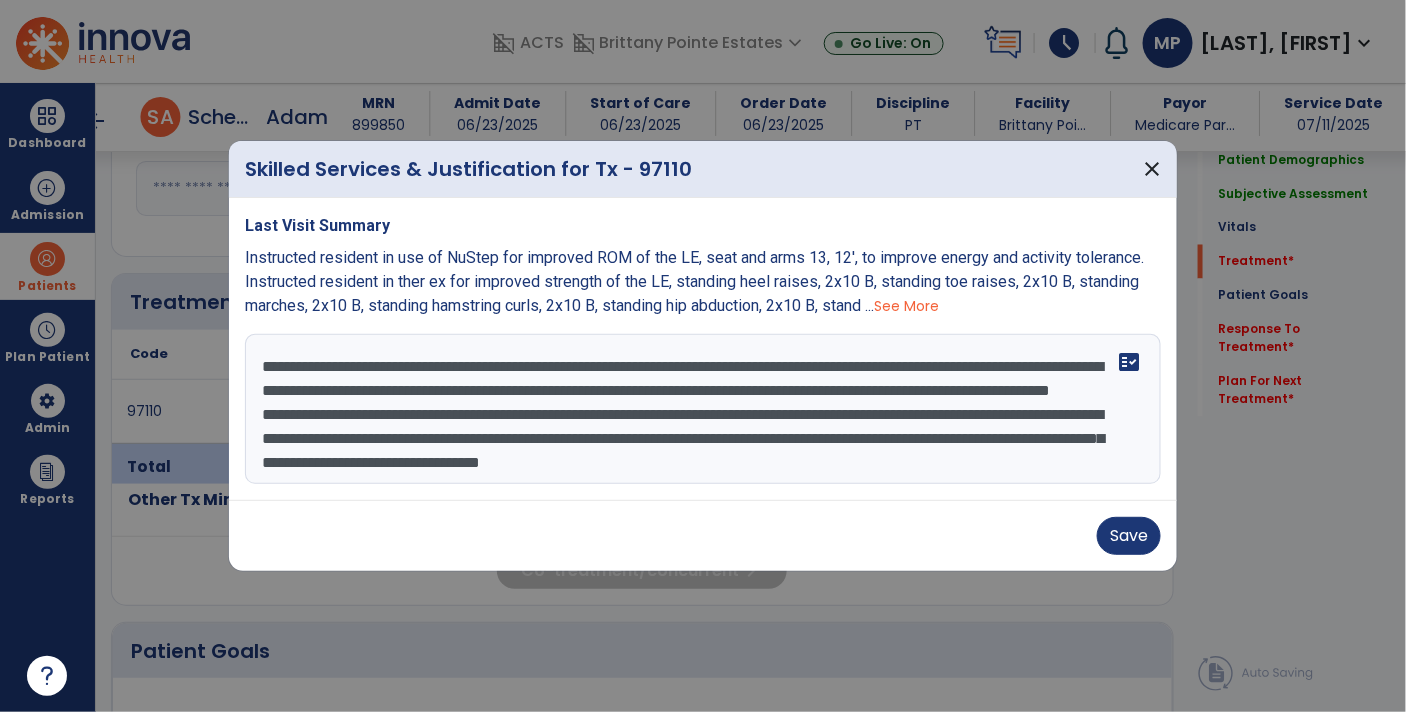 click on "**********" at bounding box center (703, 409) 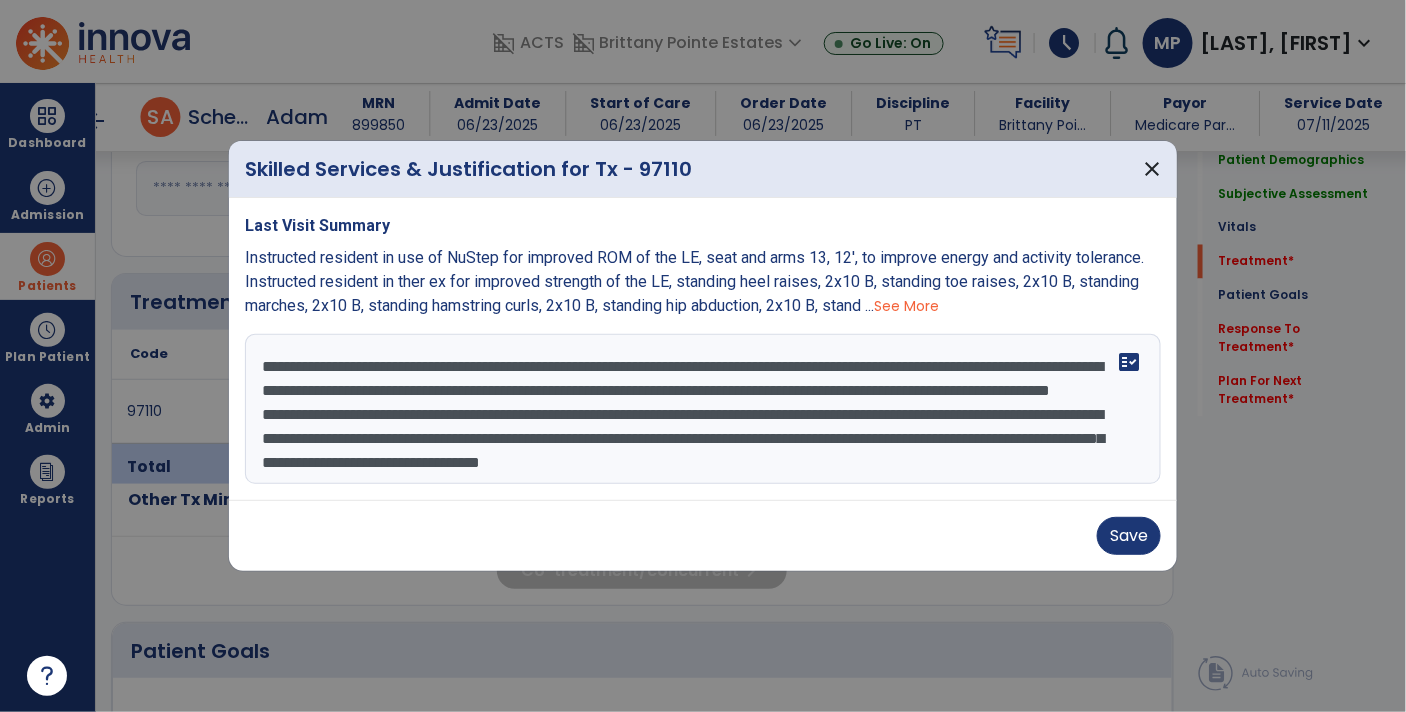 drag, startPoint x: 810, startPoint y: 464, endPoint x: 1023, endPoint y: 468, distance: 213.03755 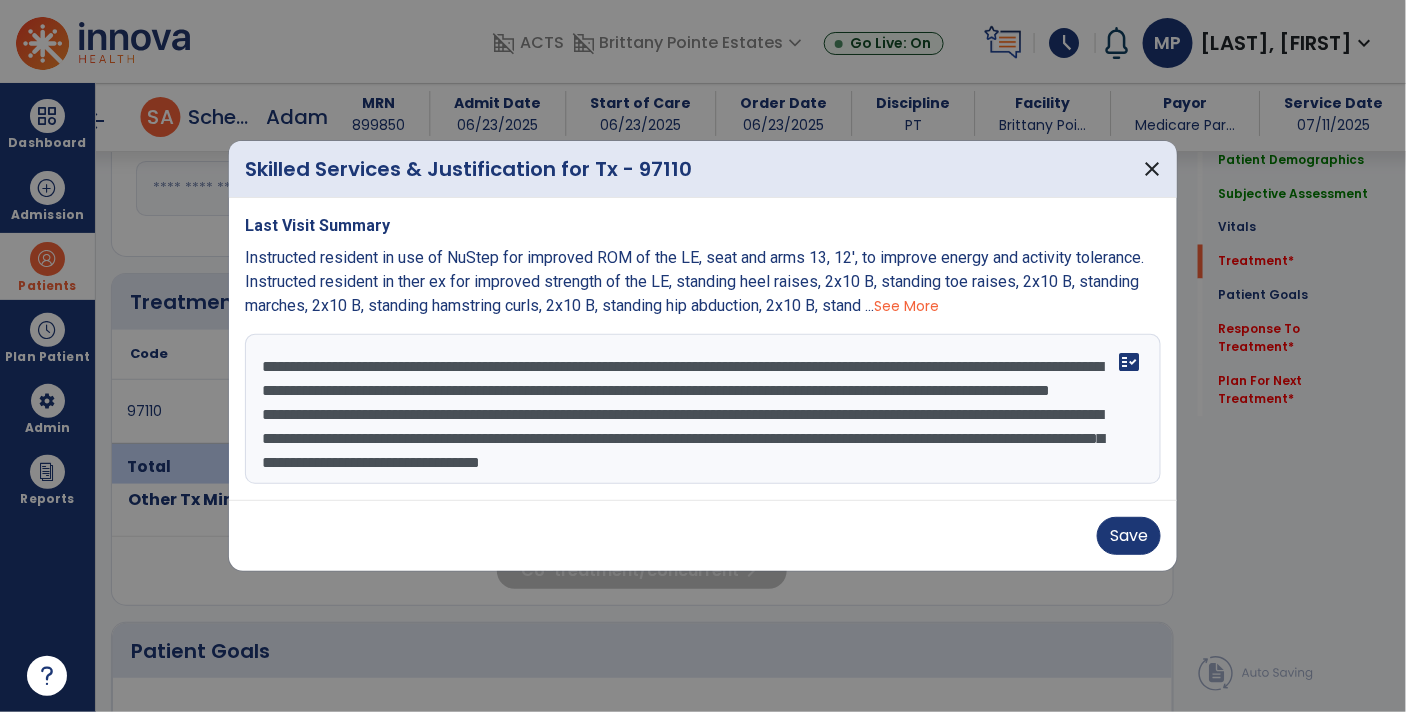click on "**********" at bounding box center (703, 409) 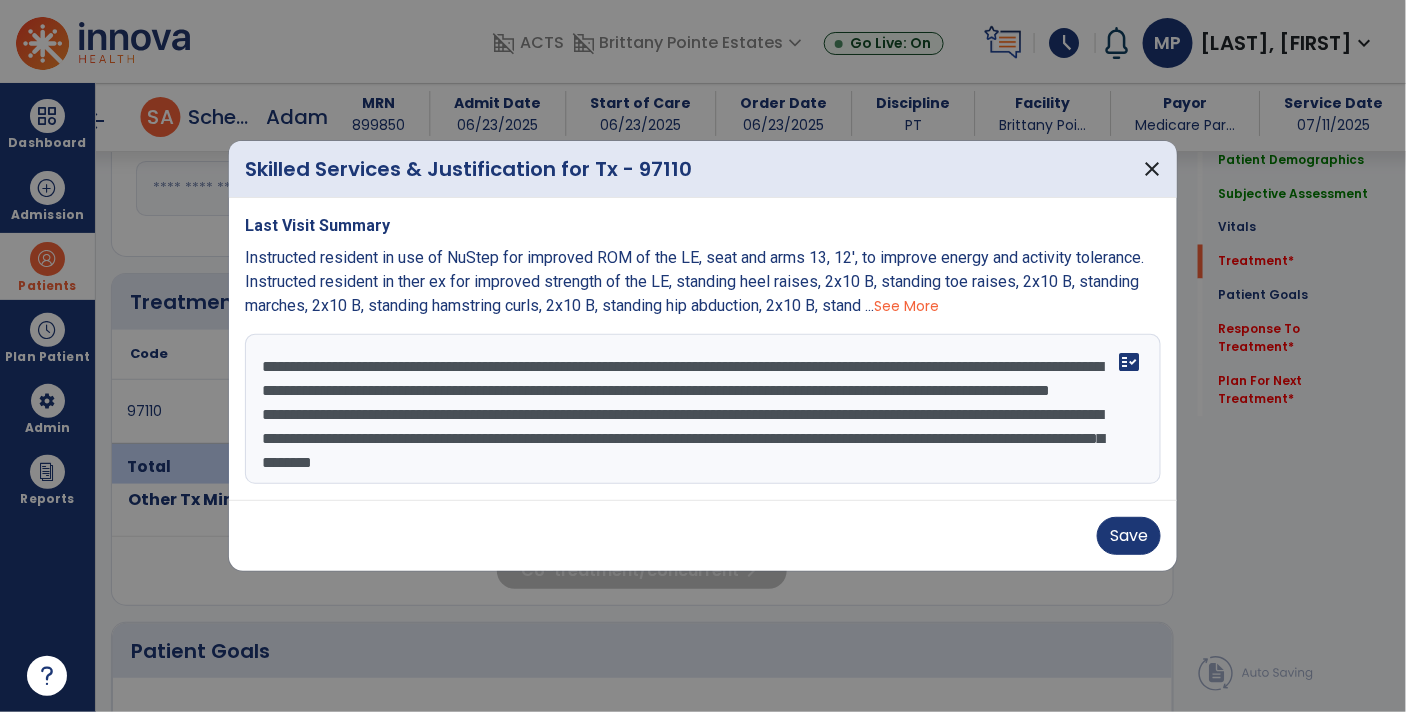 click on "**********" at bounding box center (703, 409) 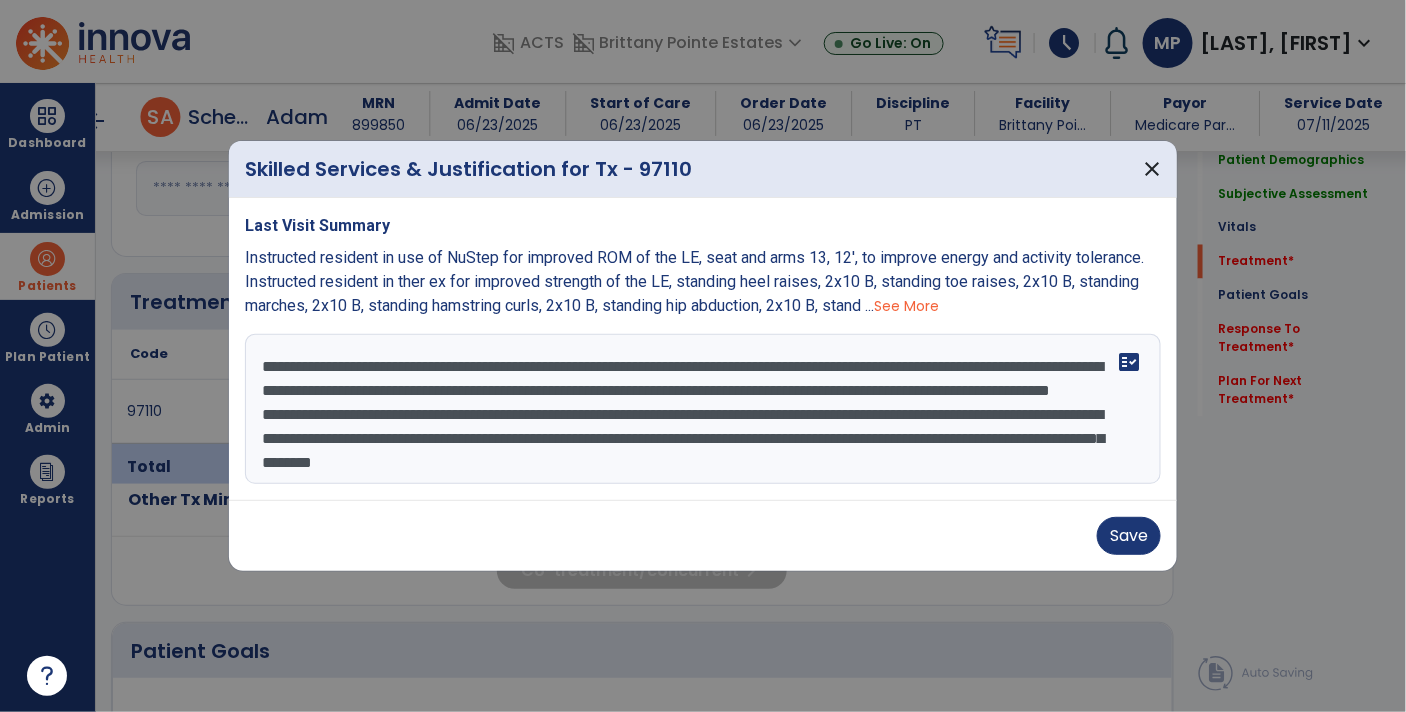 paste on "**********" 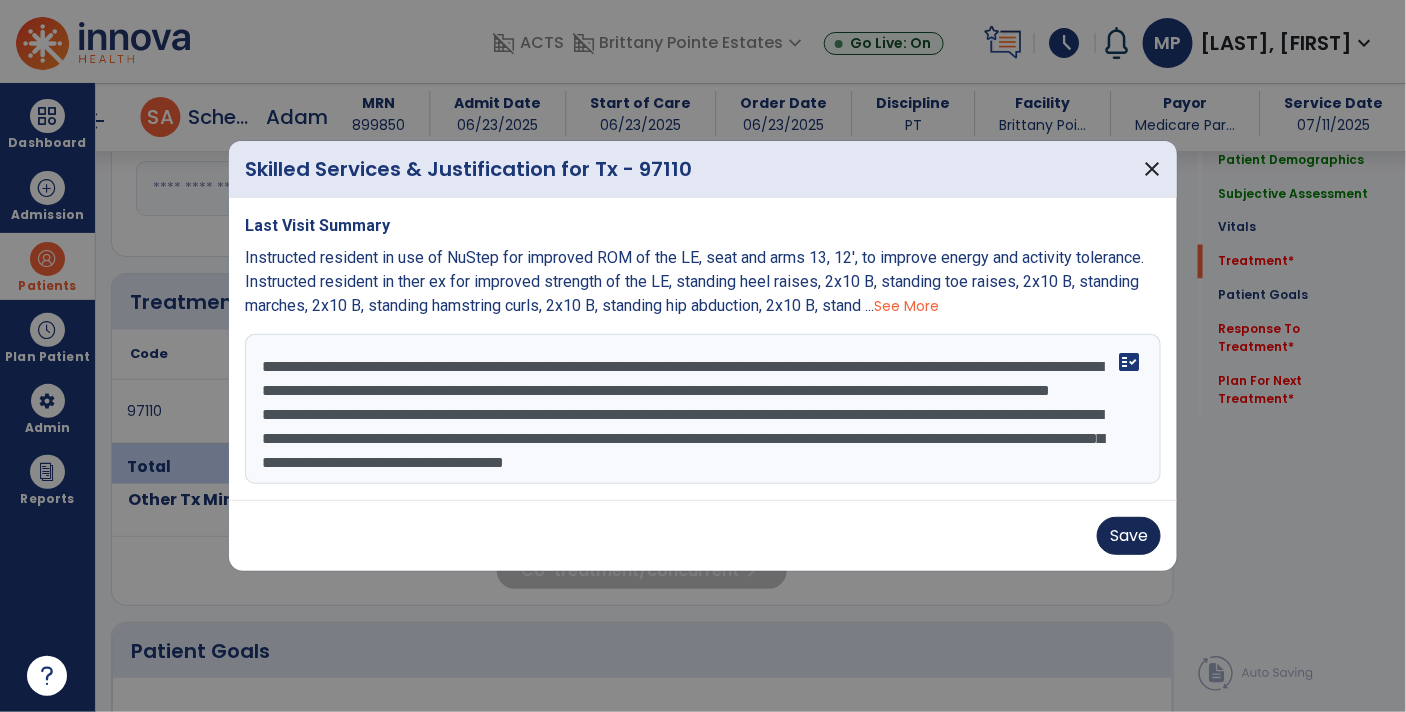 type on "**********" 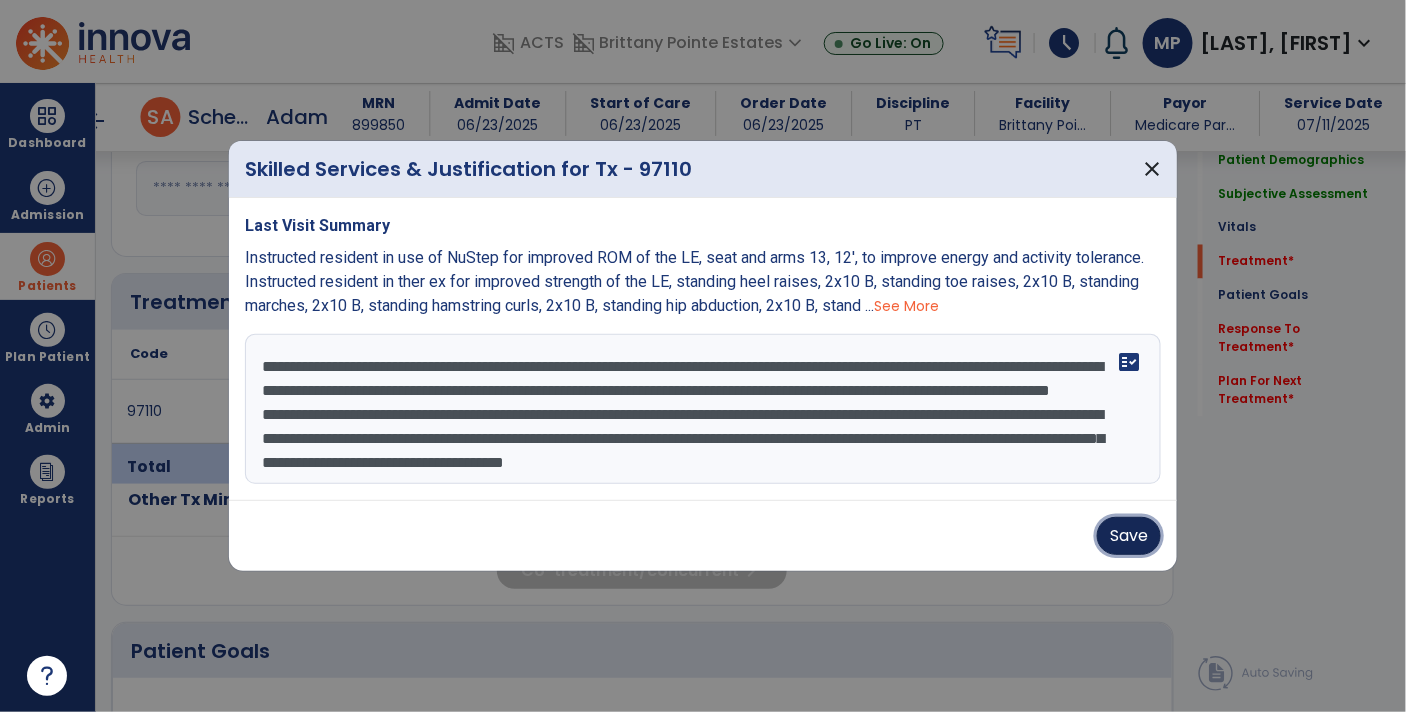 click on "Save" at bounding box center [1129, 536] 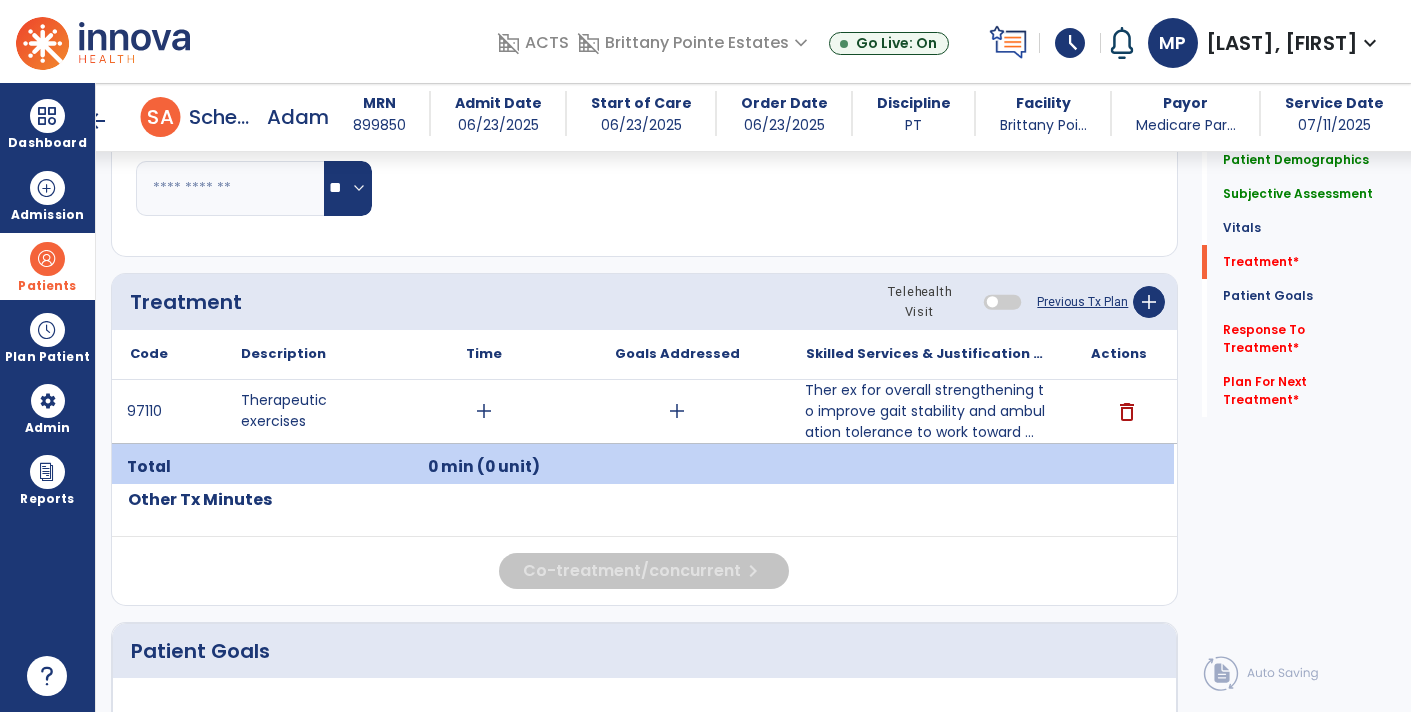 click on "Previous Tx Plan" 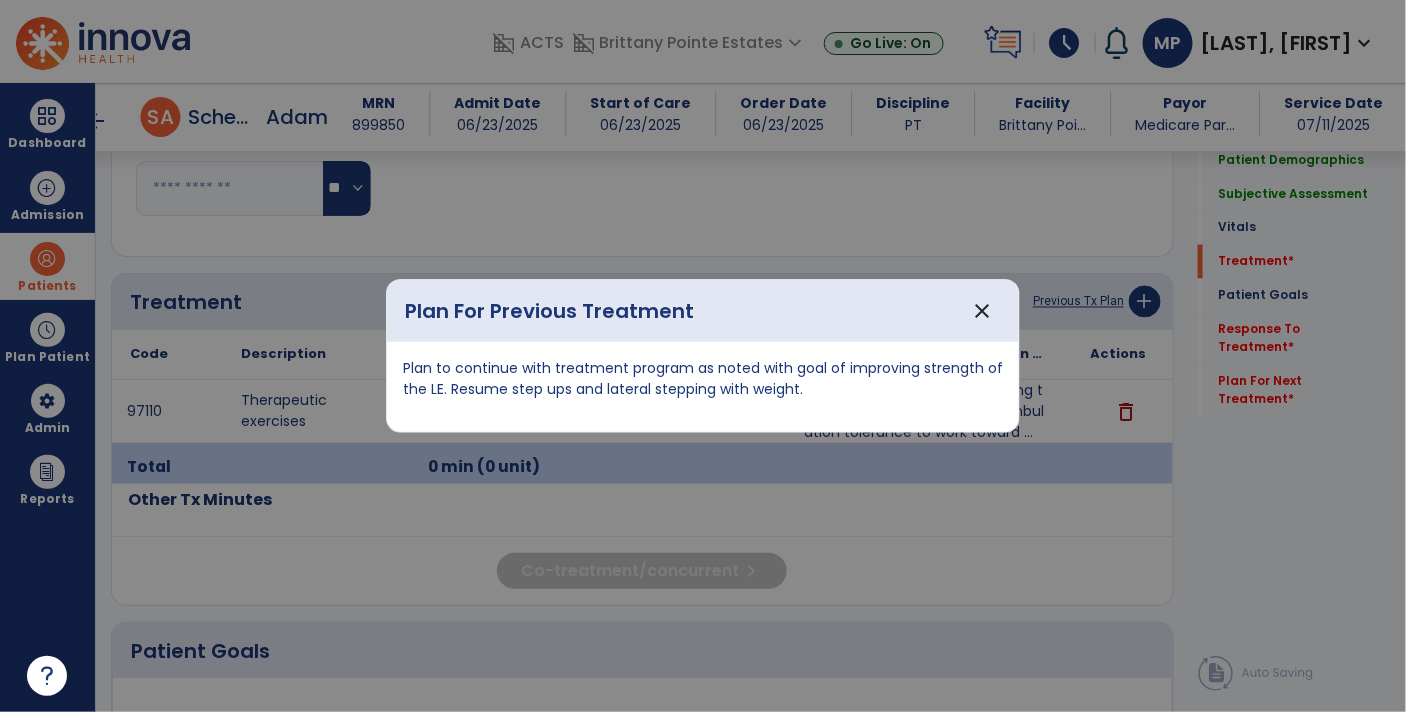 scroll, scrollTop: 1056, scrollLeft: 0, axis: vertical 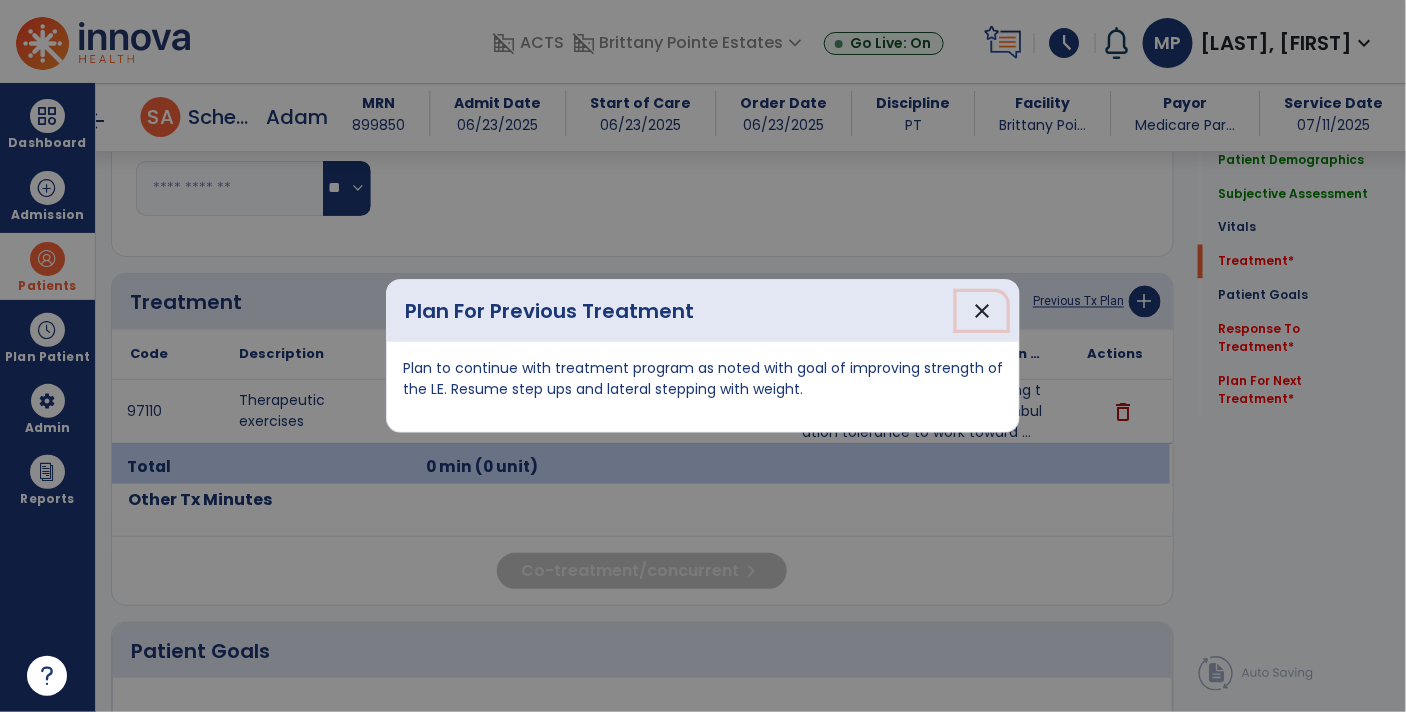 click on "close" at bounding box center (982, 311) 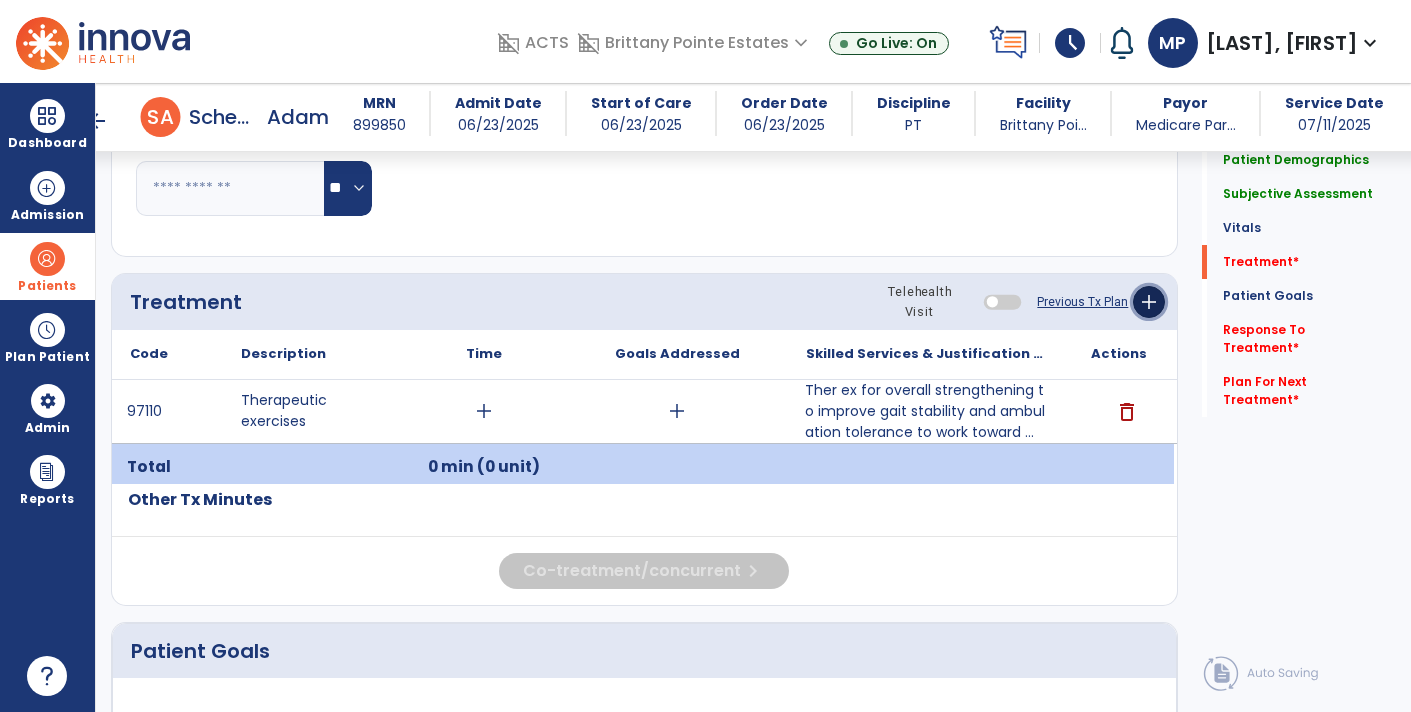 click on "add" 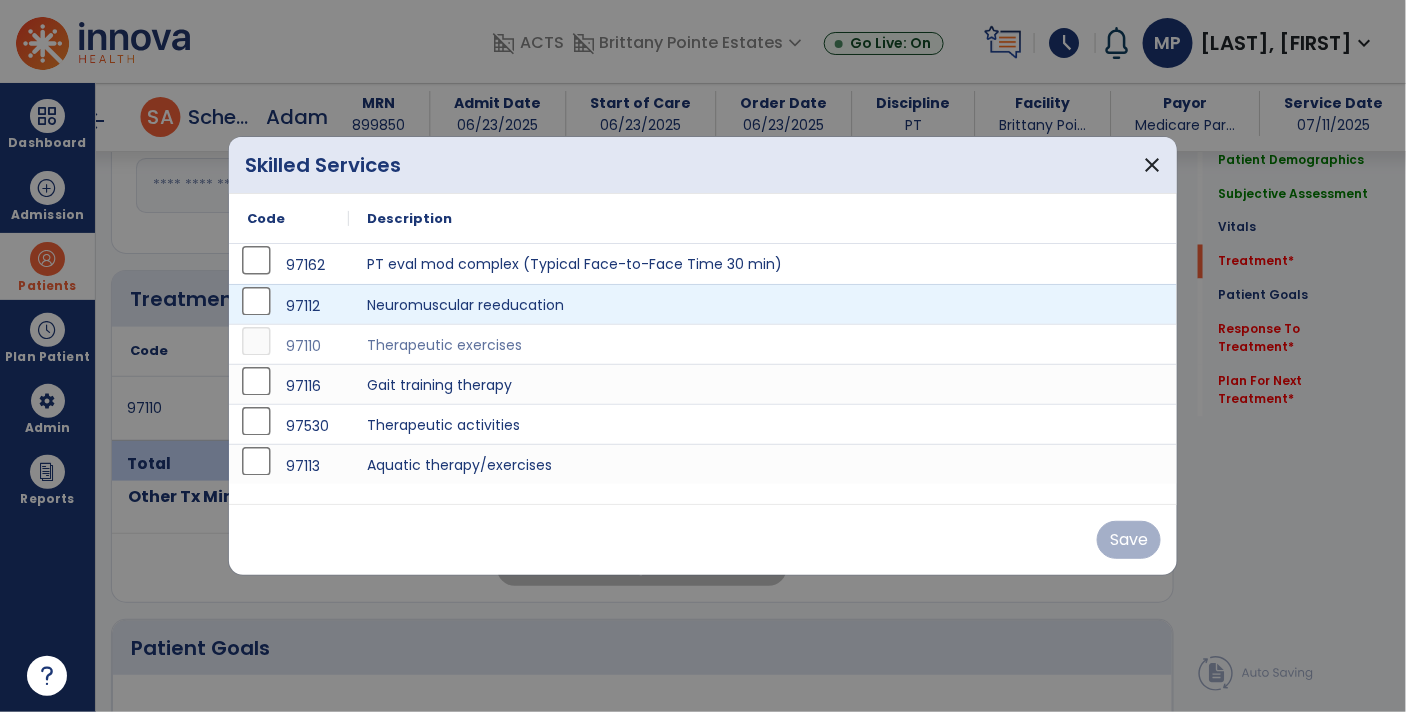 scroll, scrollTop: 1056, scrollLeft: 0, axis: vertical 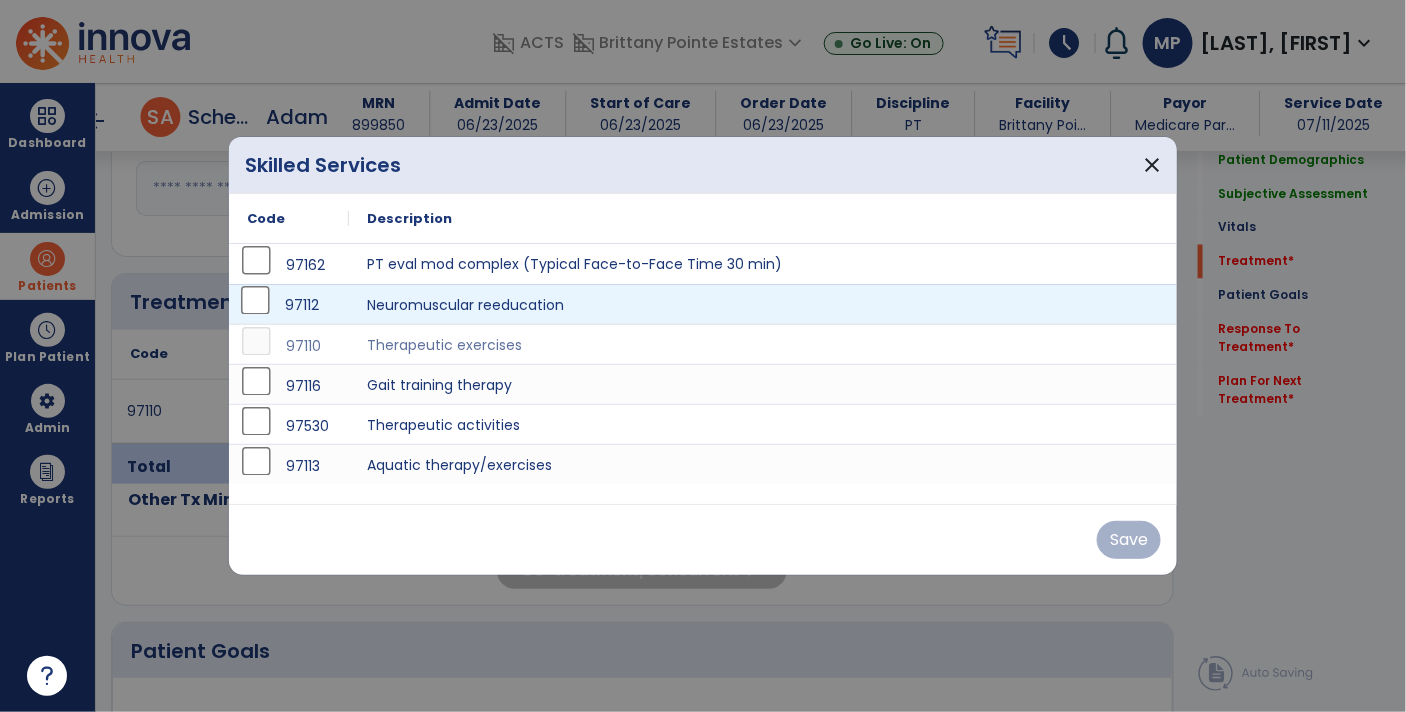 click on "97112" at bounding box center (289, 305) 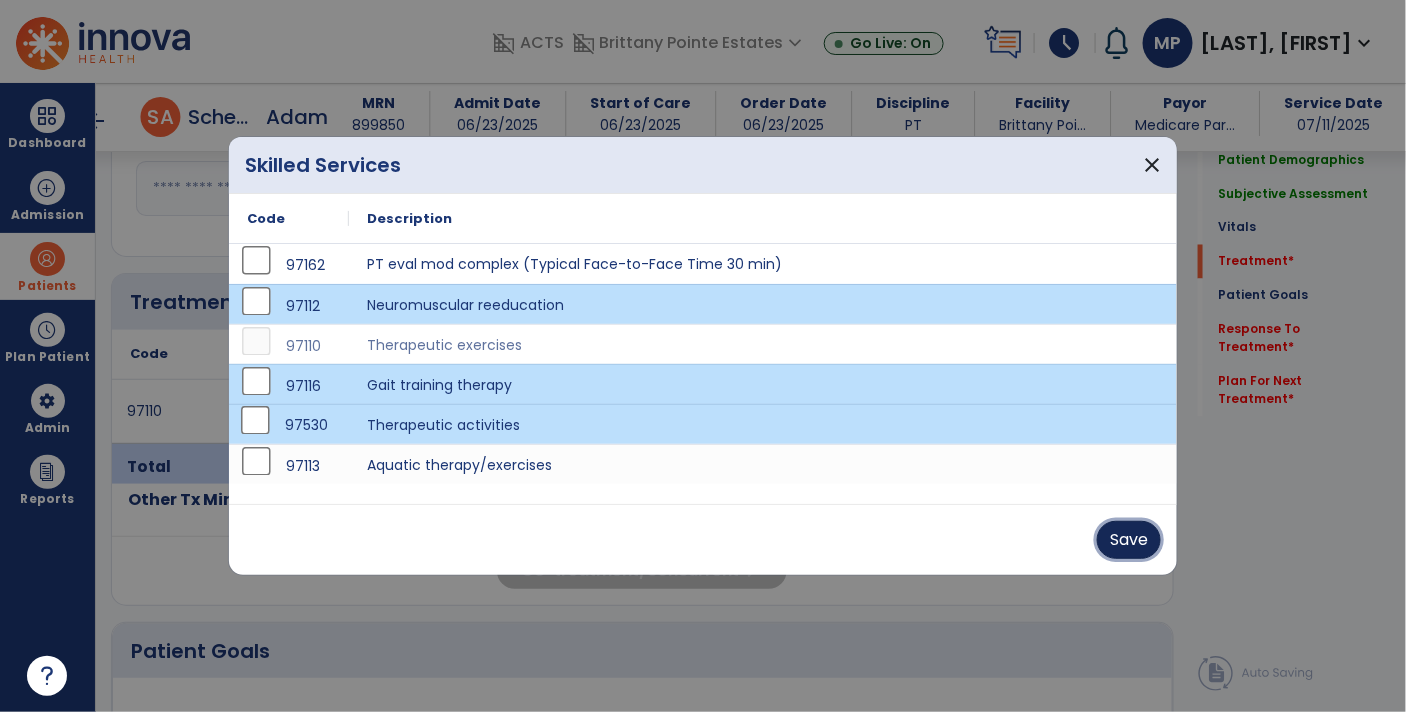 click on "Save" at bounding box center (1129, 540) 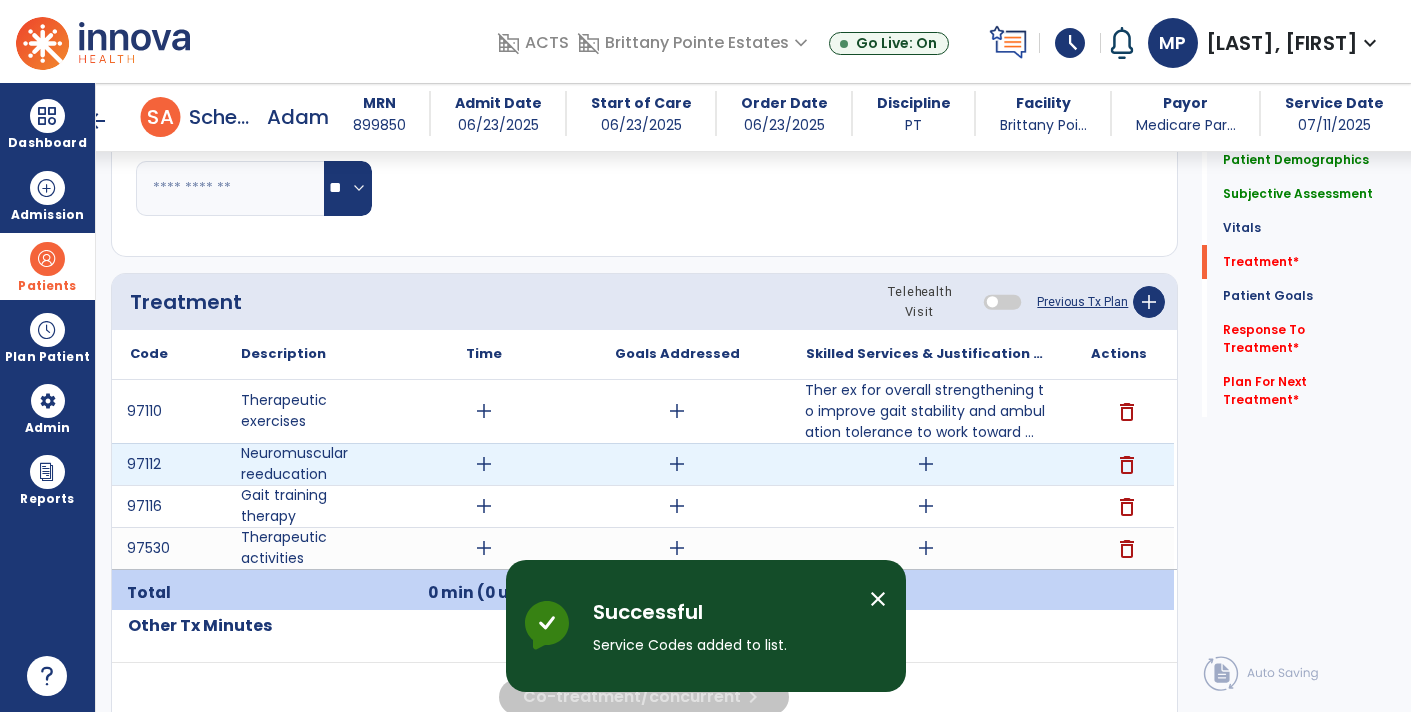 click on "add" at bounding box center [926, 464] 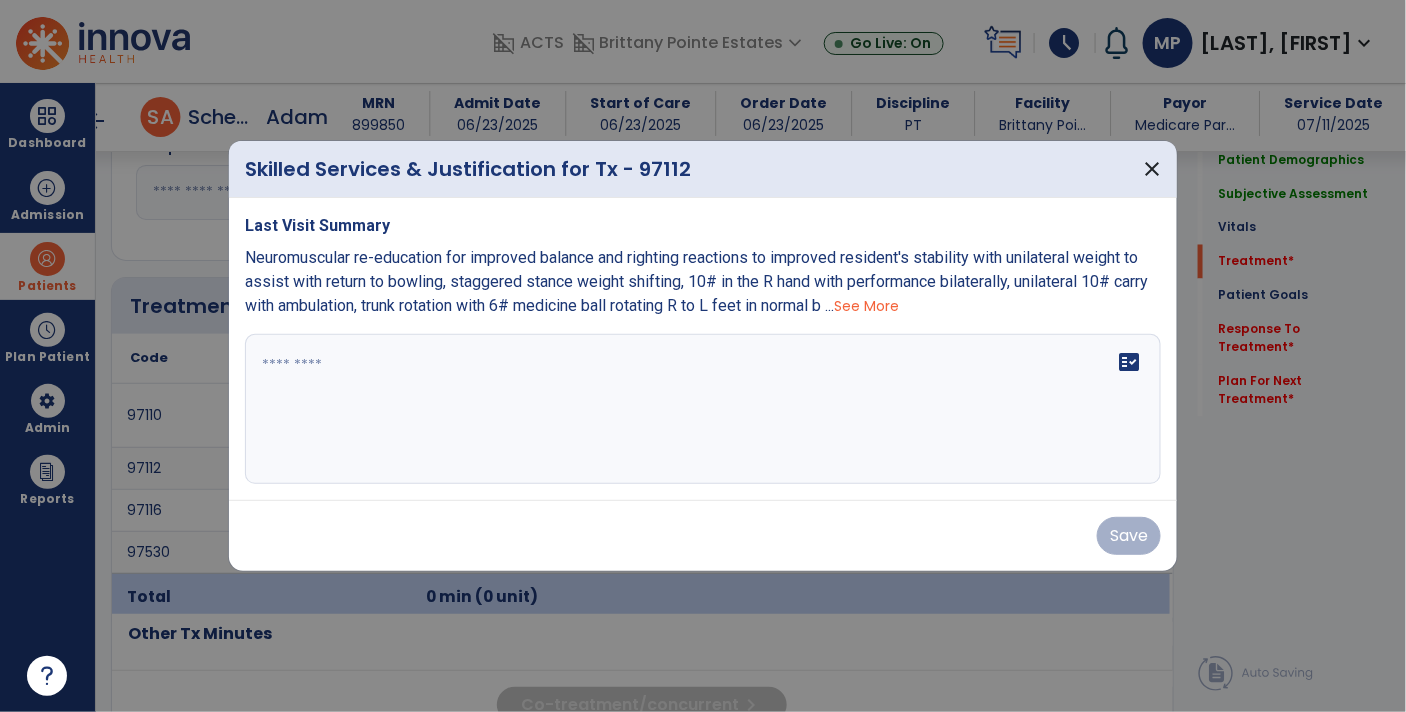 scroll, scrollTop: 1056, scrollLeft: 0, axis: vertical 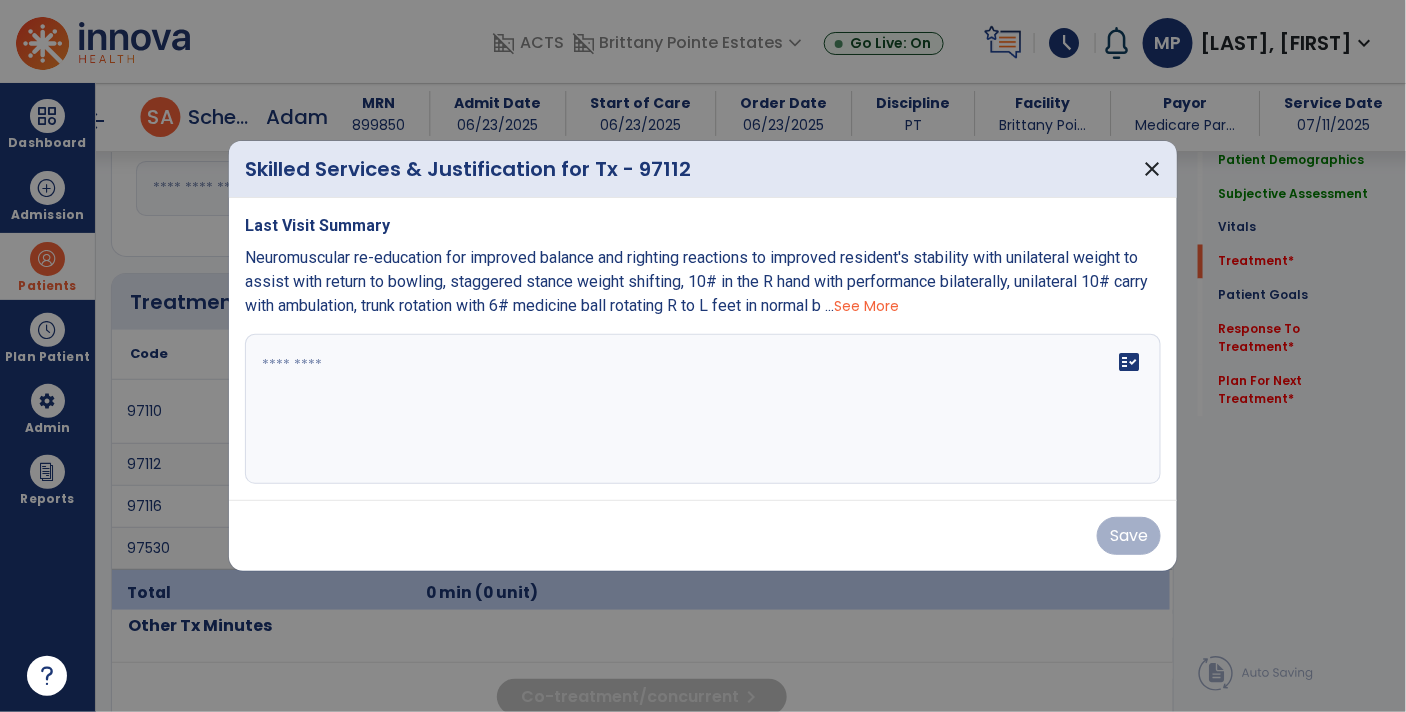 click on "See More" at bounding box center [866, 306] 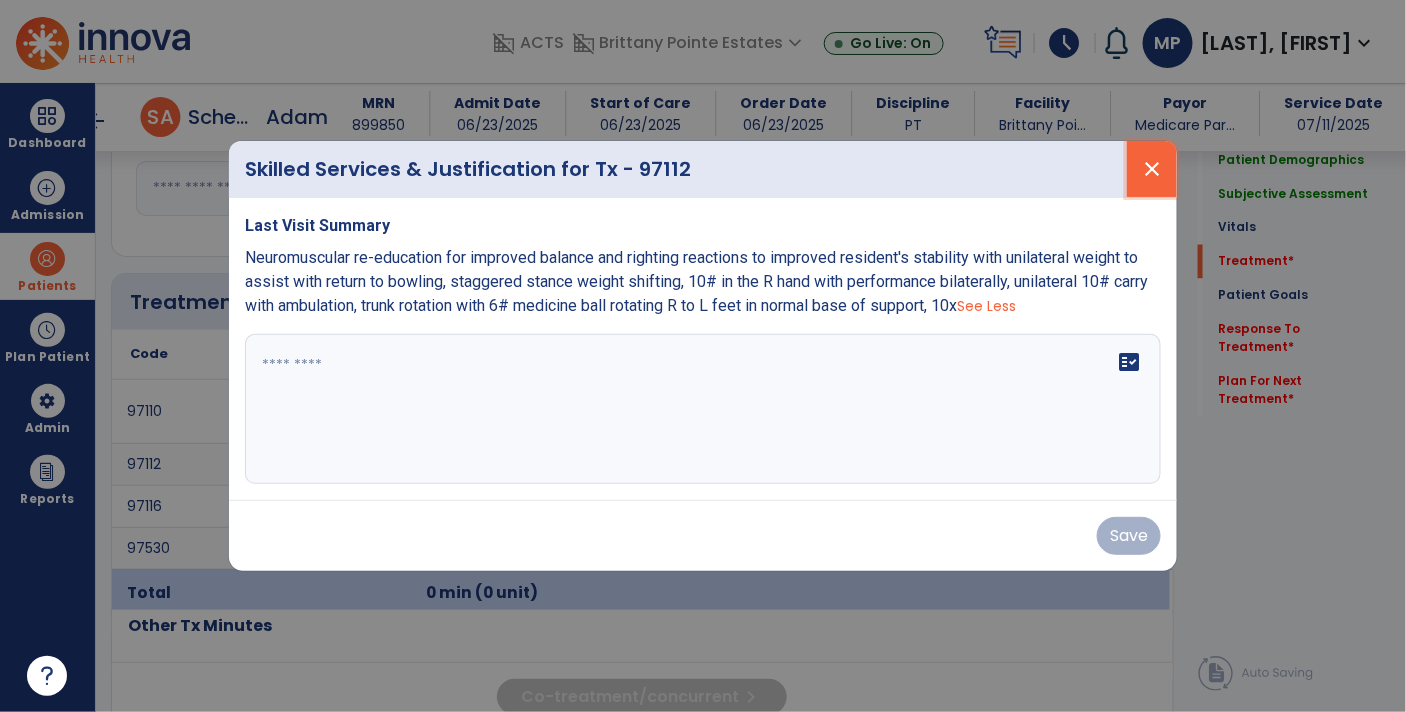 click on "close" at bounding box center [1152, 169] 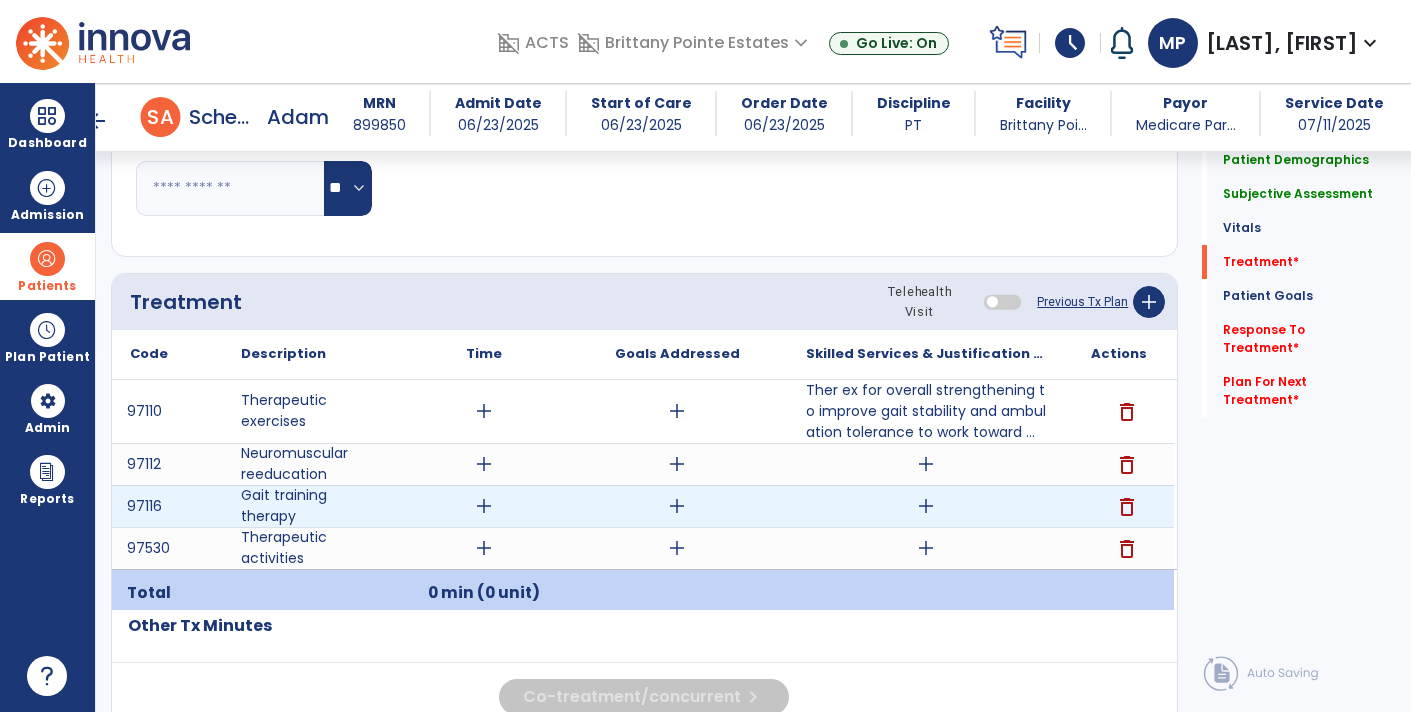 click on "add" at bounding box center (926, 506) 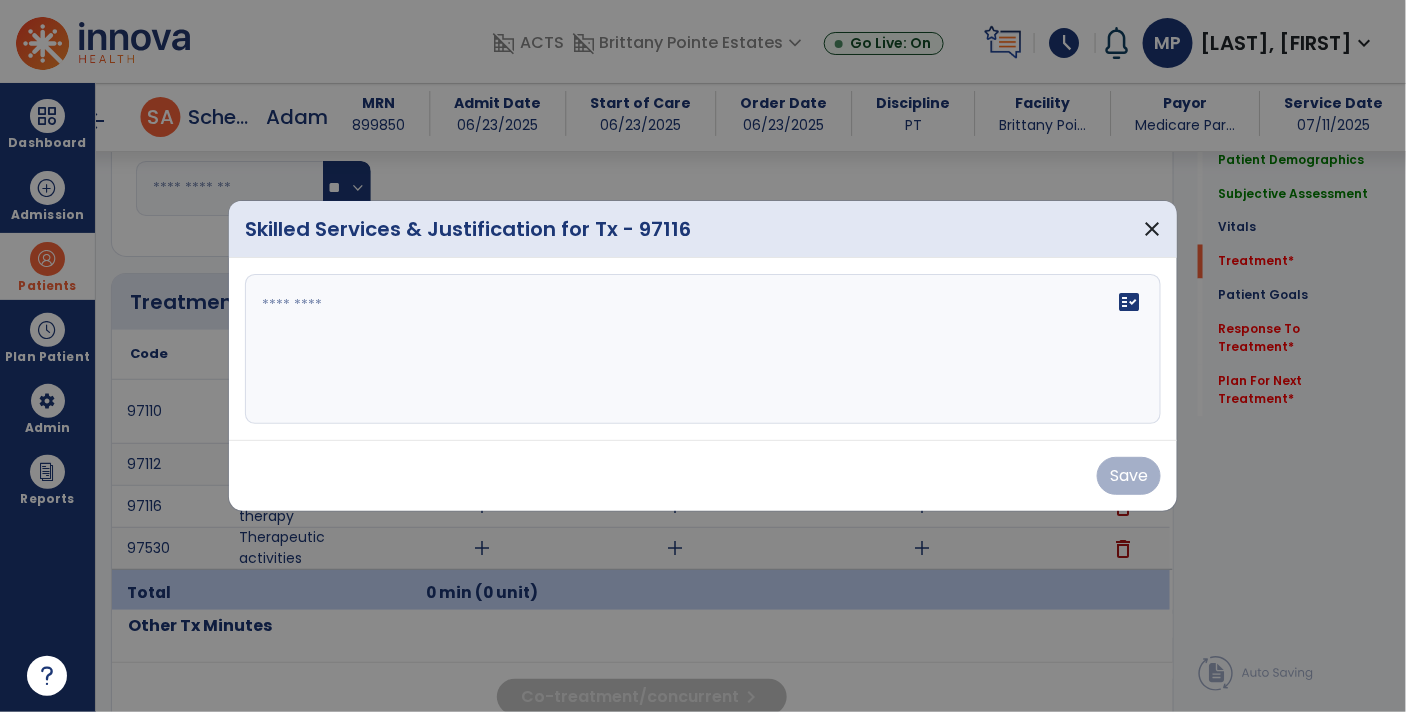 scroll, scrollTop: 1056, scrollLeft: 0, axis: vertical 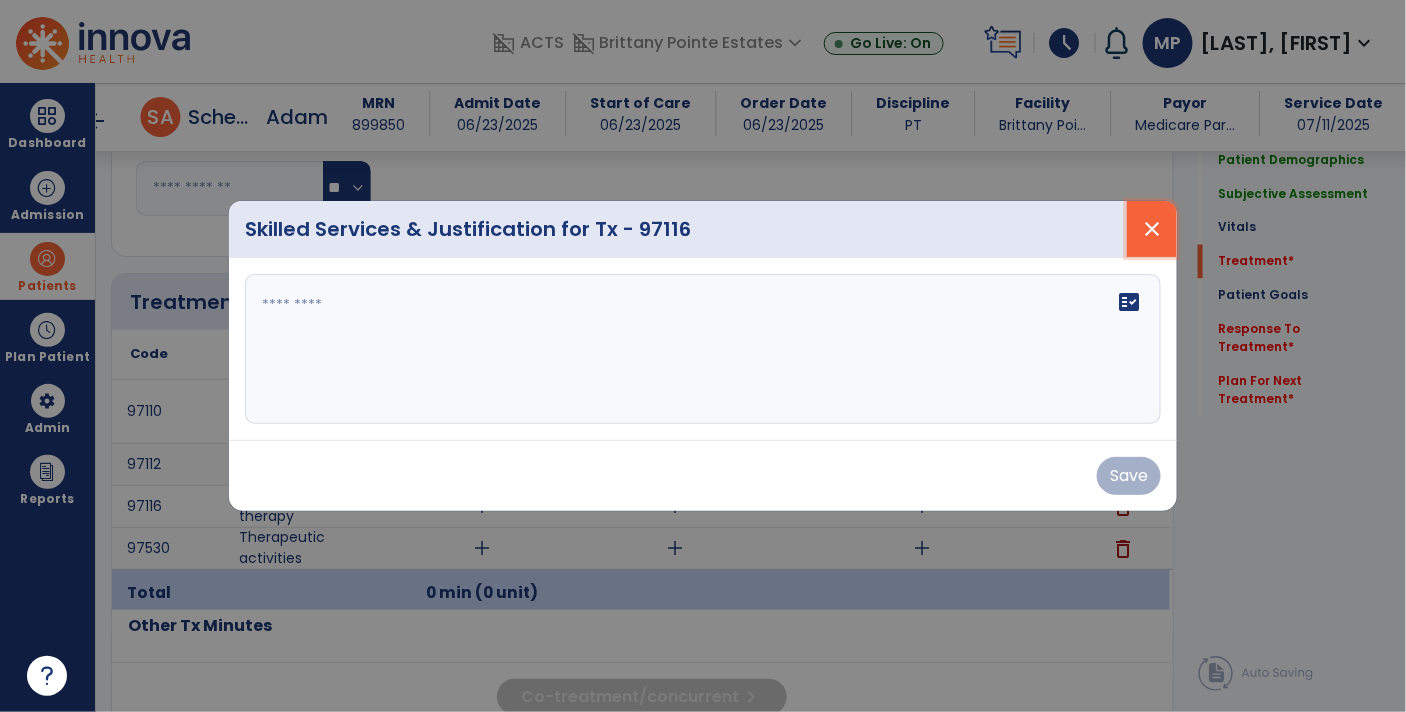 click on "close" at bounding box center (1152, 229) 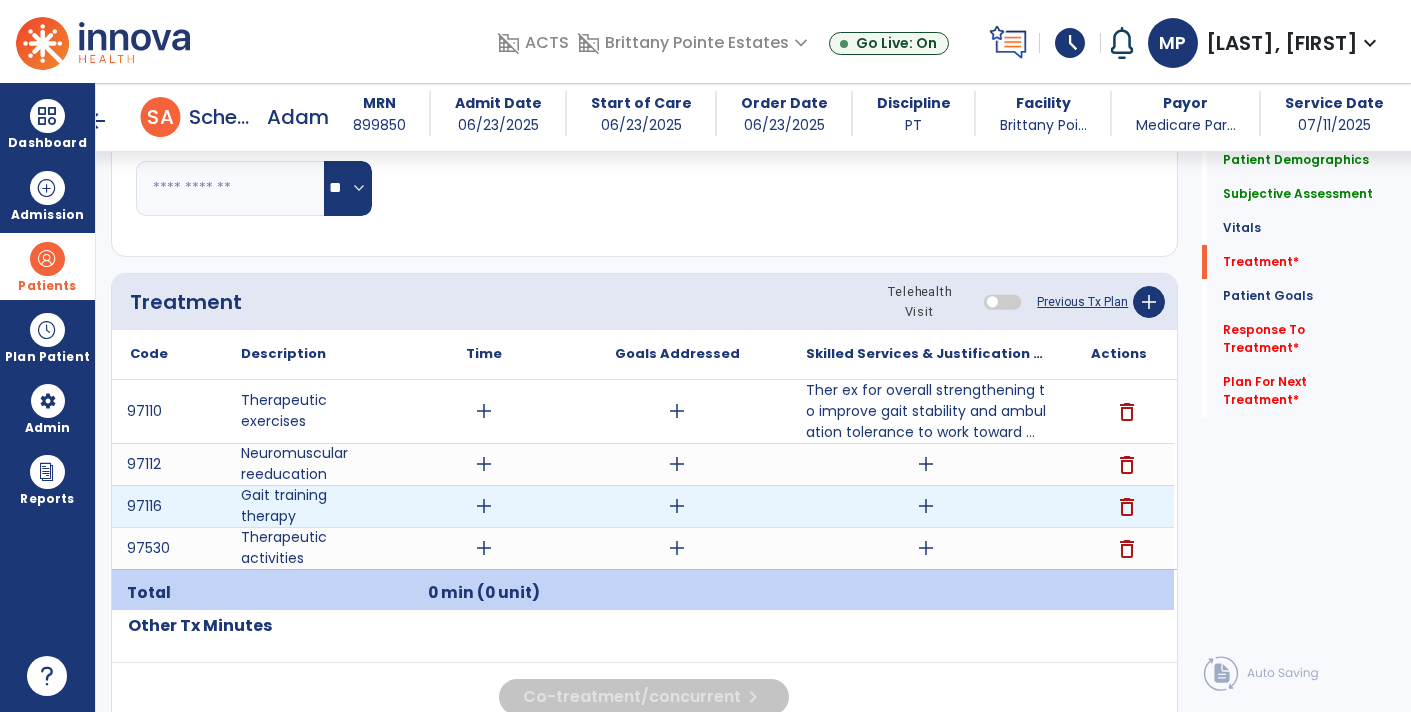 click on "delete" at bounding box center [1127, 507] 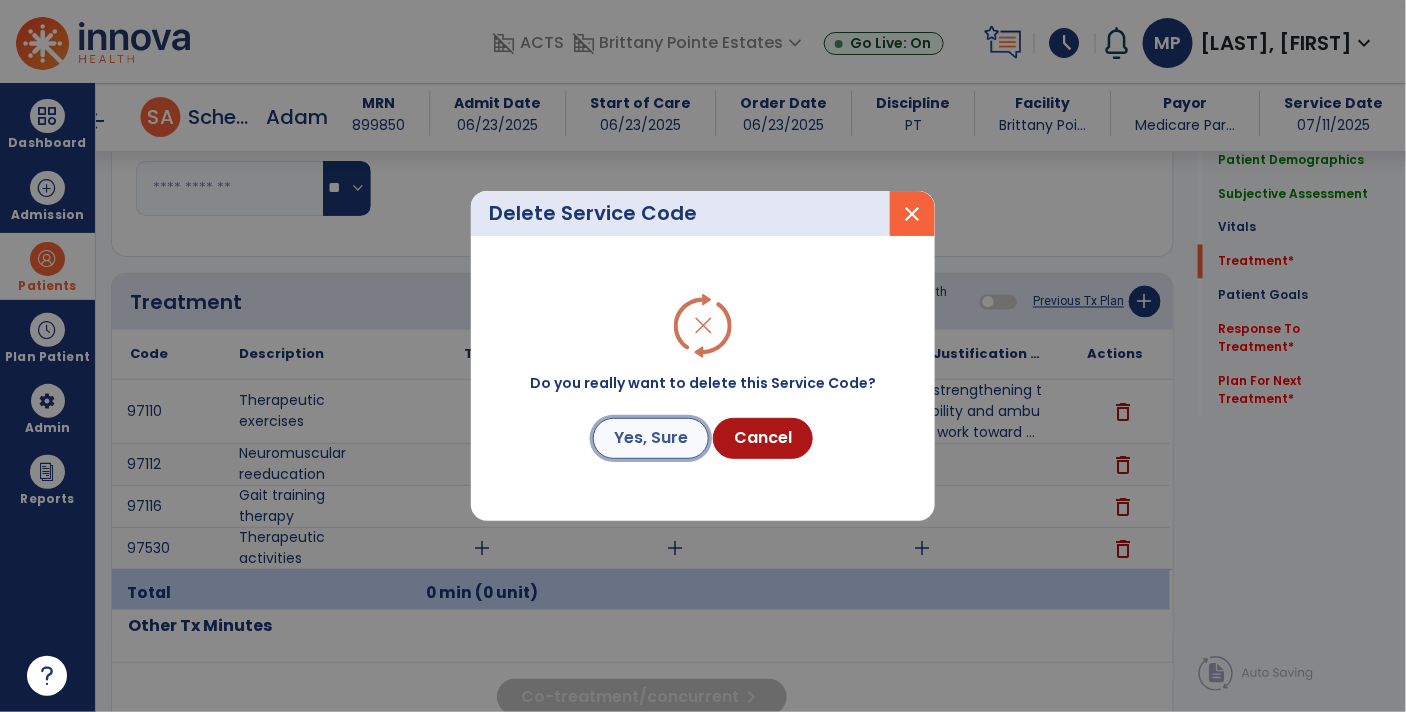 click on "Yes, Sure" at bounding box center [651, 438] 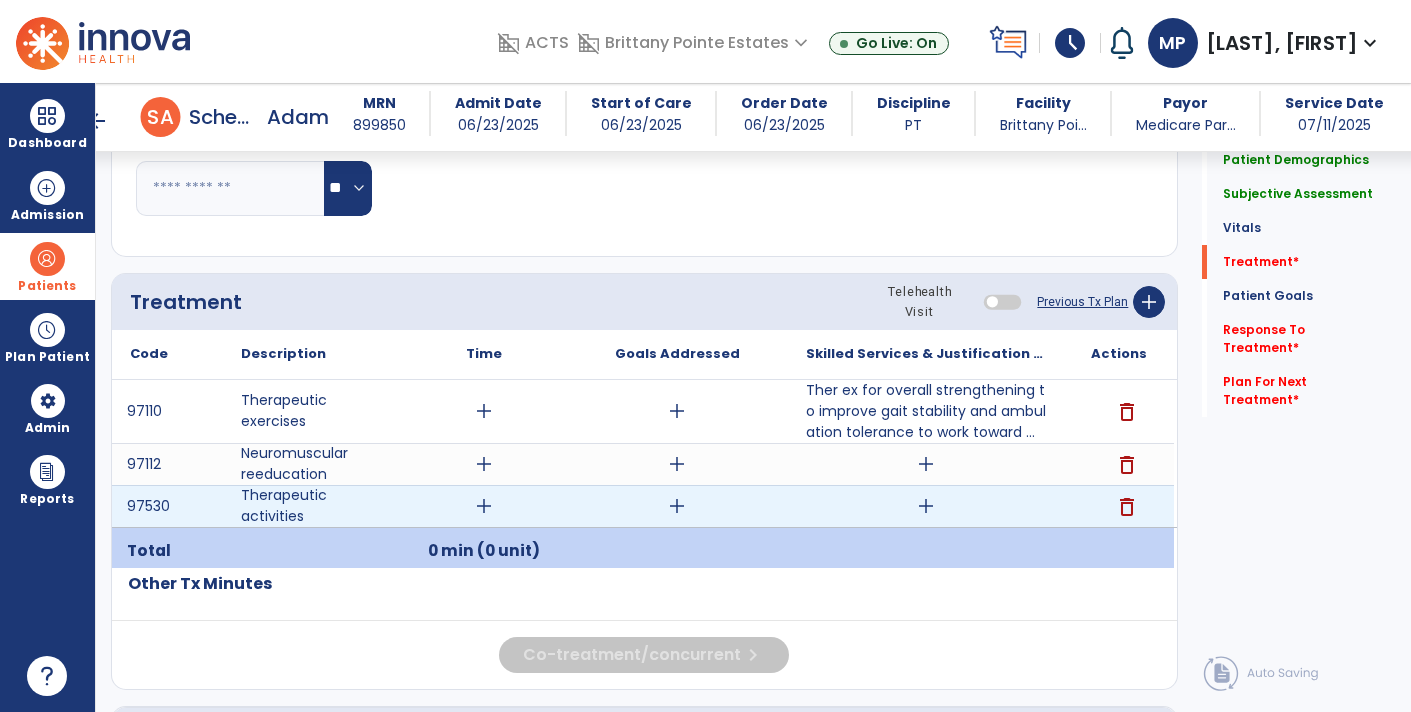 click on "add" at bounding box center [926, 506] 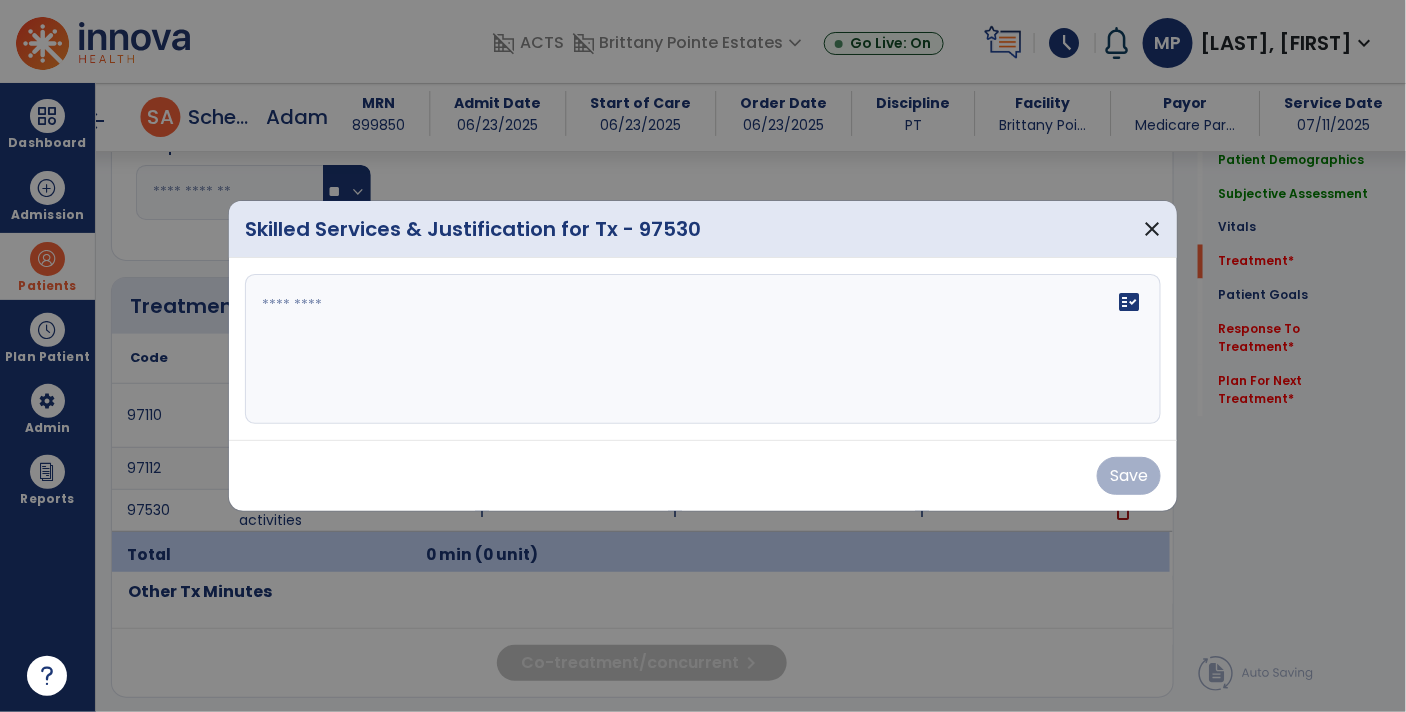 scroll, scrollTop: 1056, scrollLeft: 0, axis: vertical 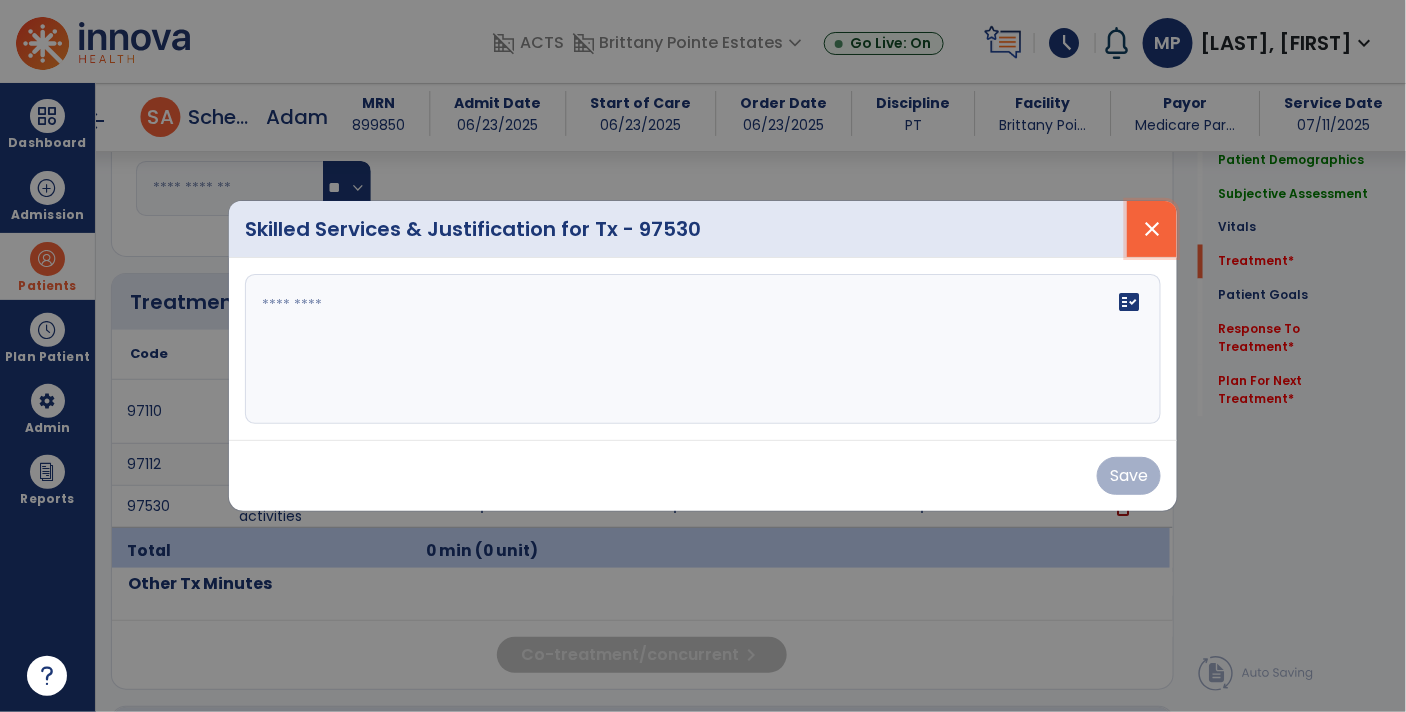 click on "close" at bounding box center [1152, 229] 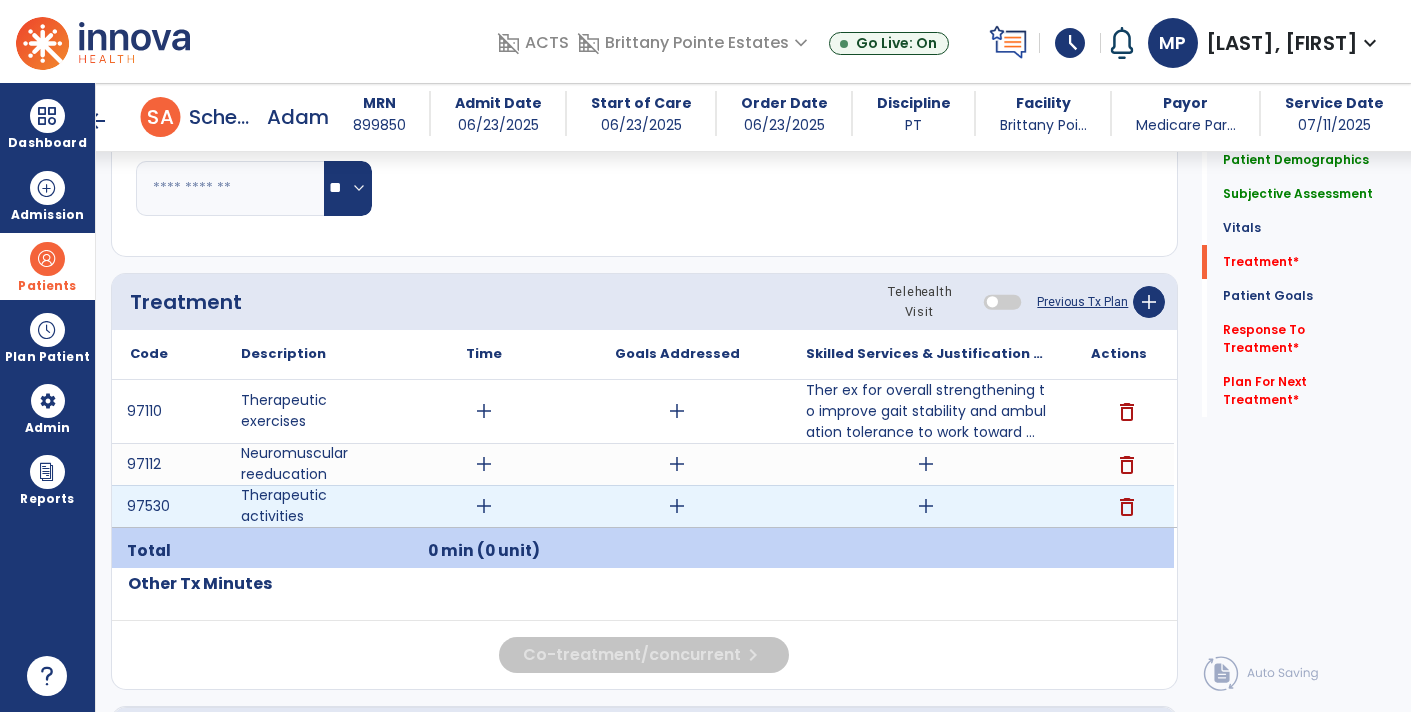click on "delete" at bounding box center [1127, 507] 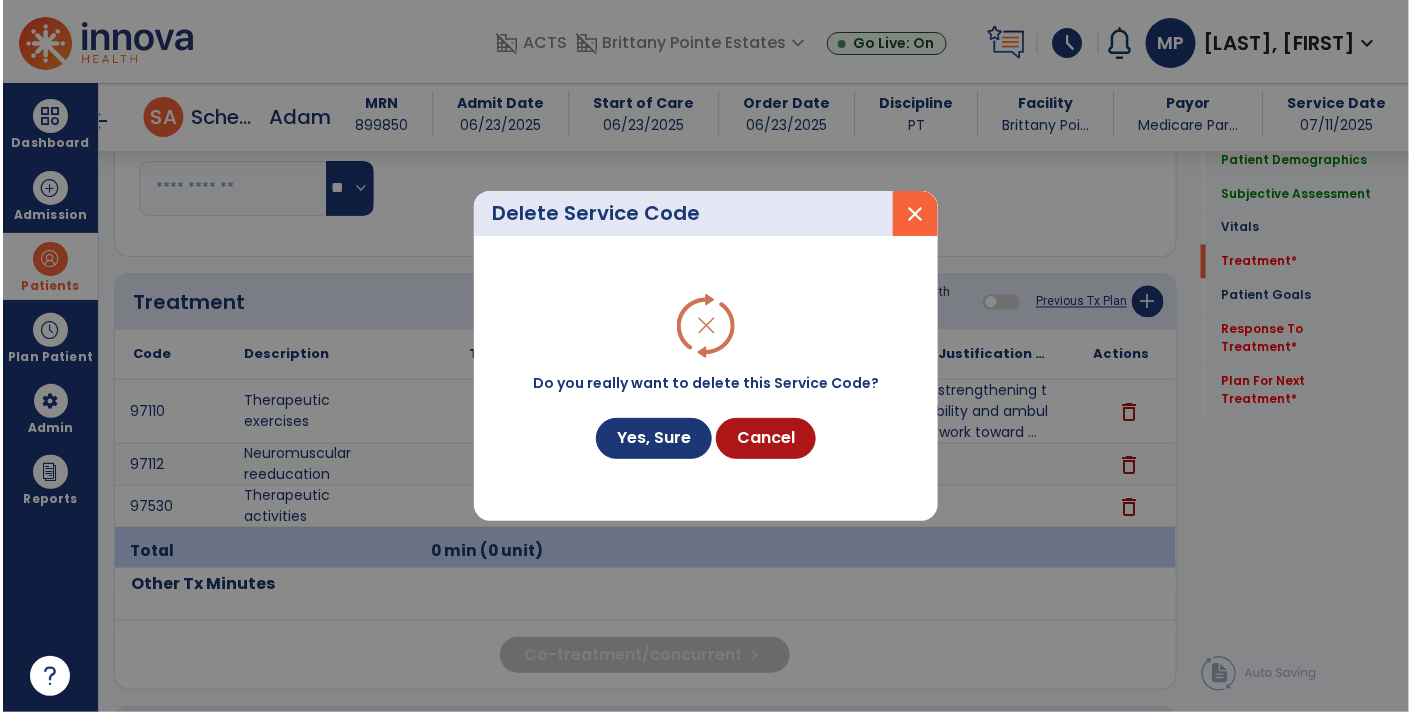 scroll, scrollTop: 1056, scrollLeft: 0, axis: vertical 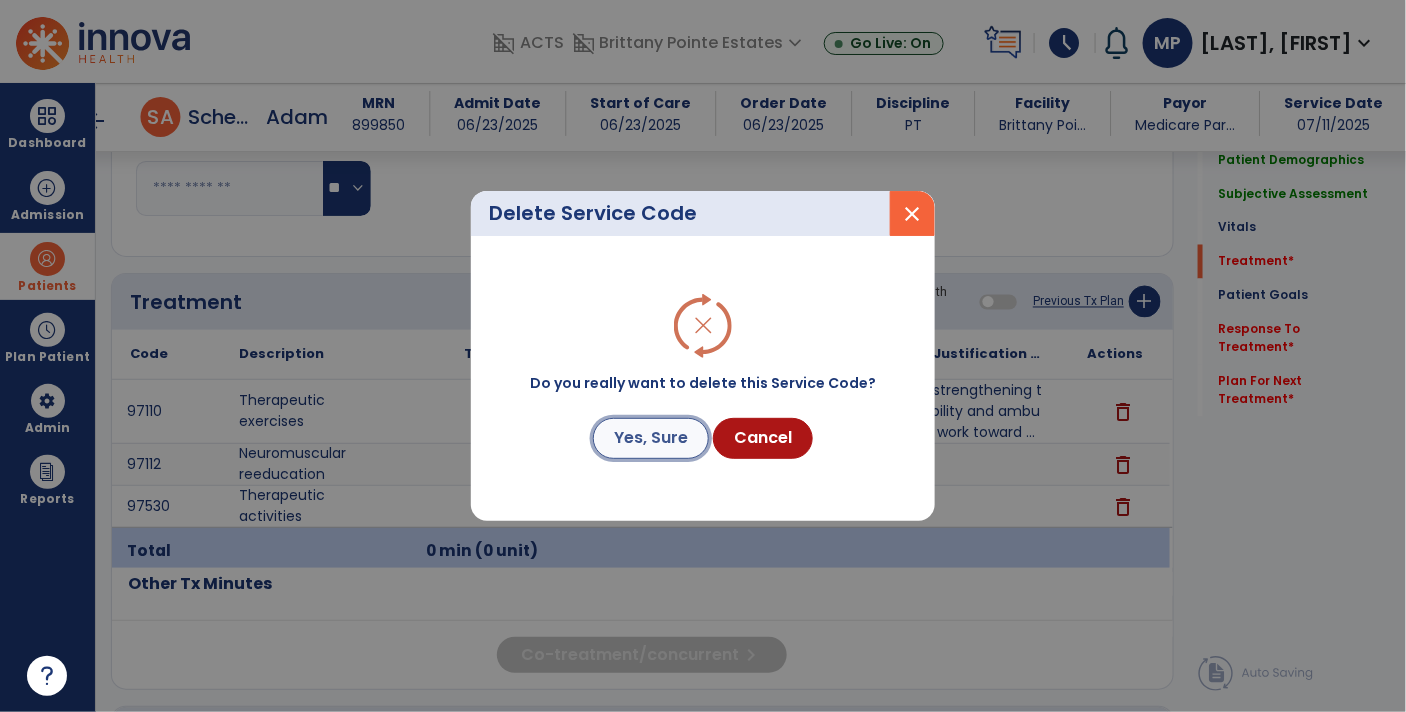 click on "Yes, Sure" at bounding box center (651, 438) 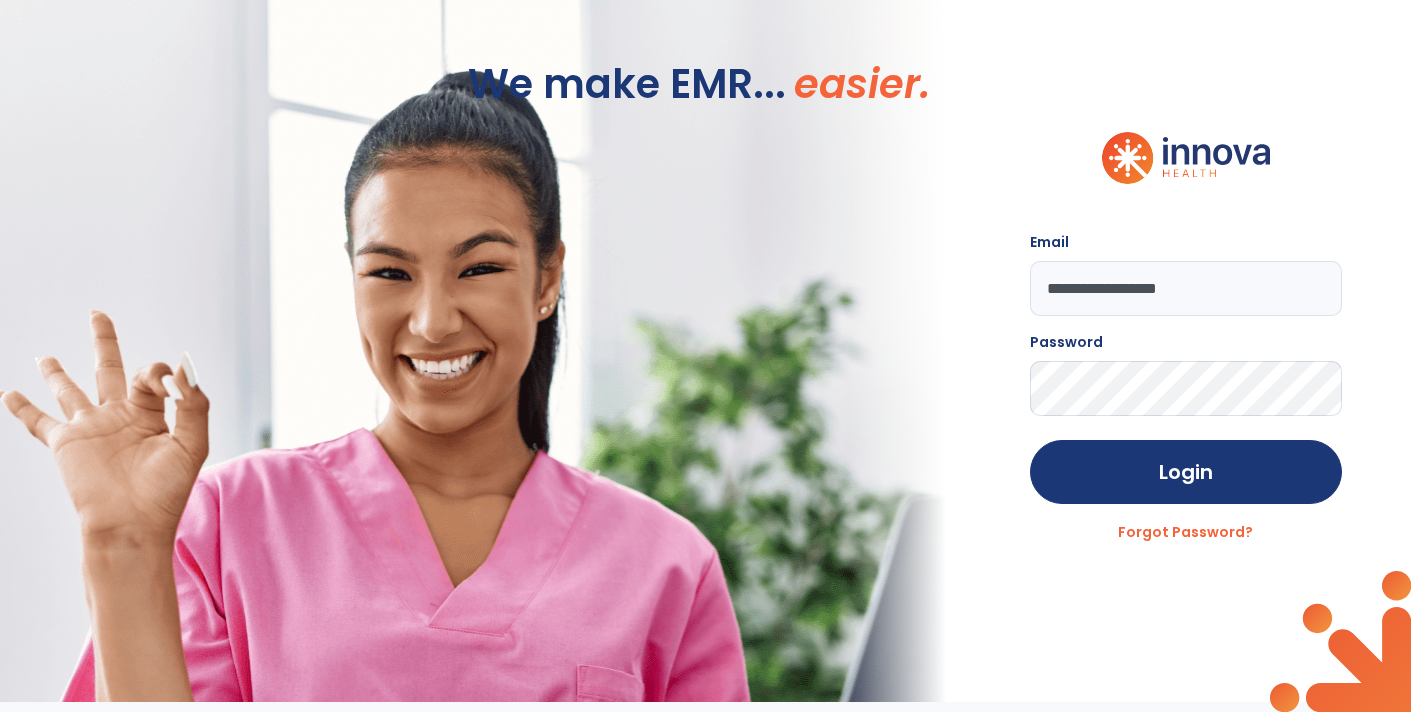 scroll, scrollTop: 0, scrollLeft: 0, axis: both 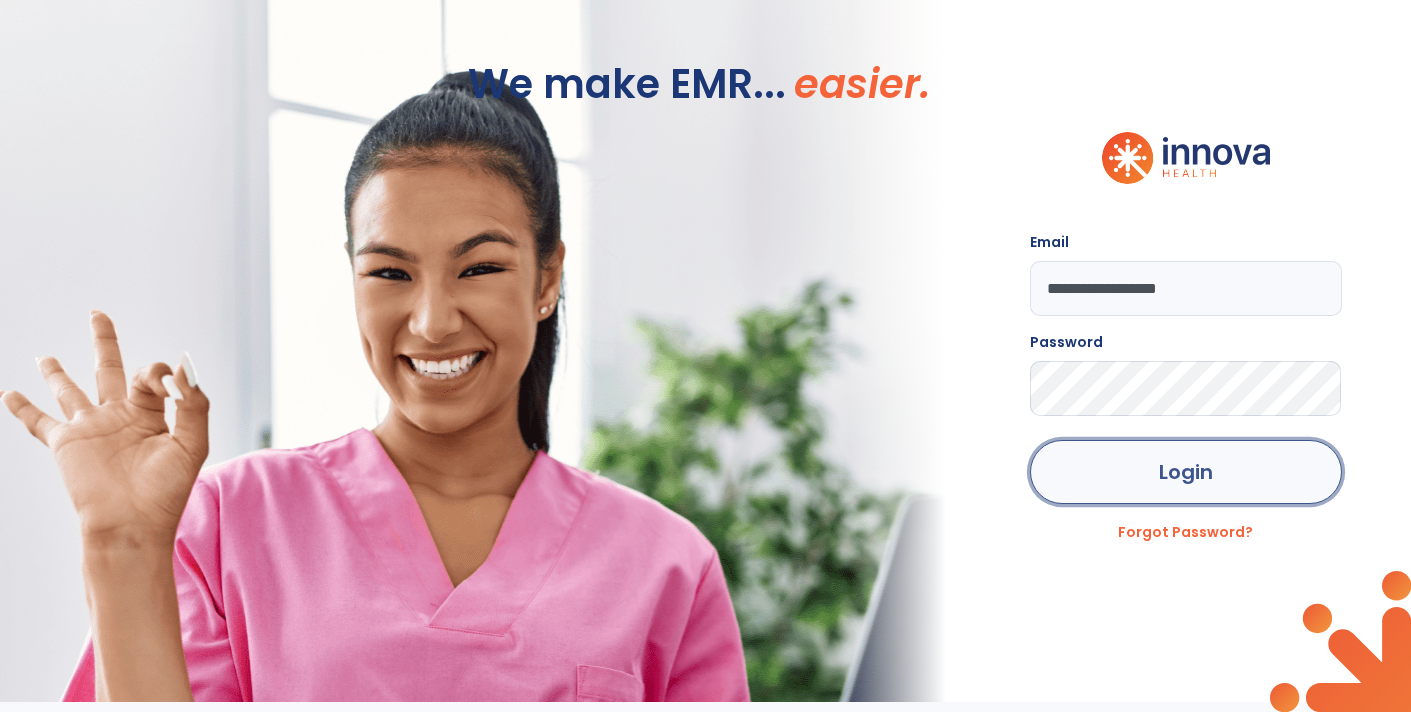 click on "Login" 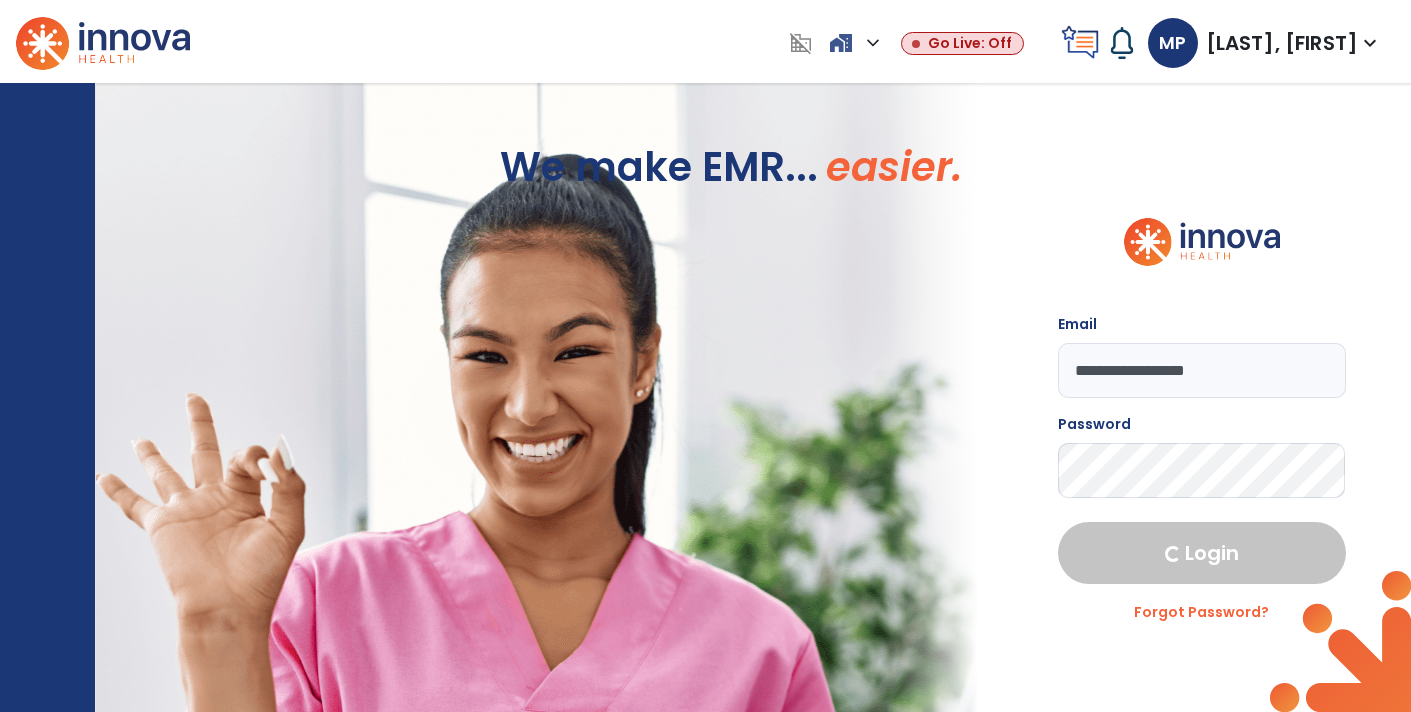 select on "****" 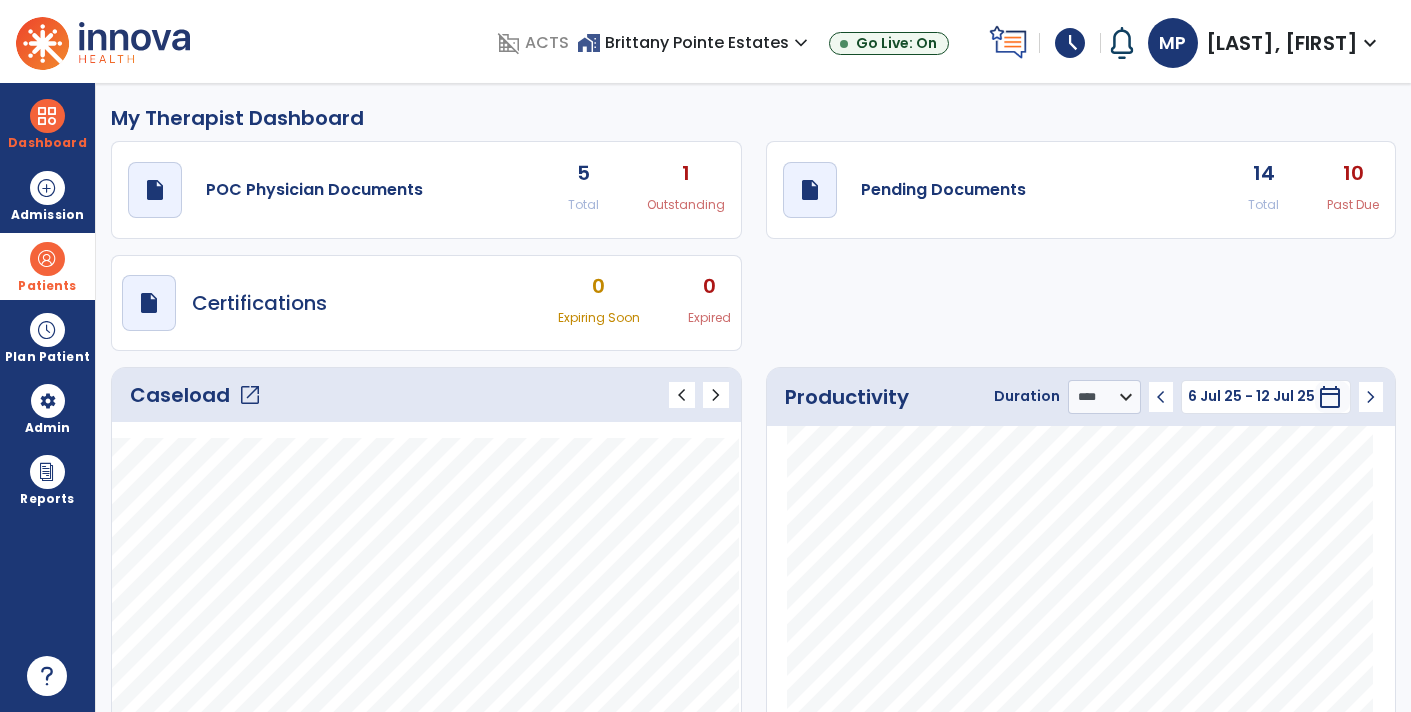 click at bounding box center [47, 259] 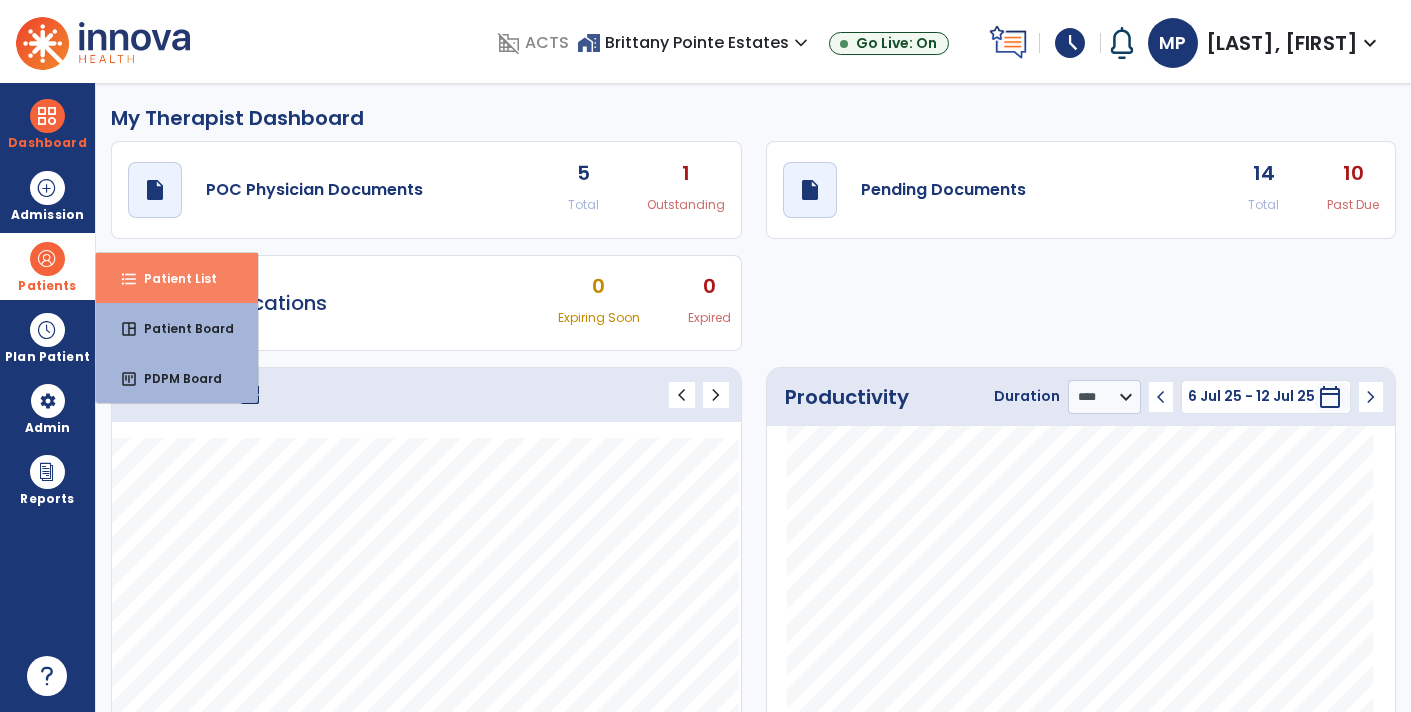 click on "format_list_bulleted  Patient List" at bounding box center (177, 278) 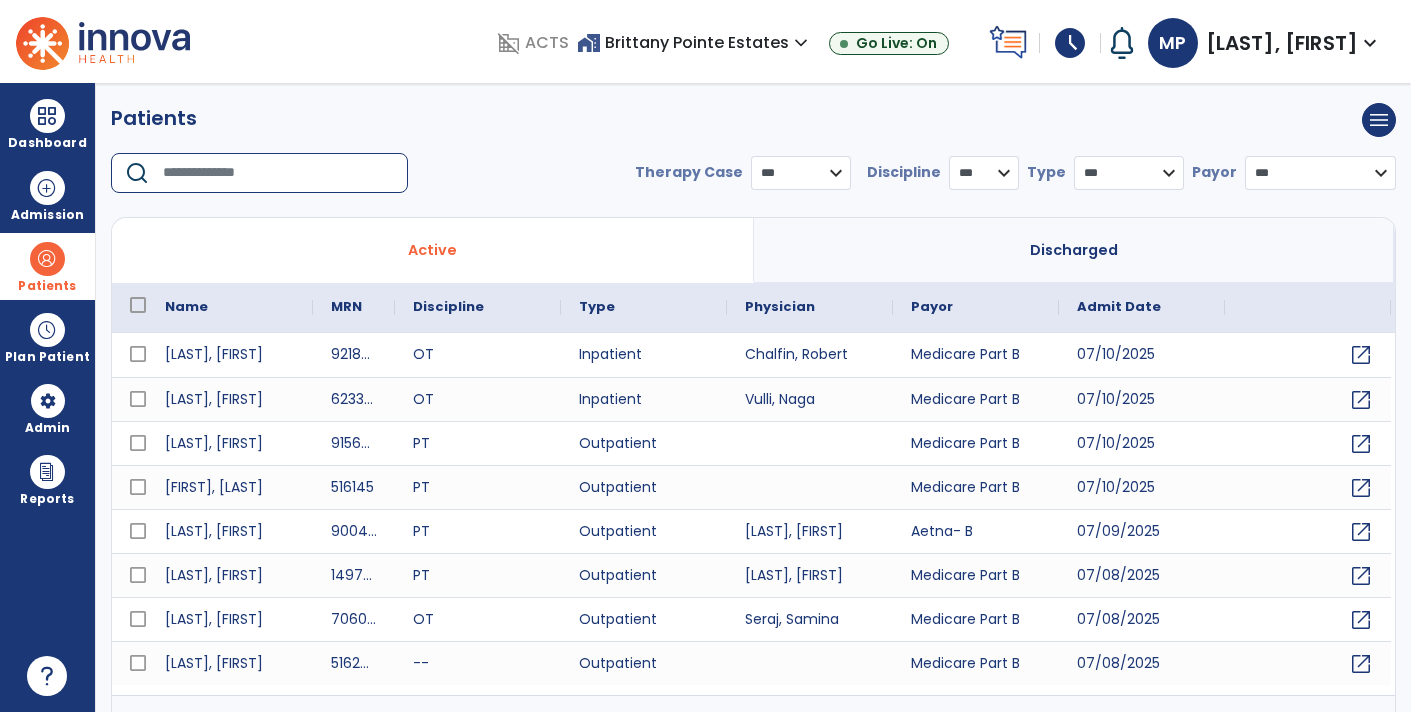 click at bounding box center [278, 173] 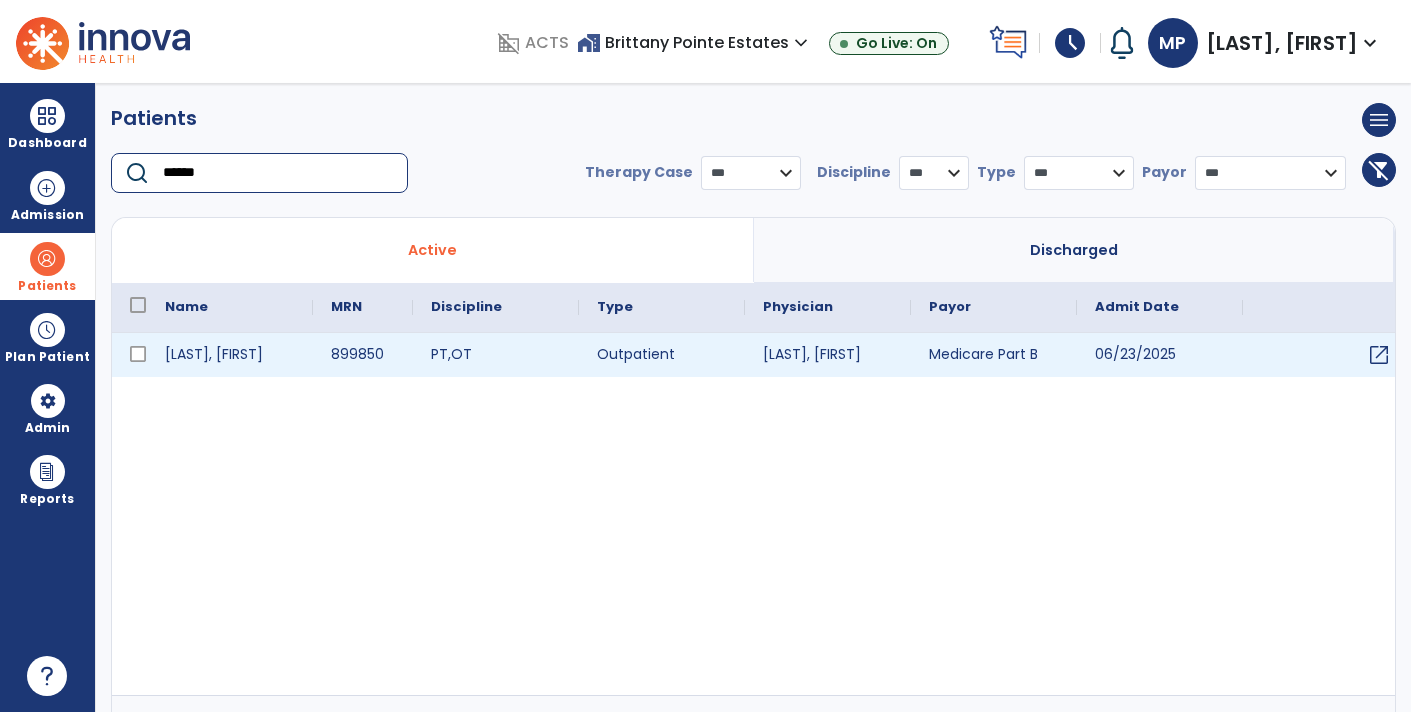 type on "******" 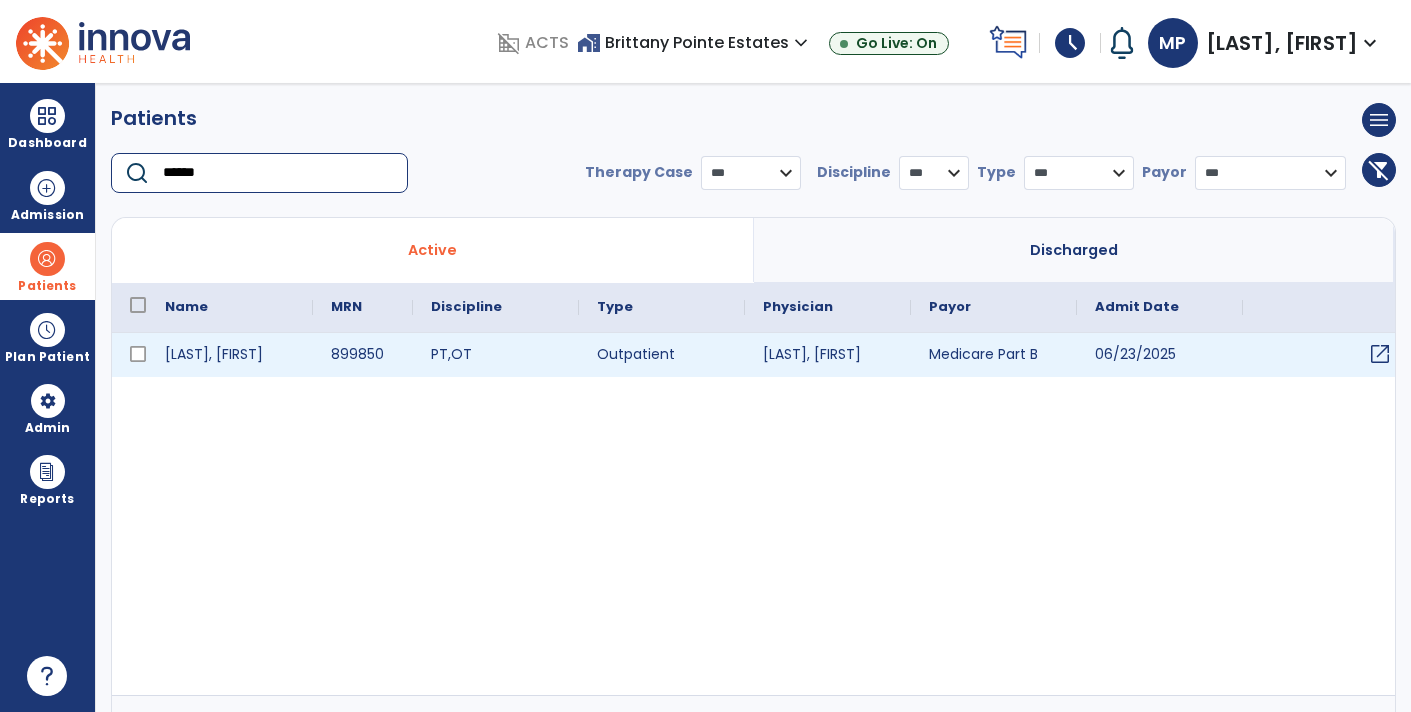 click on "open_in_new" at bounding box center [1380, 354] 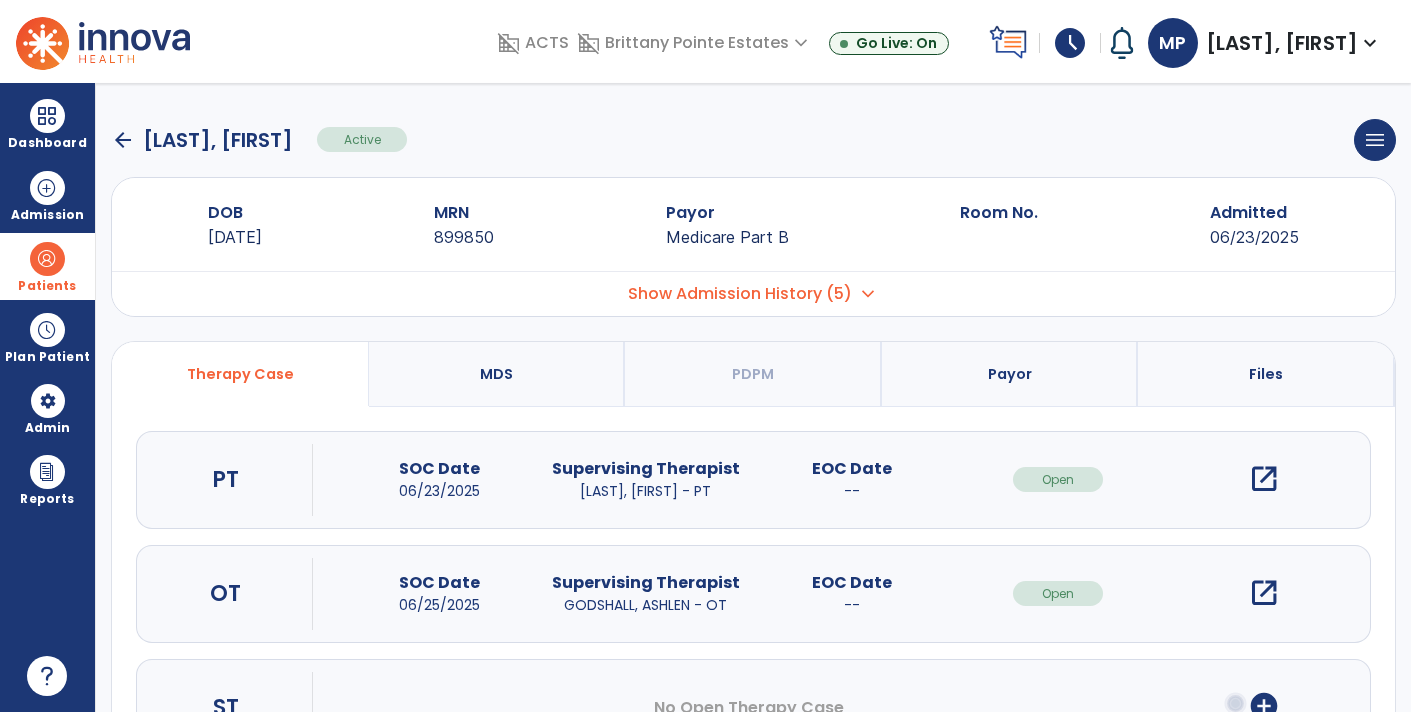 click on "open_in_new" at bounding box center [1264, 479] 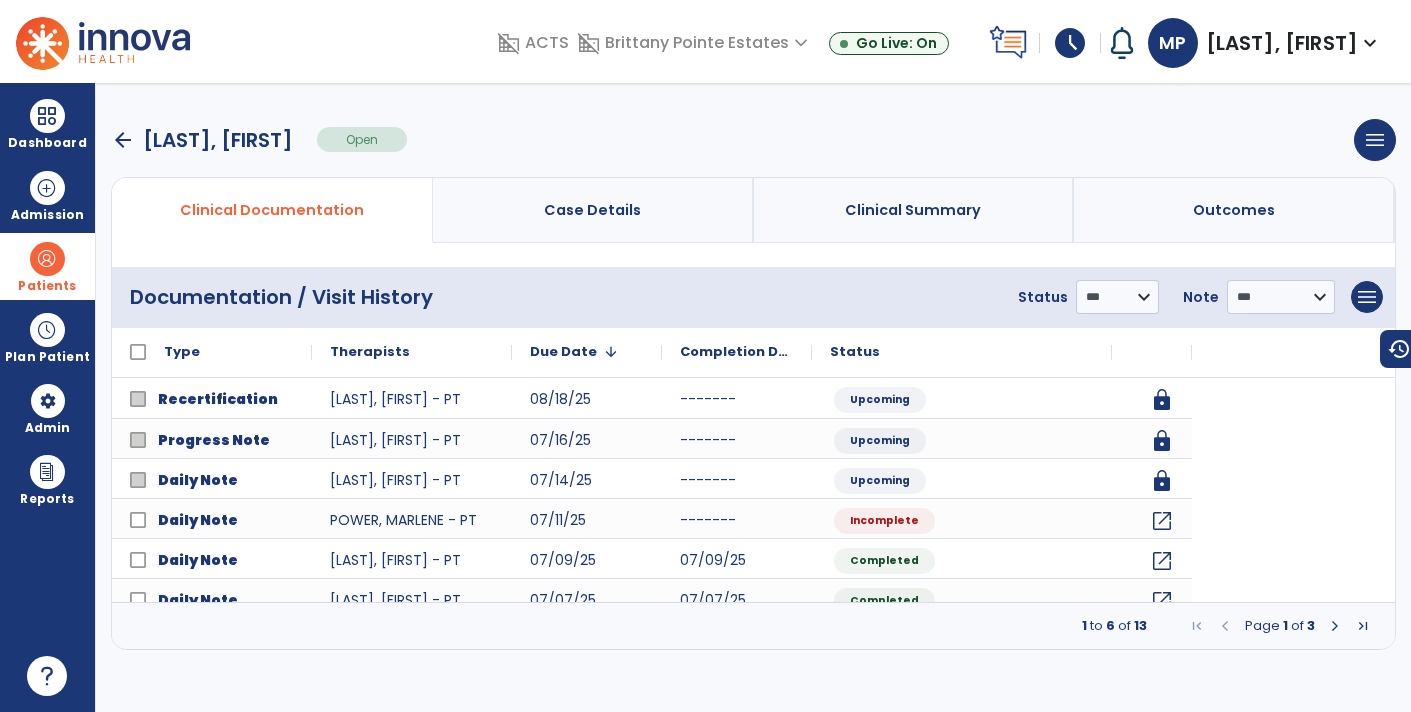 scroll, scrollTop: 0, scrollLeft: 0, axis: both 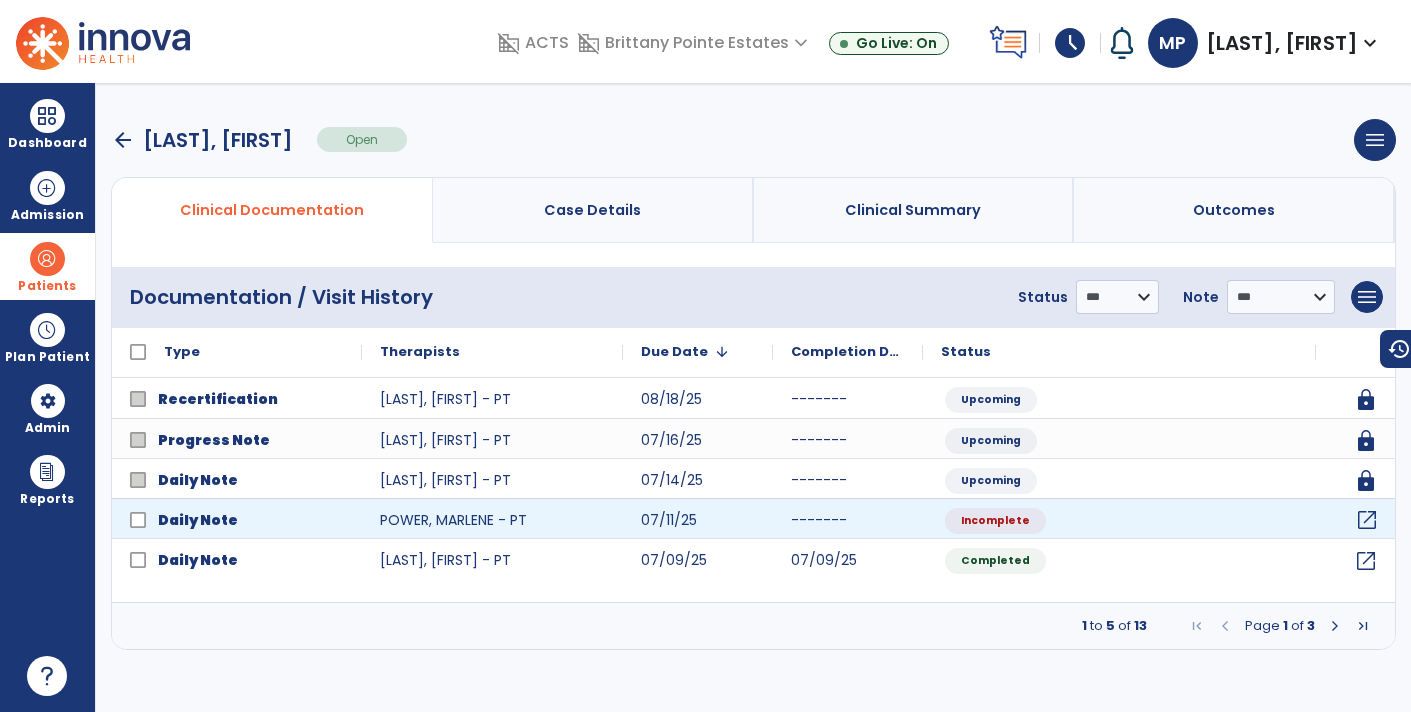 click on "open_in_new" 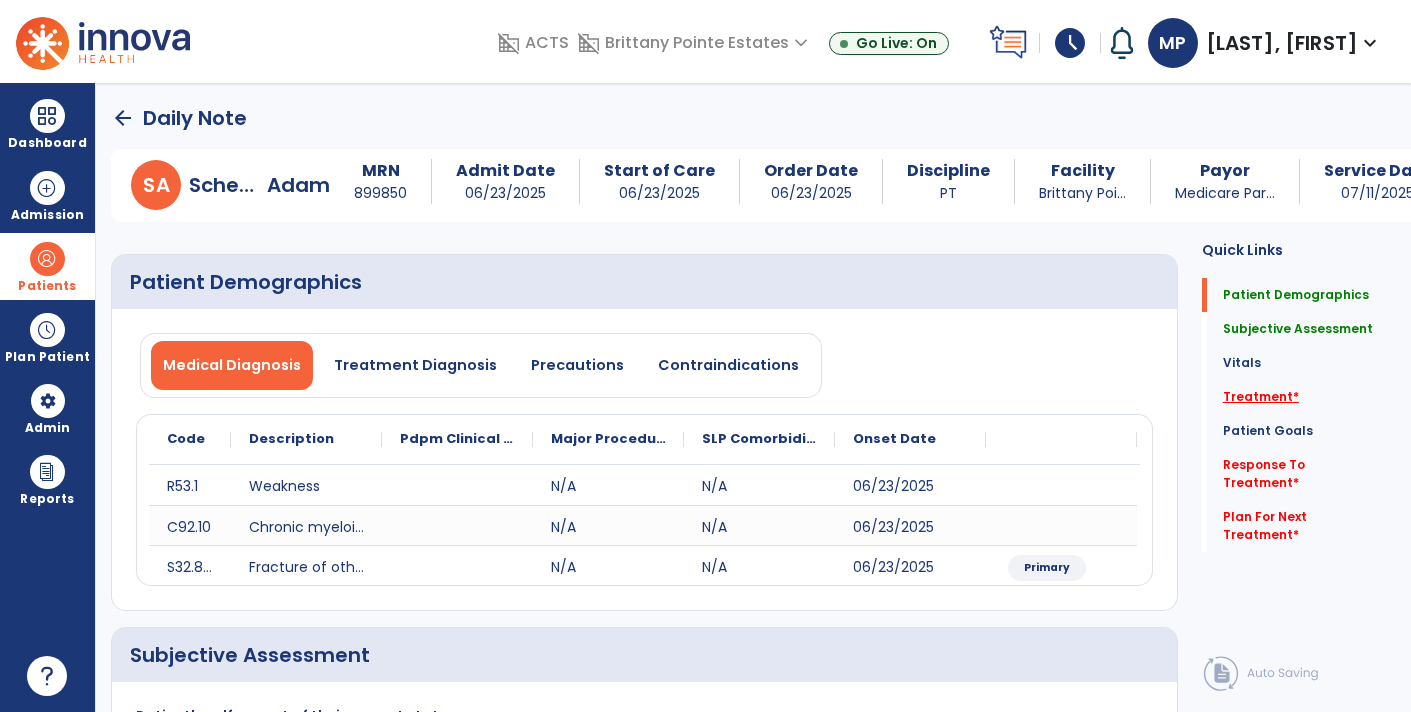 click on "Treatment   *" 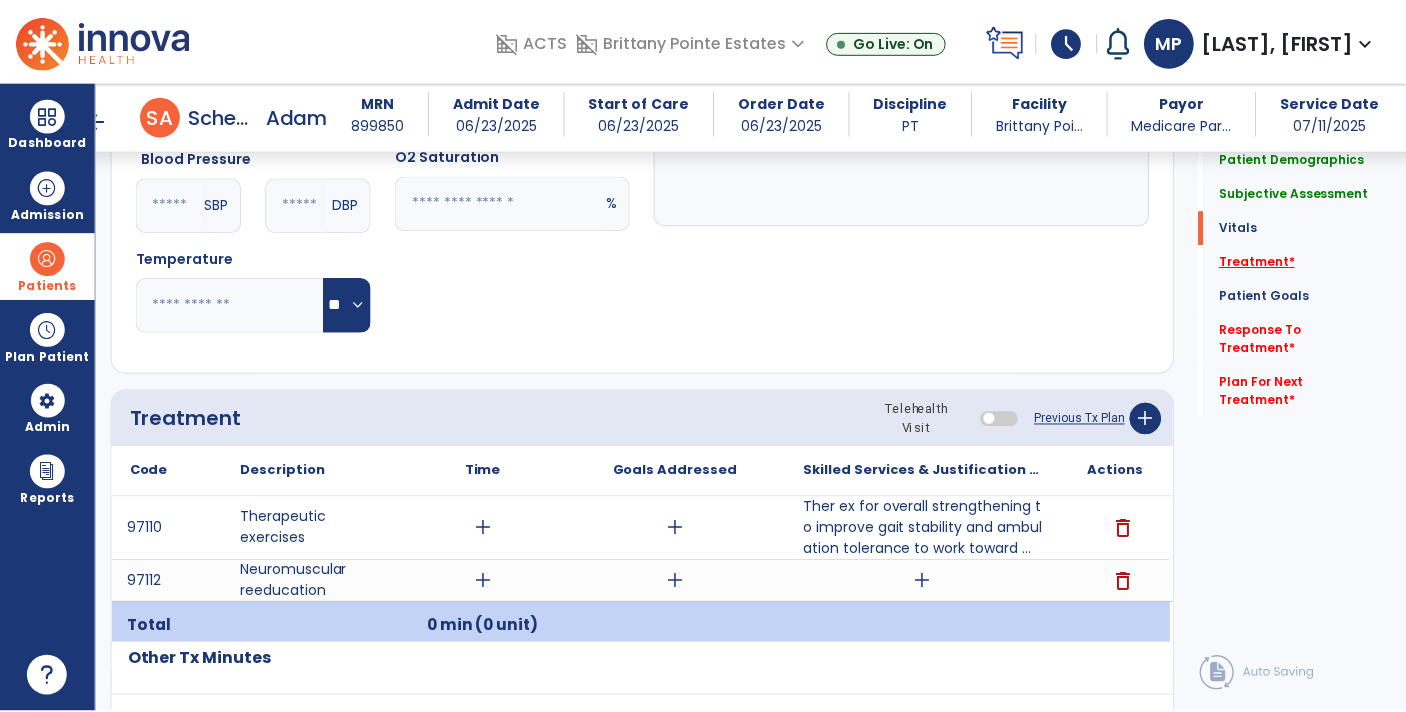scroll, scrollTop: 1133, scrollLeft: 0, axis: vertical 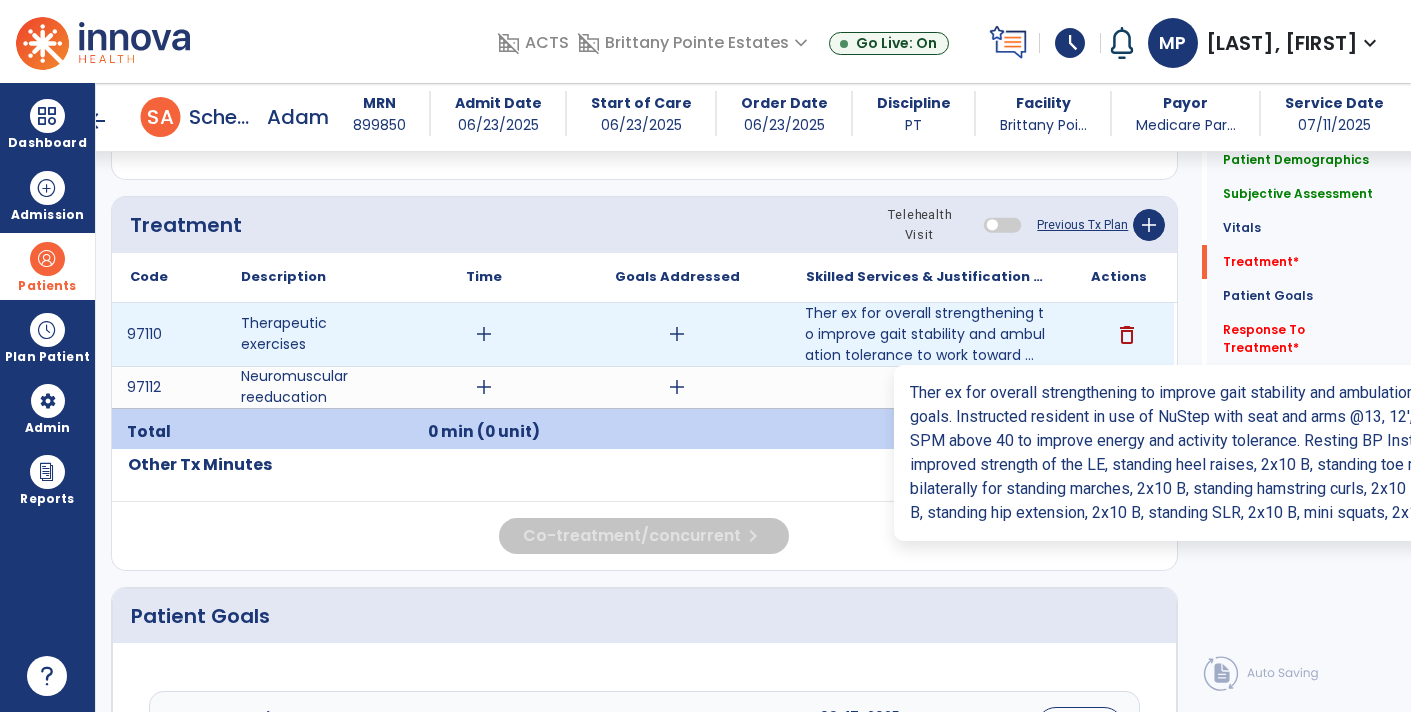 click on "Ther ex for overall strengthening to improve gait stability and ambulation tolerance to work toward ..." at bounding box center [926, 334] 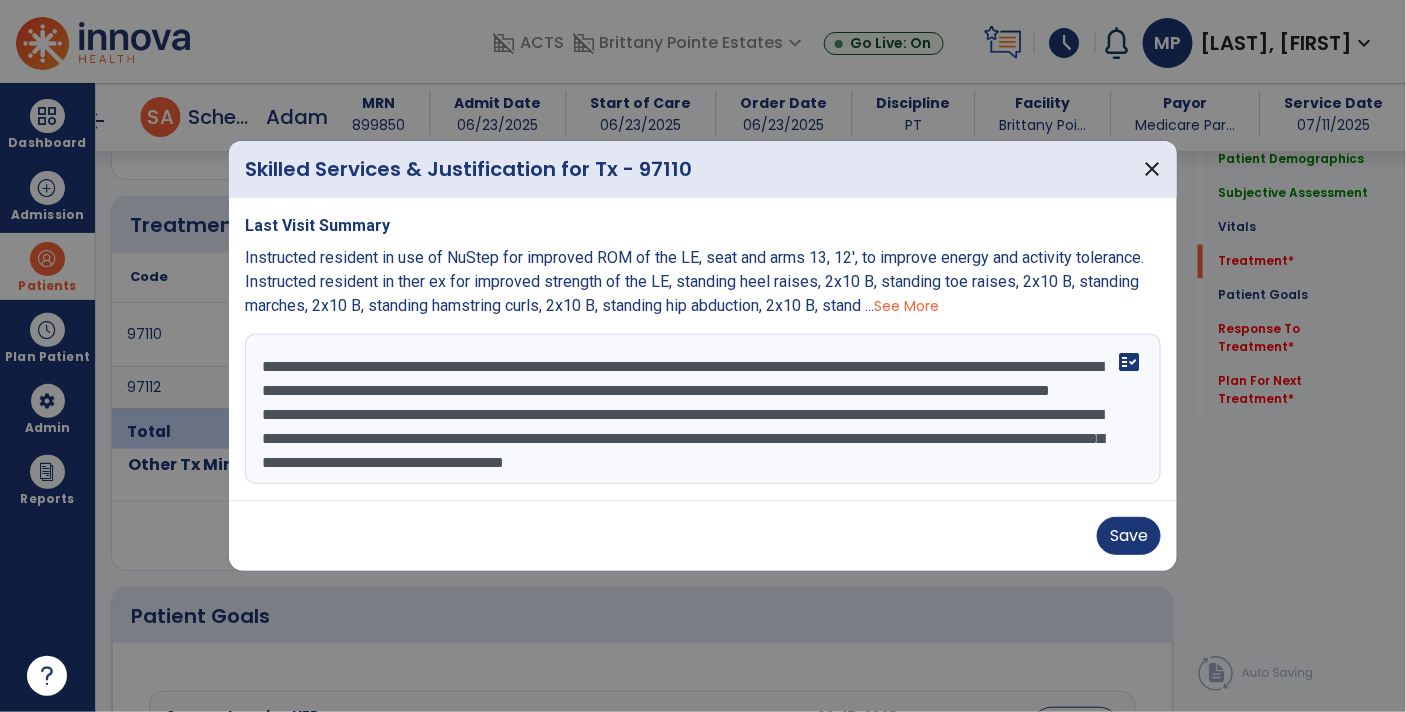 scroll, scrollTop: 1133, scrollLeft: 0, axis: vertical 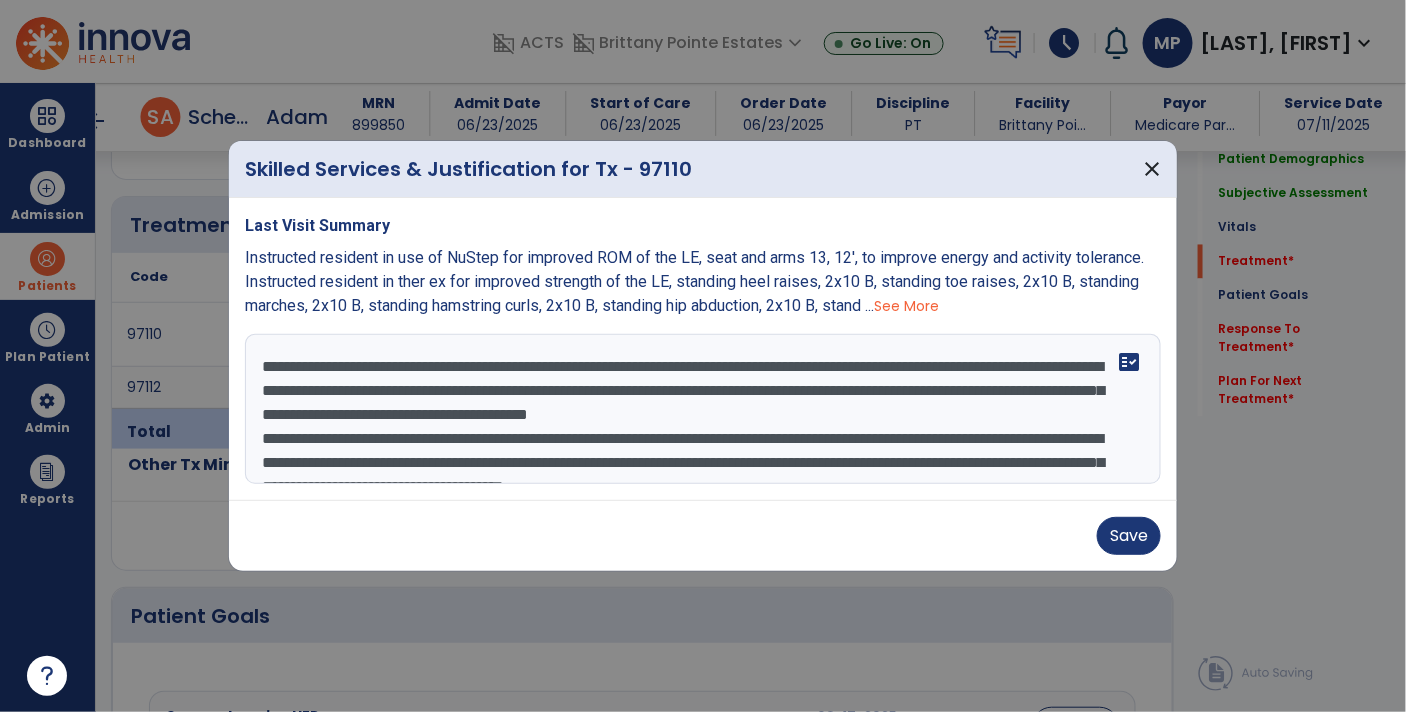 click on "**********" at bounding box center [703, 409] 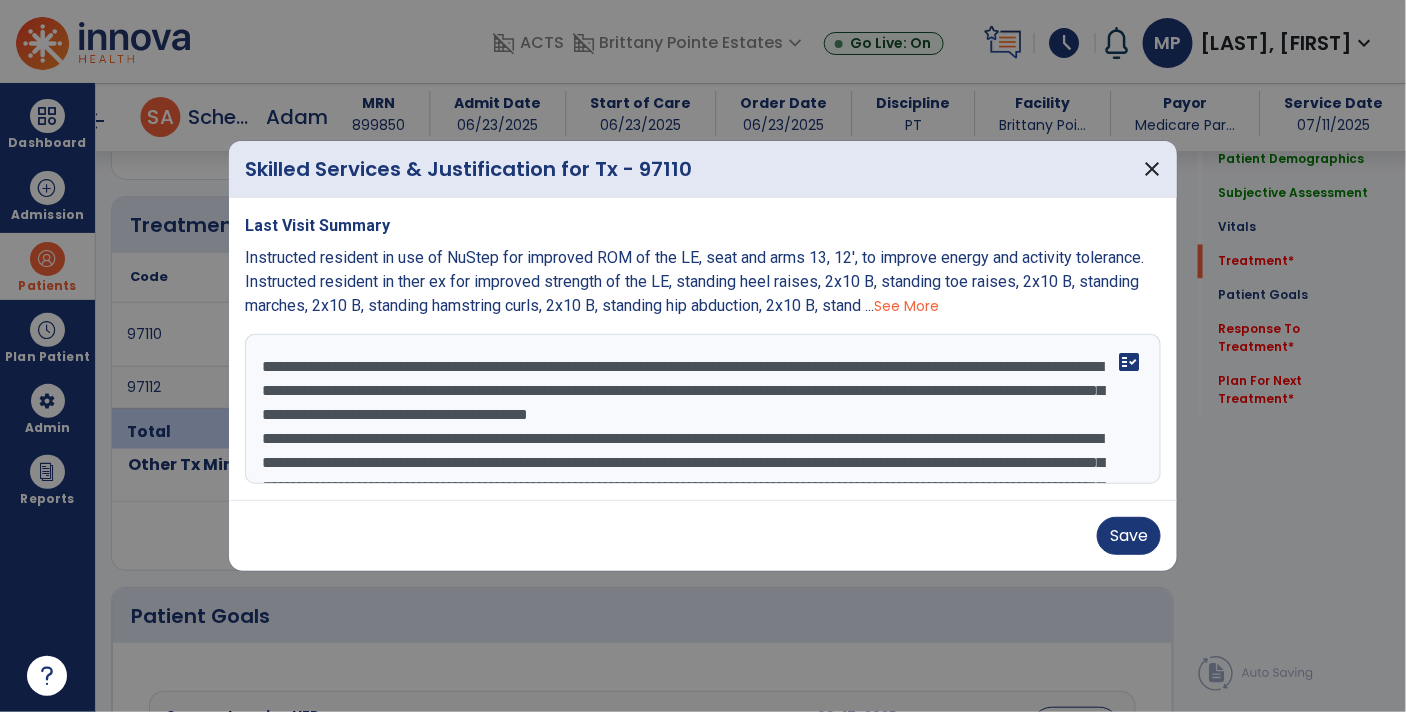 scroll, scrollTop: 14, scrollLeft: 0, axis: vertical 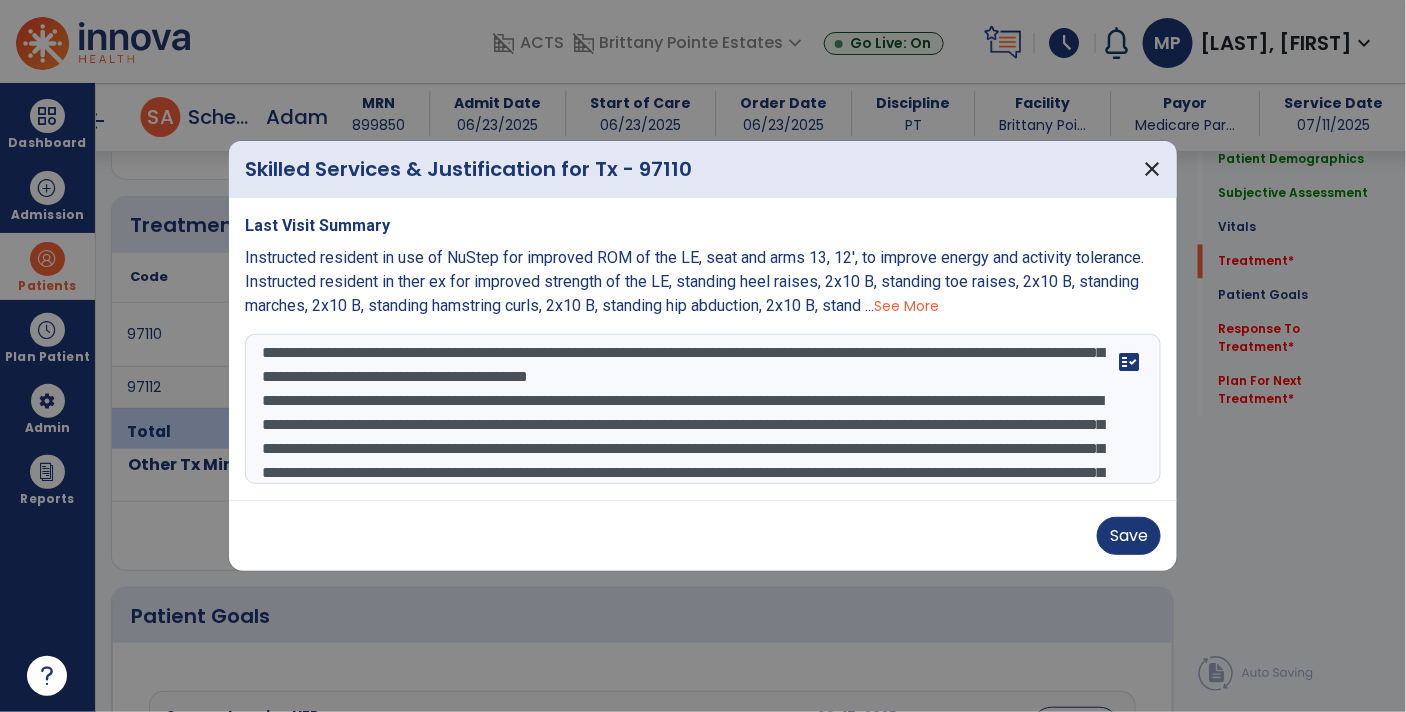 click on "**********" at bounding box center (703, 409) 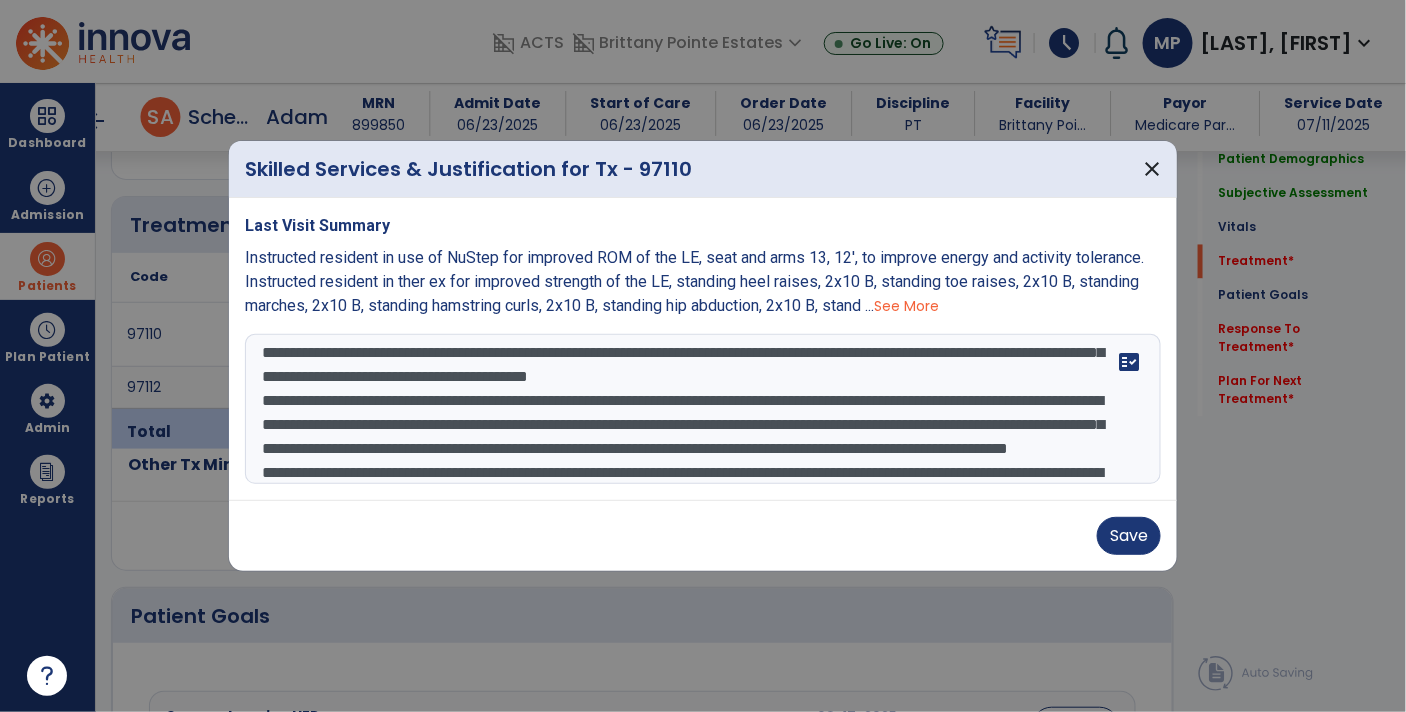 scroll, scrollTop: 119, scrollLeft: 0, axis: vertical 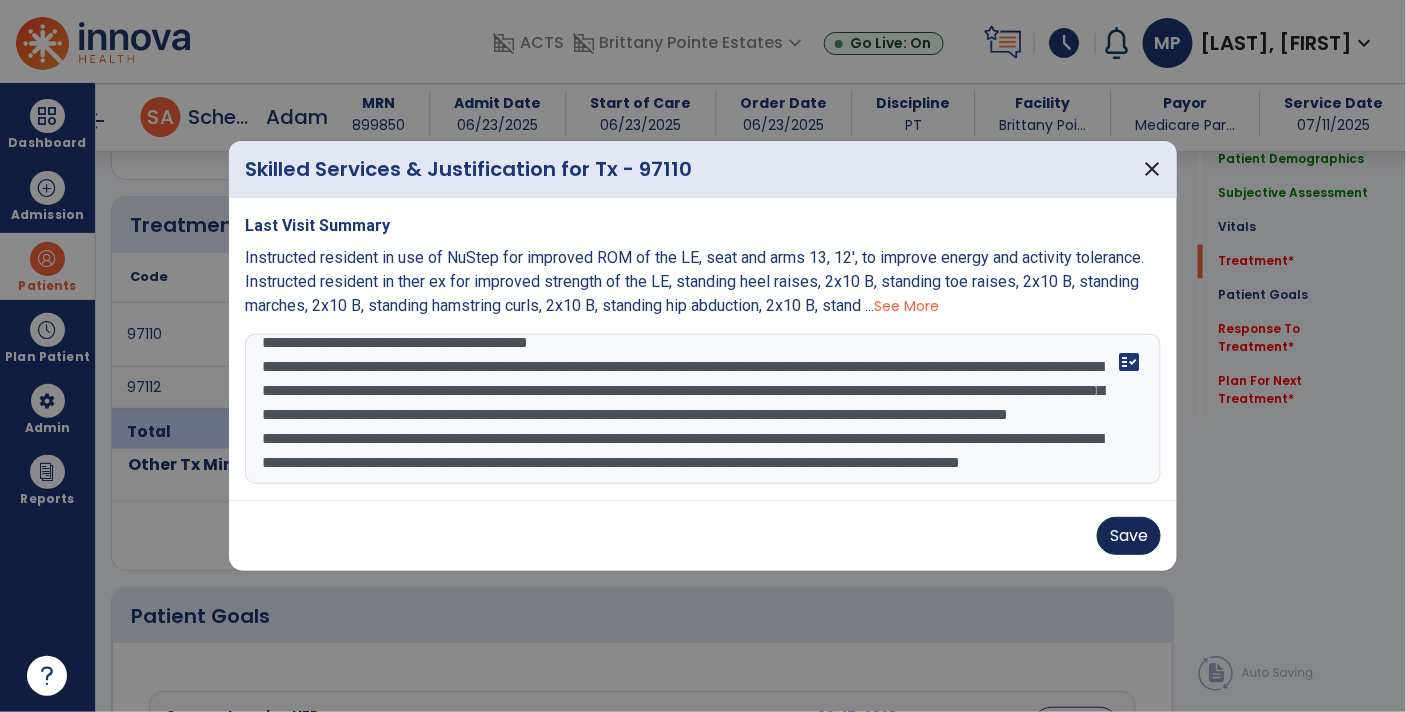 type on "**********" 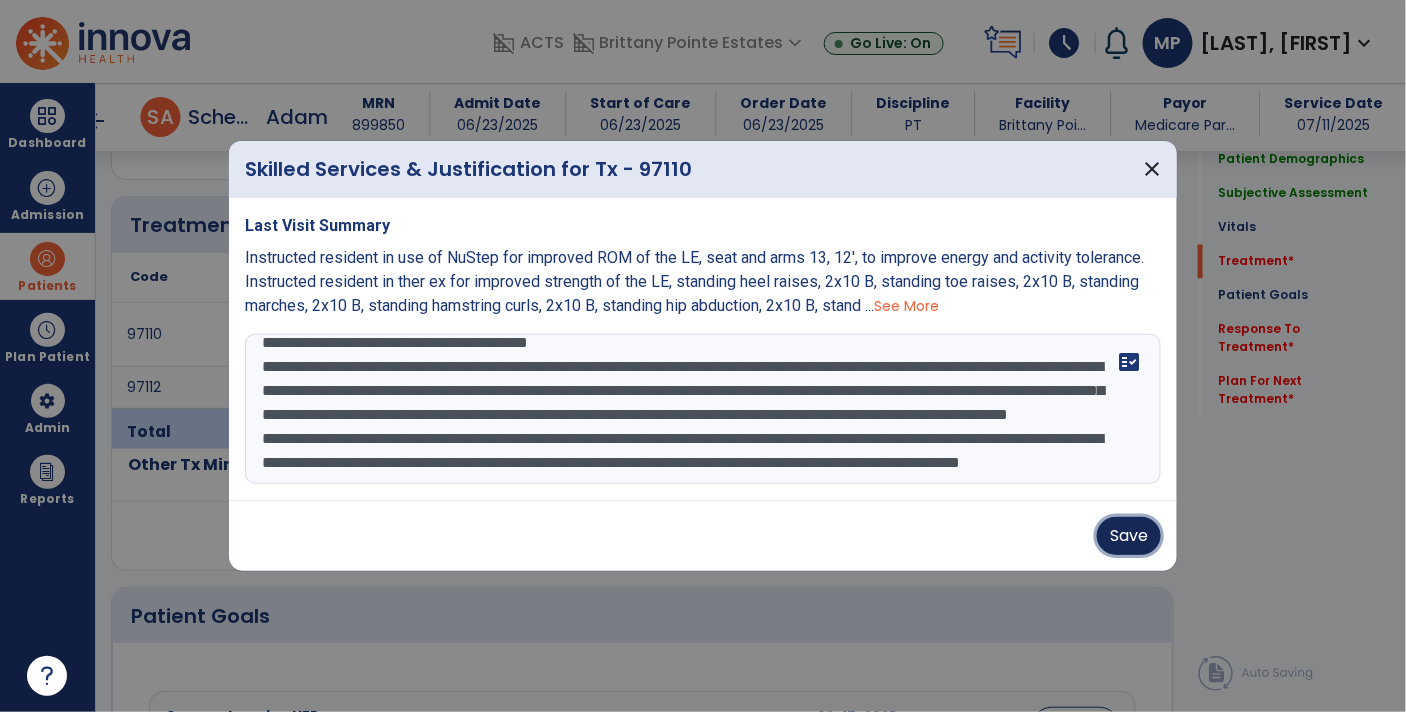 click on "Save" at bounding box center [1129, 536] 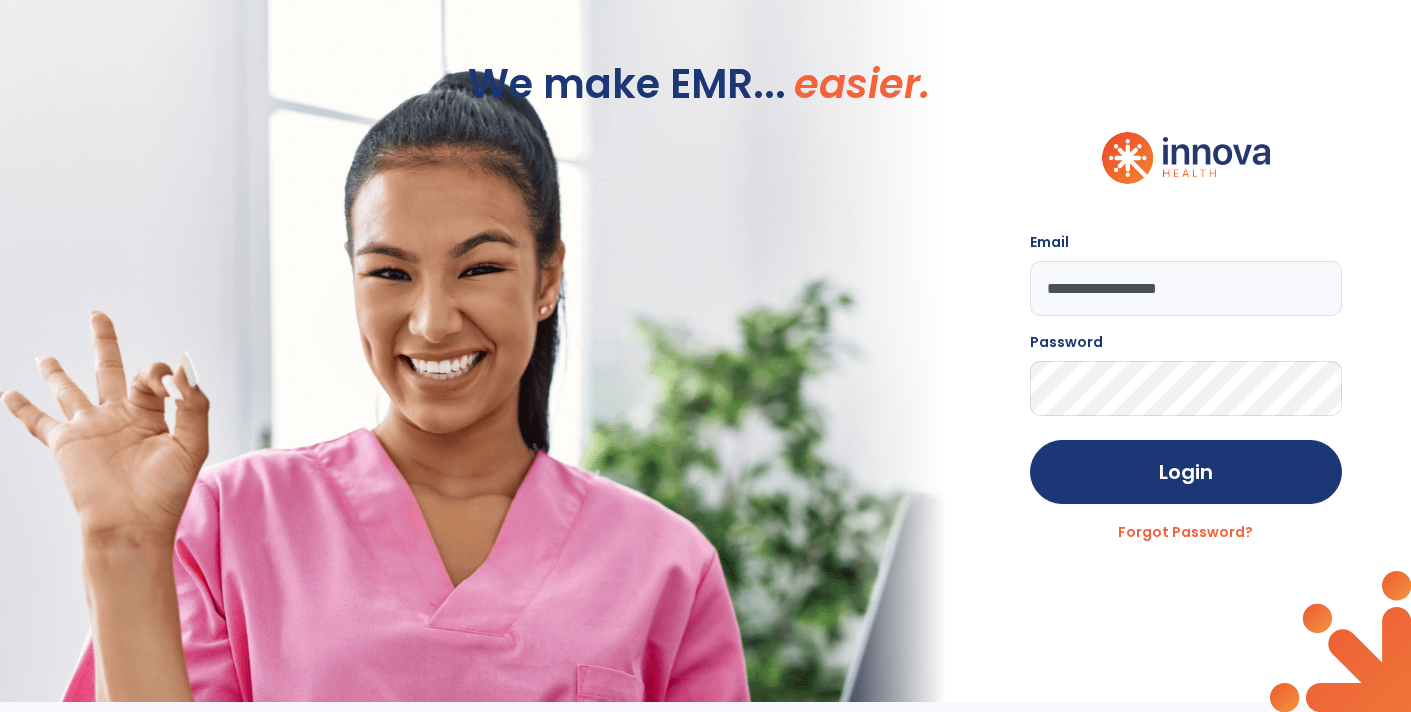 scroll, scrollTop: 0, scrollLeft: 0, axis: both 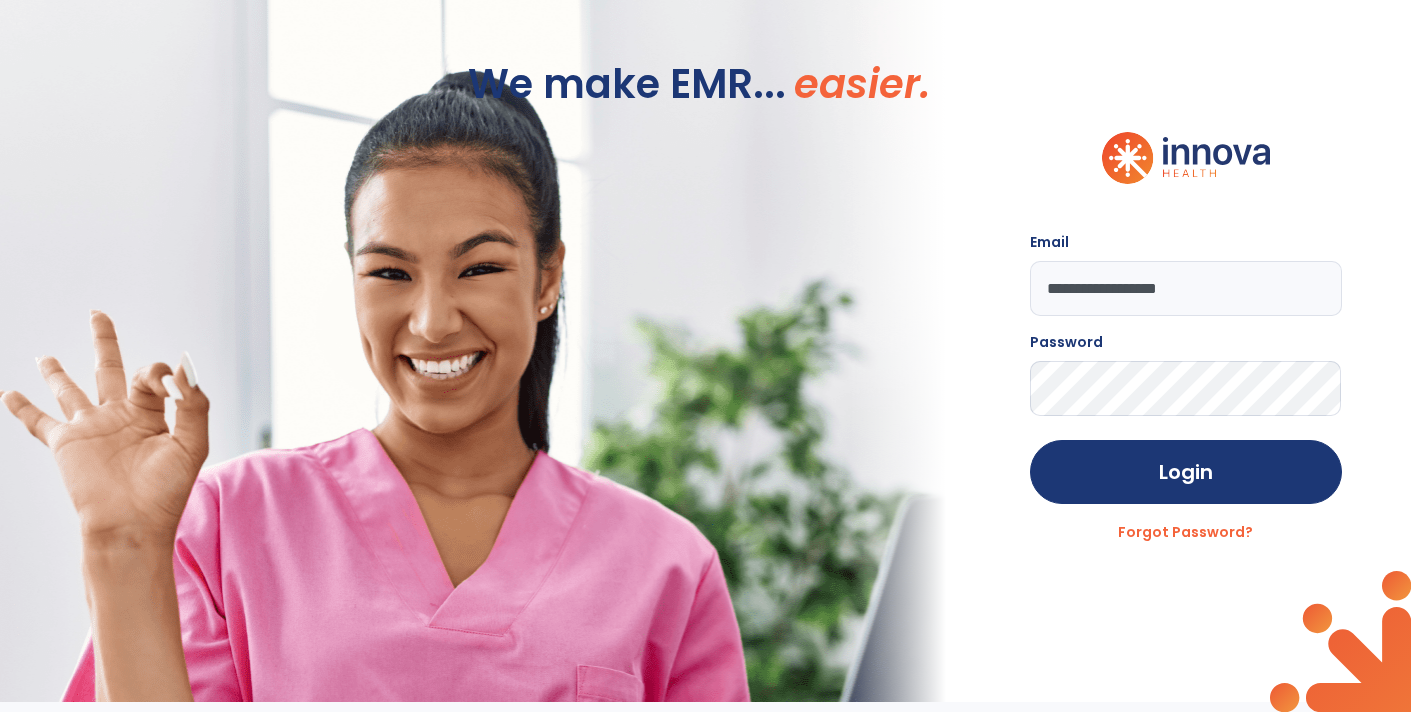 click 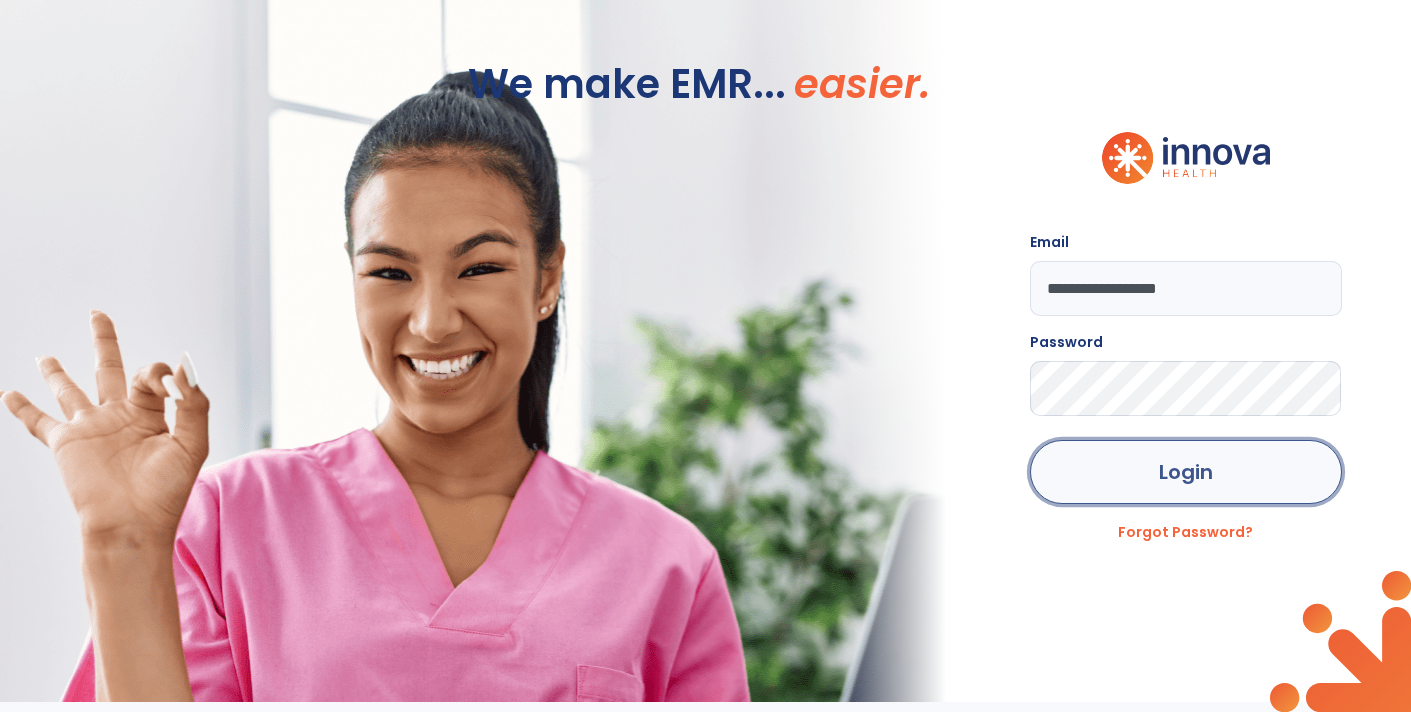 click on "Login" 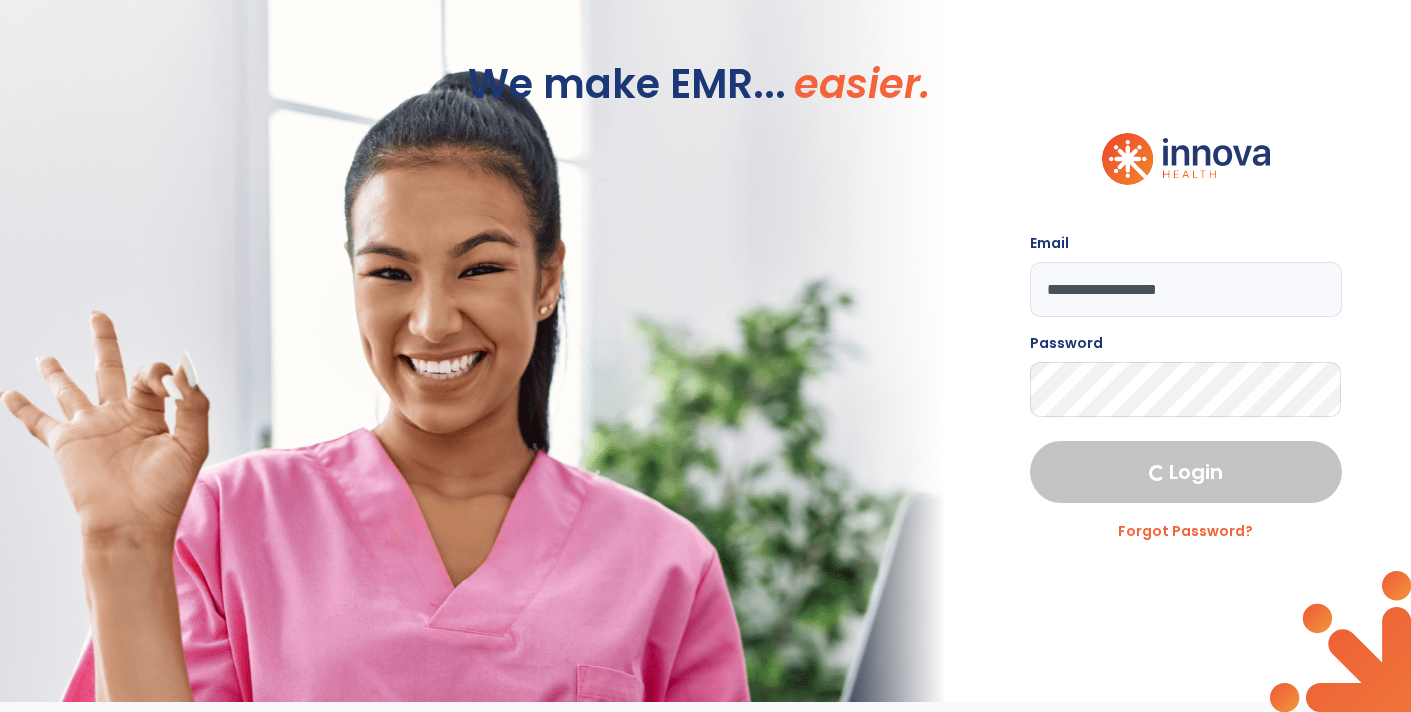 select on "****" 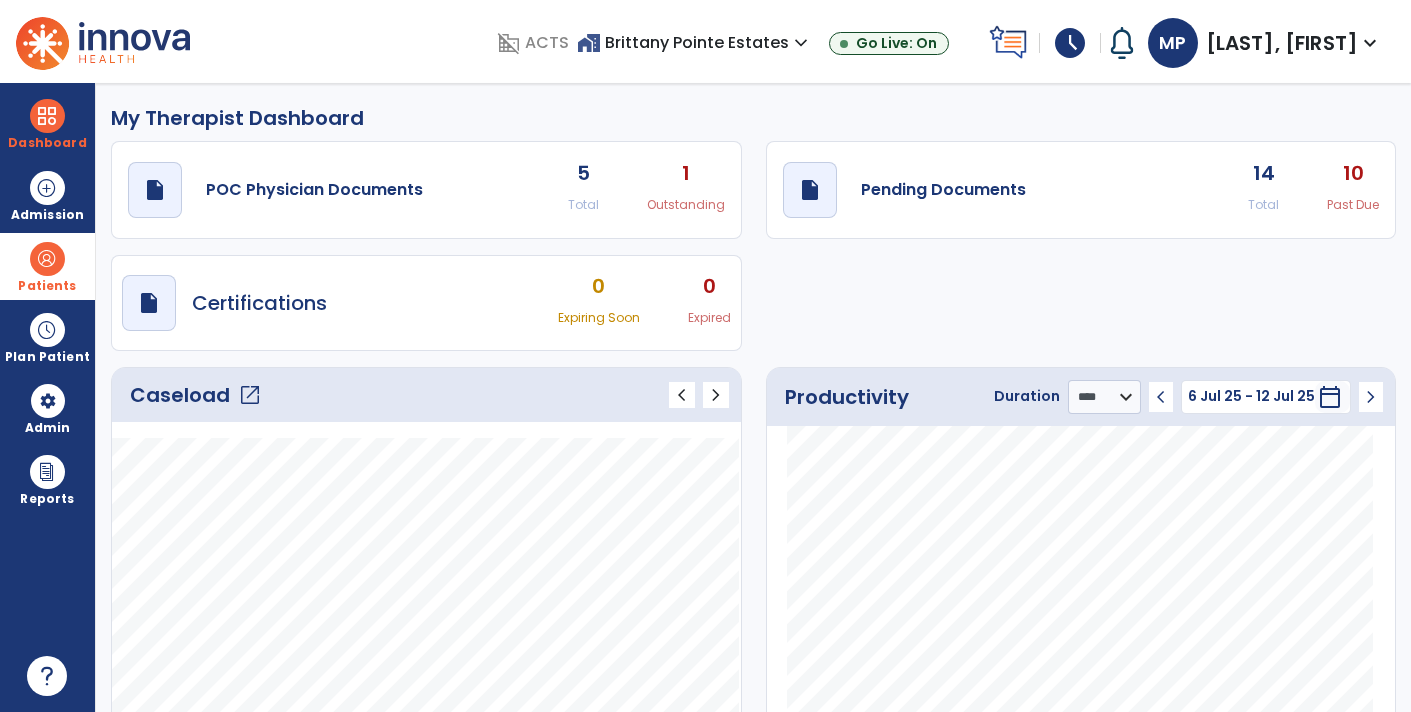click at bounding box center [47, 259] 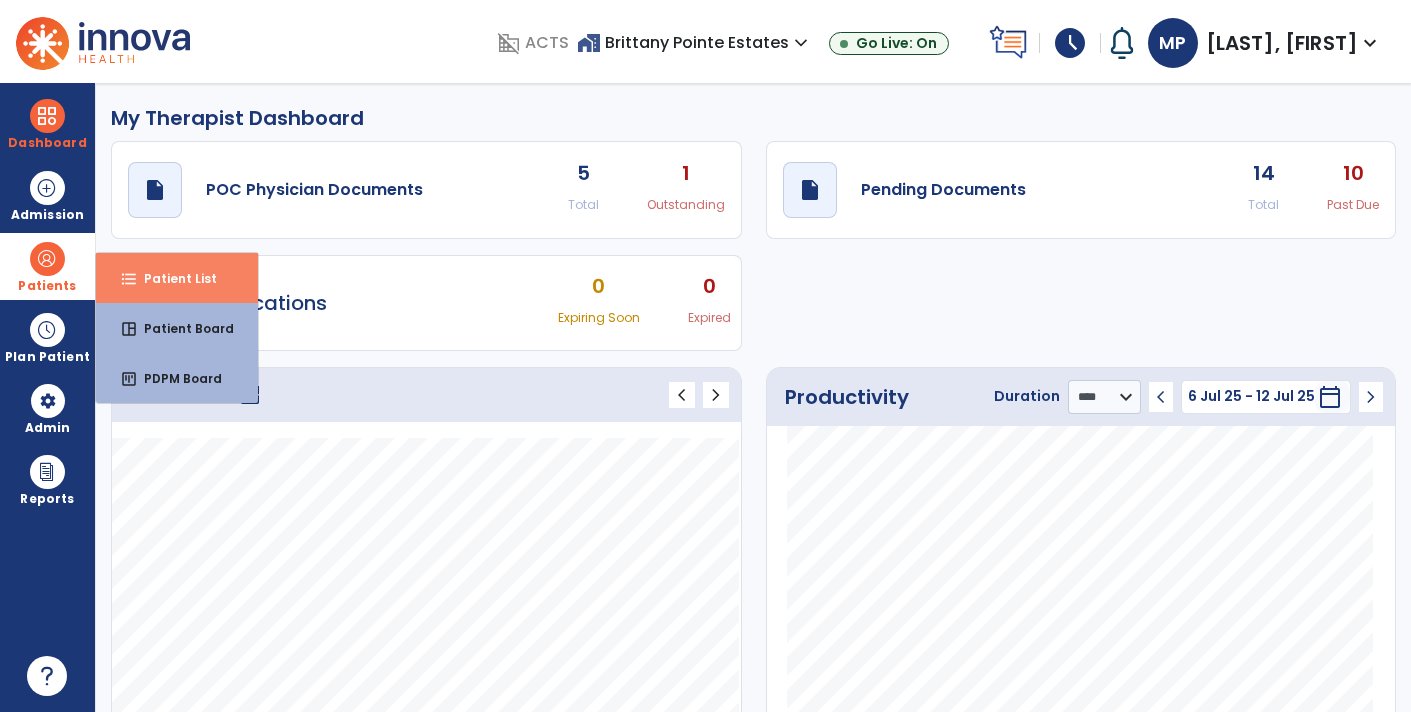 click on "format_list_bulleted  Patient List" at bounding box center [177, 278] 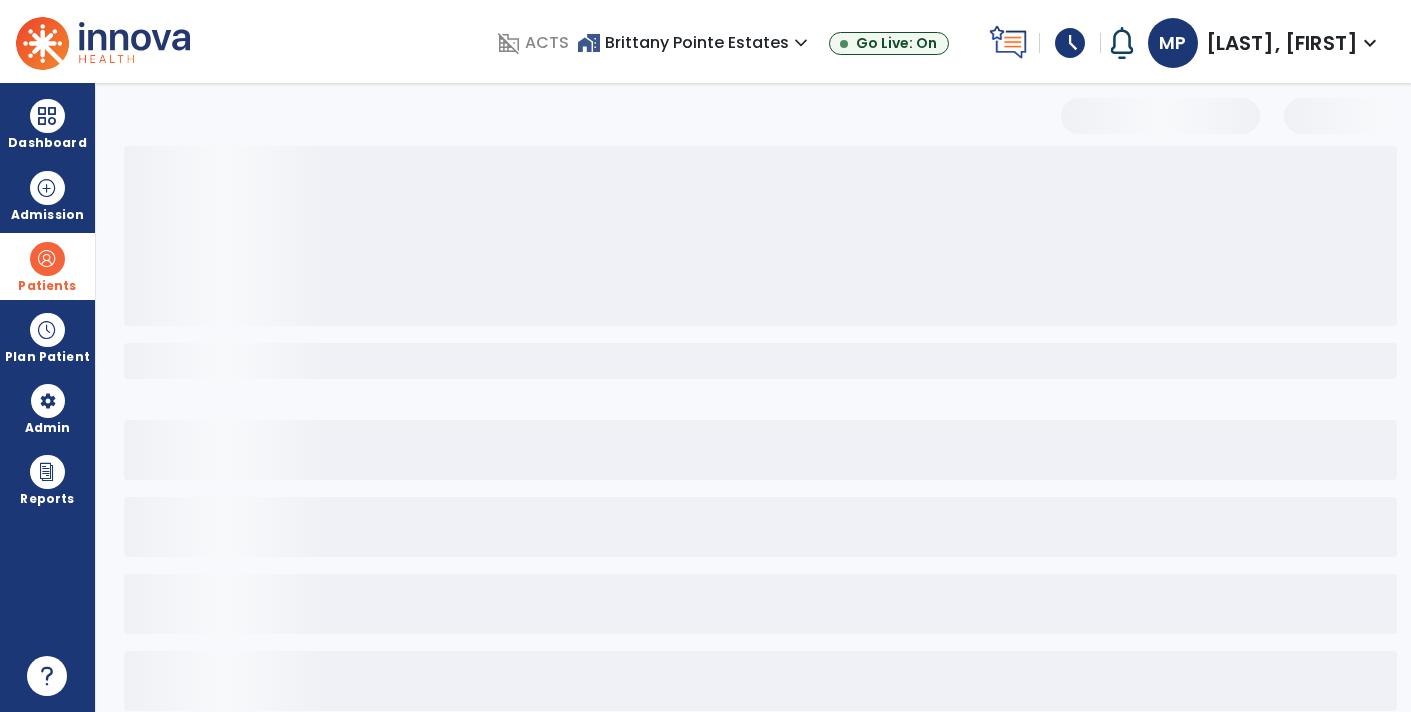 select on "***" 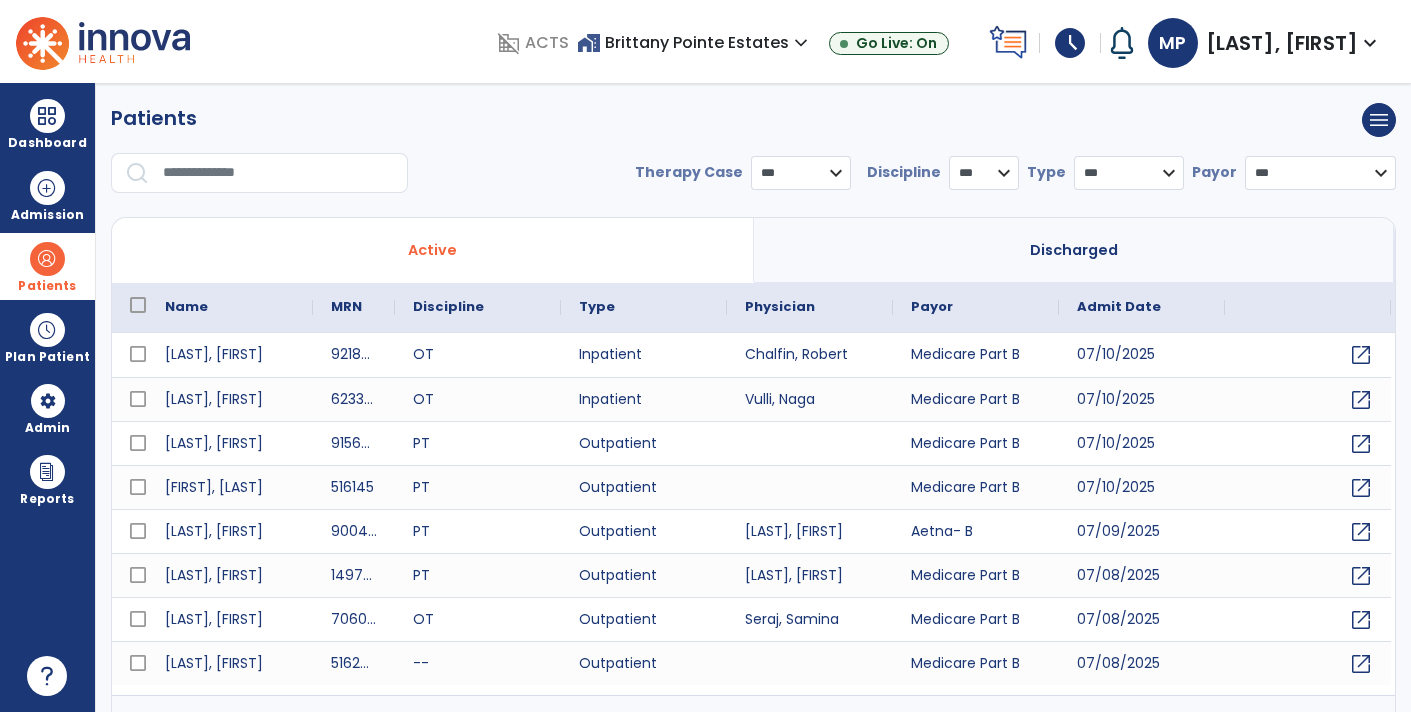 click at bounding box center [278, 173] 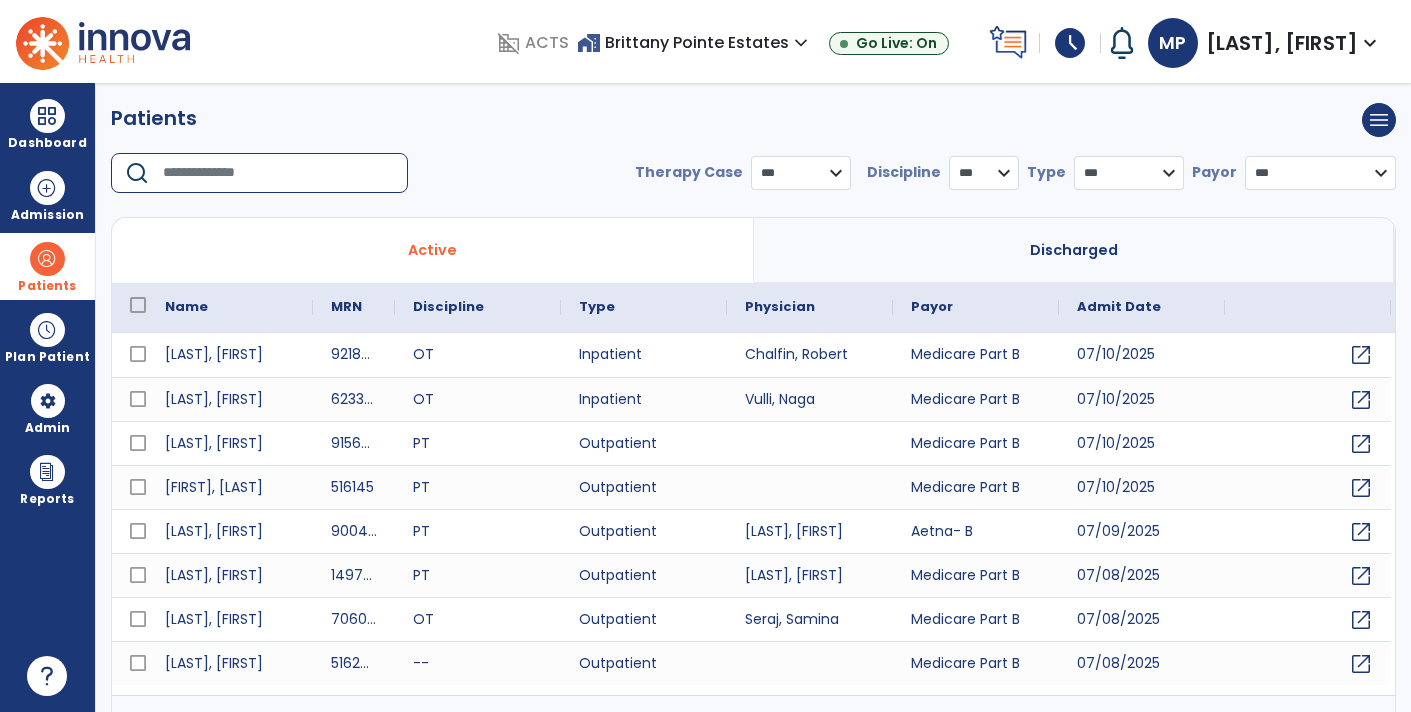 click at bounding box center [278, 173] 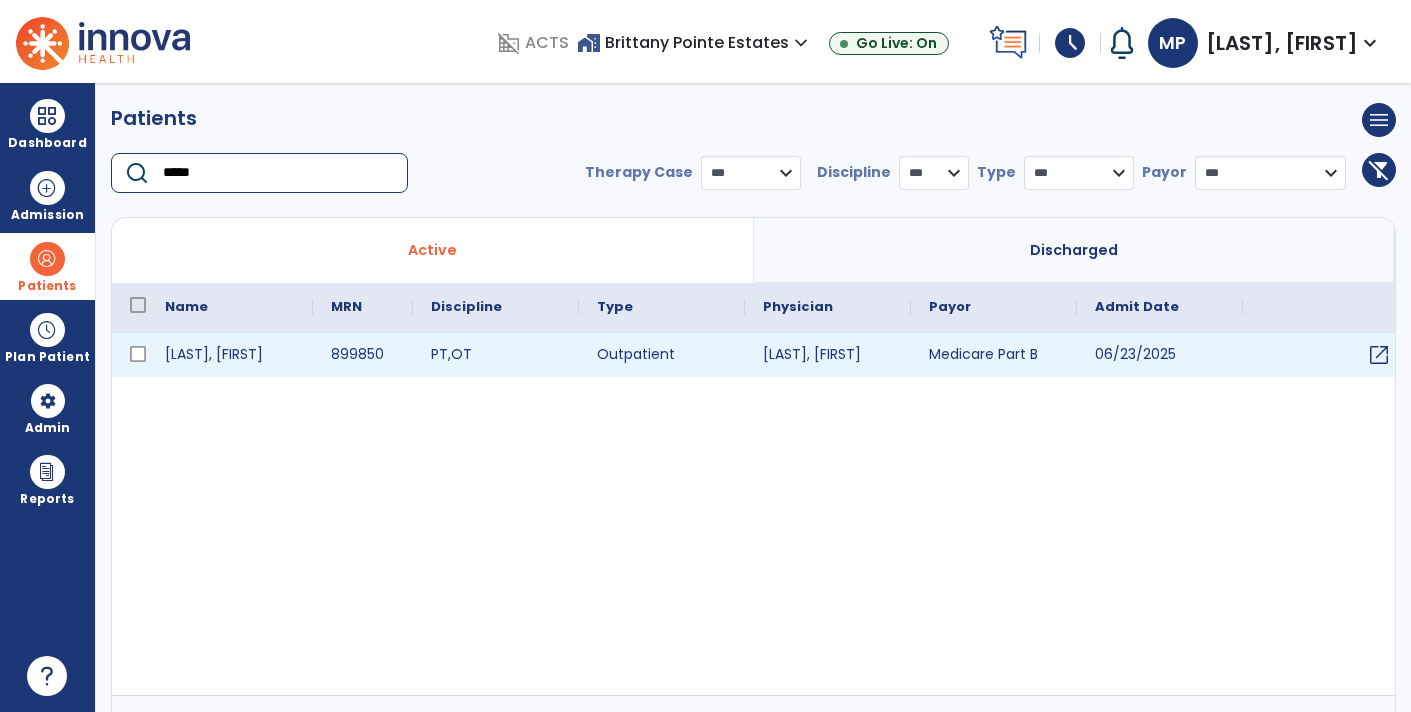 type on "*****" 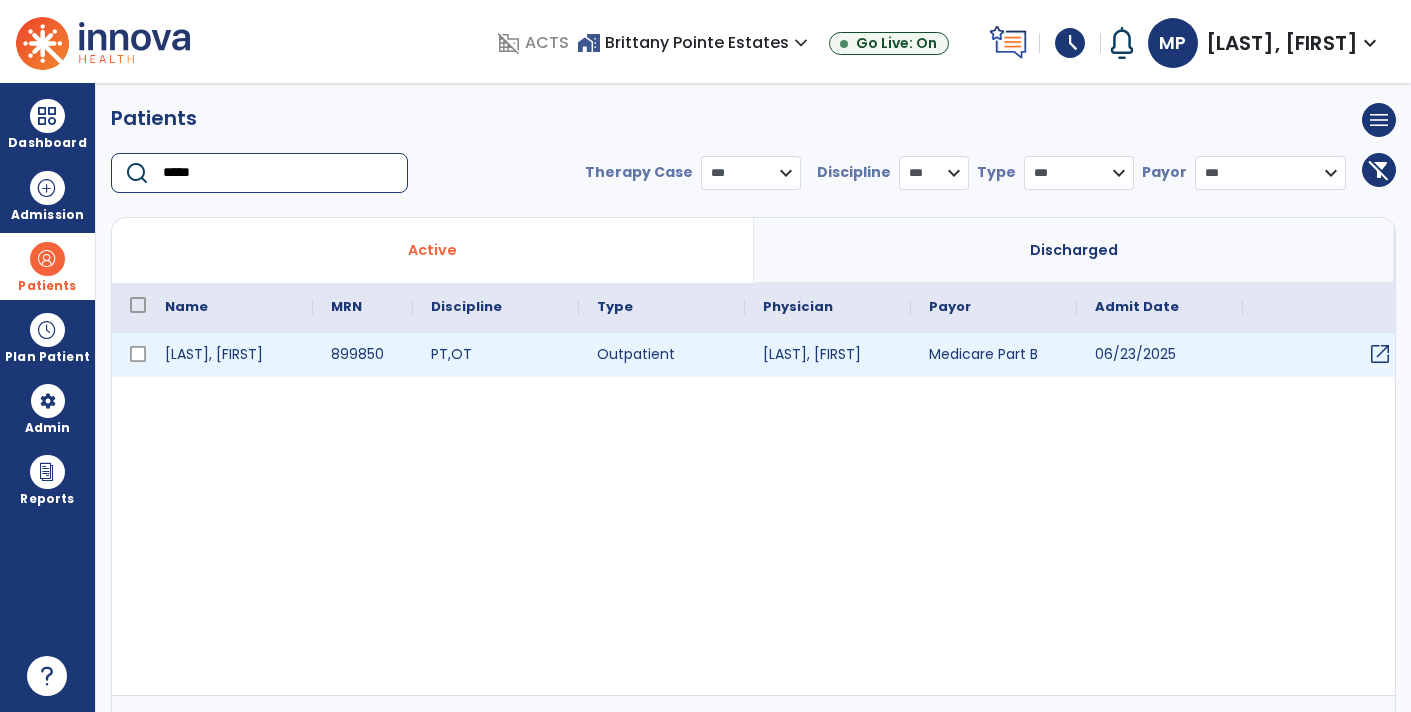 click on "open_in_new" at bounding box center [1380, 354] 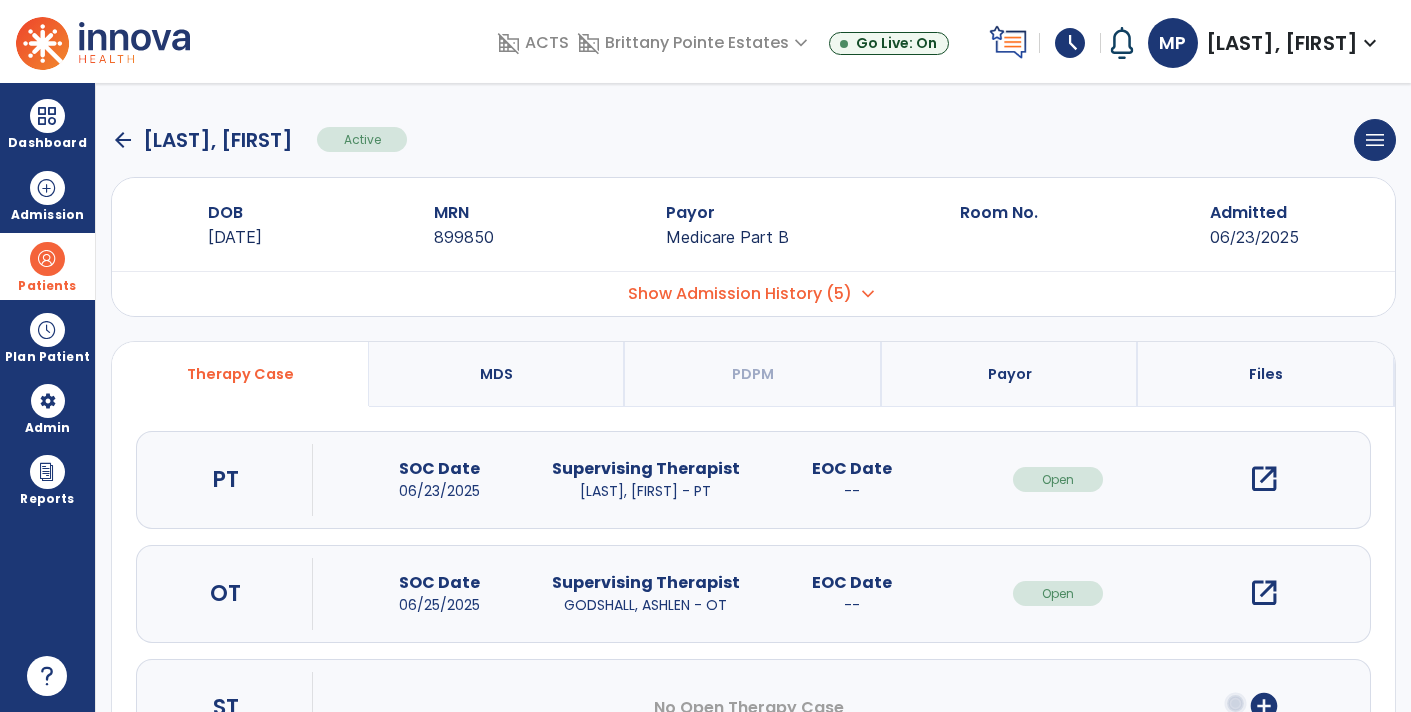 click on "open_in_new" at bounding box center [1264, 479] 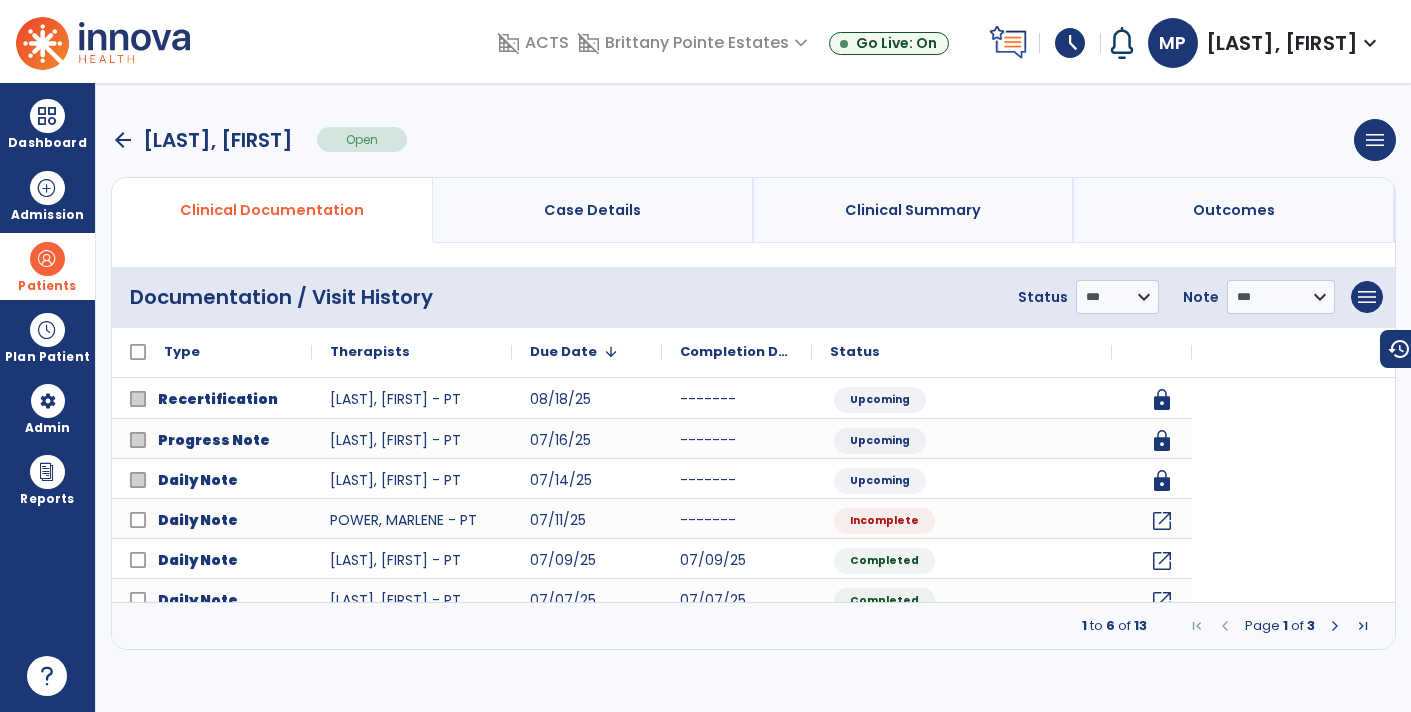 scroll, scrollTop: 0, scrollLeft: 0, axis: both 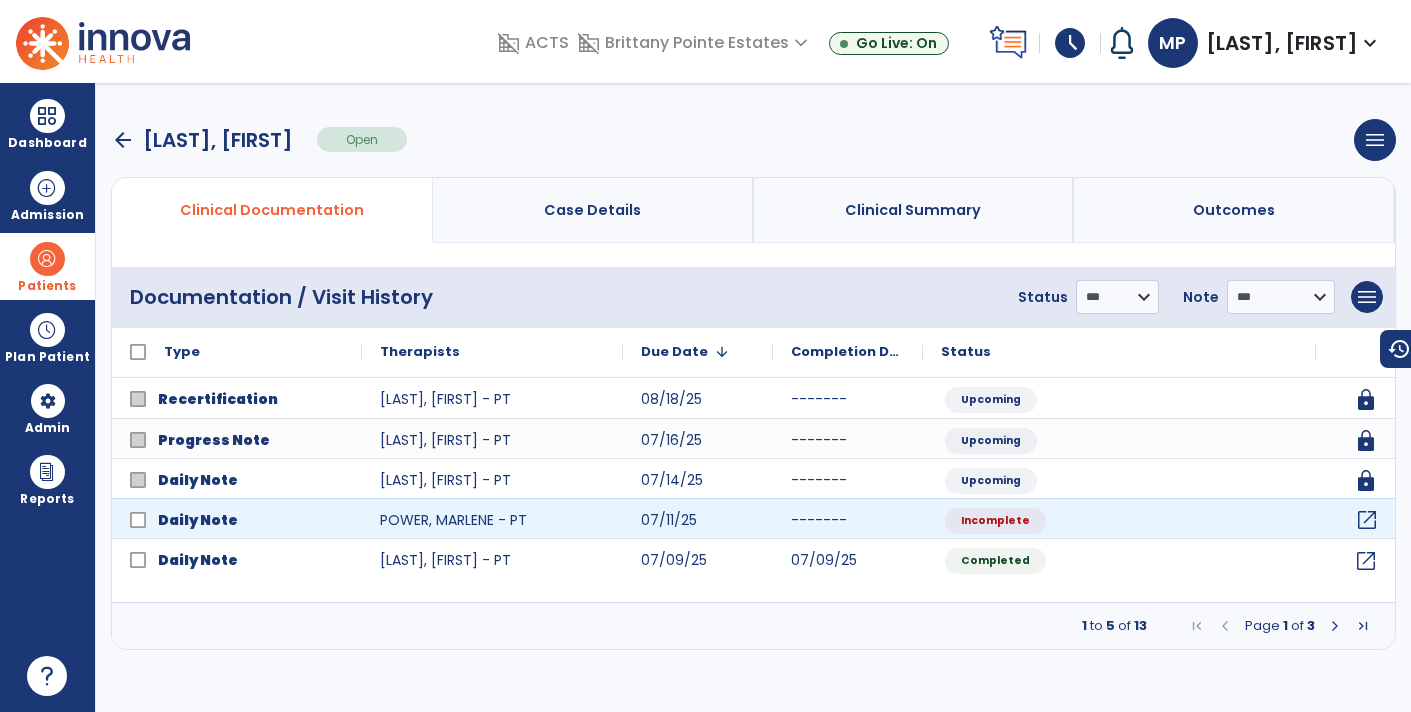 click on "open_in_new" 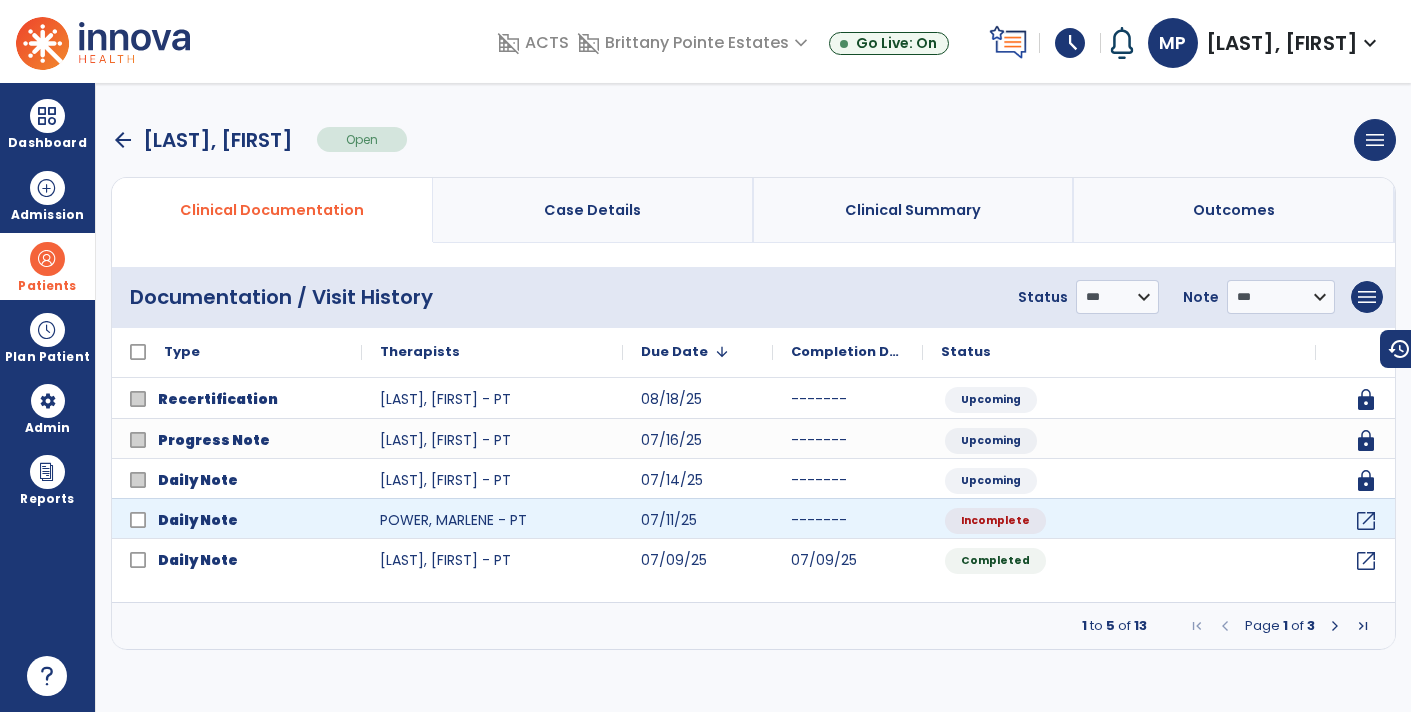 select on "*" 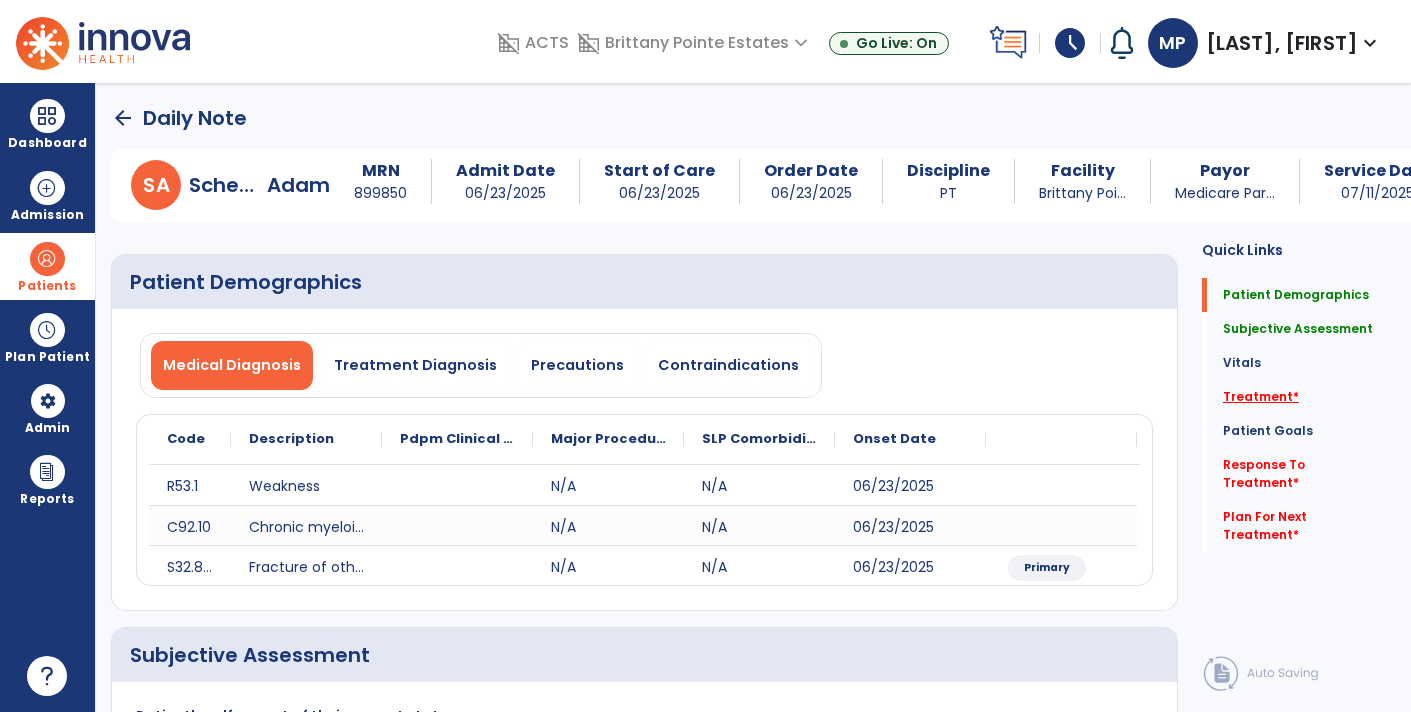 click on "Treatment   *" 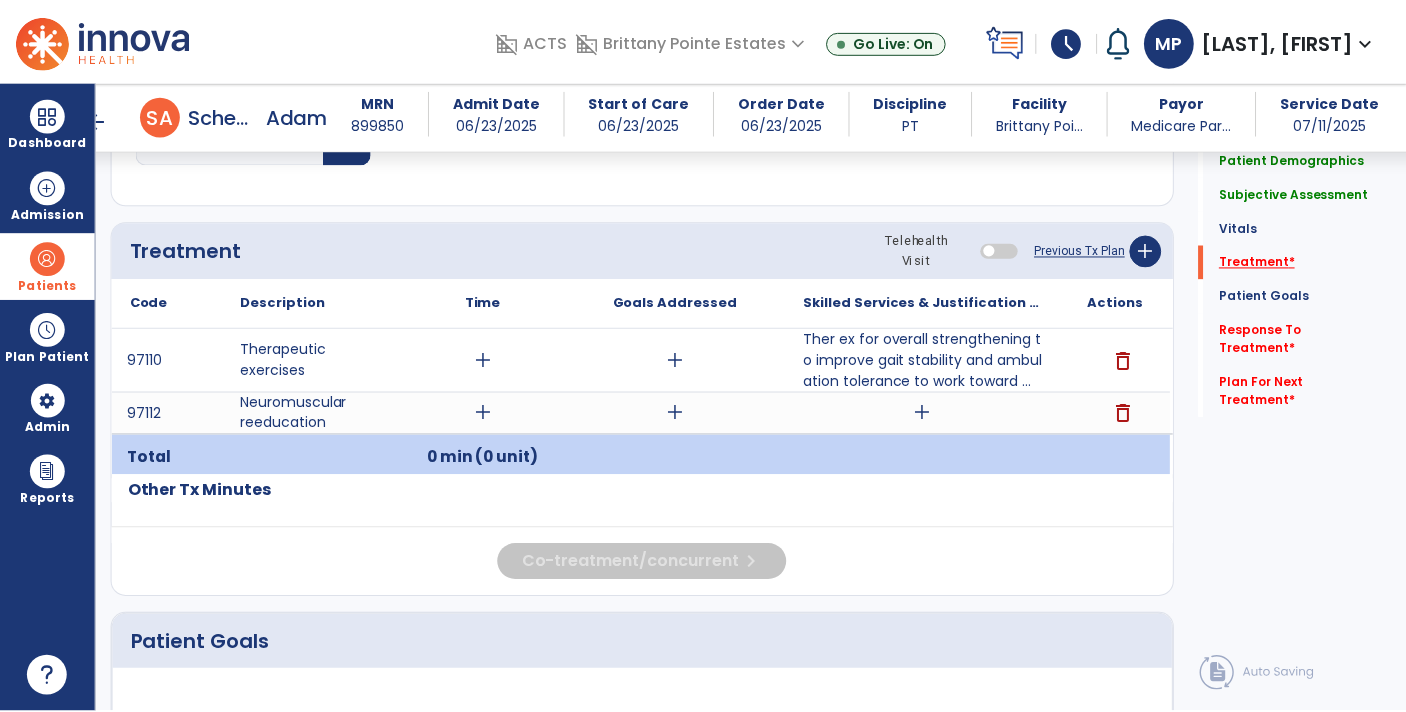 scroll, scrollTop: 1133, scrollLeft: 0, axis: vertical 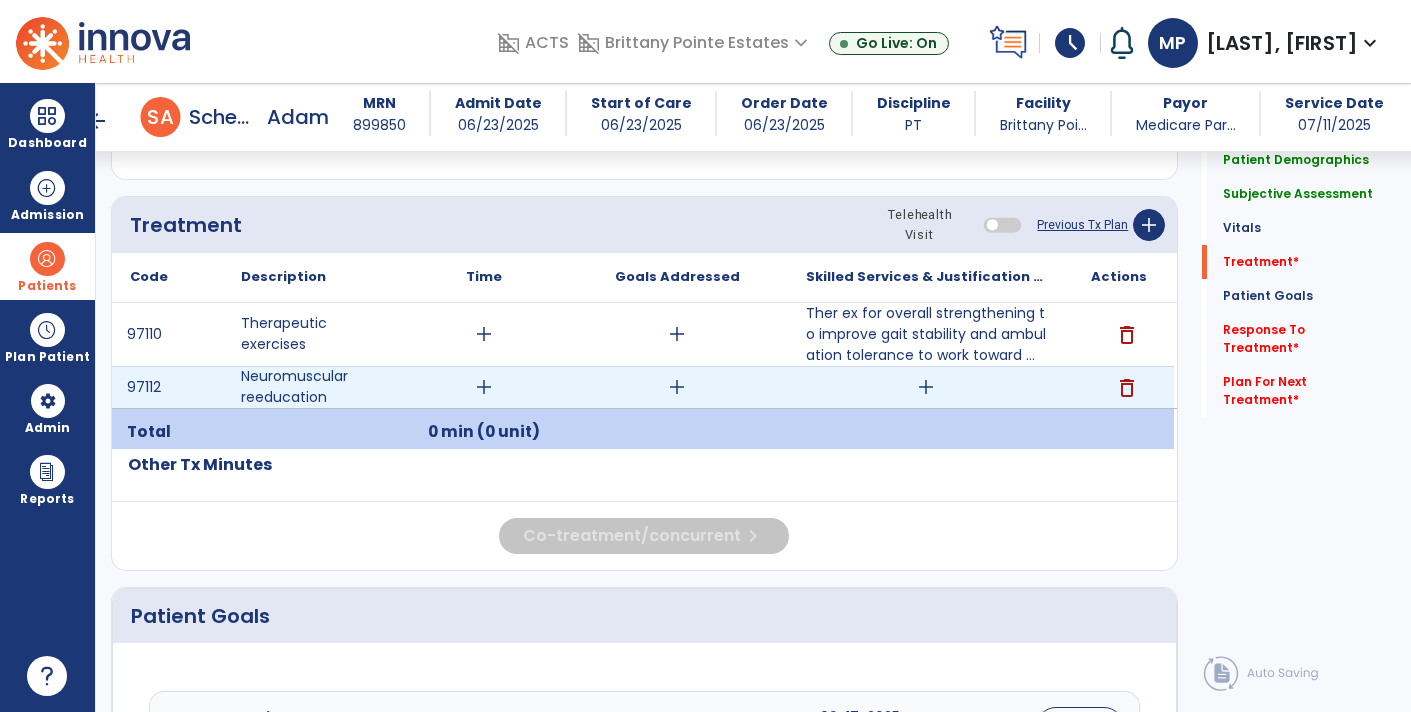 click on "add" at bounding box center [926, 387] 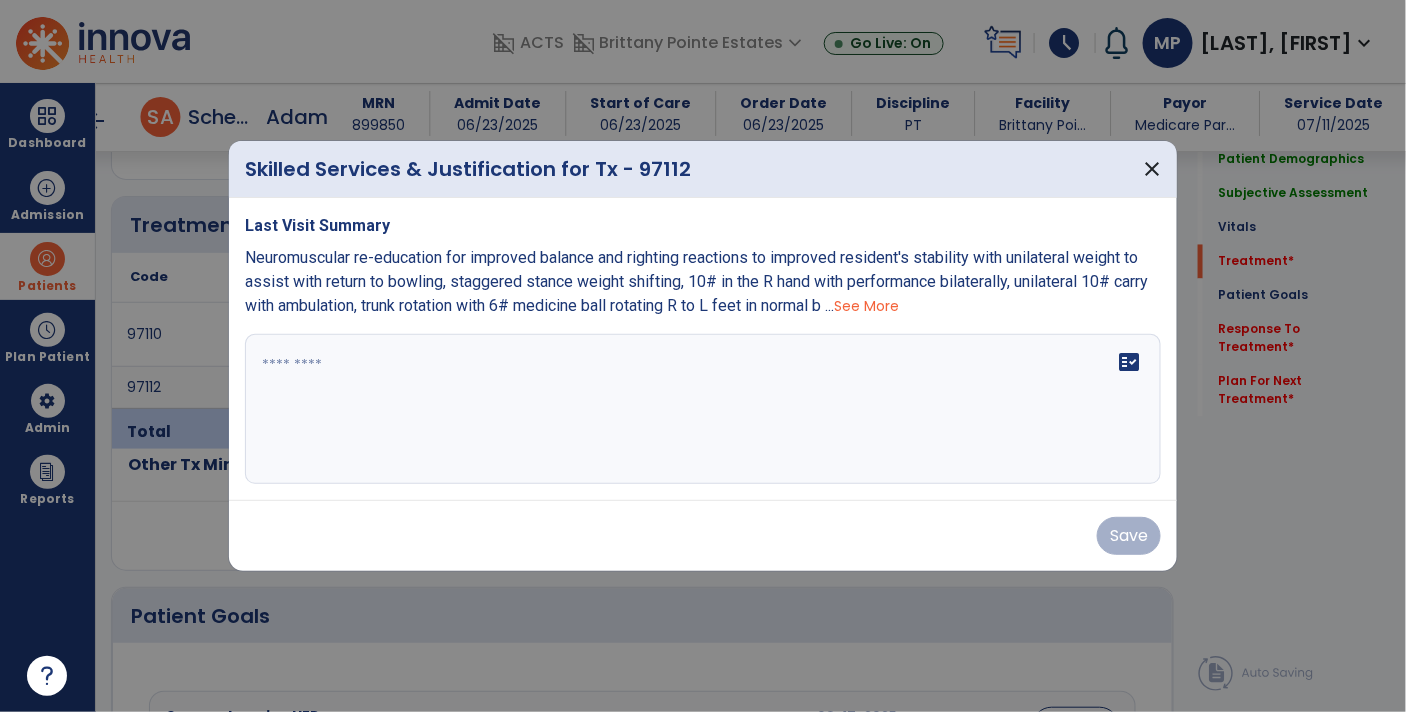 scroll, scrollTop: 1133, scrollLeft: 0, axis: vertical 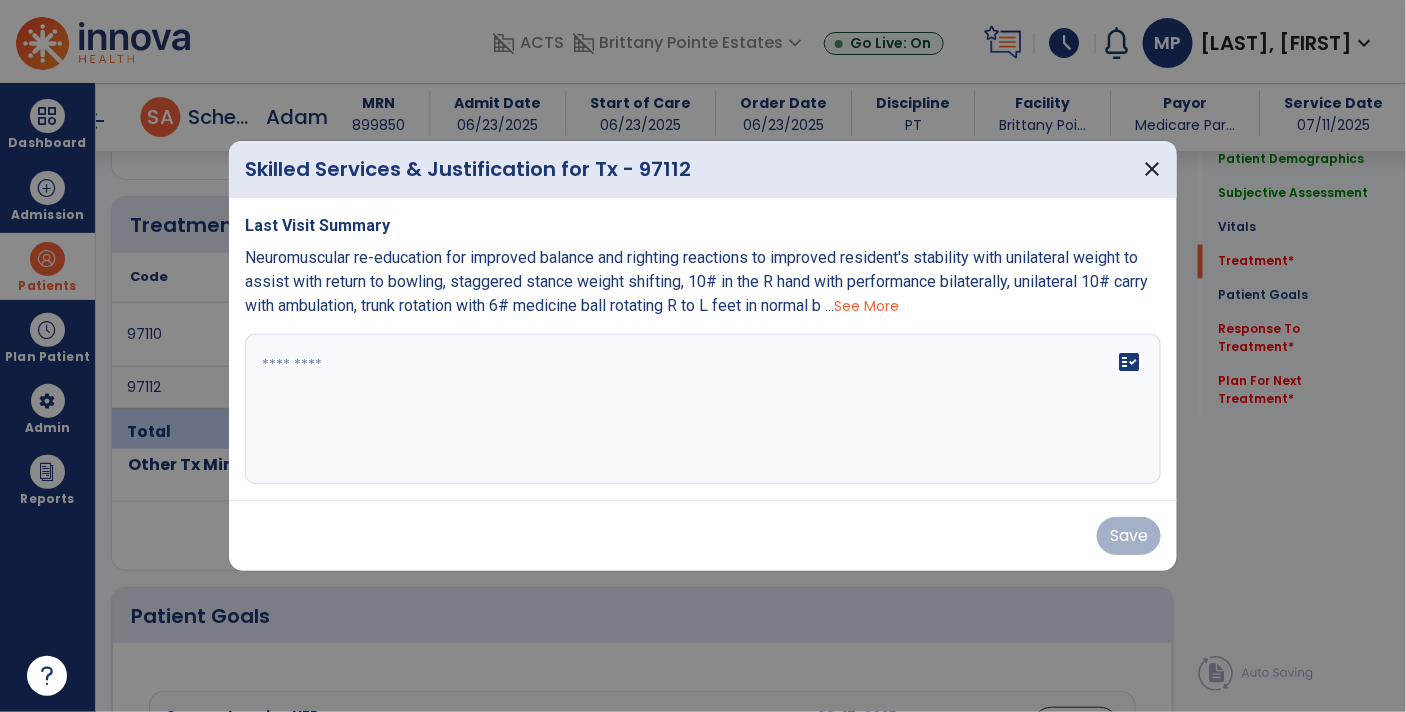 click on "See More" at bounding box center [866, 306] 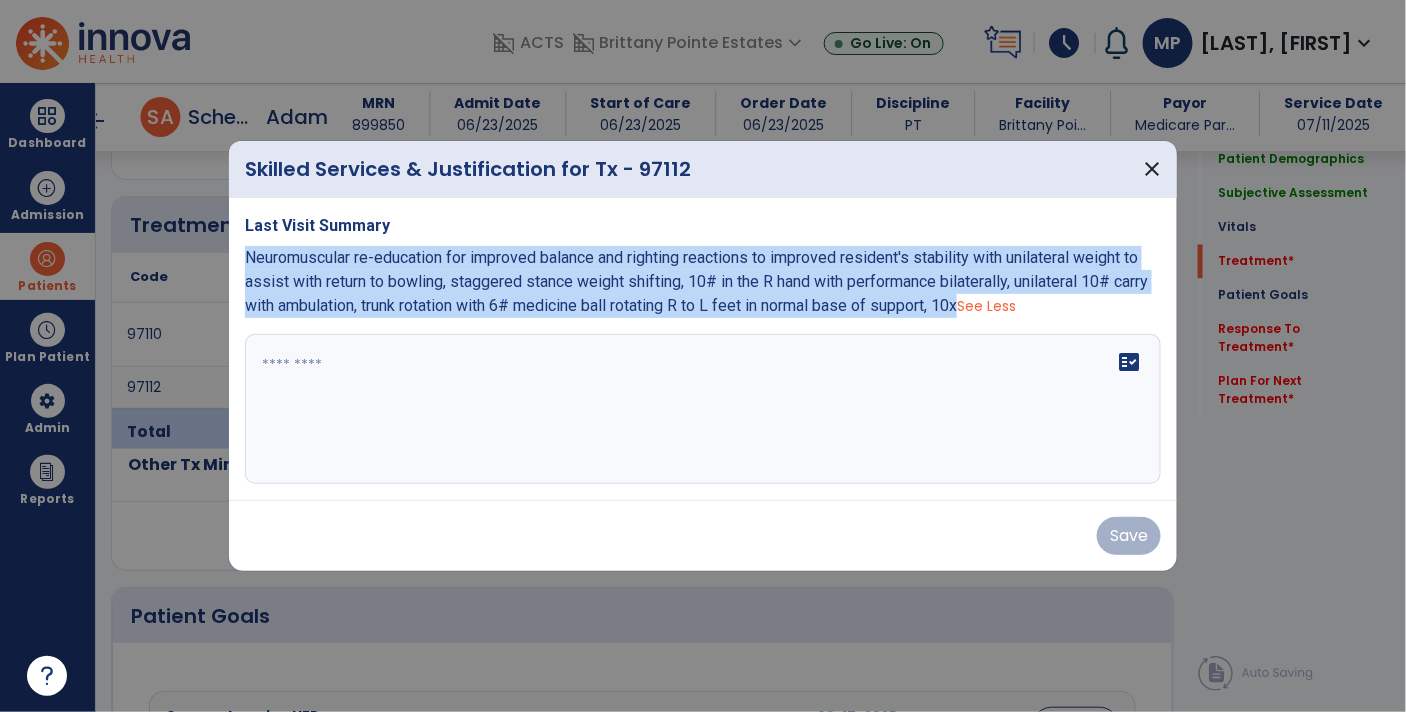 drag, startPoint x: 974, startPoint y: 309, endPoint x: 233, endPoint y: 253, distance: 743.11304 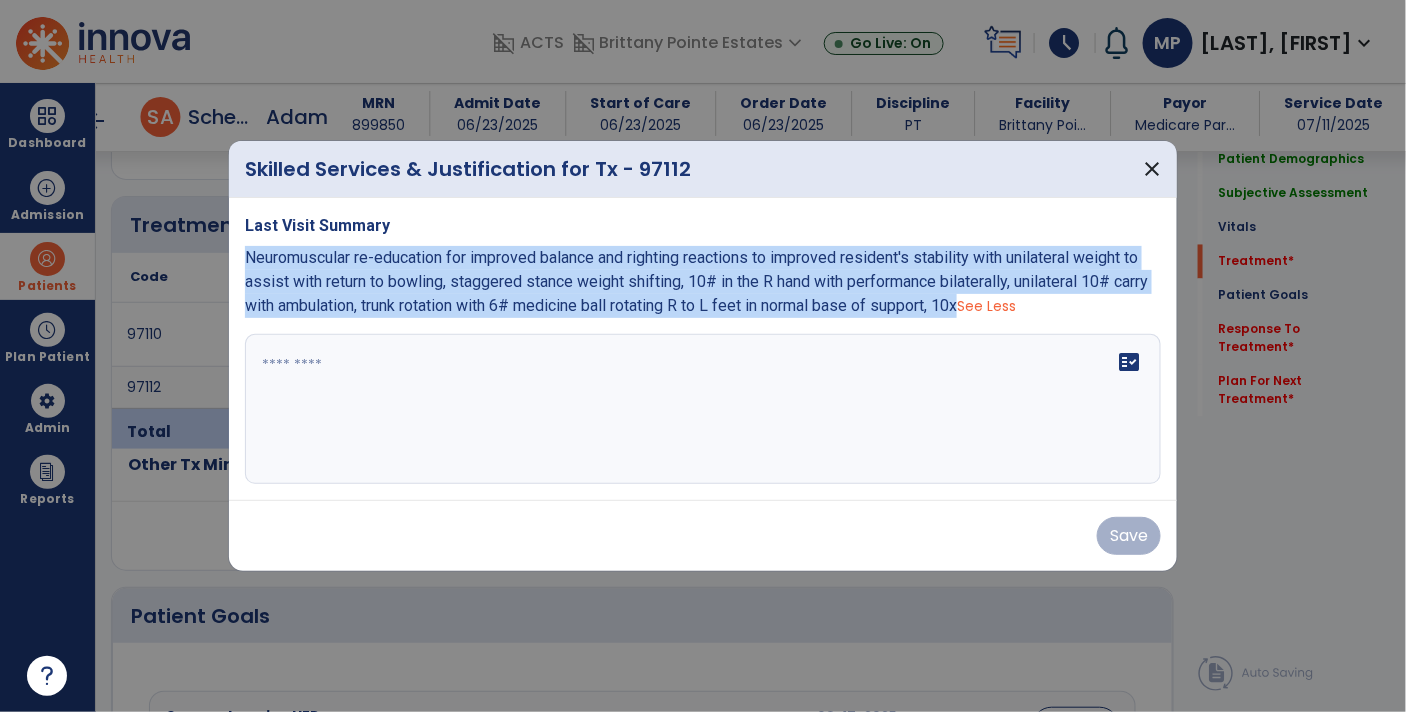 click on "Last Visit Summary Neuromuscular re-education for improved balance and righting reactions to improved resident's stability with unilateral weight to assist with return to bowling, staggered stance weight shifting, 10# in the R hand with performance bilaterally, unilateral 10# carry with ambulation, trunk rotation with 6# medicine ball rotating R to L feet in normal base of support, 10x  See Less   fact_check" at bounding box center [703, 349] 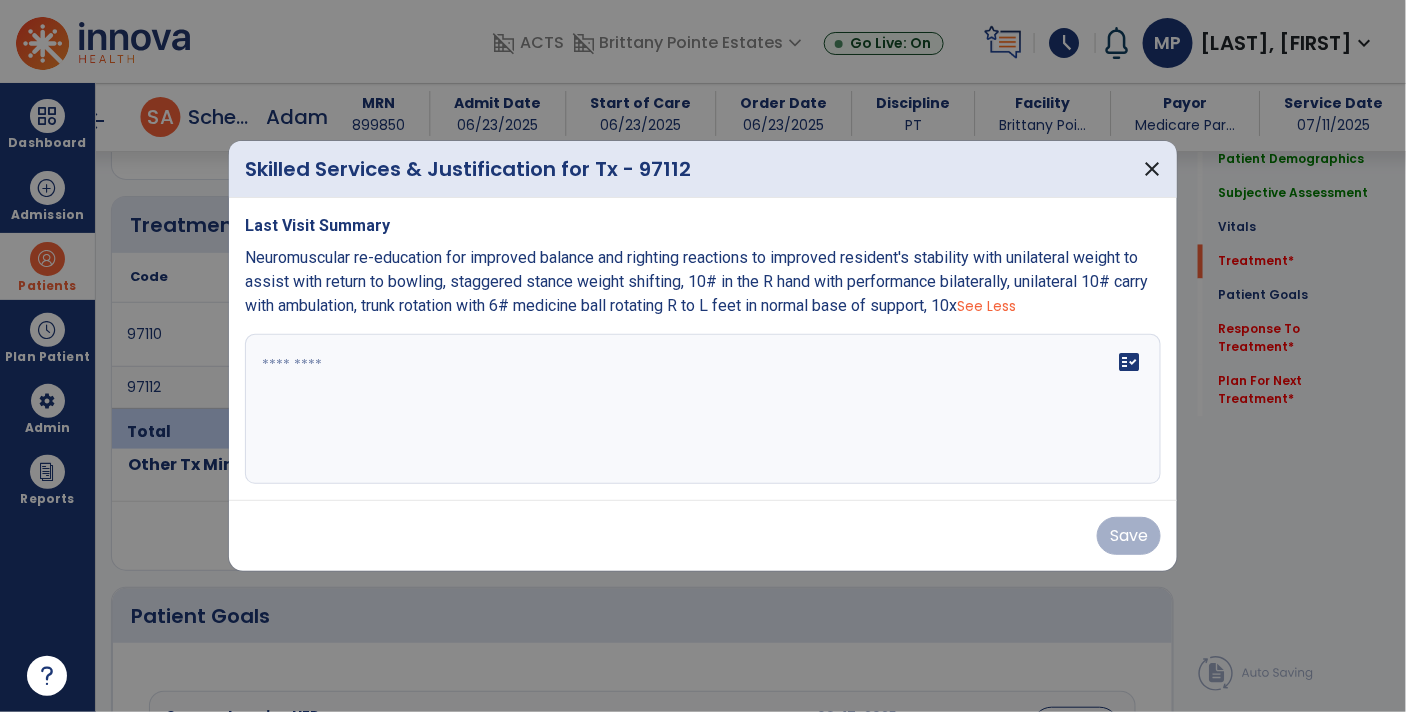 click at bounding box center [703, 409] 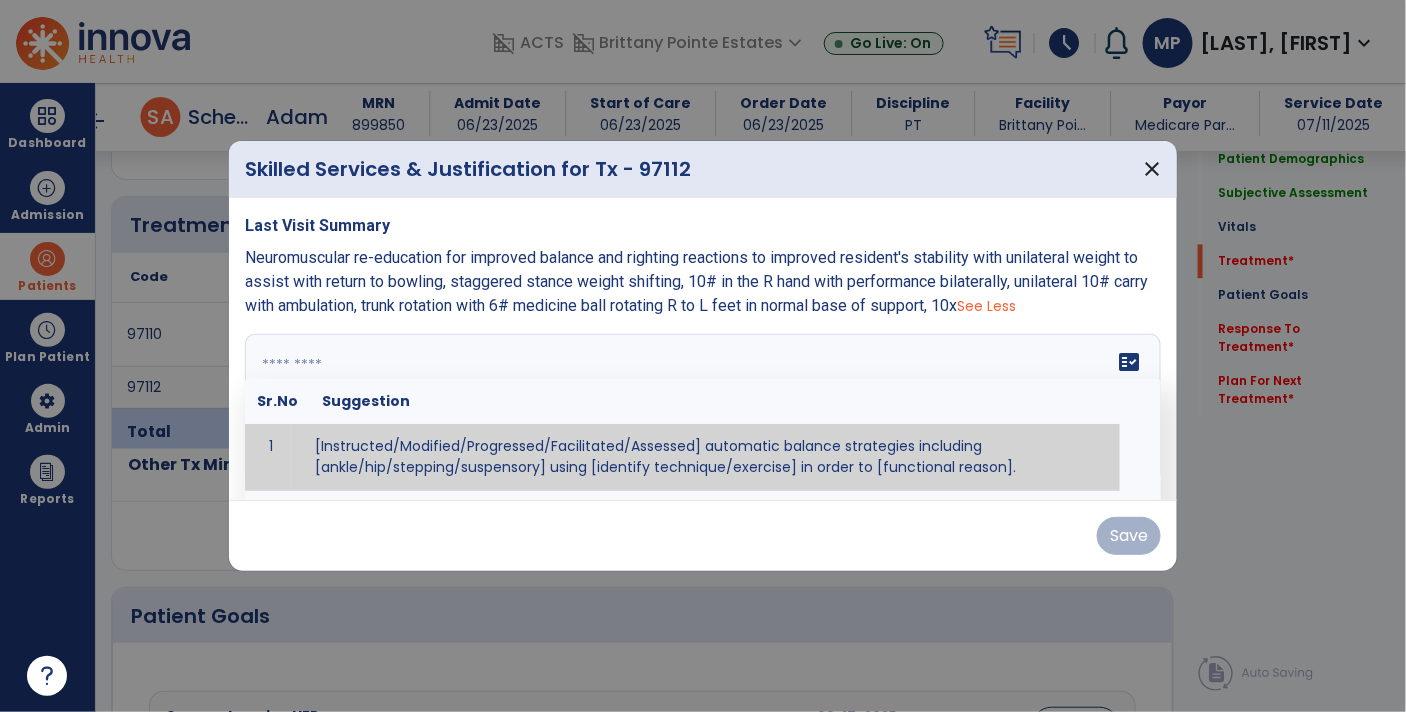 paste on "**********" 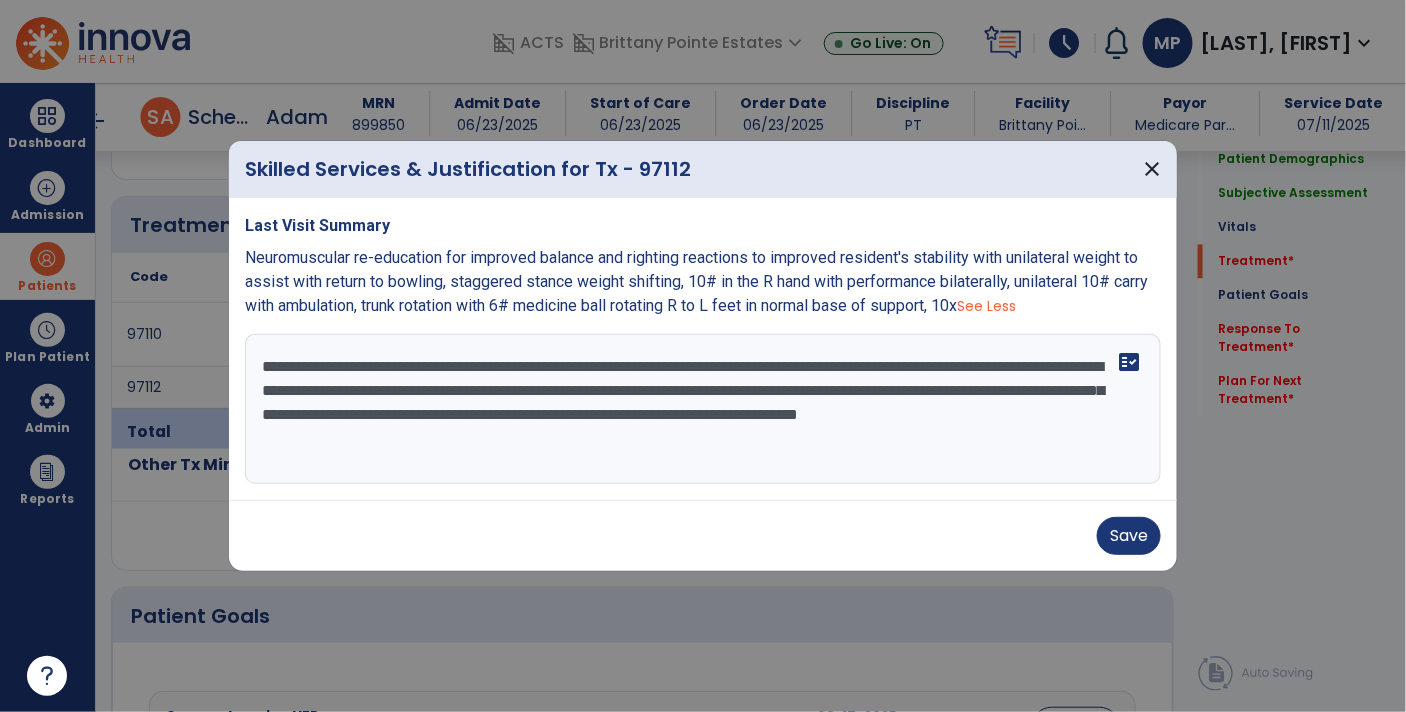 drag, startPoint x: 457, startPoint y: 388, endPoint x: 685, endPoint y: 399, distance: 228.2652 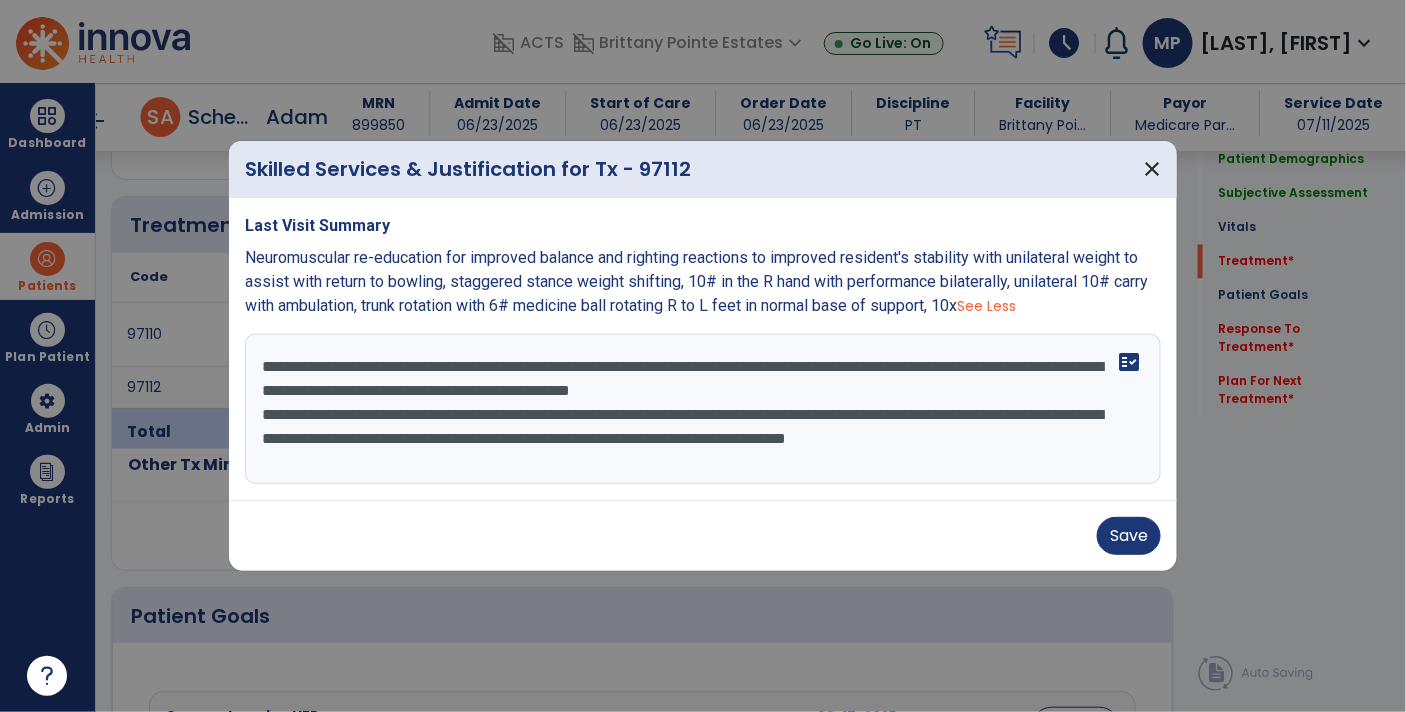drag, startPoint x: 653, startPoint y: 416, endPoint x: 694, endPoint y: 457, distance: 57.982758 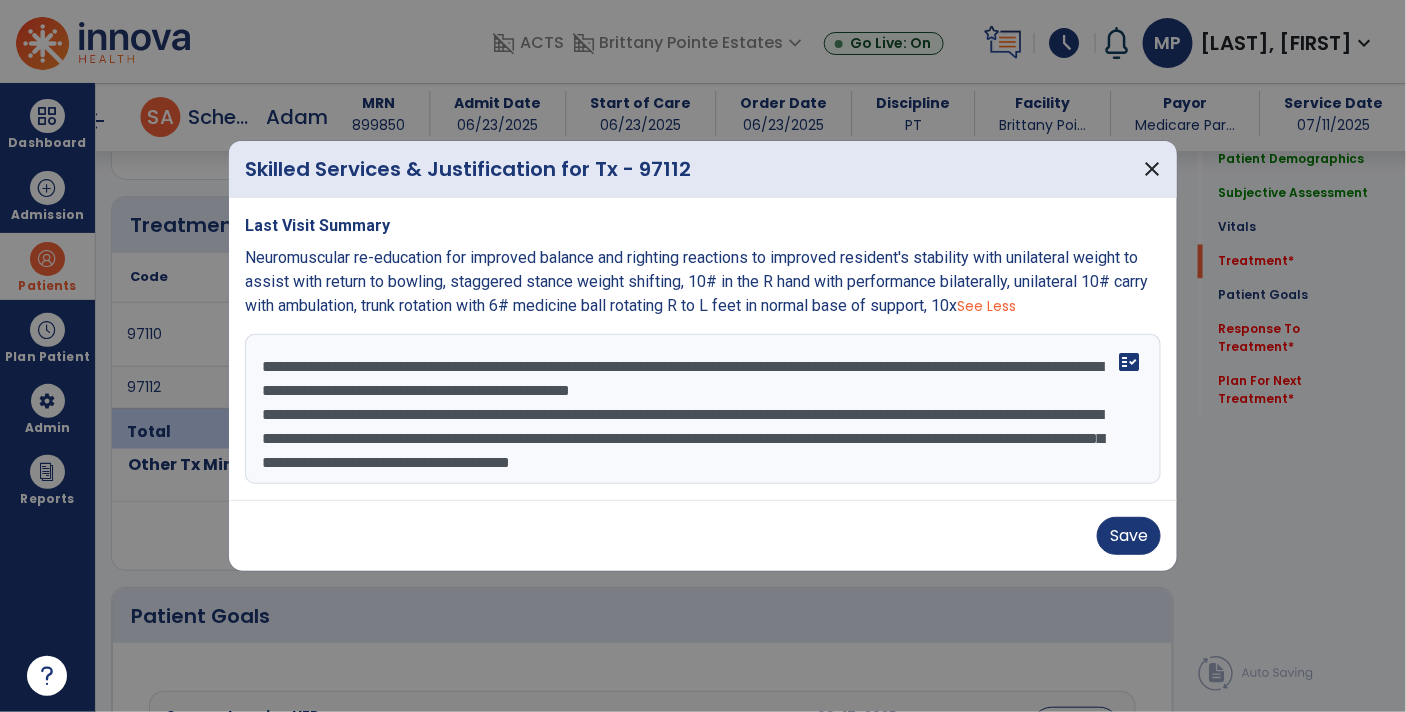 click on "**********" at bounding box center (703, 409) 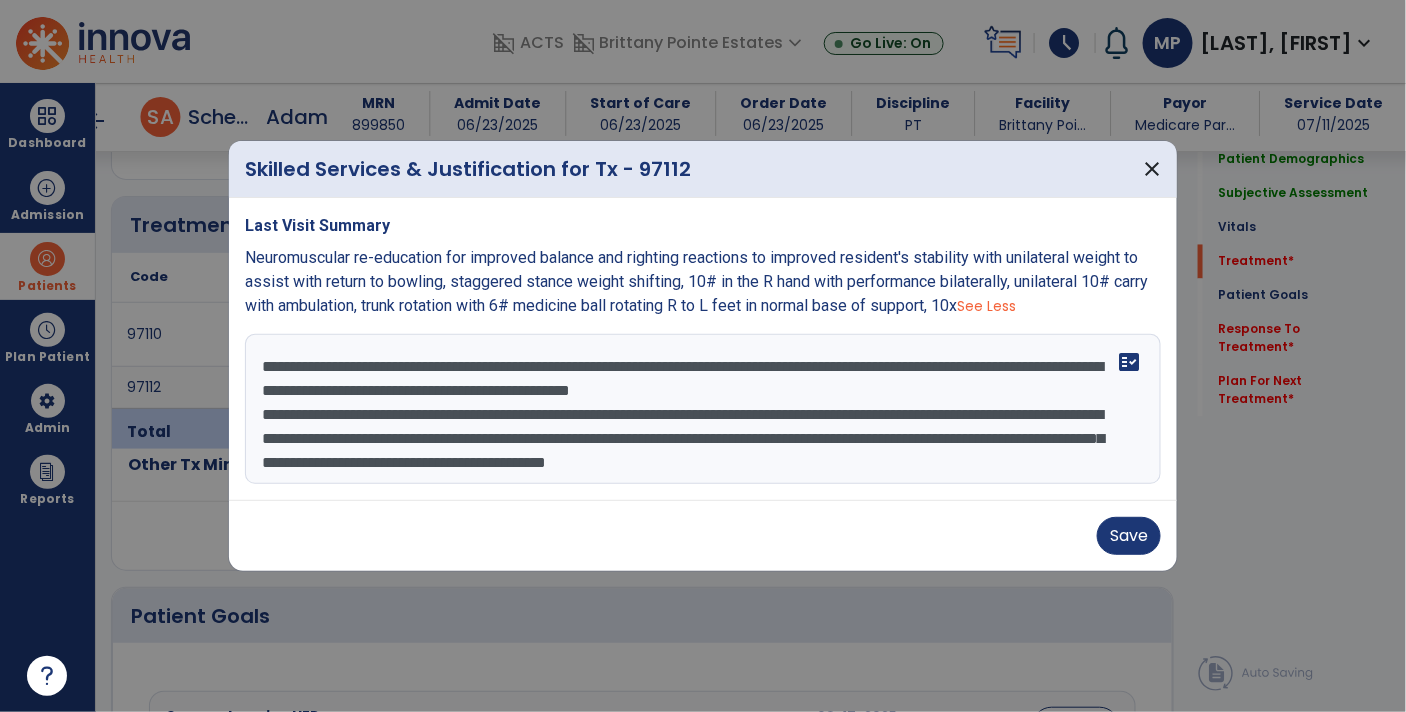 click on "**********" at bounding box center (703, 409) 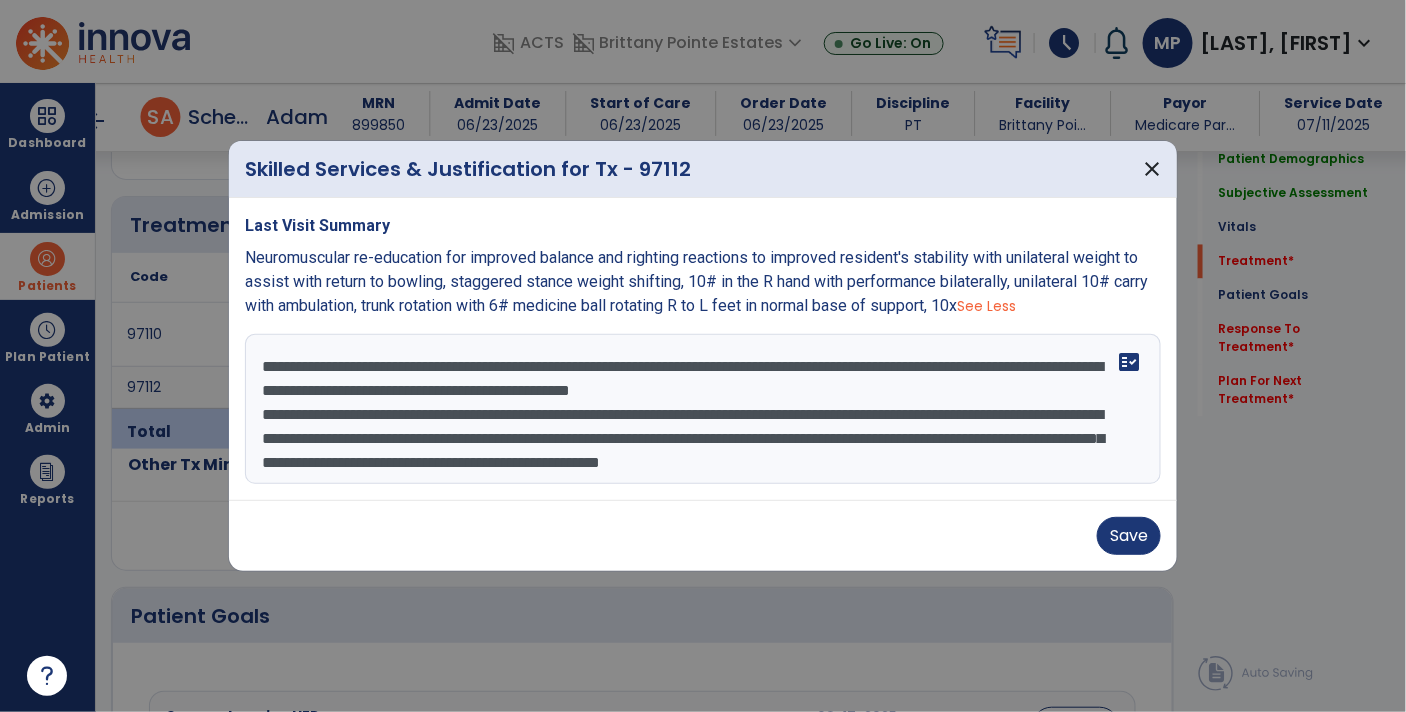 click on "**********" at bounding box center (703, 409) 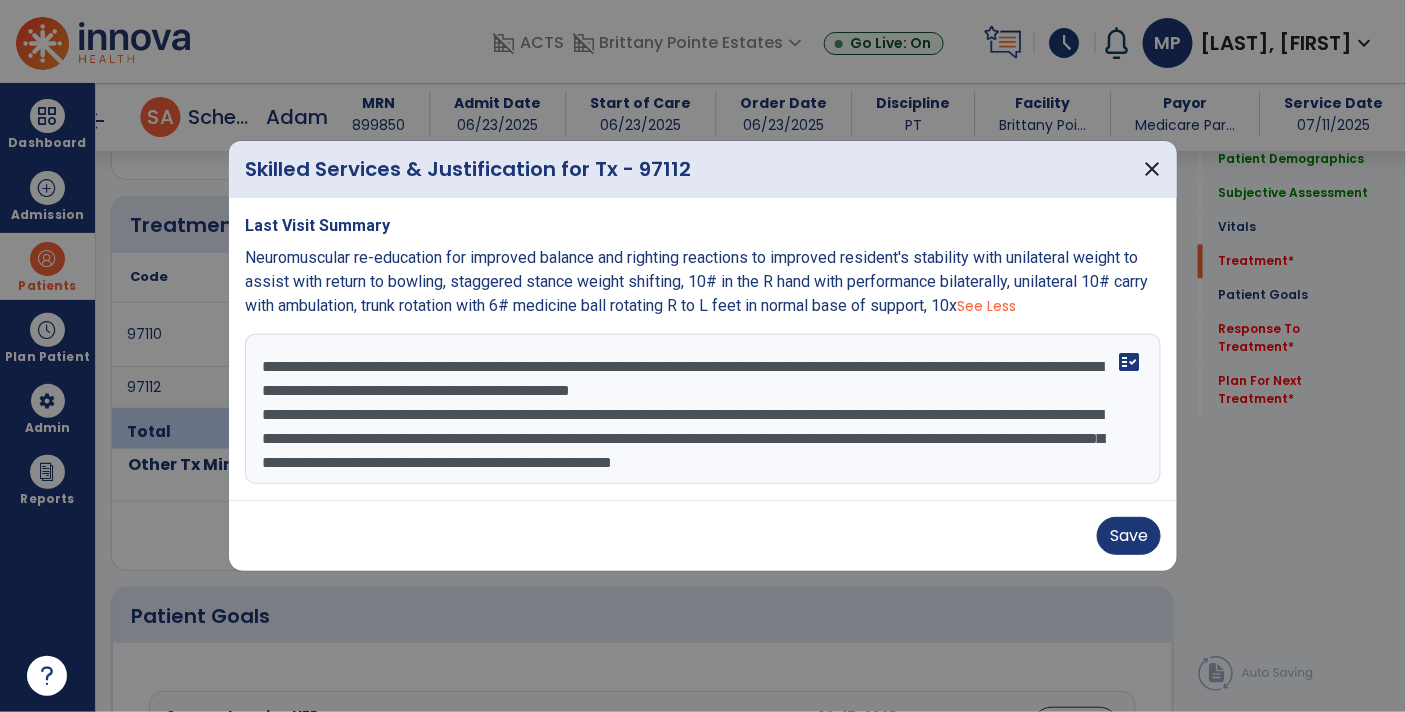 scroll, scrollTop: 14, scrollLeft: 0, axis: vertical 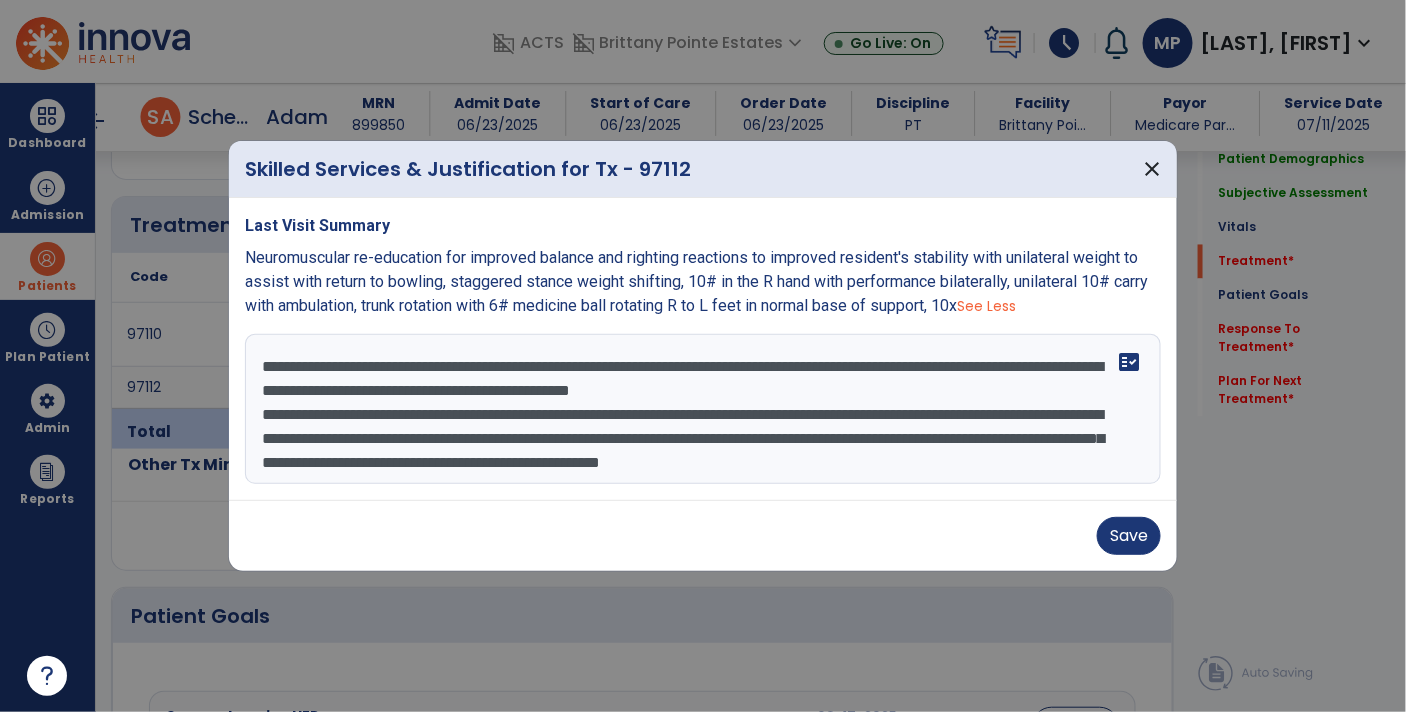 click on "**********" at bounding box center (703, 409) 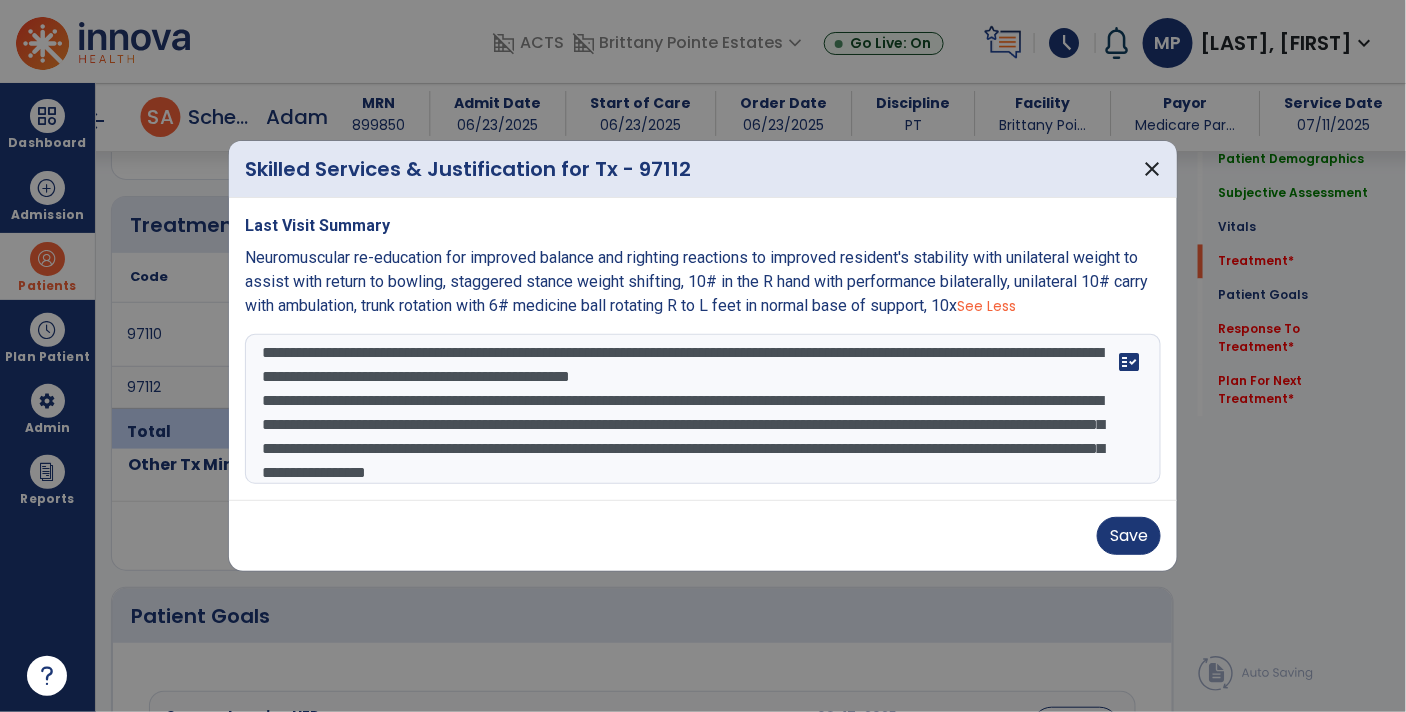 scroll, scrollTop: 38, scrollLeft: 0, axis: vertical 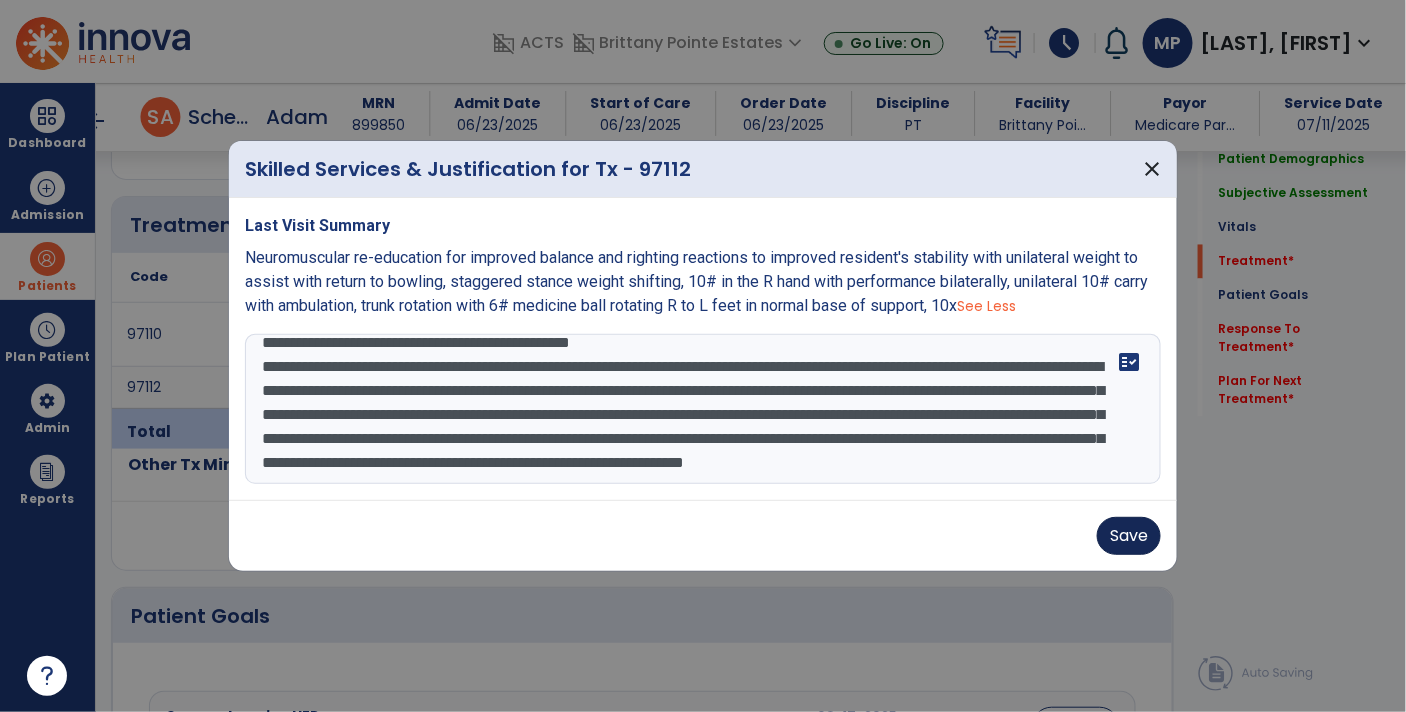 type on "**********" 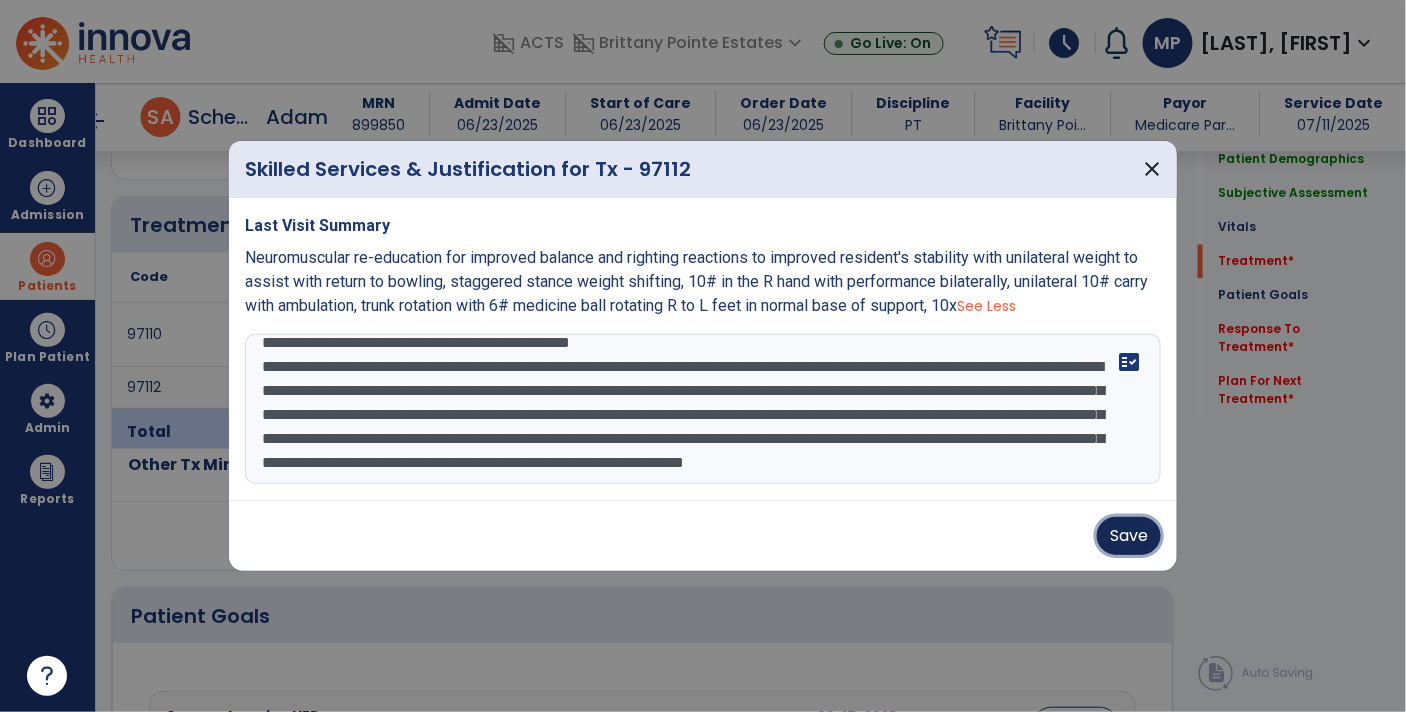 click on "Save" at bounding box center [1129, 536] 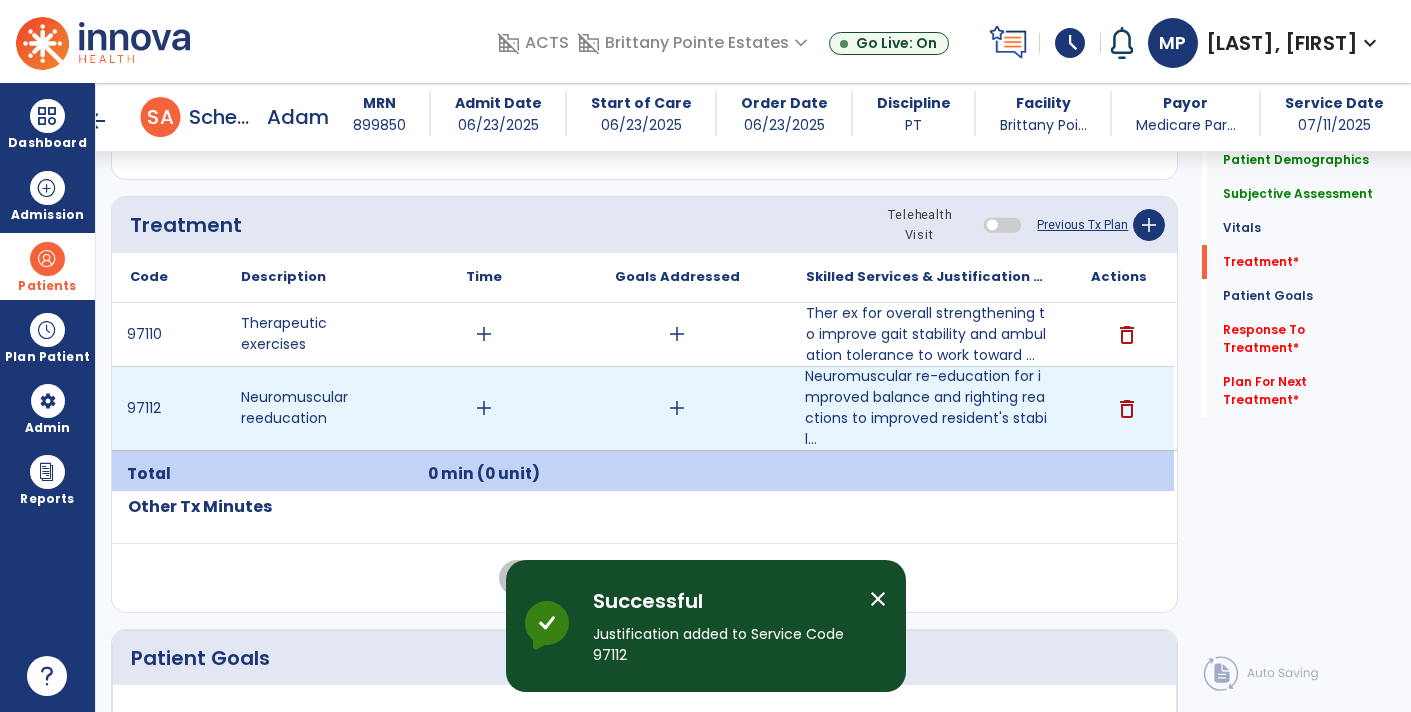 click on "add" at bounding box center (484, 408) 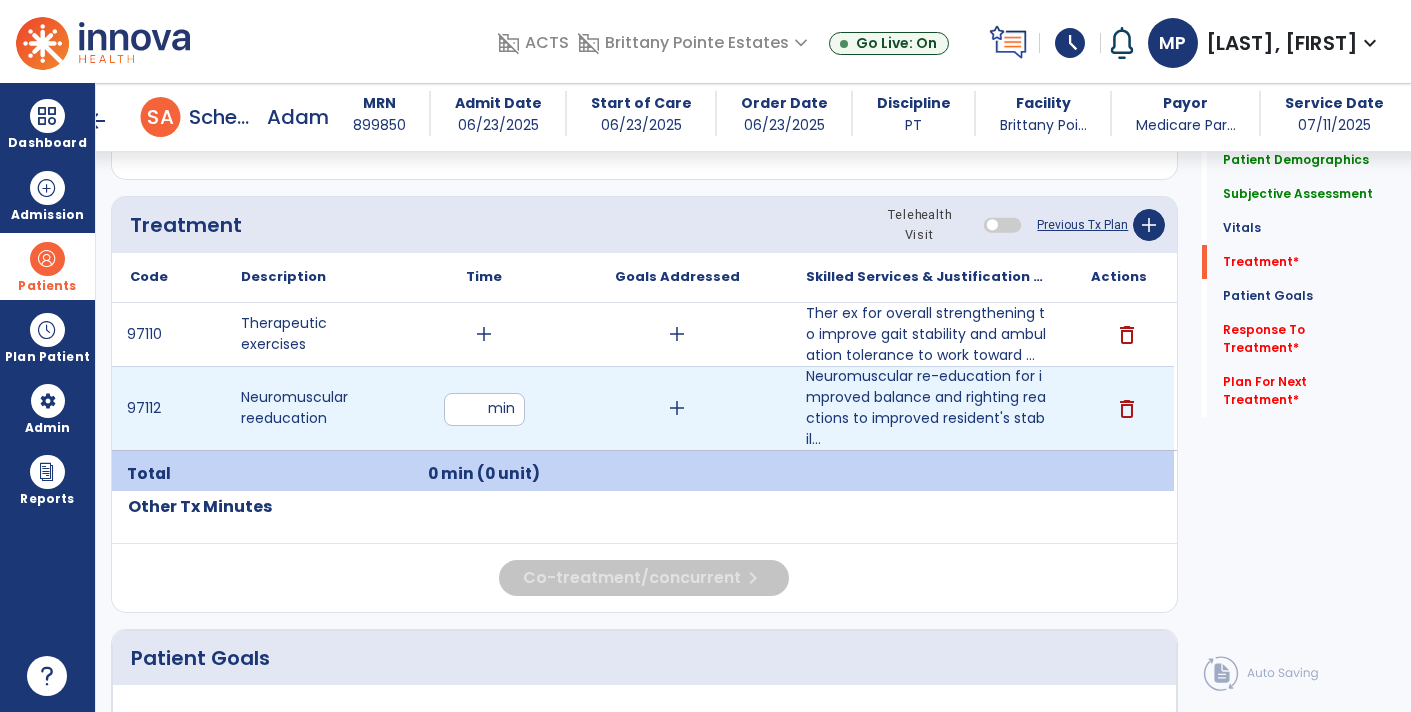 type on "**" 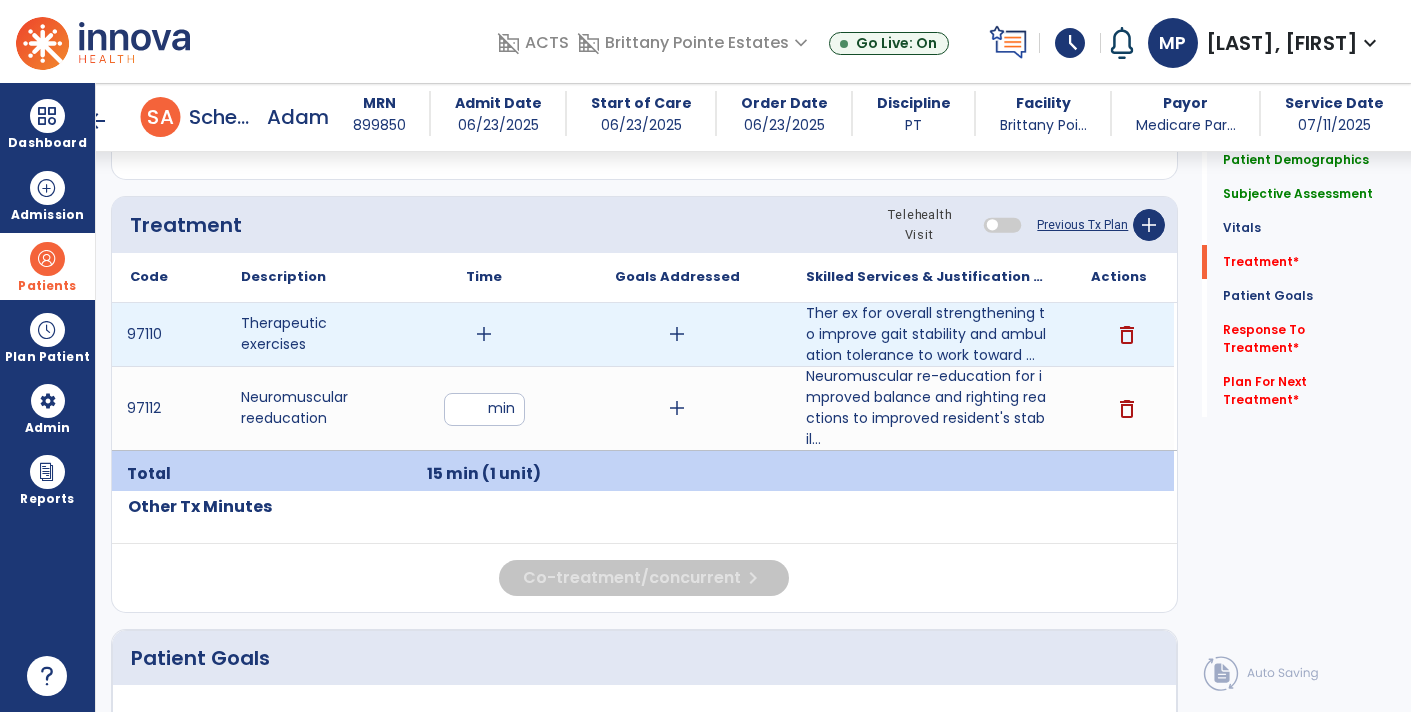 click on "add" at bounding box center (484, 334) 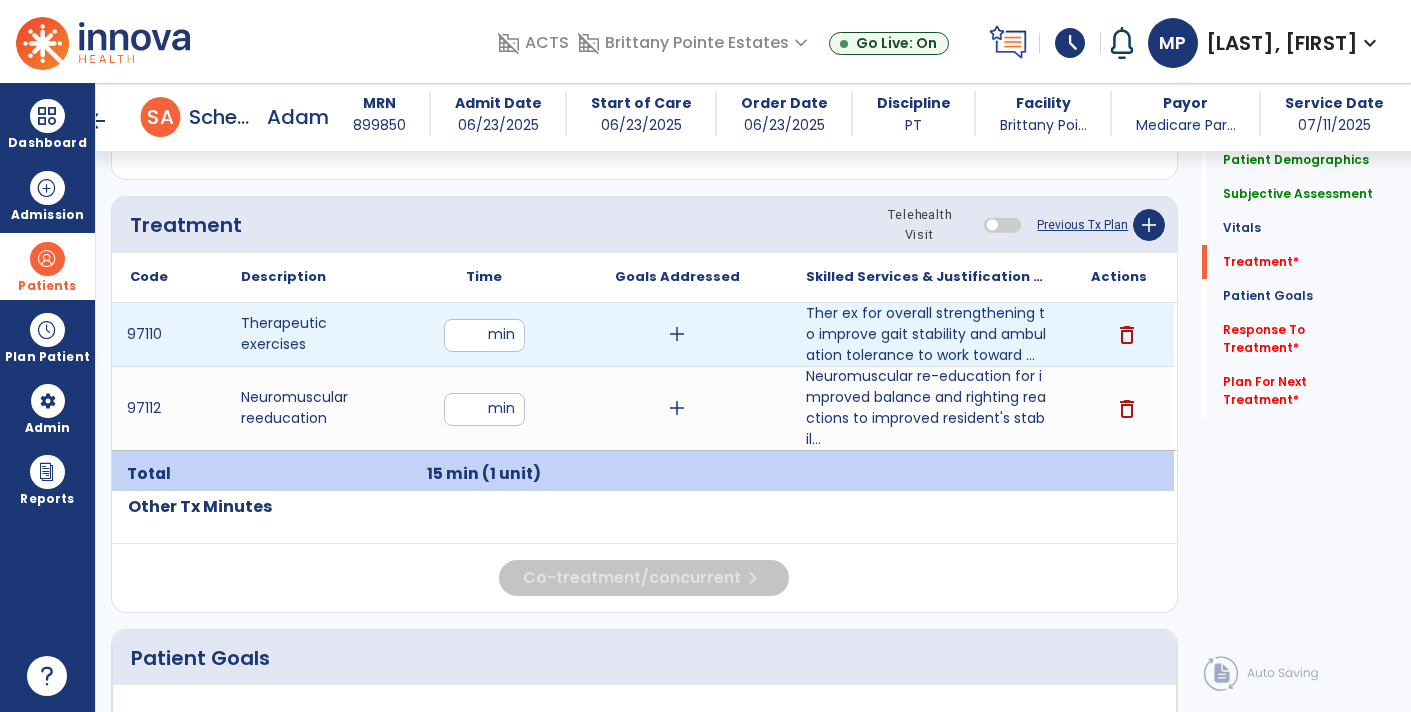 type on "**" 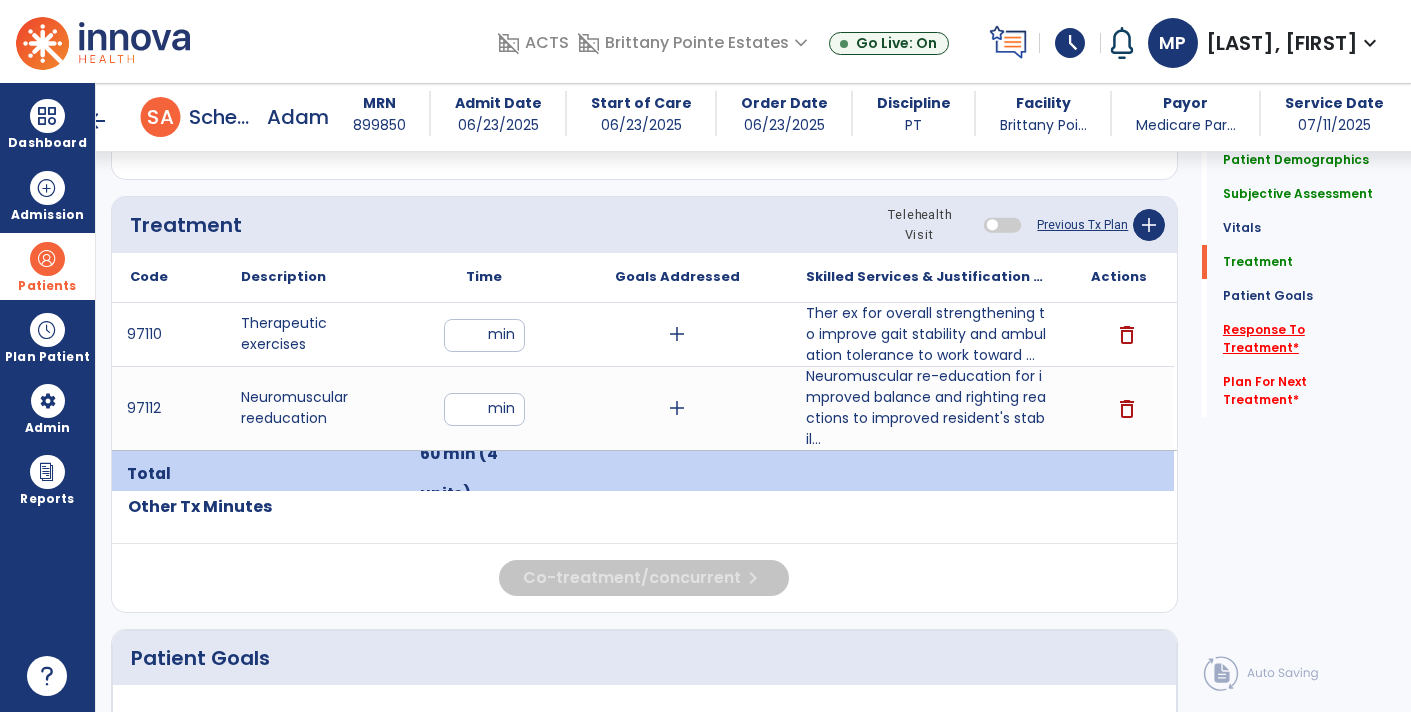 click on "Response To Treatment   *" 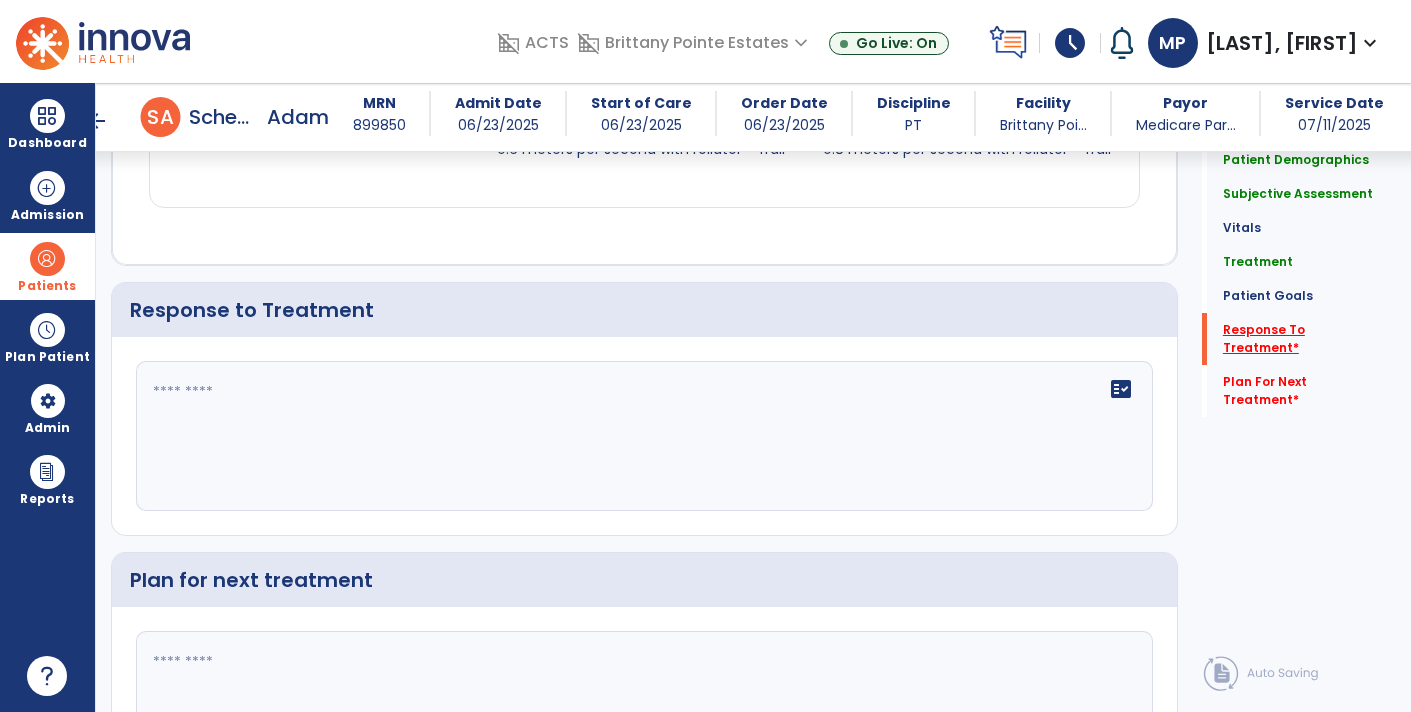 scroll, scrollTop: 3279, scrollLeft: 0, axis: vertical 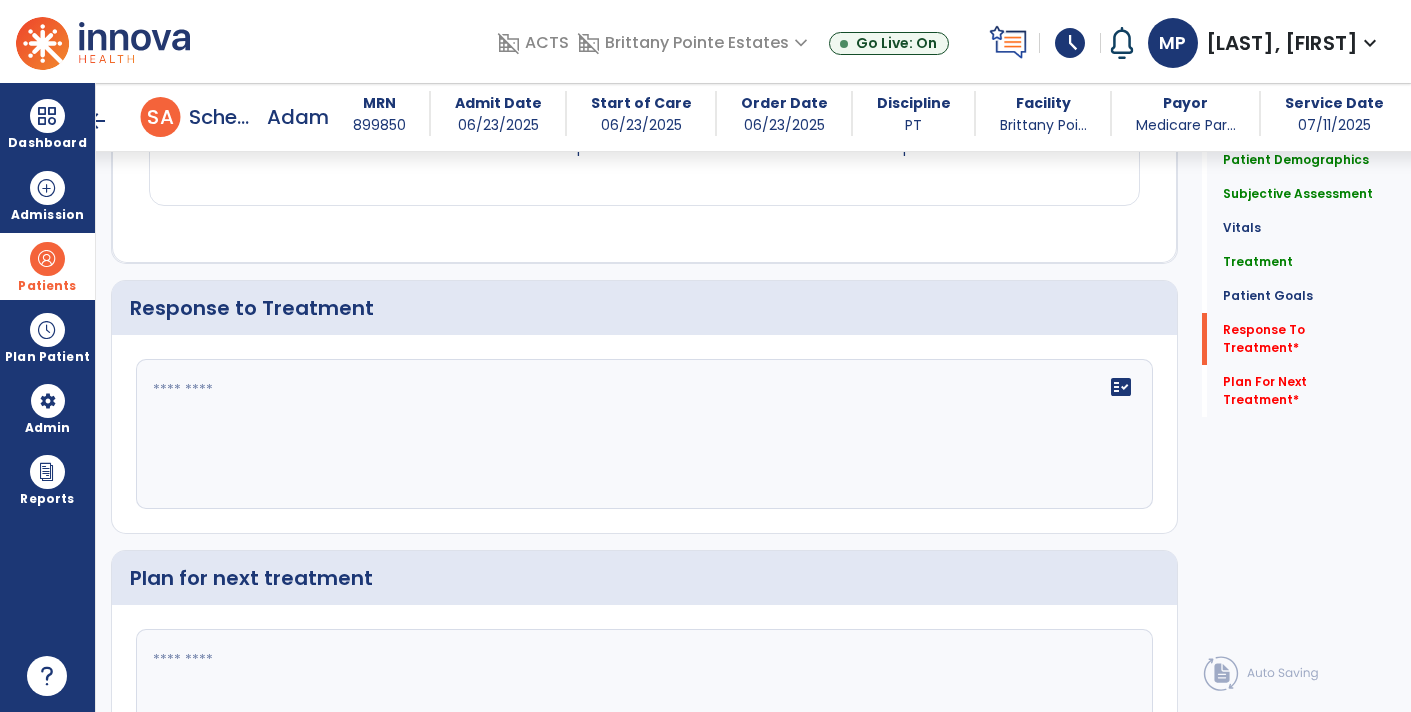 click on "fact_check" 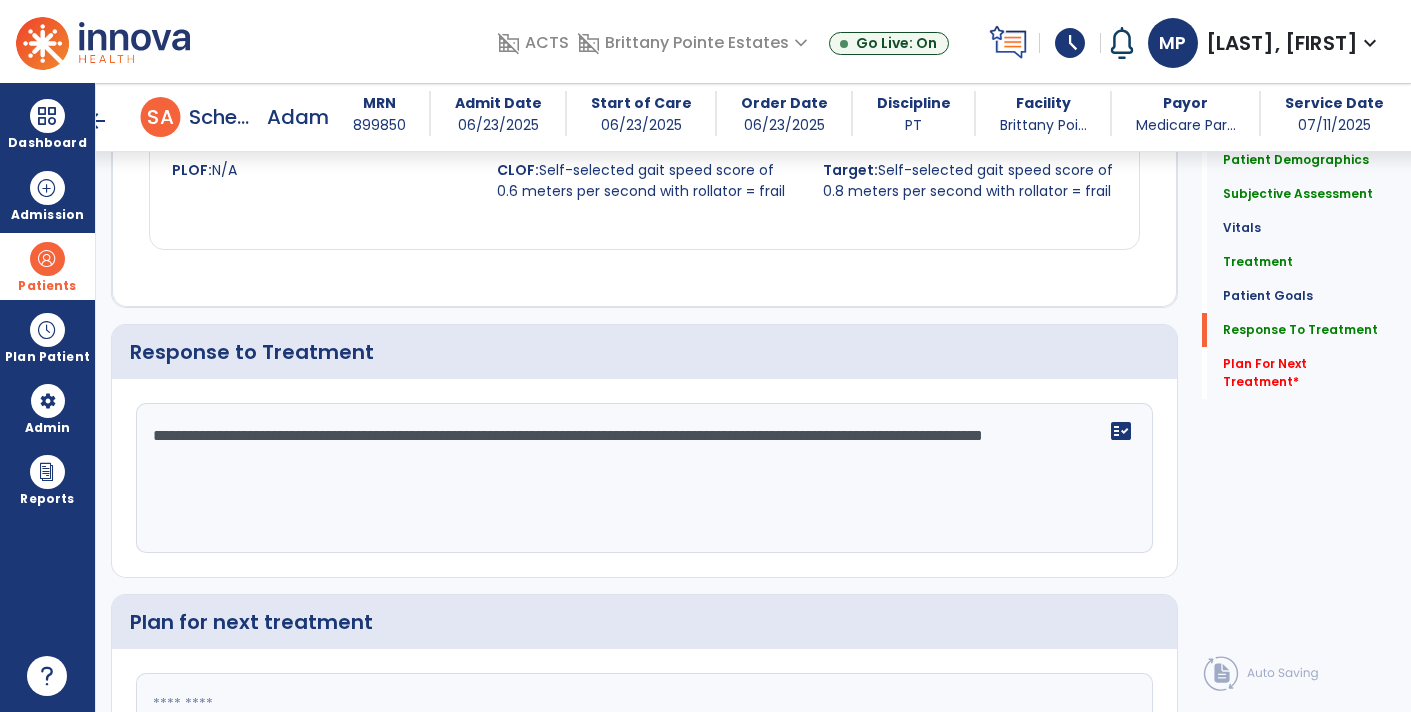 scroll, scrollTop: 3279, scrollLeft: 0, axis: vertical 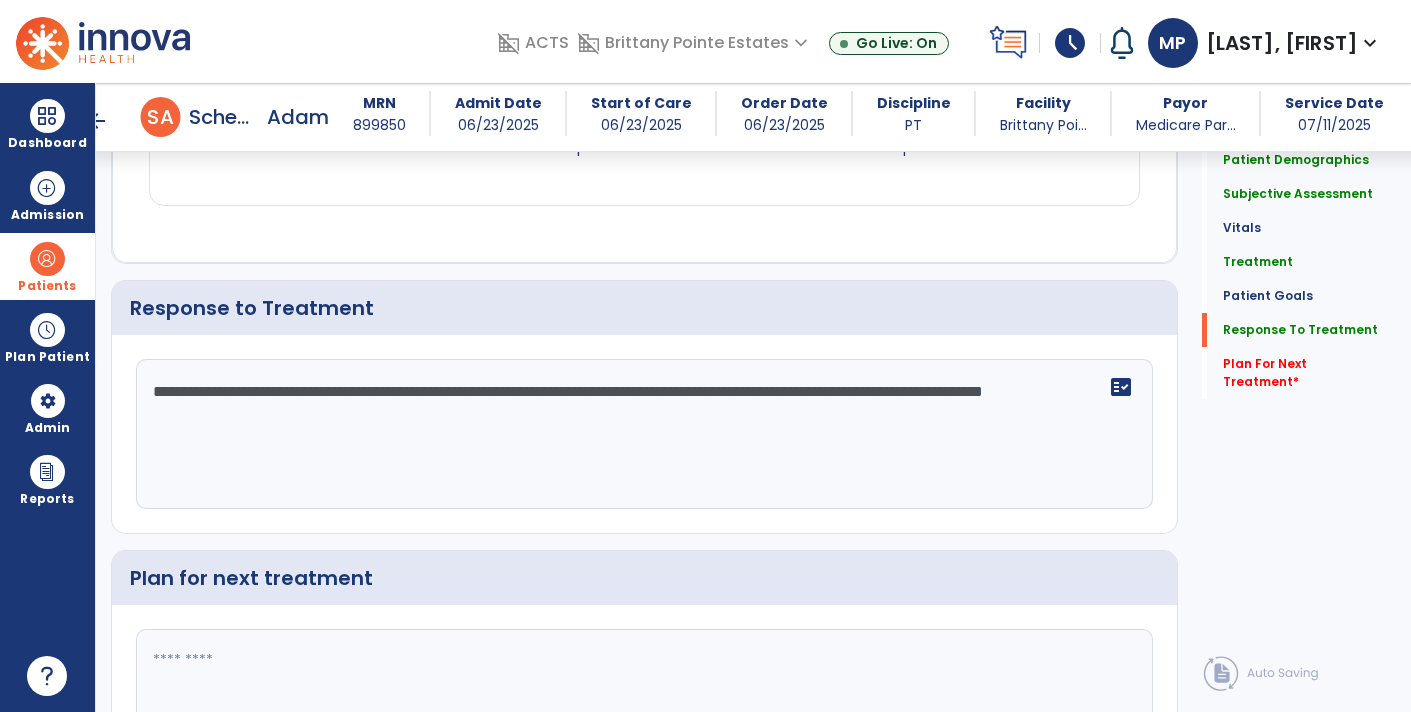 type on "**********" 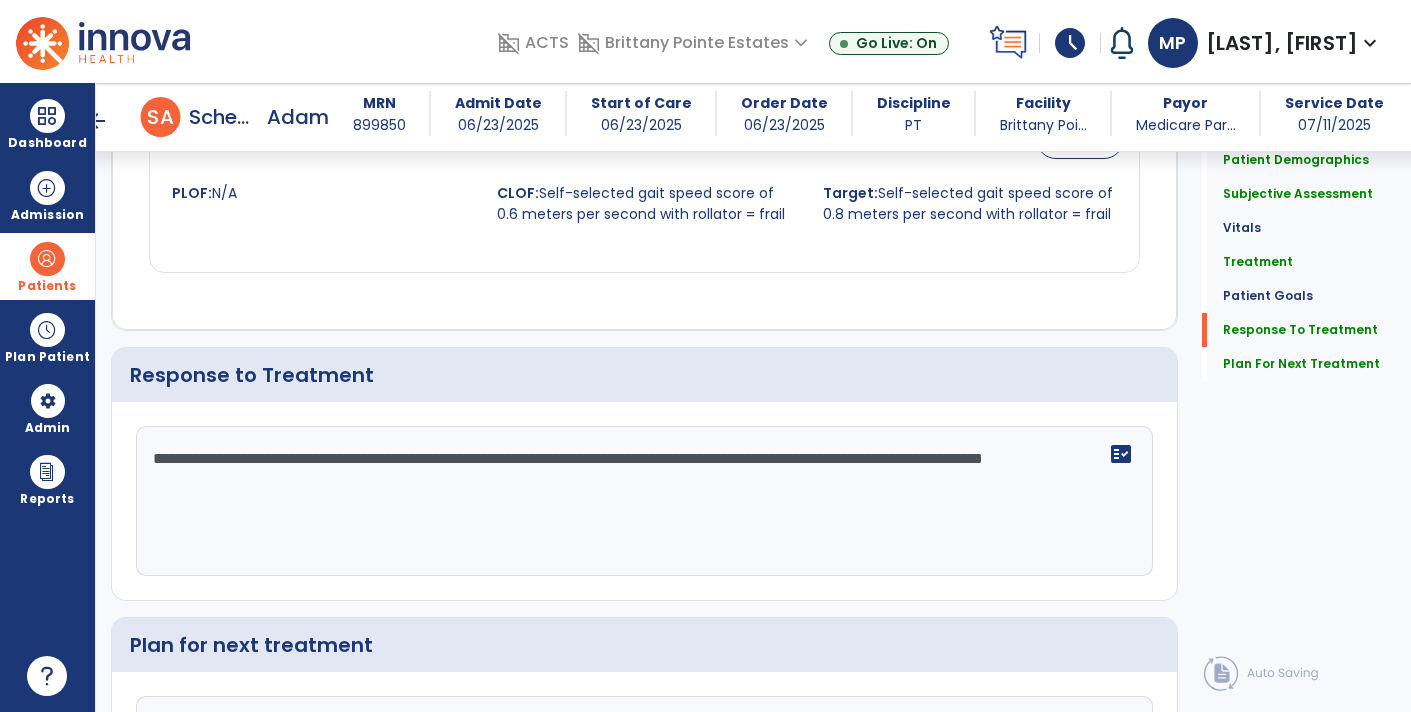 scroll, scrollTop: 3279, scrollLeft: 0, axis: vertical 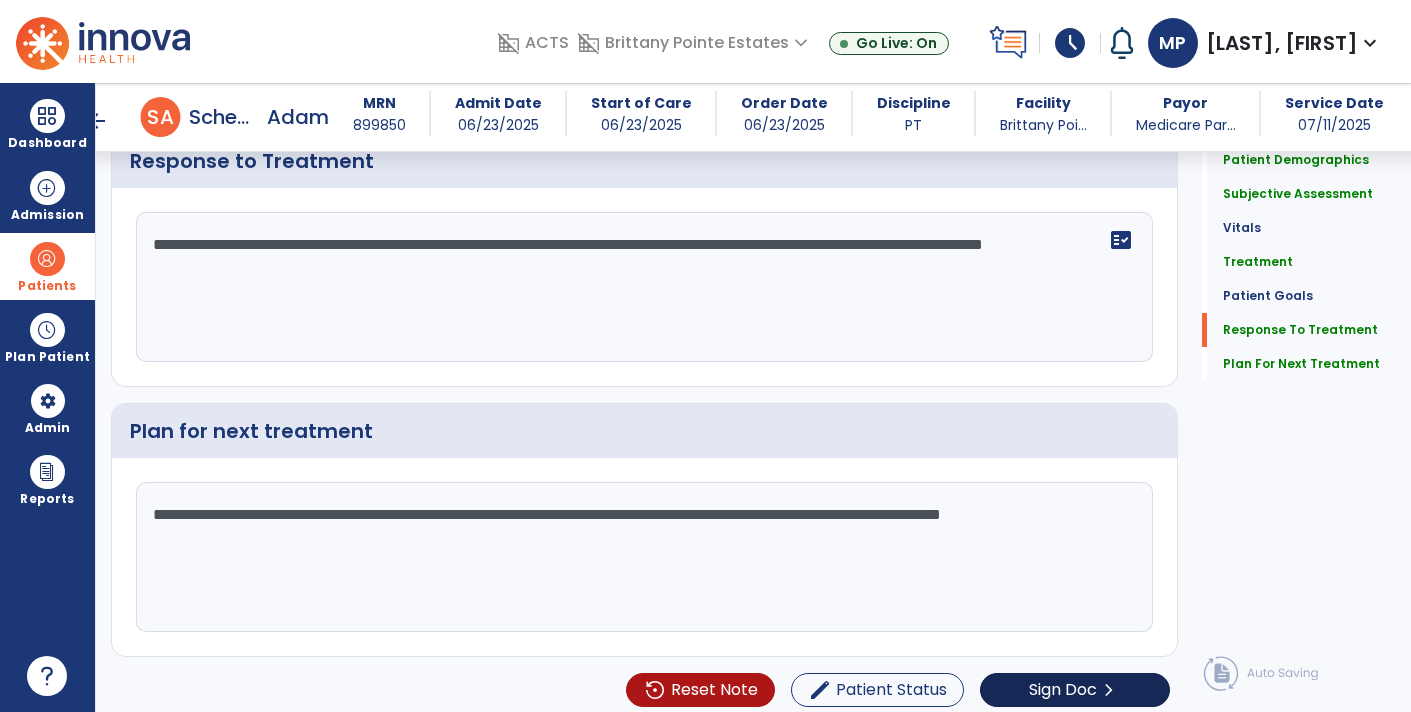 type on "**********" 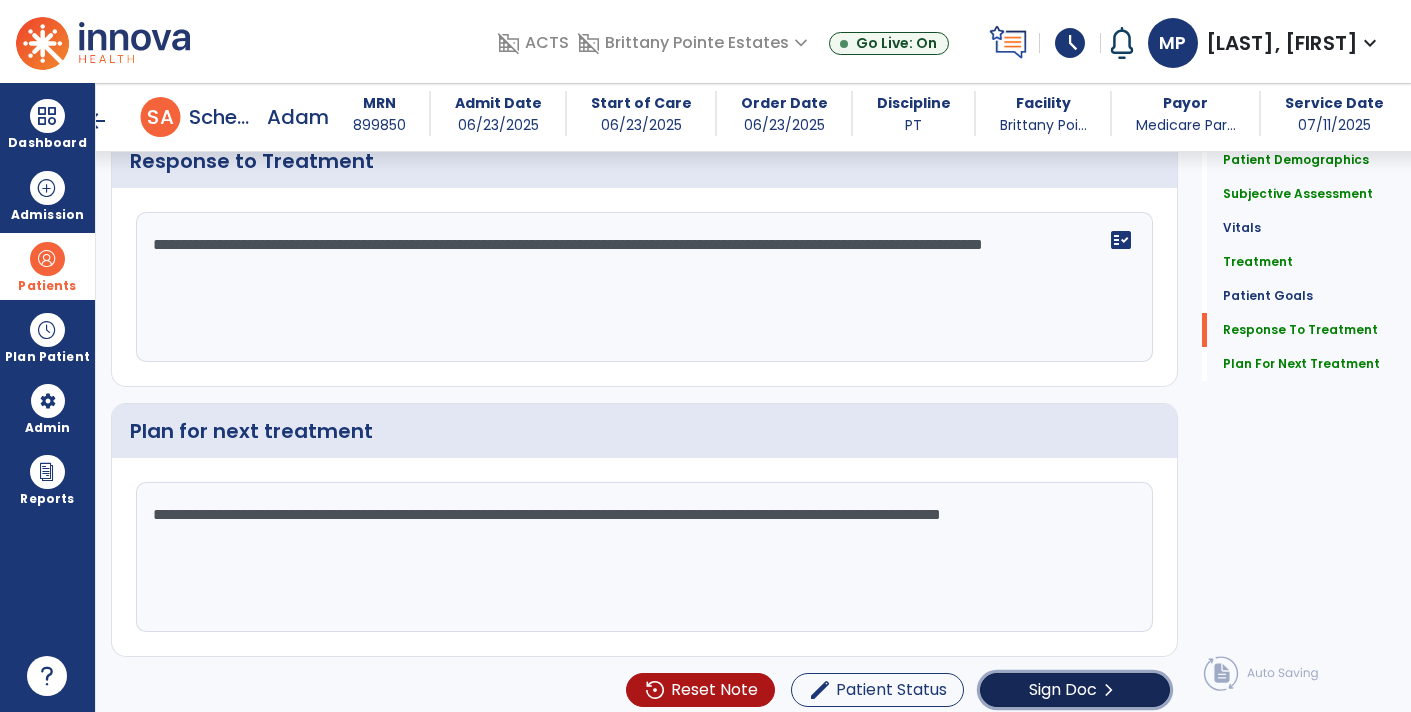click on "Sign Doc" 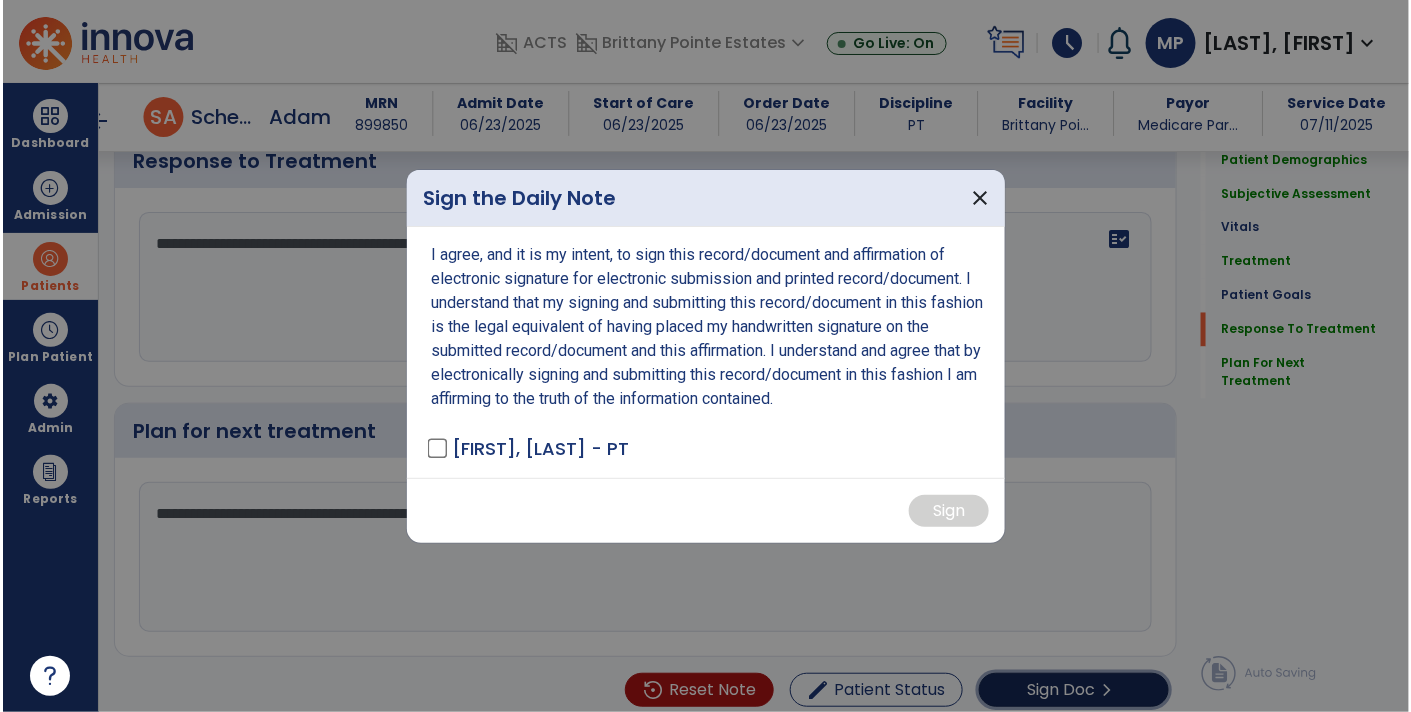 scroll, scrollTop: 3426, scrollLeft: 0, axis: vertical 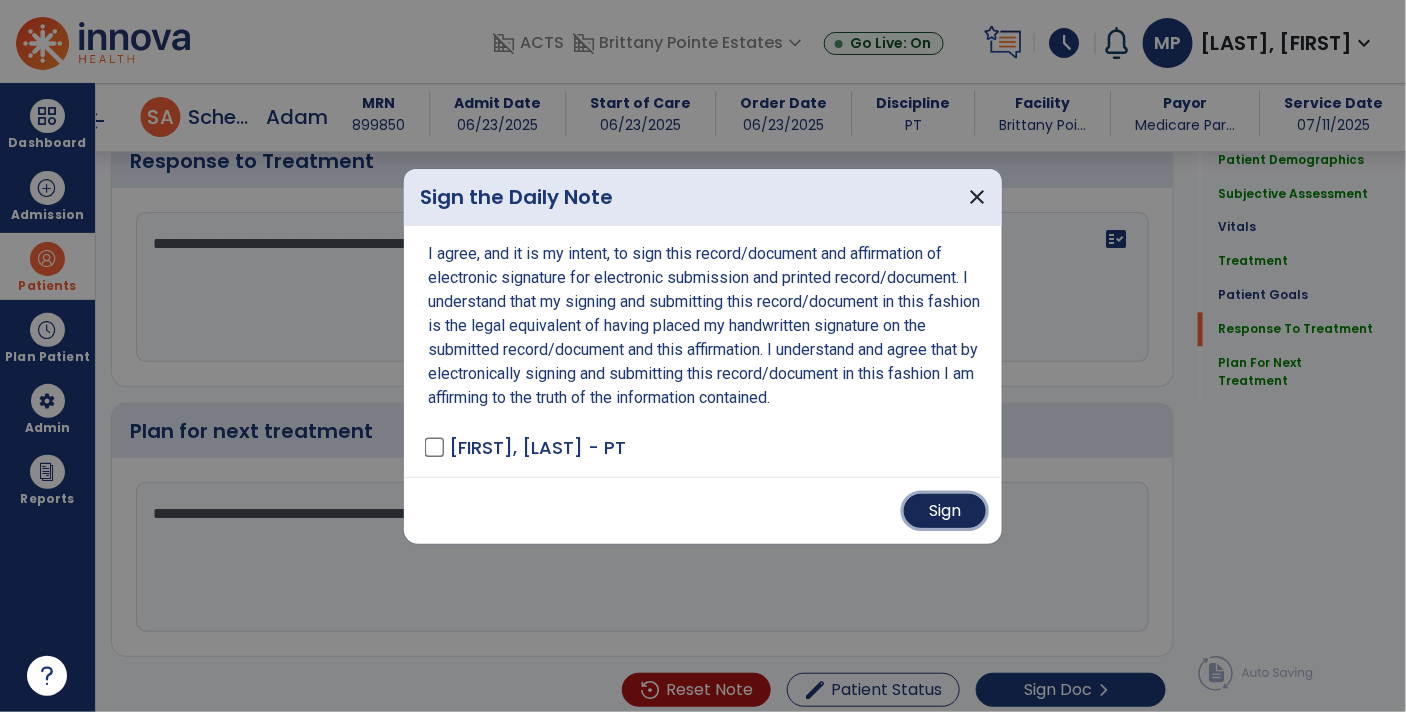 click on "Sign" at bounding box center [945, 511] 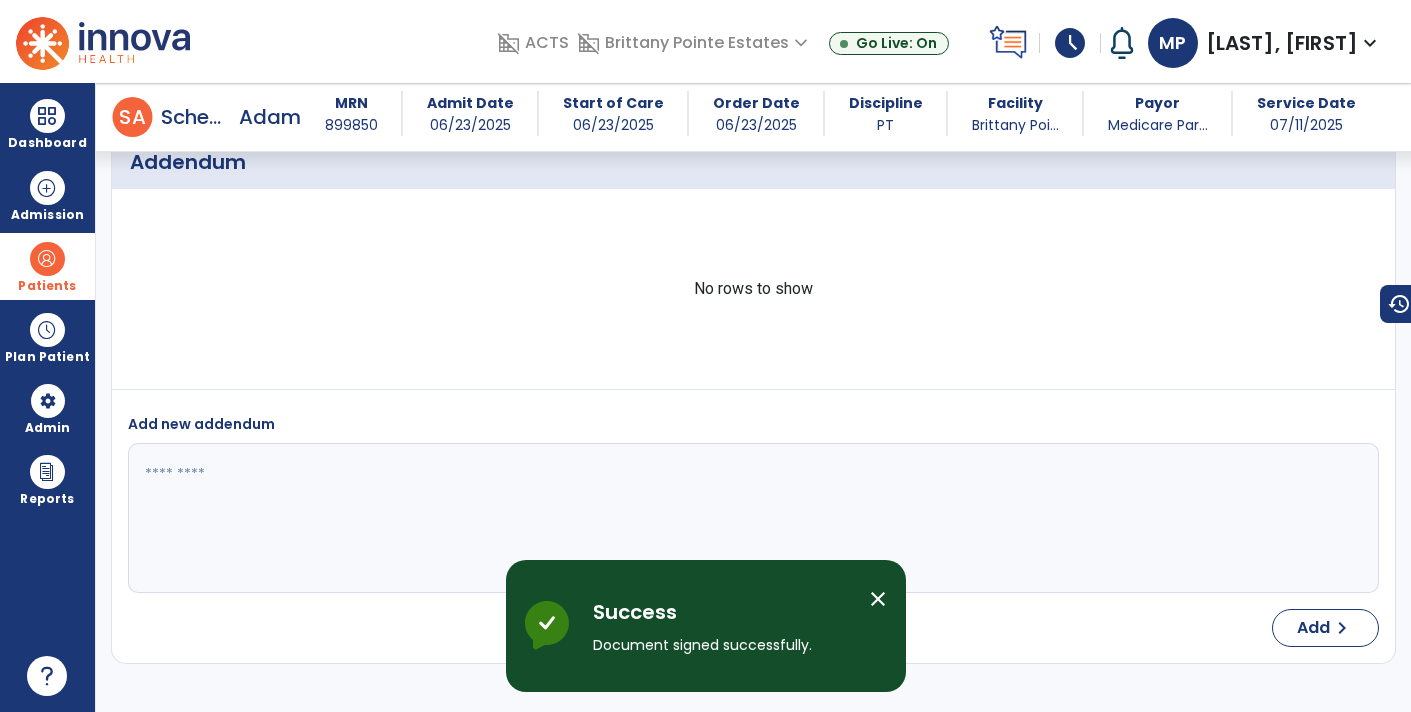scroll, scrollTop: 5641, scrollLeft: 0, axis: vertical 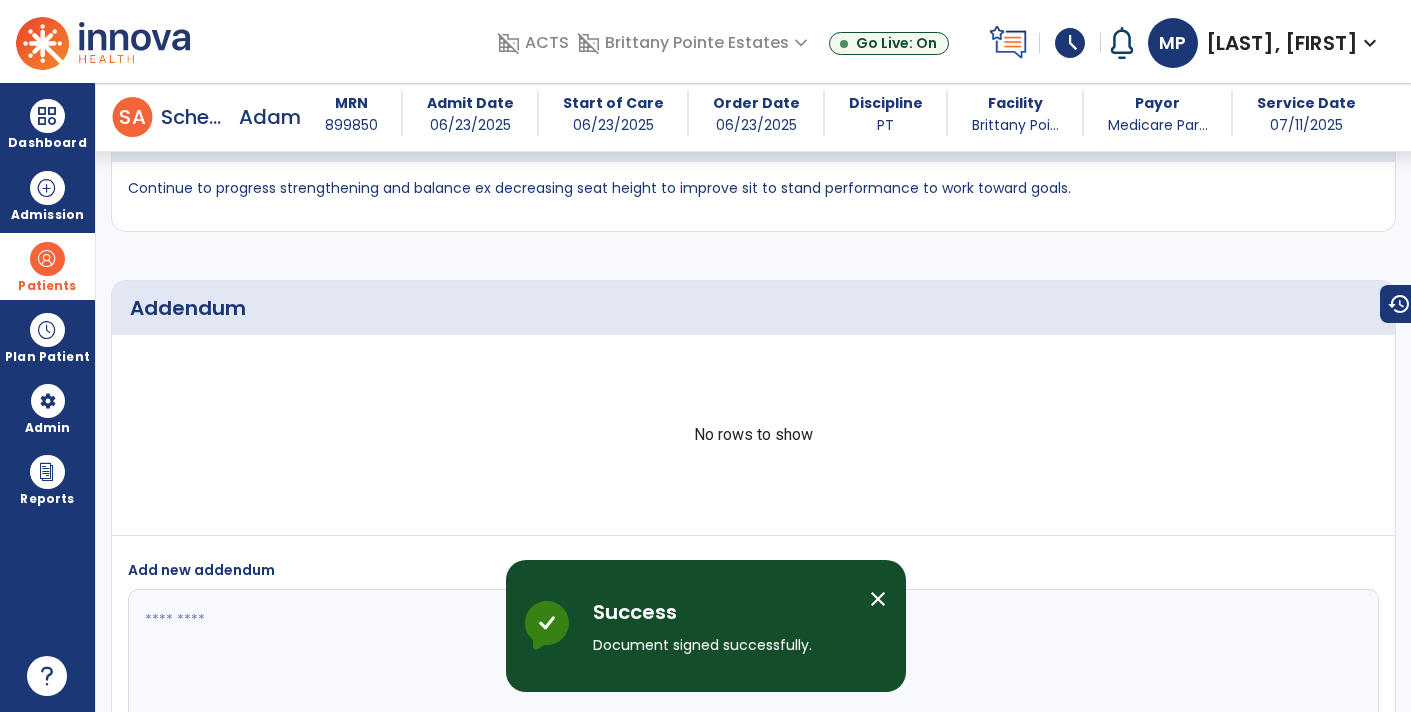 click on "close" at bounding box center (878, 599) 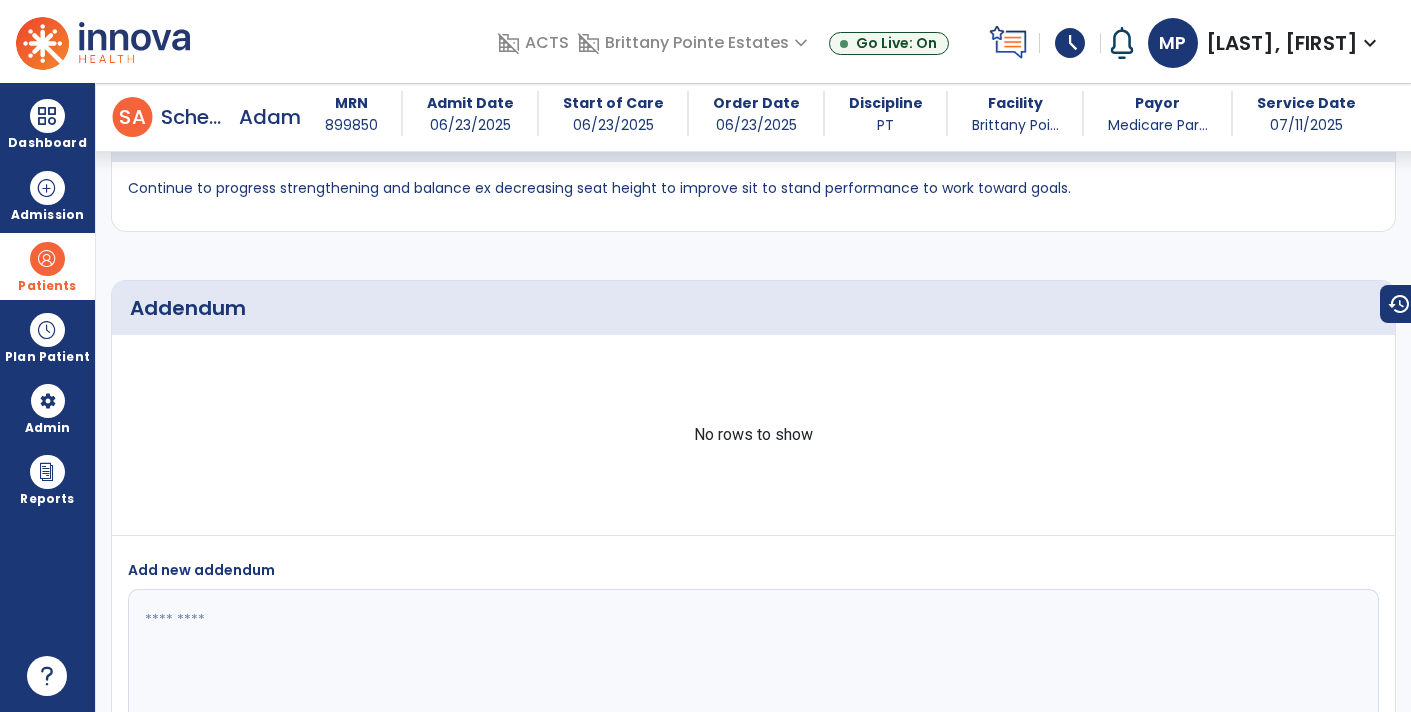 click at bounding box center (47, 259) 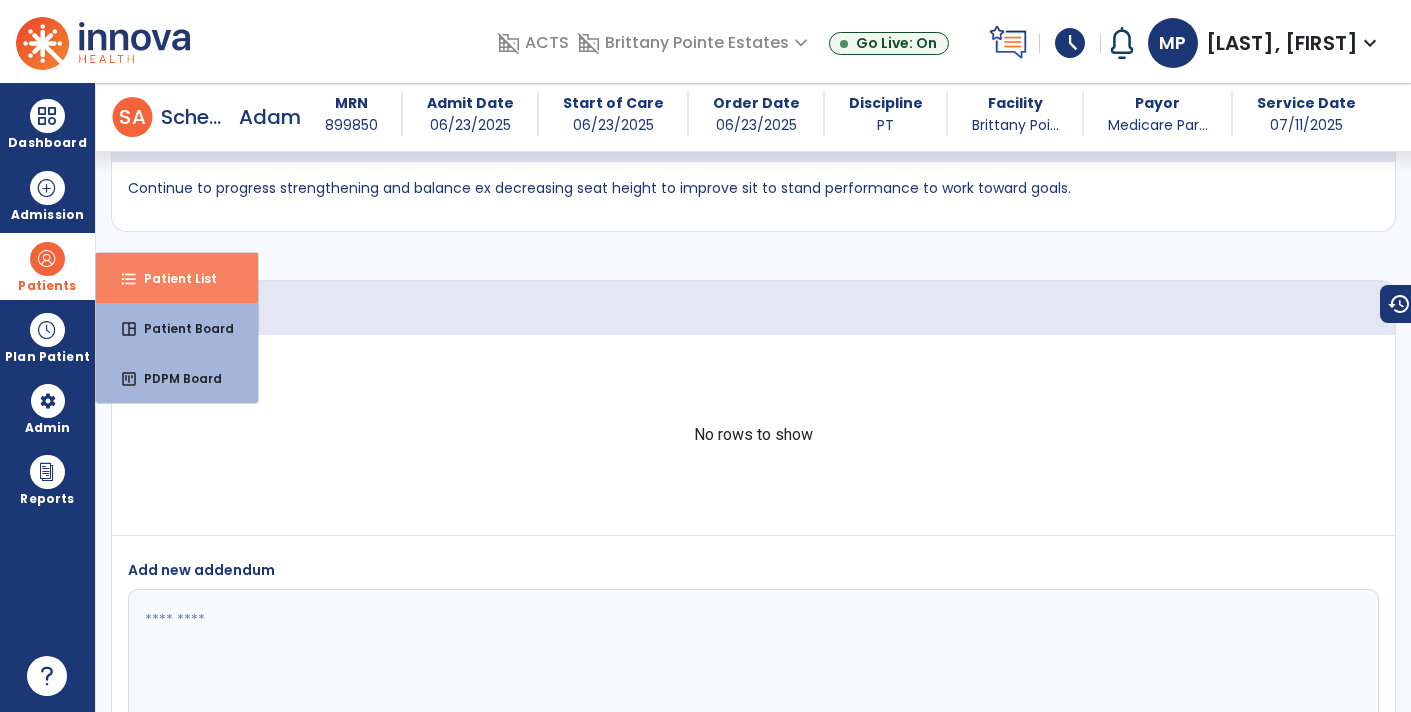 click on "Patient List" at bounding box center (172, 278) 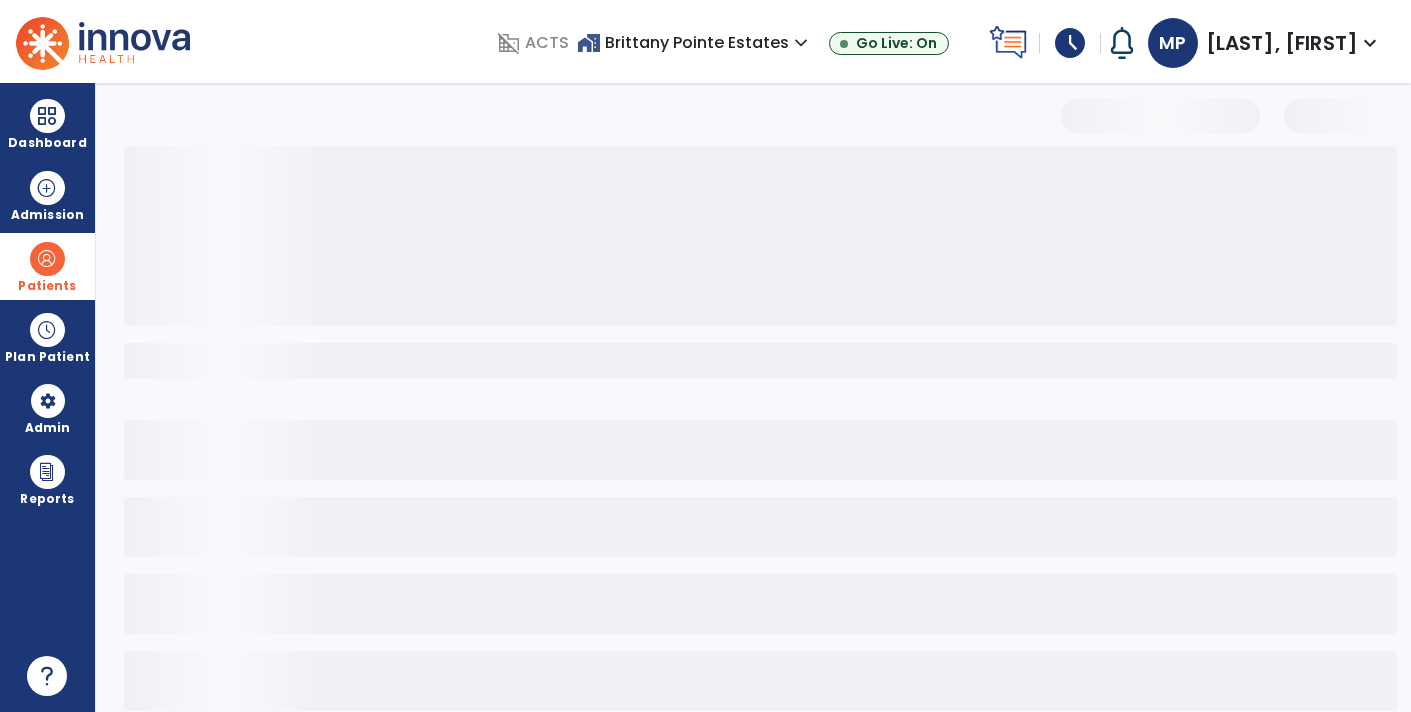 scroll, scrollTop: 0, scrollLeft: 0, axis: both 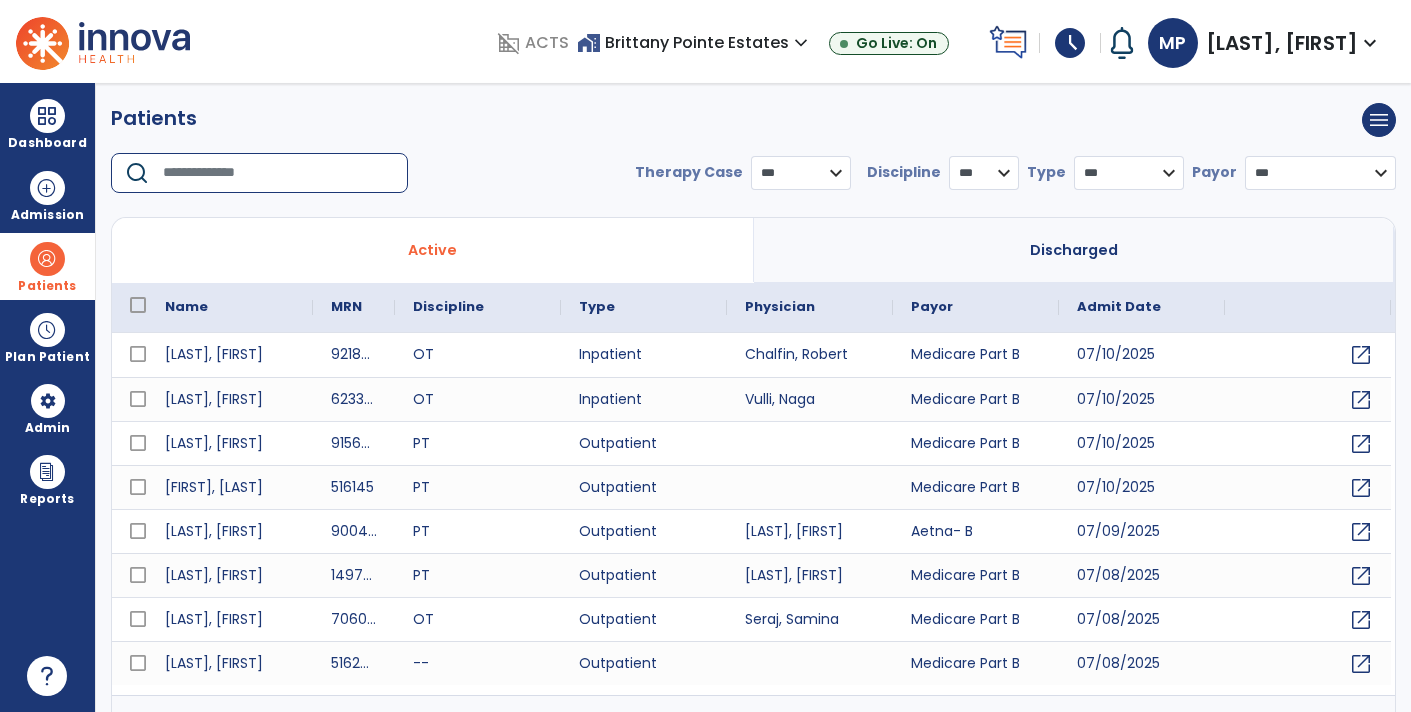 click at bounding box center [278, 173] 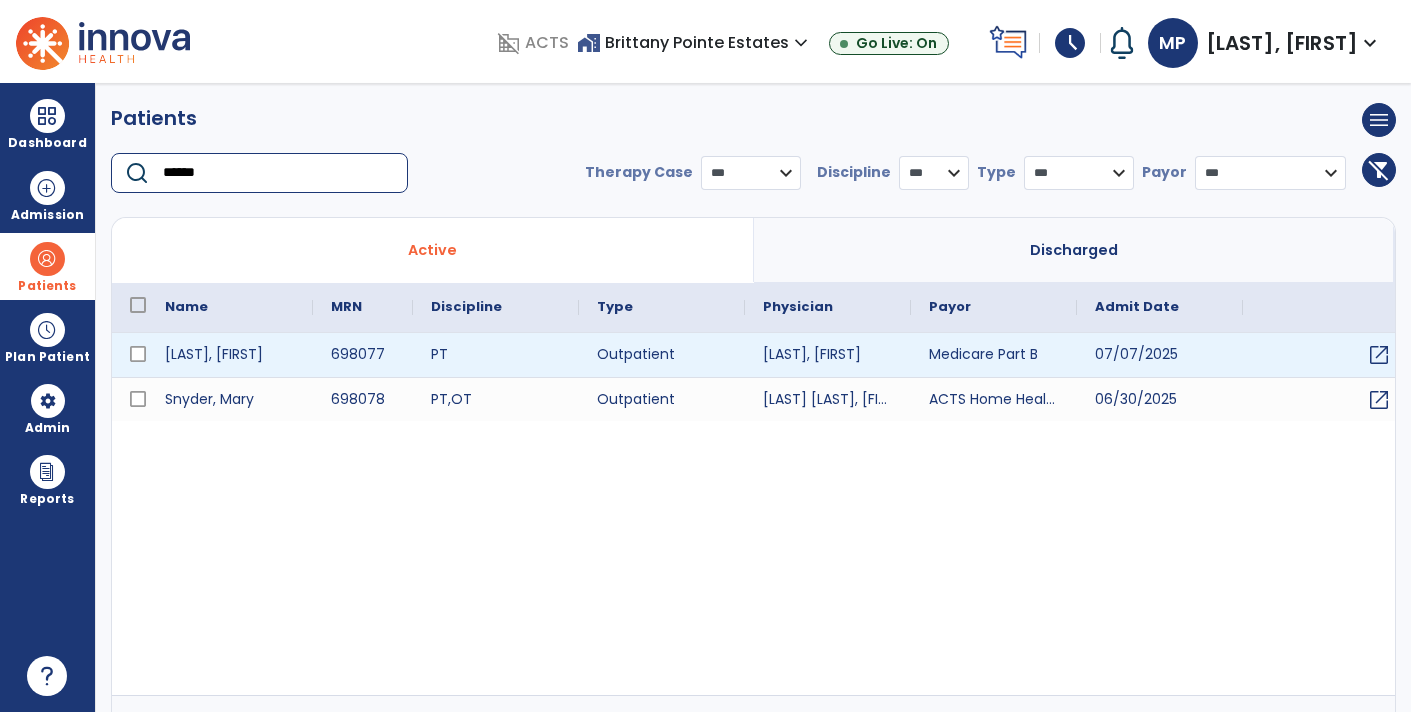 type on "******" 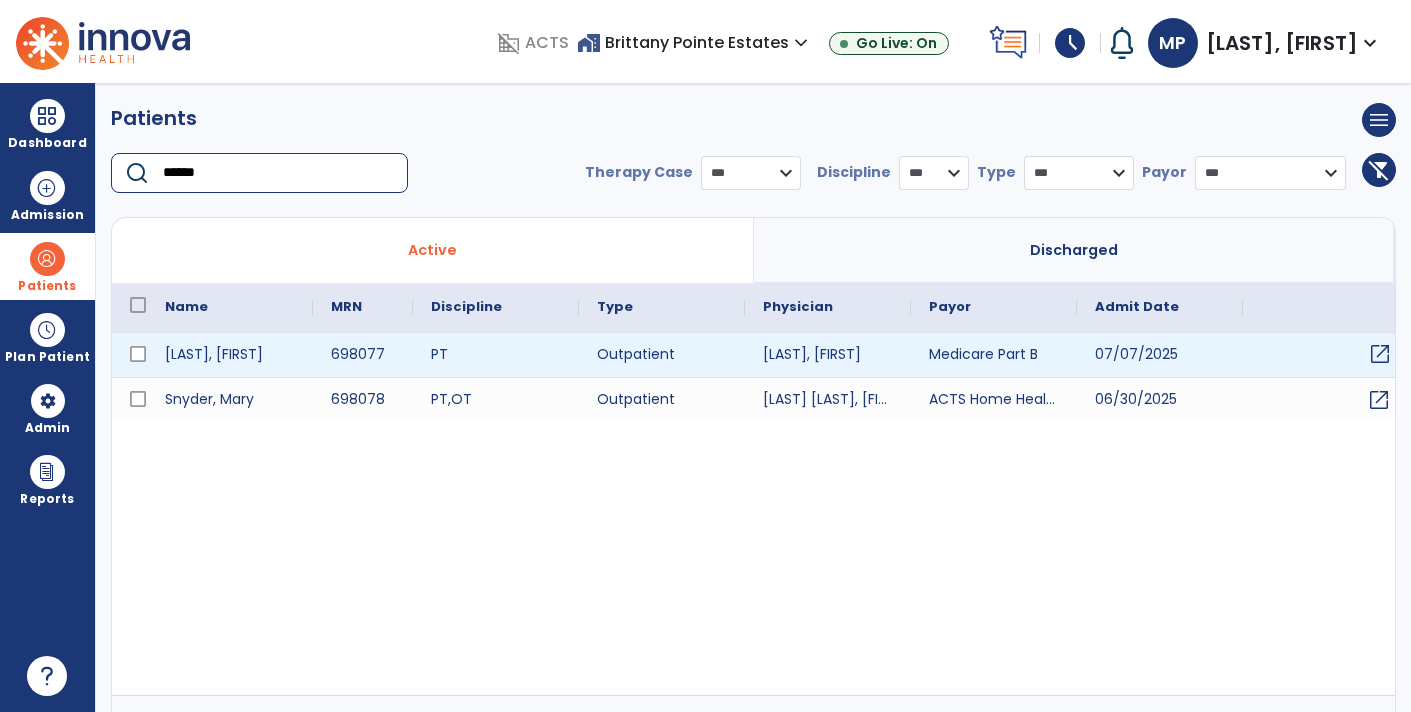 click on "open_in_new" at bounding box center (1380, 354) 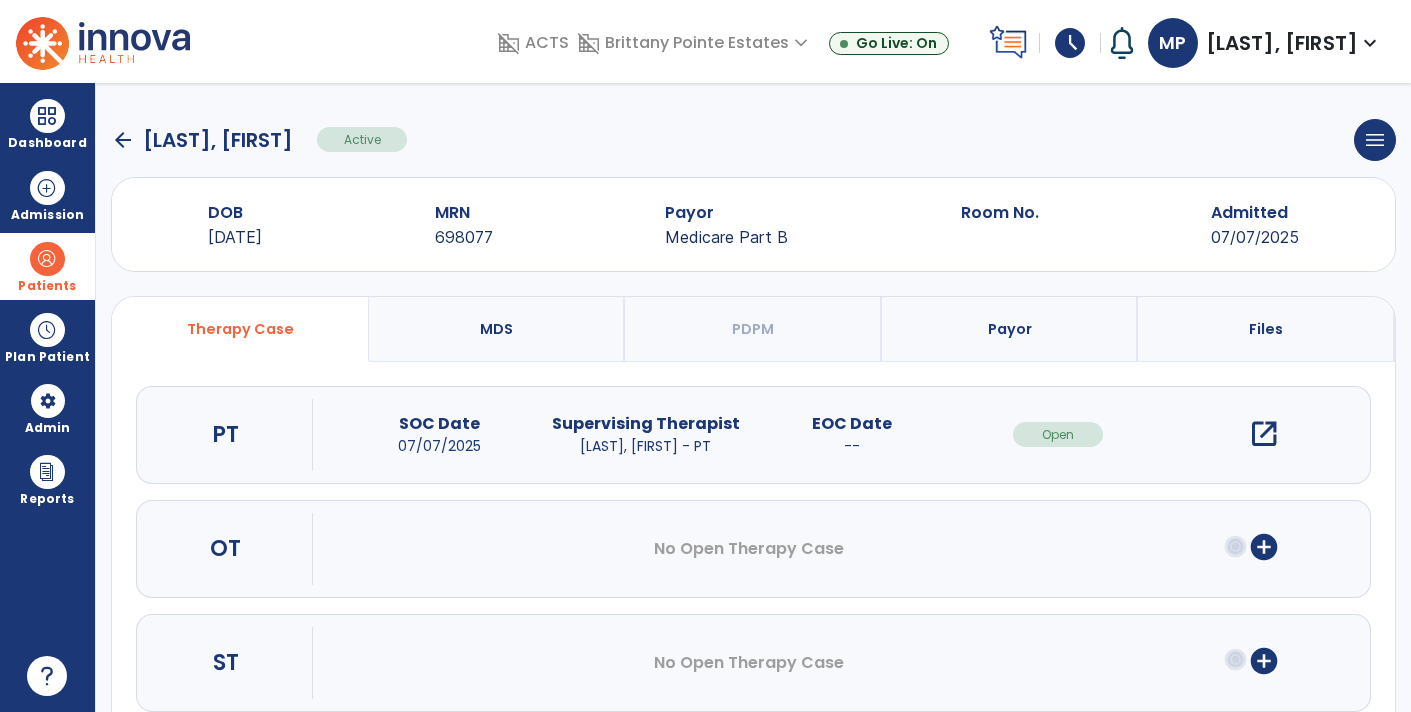 click on "open_in_new" at bounding box center (1264, 434) 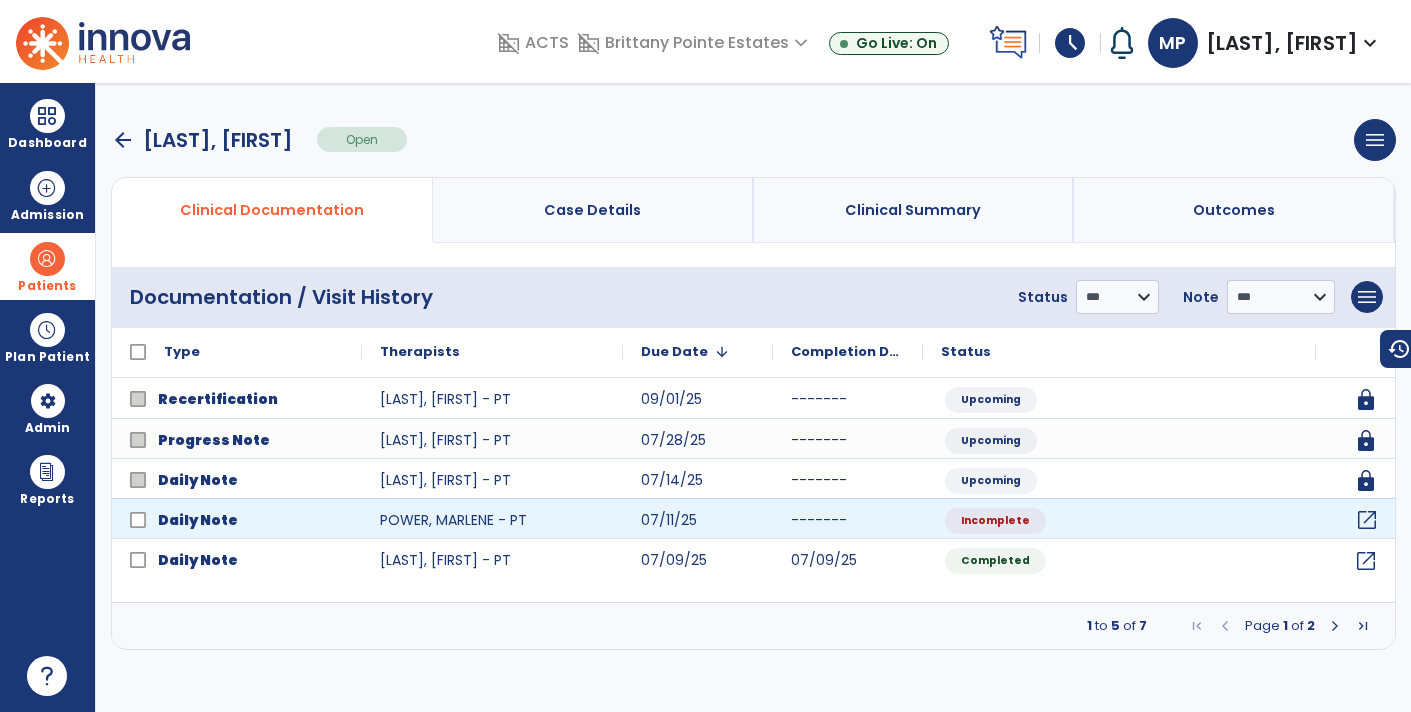 click on "open_in_new" 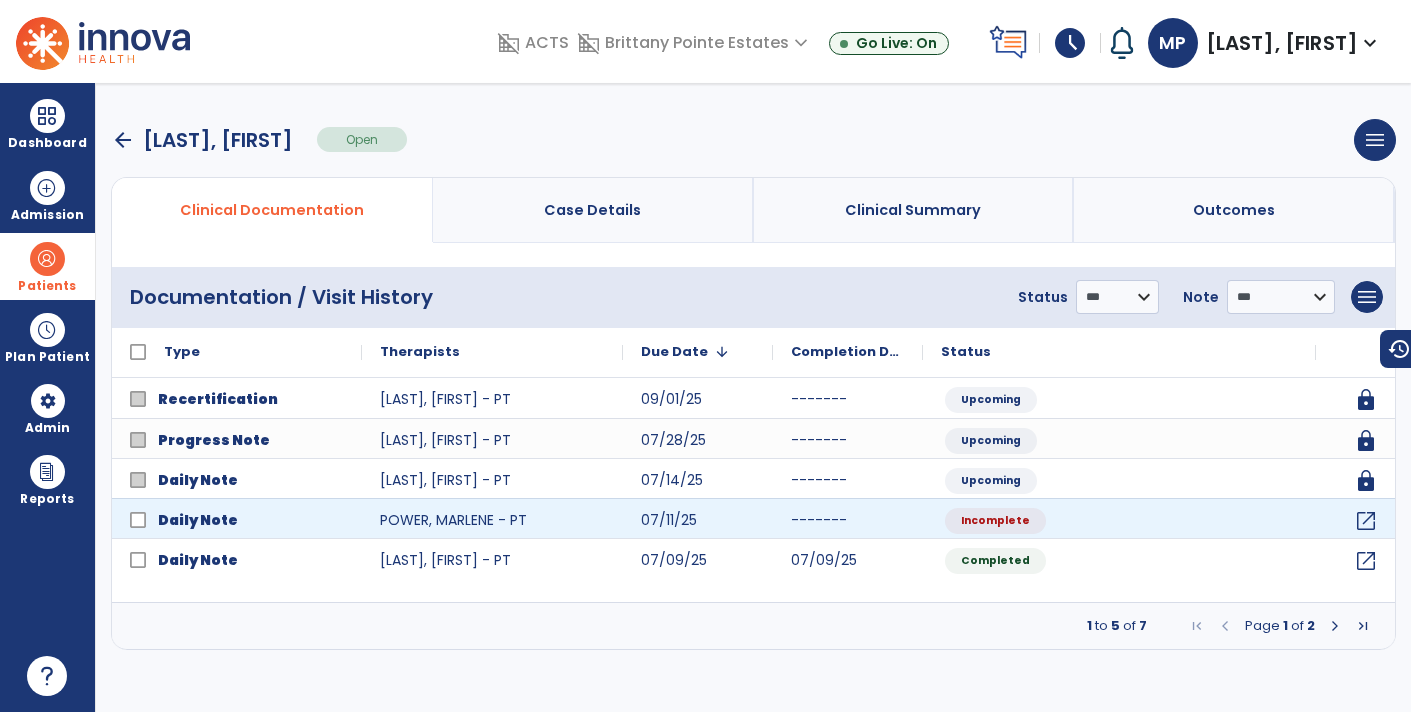 select on "*" 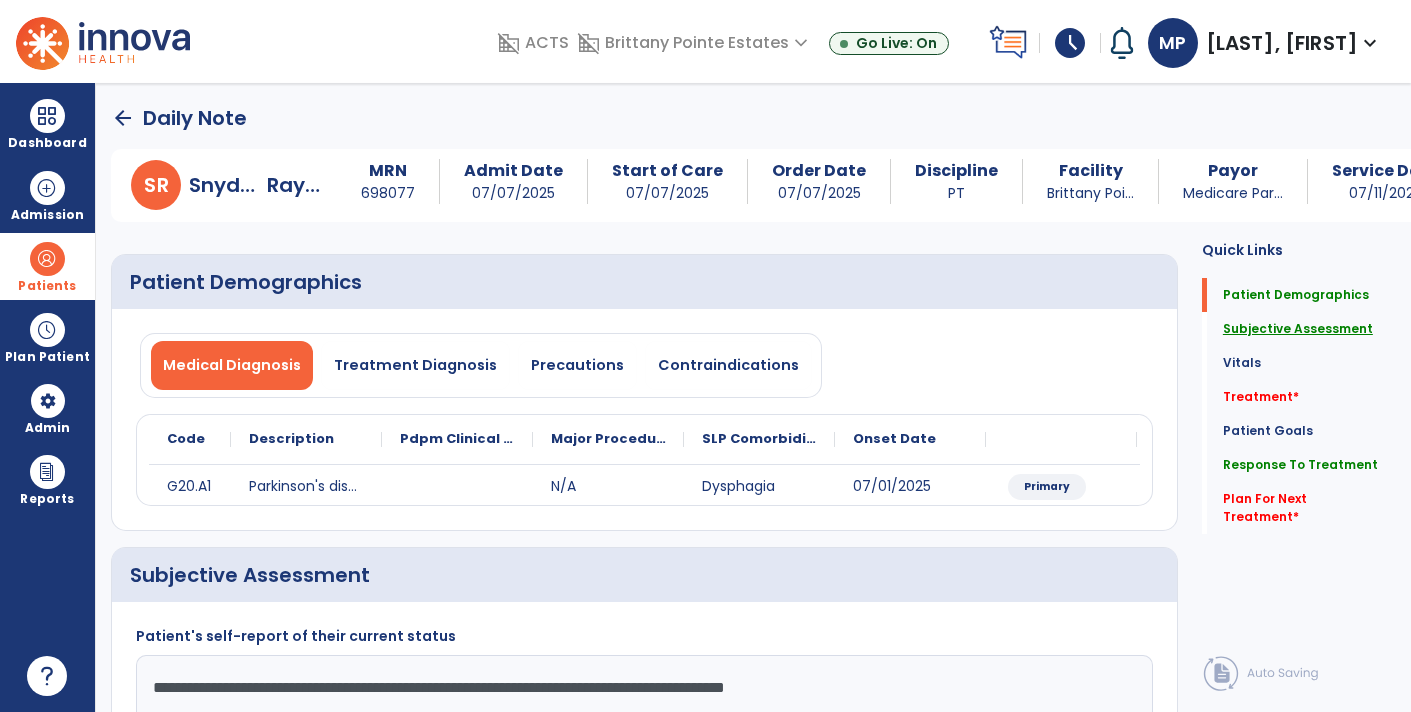 click on "Subjective Assessment" 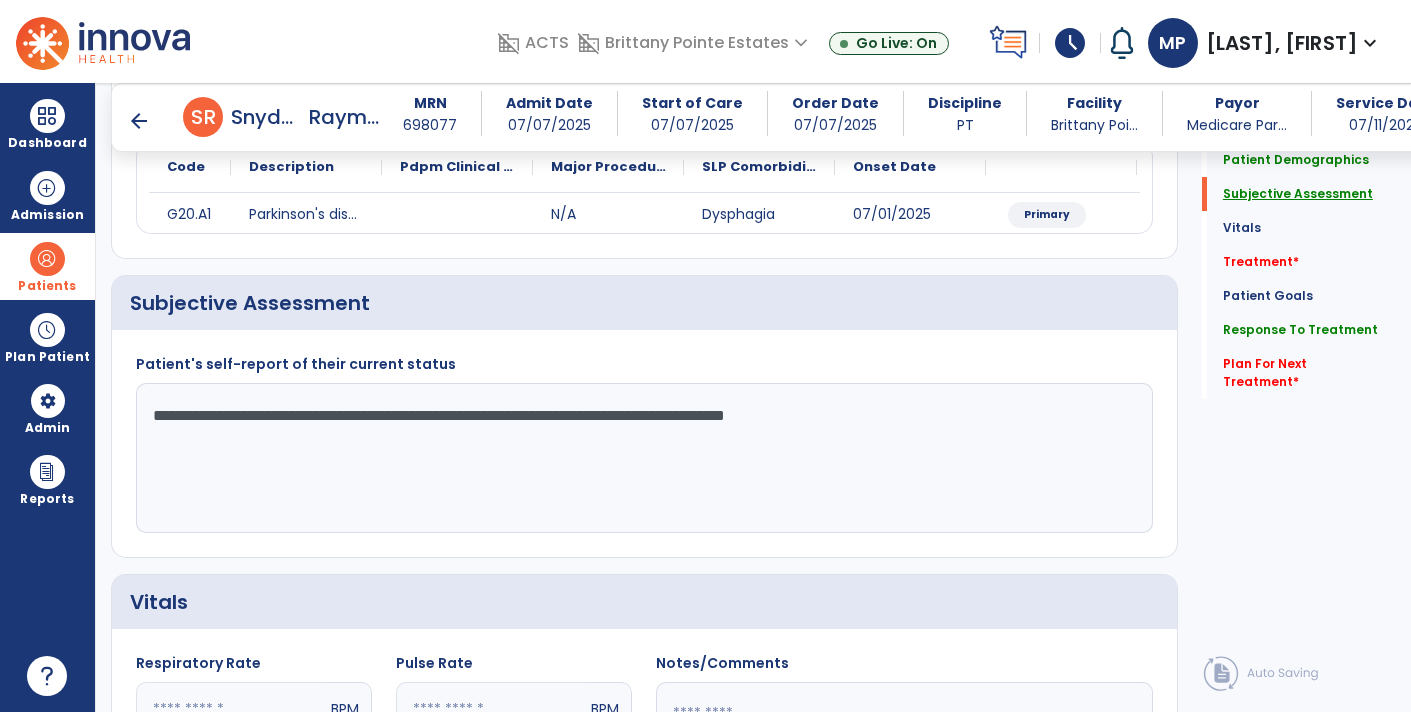 scroll, scrollTop: 288, scrollLeft: 0, axis: vertical 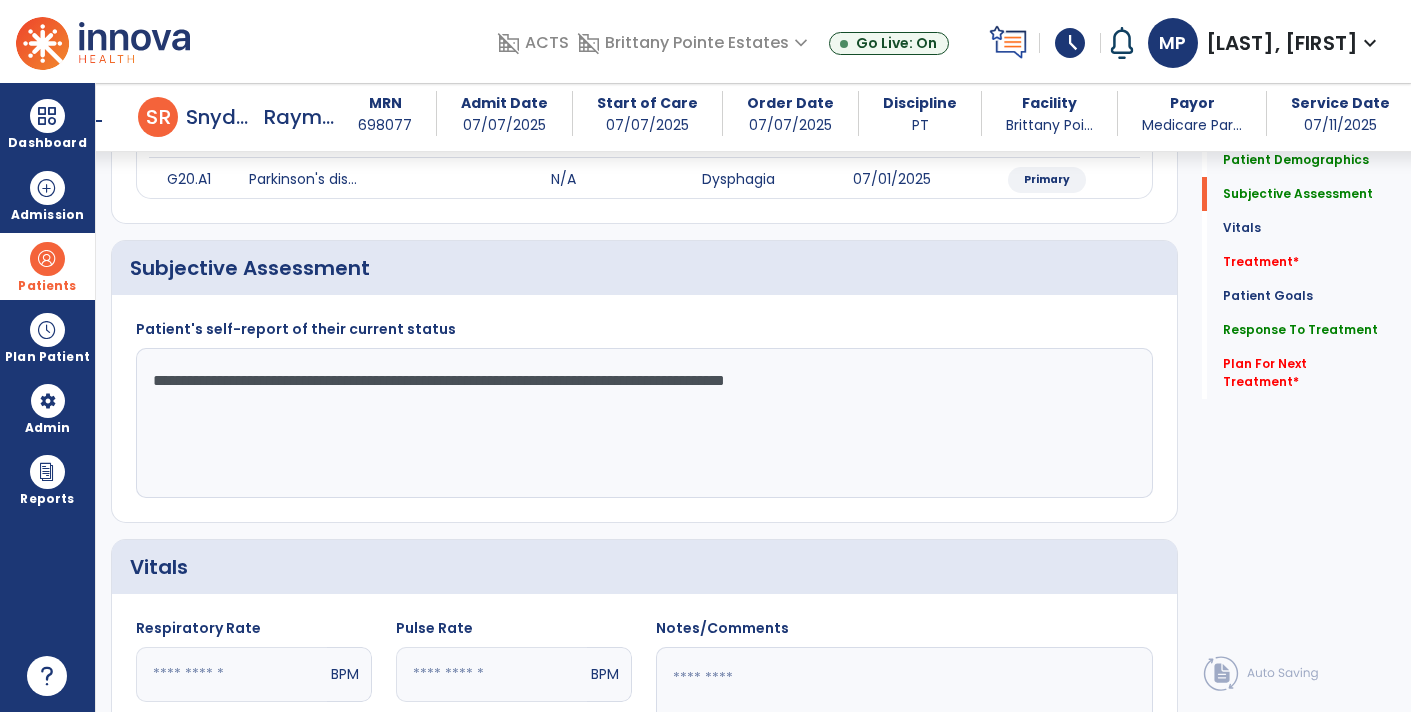 click on "**********" 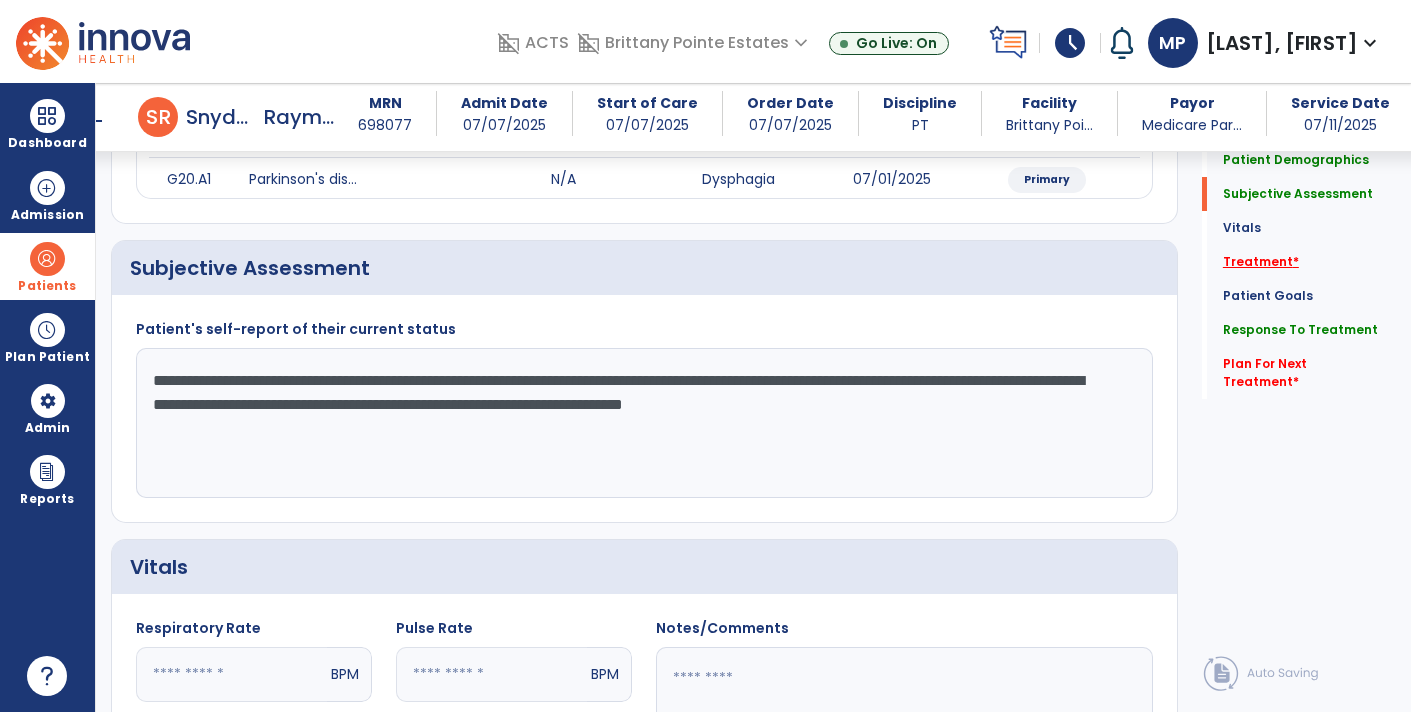 type on "**********" 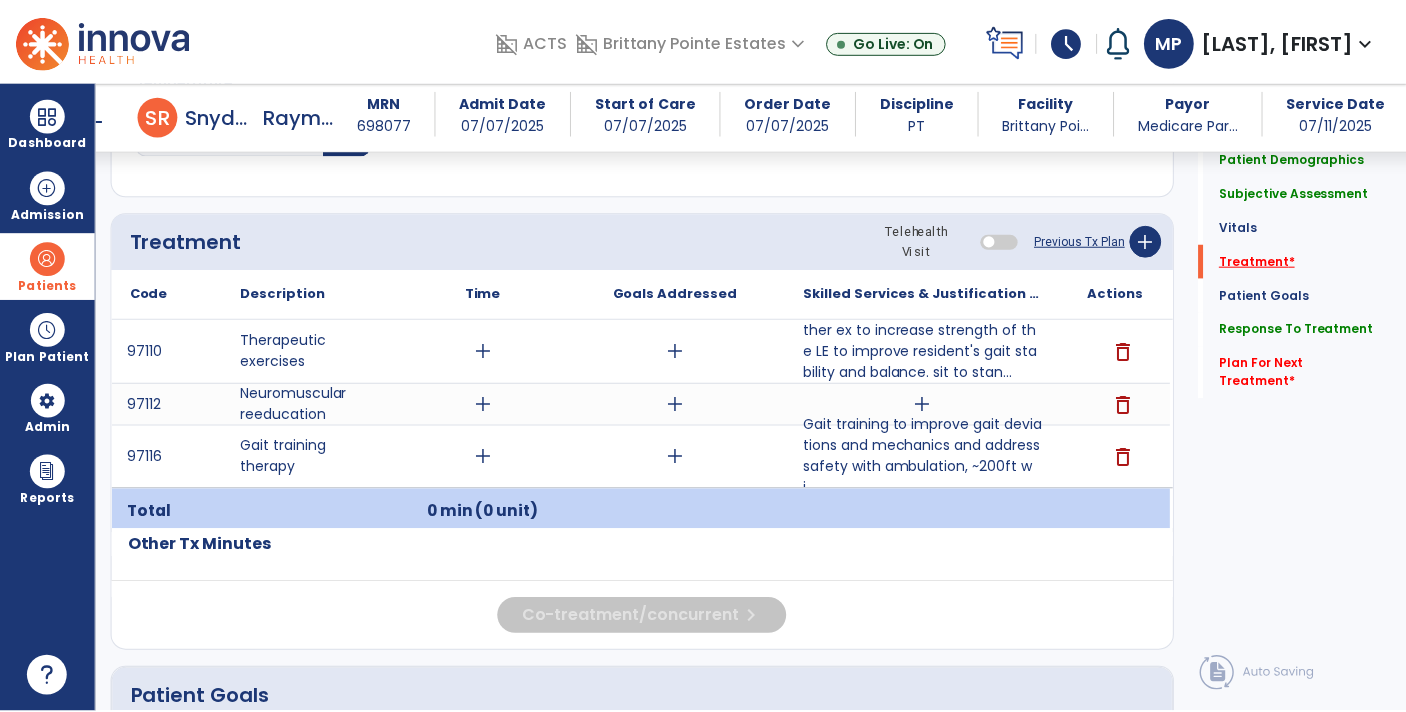 scroll, scrollTop: 1066, scrollLeft: 0, axis: vertical 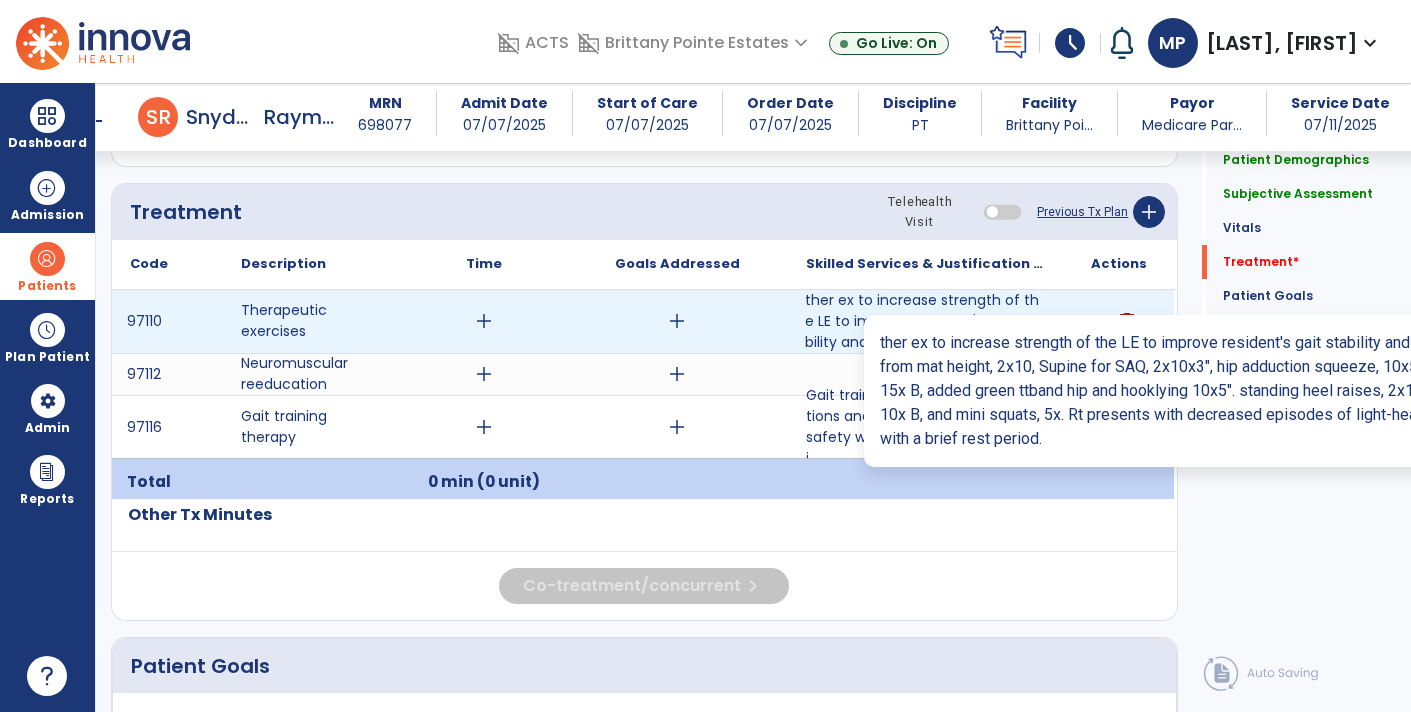 click on "ther ex to increase strength of the LE to improve resident's gait stability and balance.
sit to stan..." at bounding box center (926, 321) 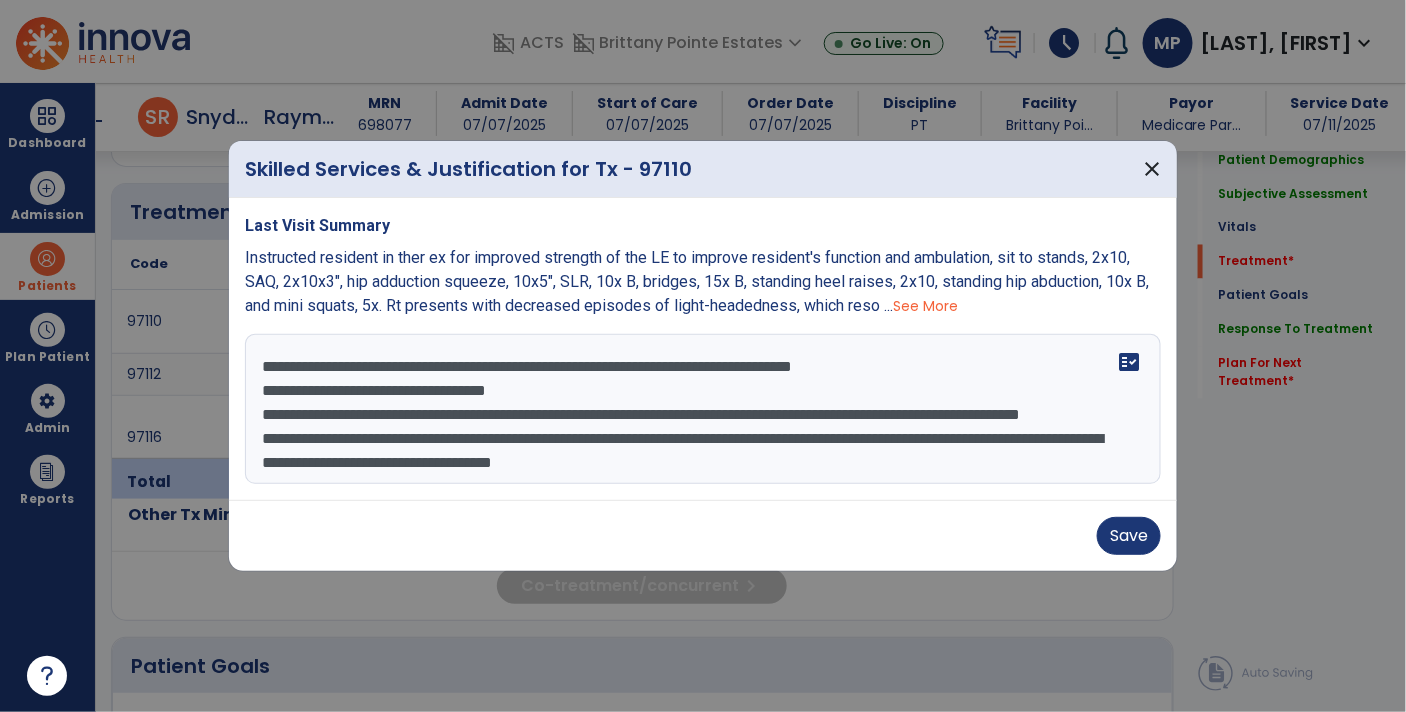 scroll, scrollTop: 1066, scrollLeft: 0, axis: vertical 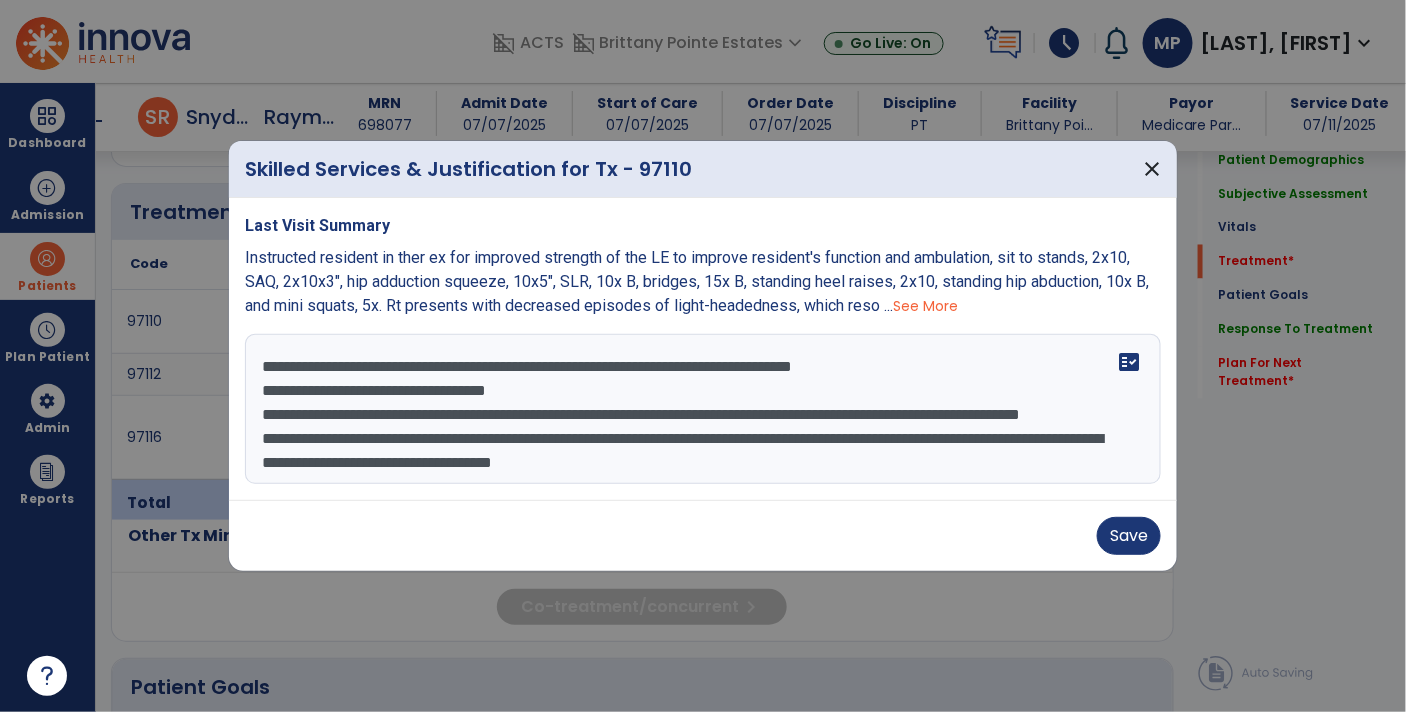 click on "**********" at bounding box center (703, 409) 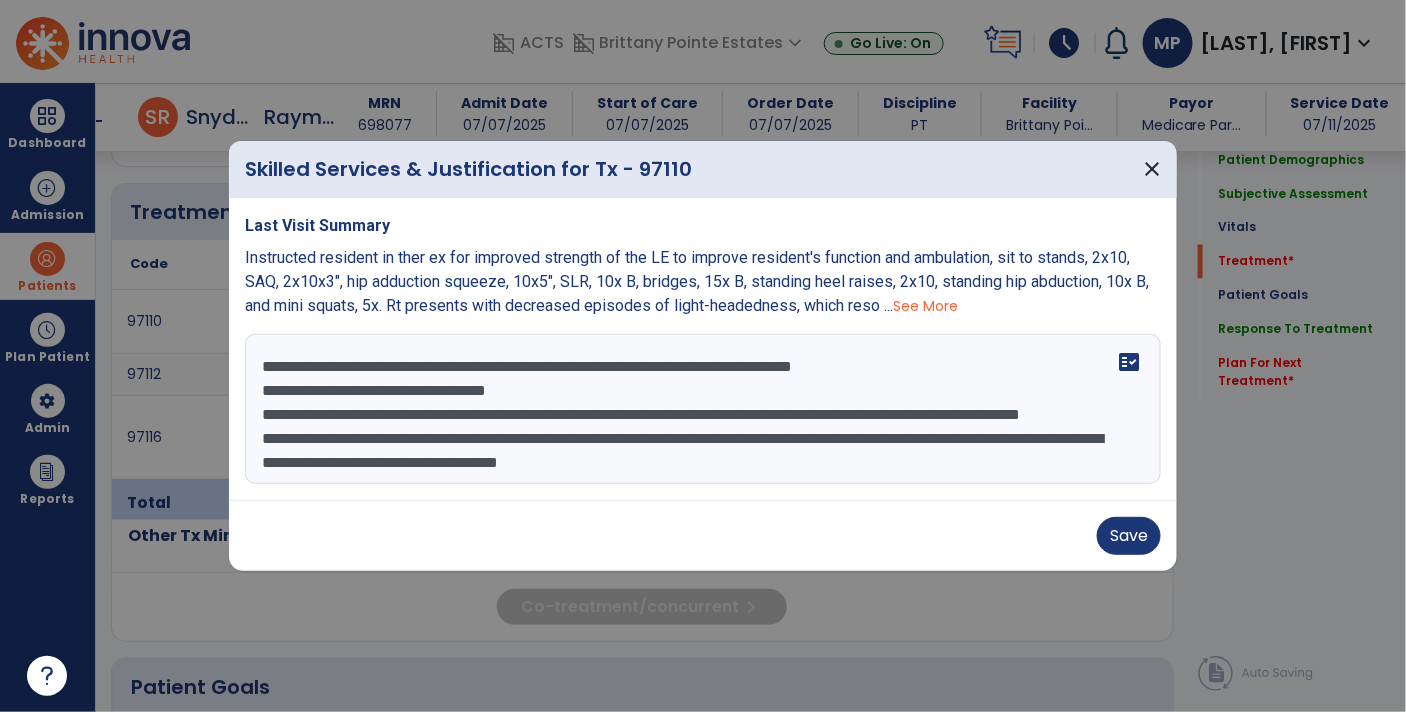drag, startPoint x: 547, startPoint y: 442, endPoint x: 649, endPoint y: 441, distance: 102.0049 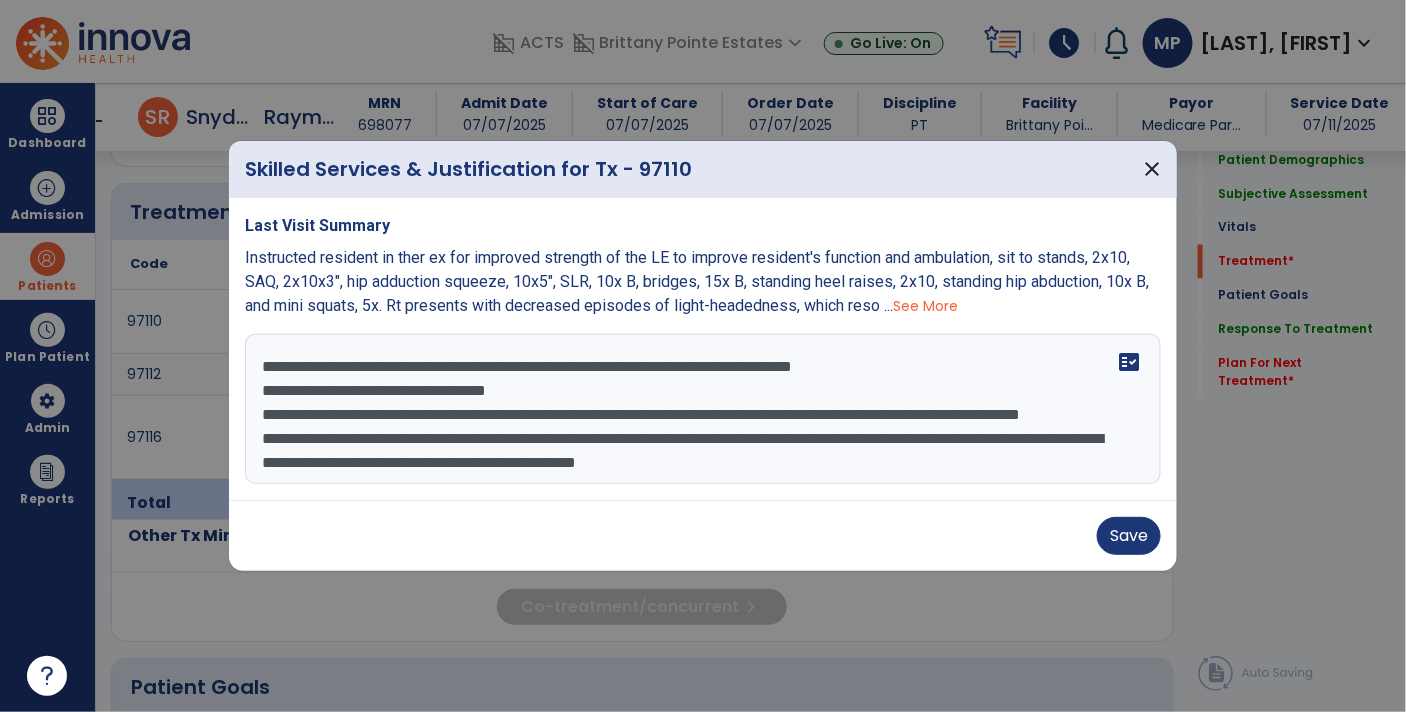 click on "**********" at bounding box center [703, 409] 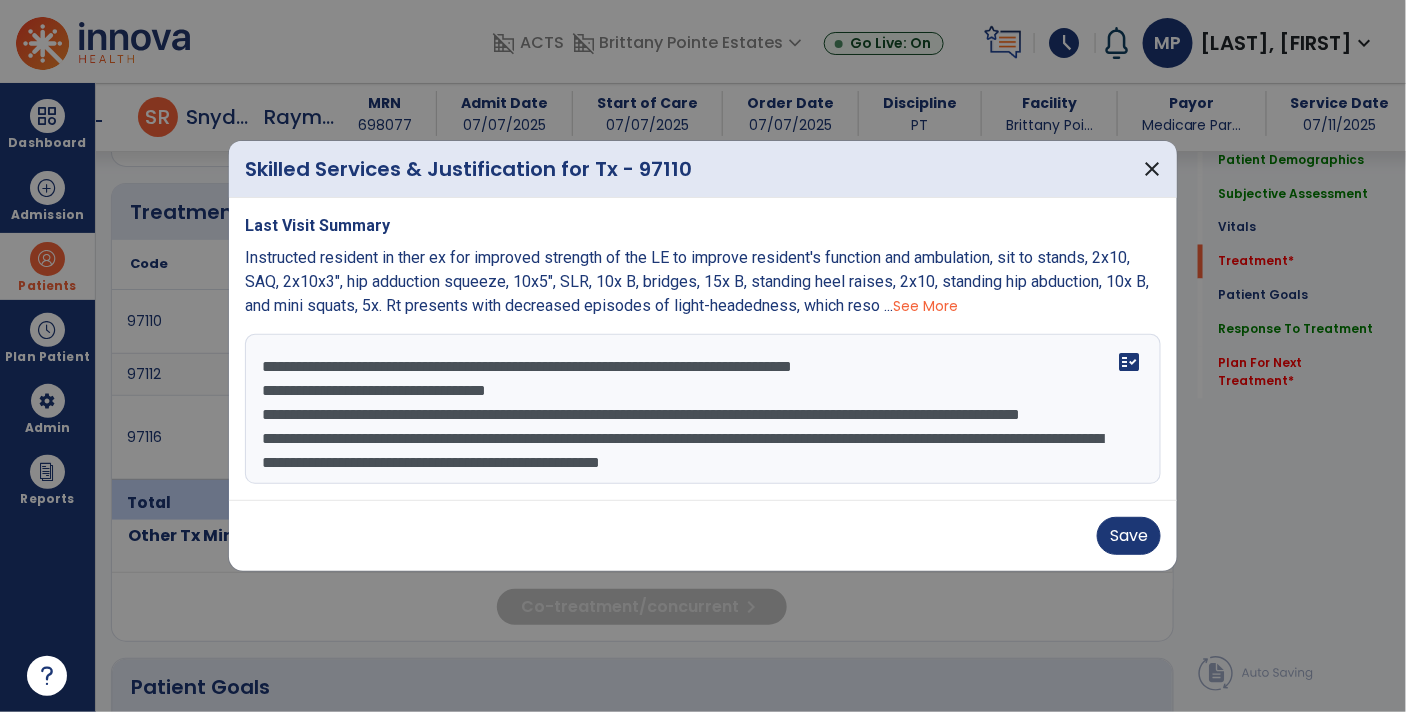 click on "**********" at bounding box center [703, 409] 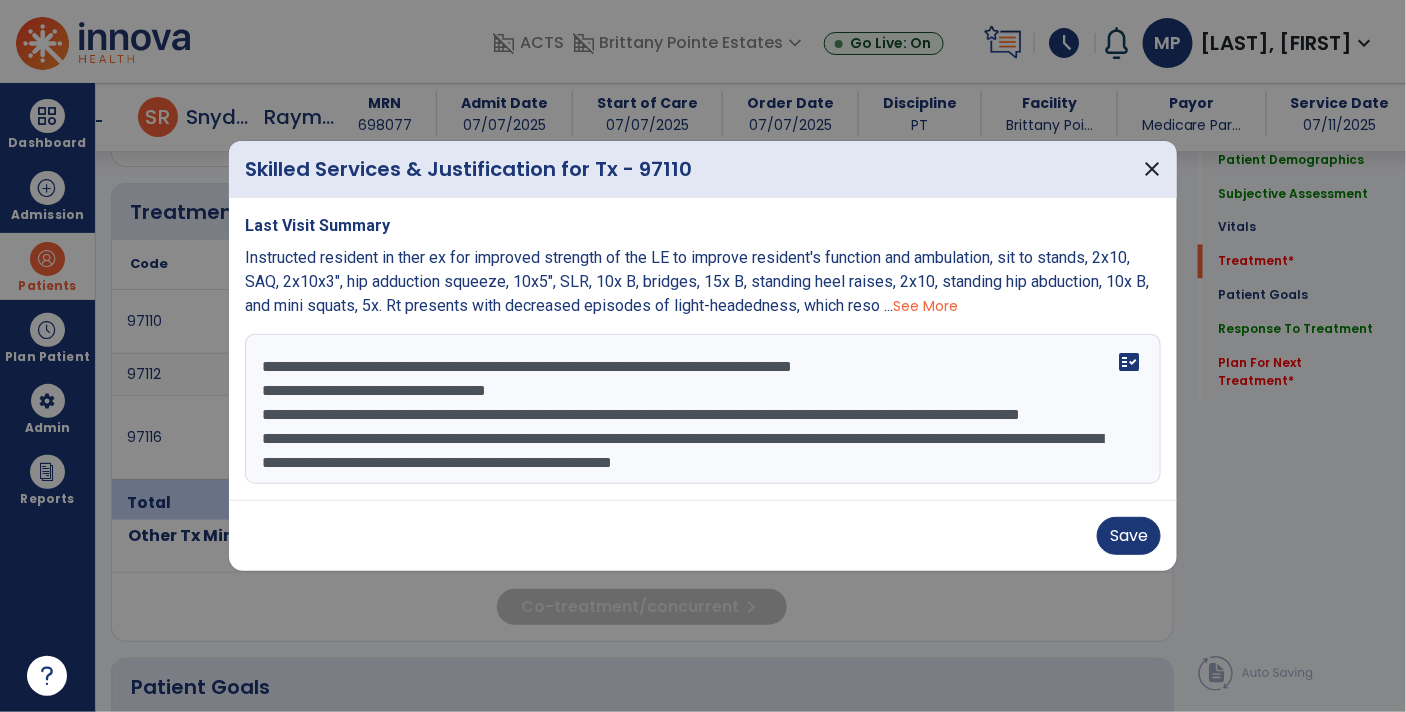 drag, startPoint x: 1017, startPoint y: 439, endPoint x: 1026, endPoint y: 462, distance: 24.698177 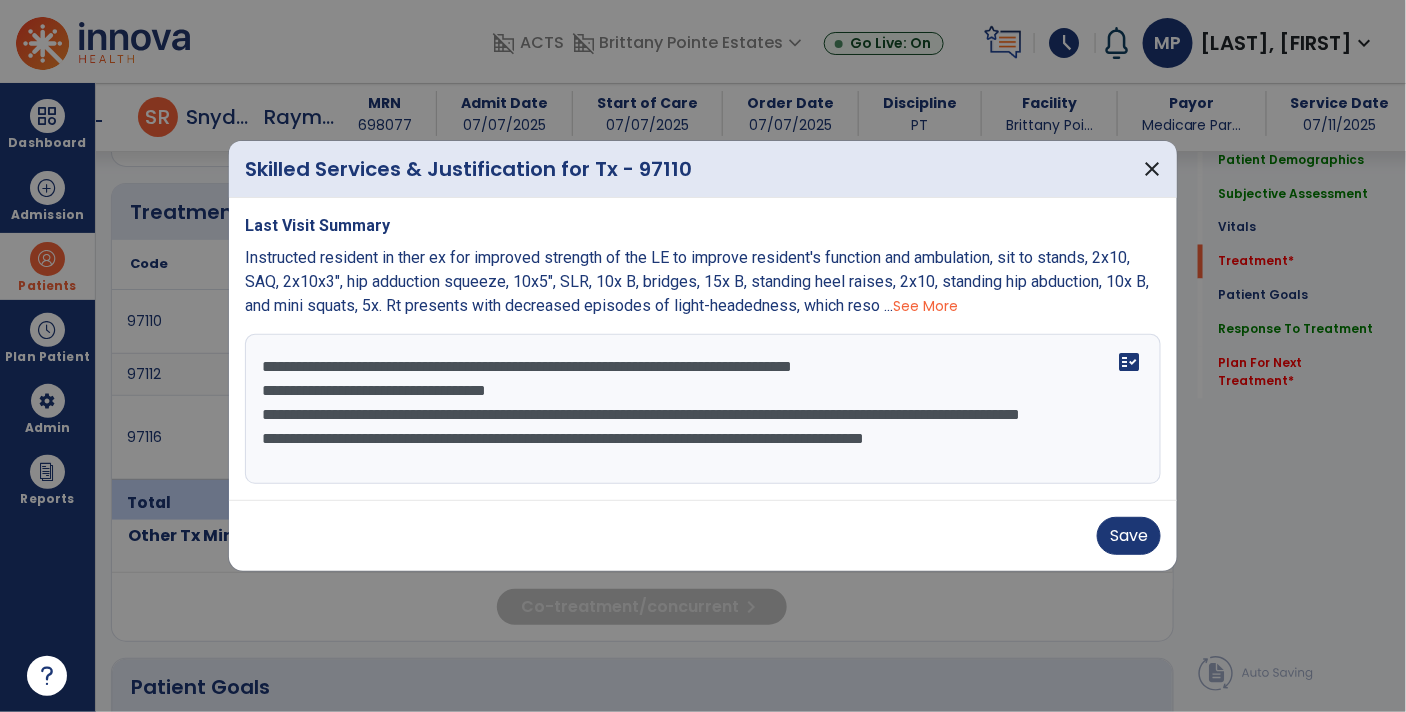 scroll, scrollTop: 0, scrollLeft: 0, axis: both 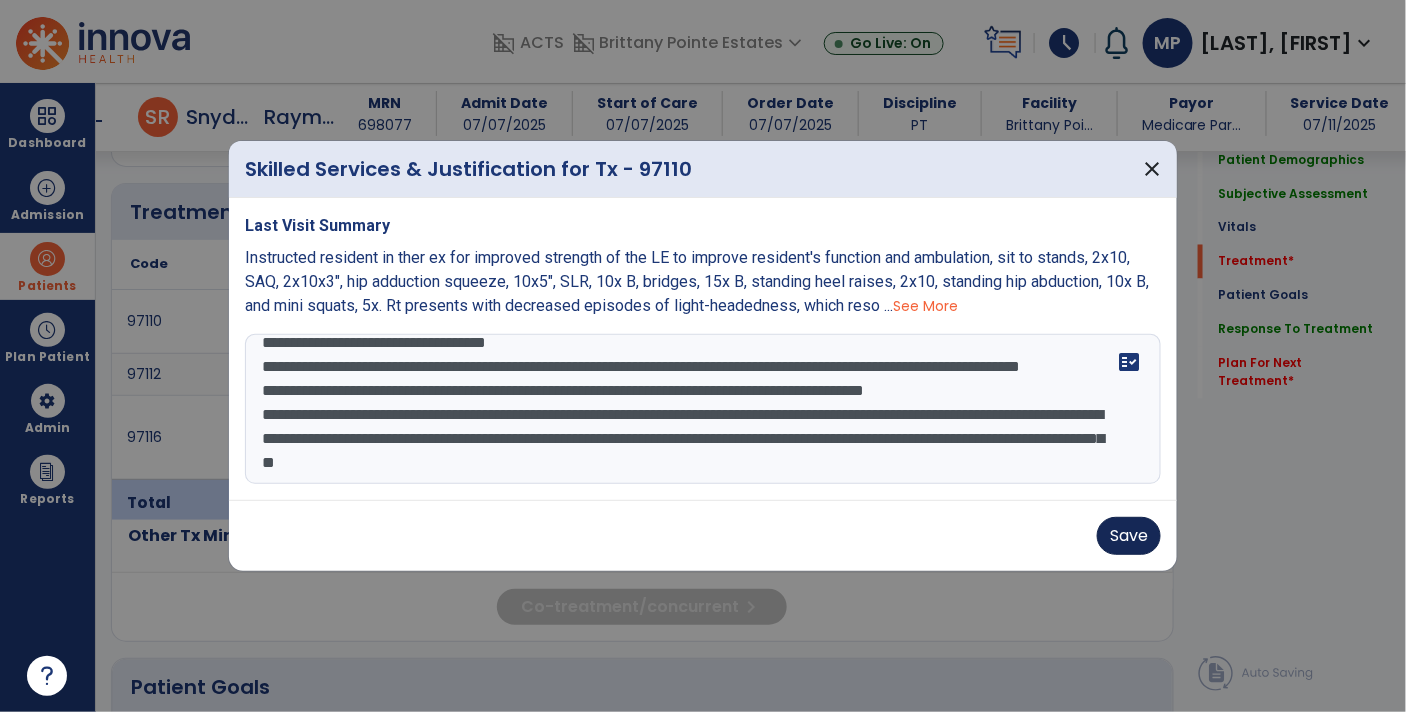 type on "**********" 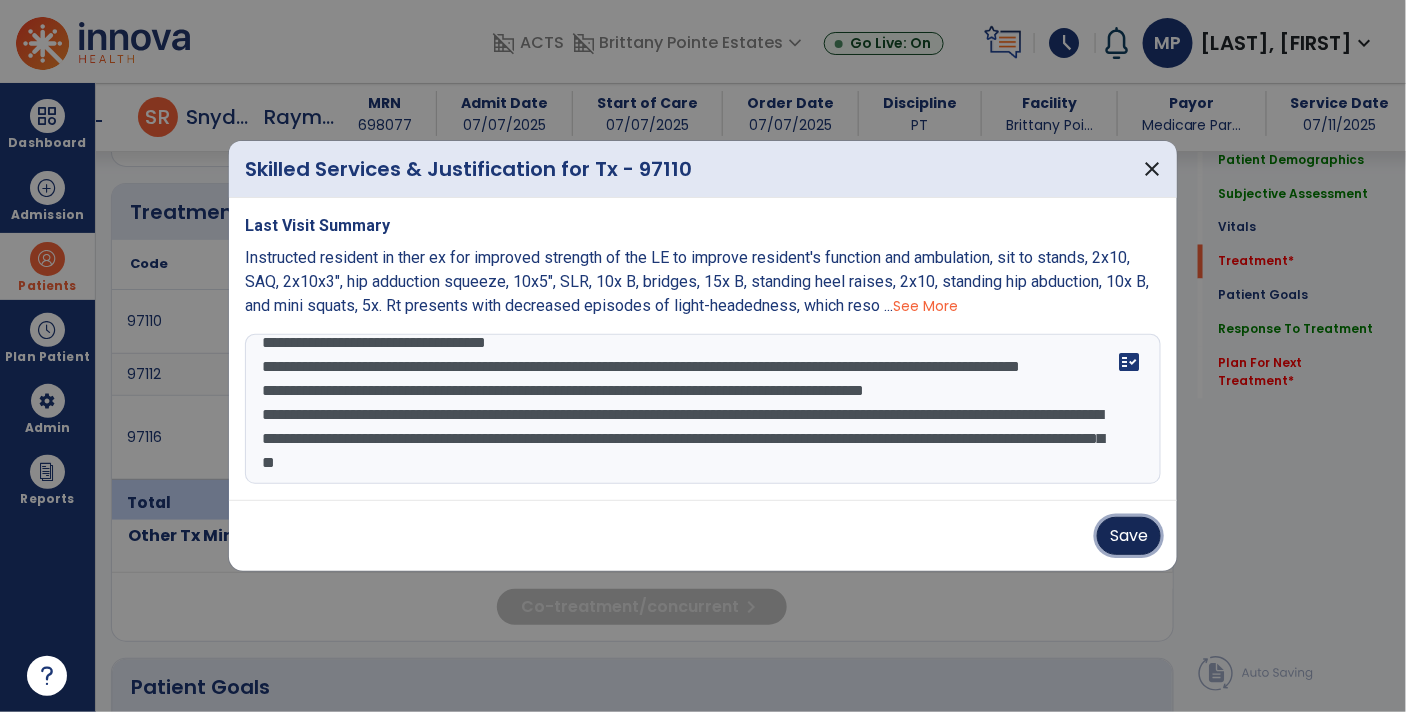 click on "Save" at bounding box center [1129, 536] 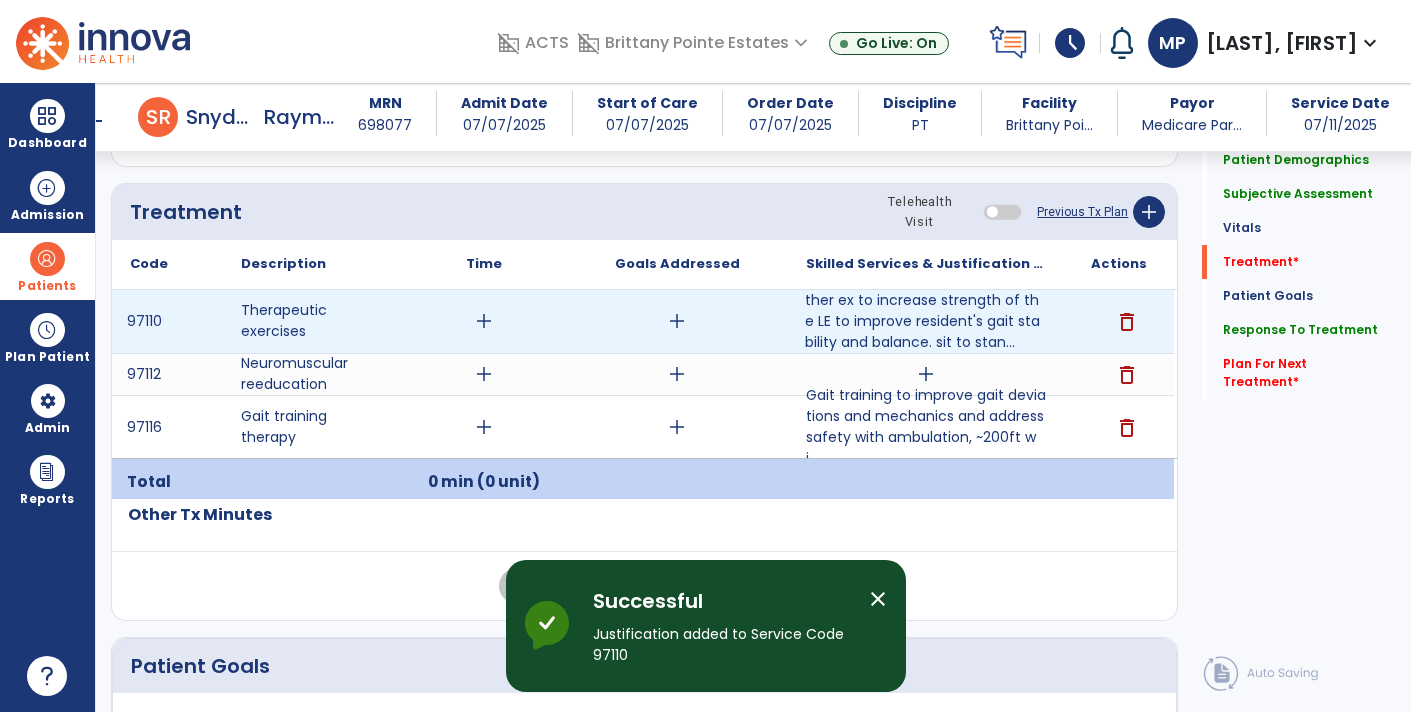 click on "add" at bounding box center [484, 321] 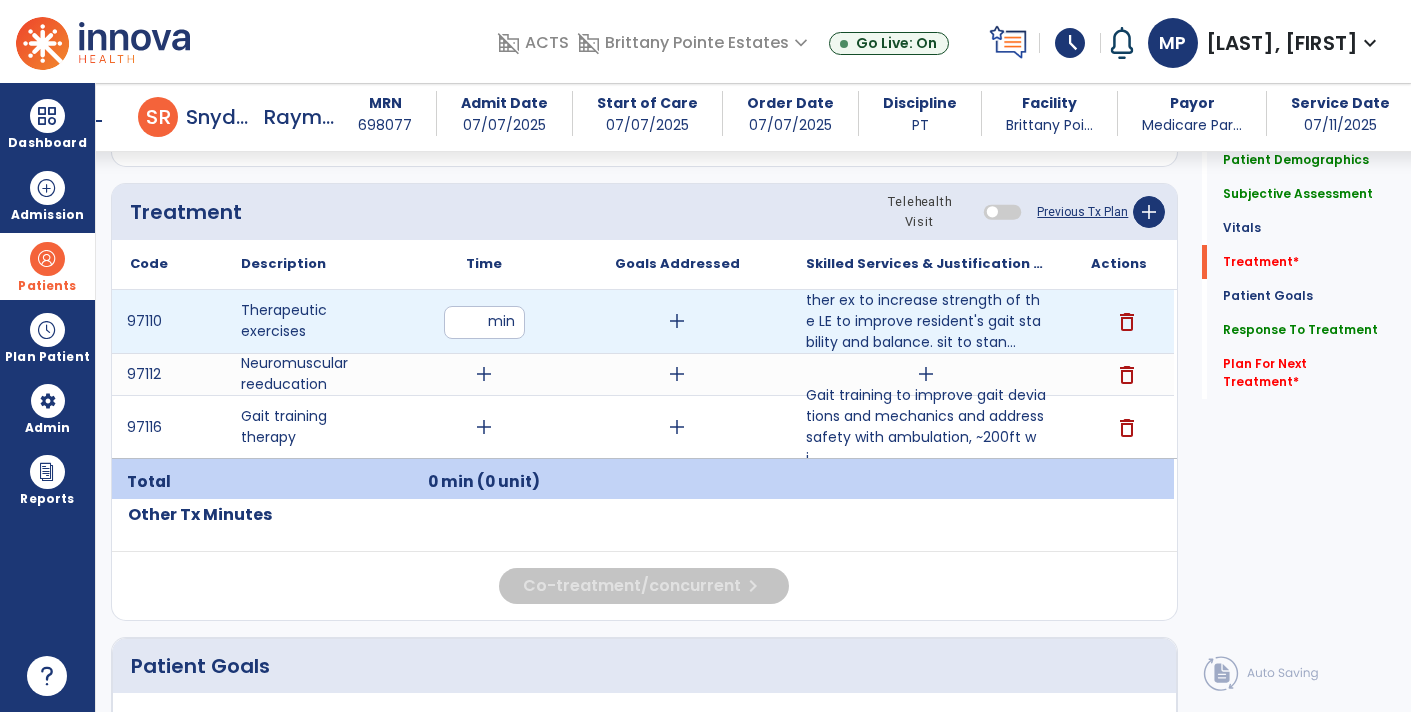type on "**" 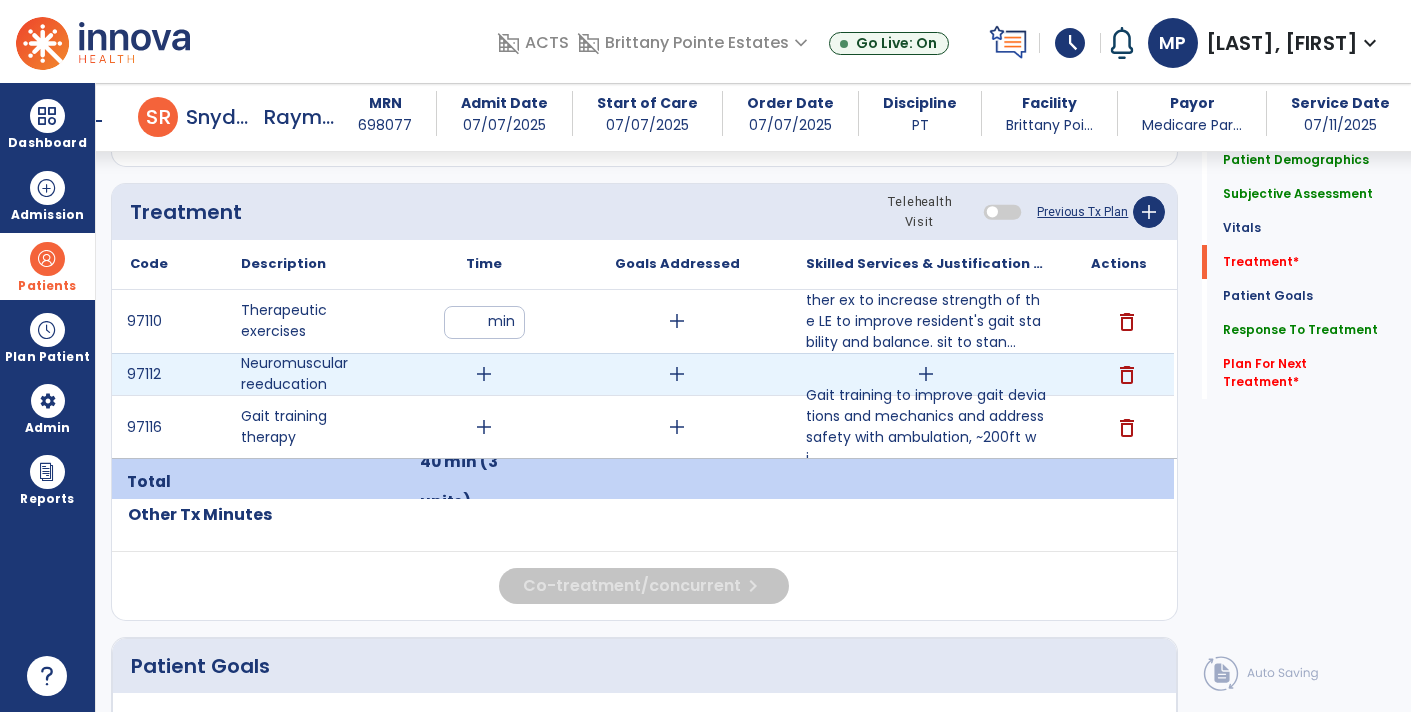 click on "add" at bounding box center (926, 374) 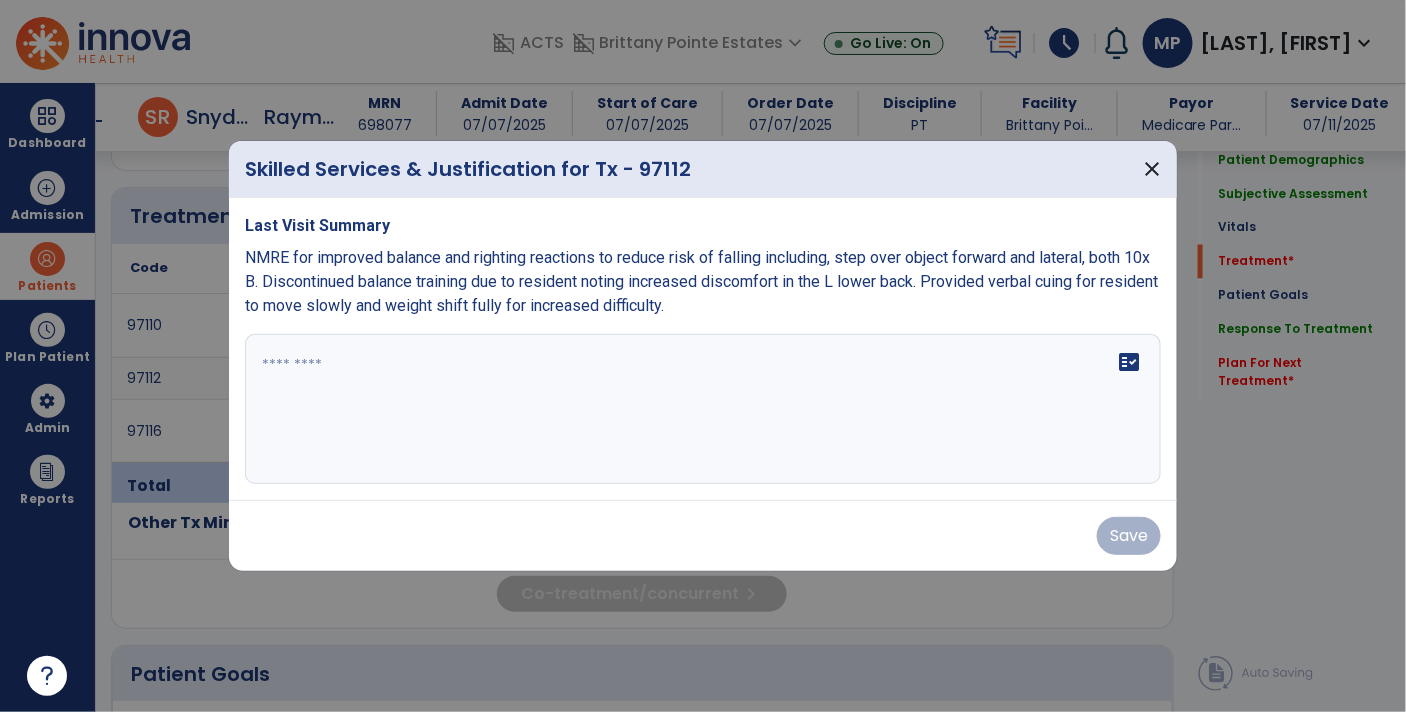 scroll, scrollTop: 1066, scrollLeft: 0, axis: vertical 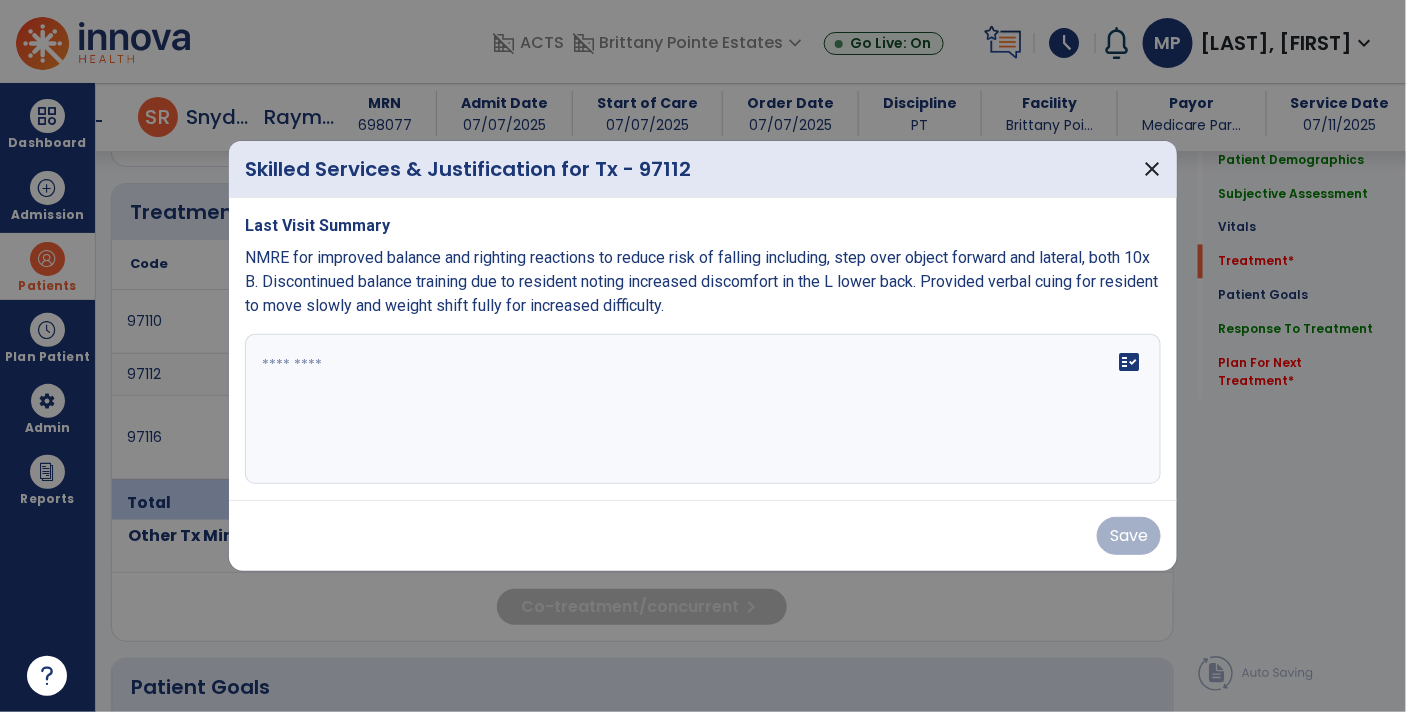 click at bounding box center [703, 409] 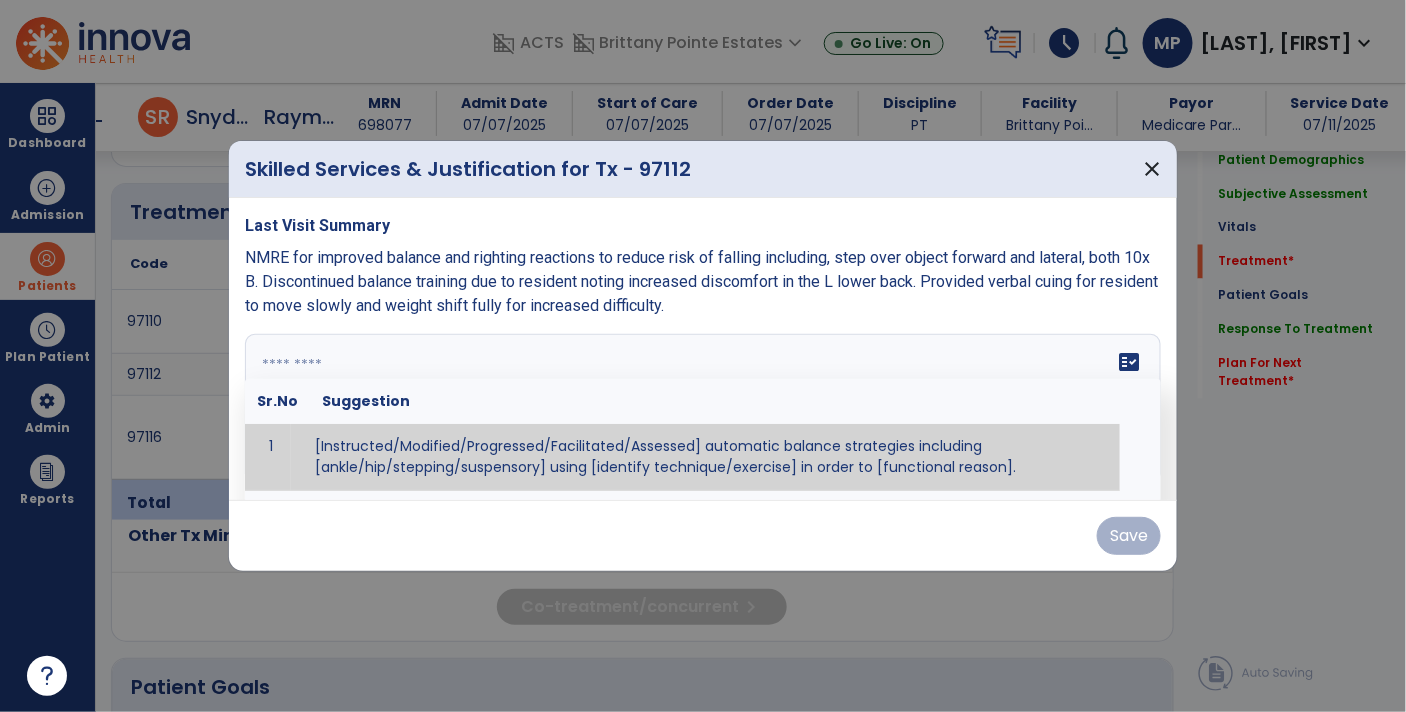 click at bounding box center [701, 409] 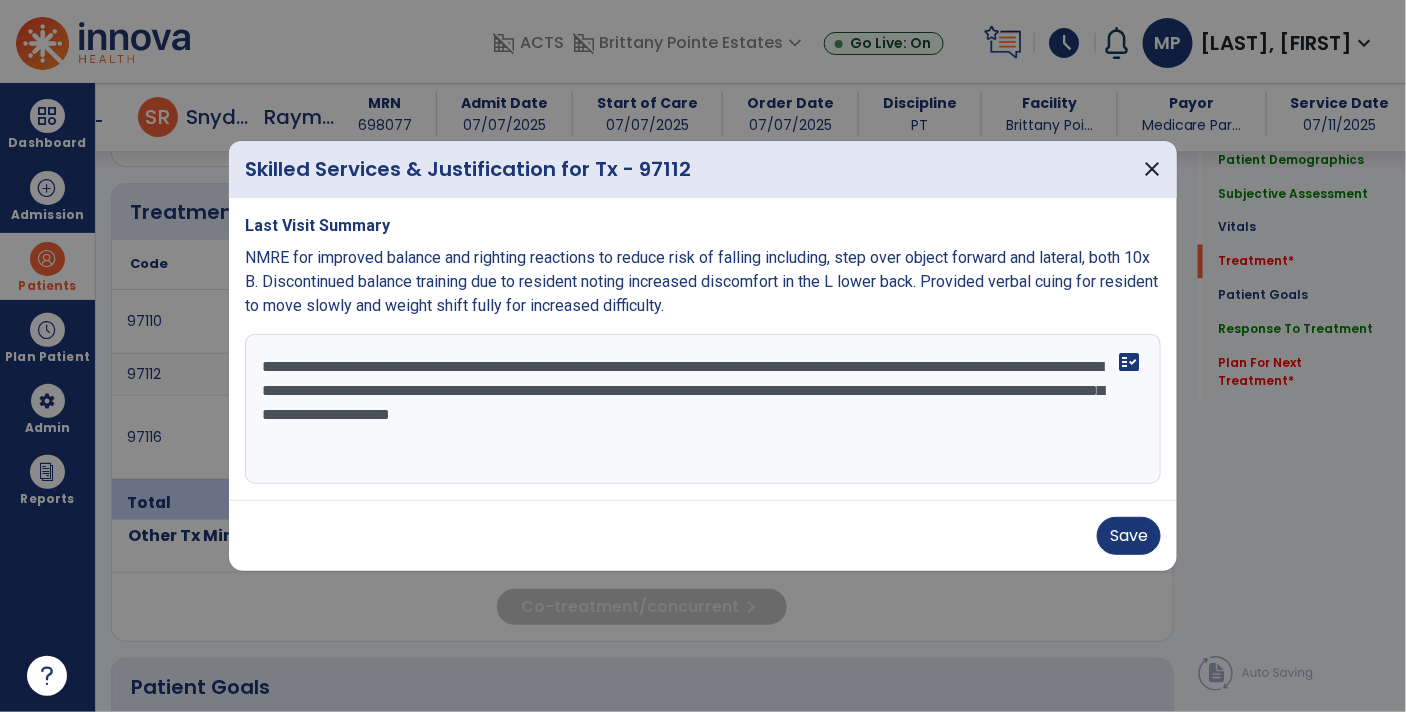 click on "**********" at bounding box center [703, 409] 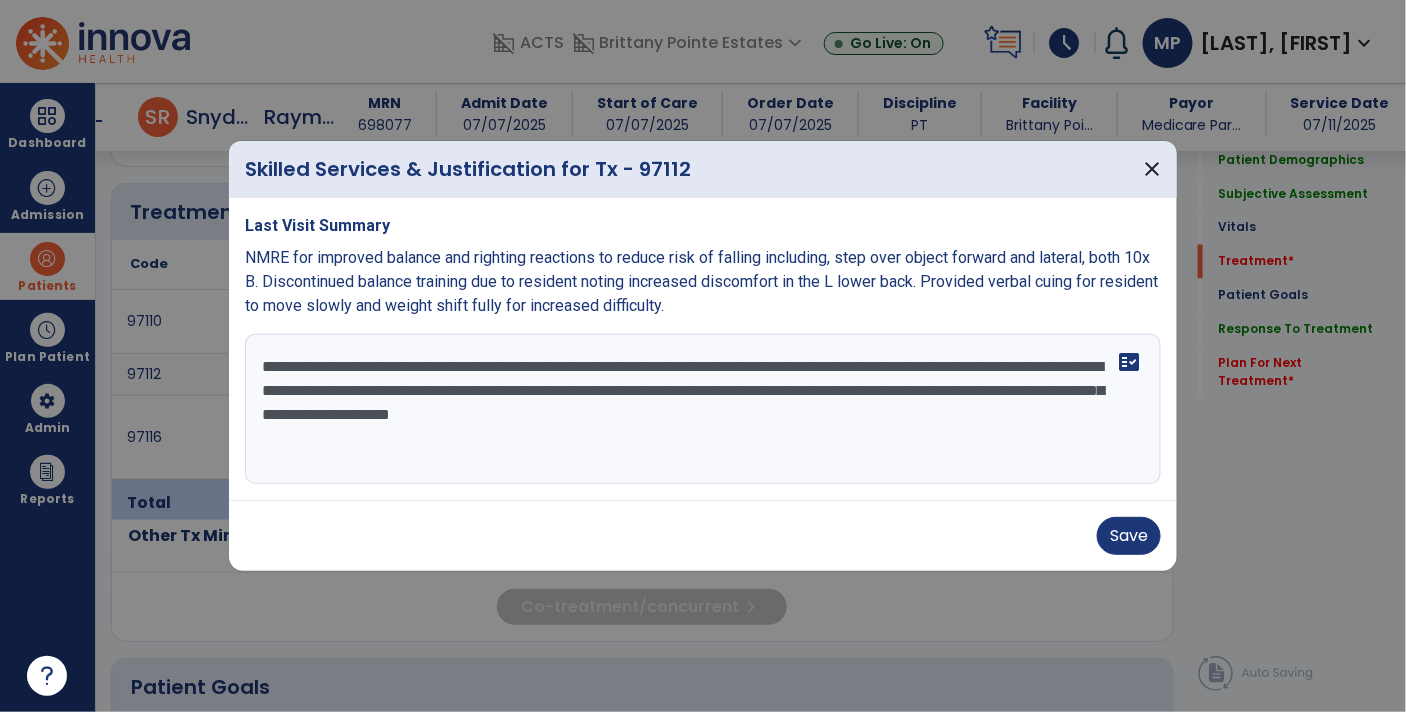 click on "**********" at bounding box center (703, 409) 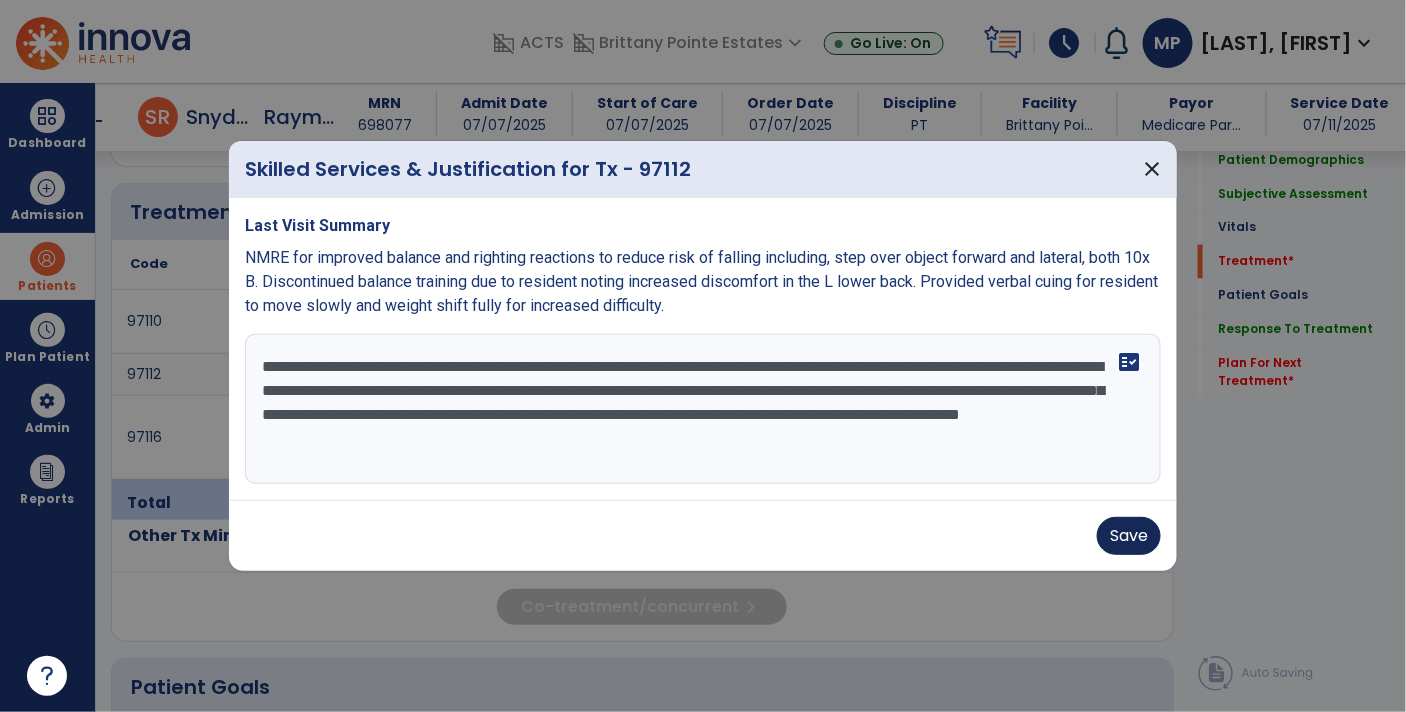 type on "**********" 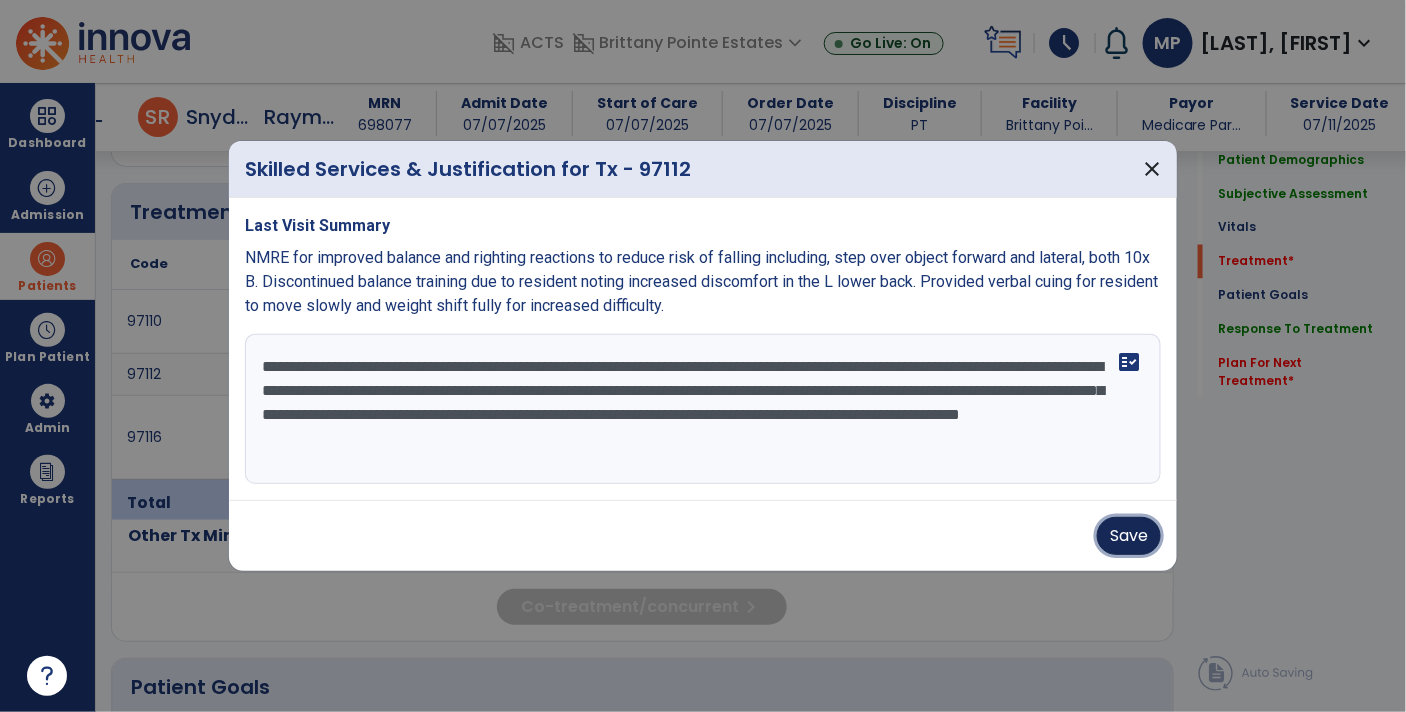 click on "Save" at bounding box center (1129, 536) 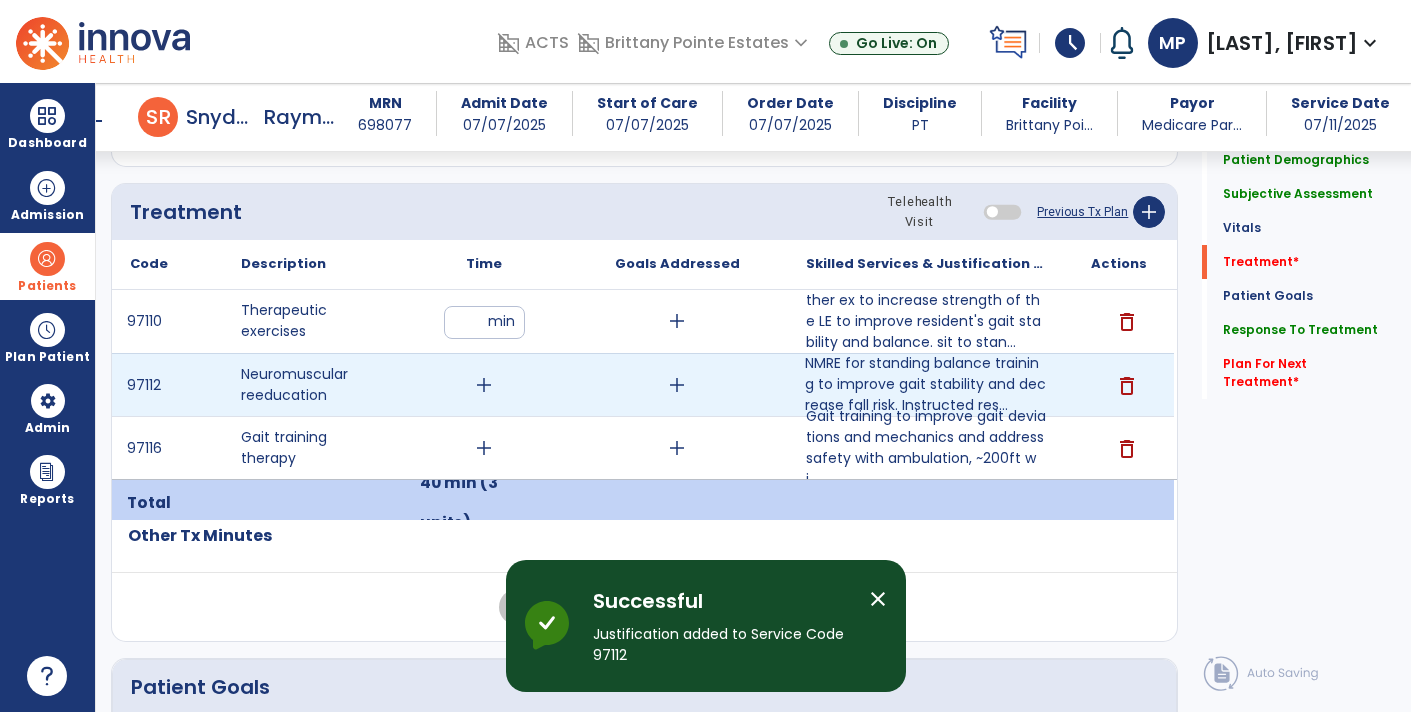 click on "add" at bounding box center [484, 385] 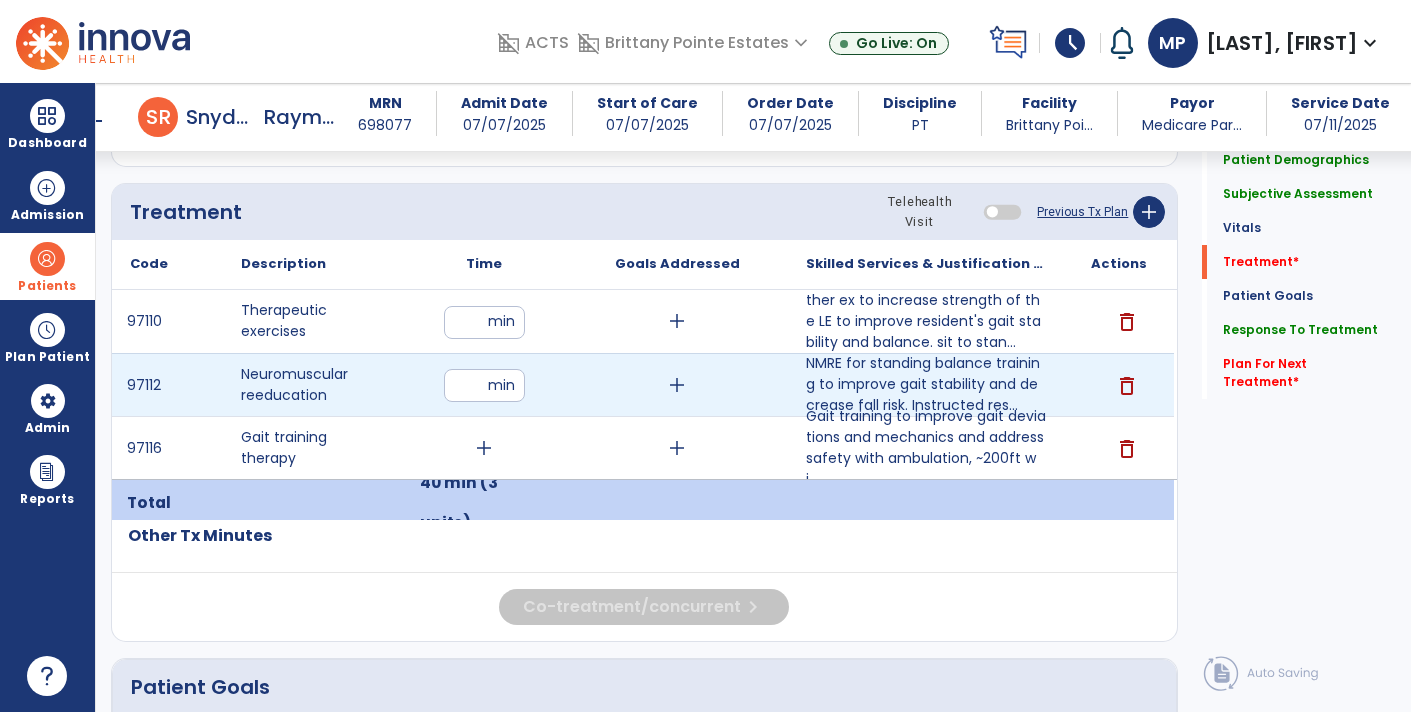 type on "**" 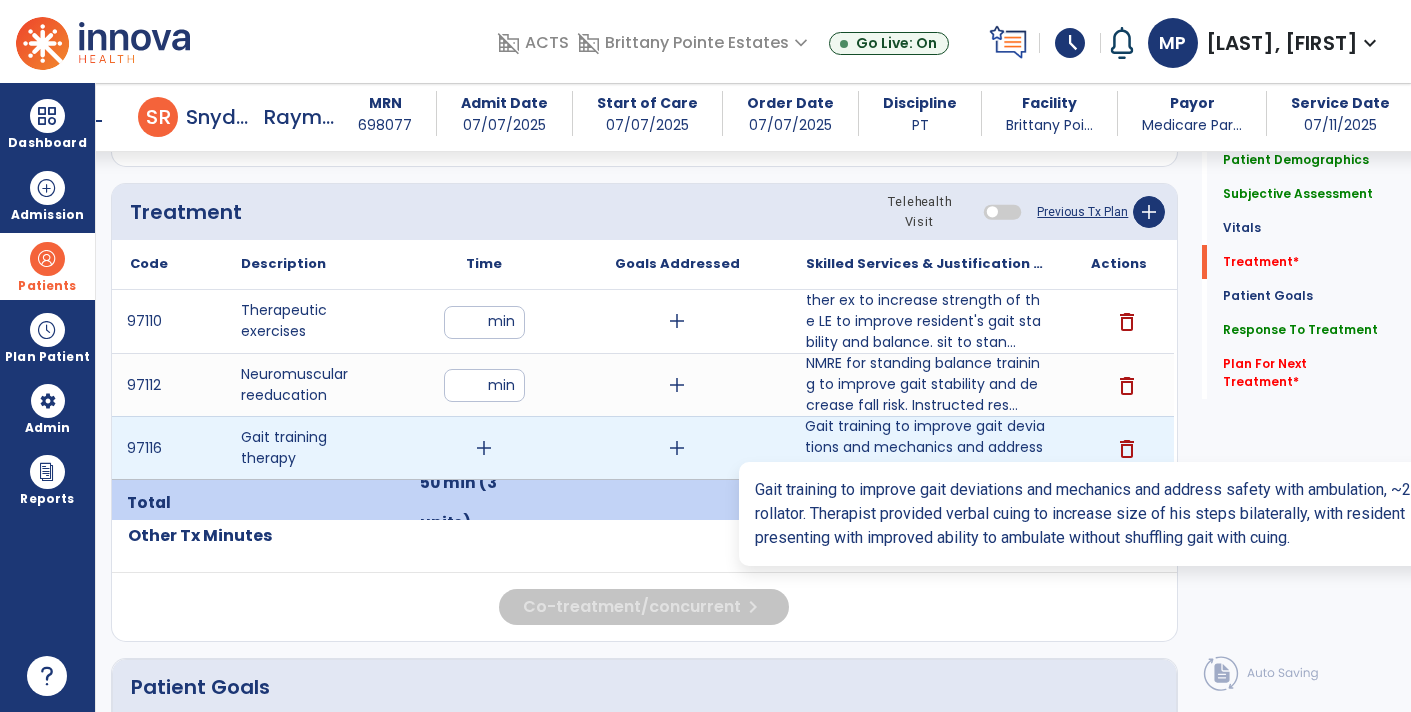 click on "Gait training to improve gait deviations and mechanics and address safety with ambulation, ~200ft wi..." at bounding box center [926, 447] 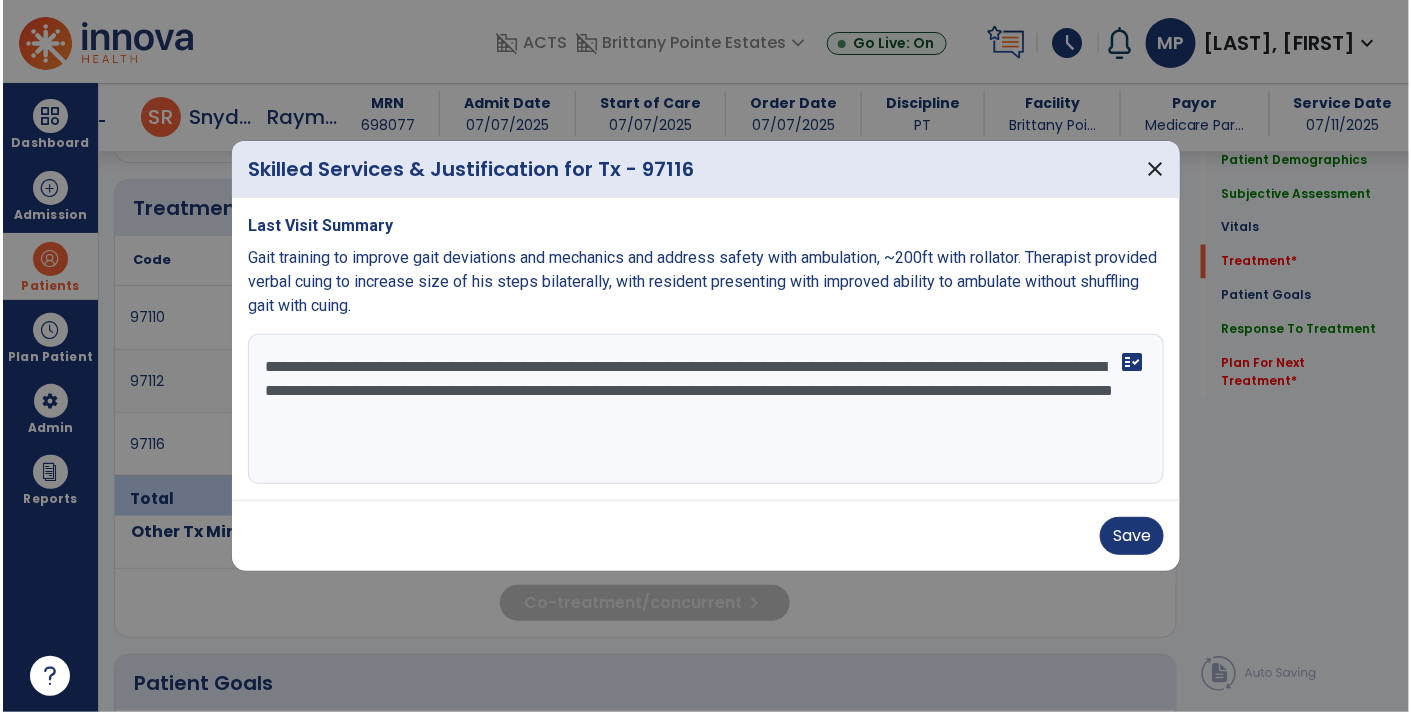 scroll, scrollTop: 1066, scrollLeft: 0, axis: vertical 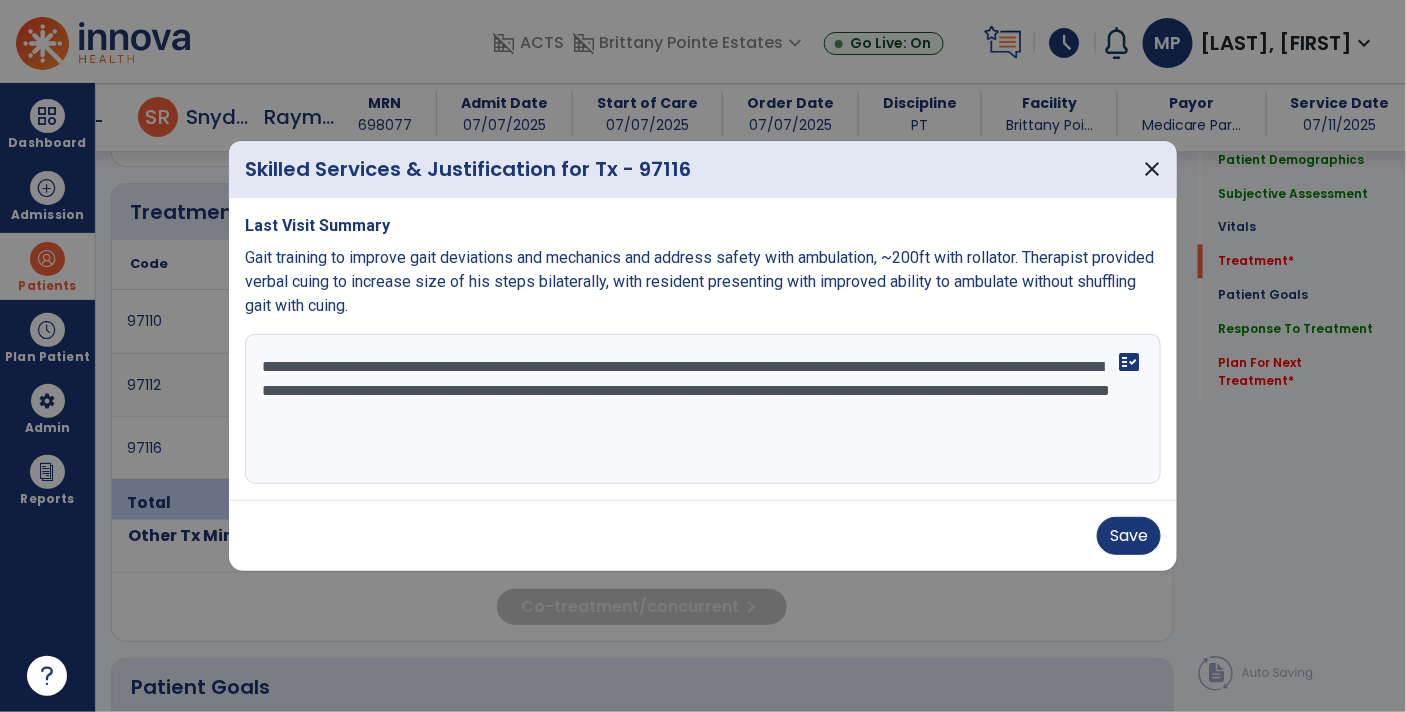click on "**********" at bounding box center [703, 409] 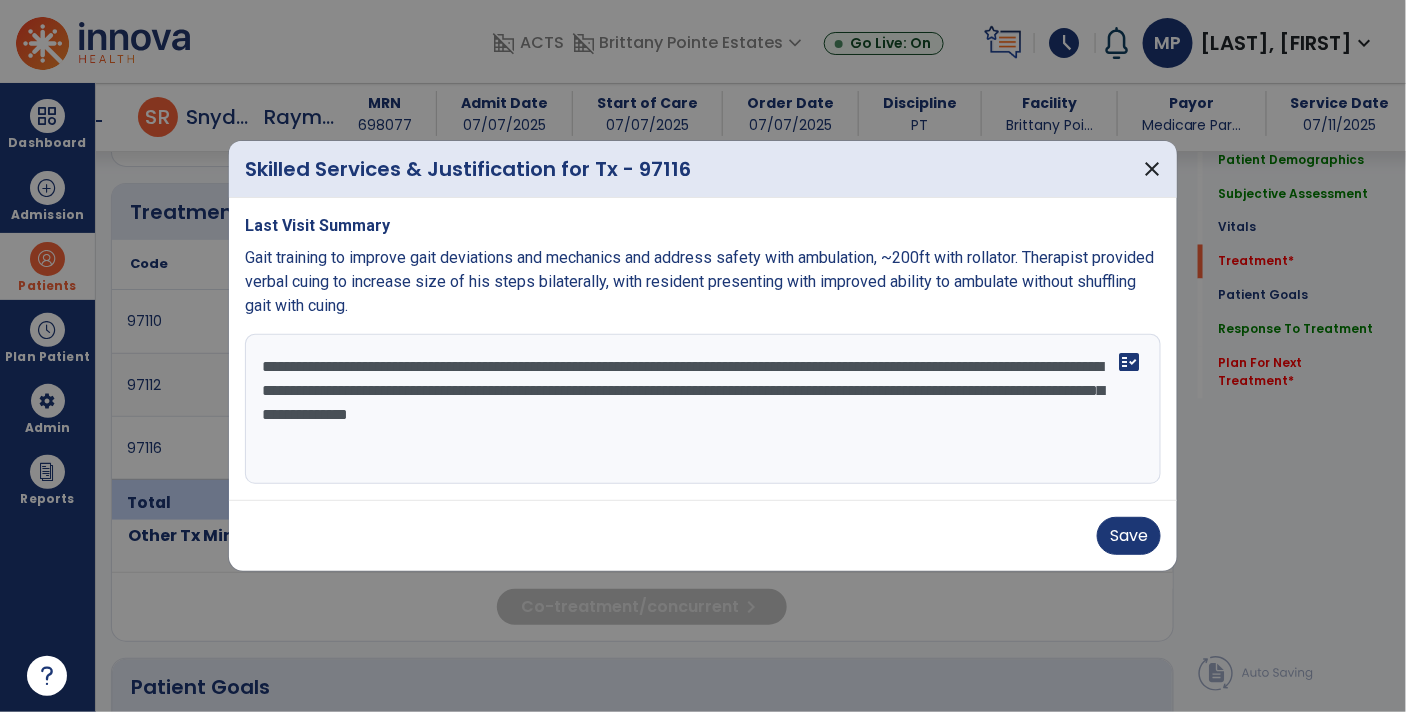 click on "**********" at bounding box center [703, 409] 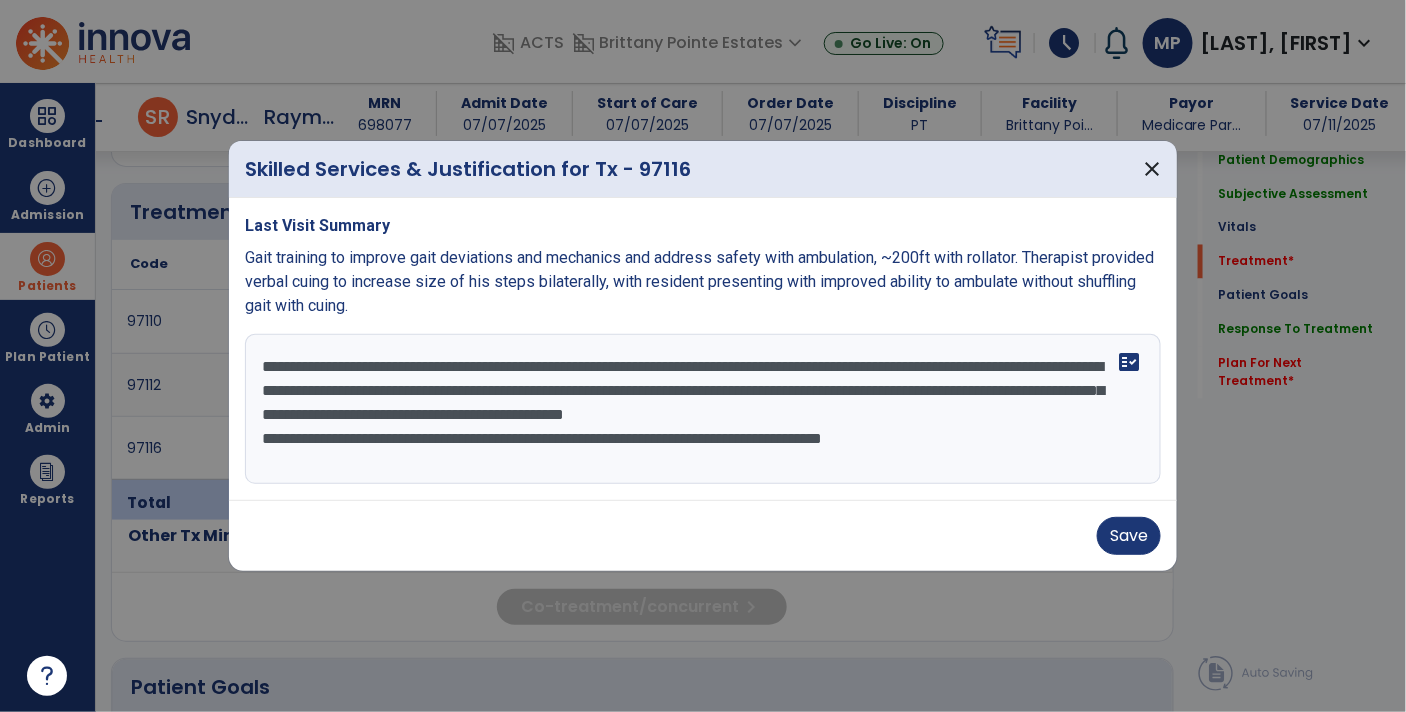 drag, startPoint x: 999, startPoint y: 466, endPoint x: 254, endPoint y: 487, distance: 745.2959 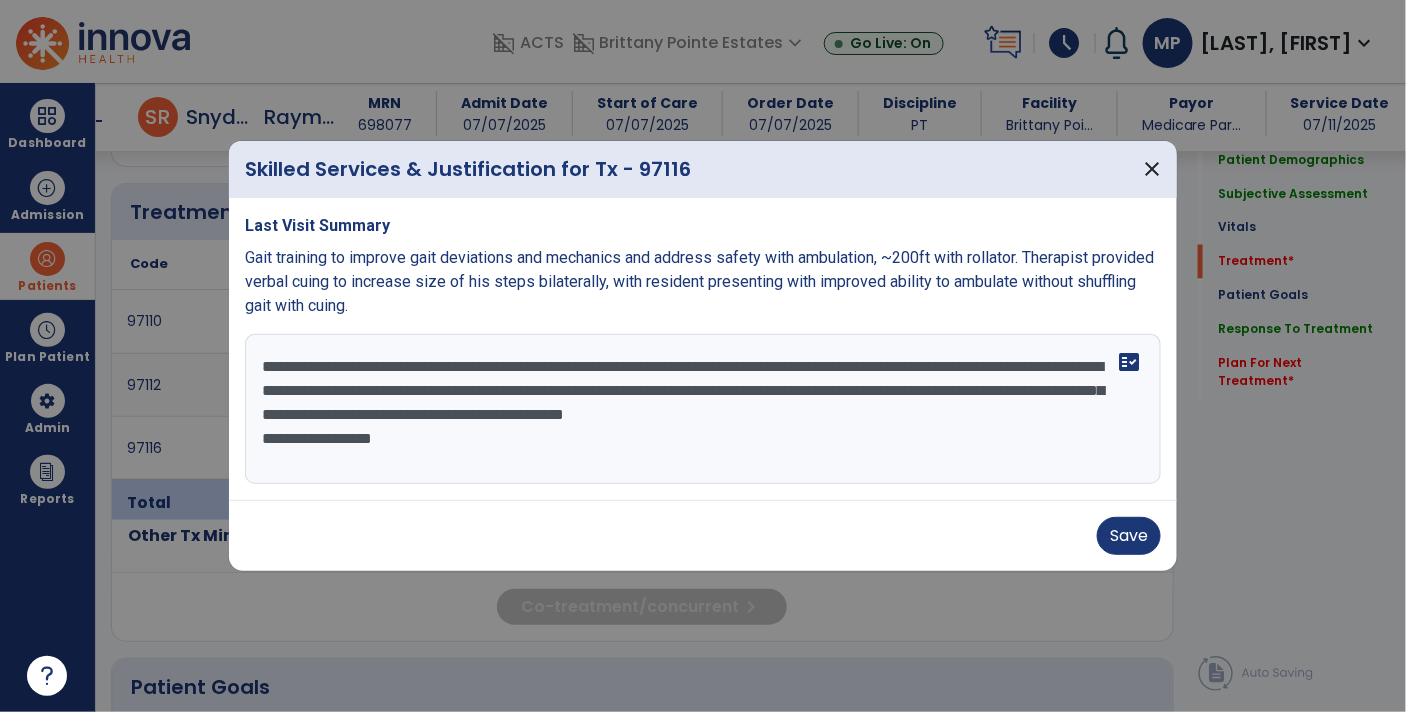 click on "**********" at bounding box center (703, 349) 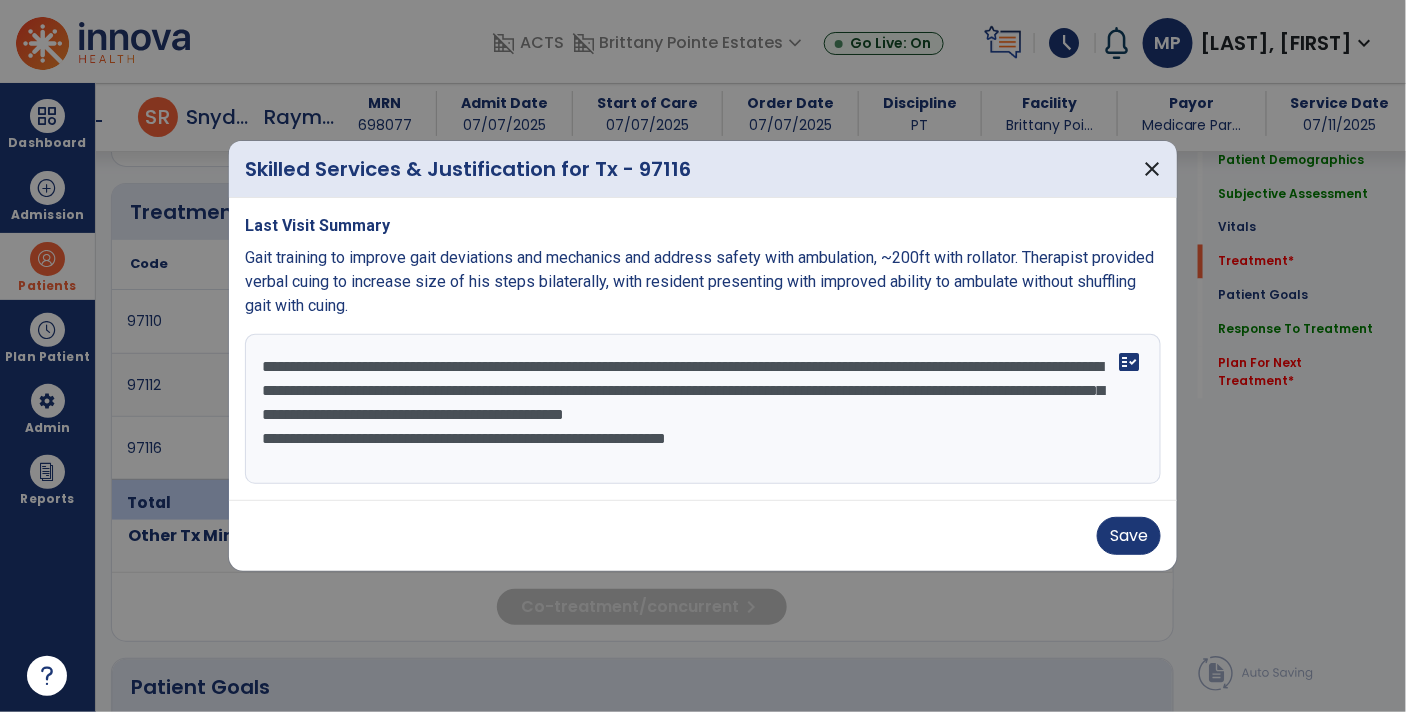 click on "Last Visit Summary Gait training to improve gait deviations and mechanics and address safety with ambulation, ~200ft with rollator. Therapist provided verbal cuing to increase size of his steps bilaterally, with resident presenting with improved ability to ambulate without shuffling gait with cuing.  Gait training to improve gait deviations and mechanics and address safety with ambulation, ~200ft with rollator. Therapist provided verbal cuing to shift wt to  increase size of his steps bilaterally, maintain upward/forward gaze for more upright standing posture and to slow pace to allow for better foot clearance/heel strike.
Gait improved with no toe drag or shuffling steps noted today with   fact_check" at bounding box center (703, 349) 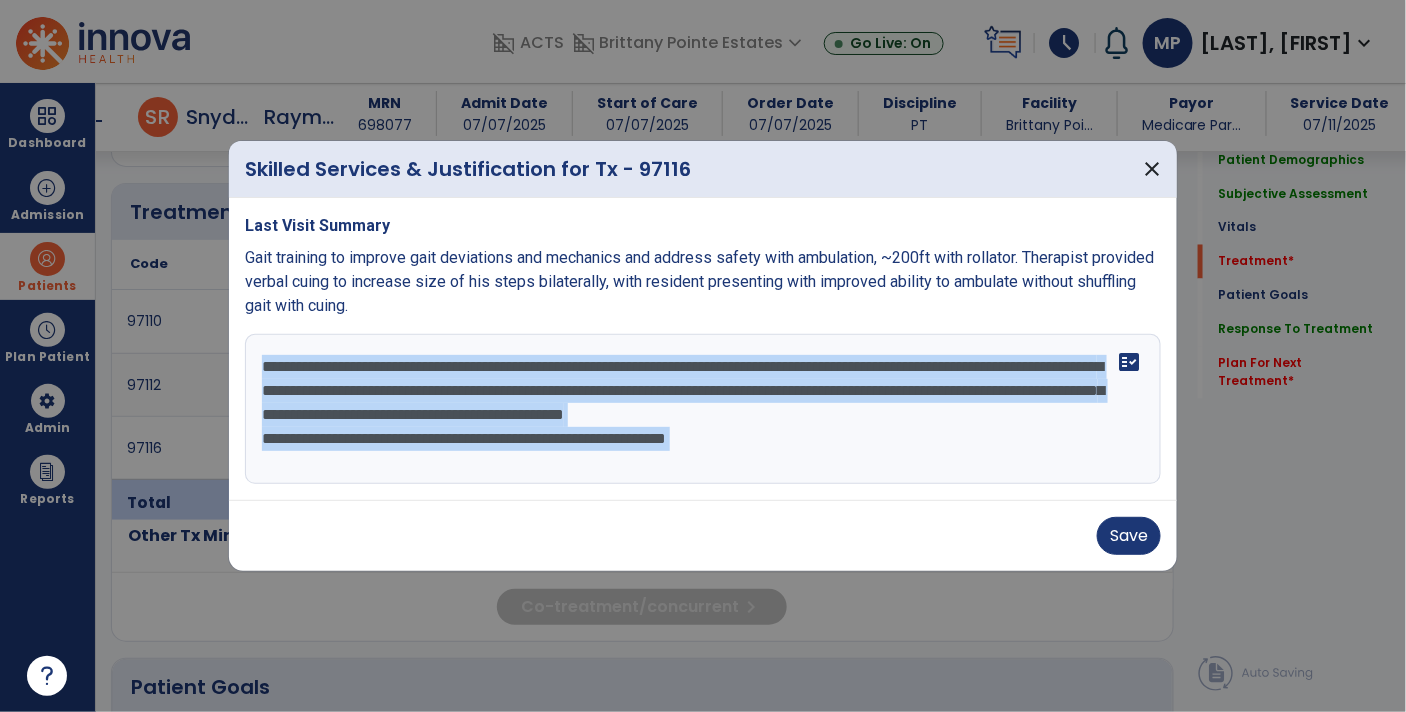 click on "**********" at bounding box center (703, 409) 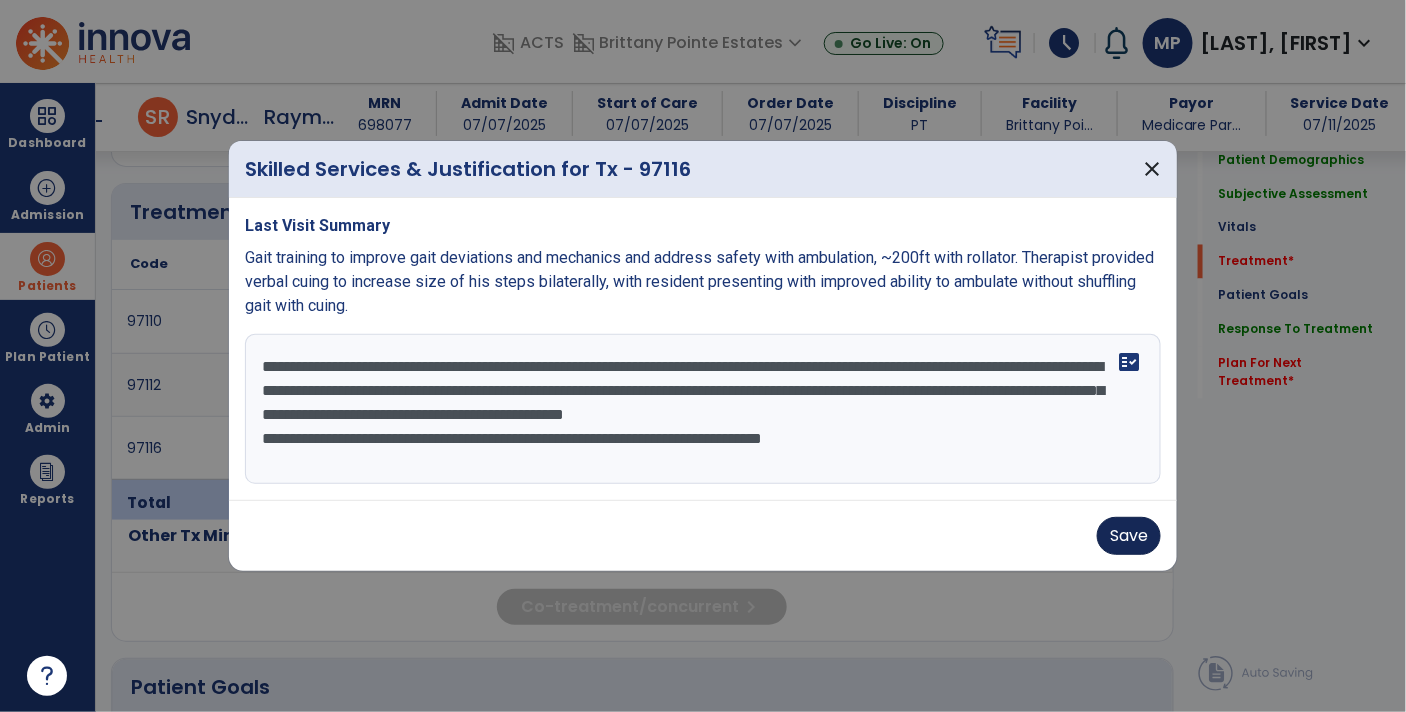 type on "**********" 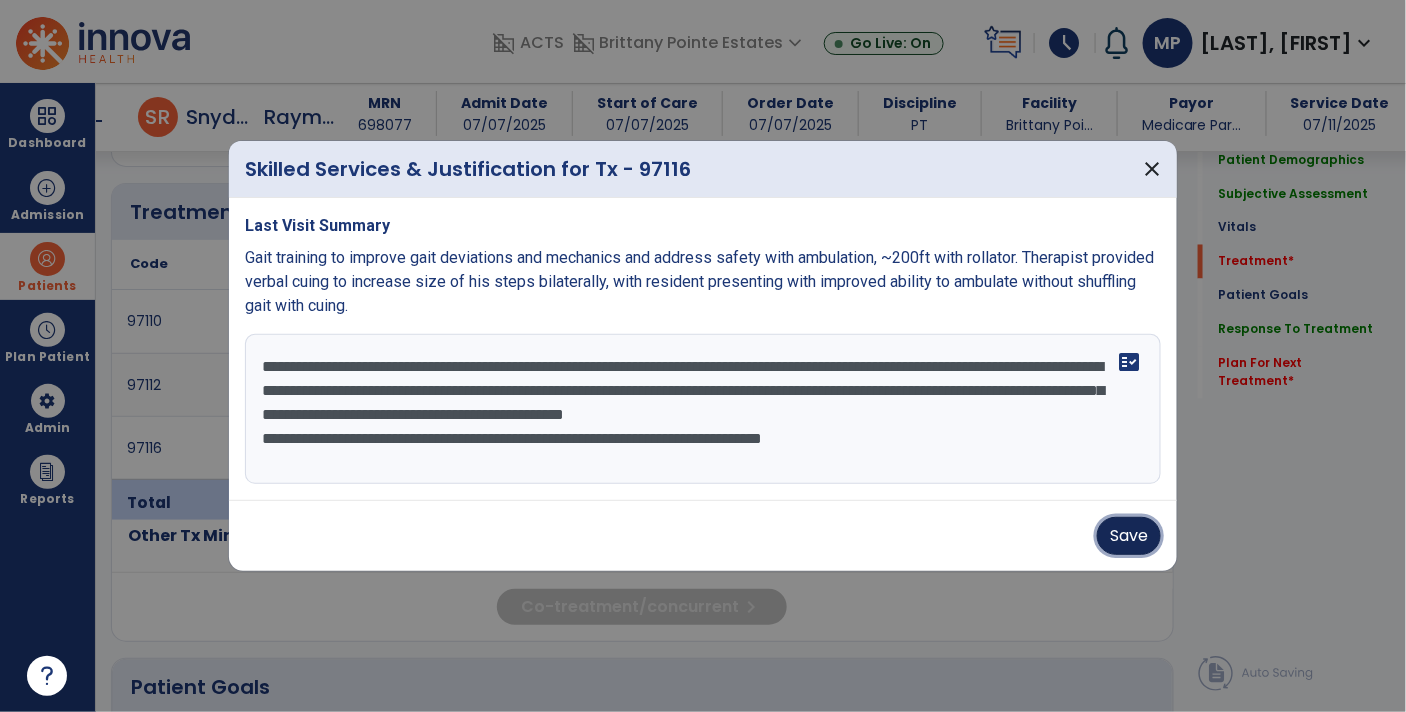 click on "Save" at bounding box center [1129, 536] 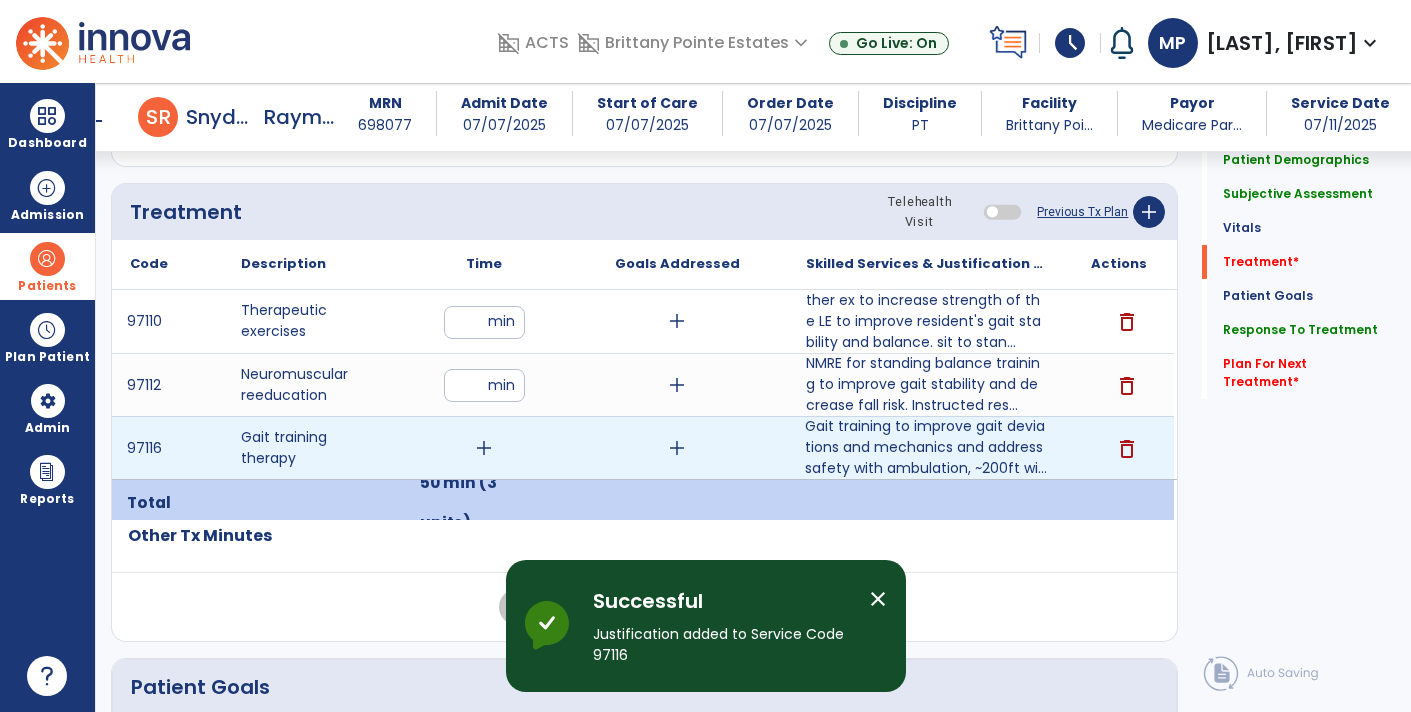 click on "add" at bounding box center (484, 448) 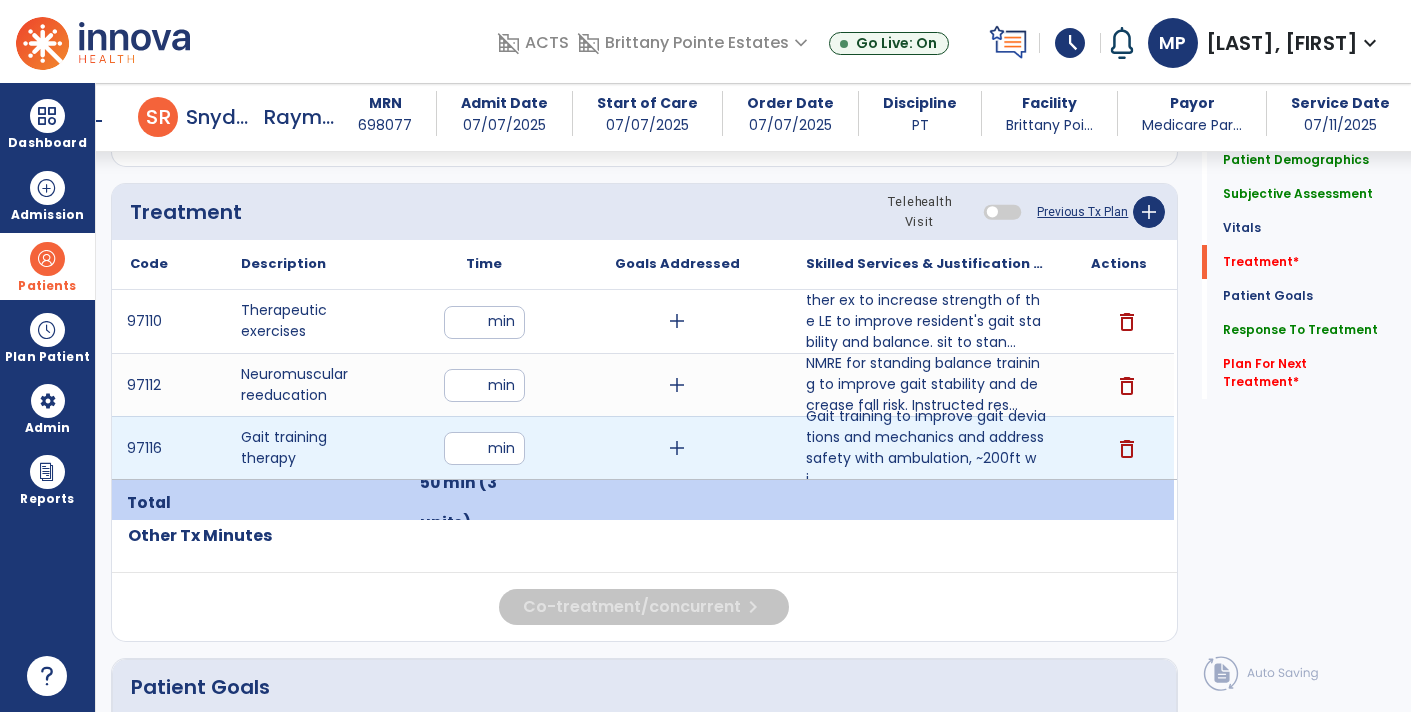 type on "**" 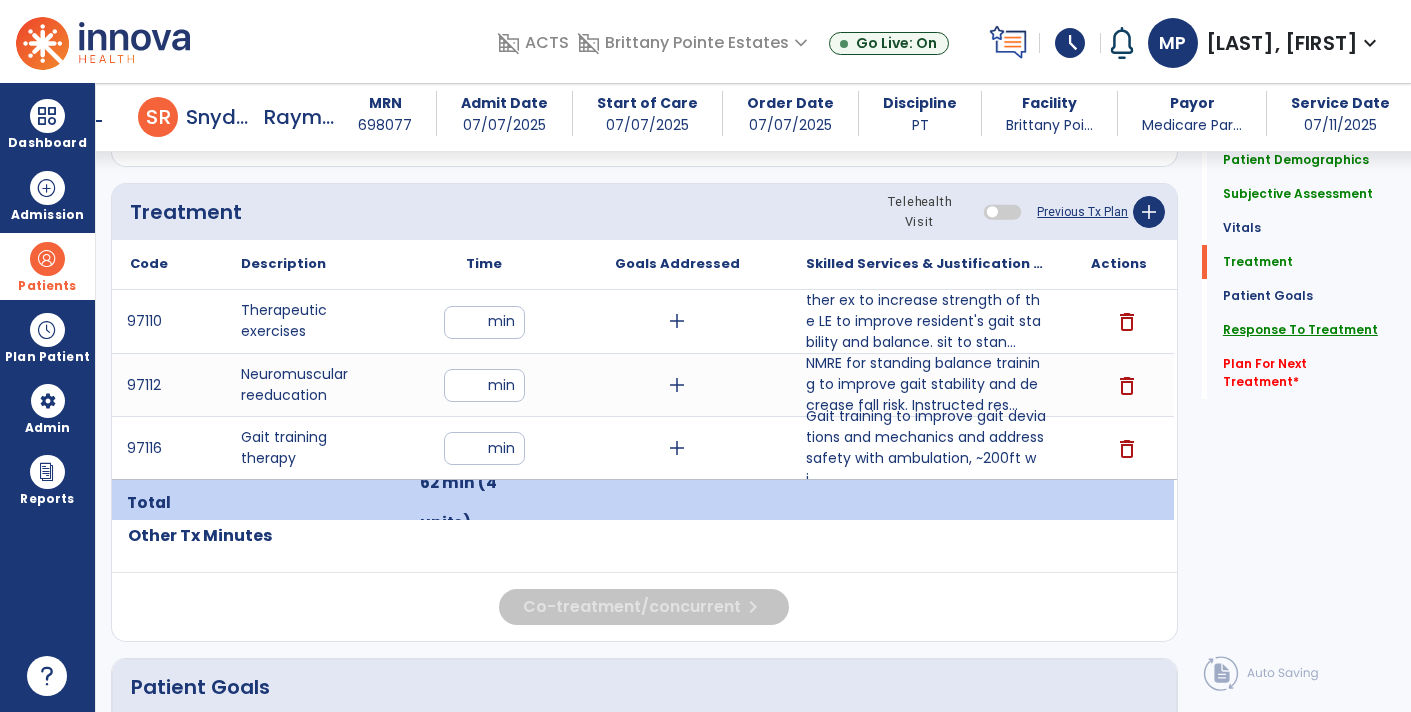 click on "Response To Treatment" 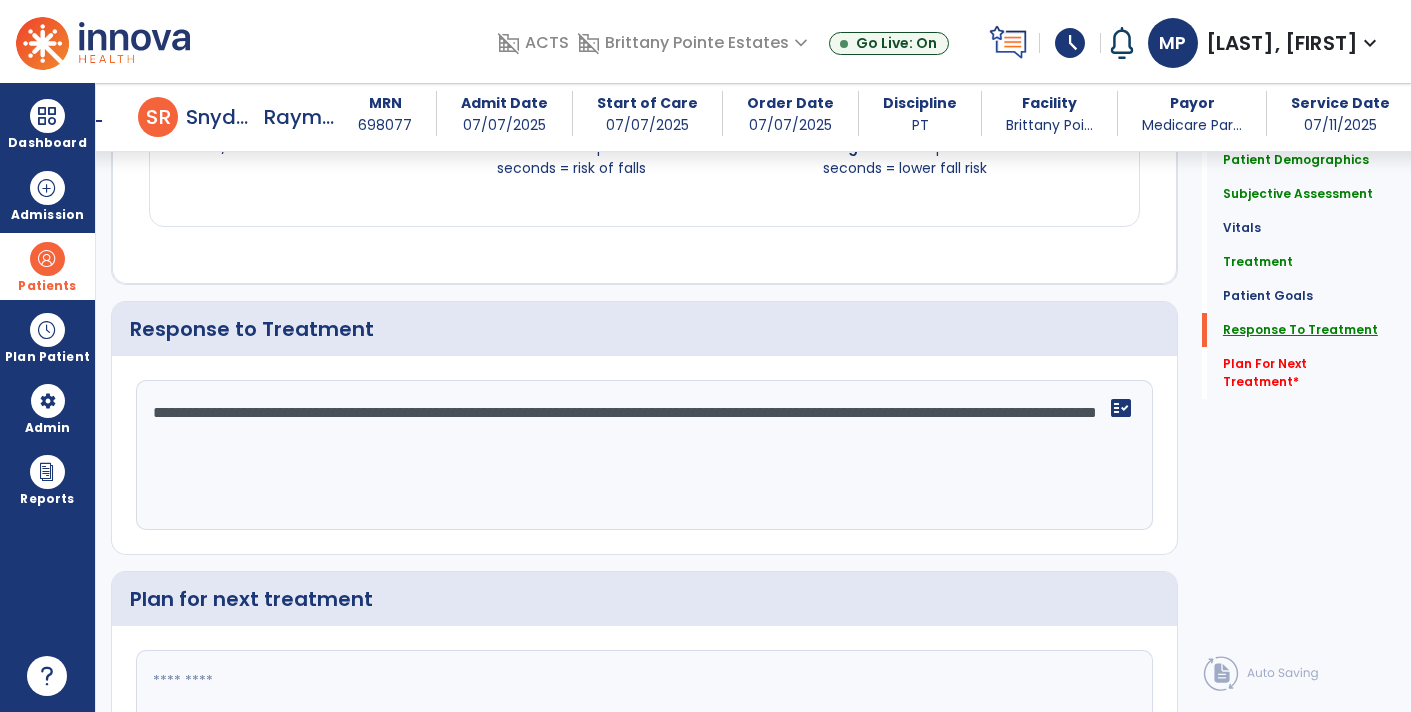 scroll, scrollTop: 3109, scrollLeft: 0, axis: vertical 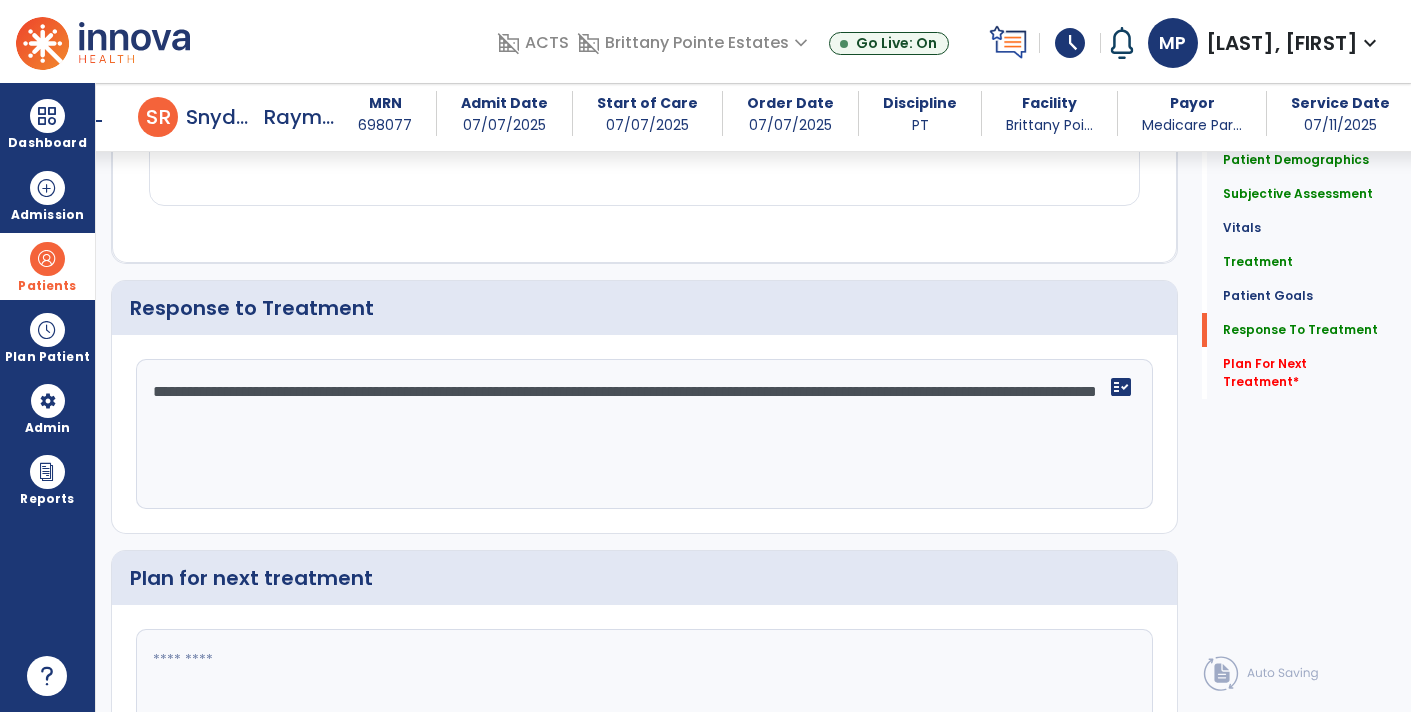 click on "**********" 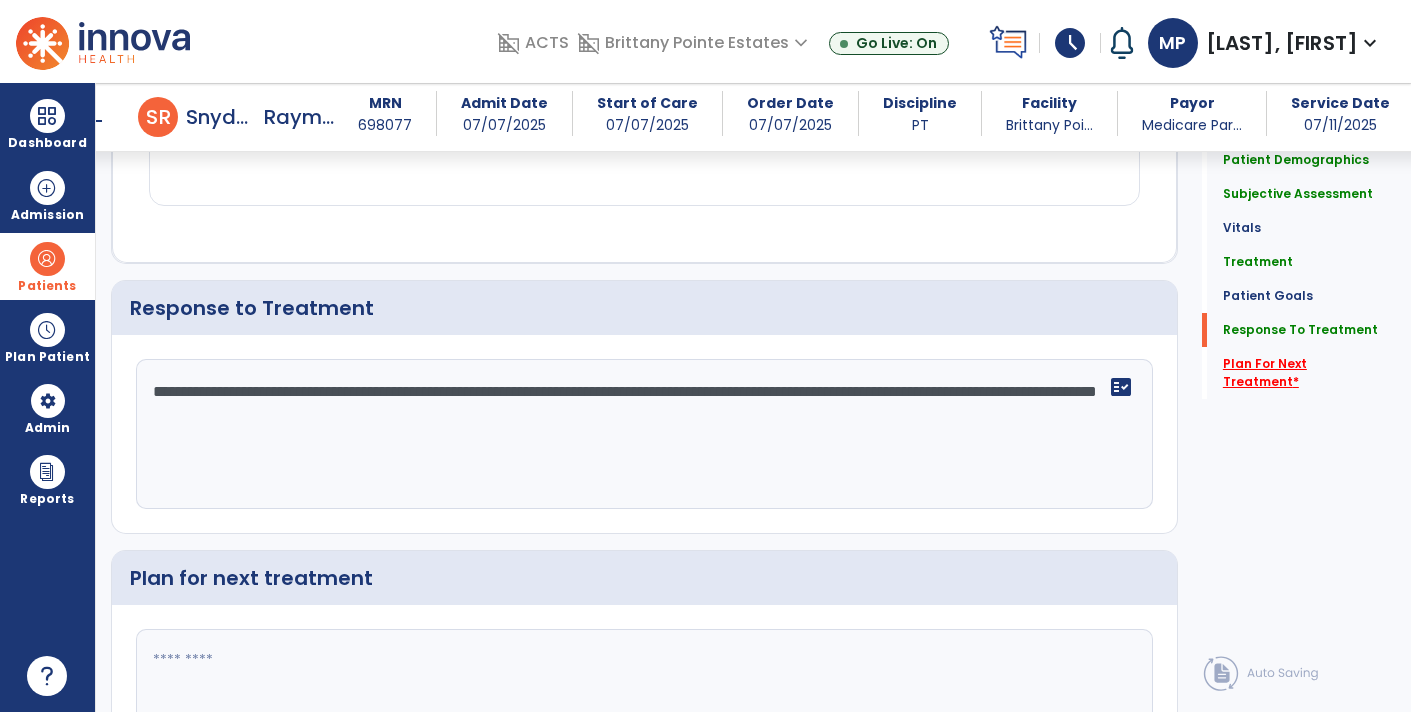 click on "Plan For Next Treatment   *" 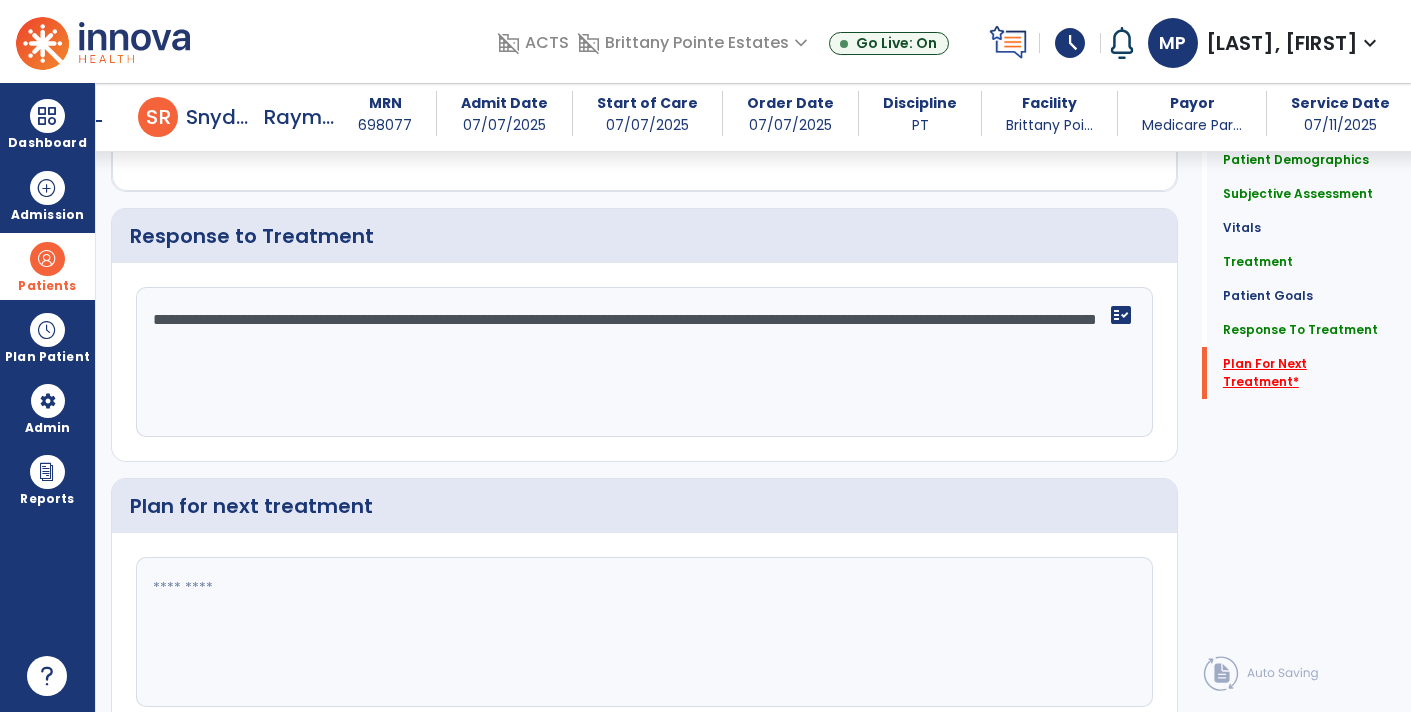 scroll, scrollTop: 3255, scrollLeft: 0, axis: vertical 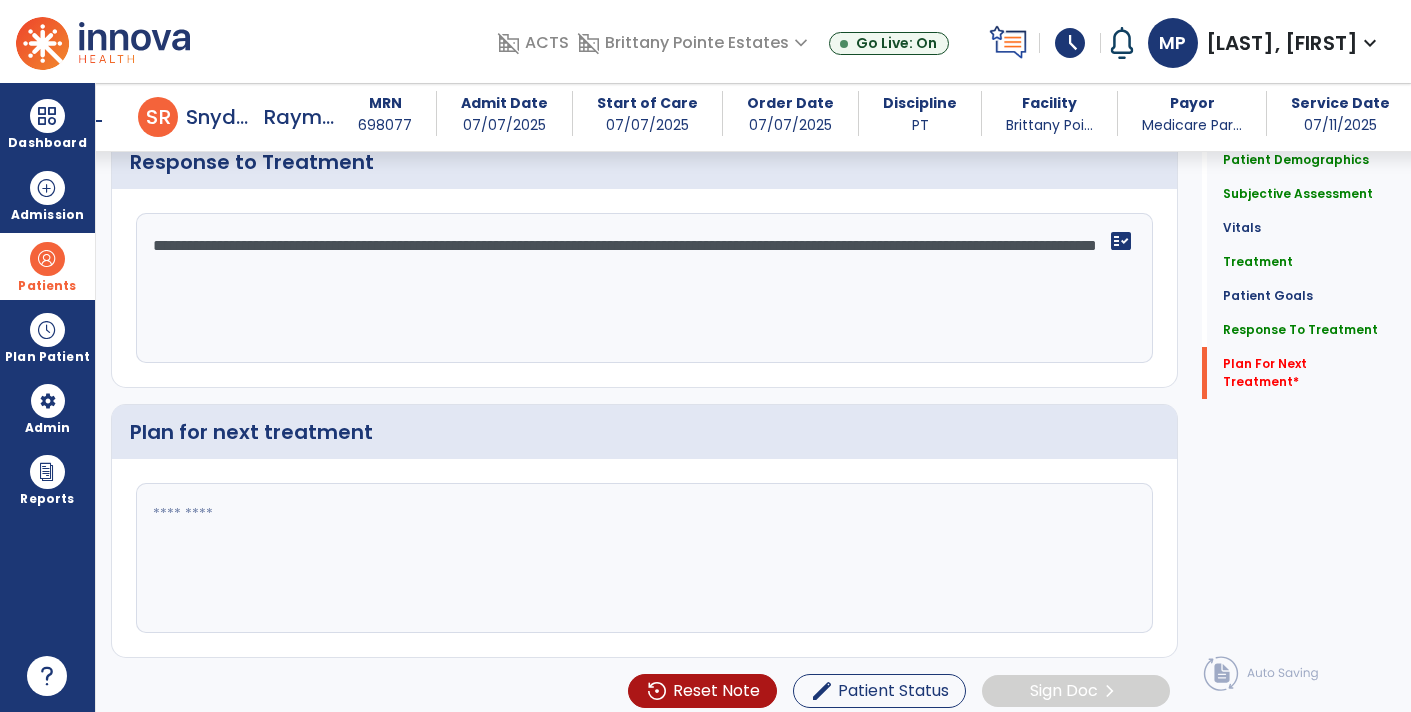 click 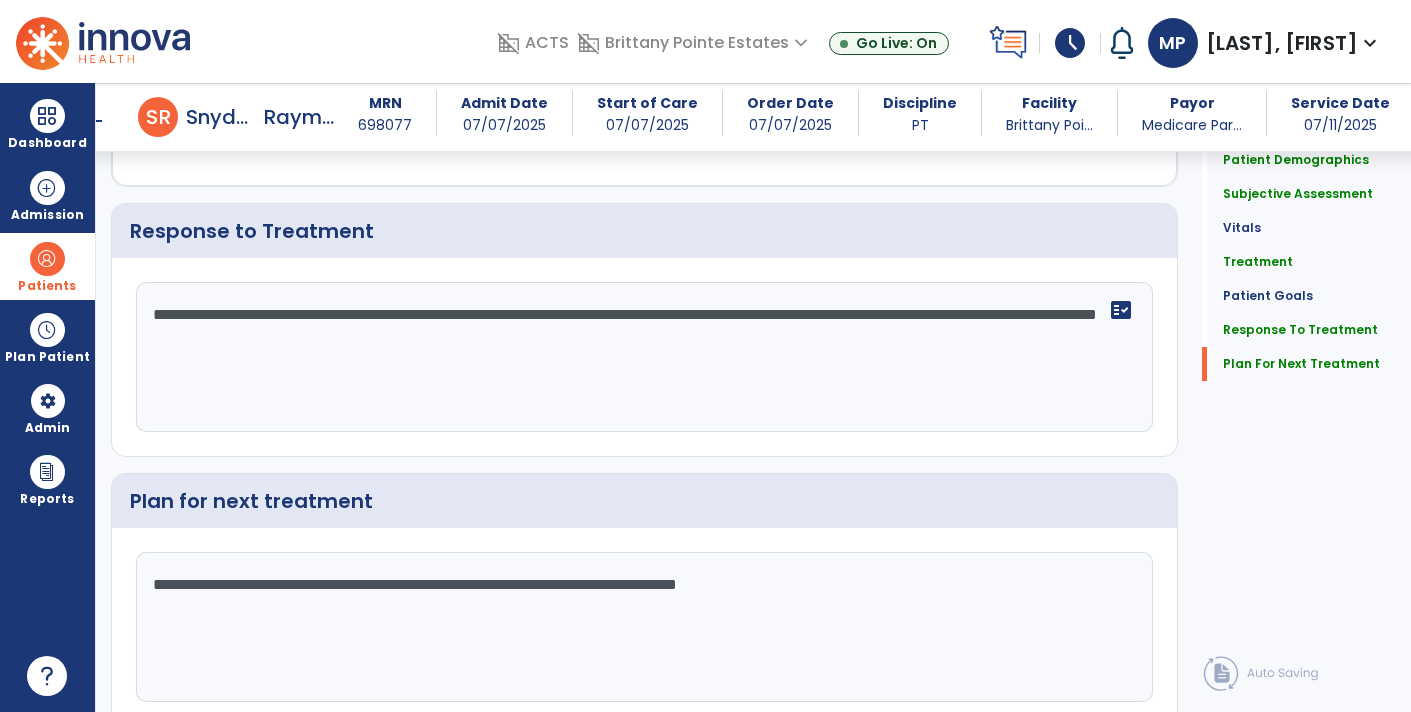 scroll, scrollTop: 3255, scrollLeft: 0, axis: vertical 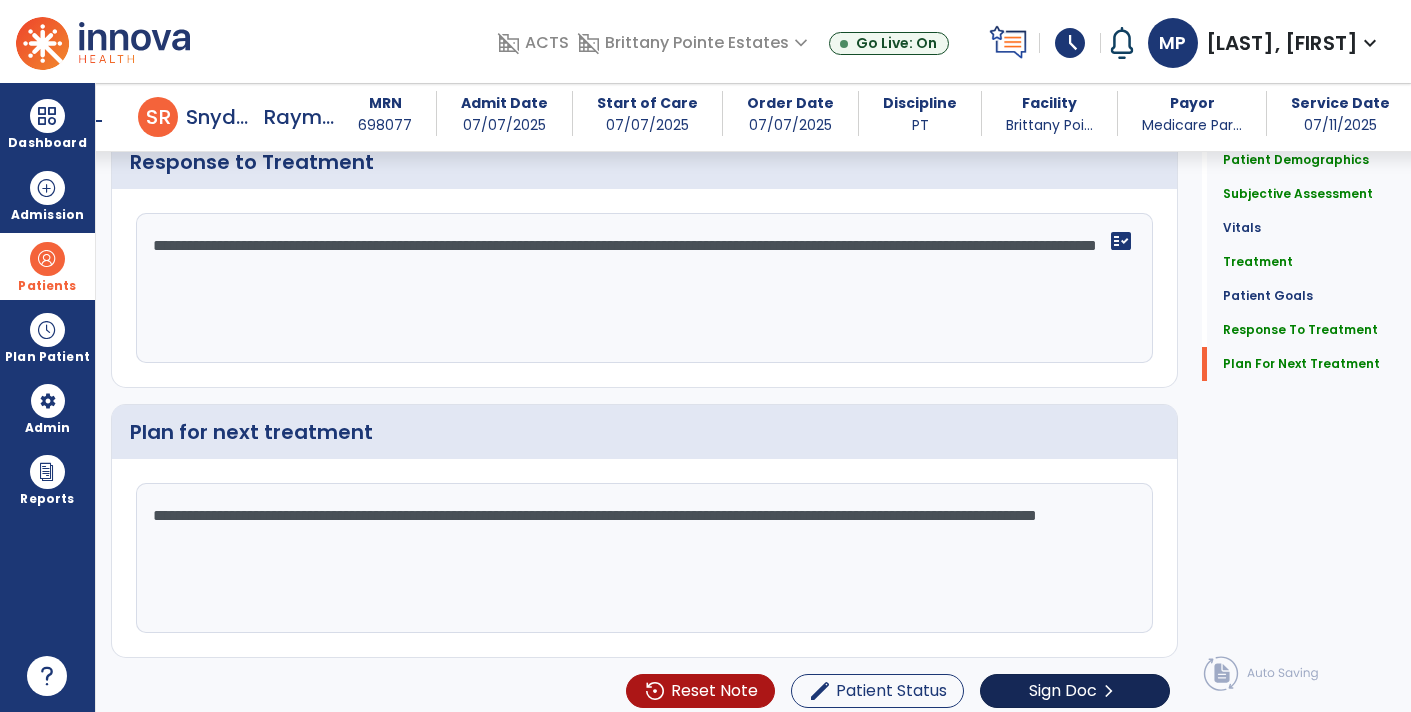 type on "**********" 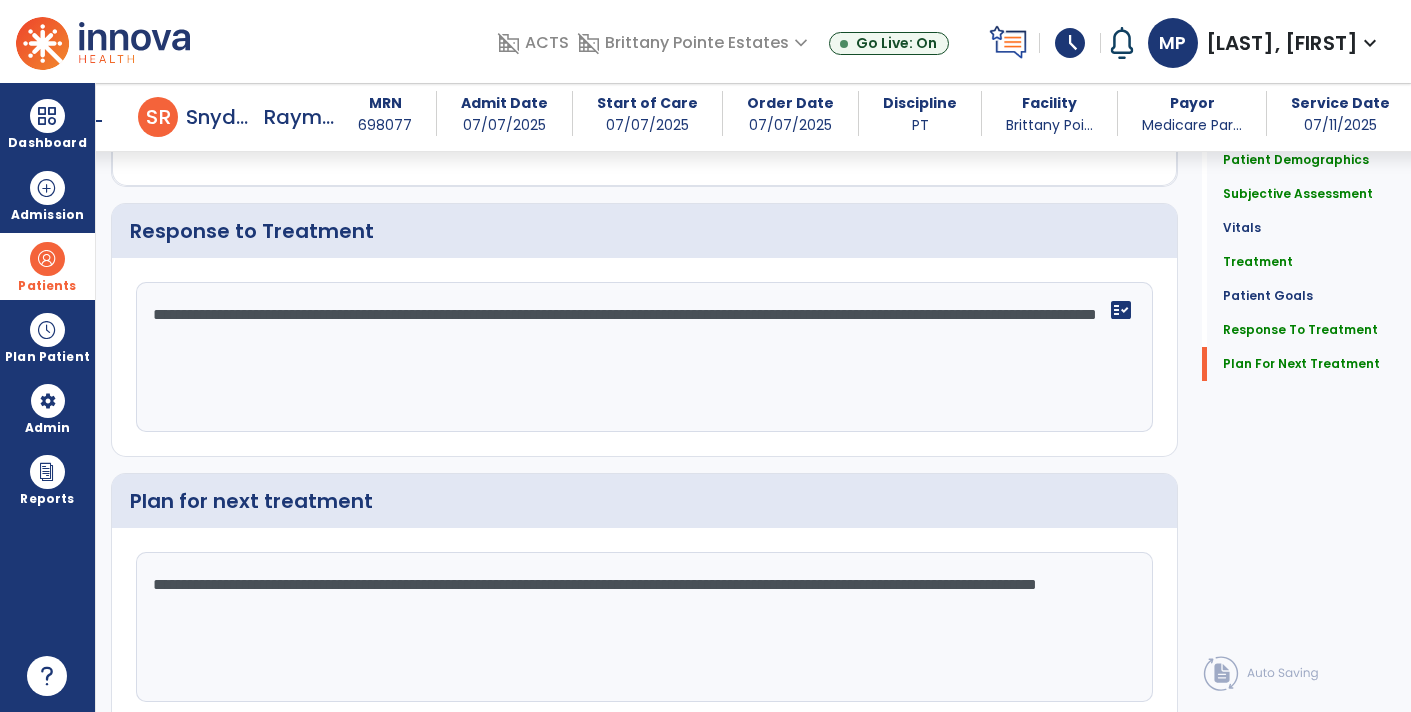 click on "Sign Doc" 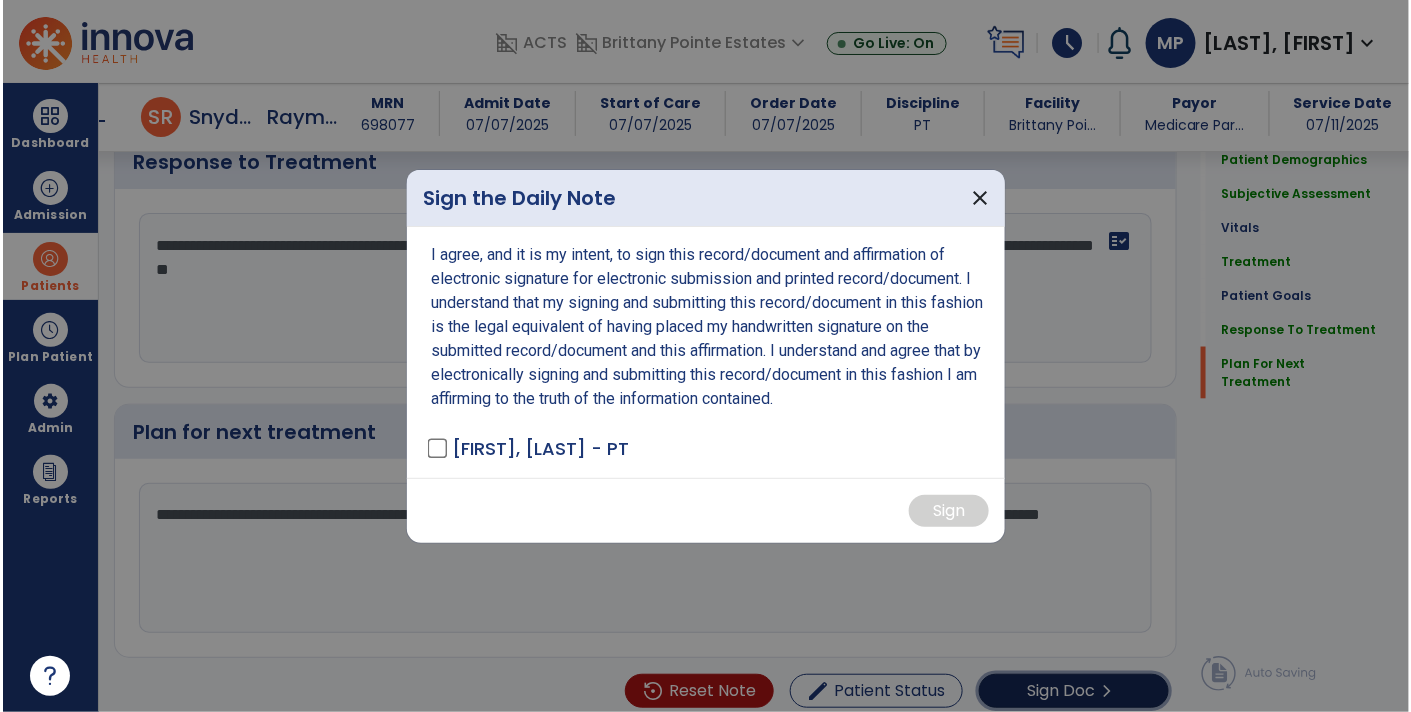 scroll, scrollTop: 3276, scrollLeft: 0, axis: vertical 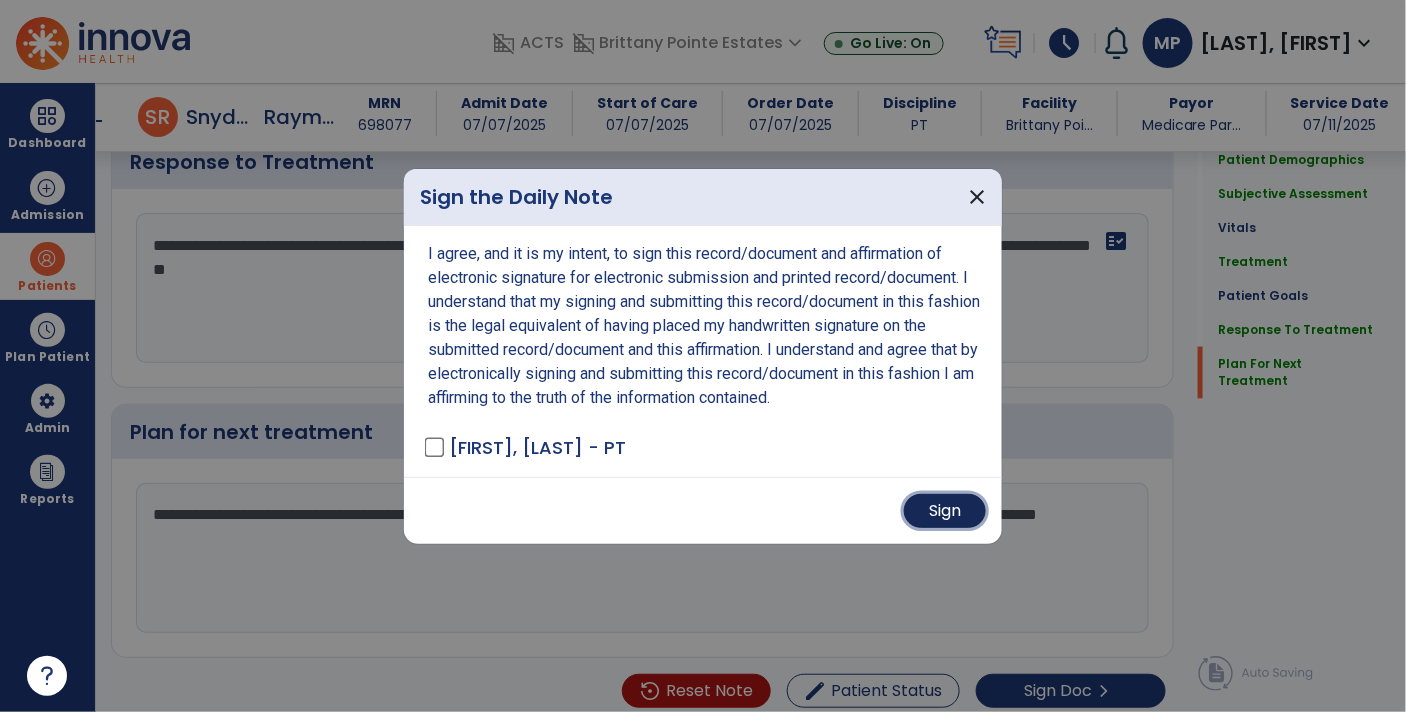 click on "Sign" at bounding box center [945, 511] 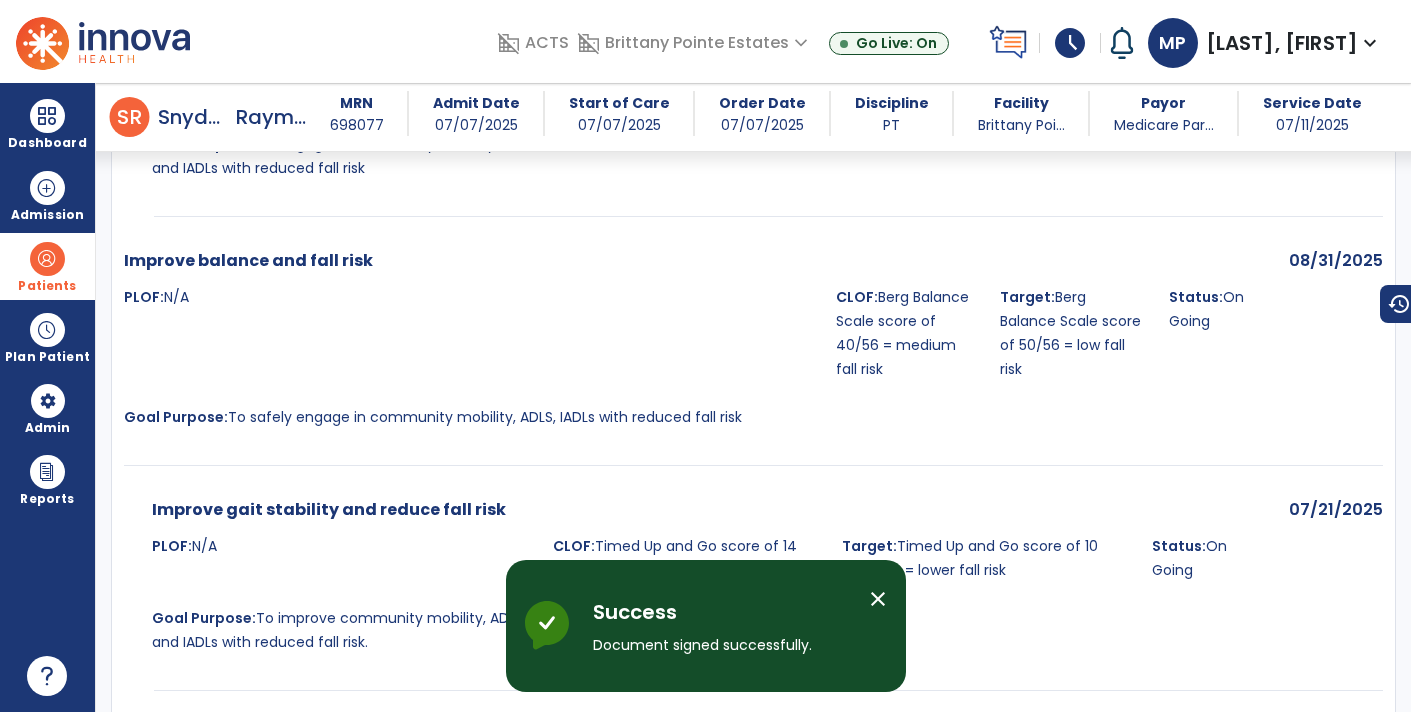 scroll, scrollTop: 5157, scrollLeft: 0, axis: vertical 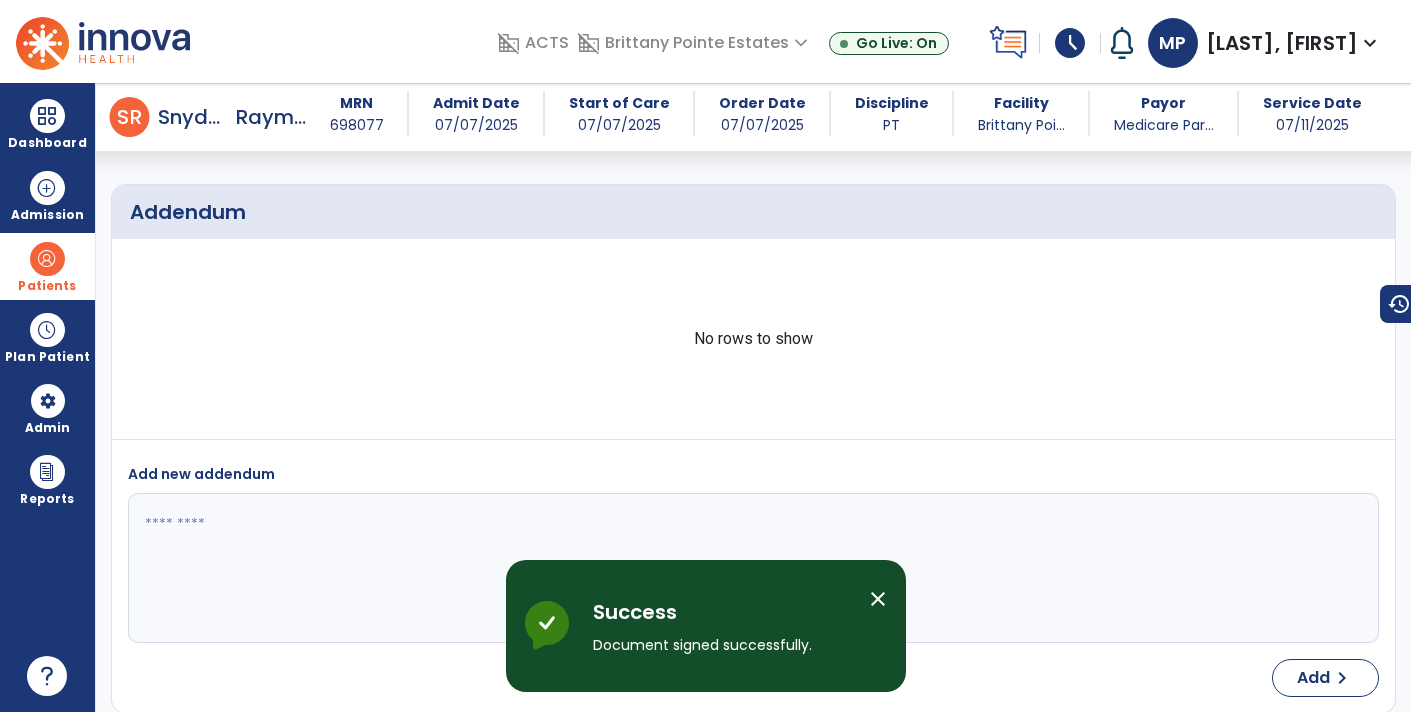 click at bounding box center (47, 259) 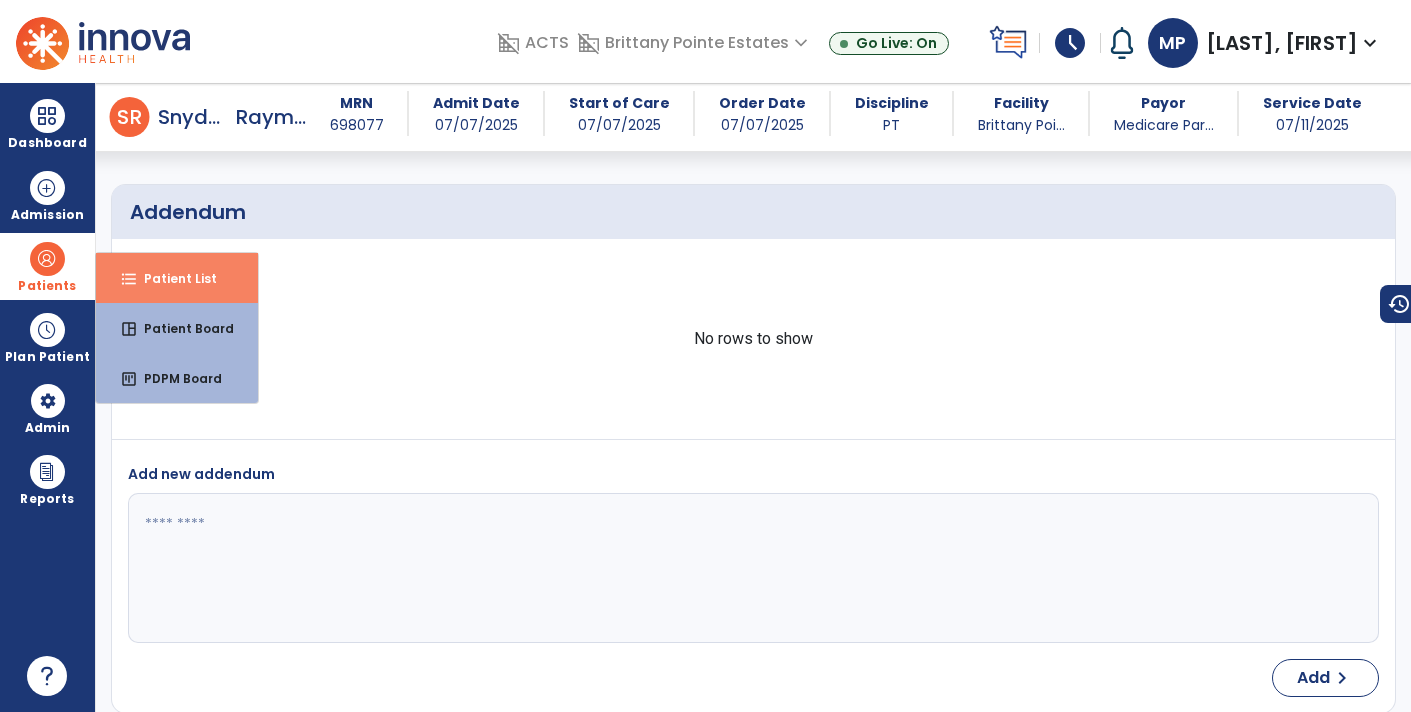 click on "format_list_bulleted  Patient List" at bounding box center (177, 278) 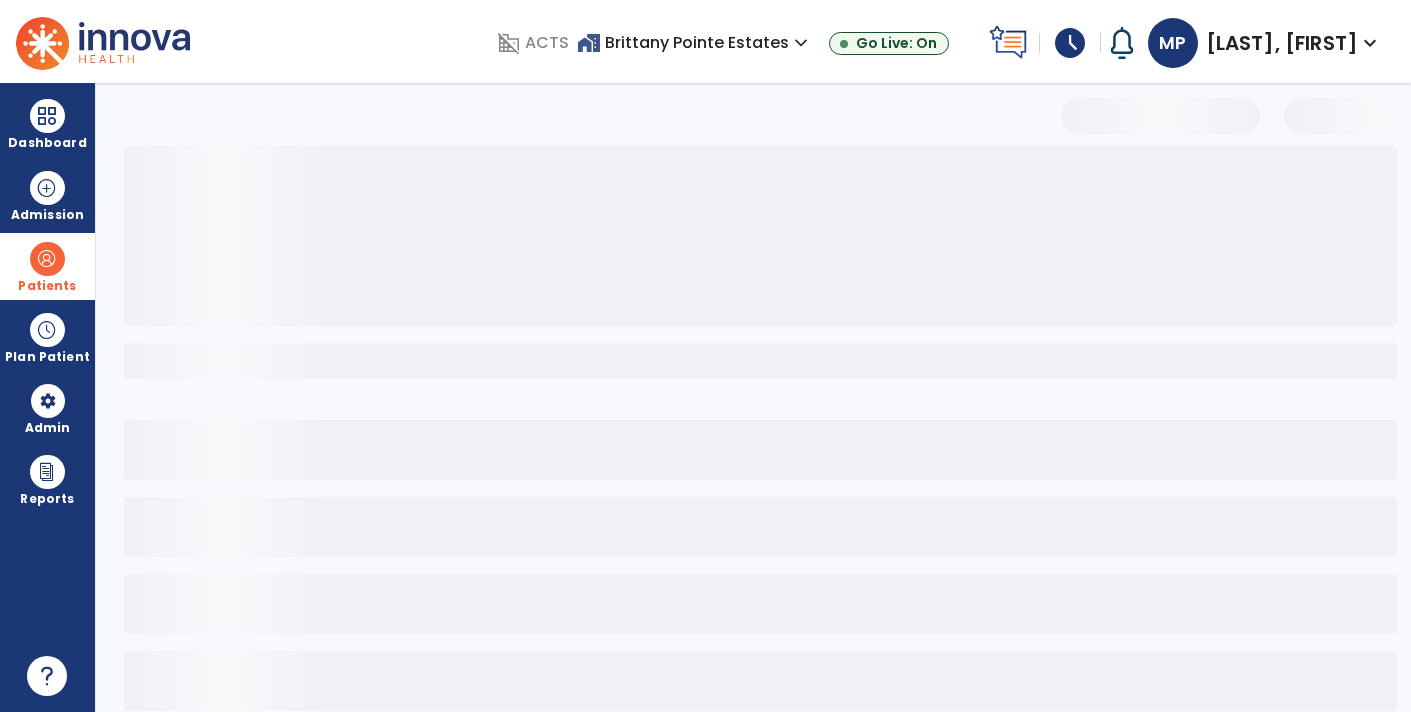 scroll, scrollTop: 0, scrollLeft: 0, axis: both 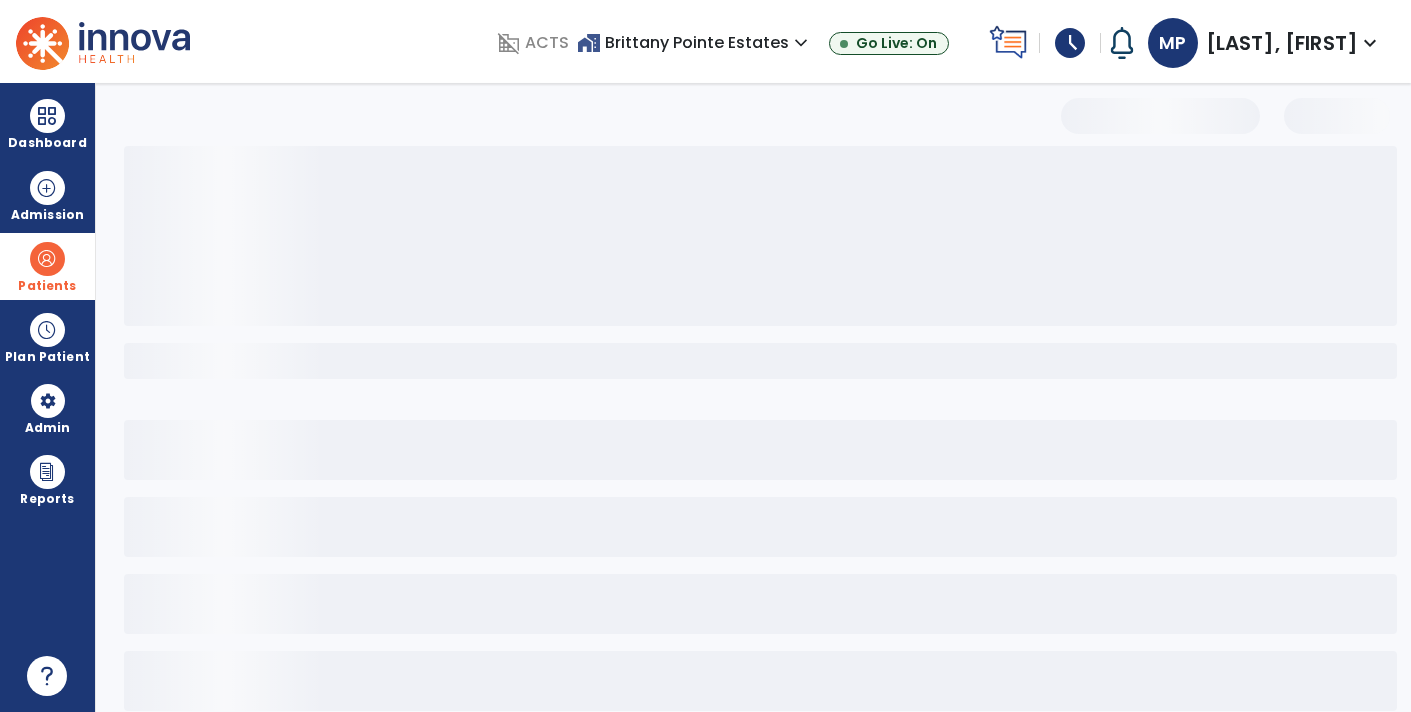 select on "***" 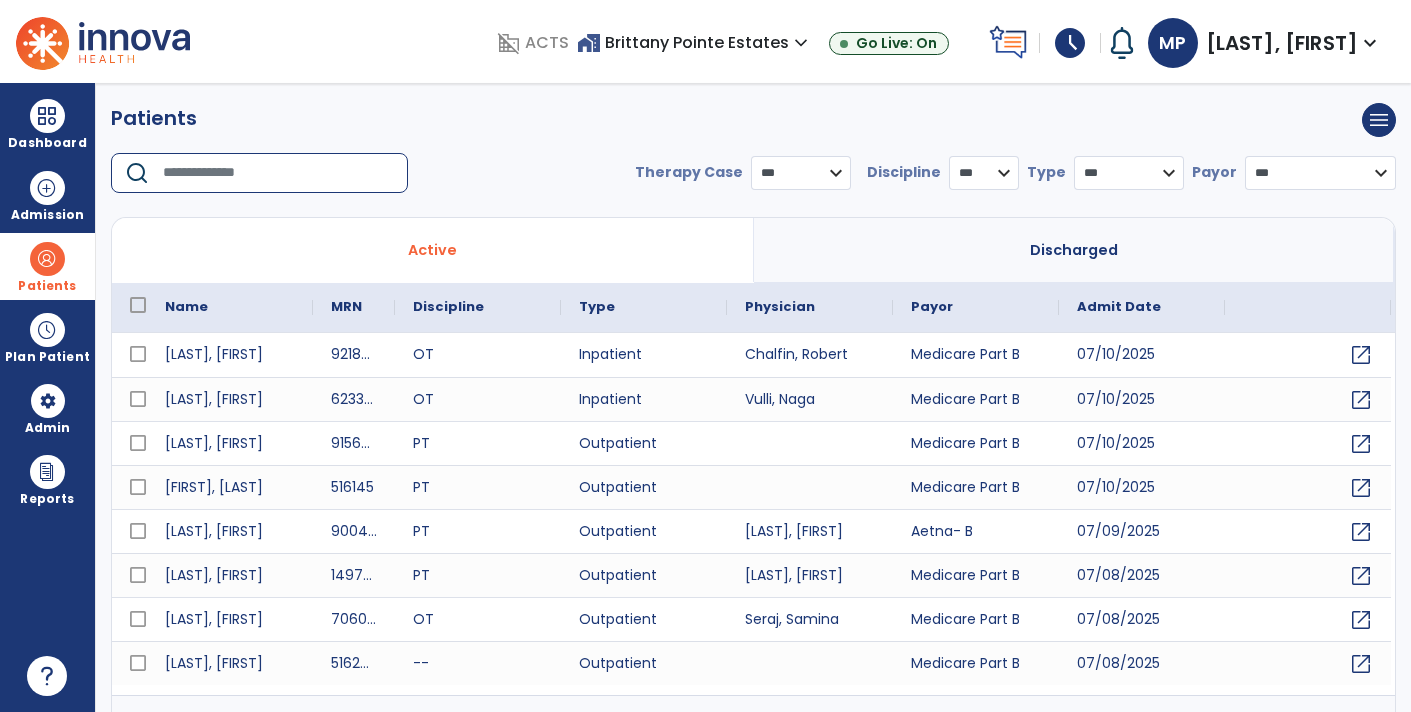 click at bounding box center [278, 173] 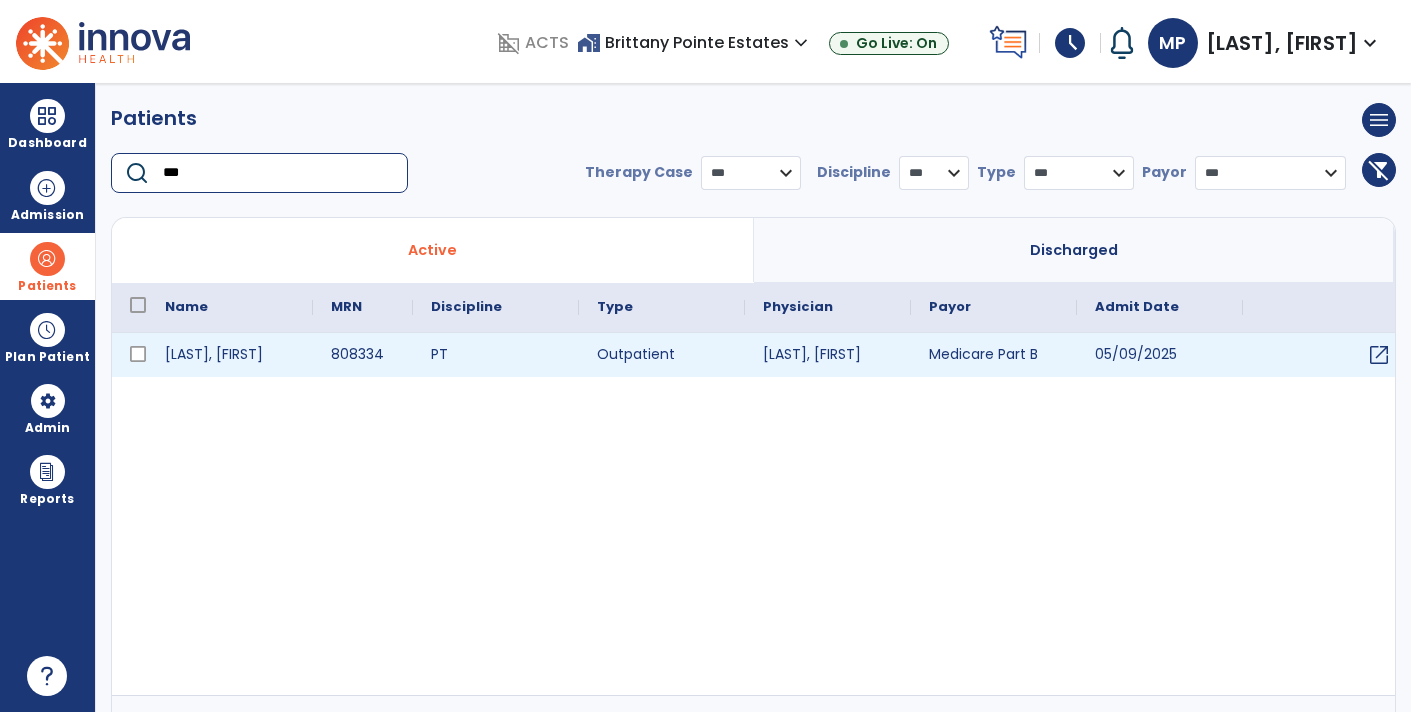 type on "***" 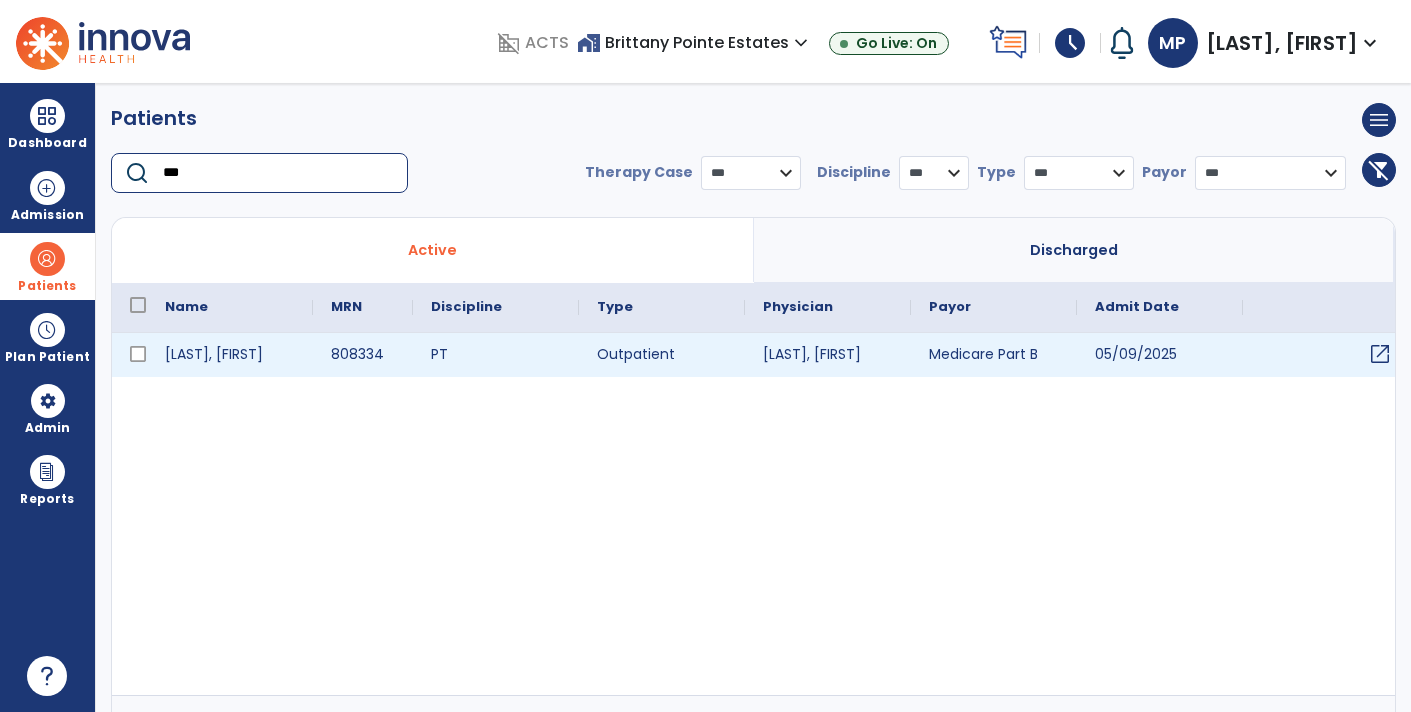click on "open_in_new" at bounding box center [1380, 354] 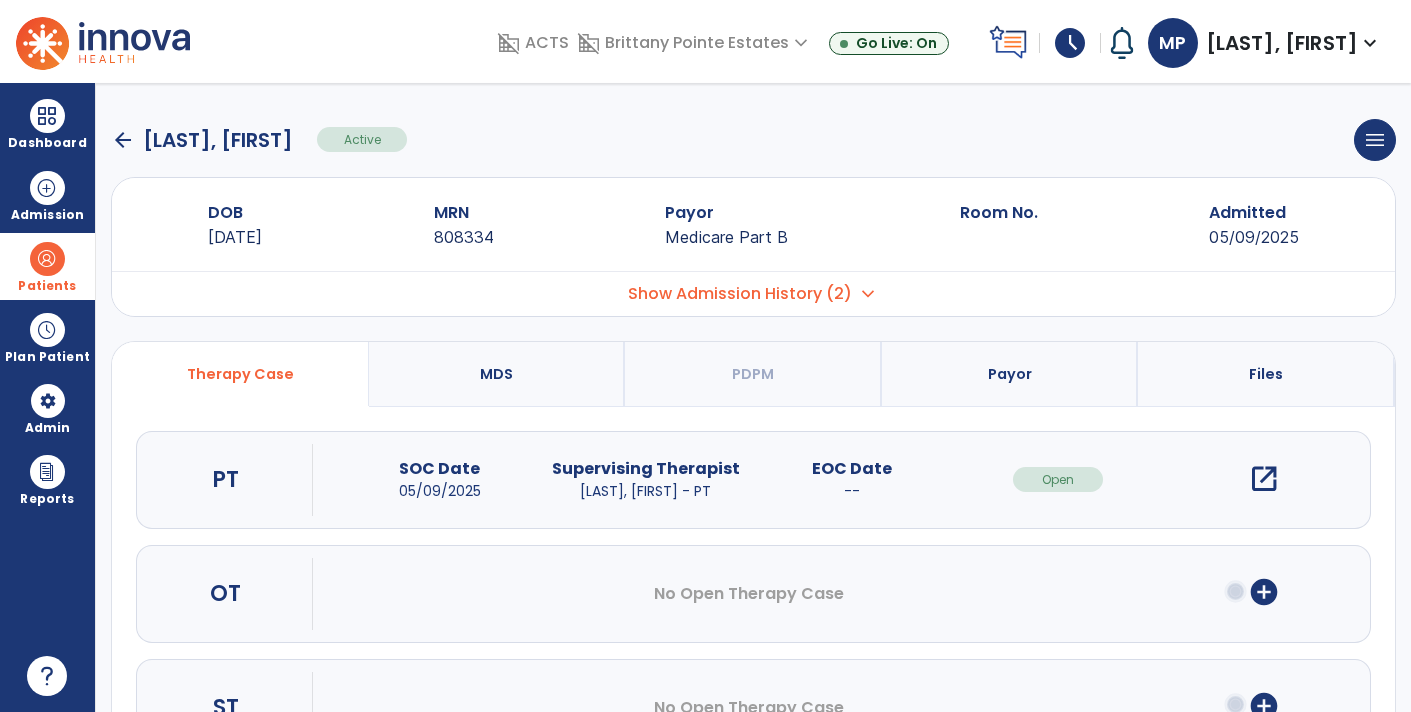 click on "open_in_new" at bounding box center [1264, 479] 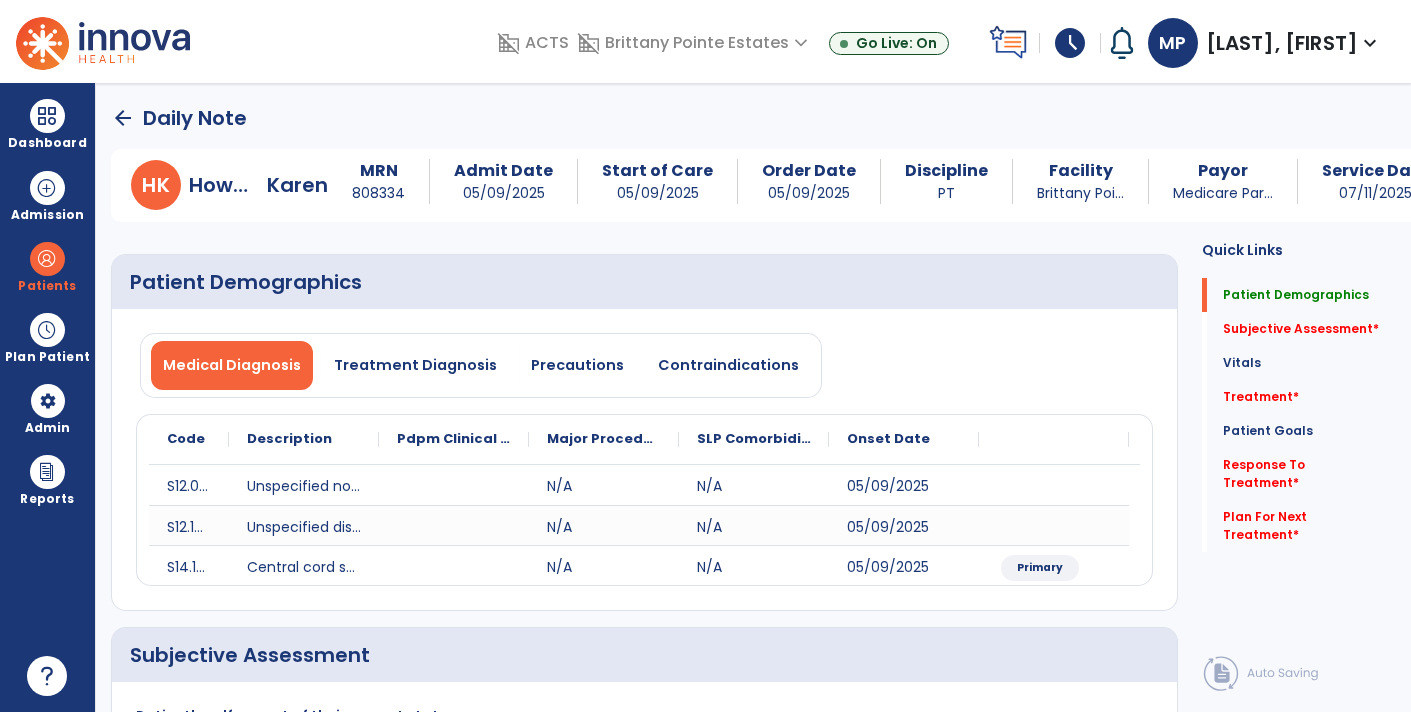 select on "*" 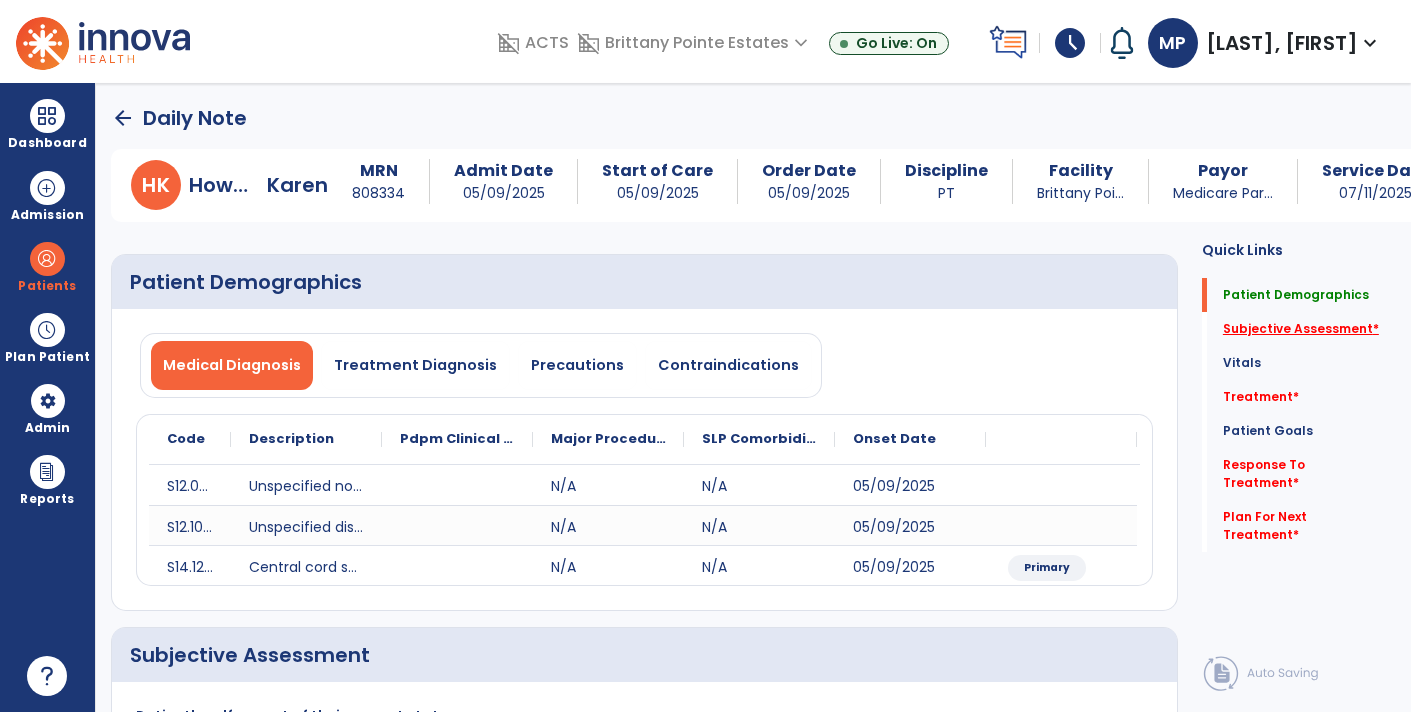 click on "Subjective Assessment   *" 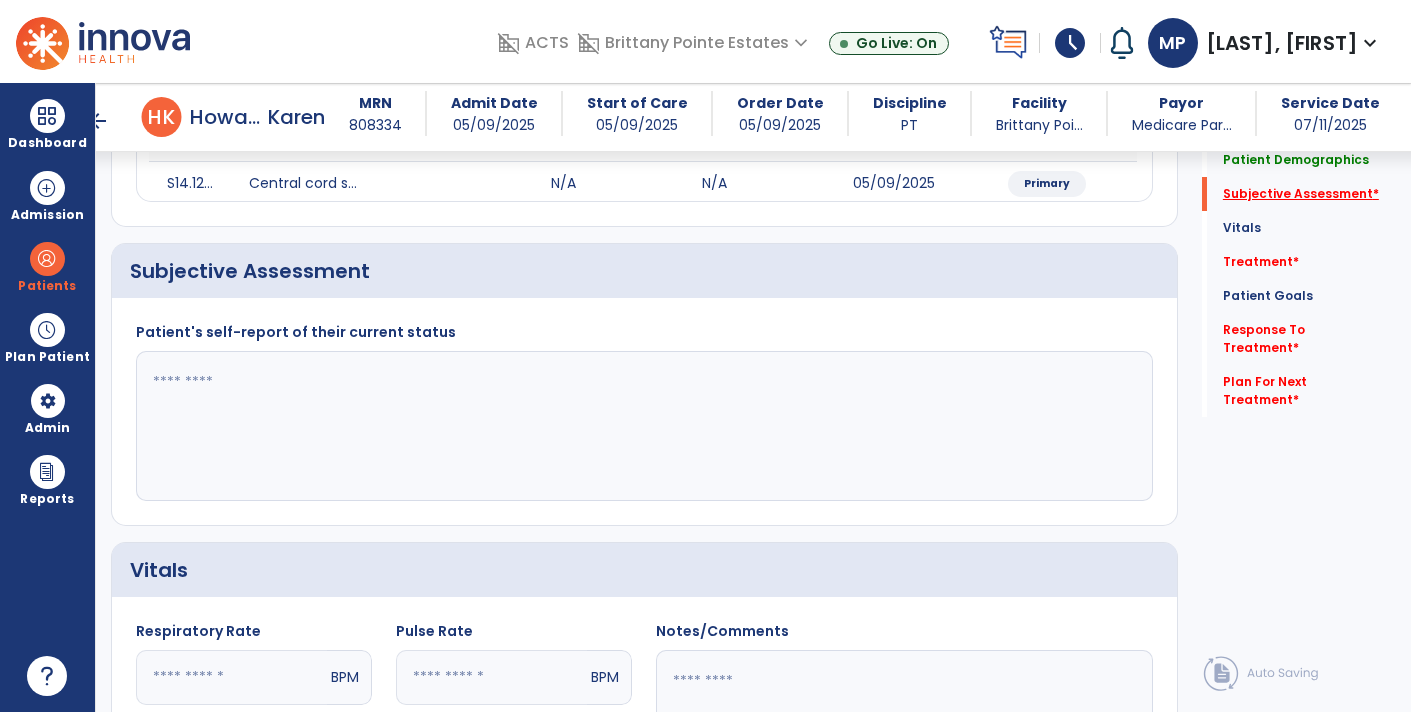 scroll, scrollTop: 368, scrollLeft: 0, axis: vertical 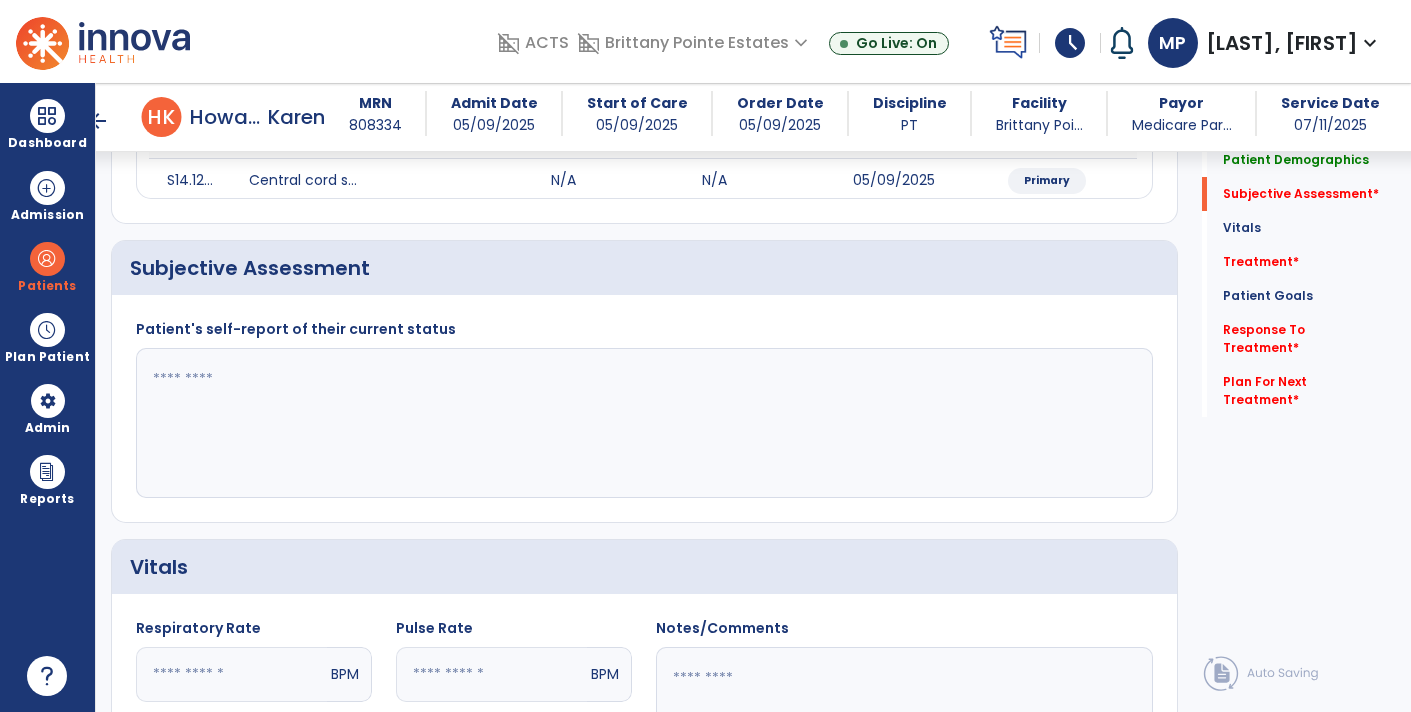 click 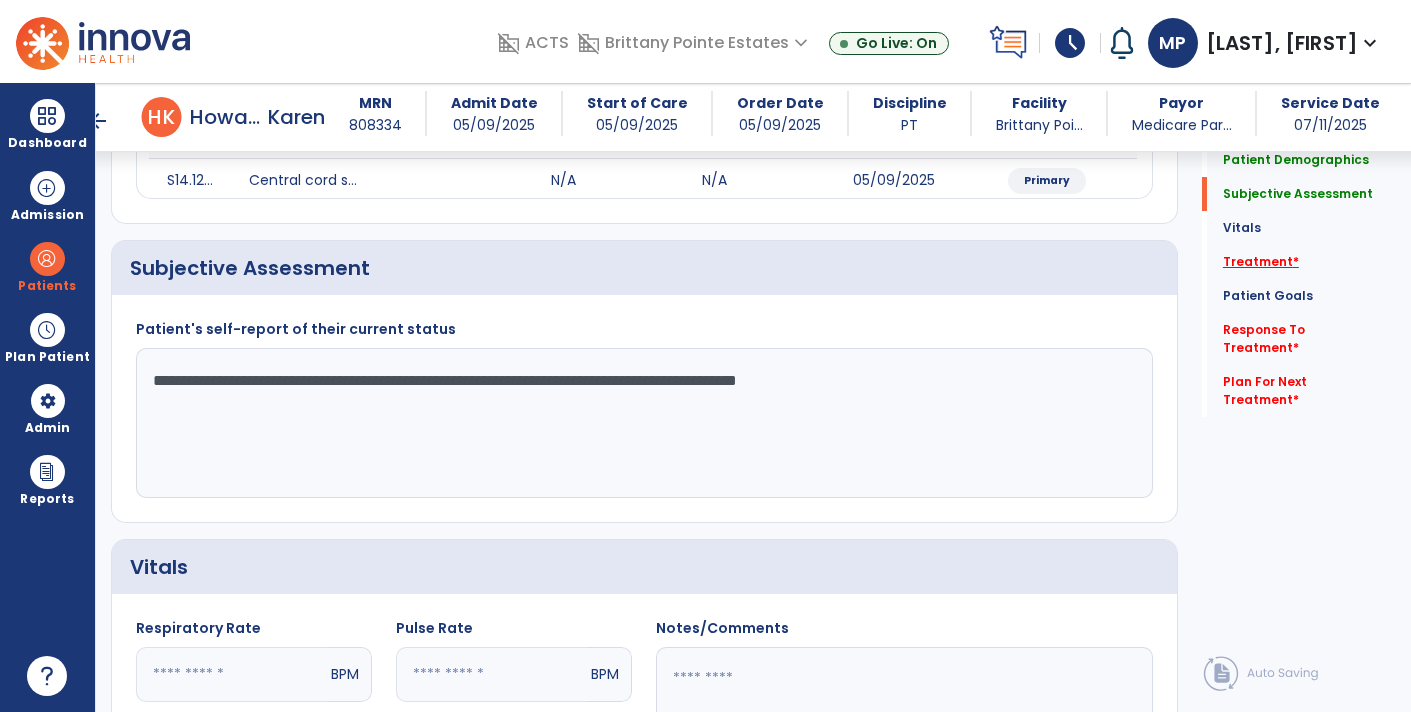 type on "**********" 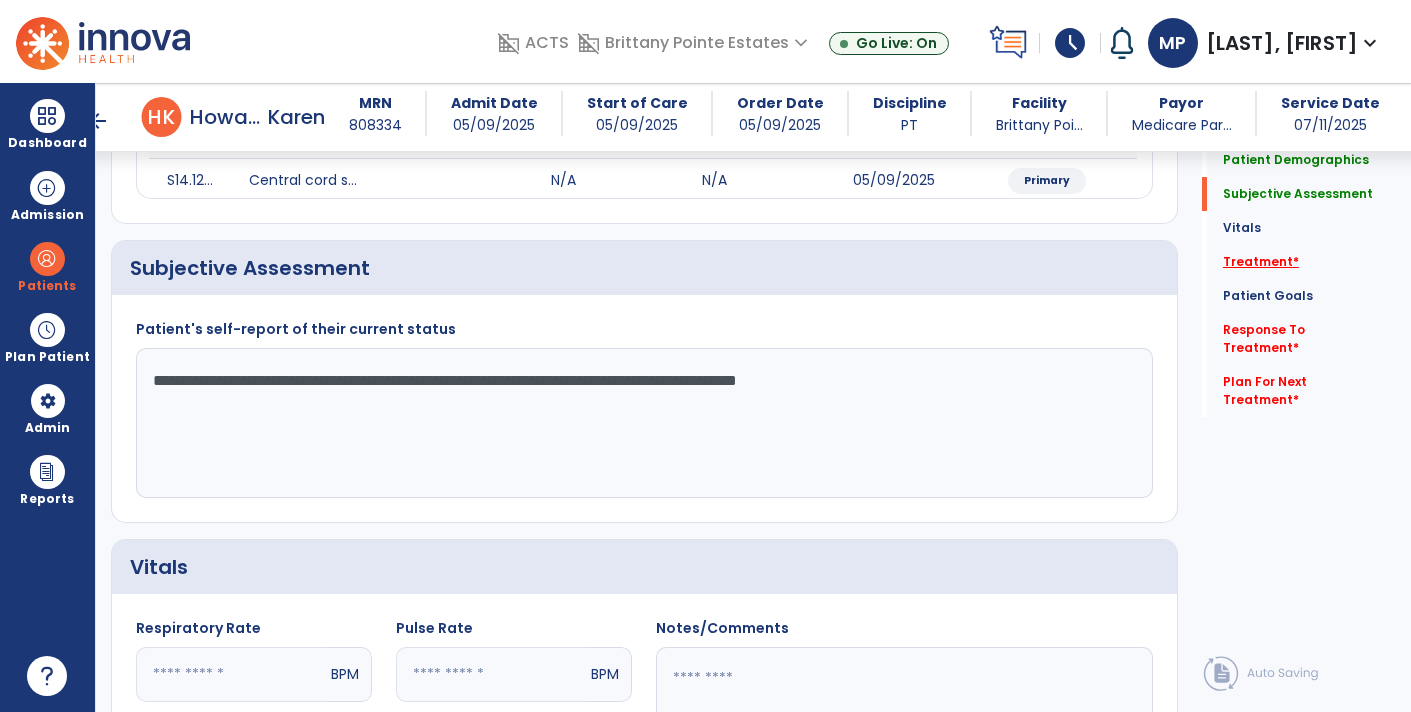 click on "Treatment   *" 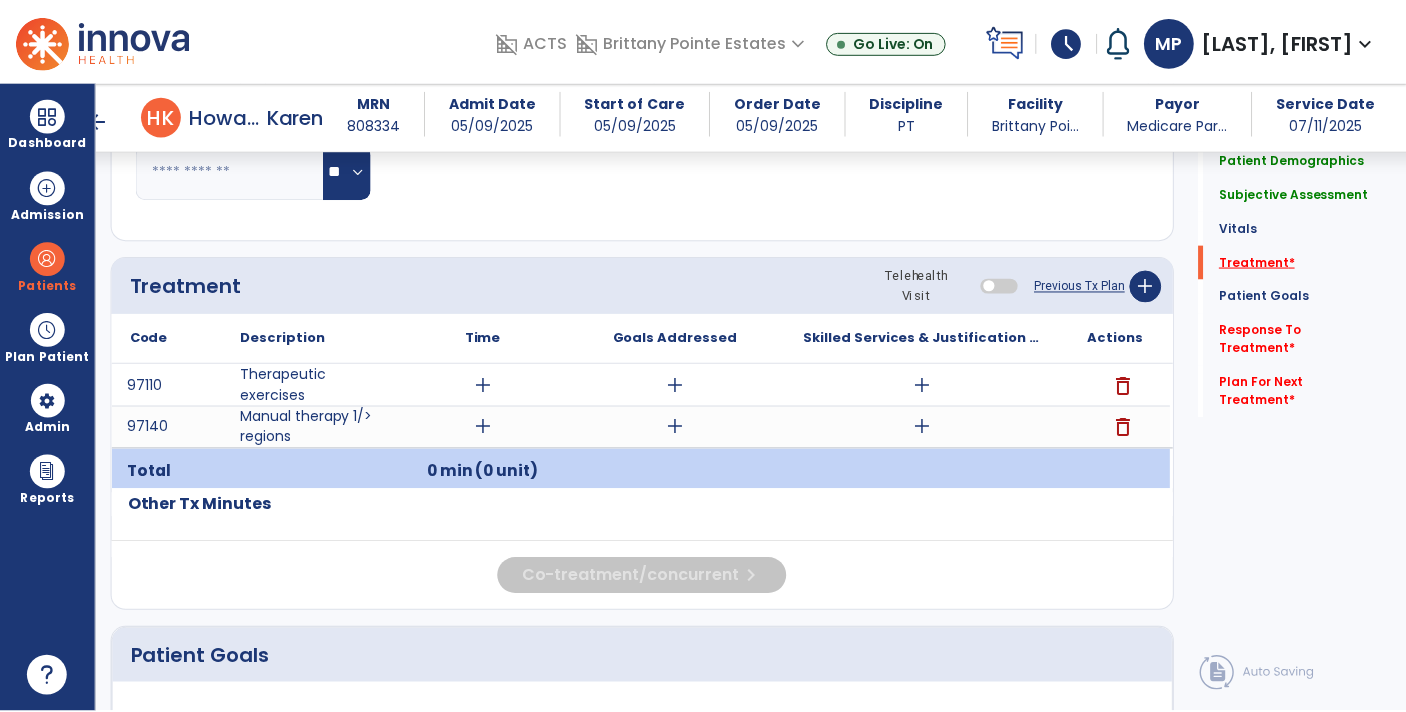 scroll, scrollTop: 1104, scrollLeft: 0, axis: vertical 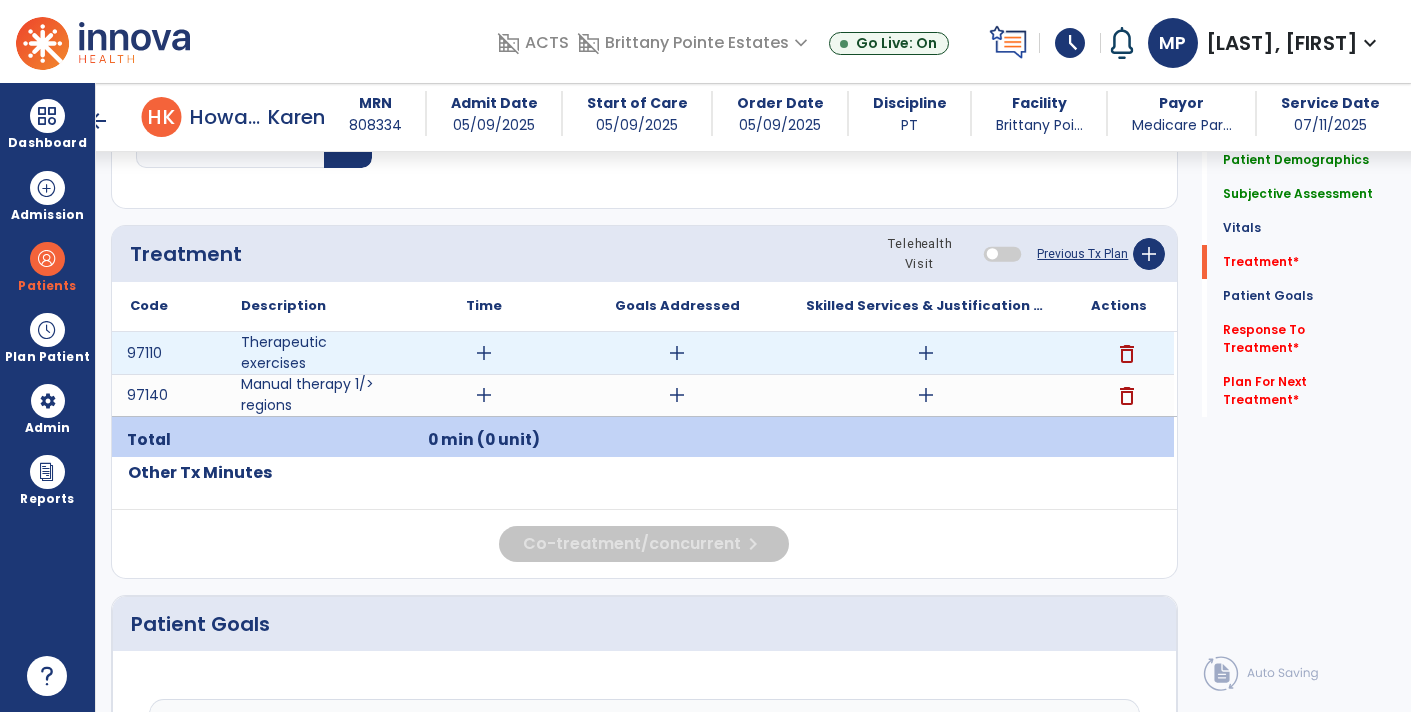 click on "add" at bounding box center [926, 353] 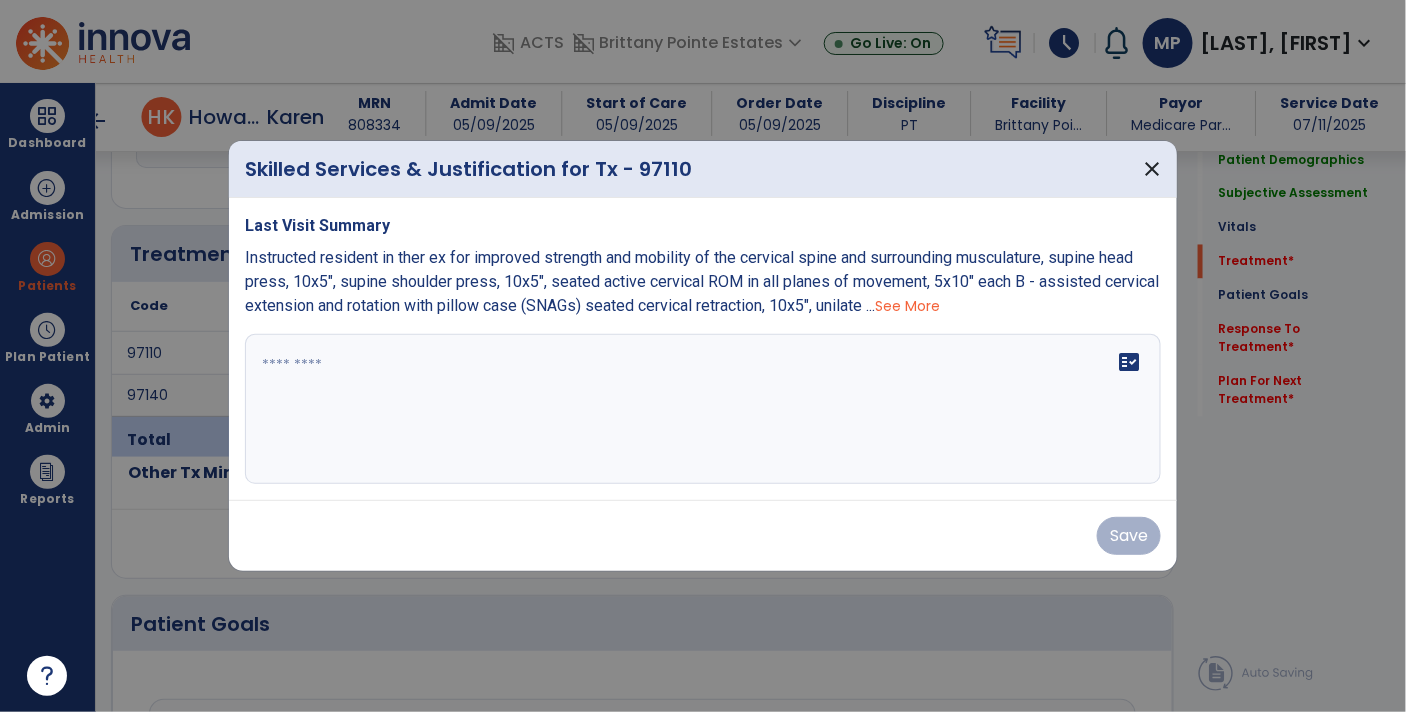scroll, scrollTop: 1104, scrollLeft: 0, axis: vertical 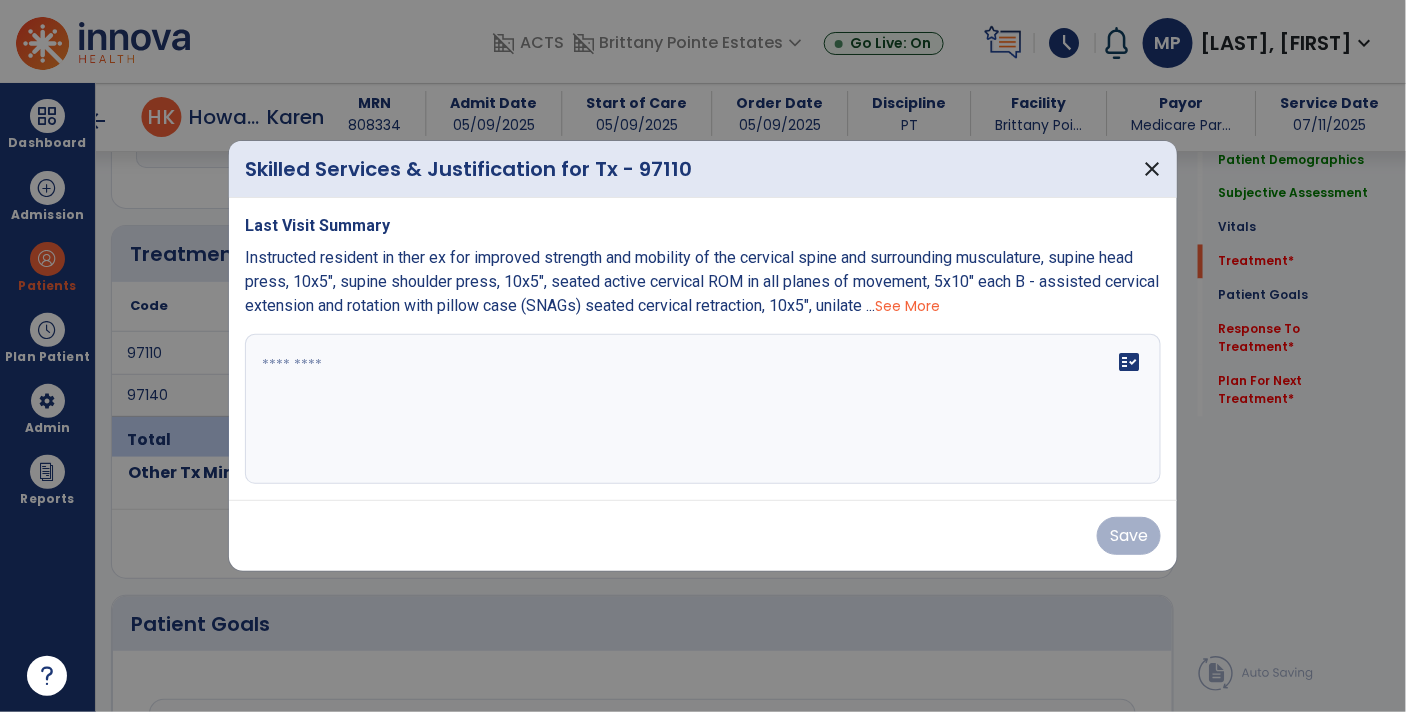 click on "See More" at bounding box center [907, 306] 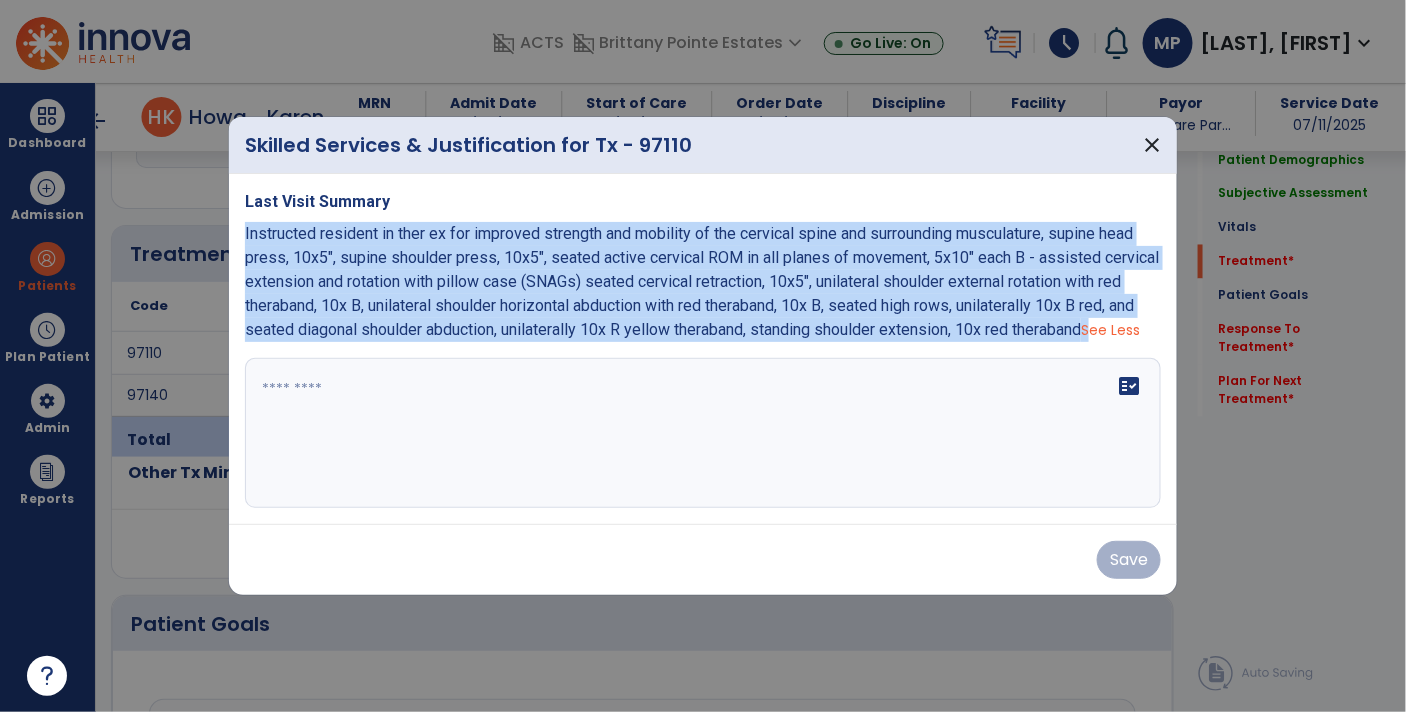 drag, startPoint x: 247, startPoint y: 235, endPoint x: 1099, endPoint y: 336, distance: 857.96564 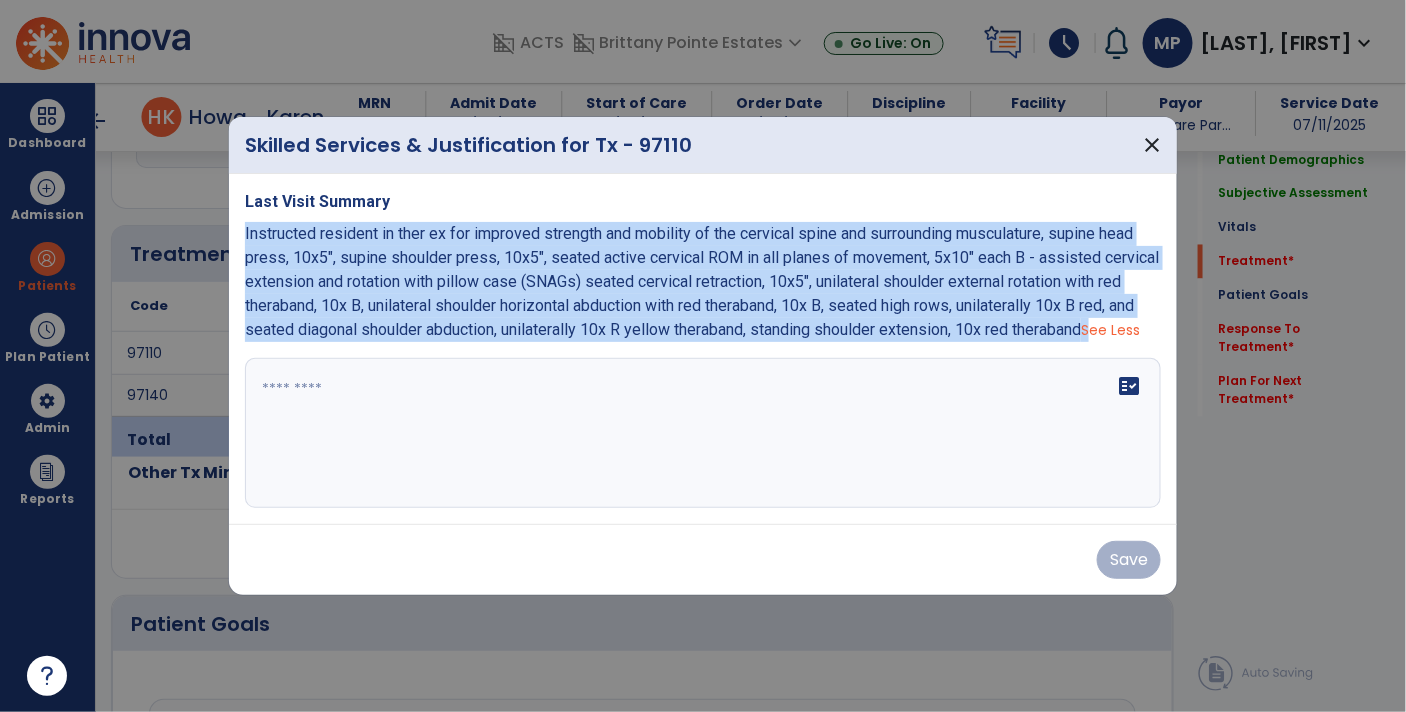 click on "Instructed resident in ther ex for improved strength and mobility of the cervical spine and surrounding musculature, supine head press, 10x5", supine shoulder press, 10x5", seated active cervical ROM in all planes of movement, 5x10" each B - assisted cervical extension and rotation with pillow case (SNAGs) seated cervical retraction, 10x5", unilateral shoulder external rotation with red theraband, 10x B, unilateral shoulder horizontal abduction with red theraband, 10x B, seated high rows, unilaterally 10x B red, and seated diagonal shoulder abduction, unilaterally 10x R yellow theraband, standing shoulder extension, 10x red theraband  See Less" at bounding box center [703, 282] 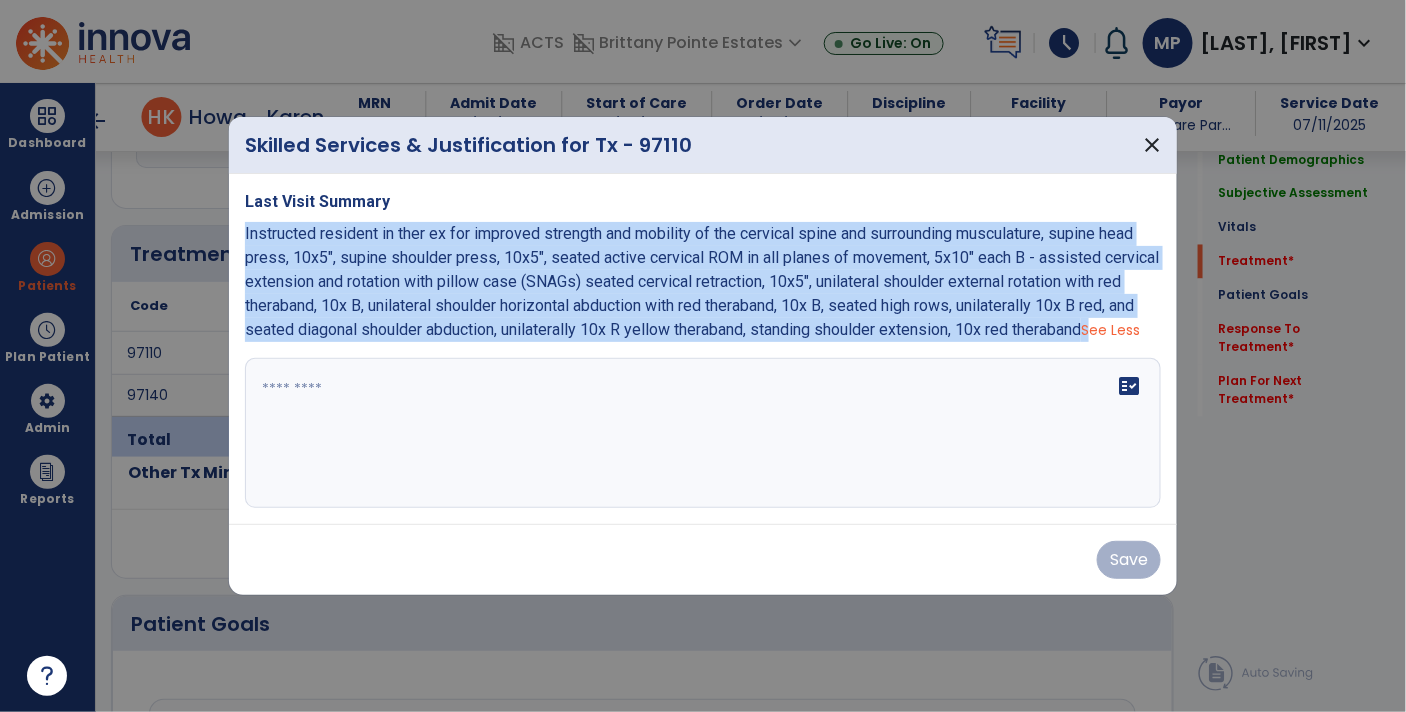 copy on "Instructed resident in ther ex for improved strength and mobility of the cervical spine and surrounding musculature, supine head press, 10x5", supine shoulder press, 10x5", seated active cervical ROM in all planes of movement, 5x10" each B - assisted cervical extension and rotation with pillow case (SNAGs) seated cervical retraction, 10x5", unilateral shoulder external rotation with red theraband, 10x B, unilateral shoulder horizontal abduction with red theraband, 10x B, seated high rows, unilaterally 10x B red, and seated diagonal shoulder abduction, unilaterally 10x R yellow theraband, standing shoulder extension, 10x red theraband" 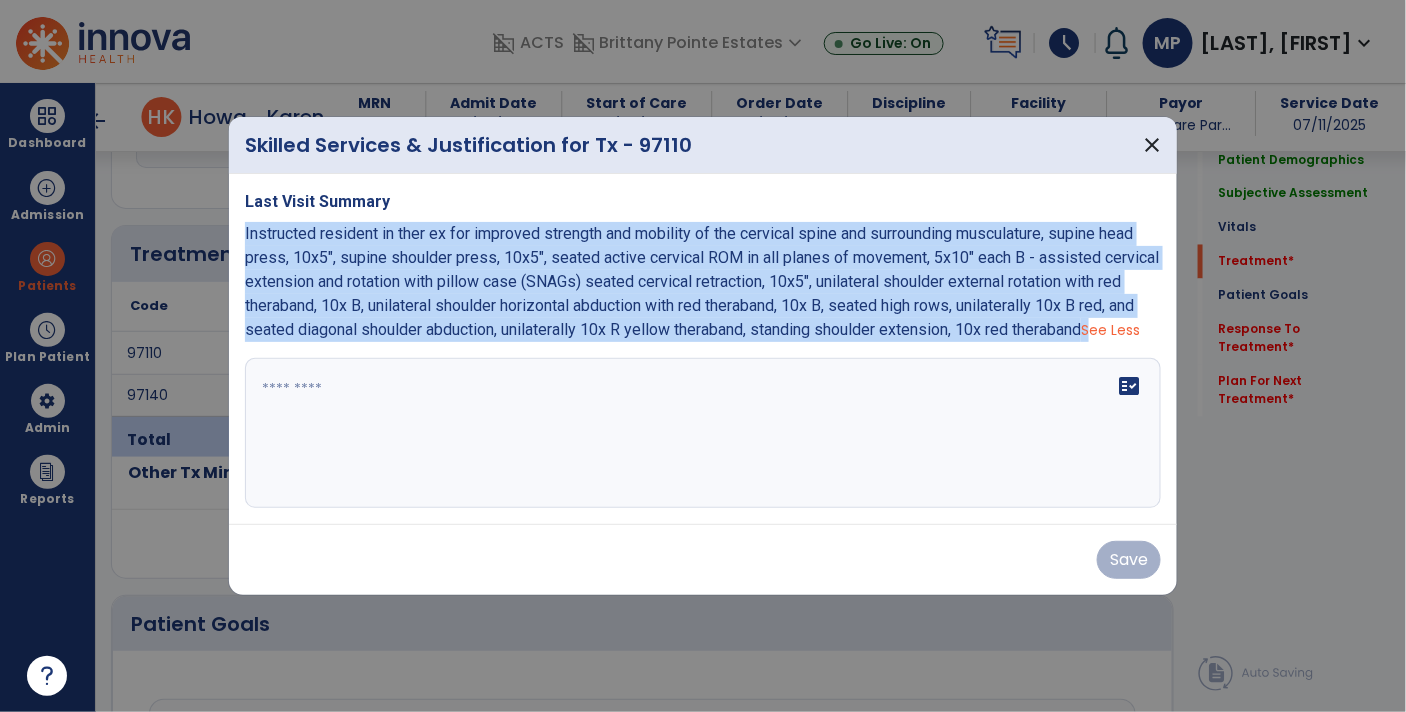 click at bounding box center (703, 433) 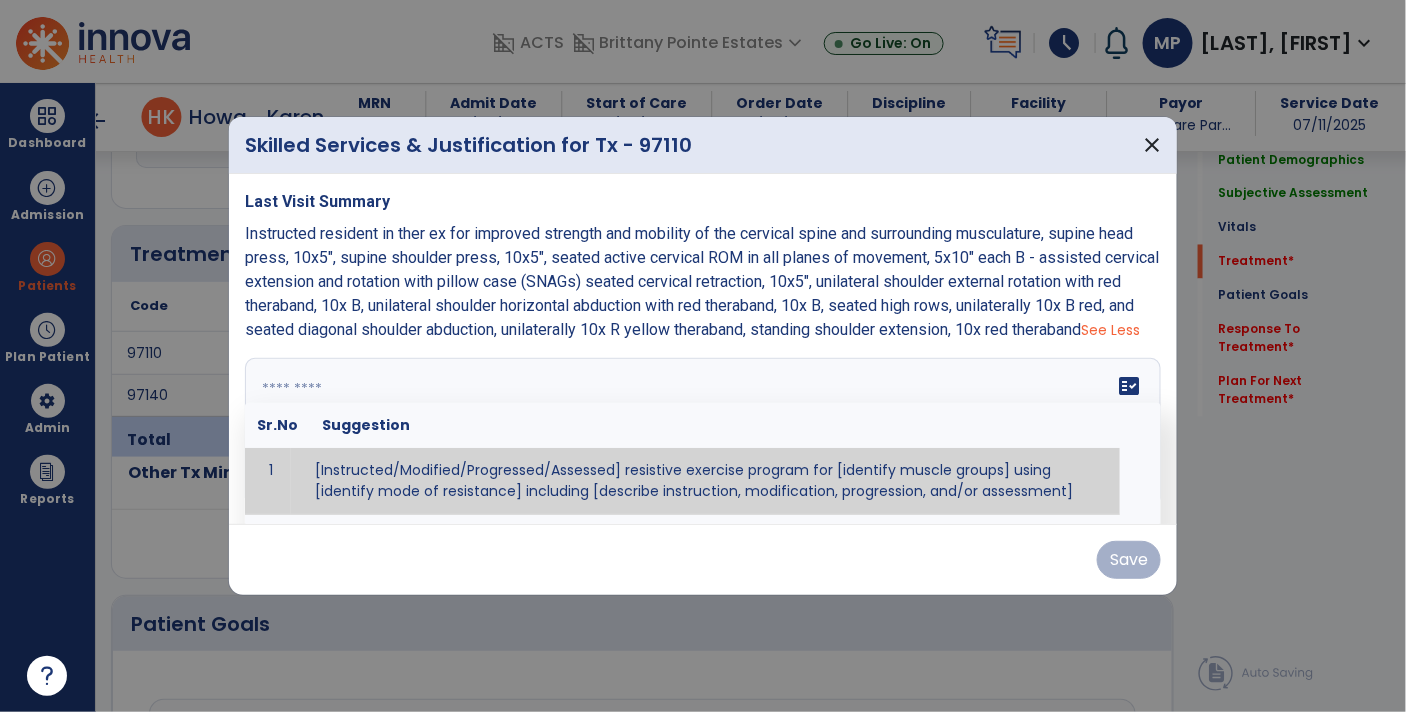 paste on "**********" 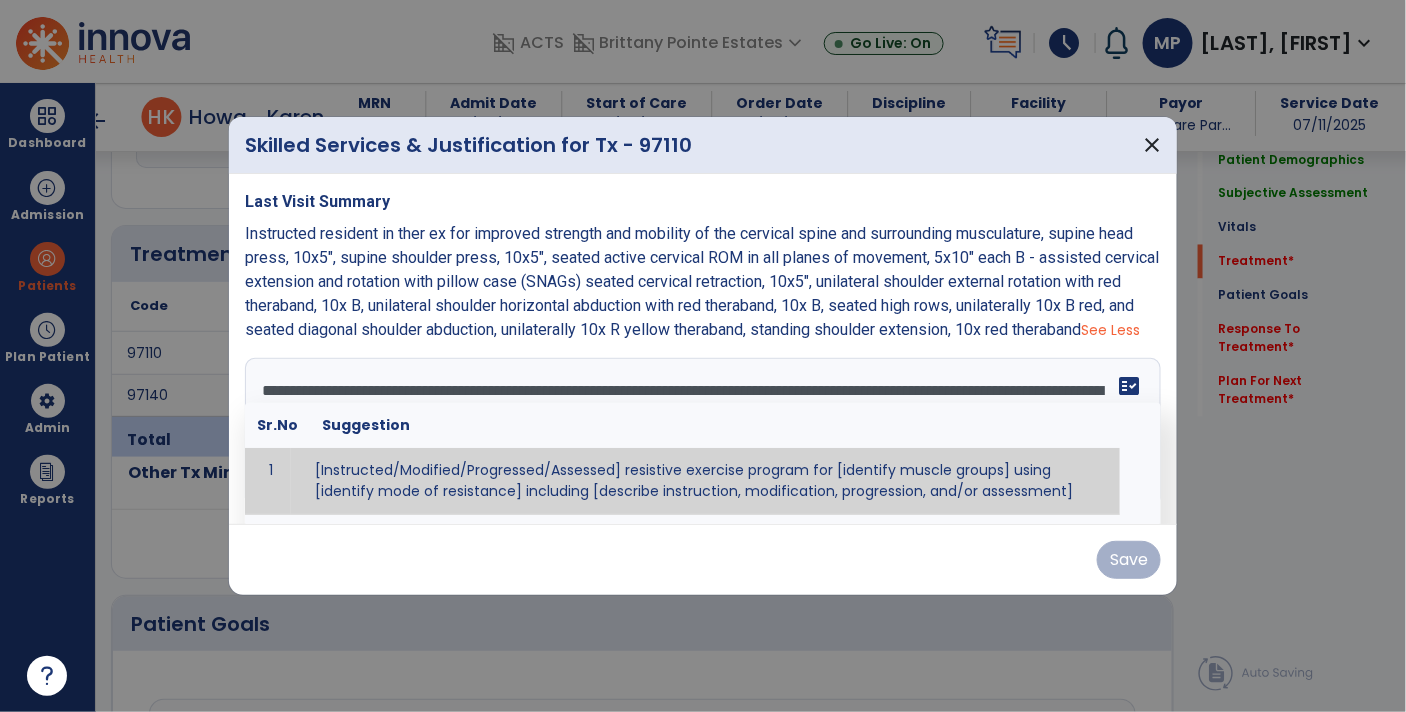scroll, scrollTop: 38, scrollLeft: 0, axis: vertical 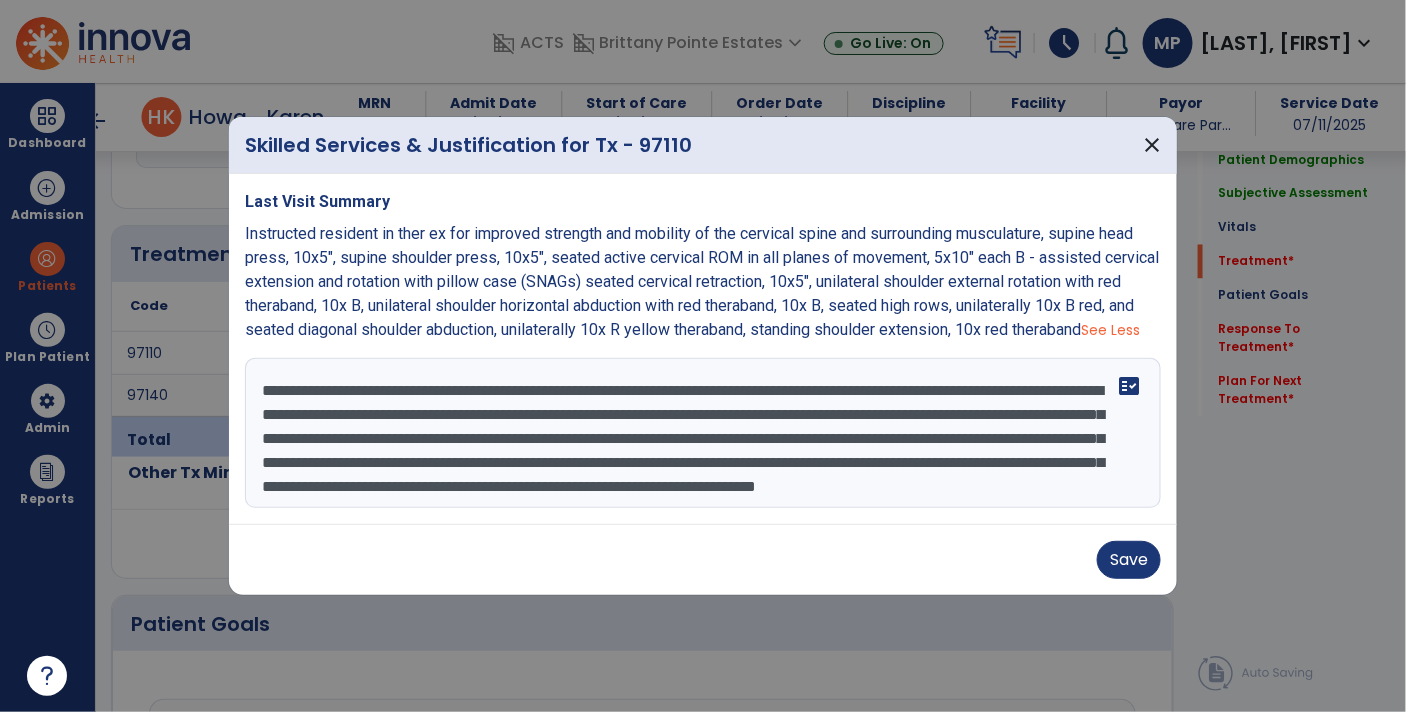 drag, startPoint x: 1160, startPoint y: 439, endPoint x: 1158, endPoint y: 382, distance: 57.035076 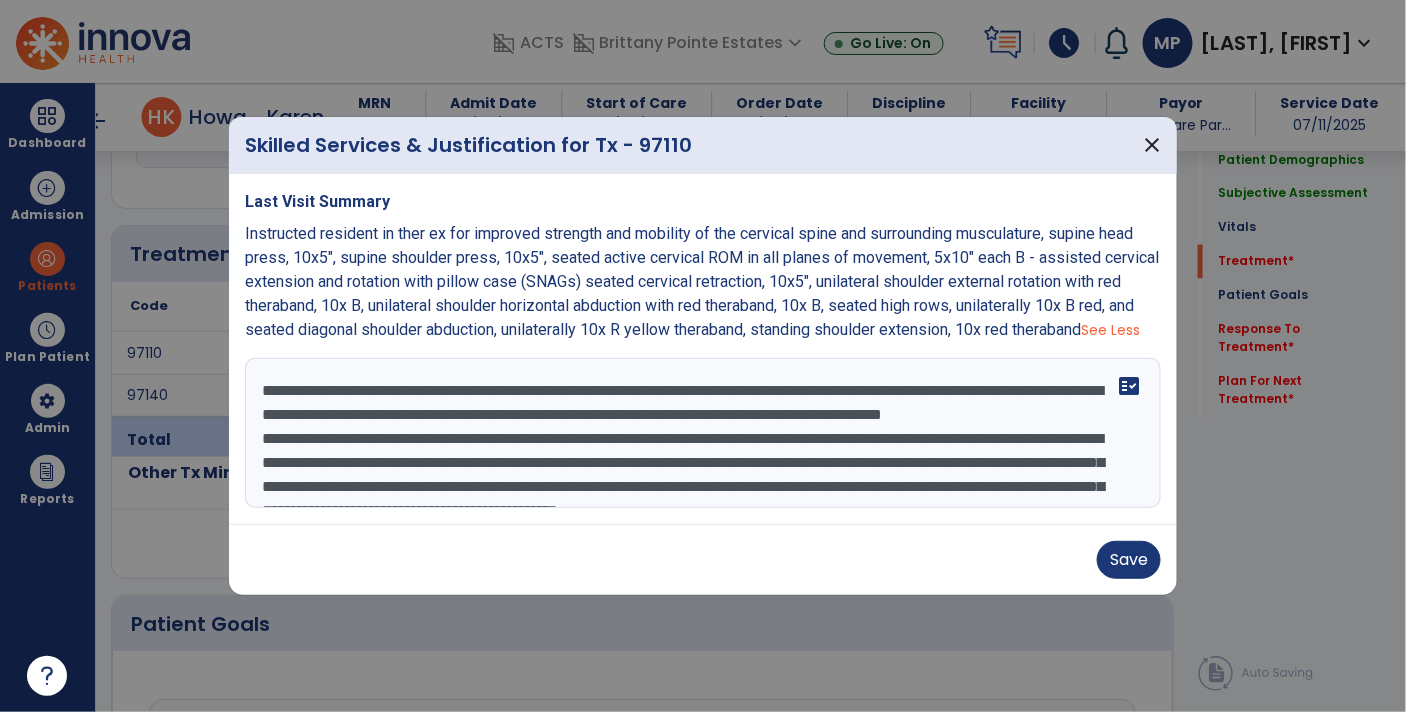 scroll, scrollTop: 23, scrollLeft: 0, axis: vertical 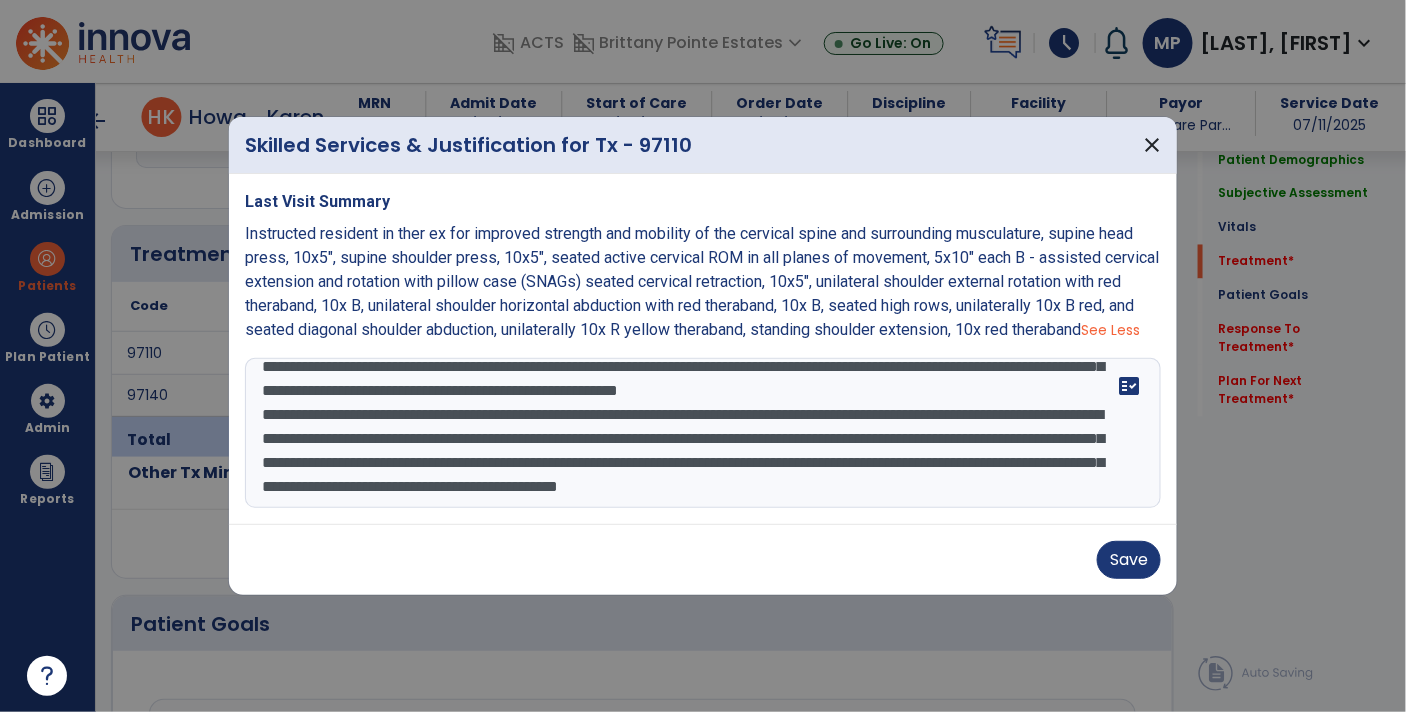 click on "**********" at bounding box center [703, 433] 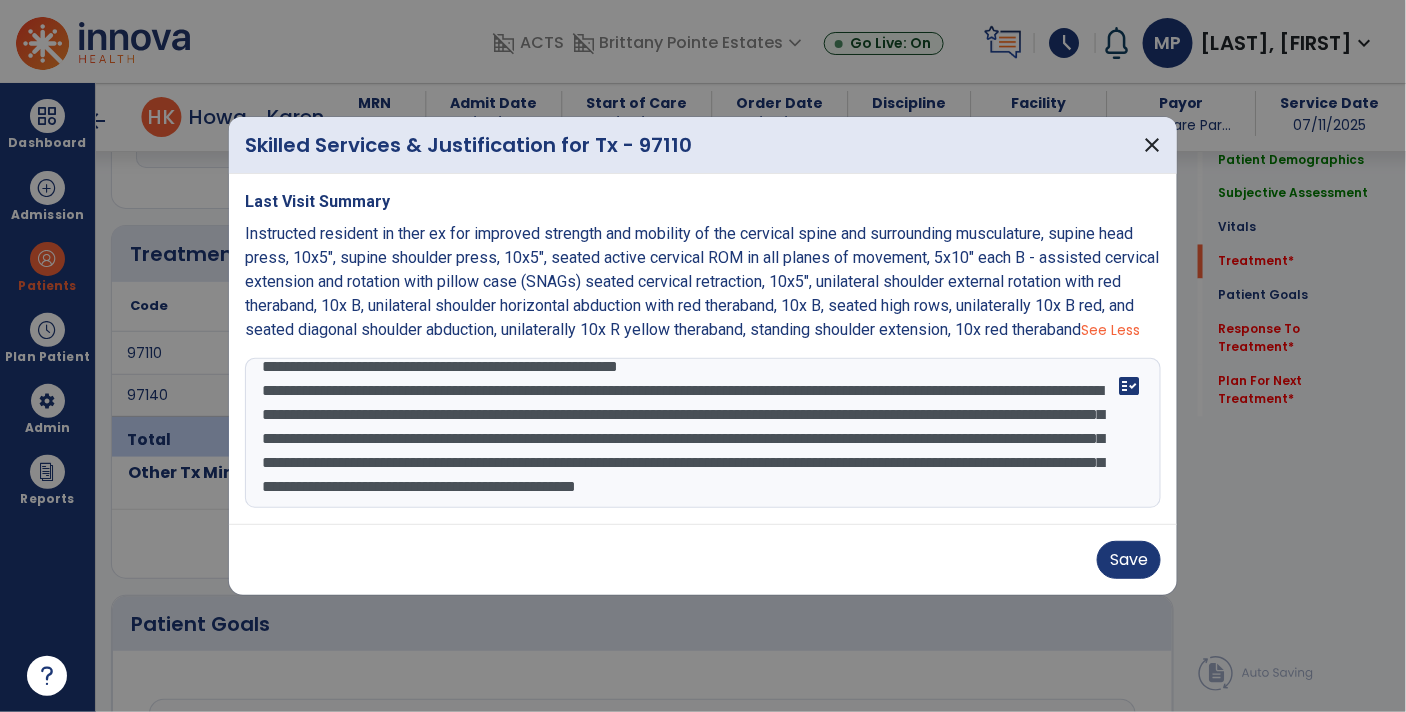 click on "**********" at bounding box center [703, 433] 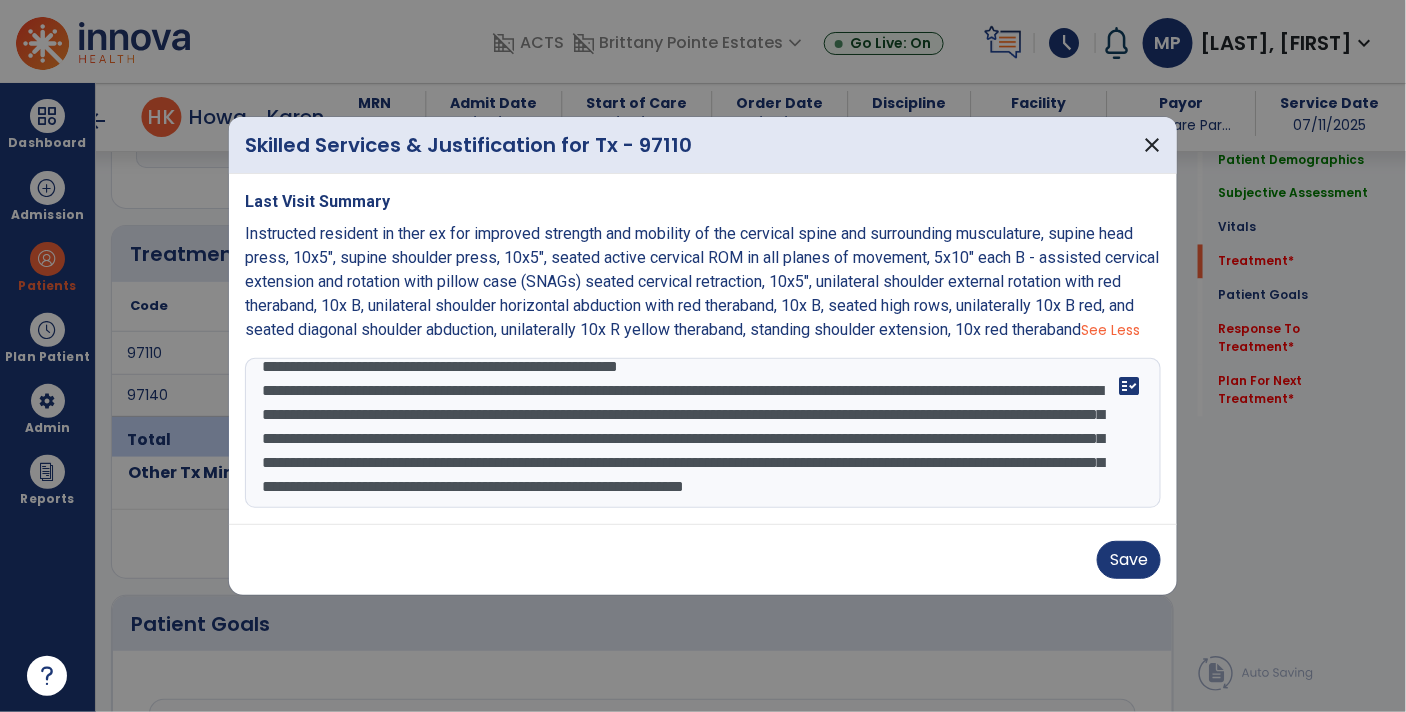 click on "**********" at bounding box center [703, 433] 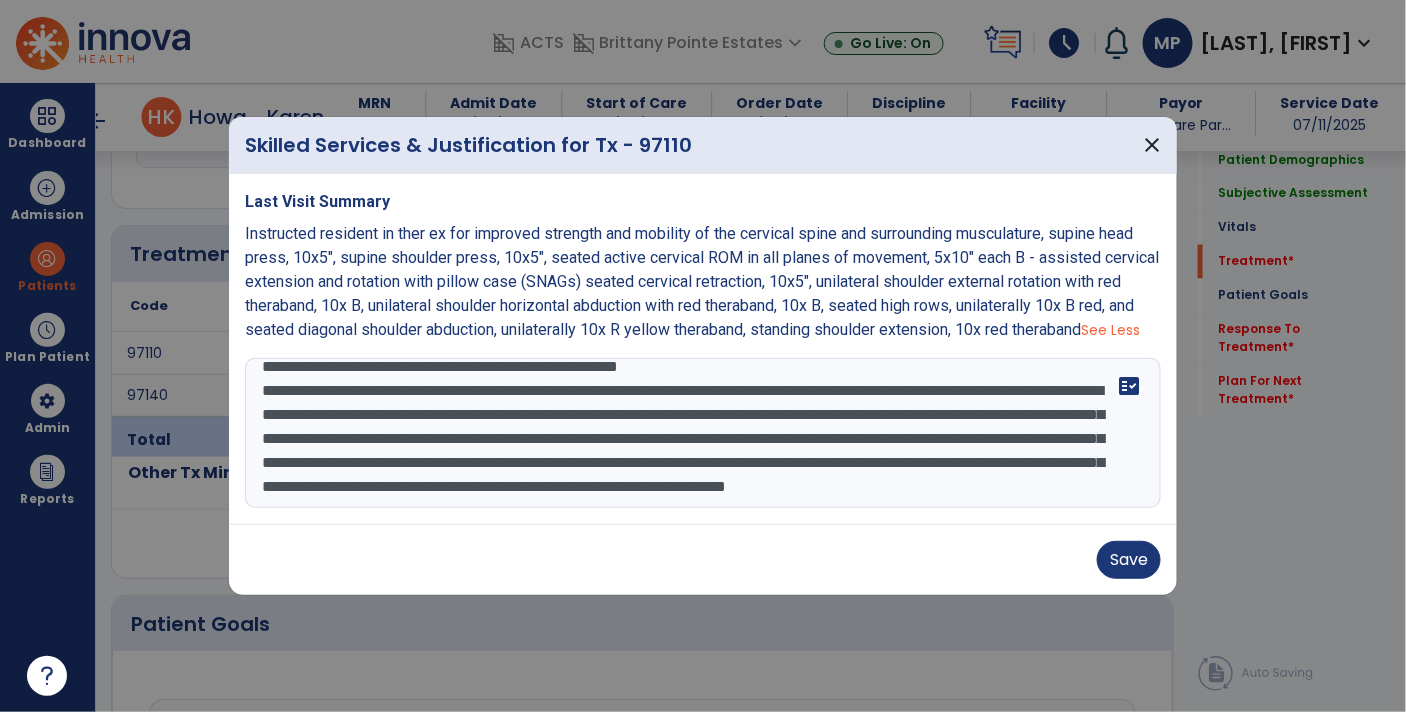 click on "**********" at bounding box center [703, 433] 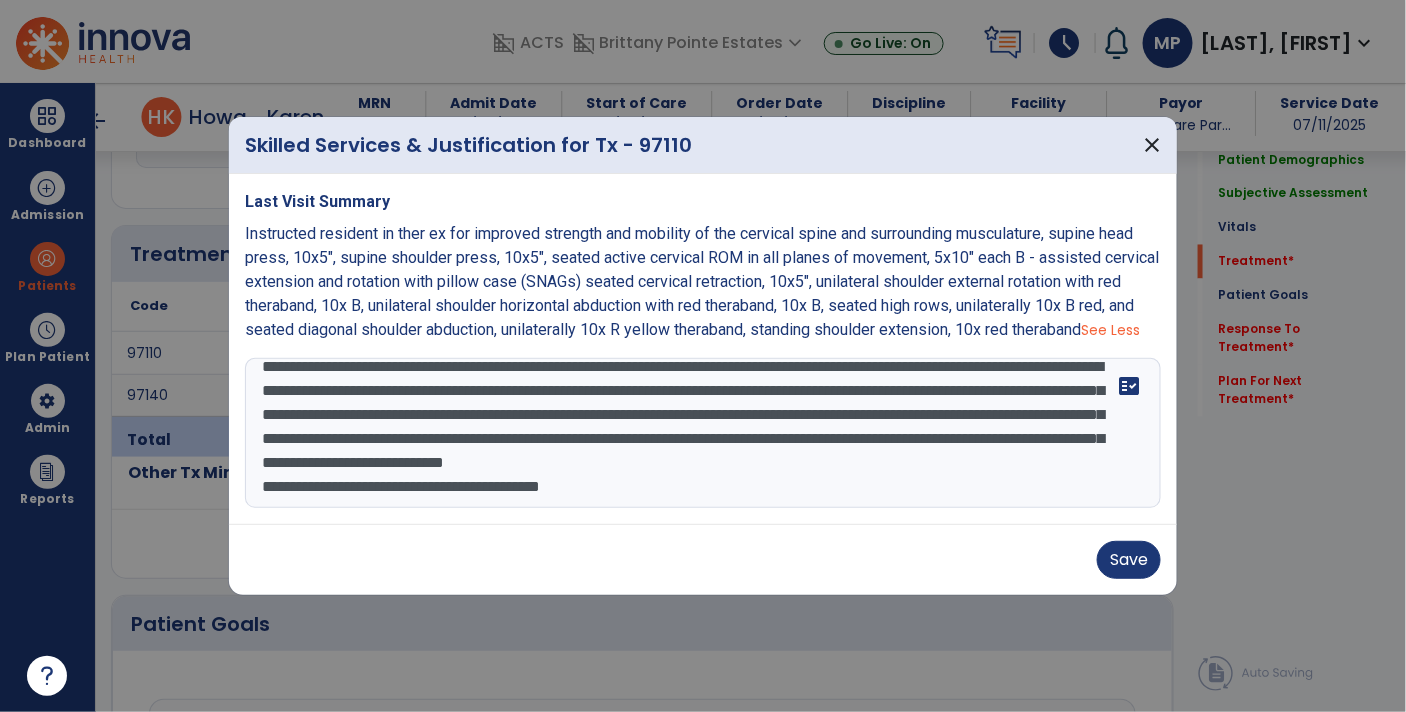 scroll, scrollTop: 144, scrollLeft: 0, axis: vertical 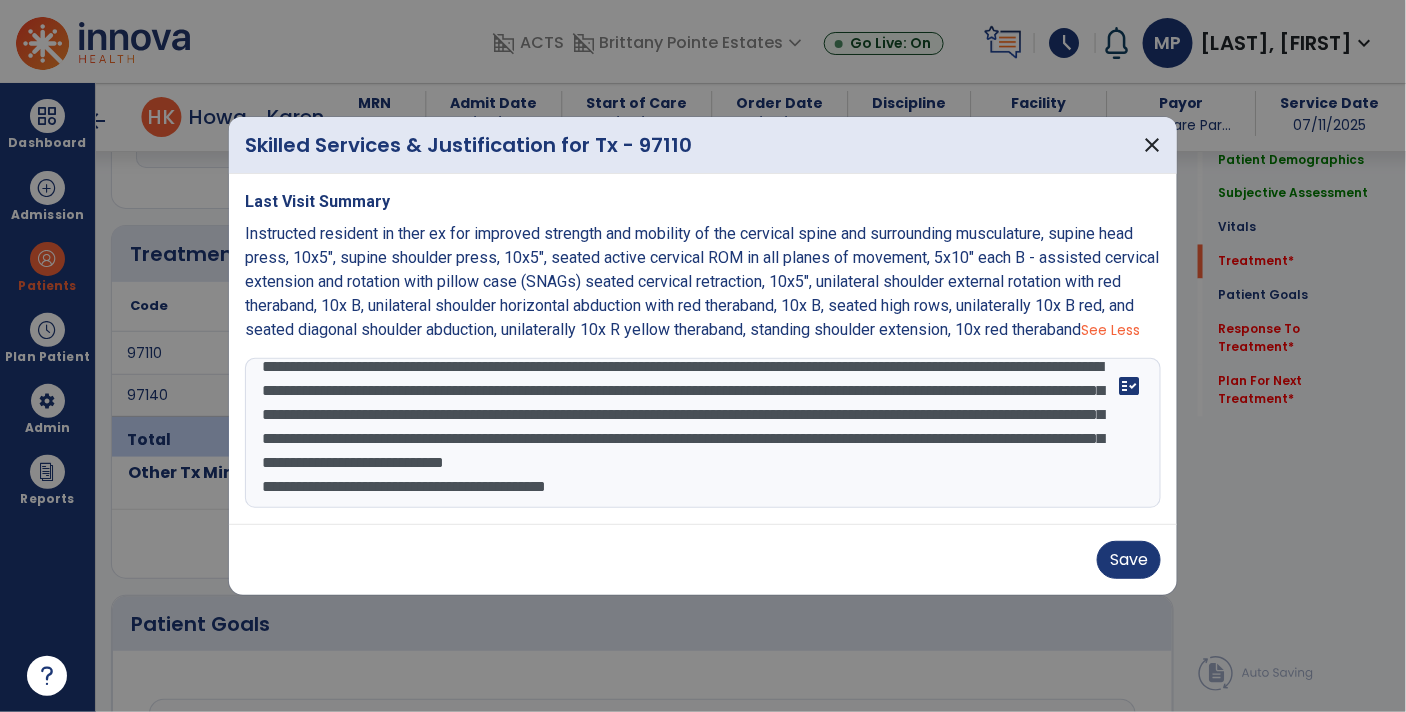 click on "**********" at bounding box center [703, 433] 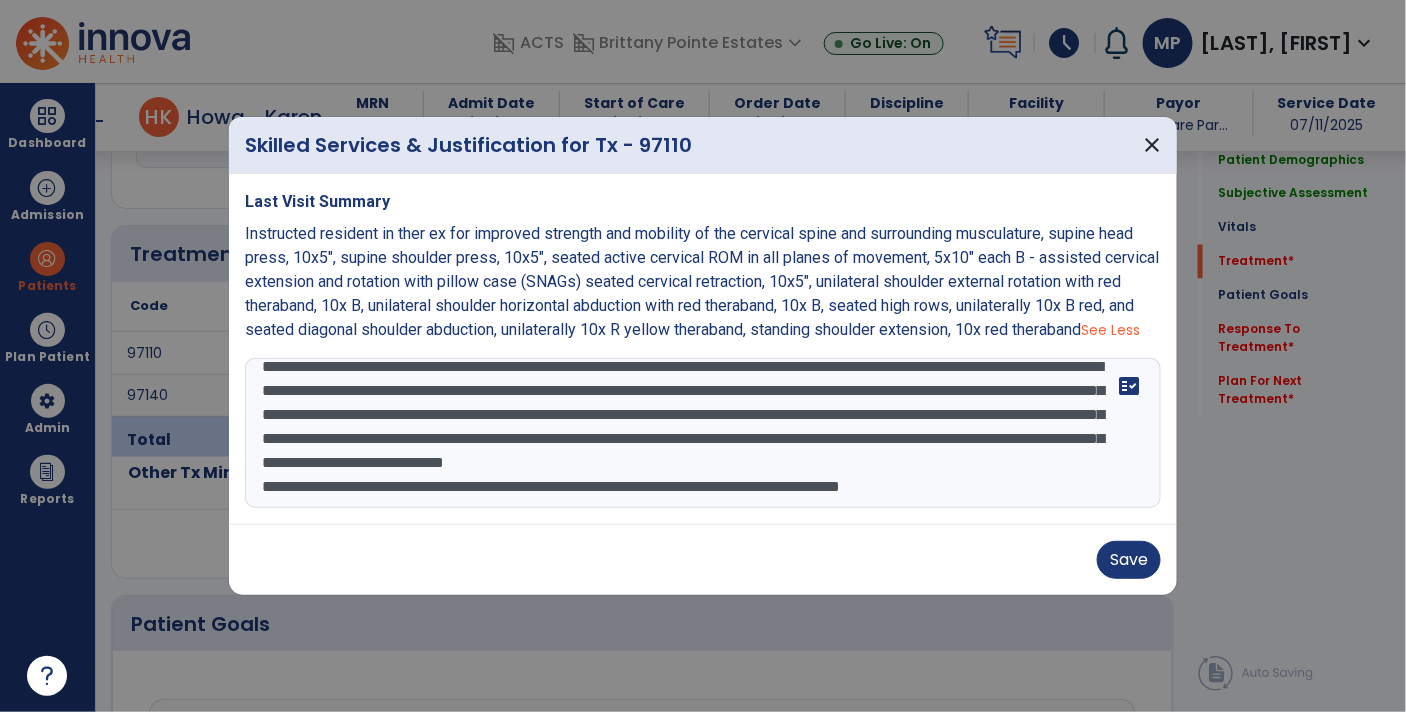 scroll, scrollTop: 168, scrollLeft: 0, axis: vertical 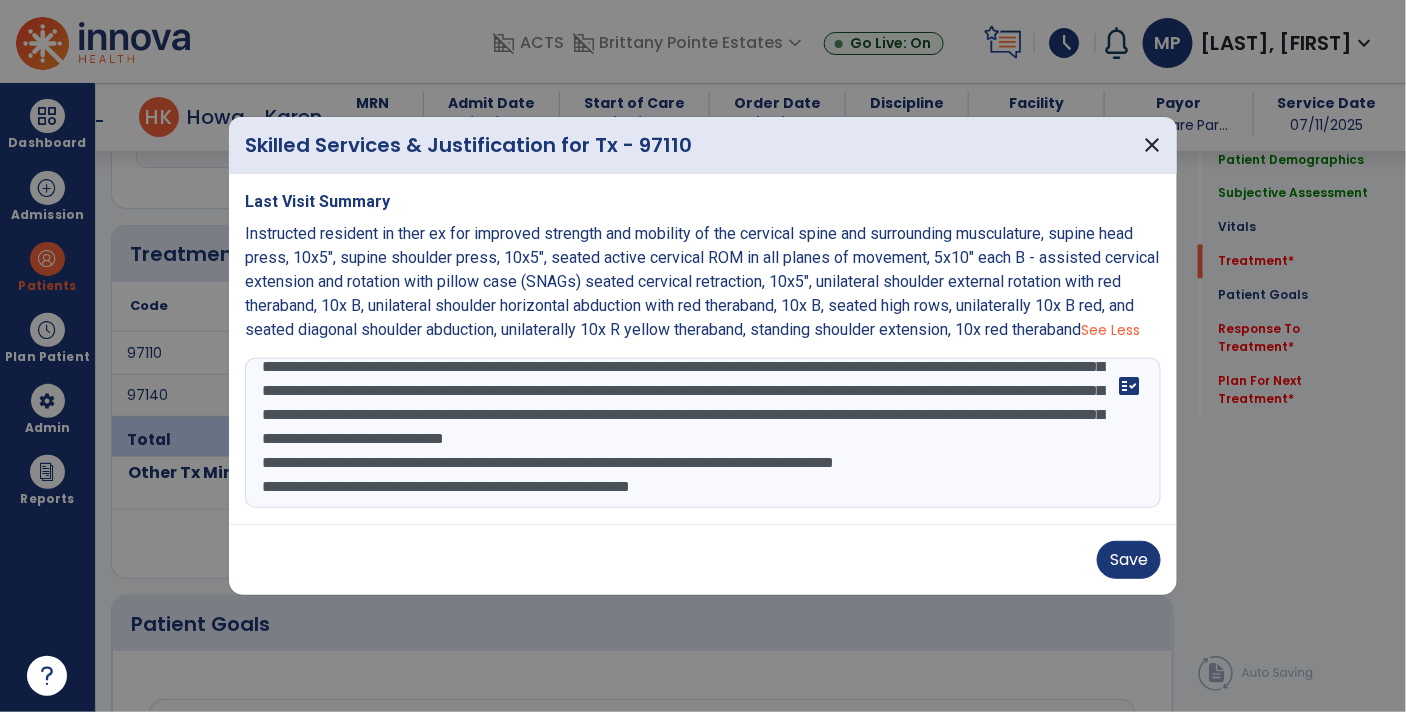 click at bounding box center [703, 433] 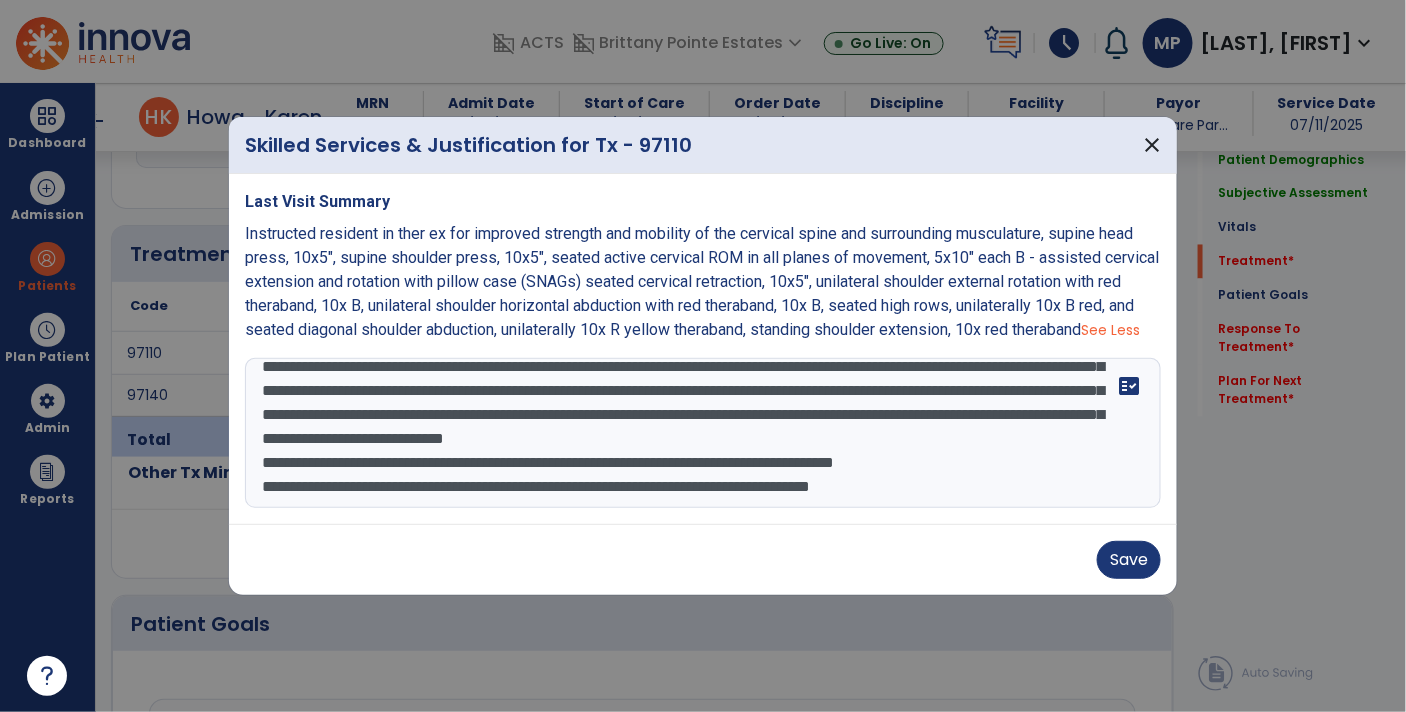scroll, scrollTop: 165, scrollLeft: 0, axis: vertical 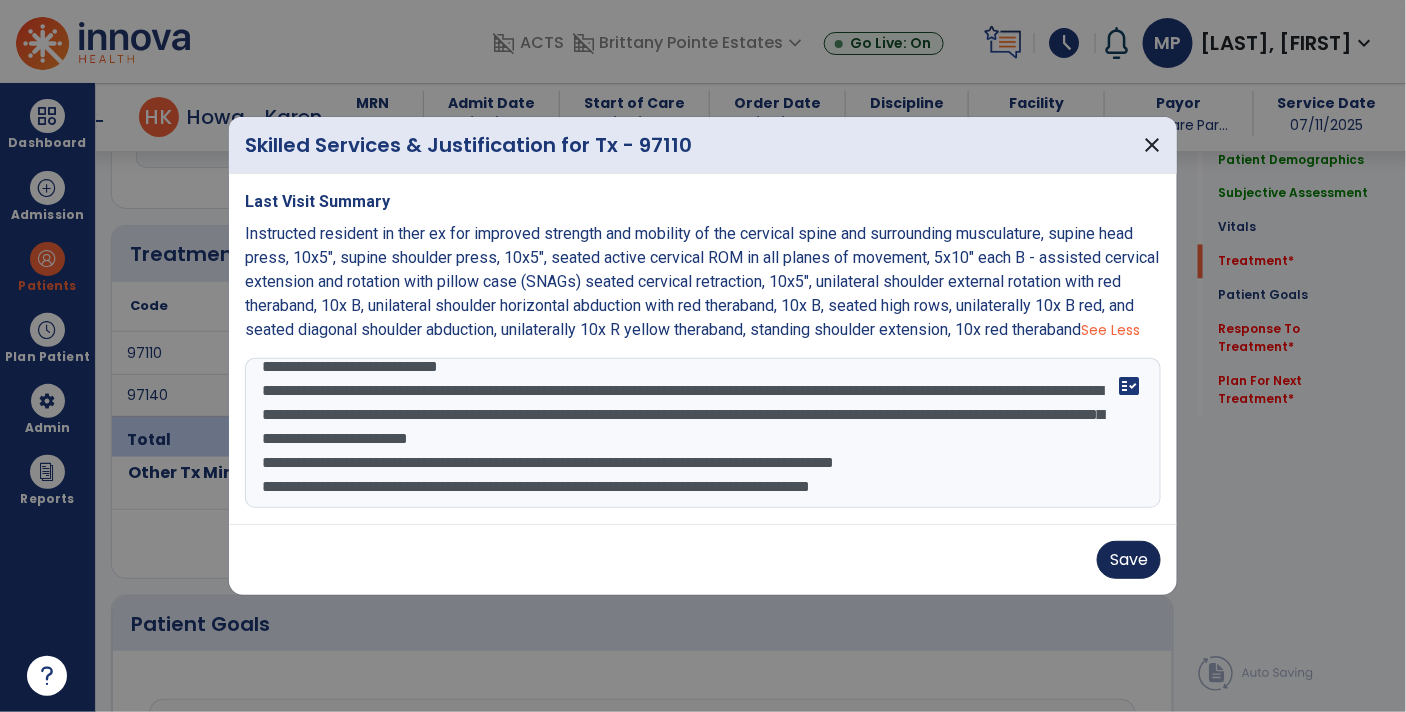 type on "**********" 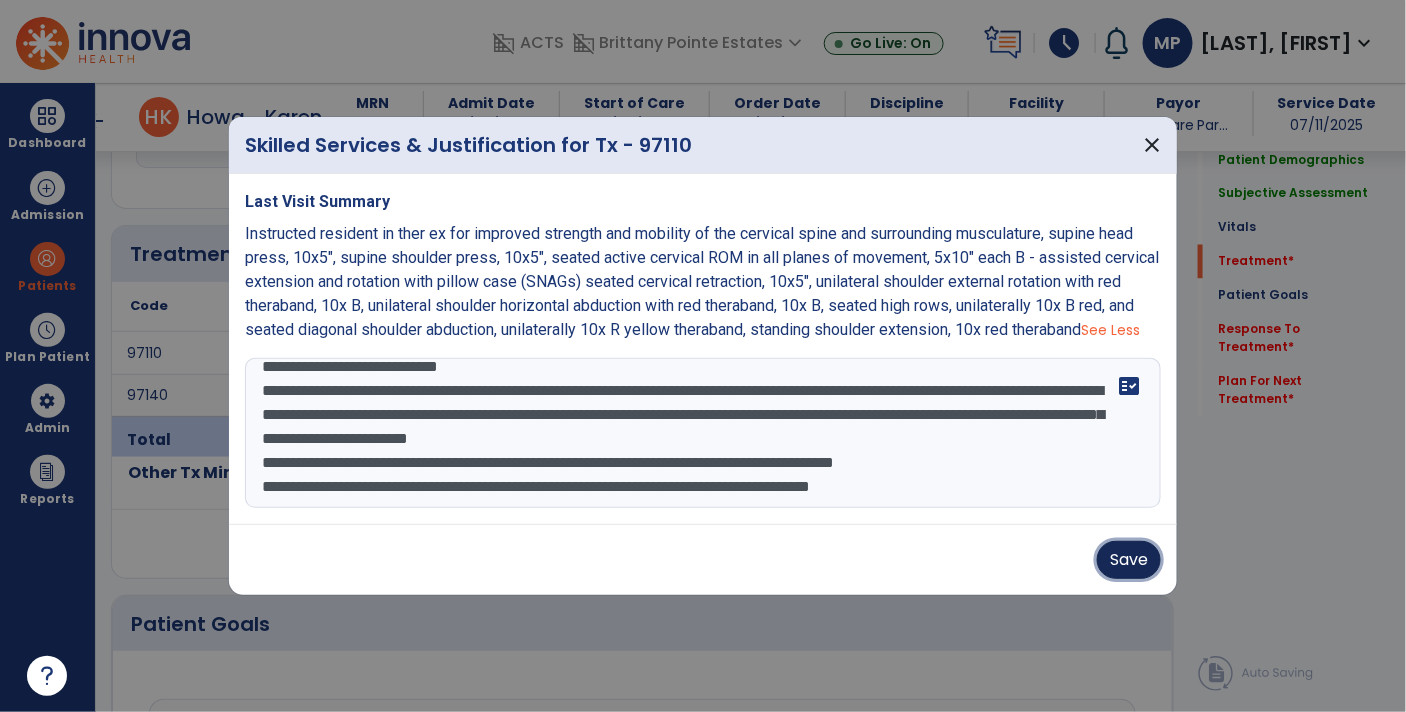 click on "Save" at bounding box center (1129, 560) 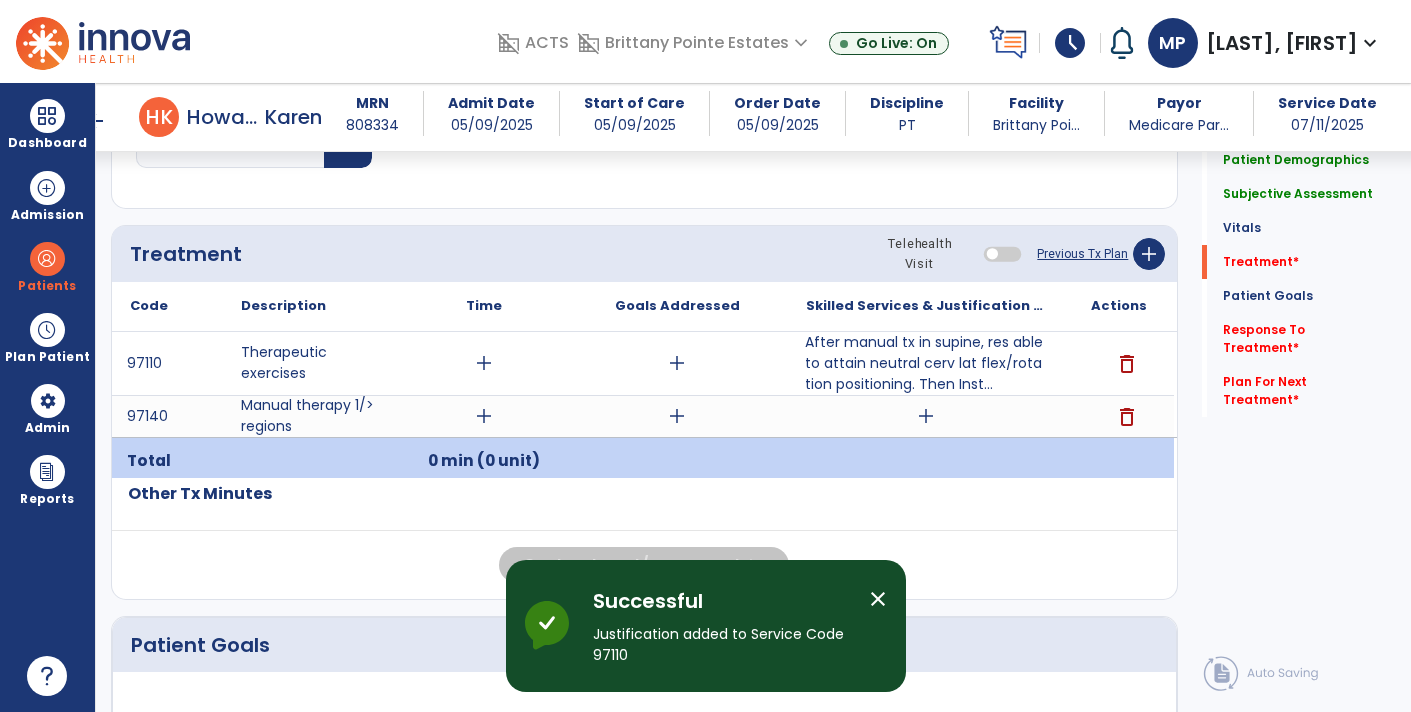 click on "add" at bounding box center (926, 416) 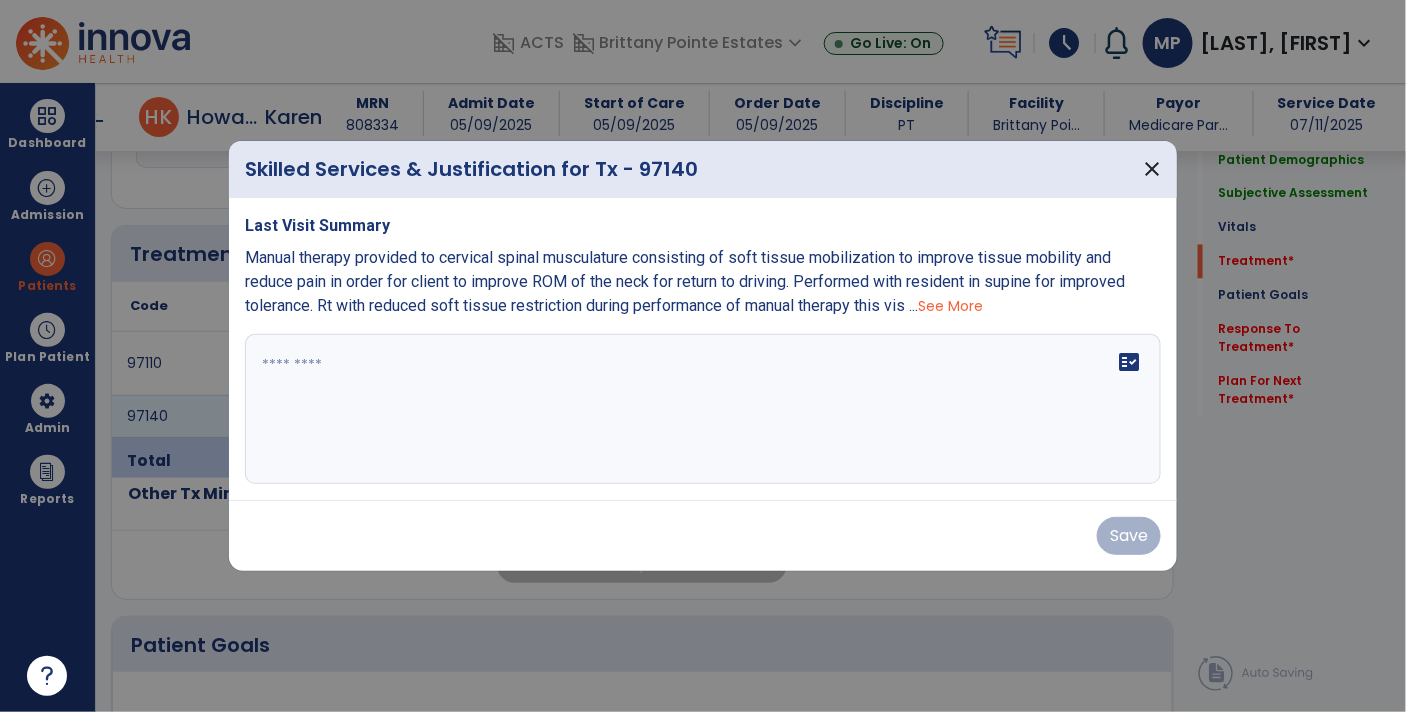 click on "See More" at bounding box center (950, 306) 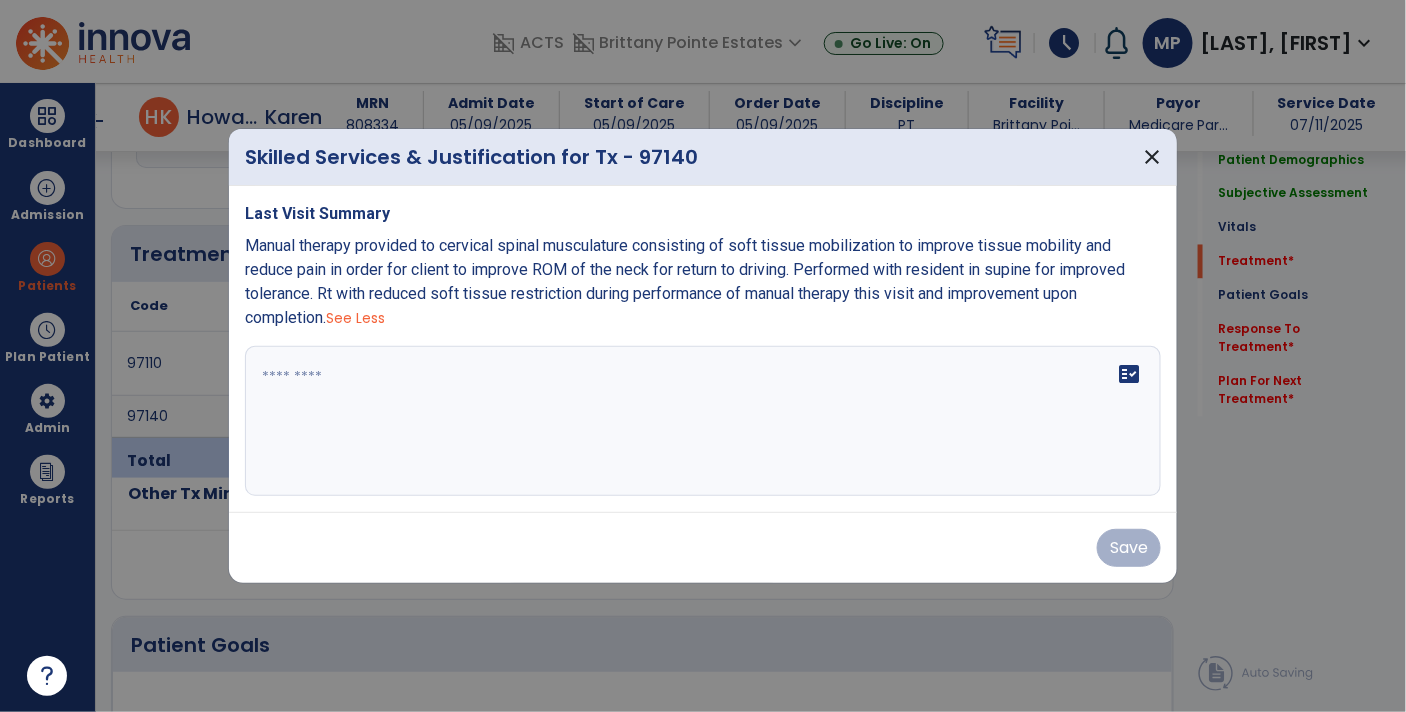 click on "Manual therapy provided to cervical spinal musculature consisting of soft tissue mobilization to improve tissue mobility and reduce pain in order for client to improve ROM of the neck for return to driving. Performed with resident in supine for improved tolerance. Rt with reduced soft tissue restriction during performance of manual therapy this visit and improvement upon completion." at bounding box center [685, 281] 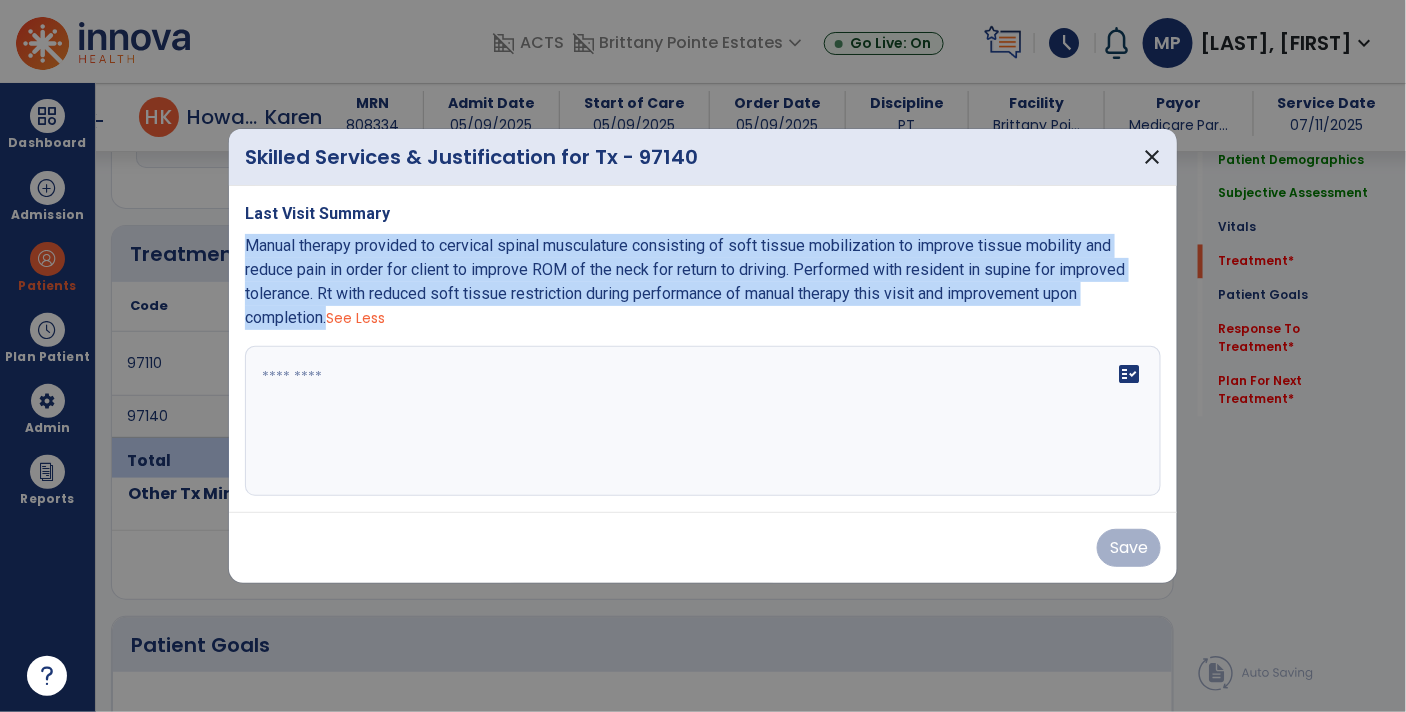 drag, startPoint x: 246, startPoint y: 243, endPoint x: 328, endPoint y: 315, distance: 109.12378 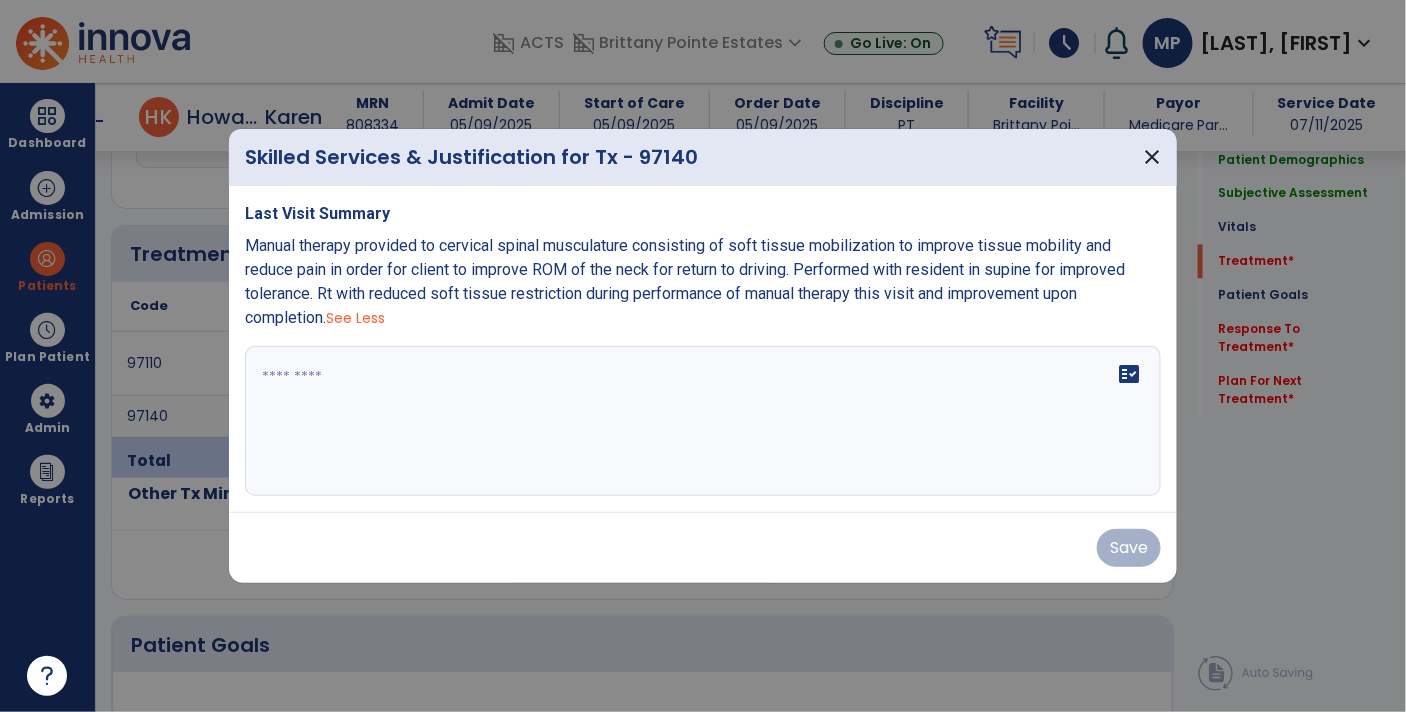 click on "fact_check" at bounding box center [703, 421] 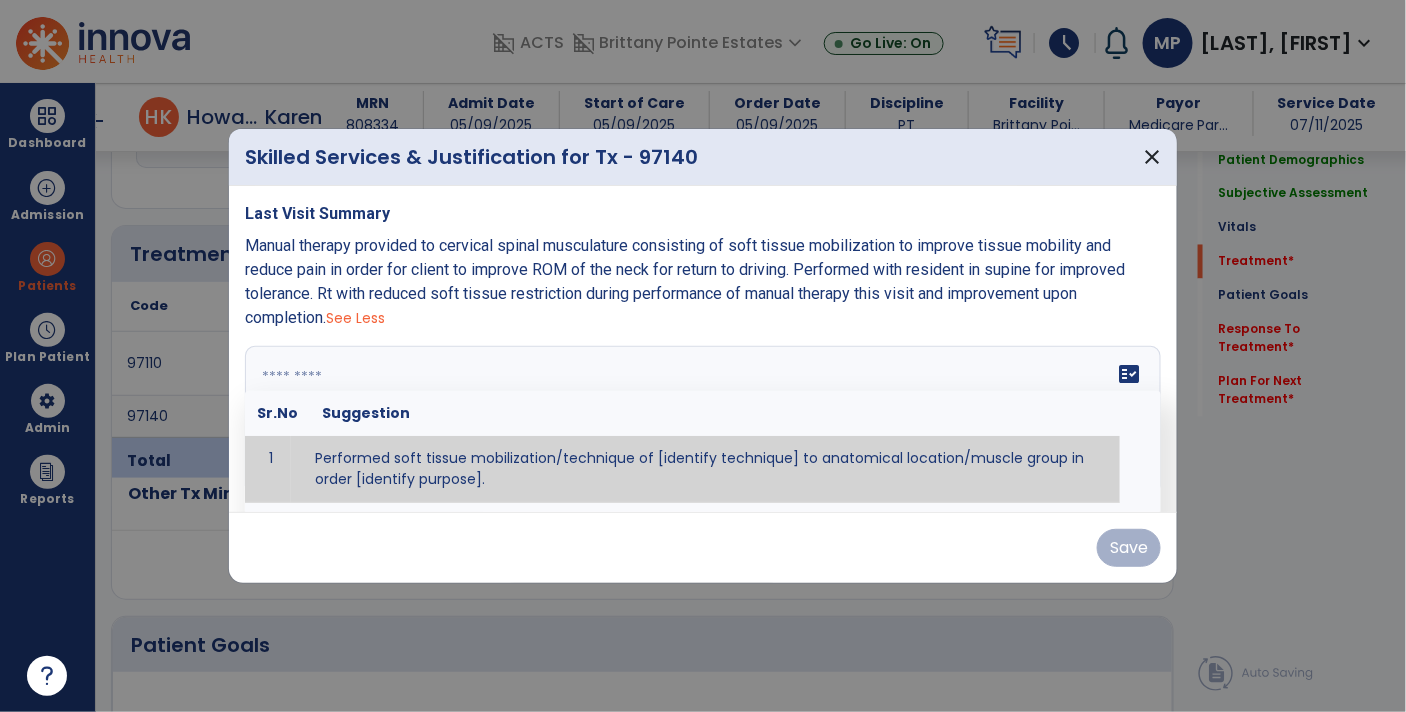 paste on "**********" 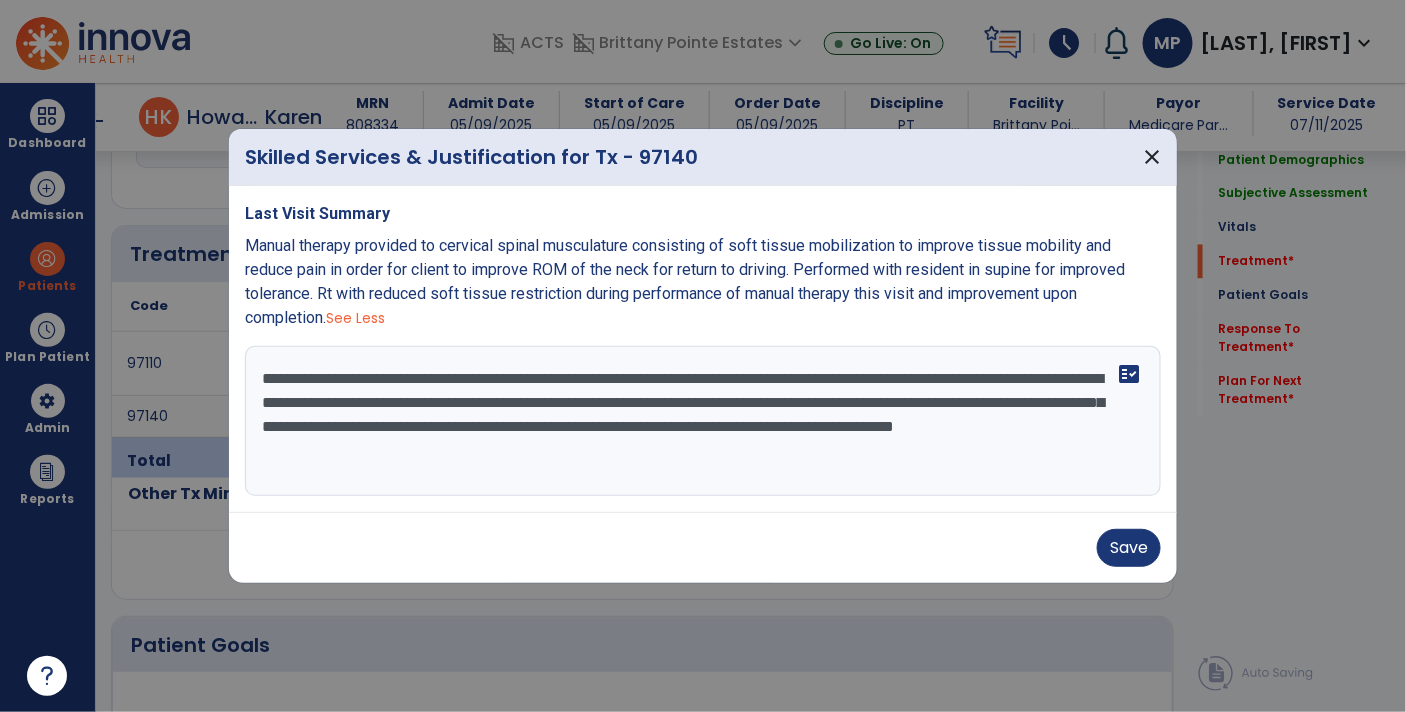 click on "**********" at bounding box center (703, 421) 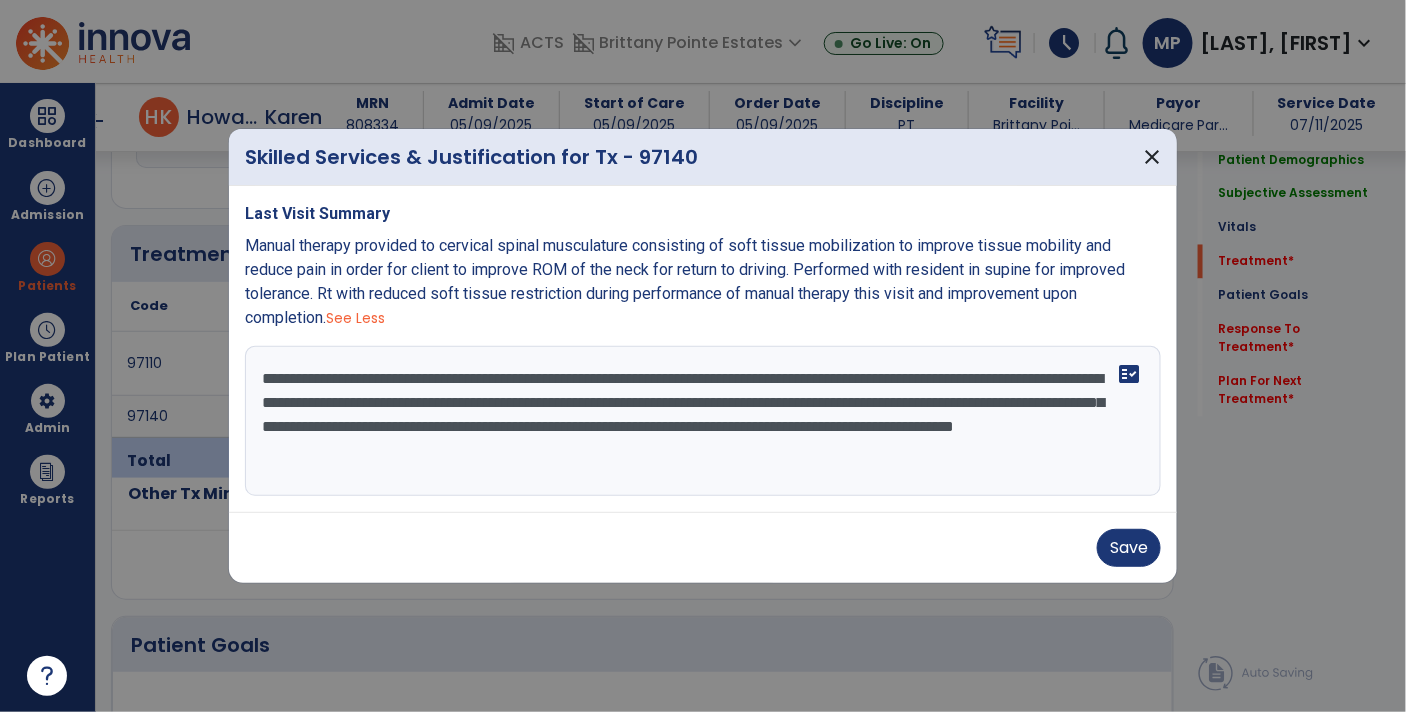 drag, startPoint x: 952, startPoint y: 403, endPoint x: 1107, endPoint y: 410, distance: 155.15799 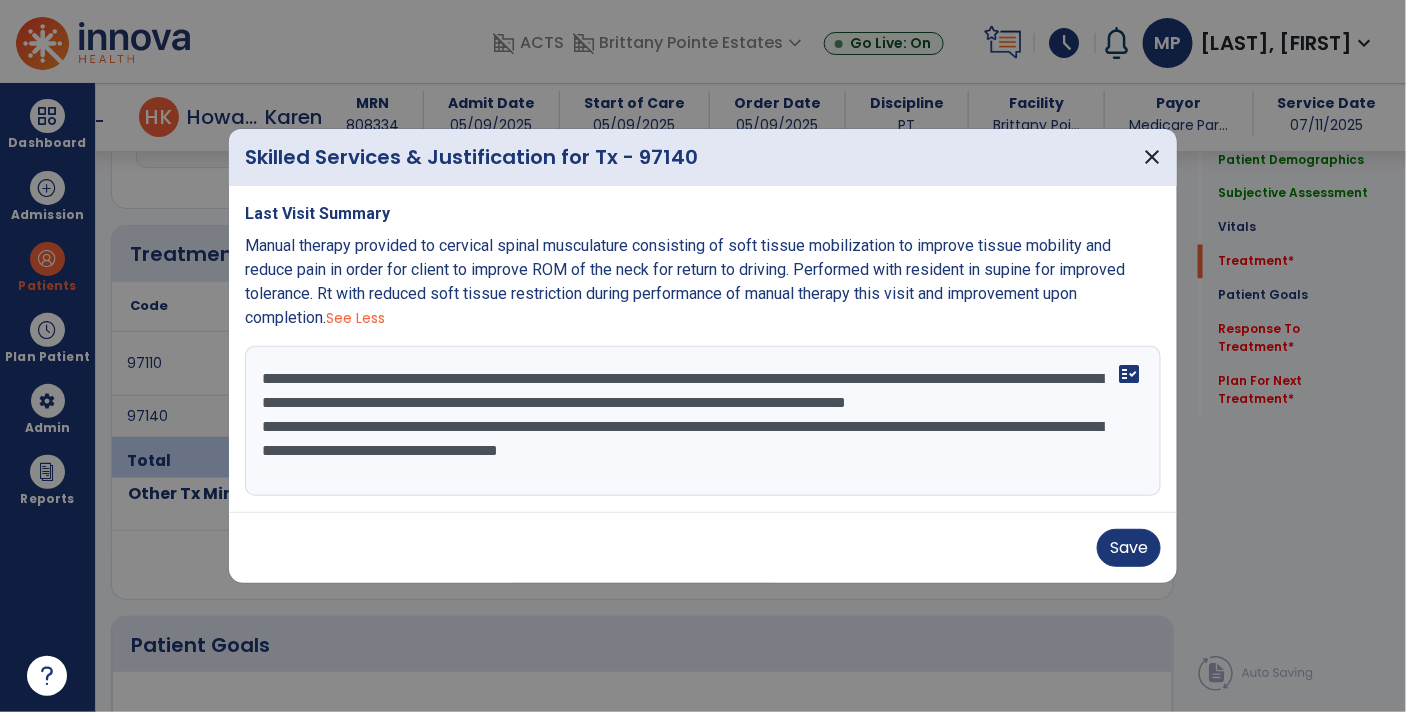 click on "**********" at bounding box center (703, 421) 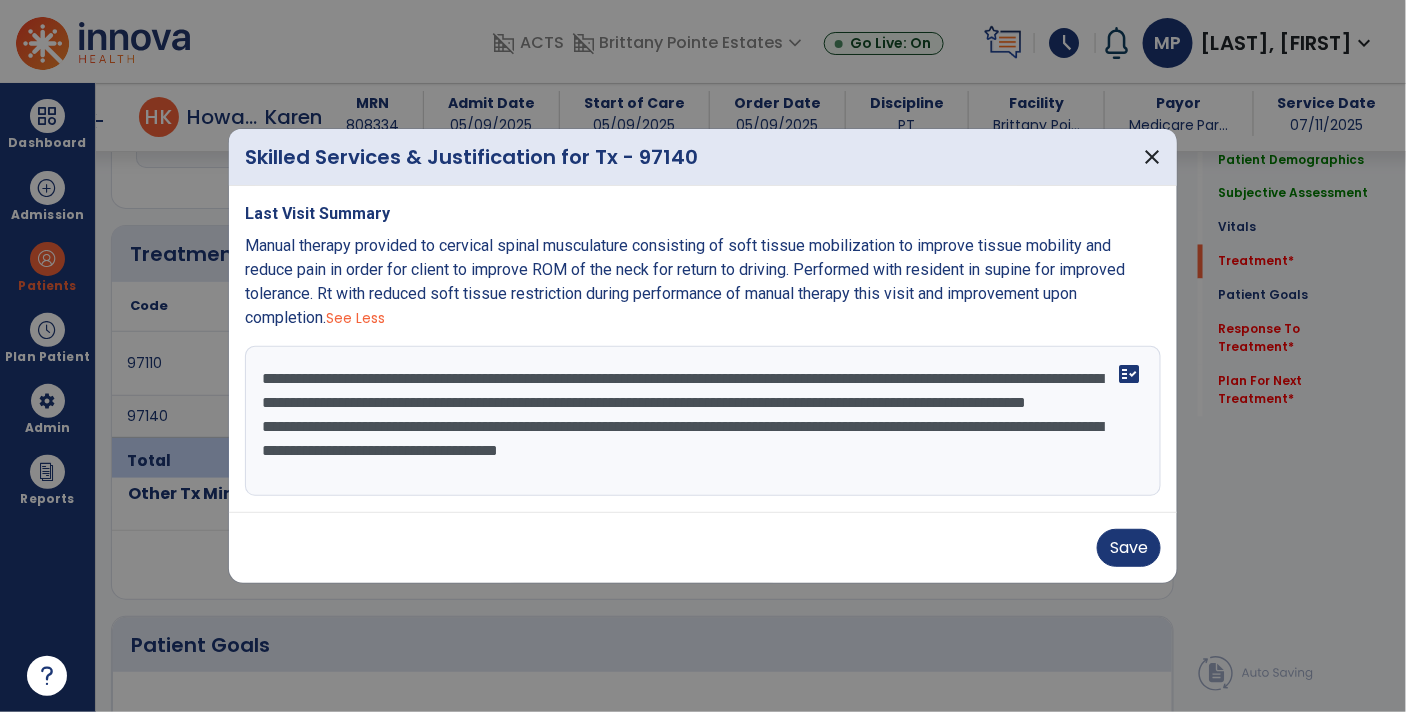 drag, startPoint x: 267, startPoint y: 452, endPoint x: 893, endPoint y: 495, distance: 627.4751 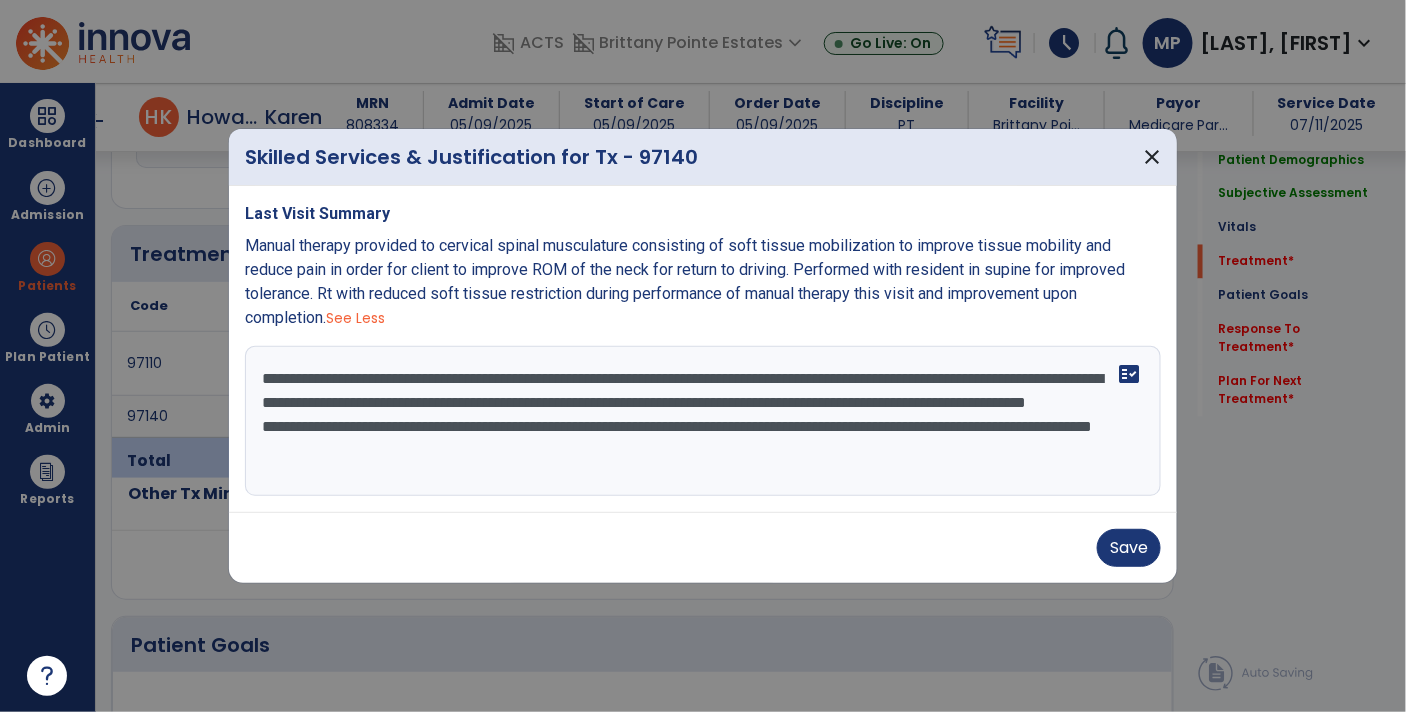 click on "Save" at bounding box center [703, 547] 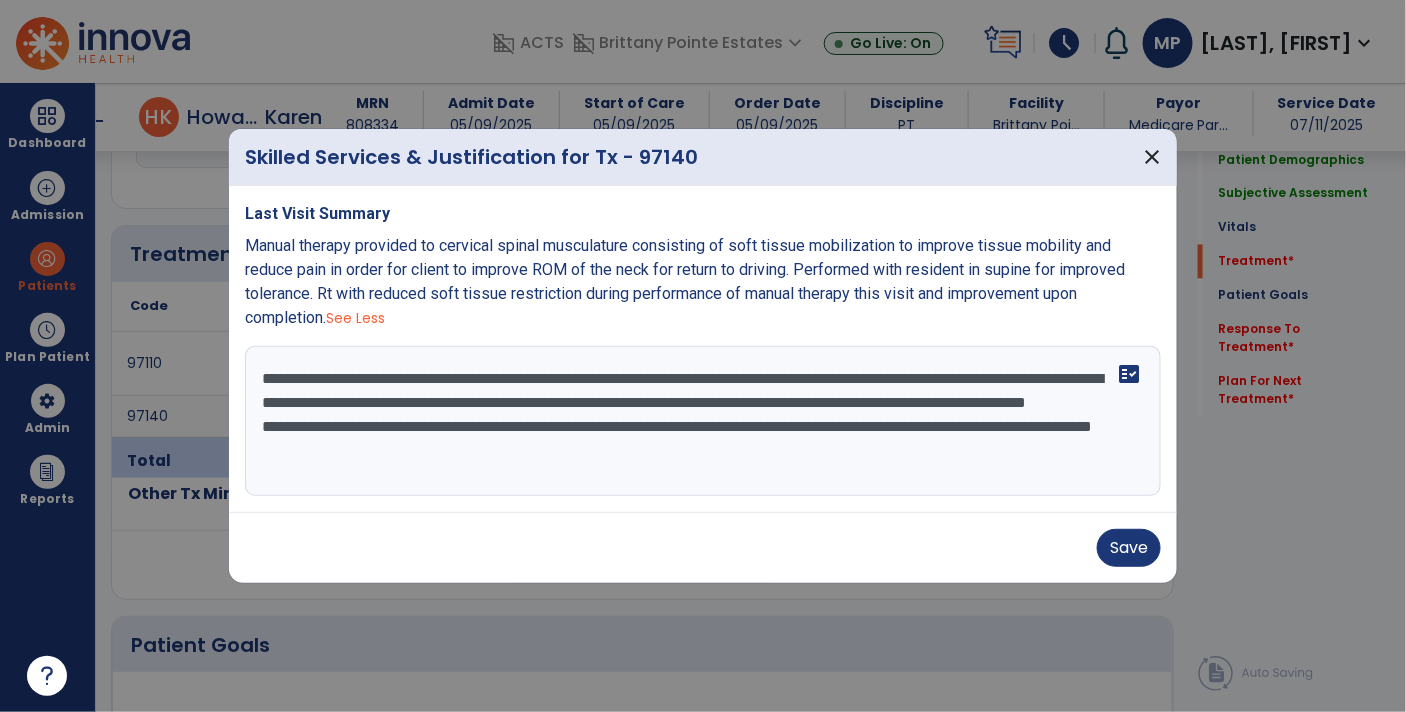 click on "**********" at bounding box center [703, 421] 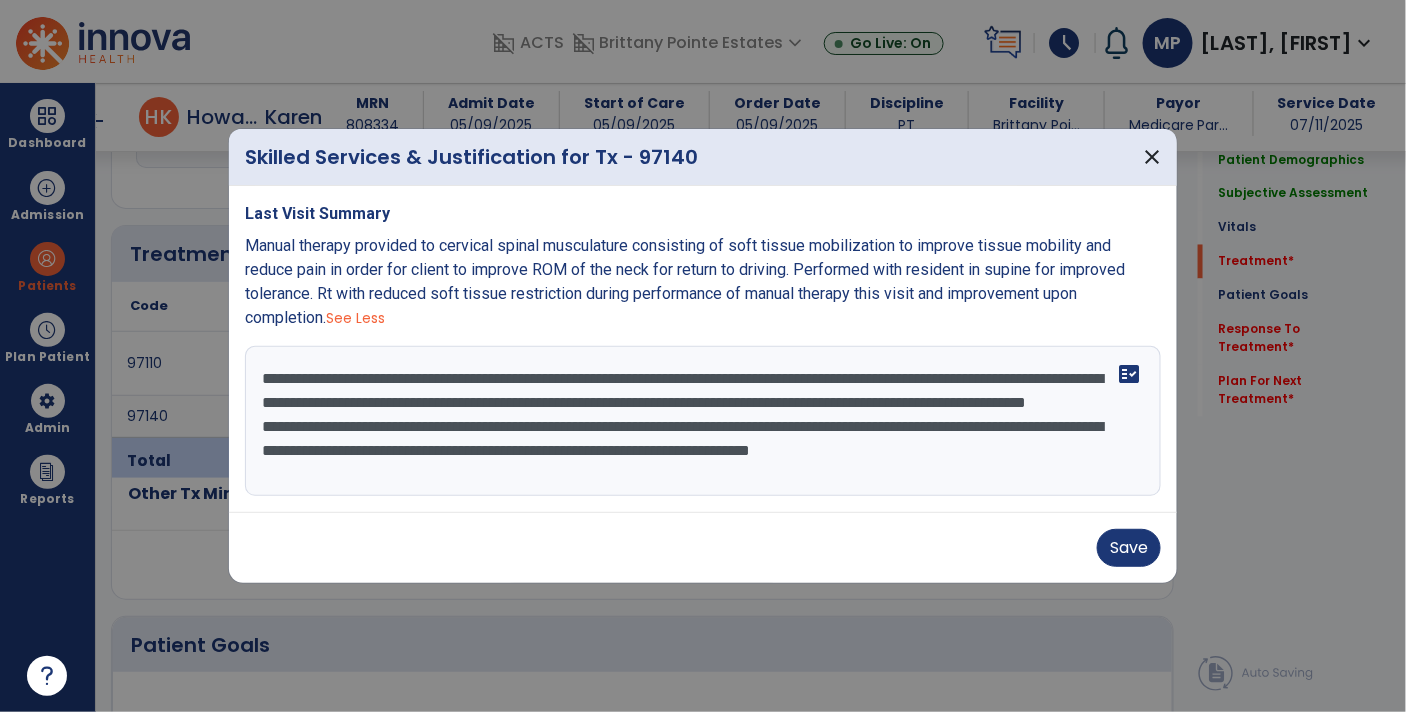 scroll, scrollTop: 15, scrollLeft: 0, axis: vertical 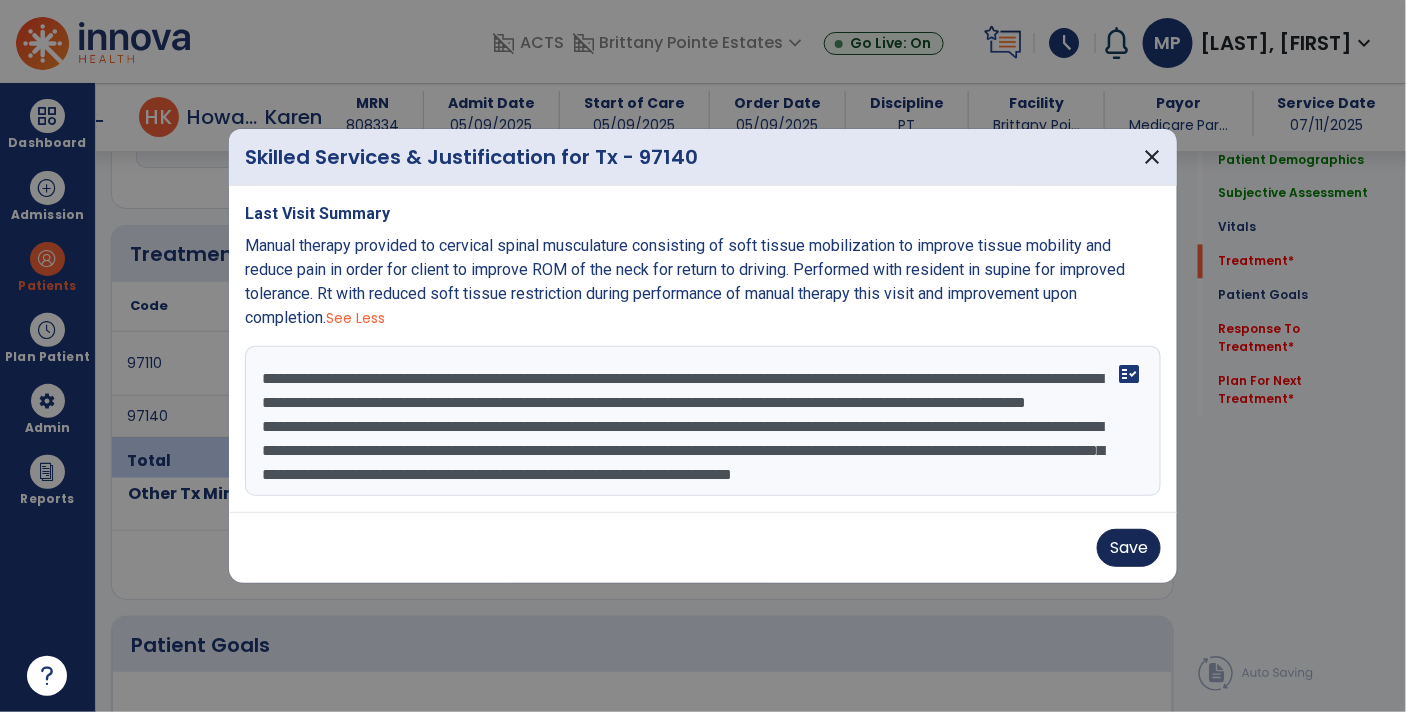type on "**********" 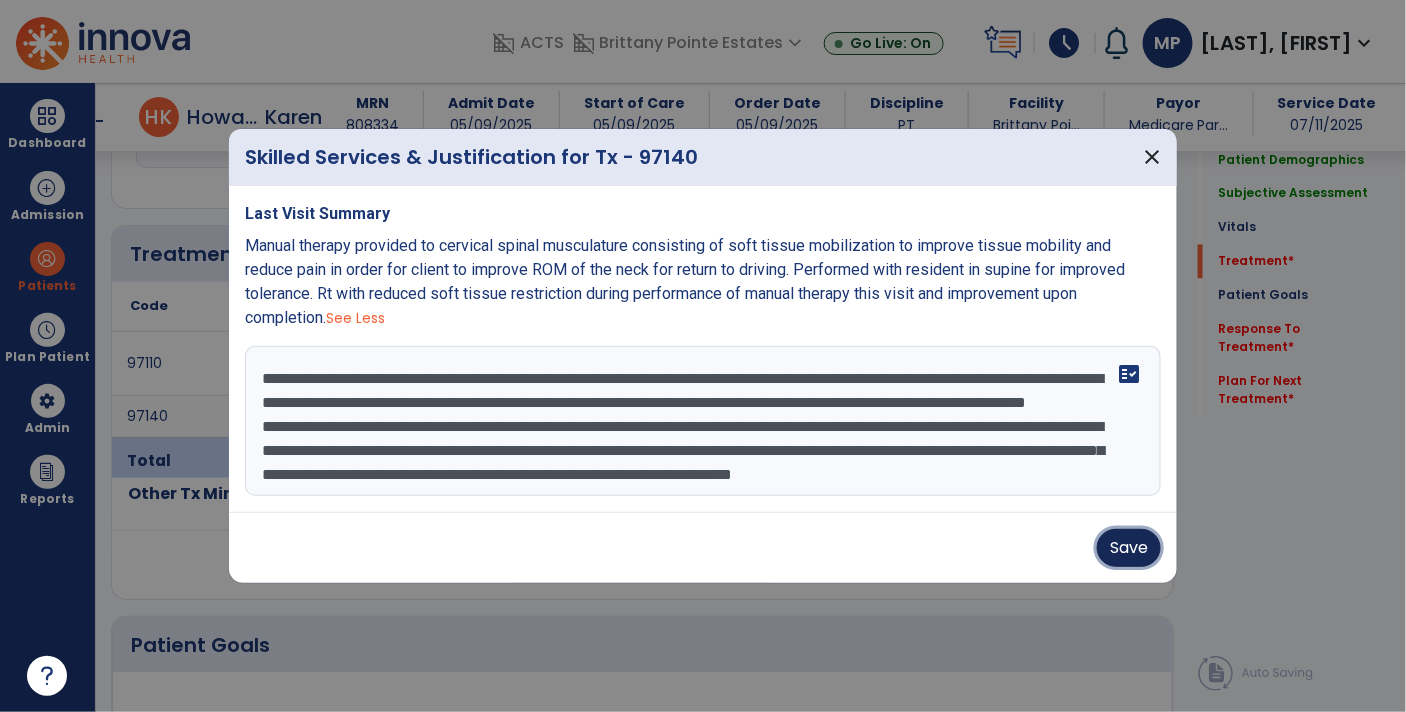 click on "Save" at bounding box center [1129, 548] 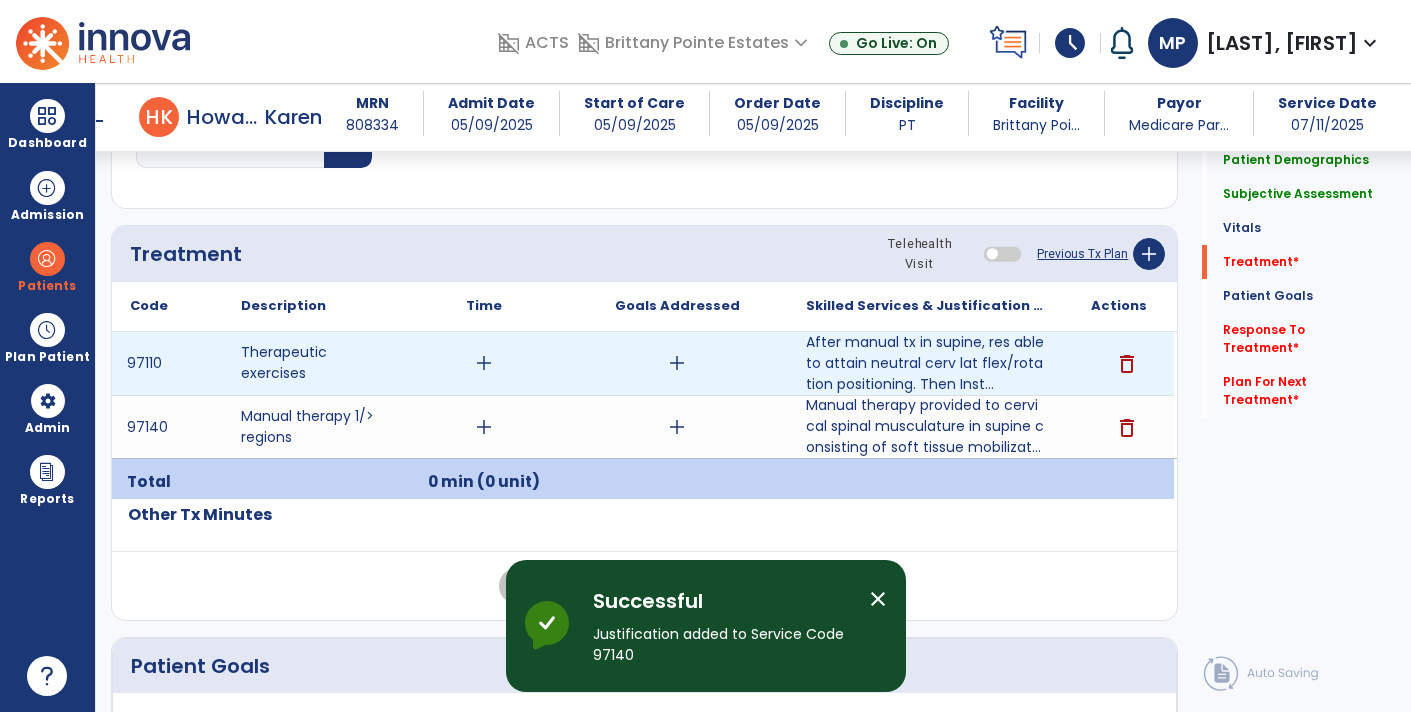 click on "add" at bounding box center [484, 363] 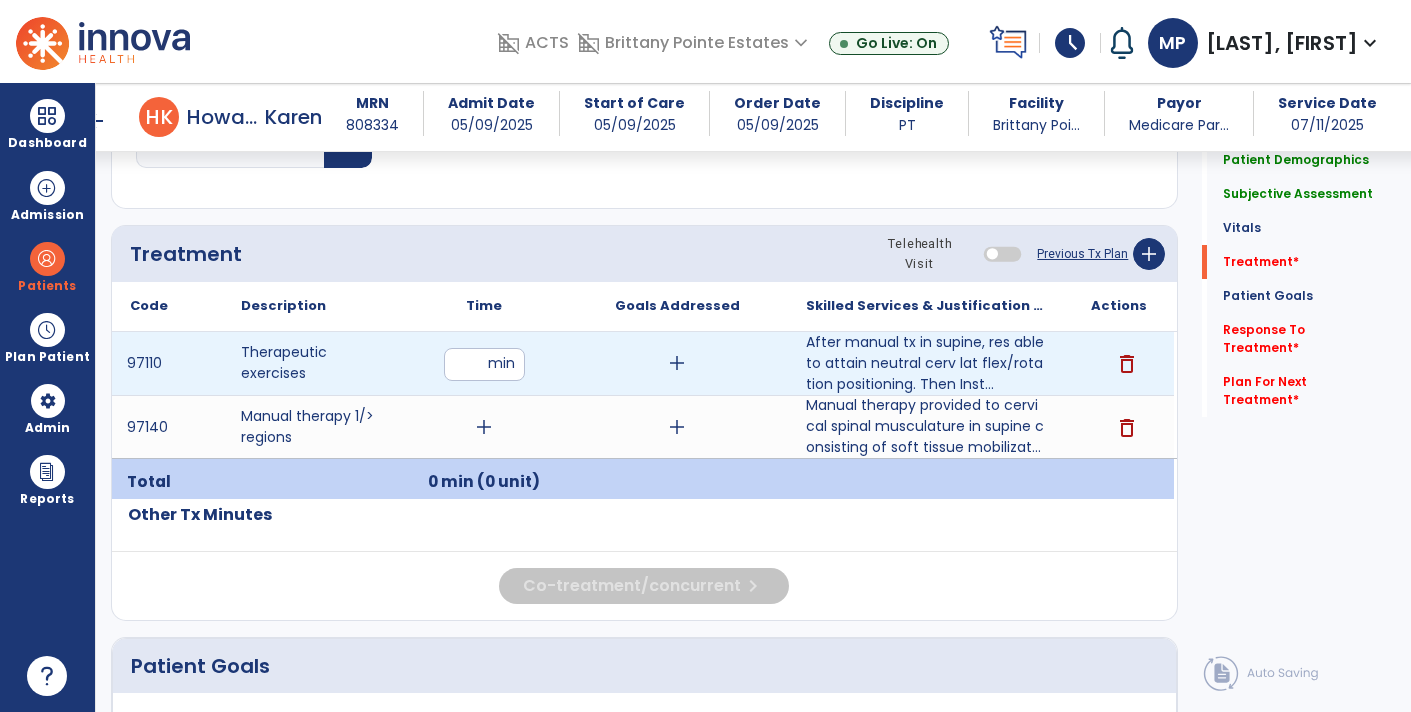 type on "**" 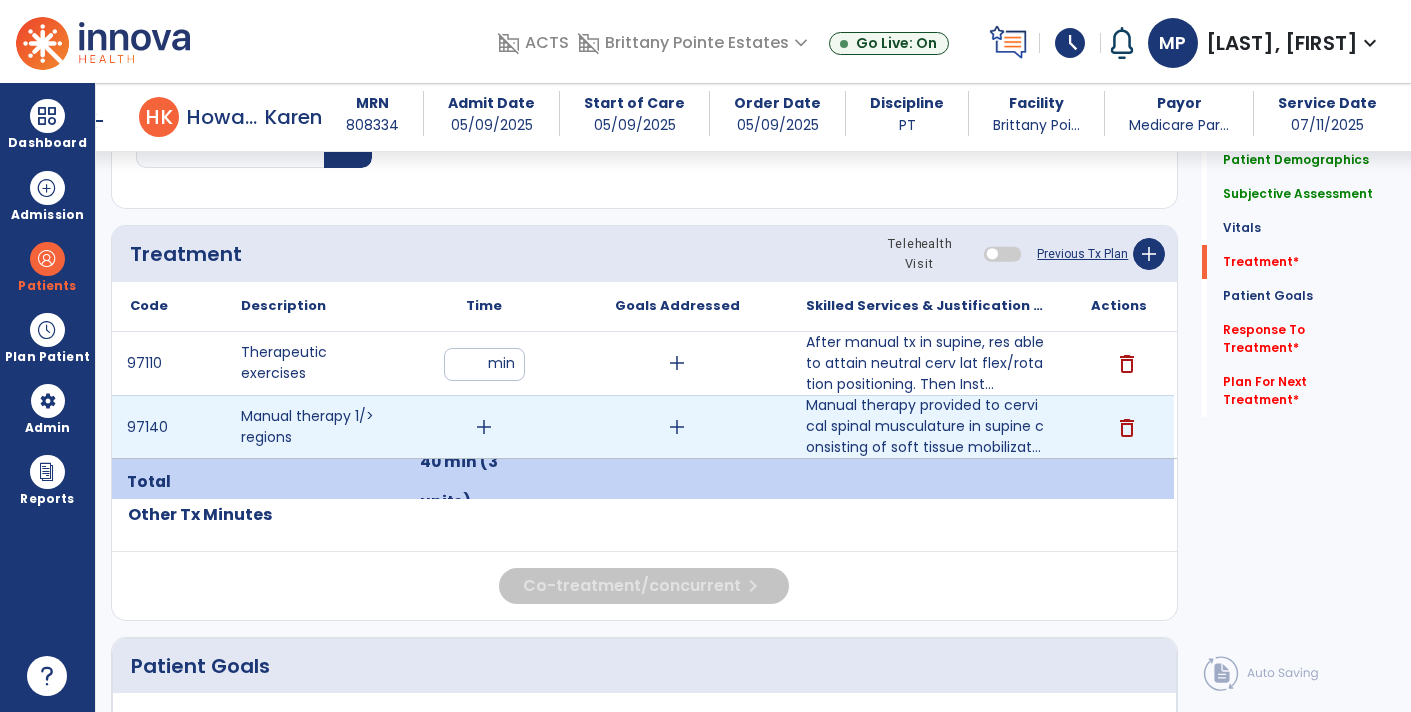 click on "add" at bounding box center (484, 427) 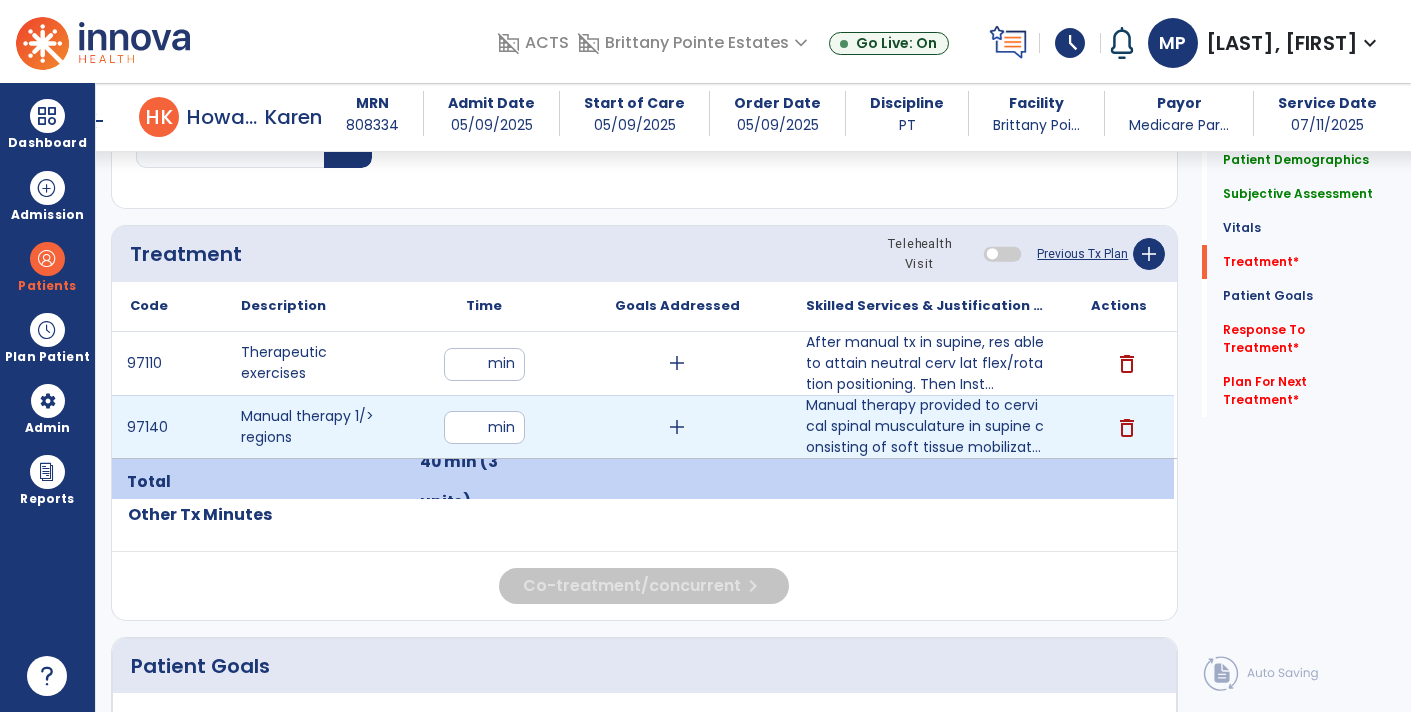 type on "**" 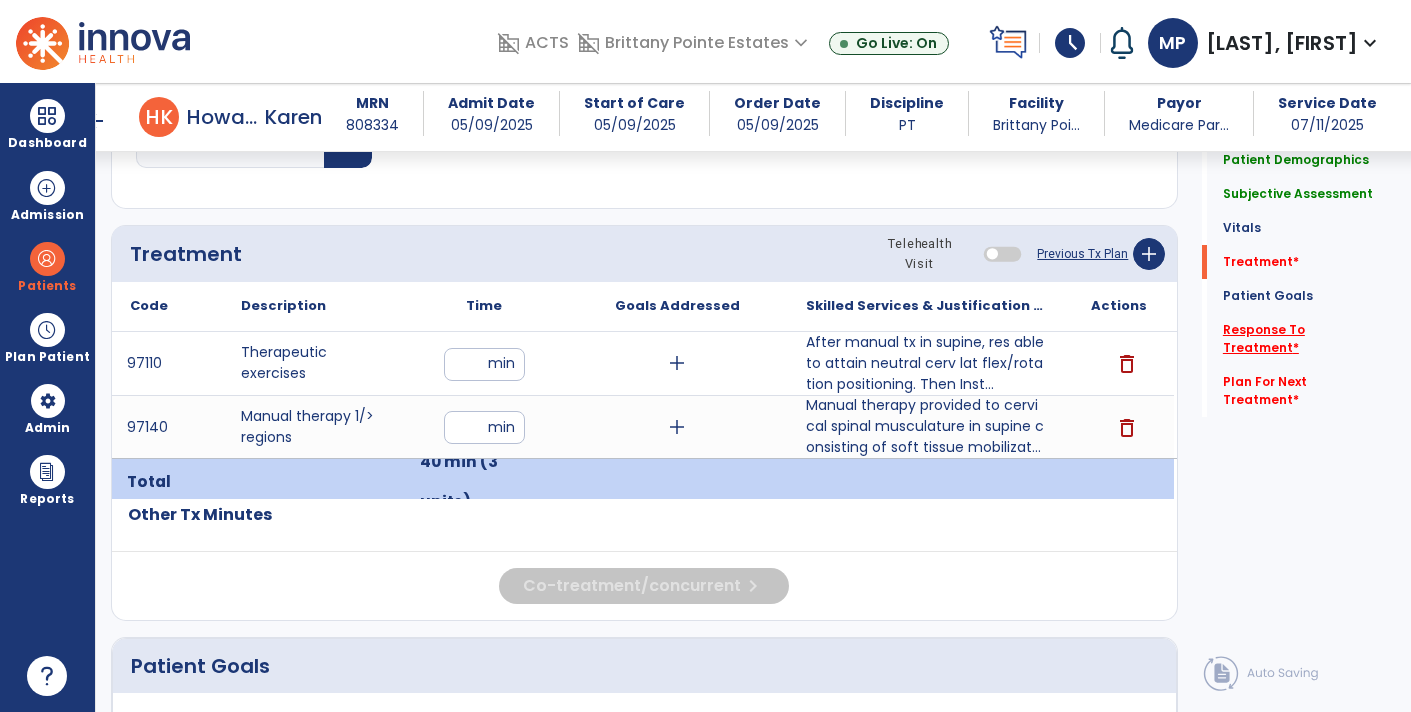 click on "Response To Treatment   *" 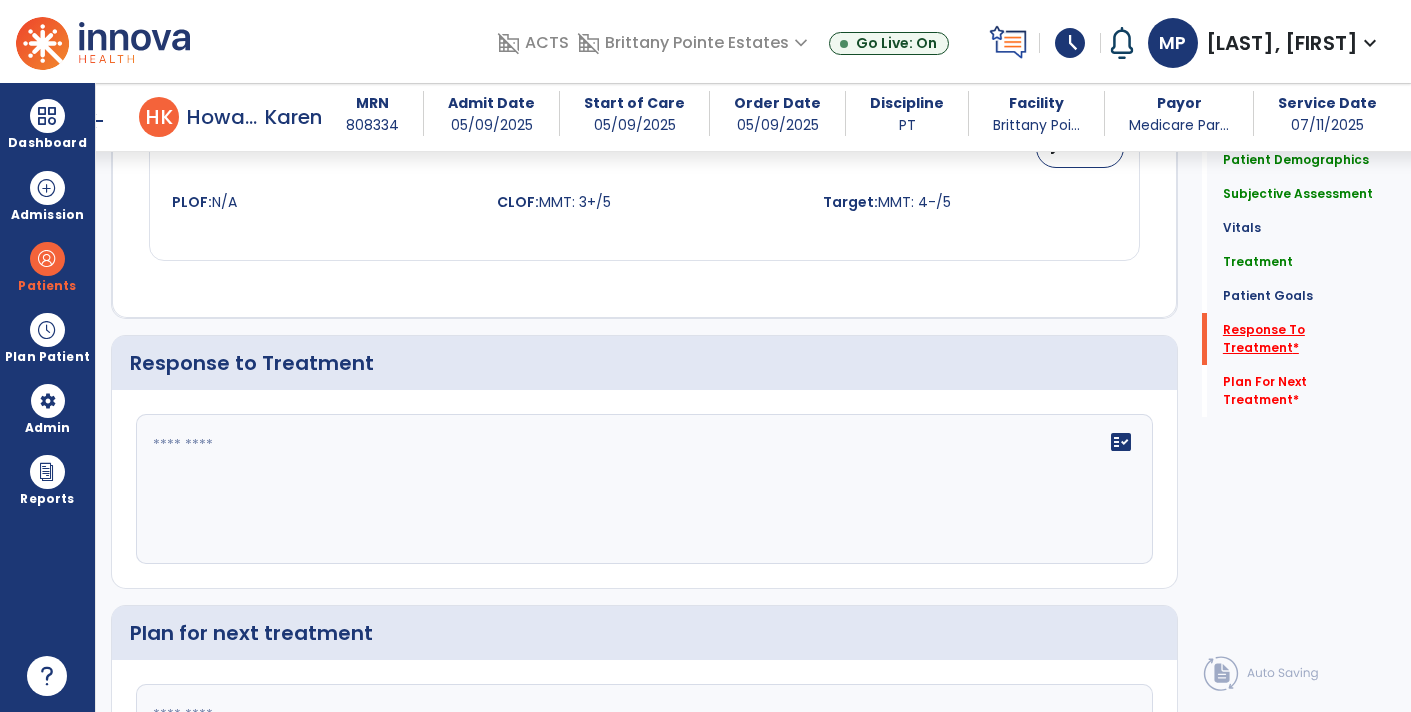 scroll, scrollTop: 3033, scrollLeft: 0, axis: vertical 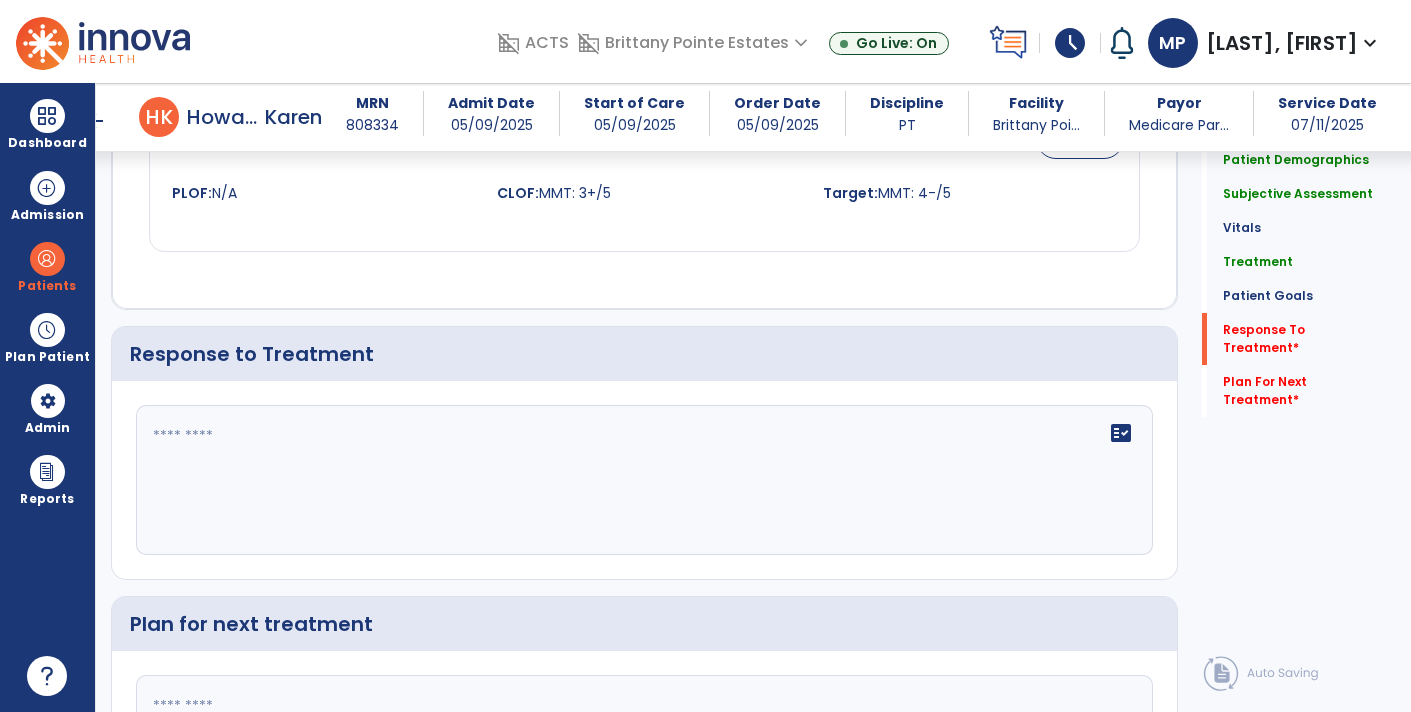 click on "fact_check" 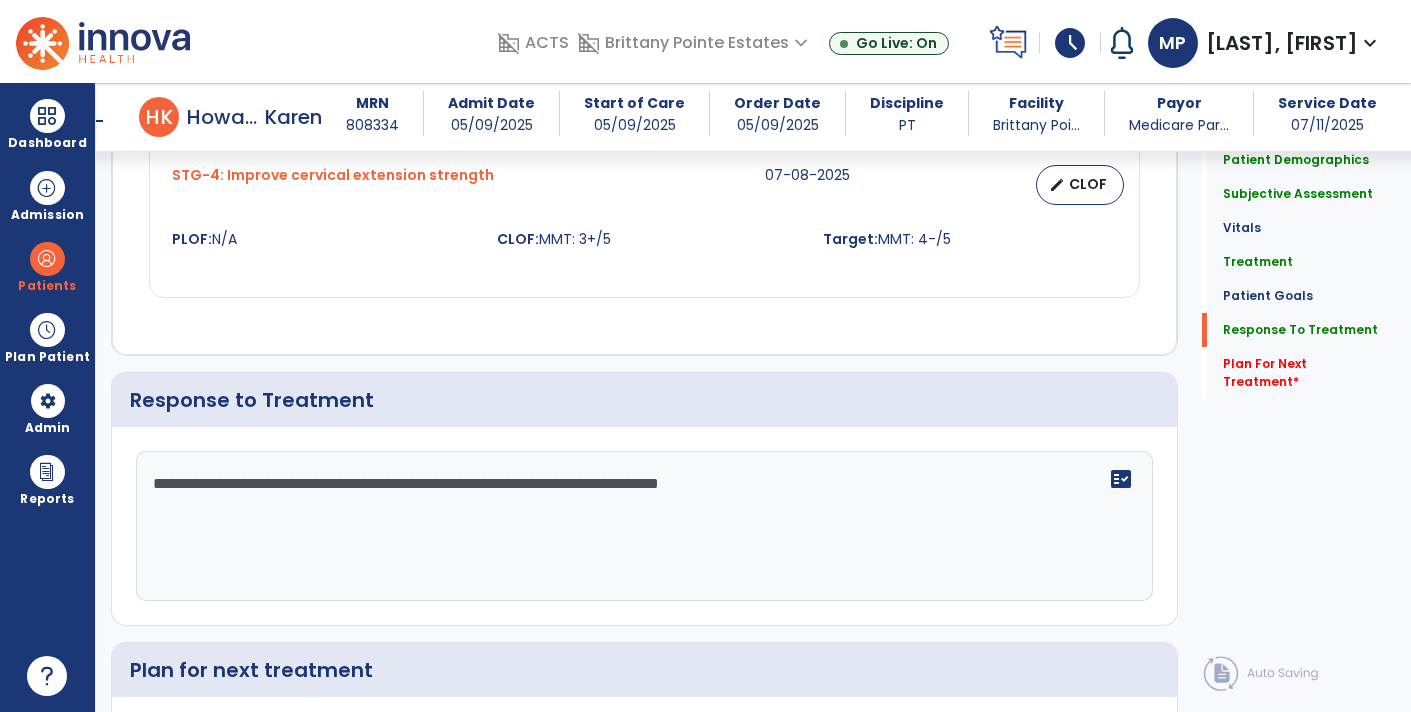 scroll, scrollTop: 3032, scrollLeft: 0, axis: vertical 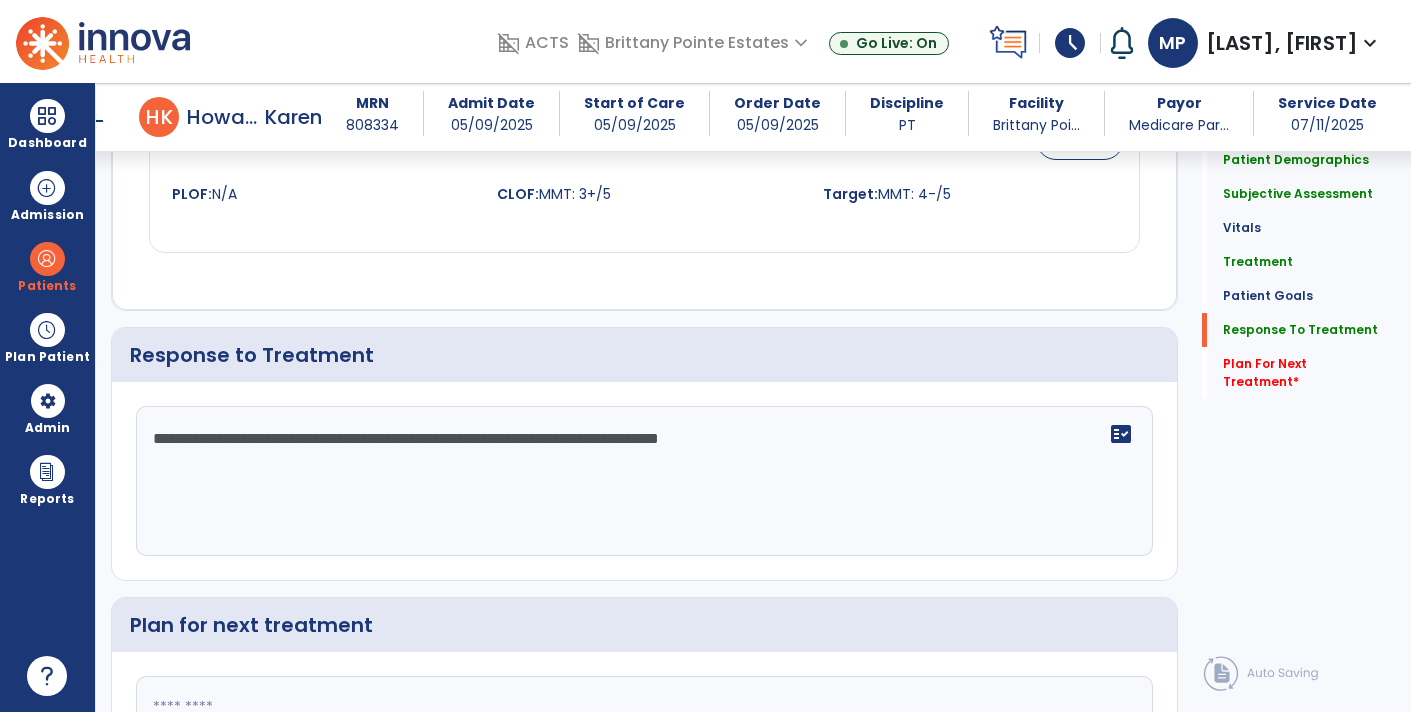 click on "**********" 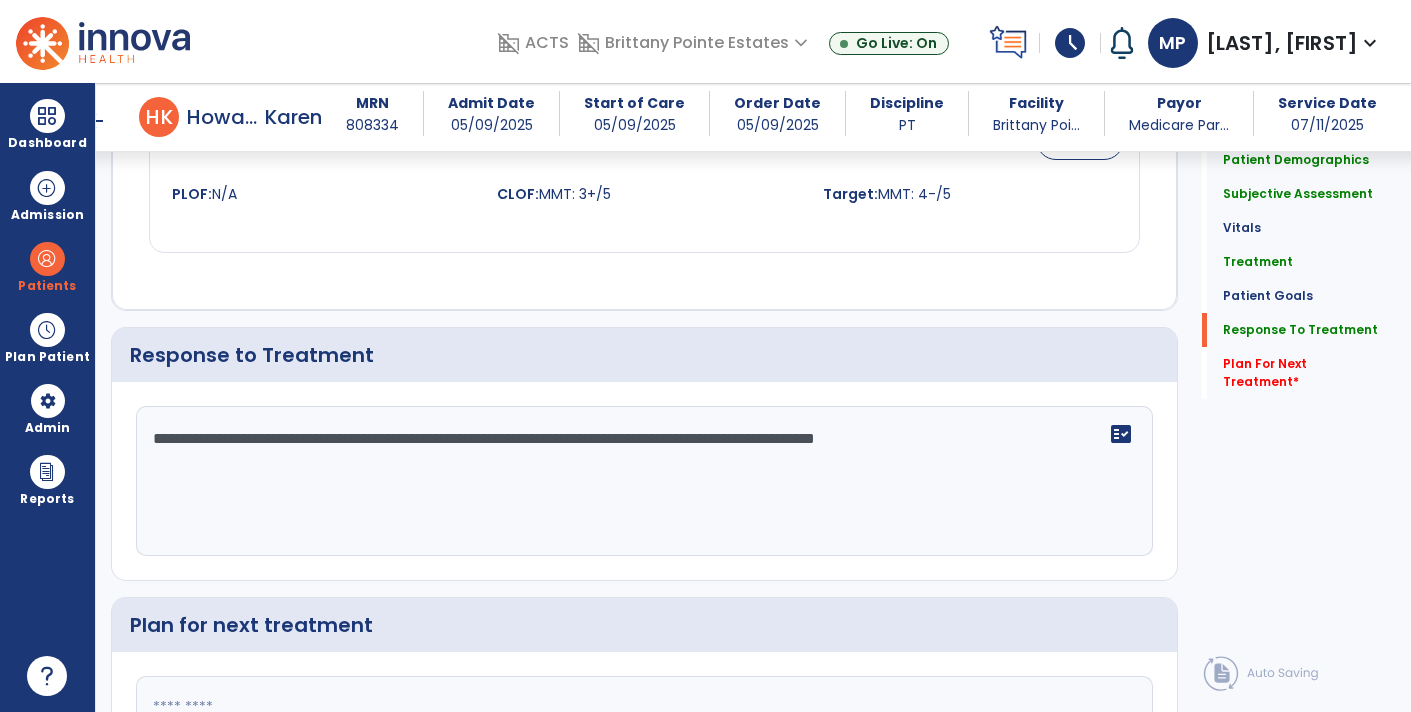 click on "**********" 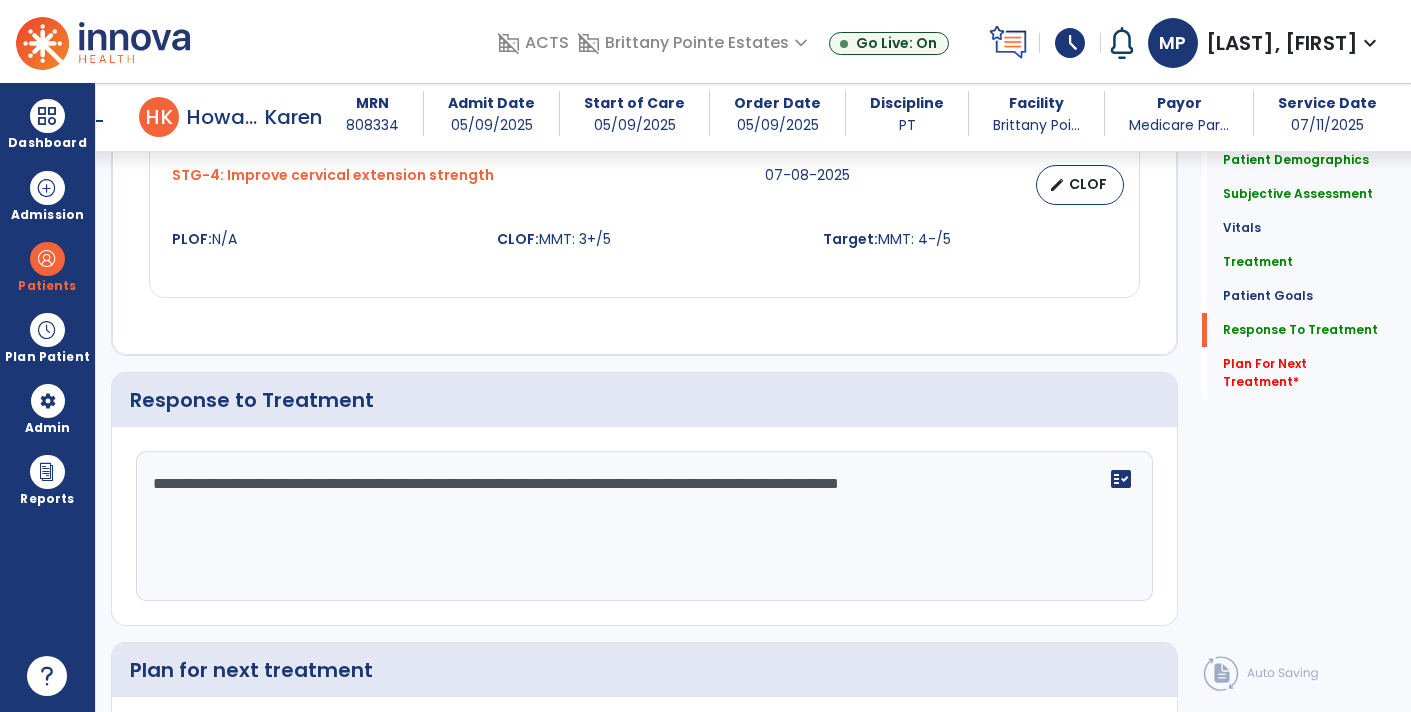 scroll, scrollTop: 3032, scrollLeft: 0, axis: vertical 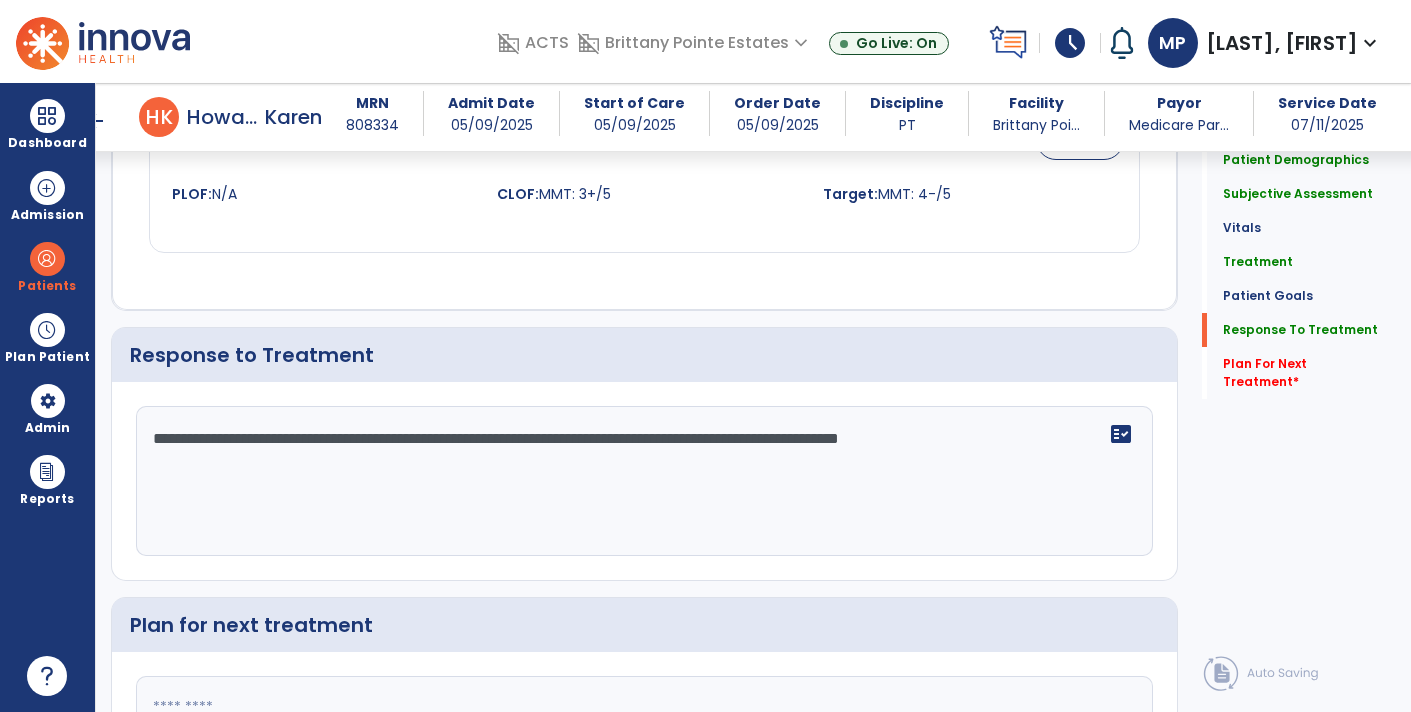 type on "**********" 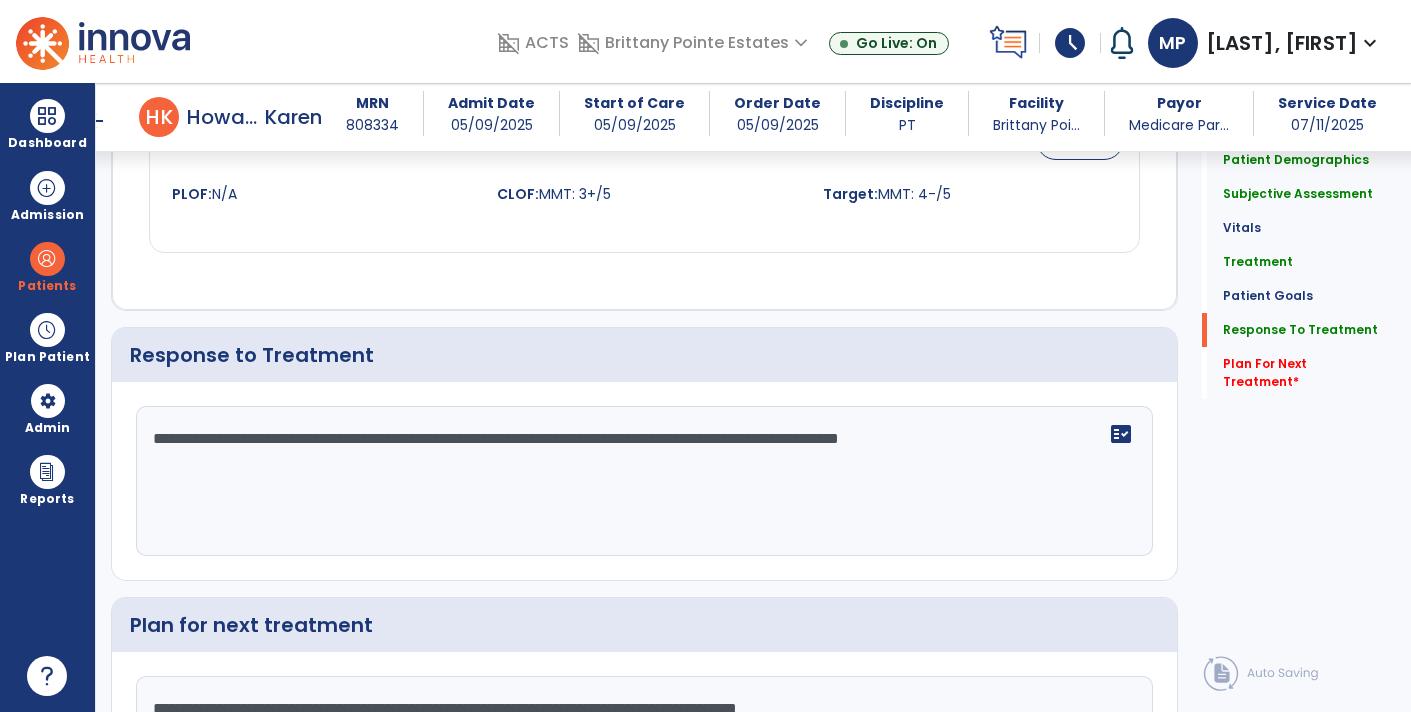 type on "**********" 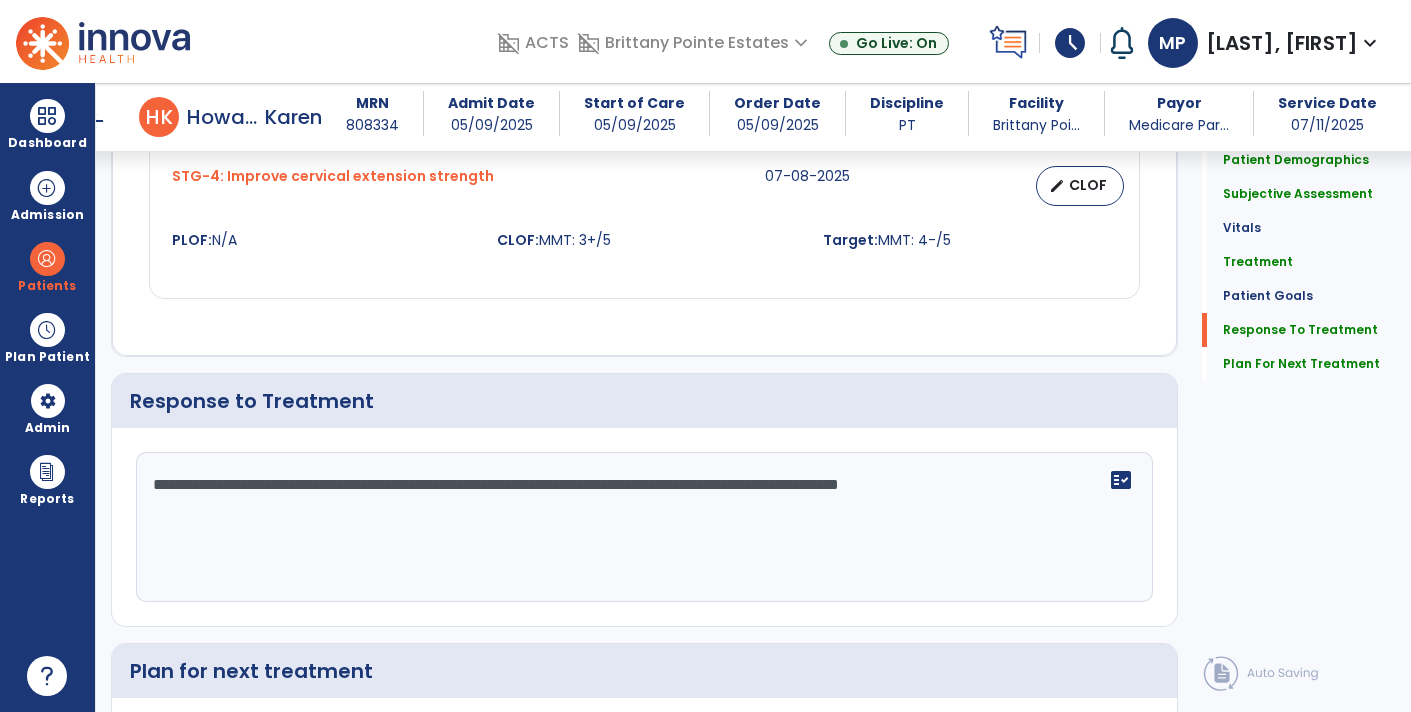 scroll, scrollTop: 3032, scrollLeft: 0, axis: vertical 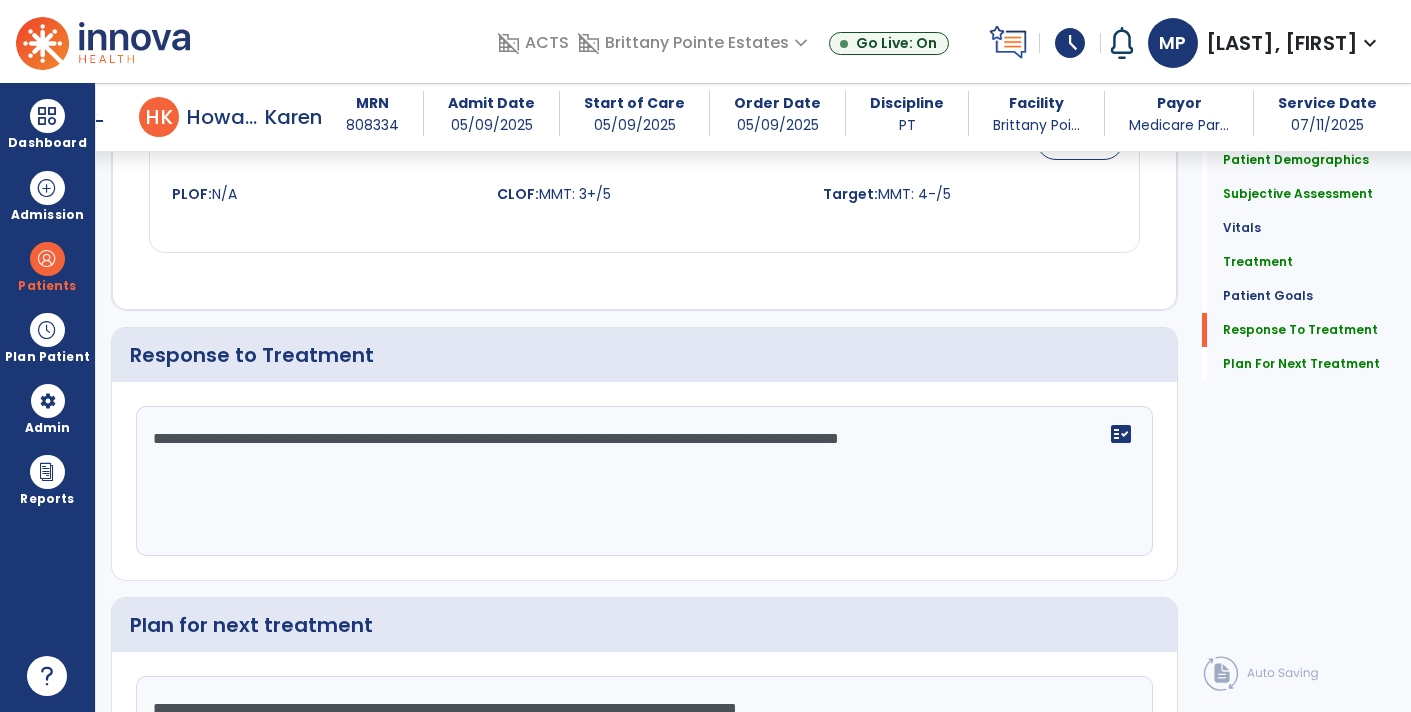 click on "Quick Links  Patient Demographics   Patient Demographics   Subjective Assessment   Subjective Assessment   Vitals   Vitals   Treatment   Treatment   Patient Goals   Patient Goals   Response To Treatment   Response To Treatment   Plan For Next Treatment   Plan For Next Treatment" 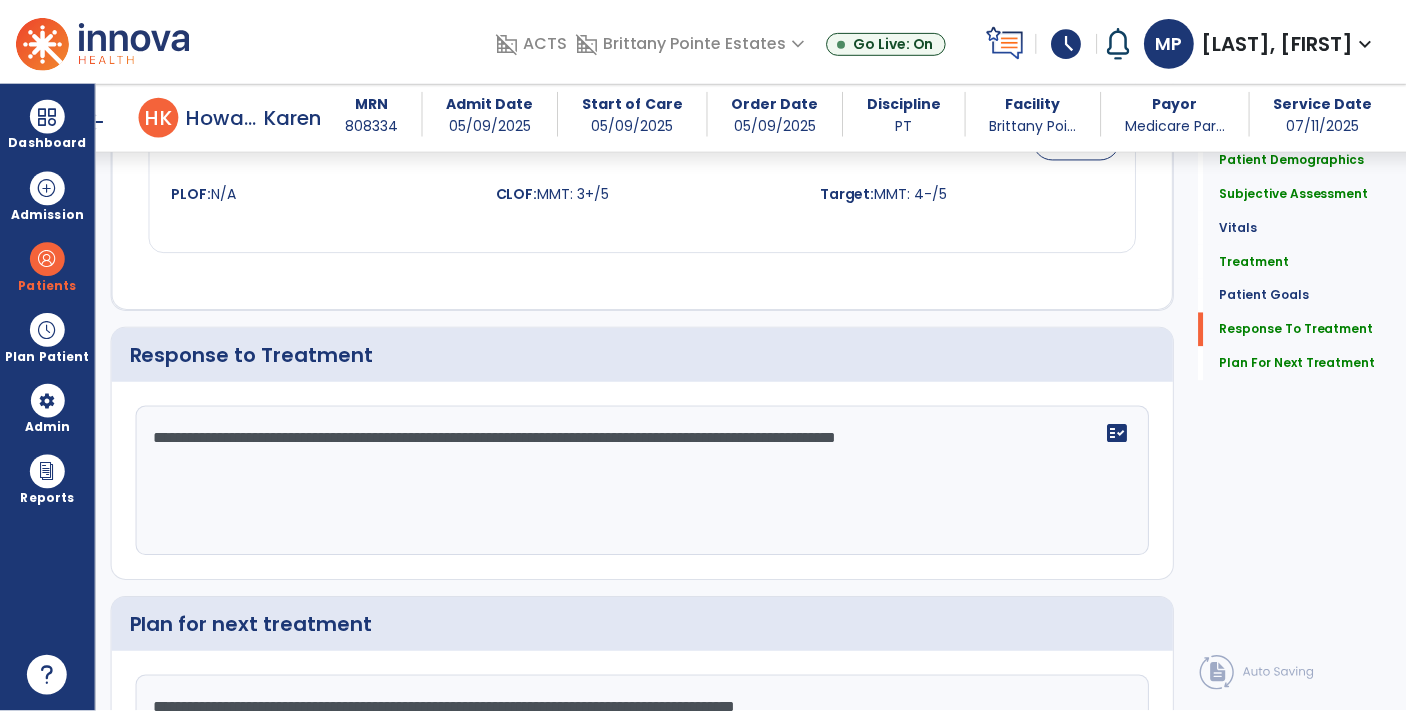 scroll, scrollTop: 3225, scrollLeft: 0, axis: vertical 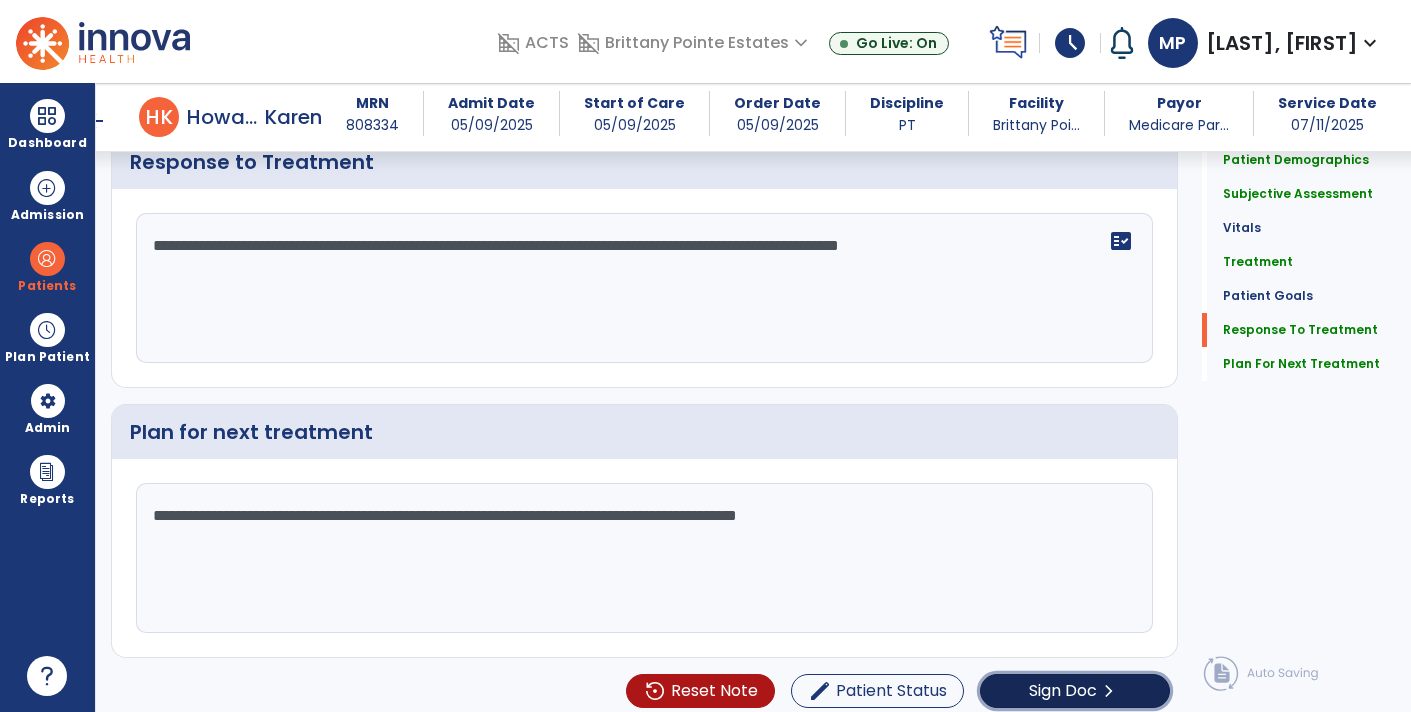 click on "Sign Doc" 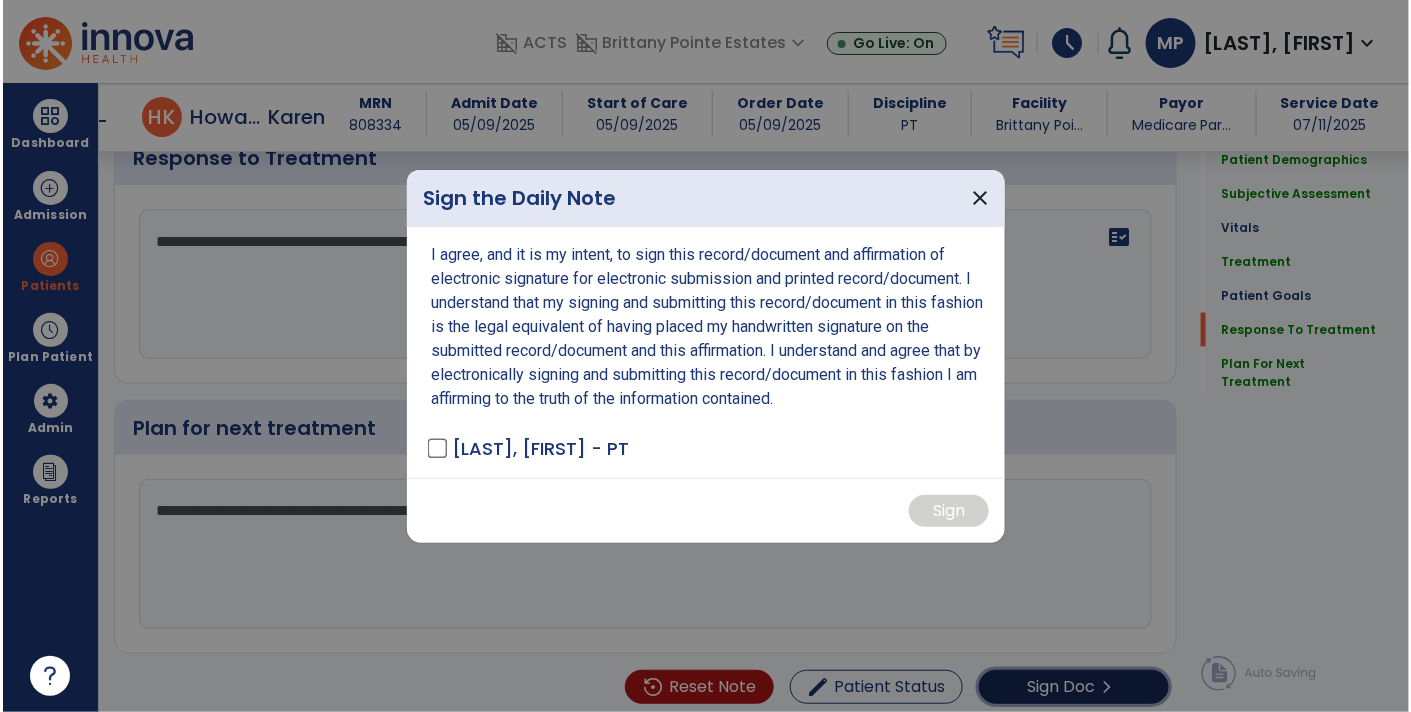 scroll, scrollTop: 3225, scrollLeft: 0, axis: vertical 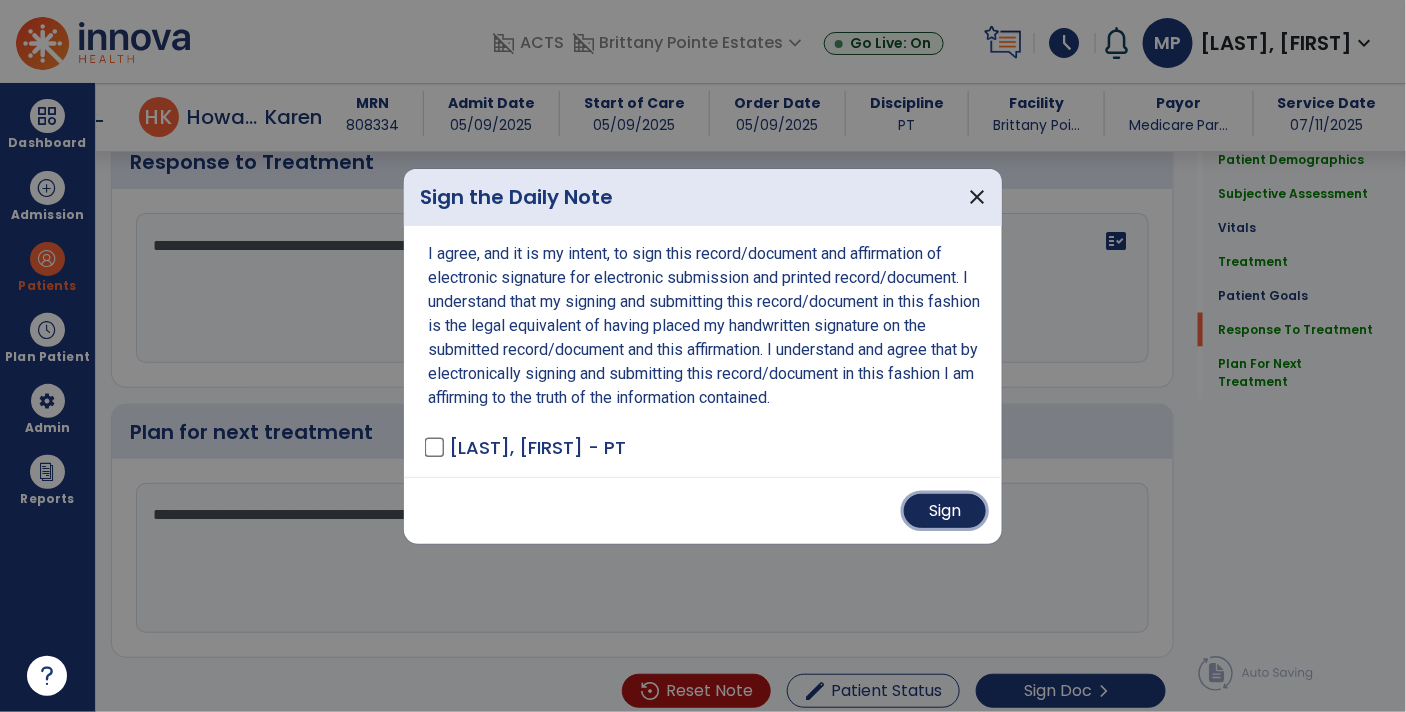 click on "Sign" at bounding box center [945, 511] 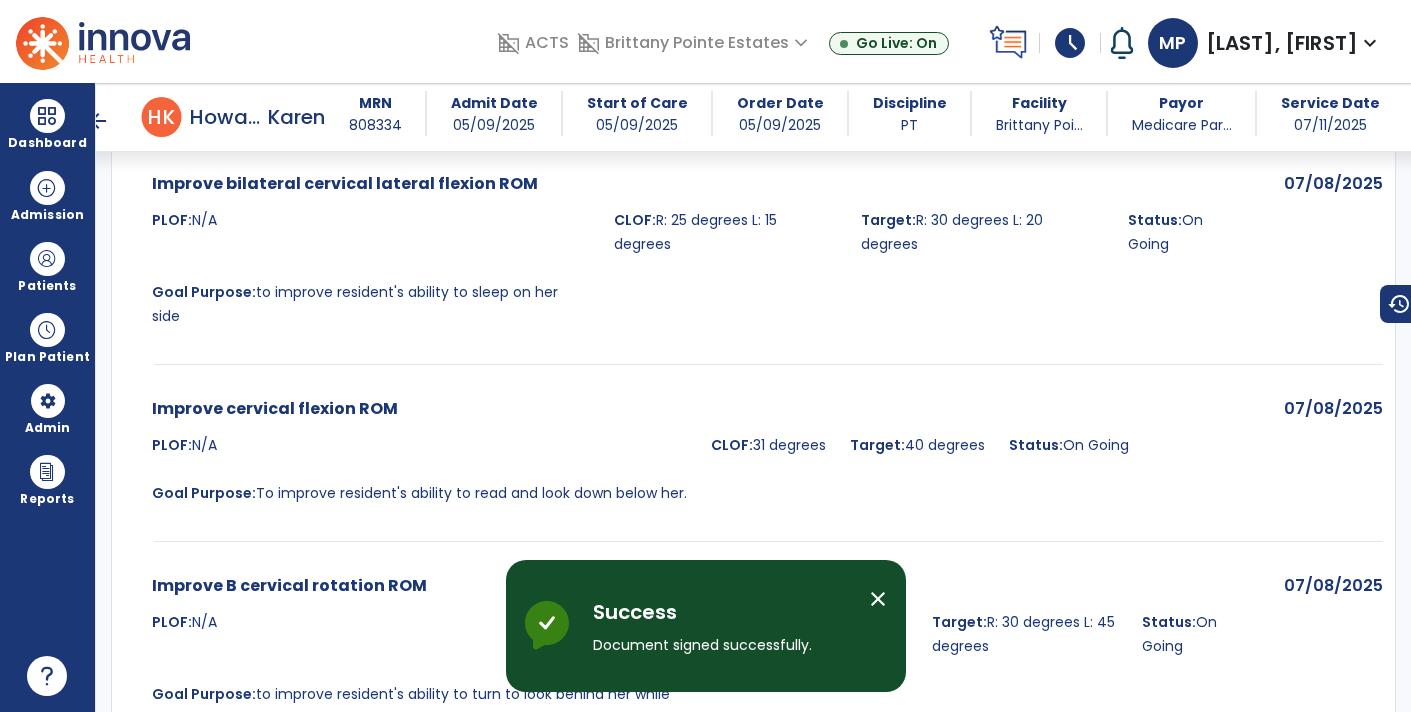 scroll, scrollTop: 5840, scrollLeft: 0, axis: vertical 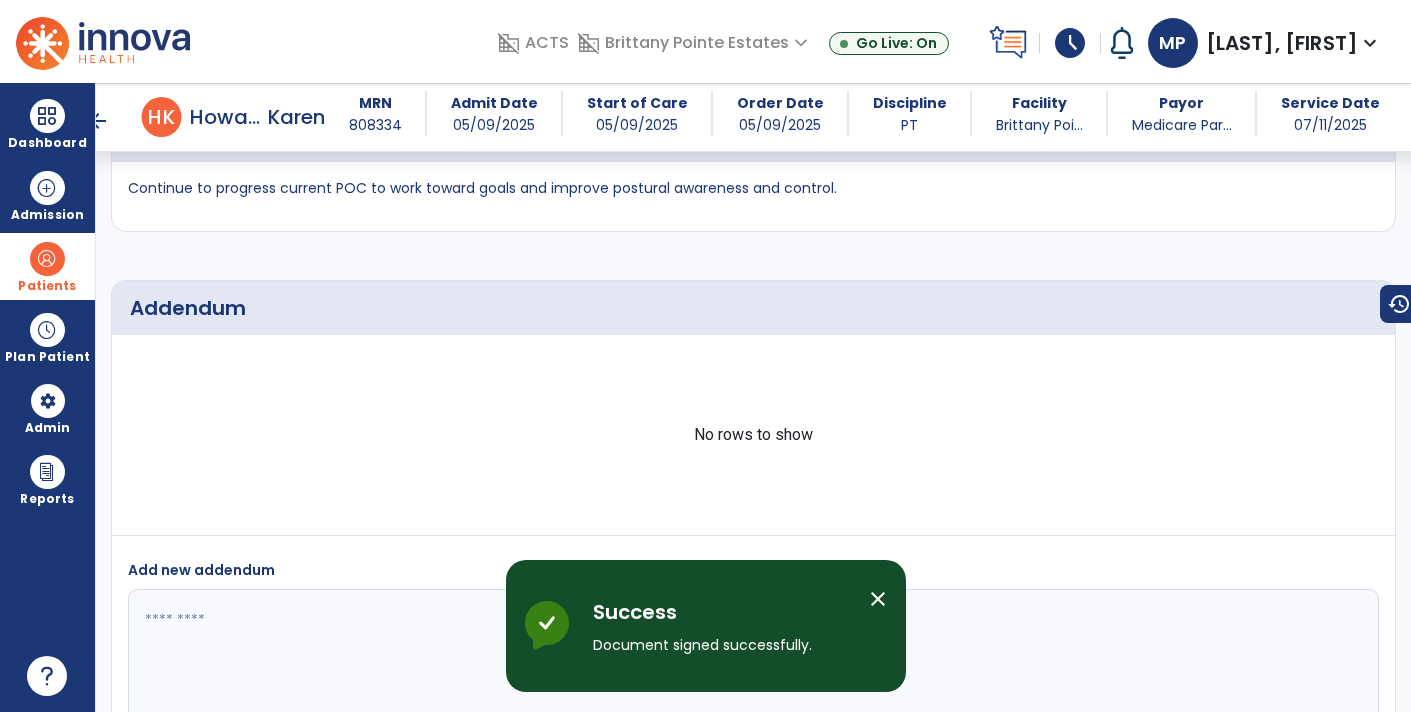 click at bounding box center [47, 259] 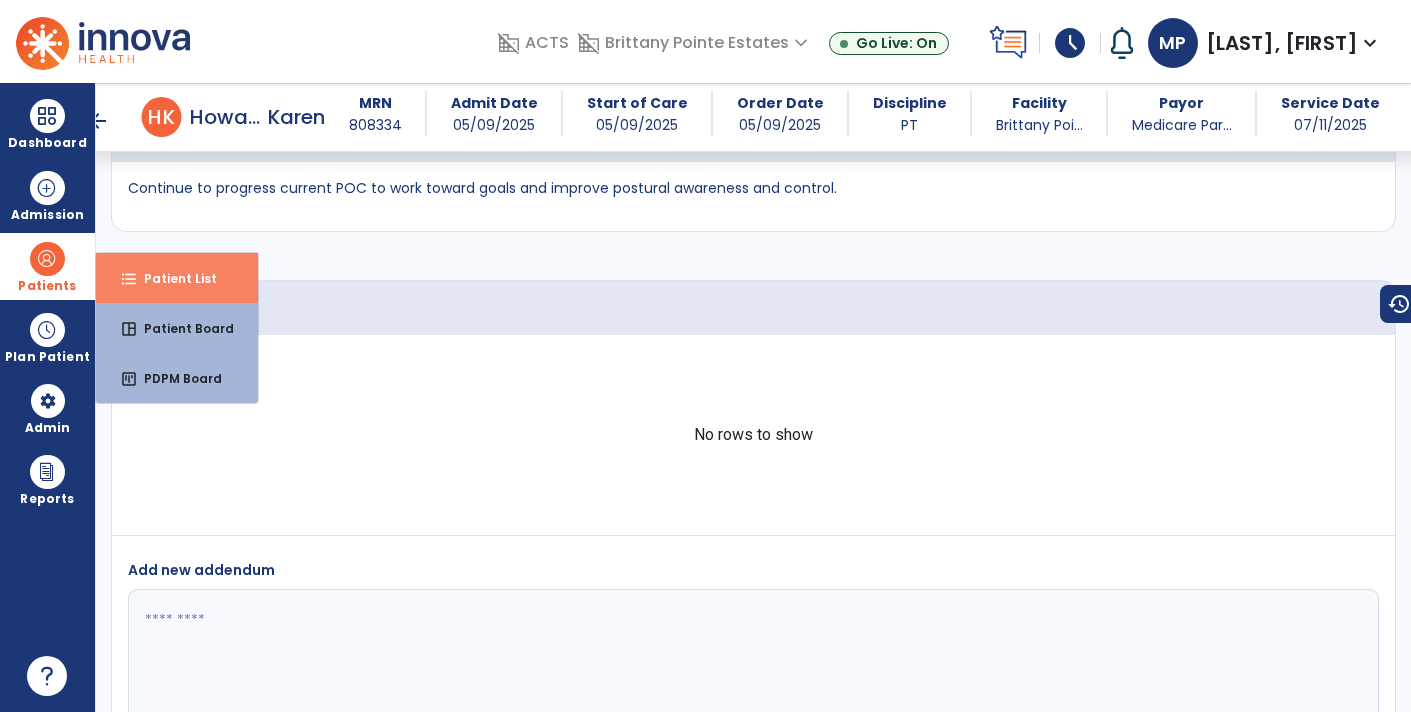 click on "Patient List" at bounding box center [172, 278] 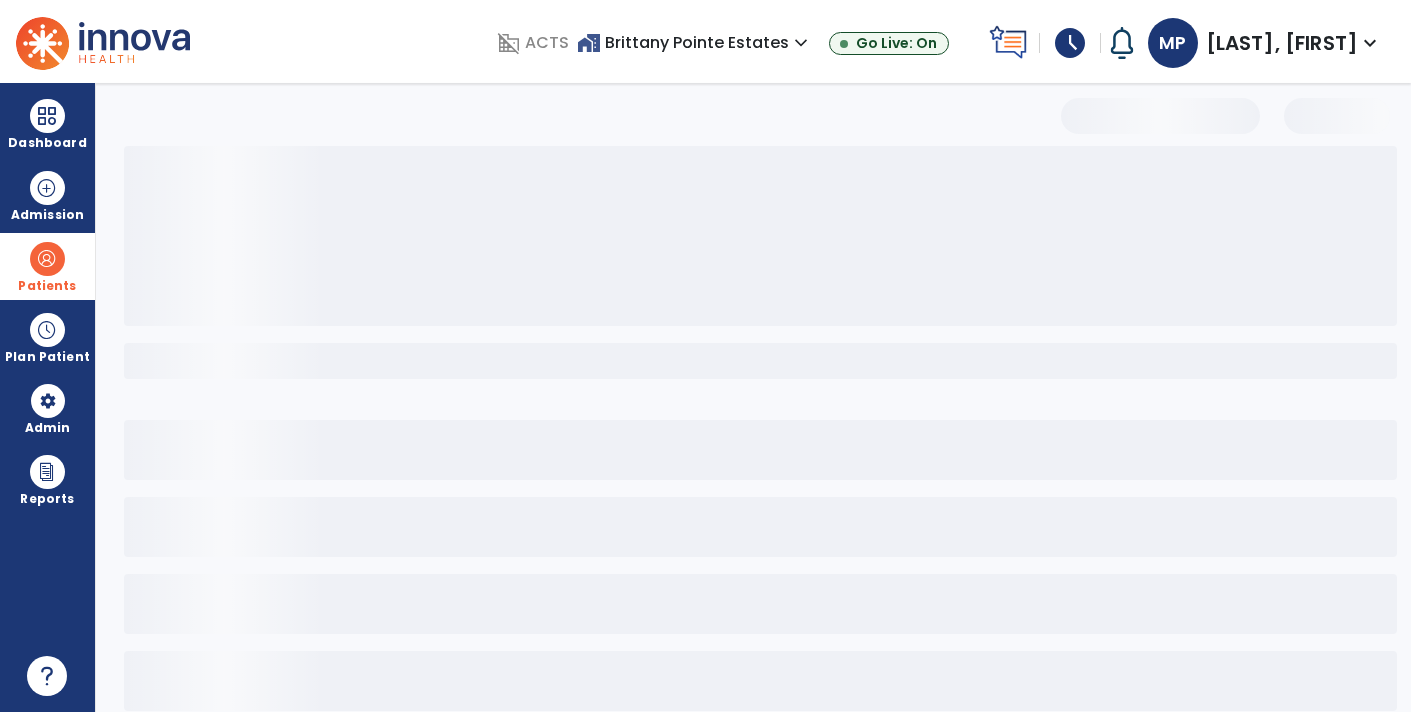 scroll, scrollTop: 30, scrollLeft: 0, axis: vertical 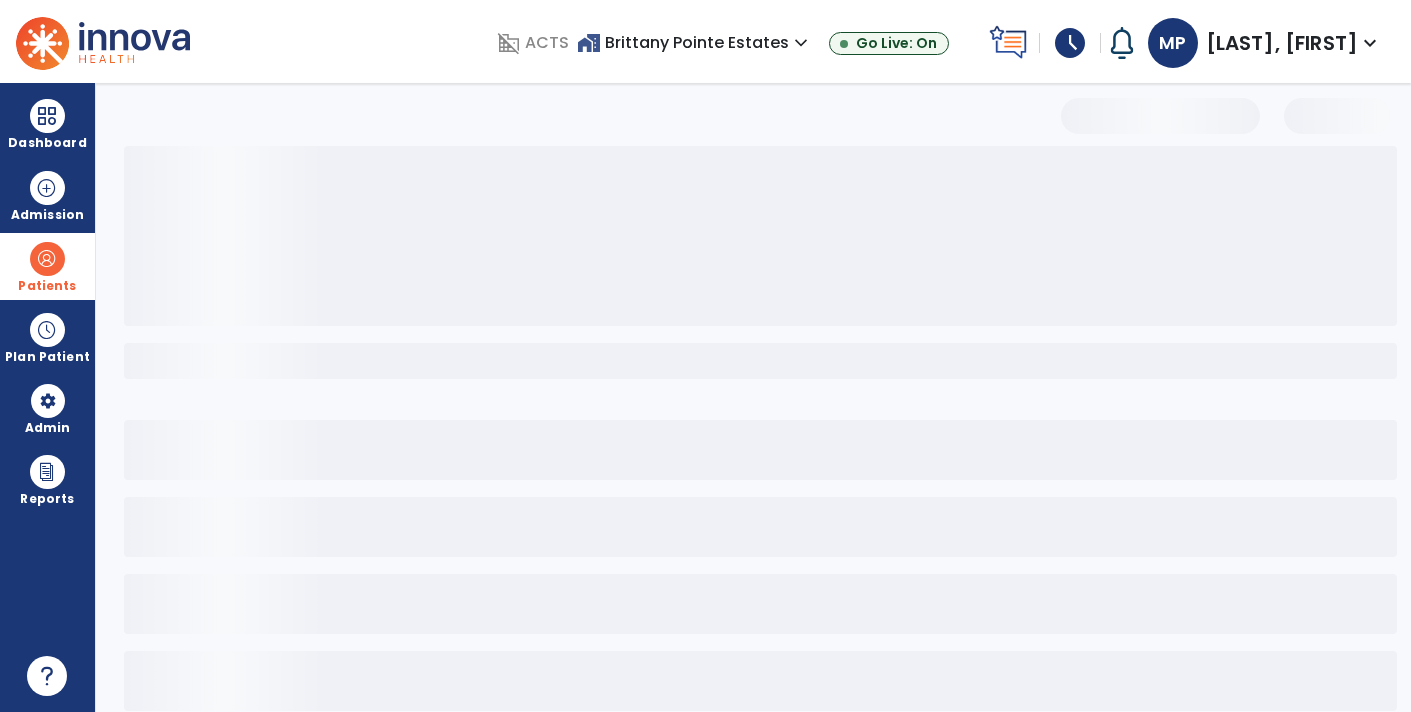 select on "***" 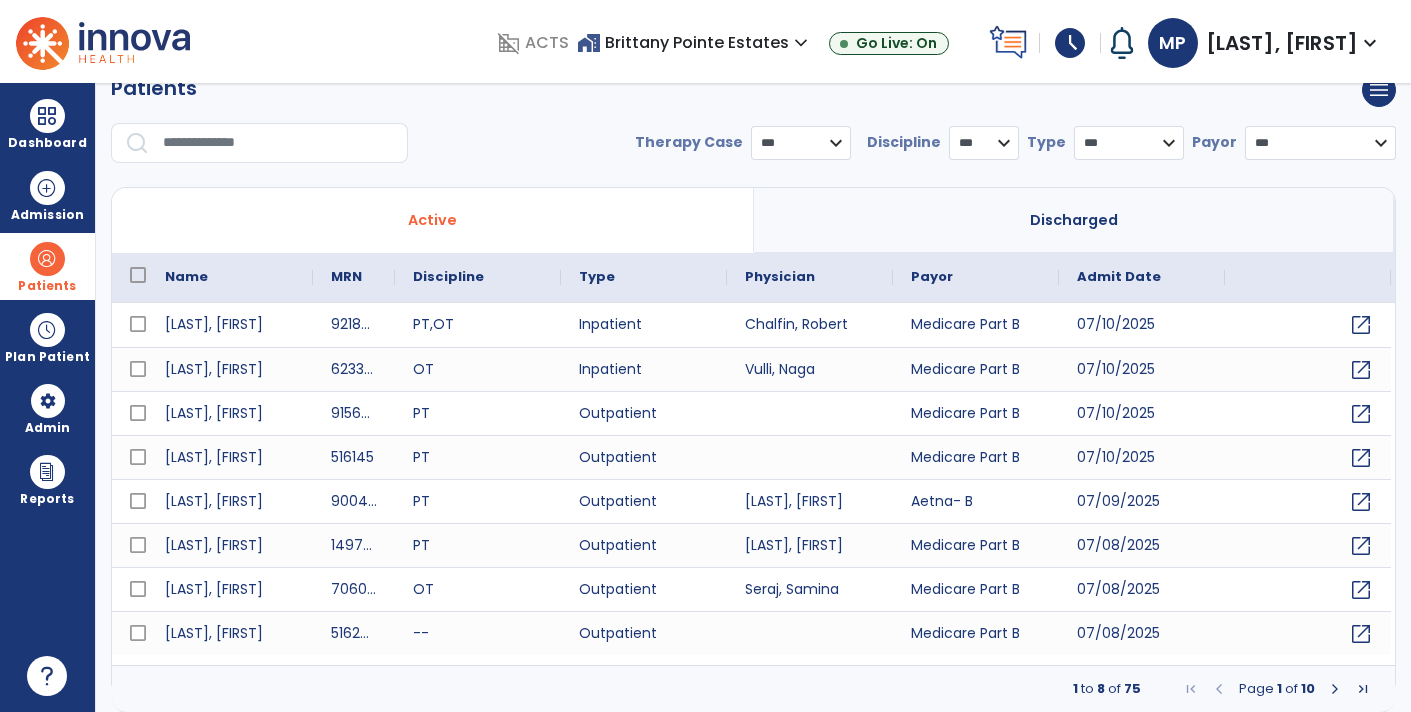 click at bounding box center (278, 143) 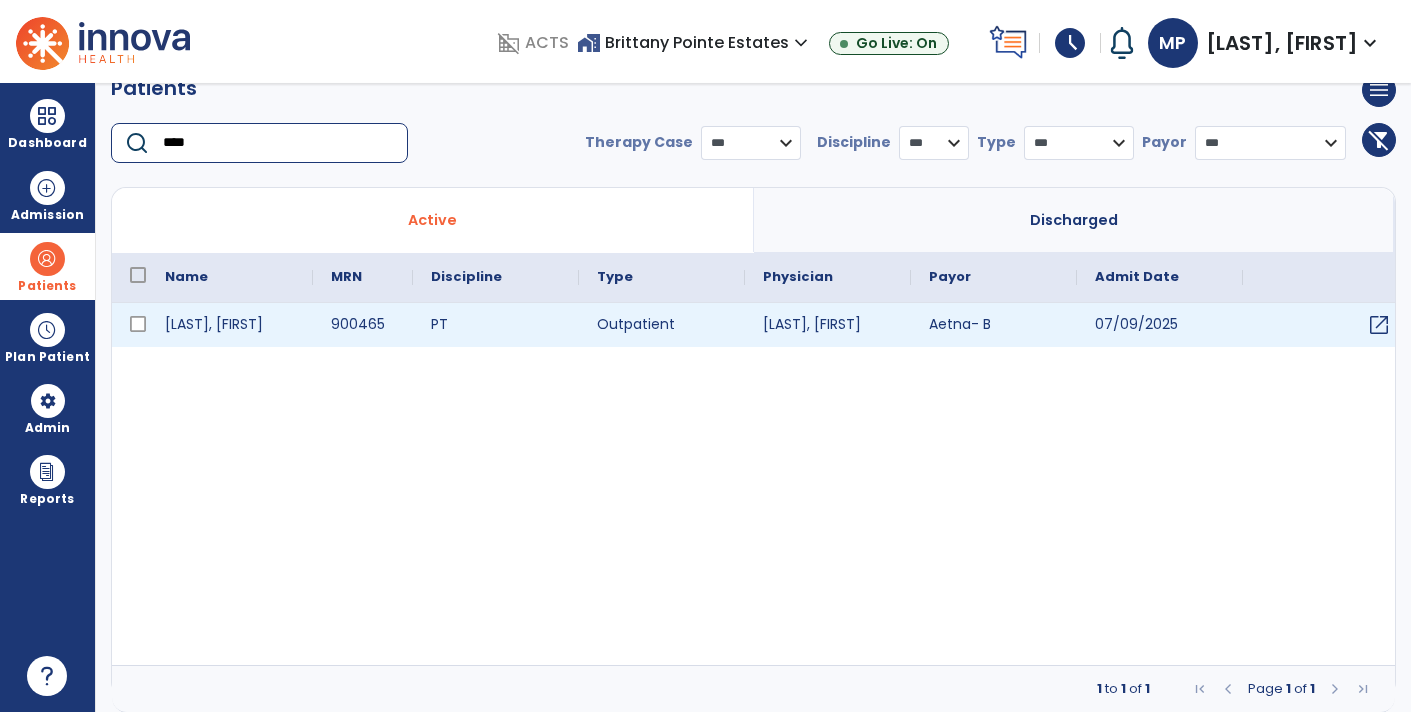 type on "****" 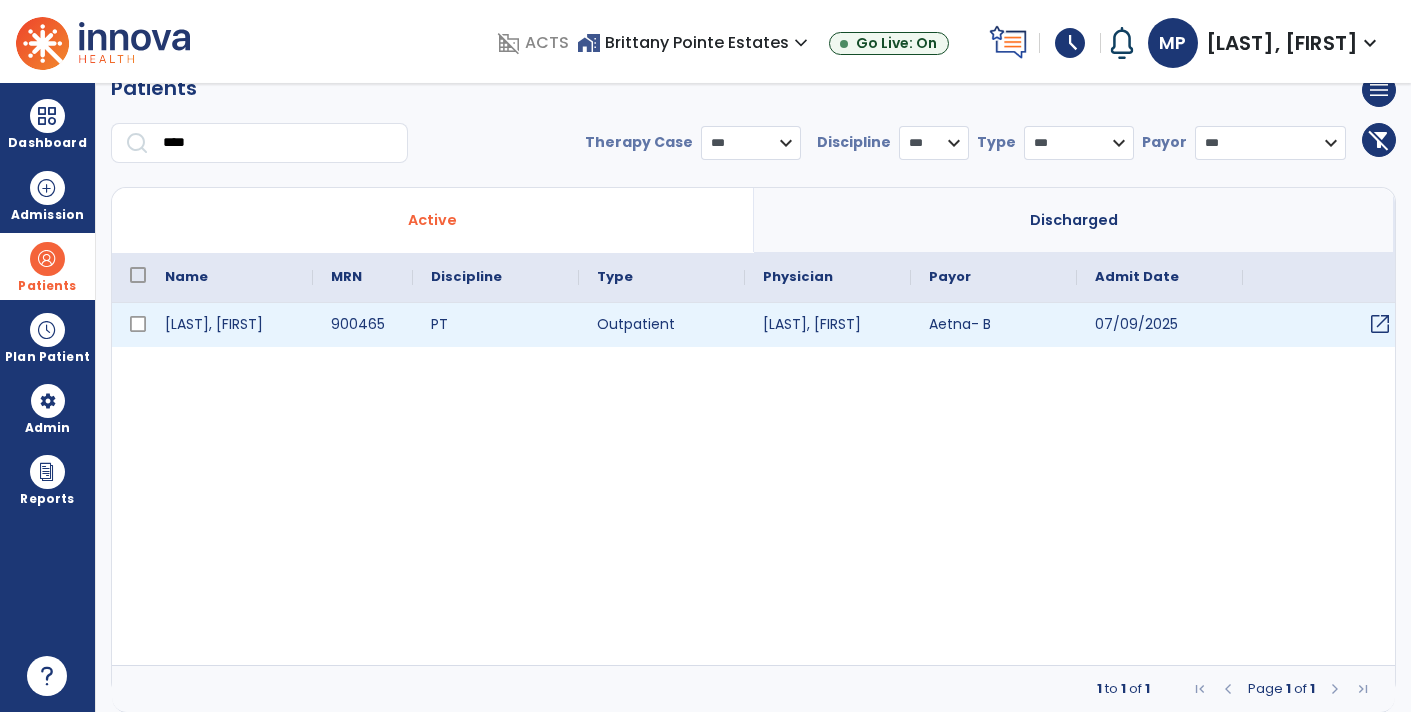 click on "open_in_new" at bounding box center (1326, 325) 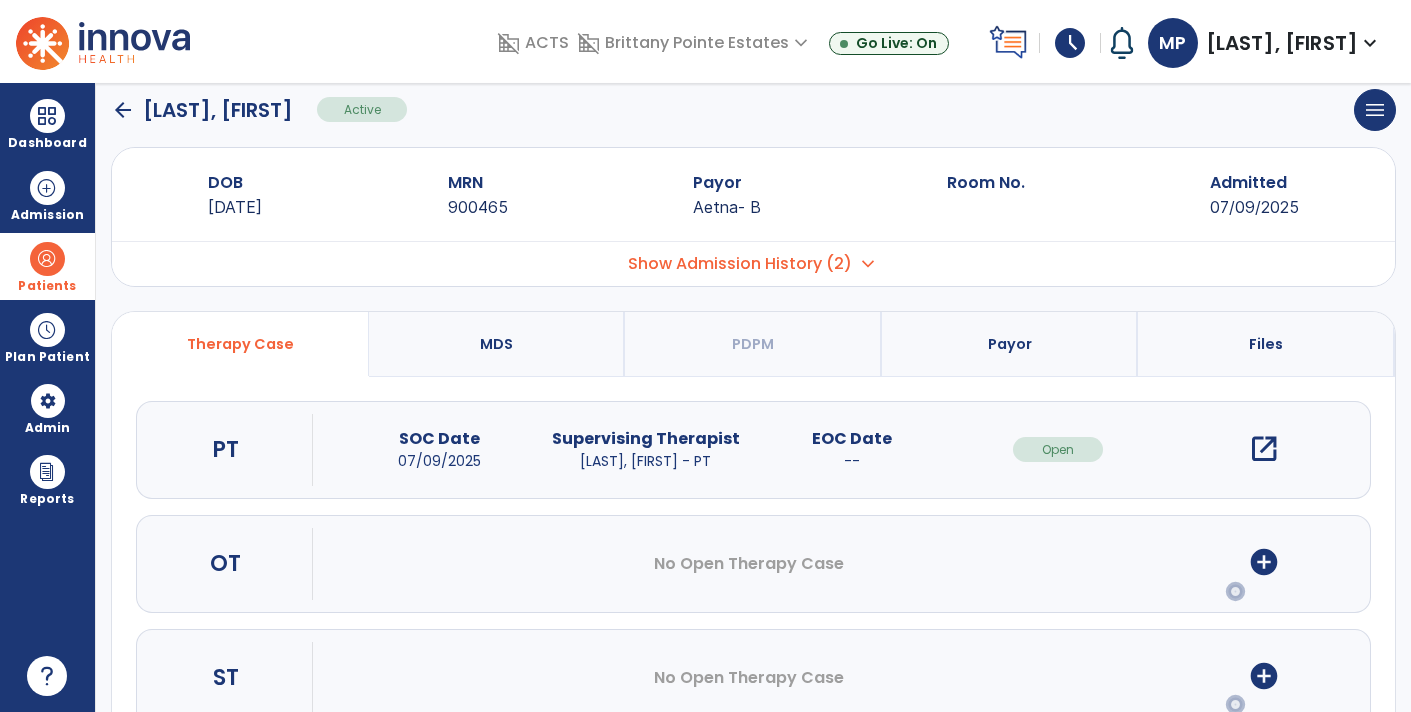 scroll, scrollTop: 0, scrollLeft: 0, axis: both 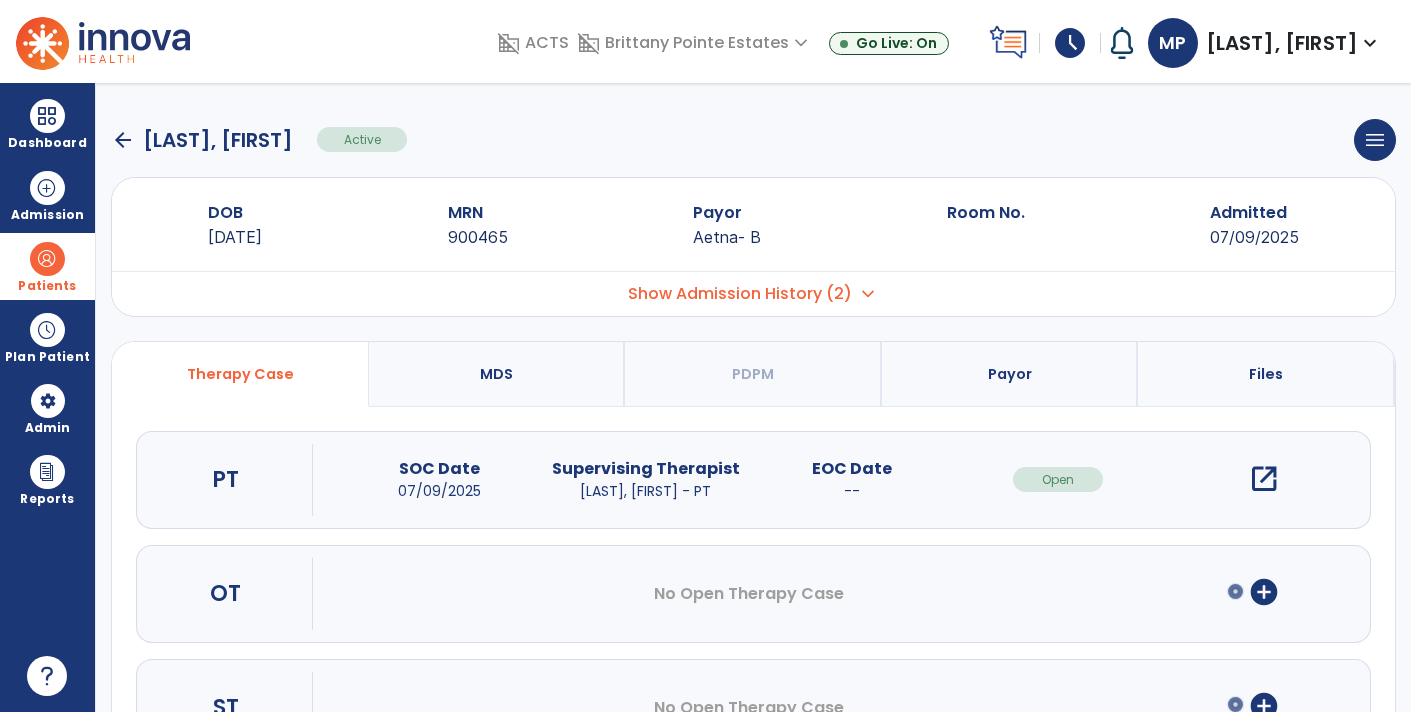 click on "open_in_new" at bounding box center (1264, 479) 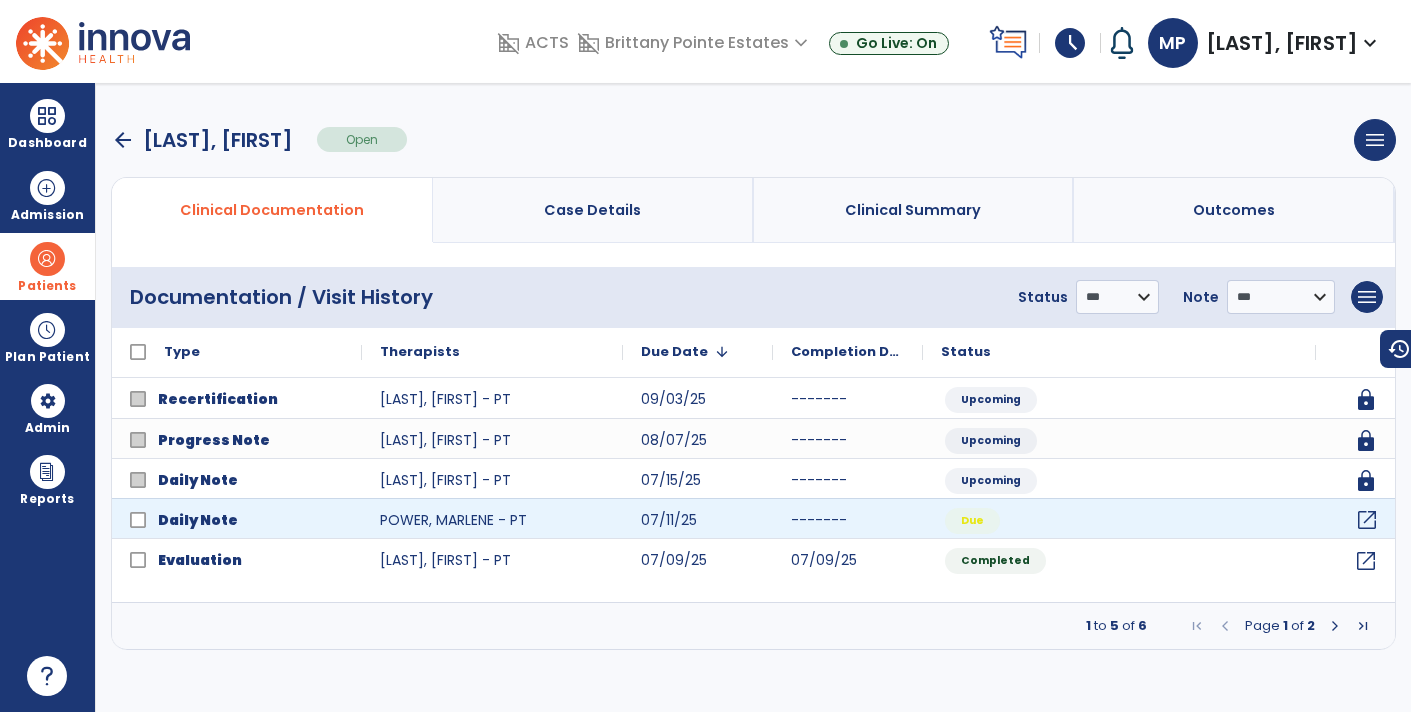 click on "open_in_new" 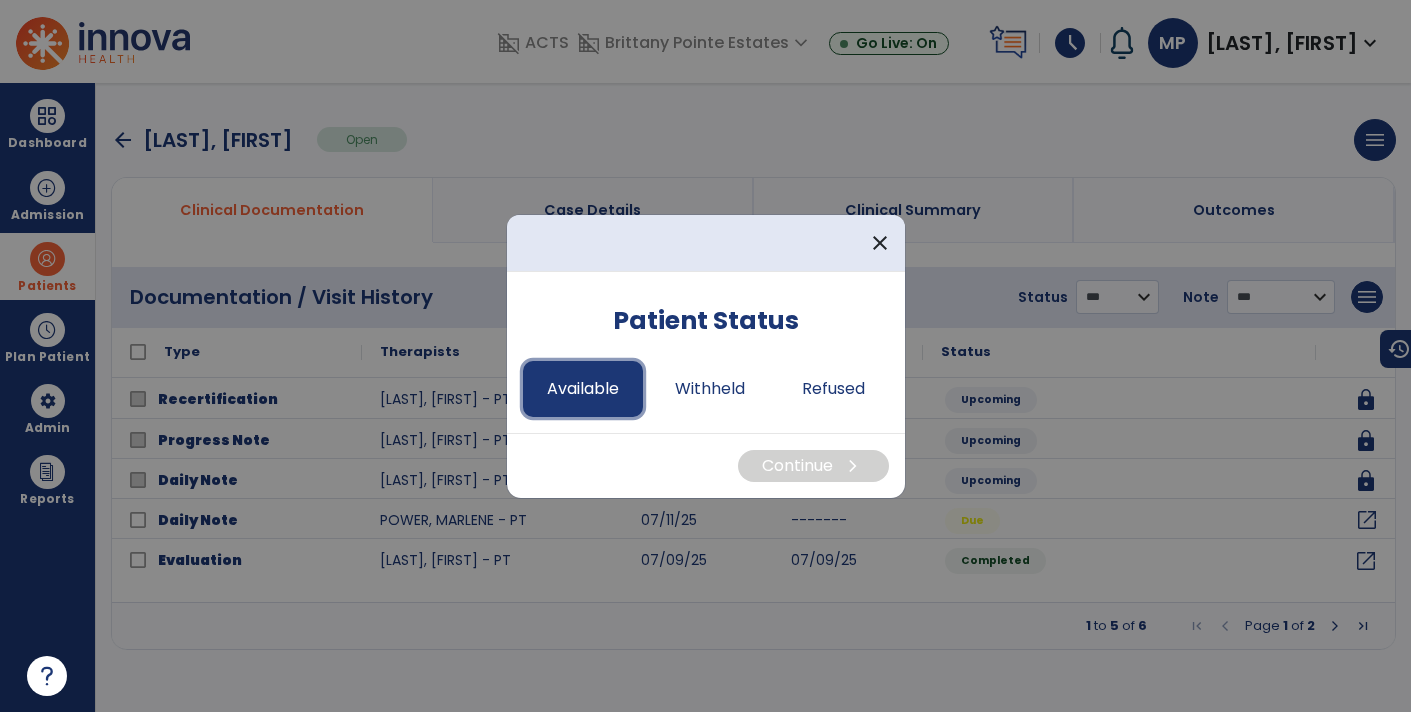 click on "Available" at bounding box center [583, 389] 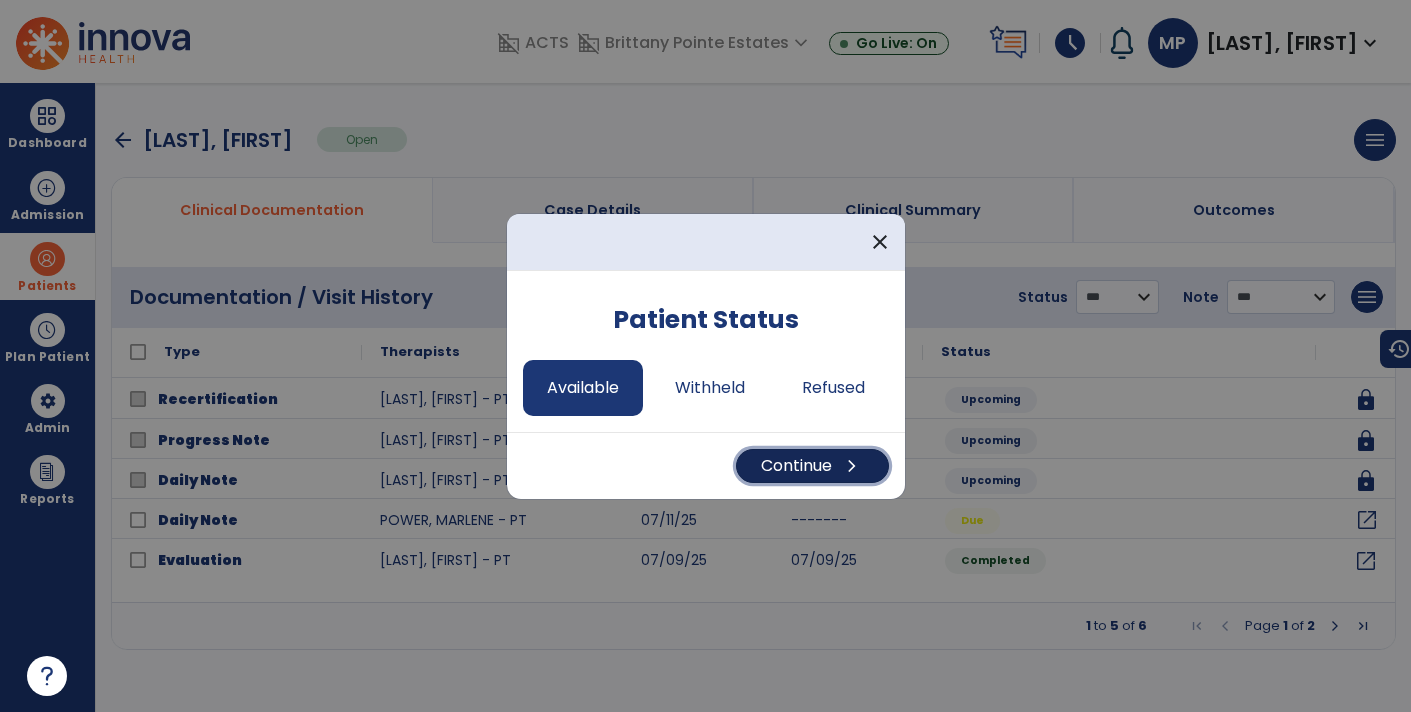 click on "Continue   chevron_right" at bounding box center (812, 466) 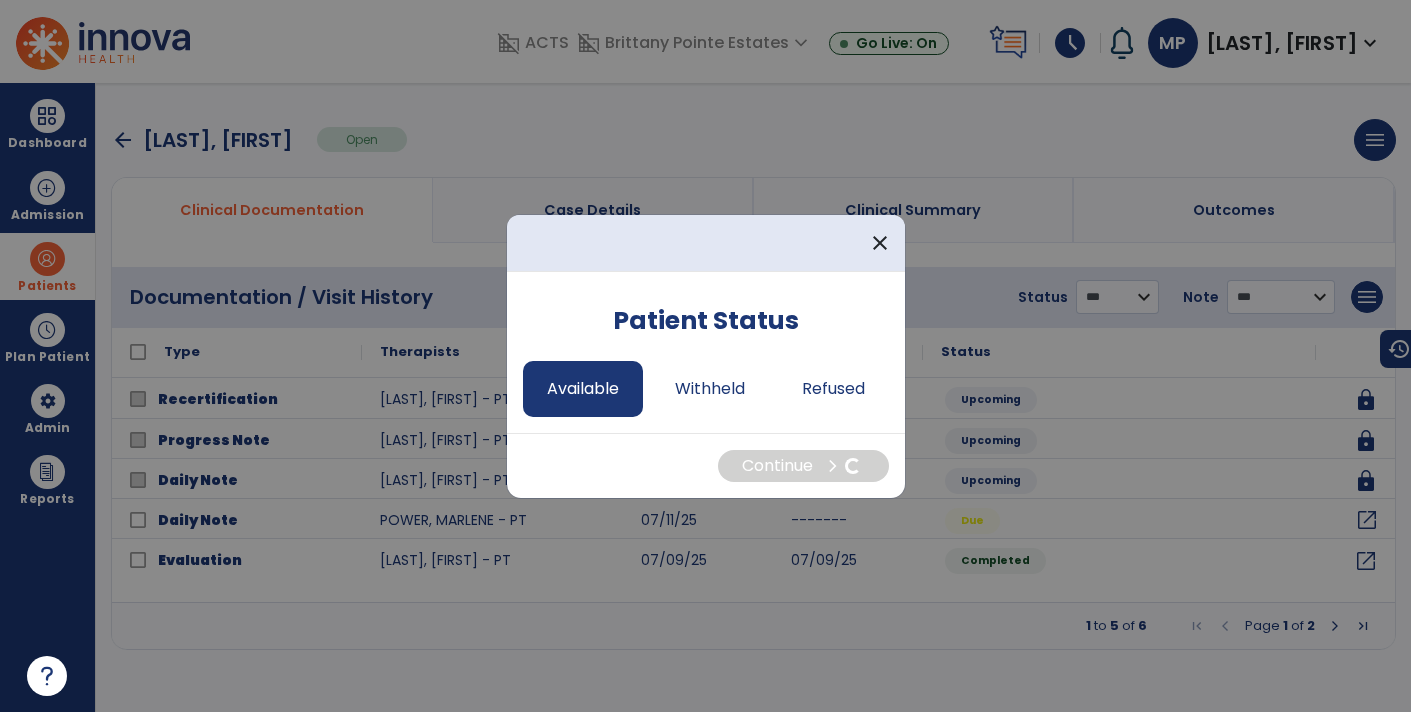 select on "*" 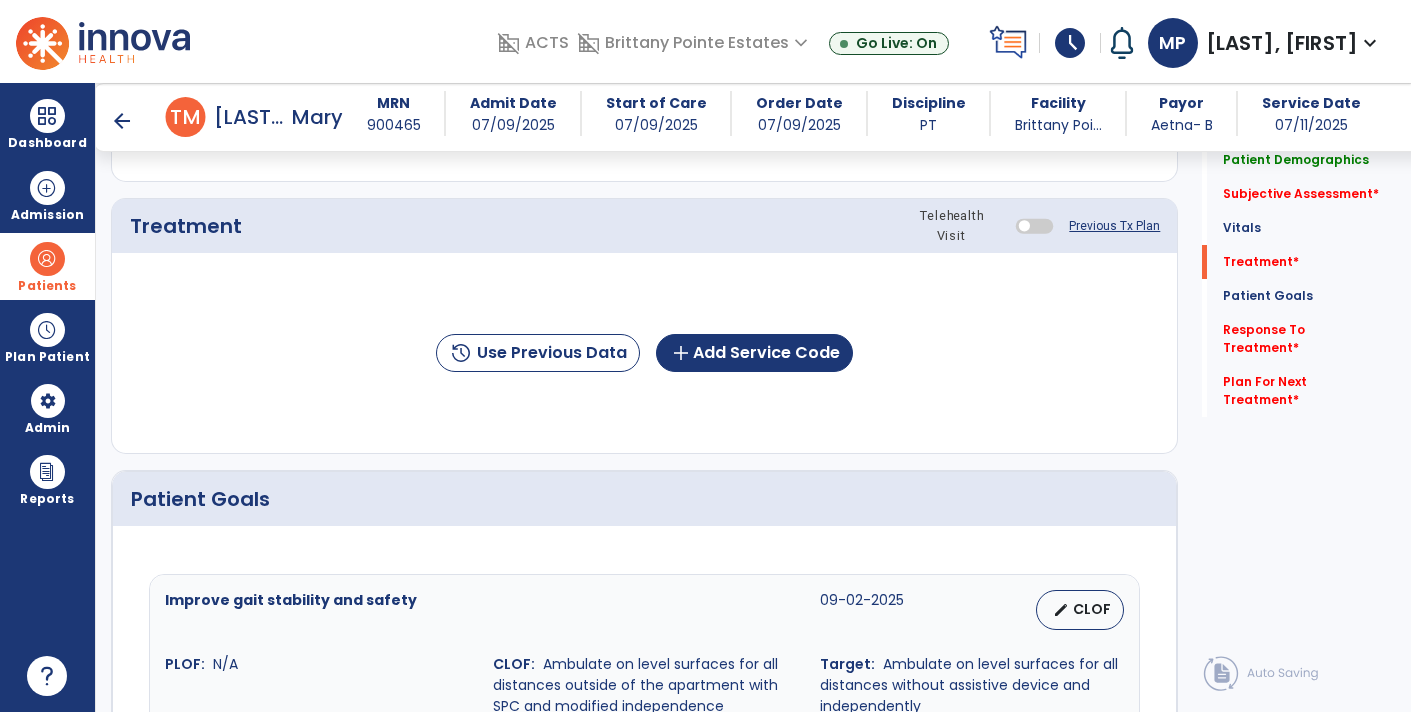 scroll, scrollTop: 1105, scrollLeft: 0, axis: vertical 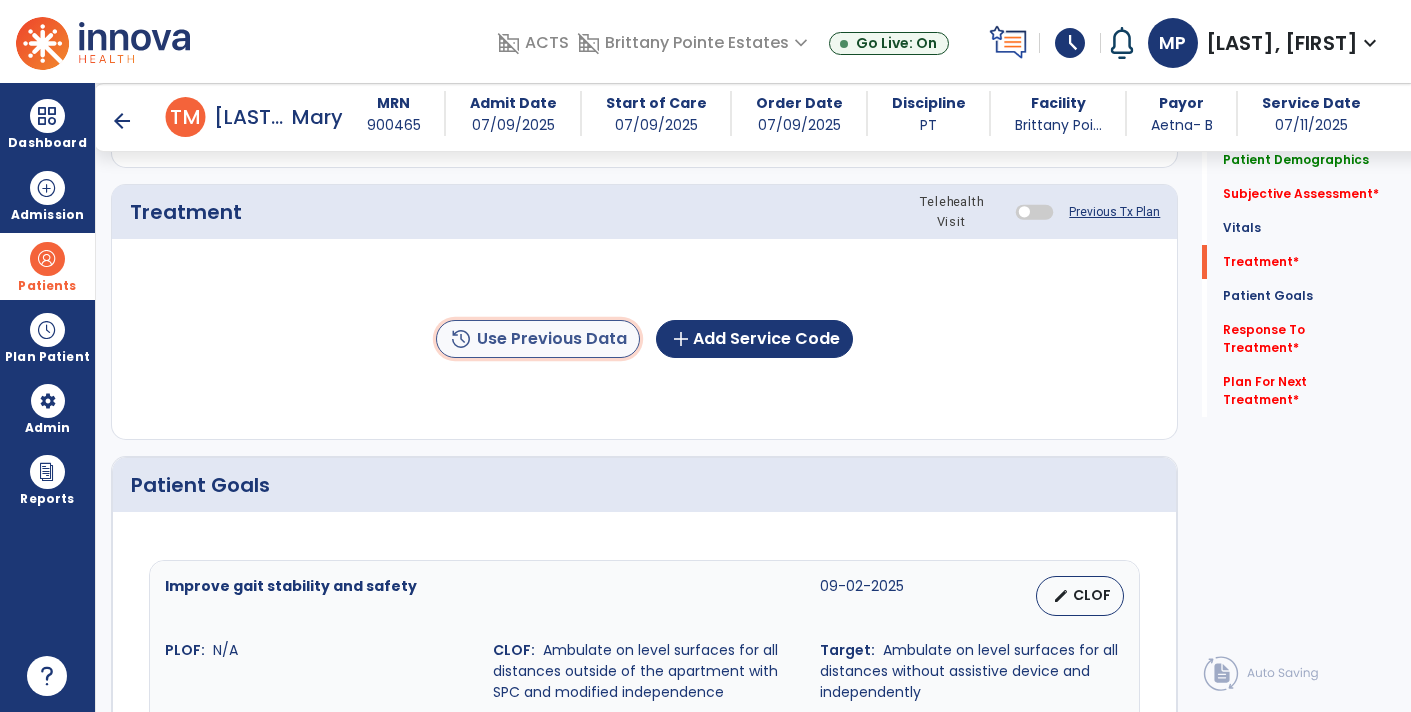 click on "history  Use Previous Data" 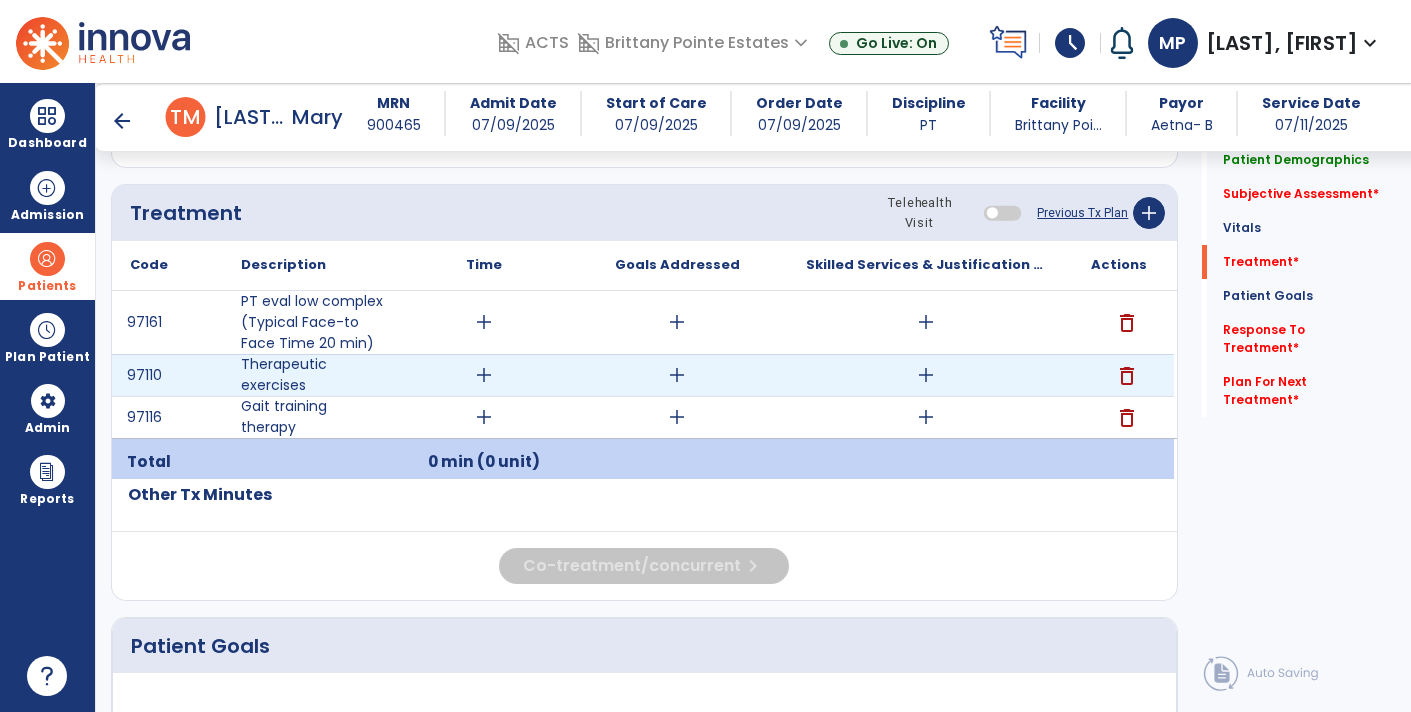 click on "add" at bounding box center (926, 375) 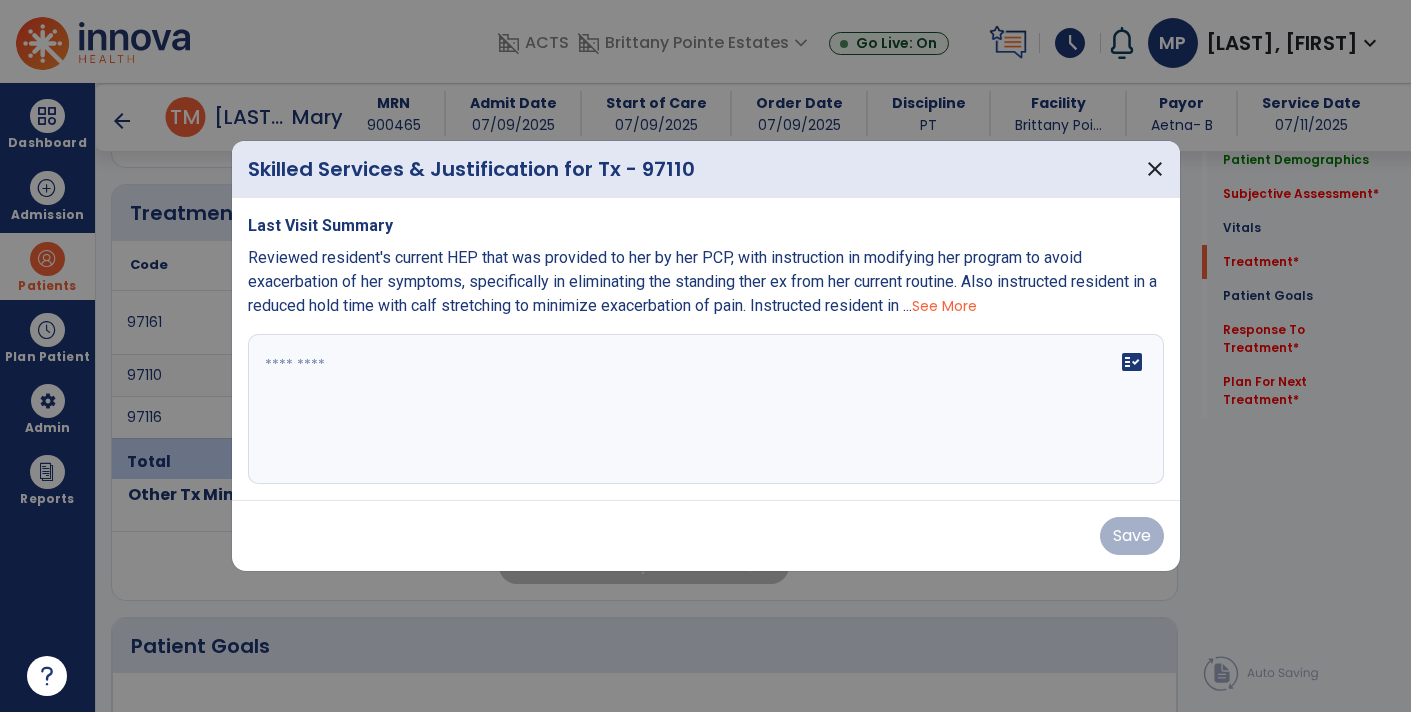 click on "See More" at bounding box center (944, 306) 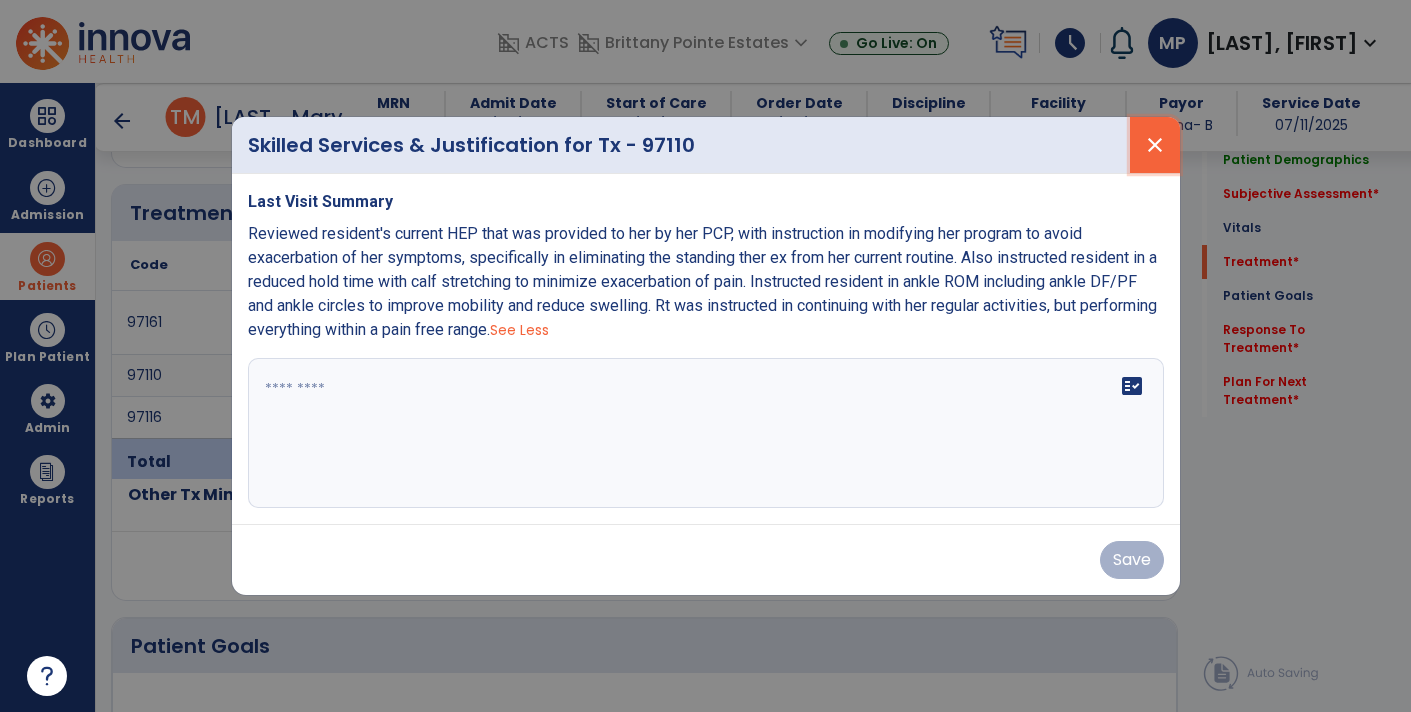 click on "close" at bounding box center [1155, 145] 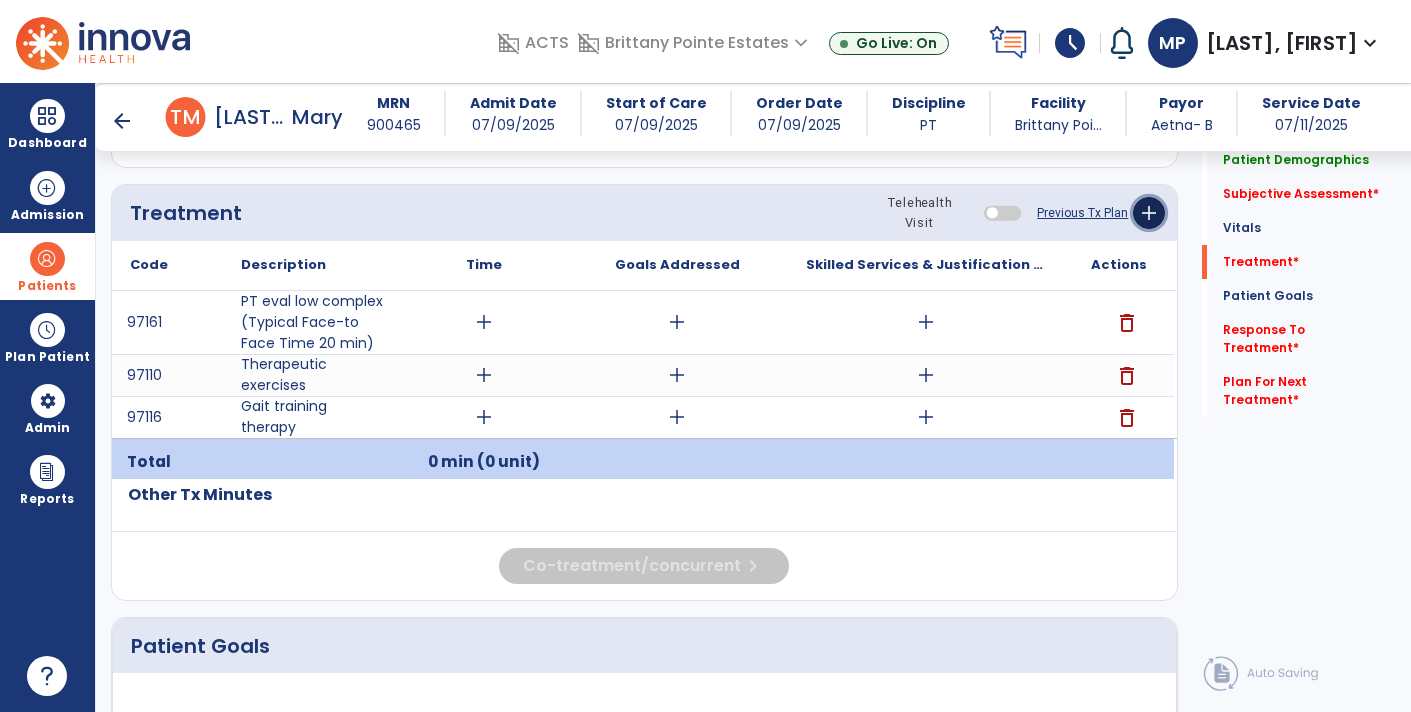 click on "add" 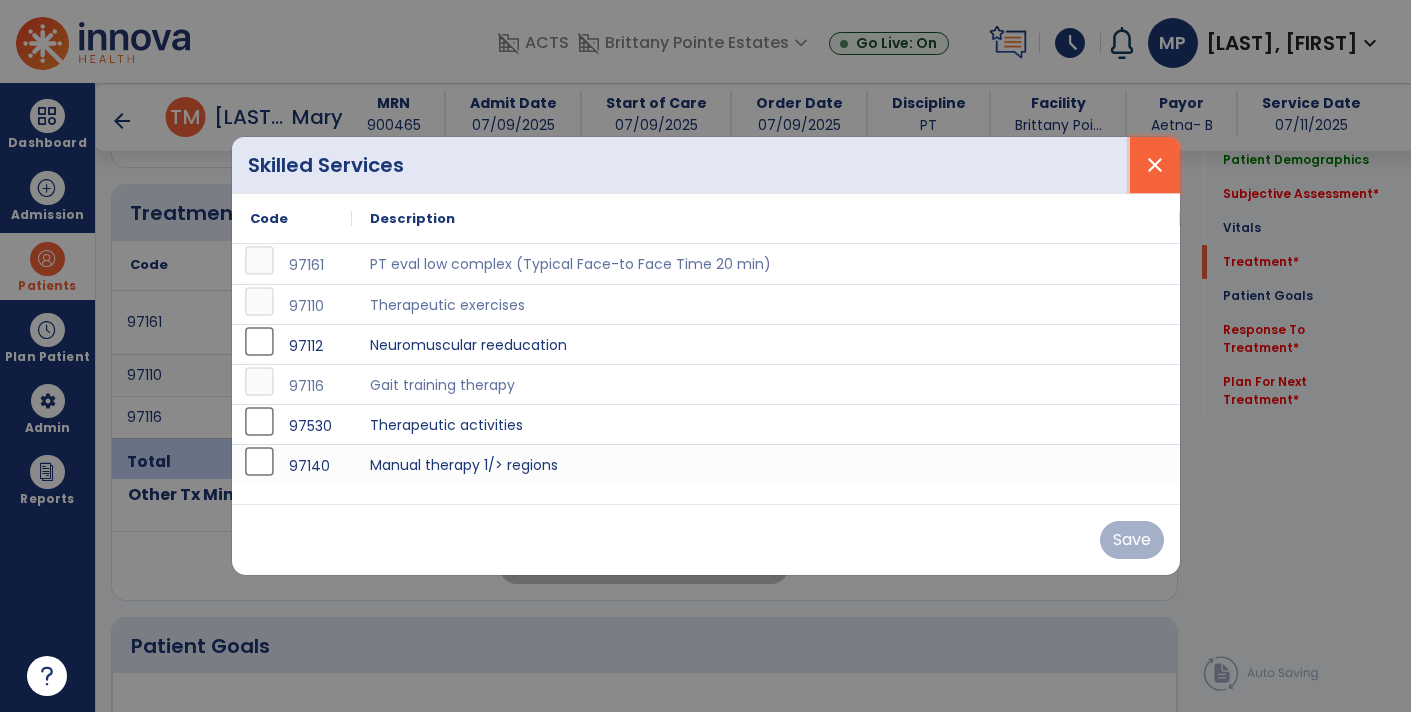click on "close" at bounding box center (1155, 165) 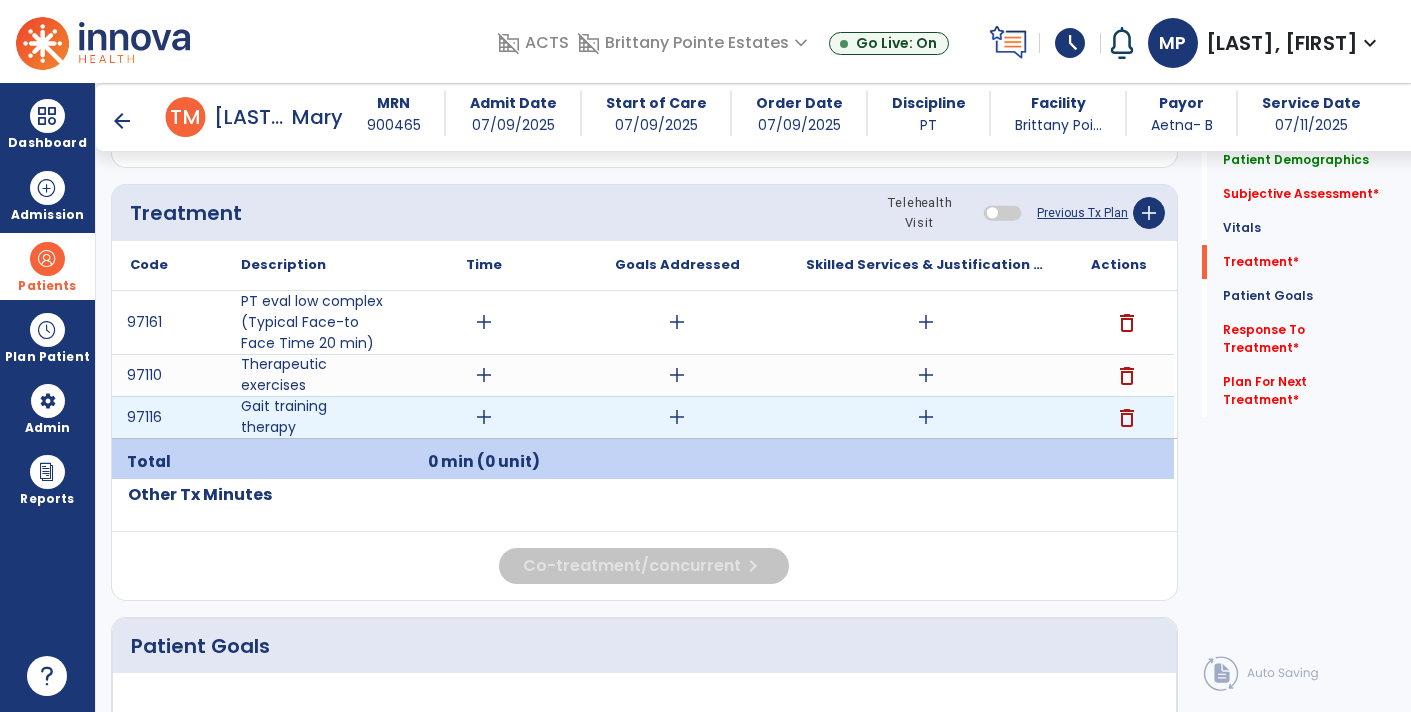 click on "add" at bounding box center [926, 417] 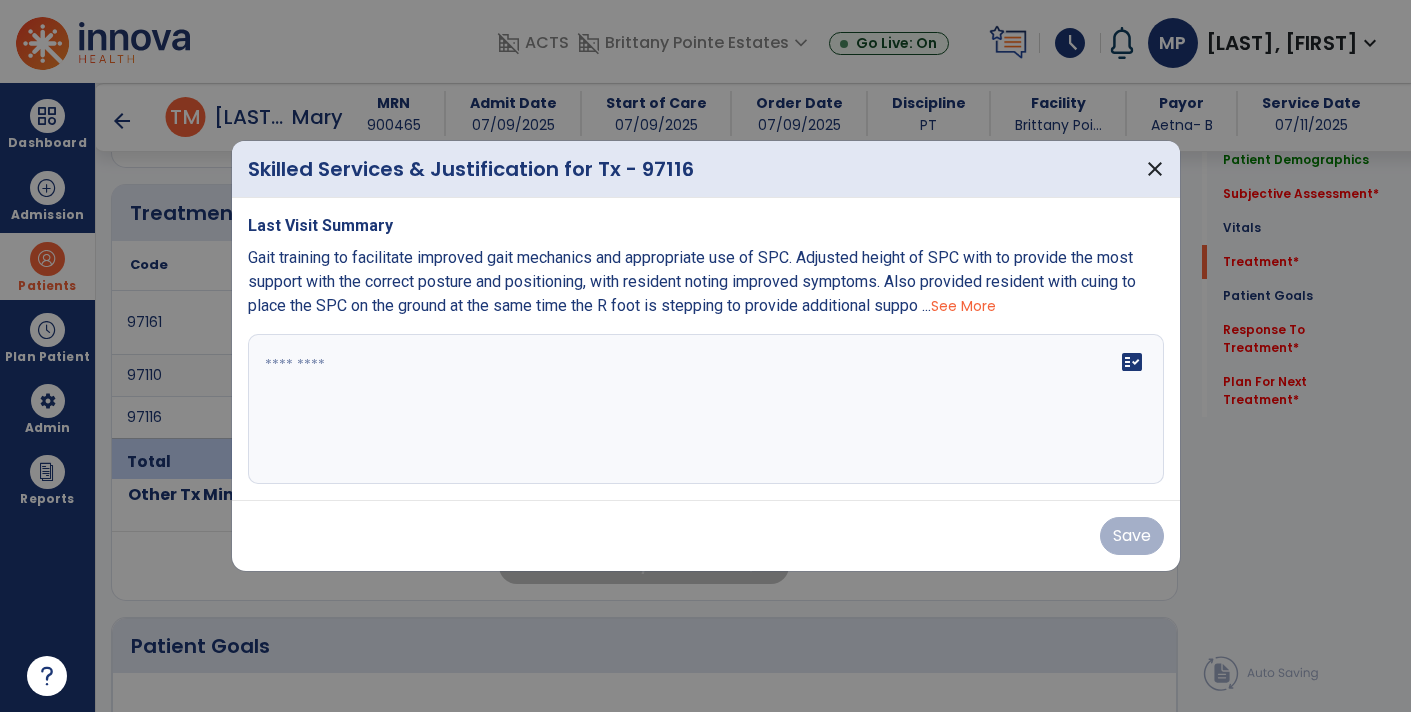 click on "See More" at bounding box center (963, 306) 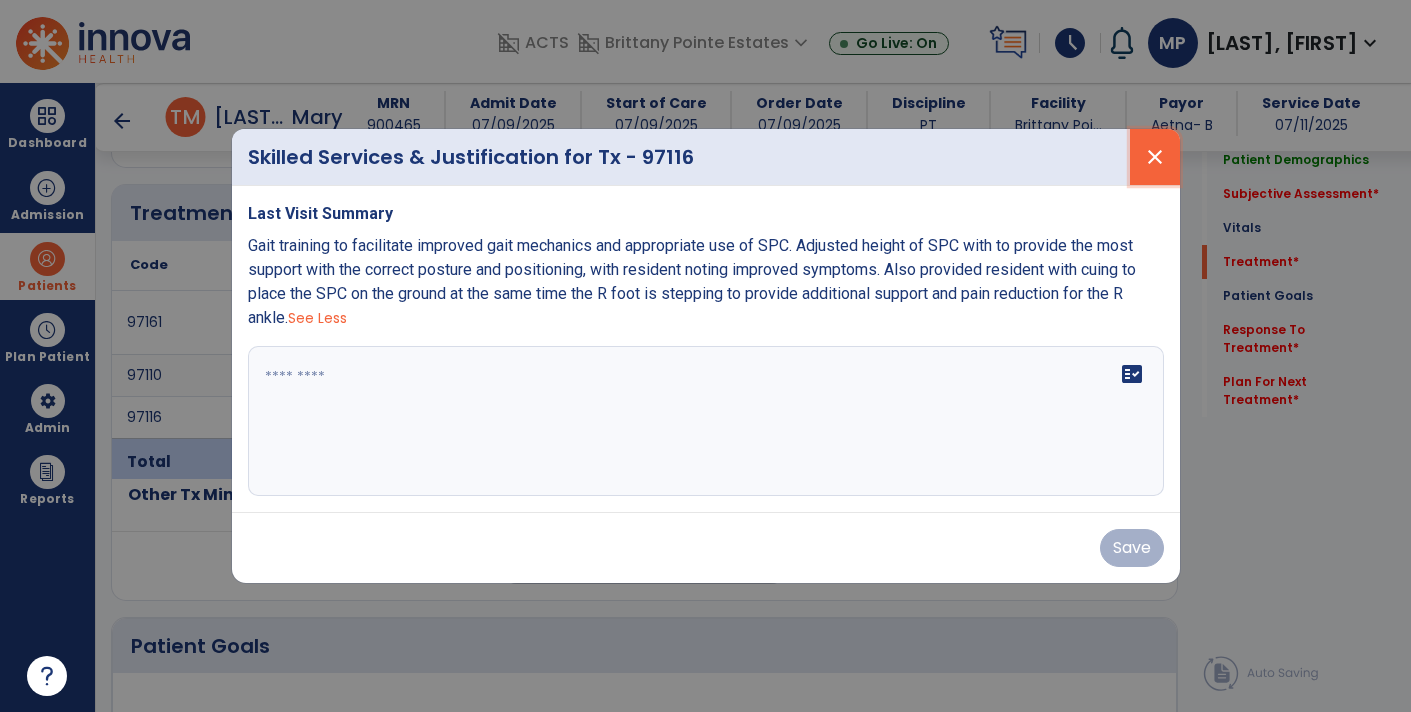 click on "close" at bounding box center (1155, 157) 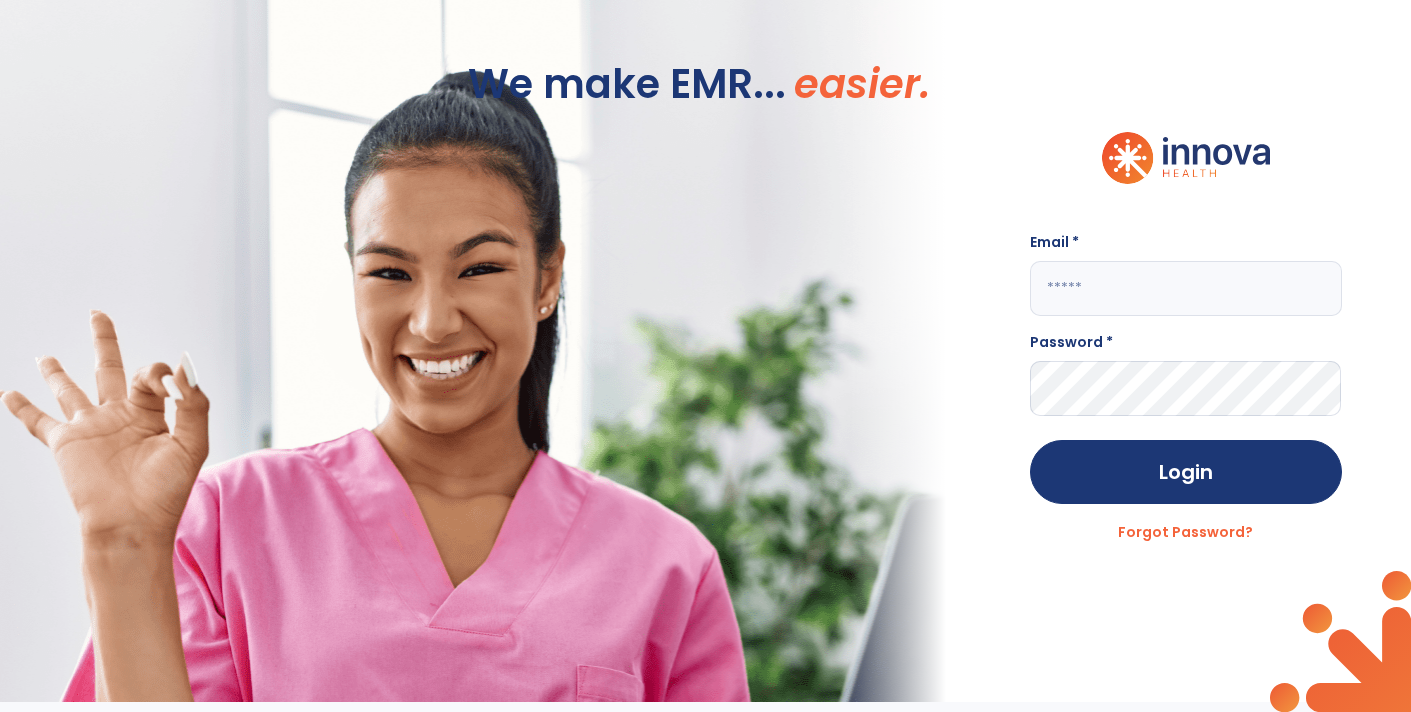 scroll, scrollTop: 0, scrollLeft: 0, axis: both 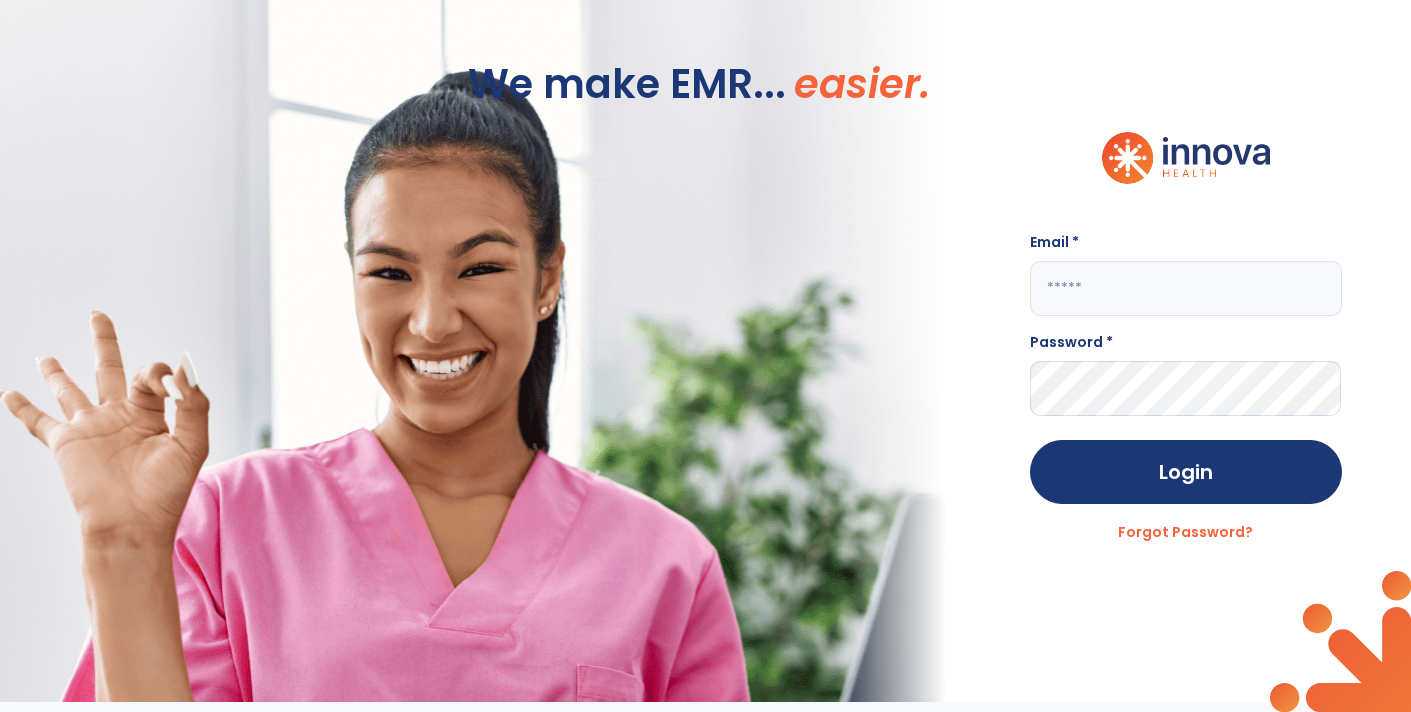 type on "**********" 